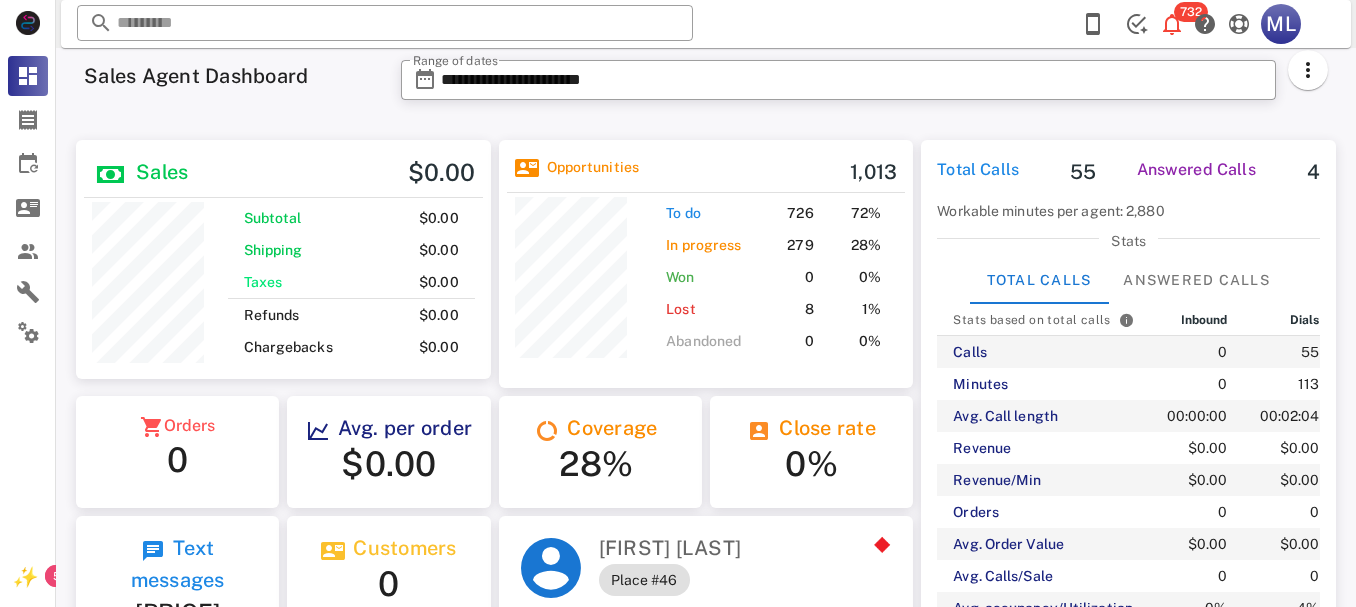 scroll, scrollTop: 0, scrollLeft: 0, axis: both 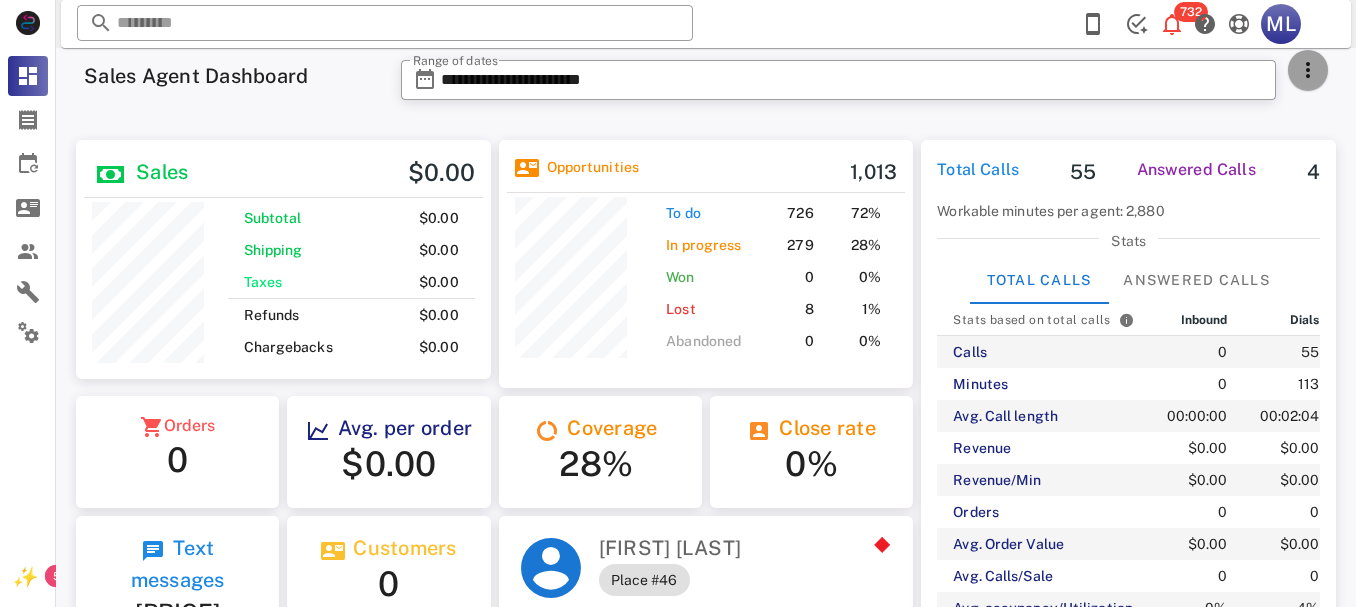 click at bounding box center (1308, 70) 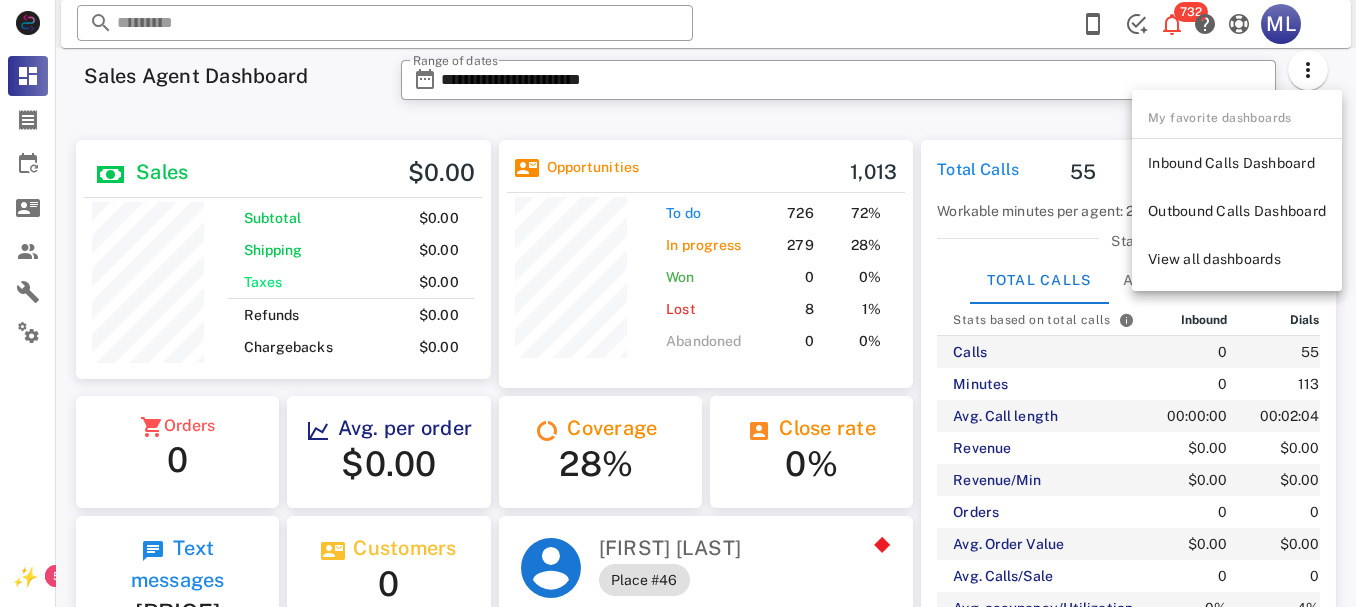 click on "**********" at bounding box center (838, 86) 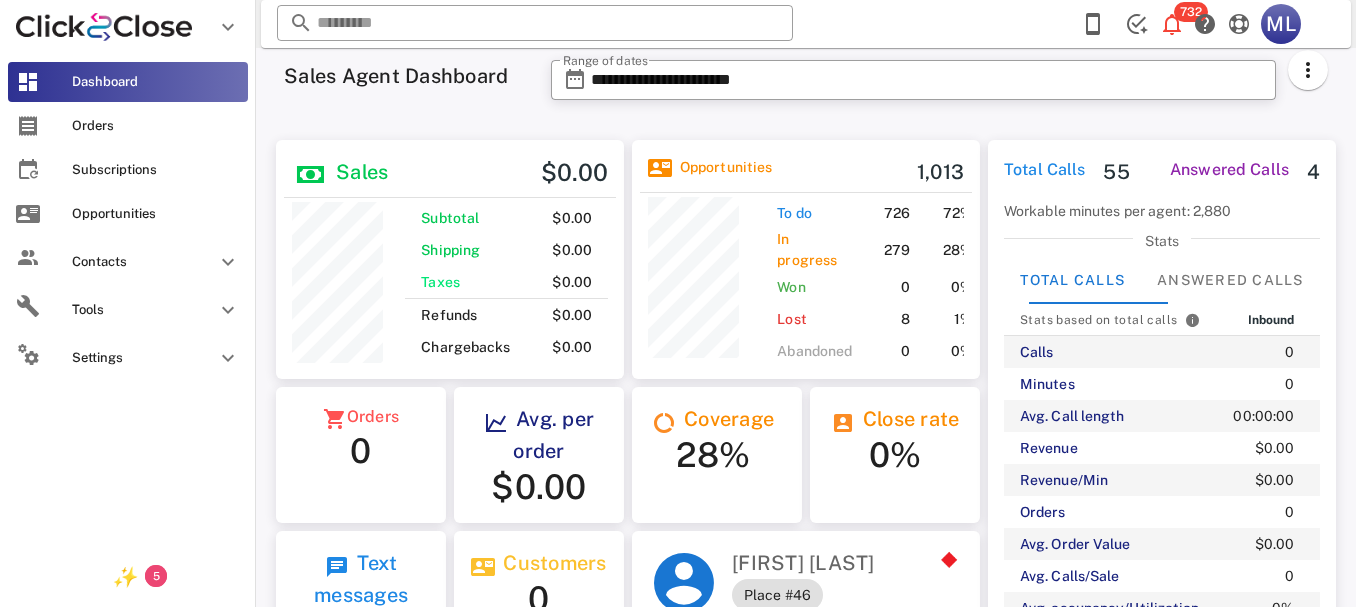 scroll, scrollTop: 240, scrollLeft: 348, axis: both 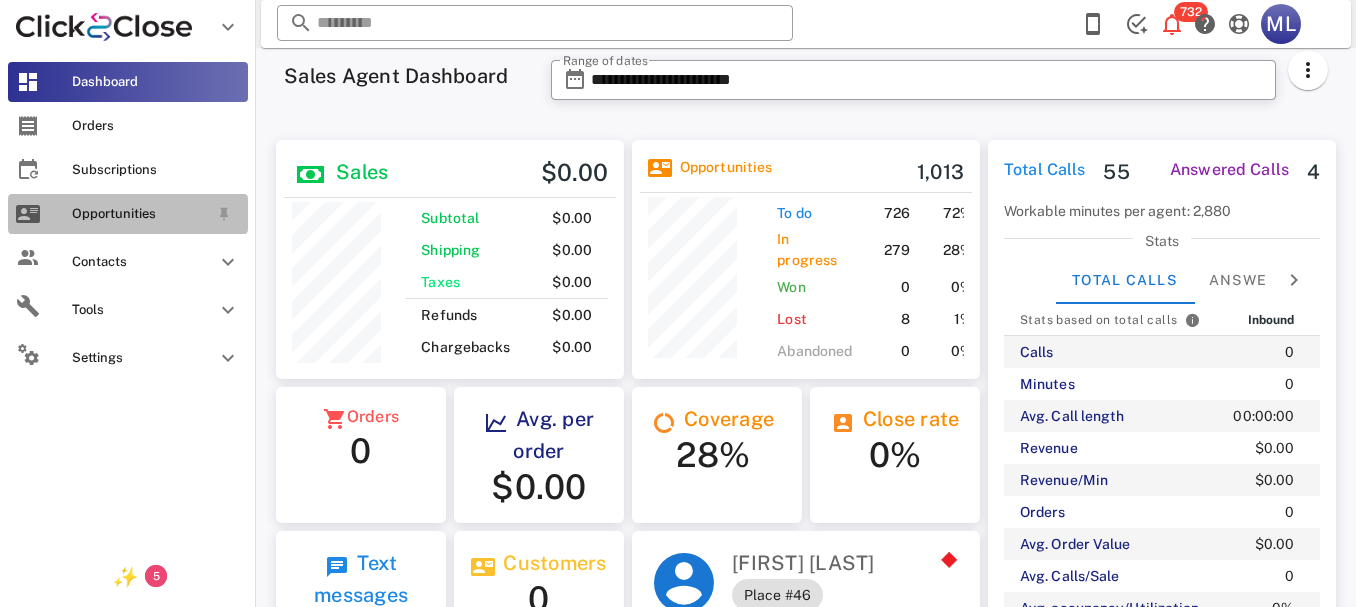 click on "Opportunities" at bounding box center [140, 214] 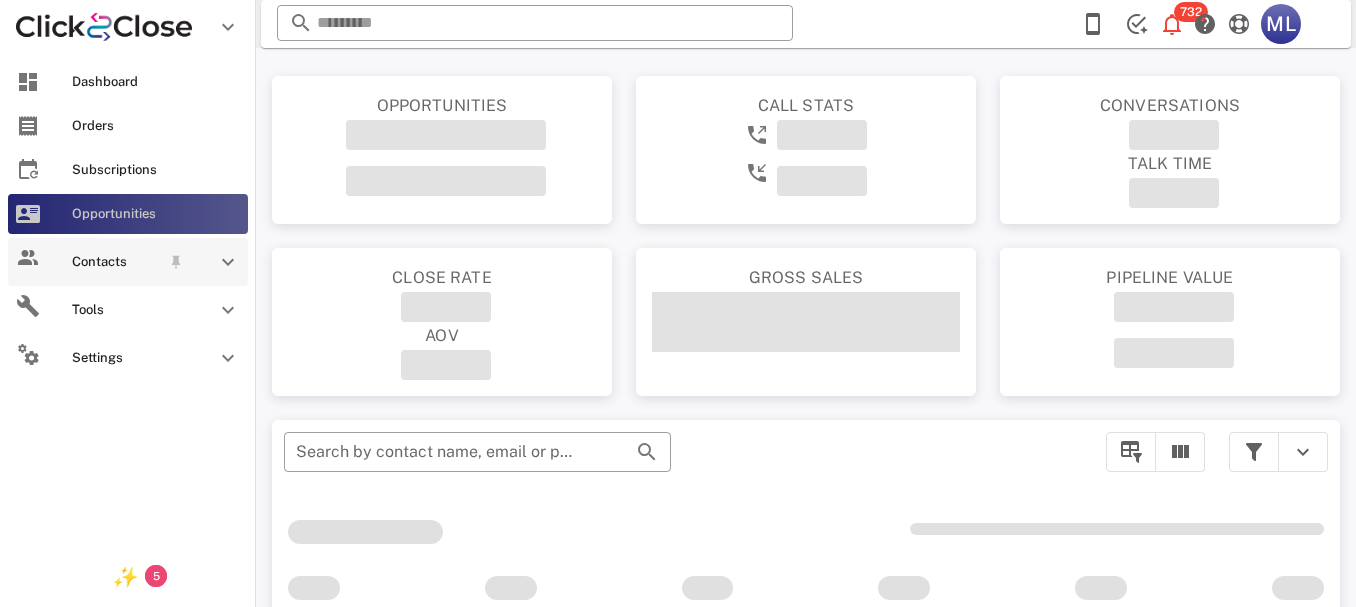 drag, startPoint x: 130, startPoint y: 209, endPoint x: 176, endPoint y: 268, distance: 74.8131 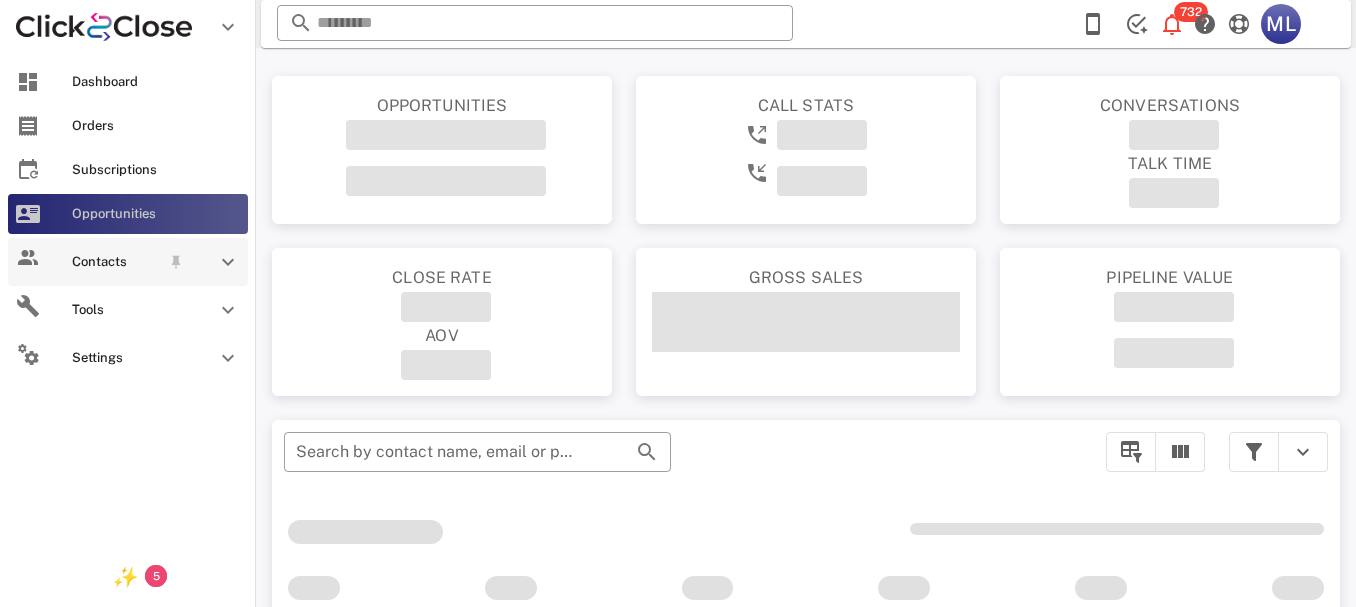 click on "Dashboard Orders Subscriptions Opportunities Contacts Tools Settings" at bounding box center (128, 222) 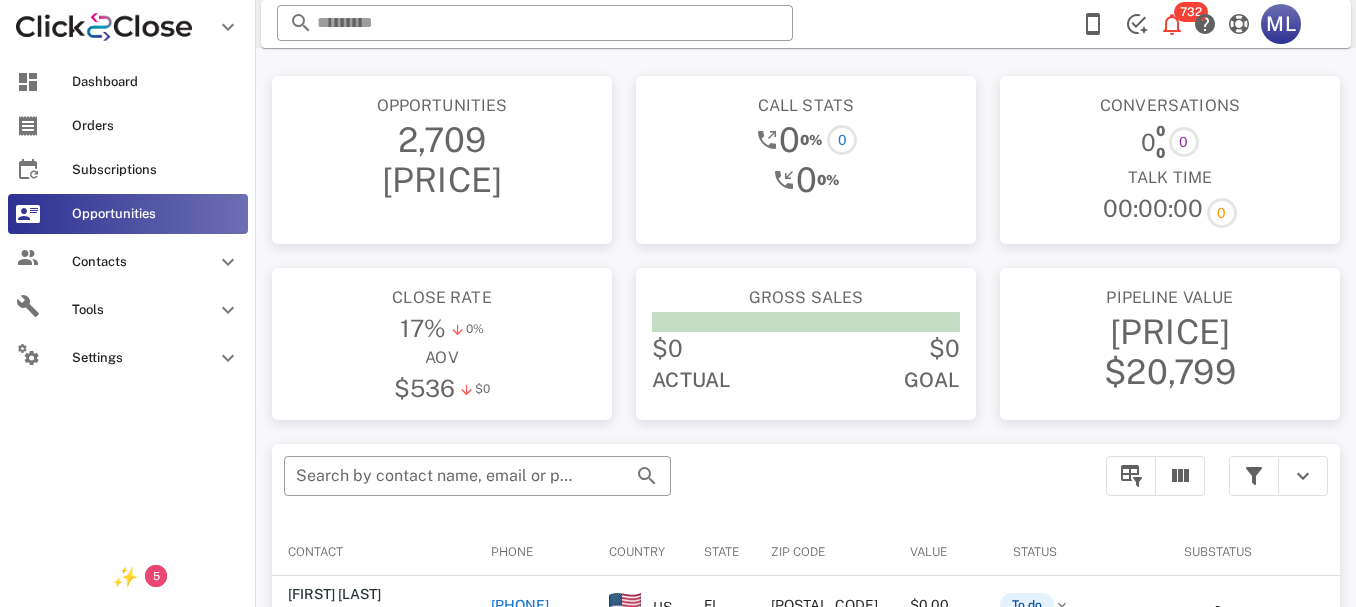 drag, startPoint x: 129, startPoint y: 113, endPoint x: 701, endPoint y: 437, distance: 657.3888 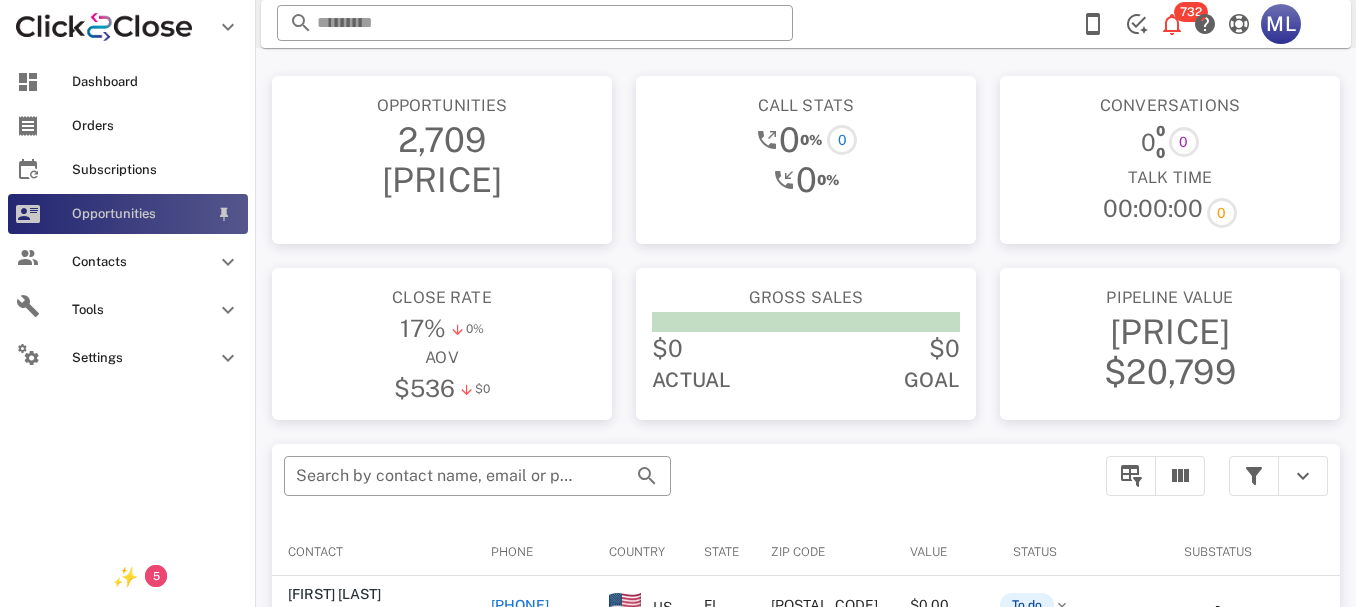 click on "Opportunities" at bounding box center (128, 214) 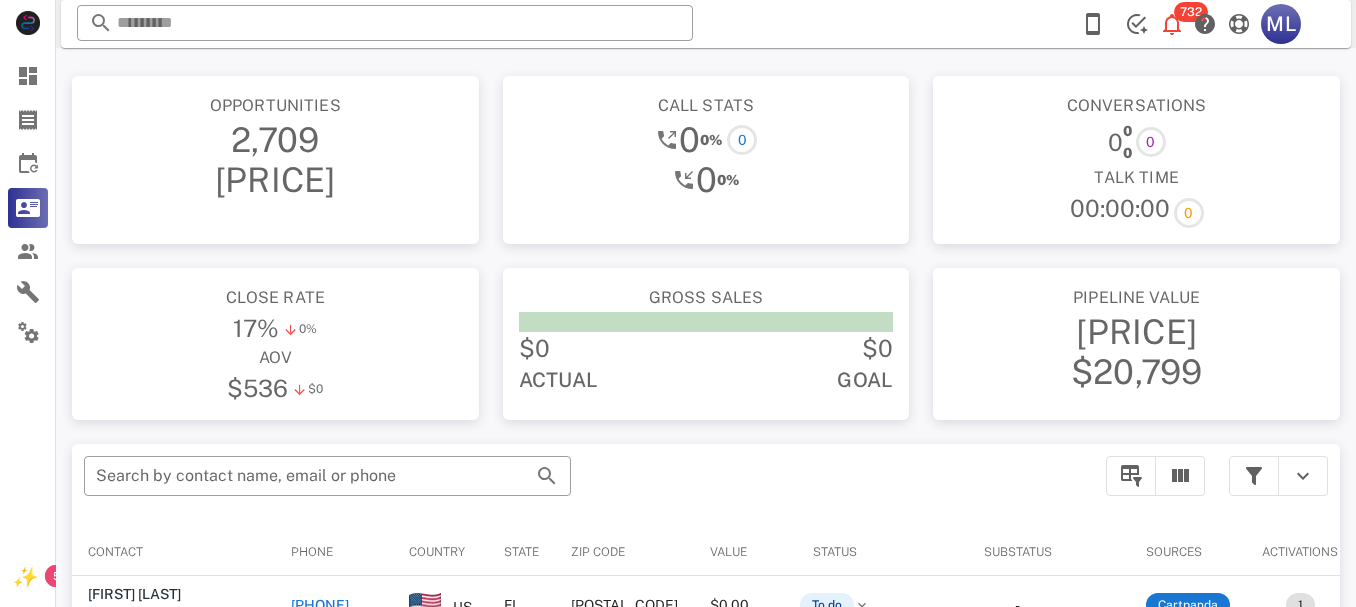 click on "Conversations 0  0  0   0  Talk Time 00:00:00  0" at bounding box center [1136, 160] 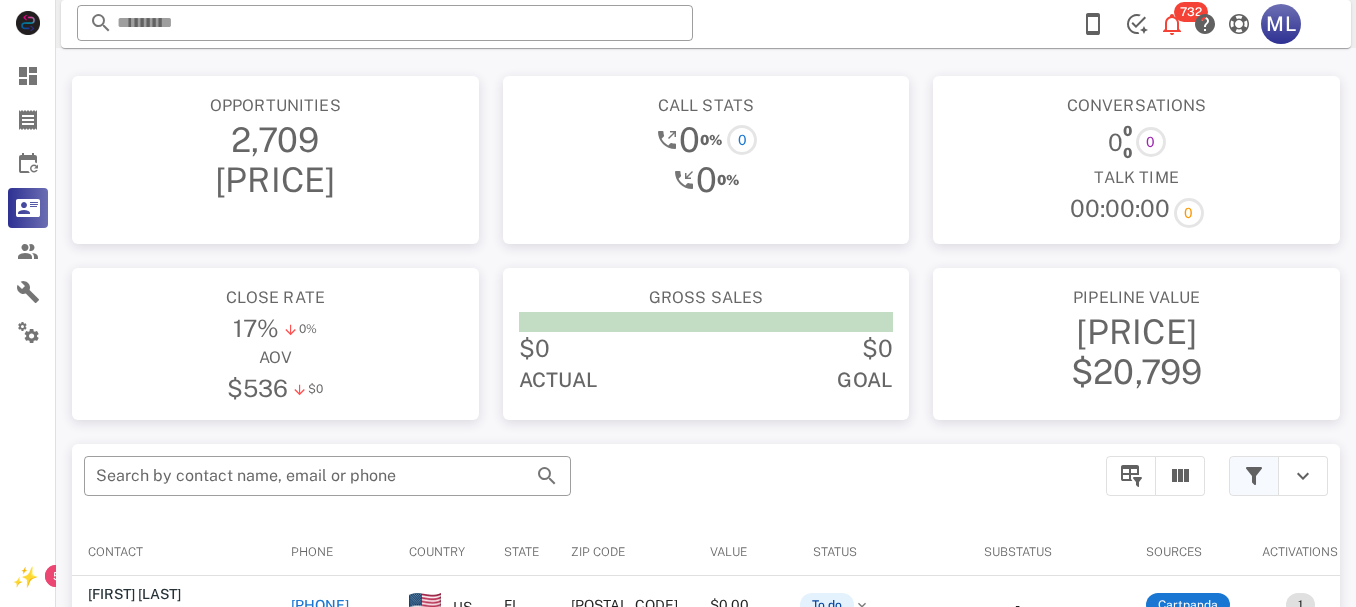 scroll, scrollTop: 100, scrollLeft: 0, axis: vertical 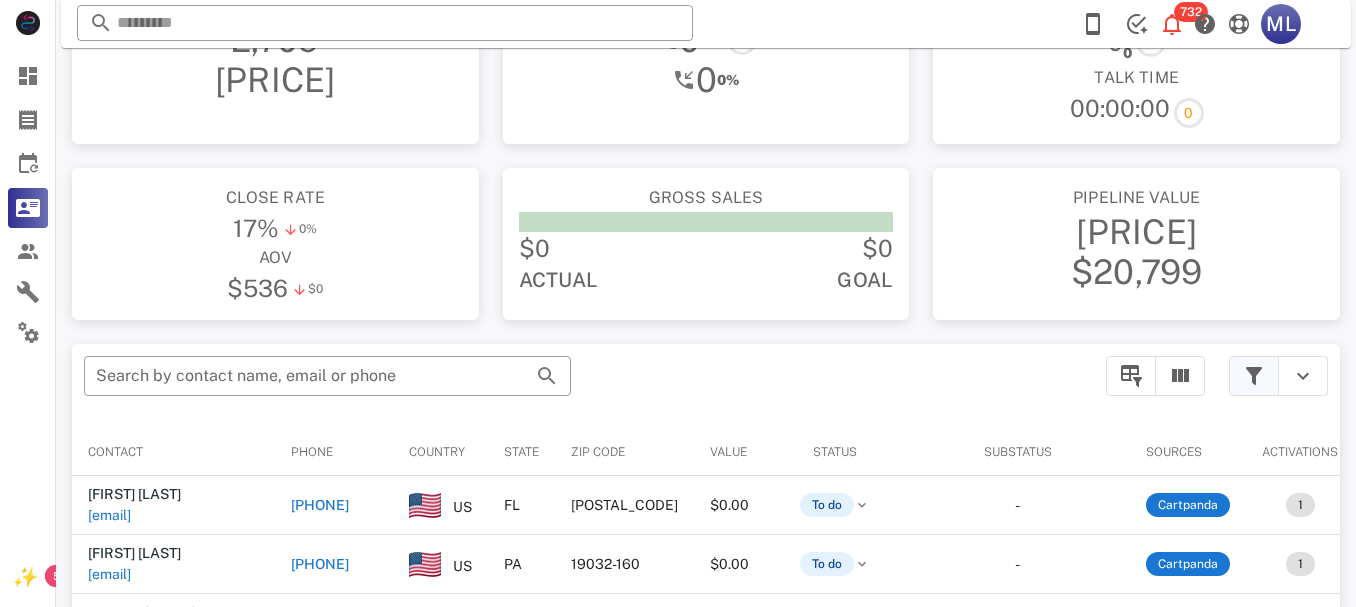 click at bounding box center [1254, 376] 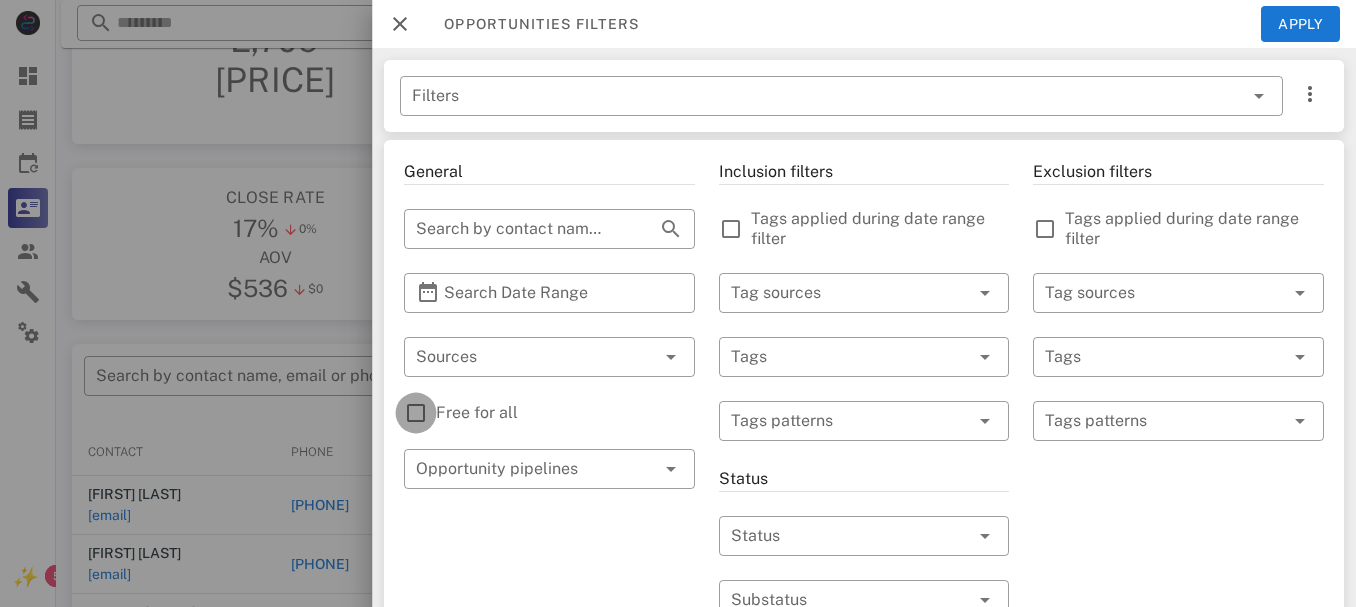 click at bounding box center [416, 413] 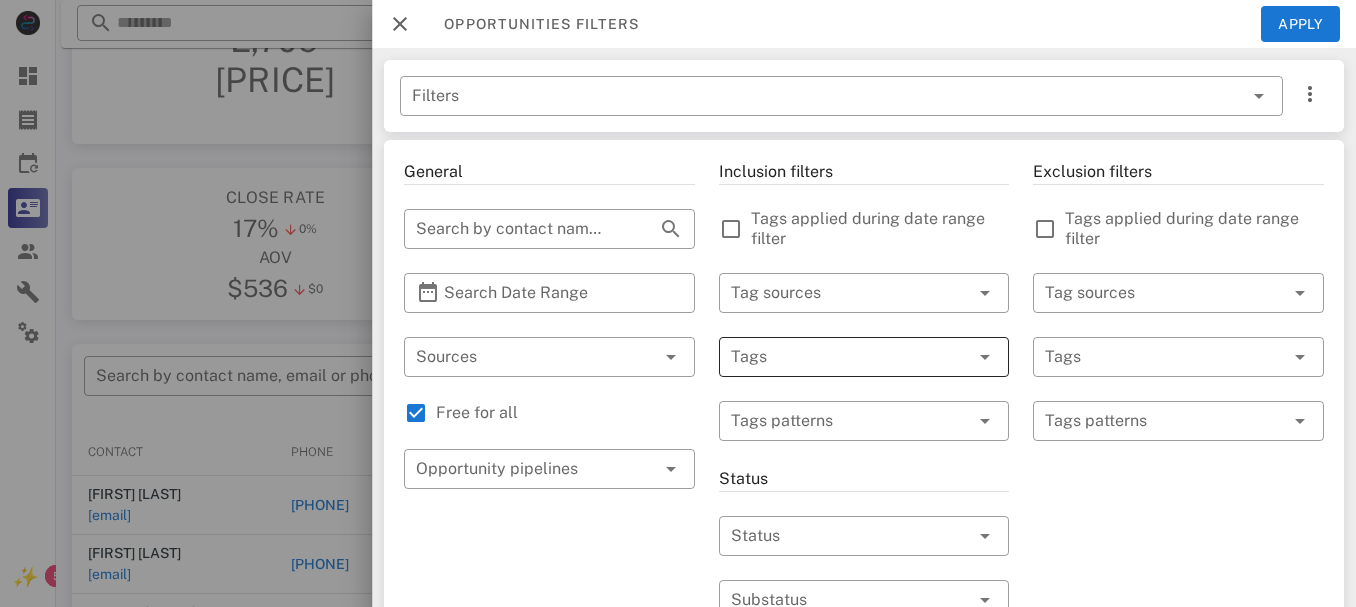 click at bounding box center [836, 357] 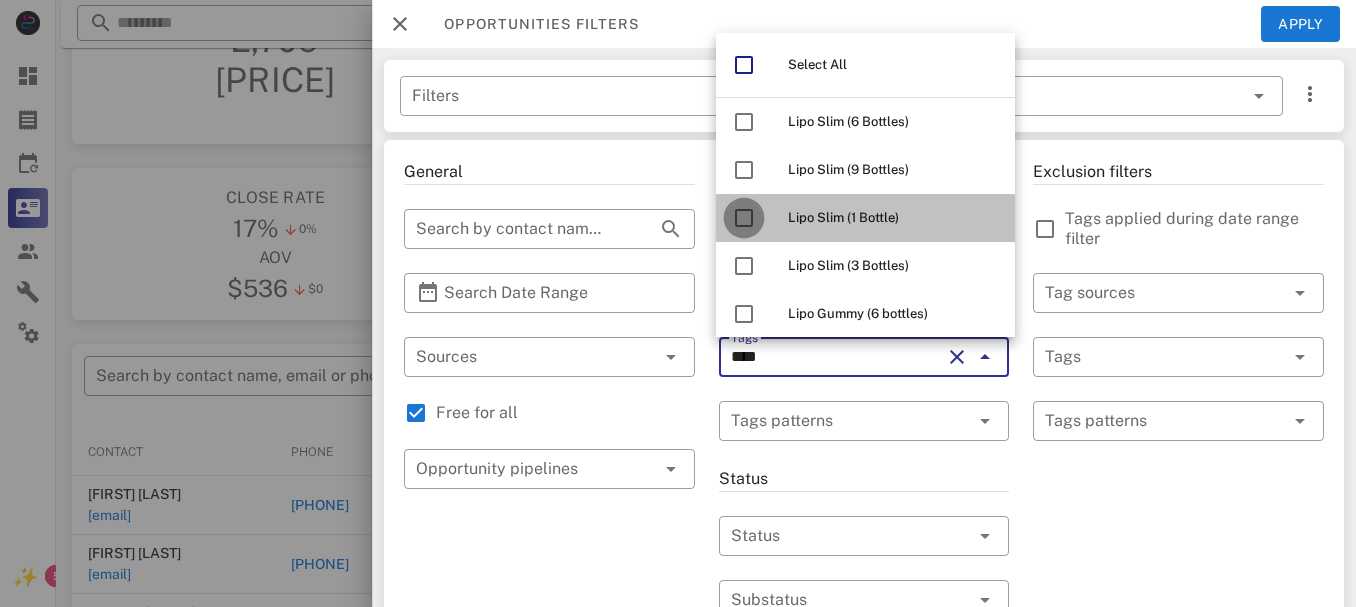click at bounding box center (744, 218) 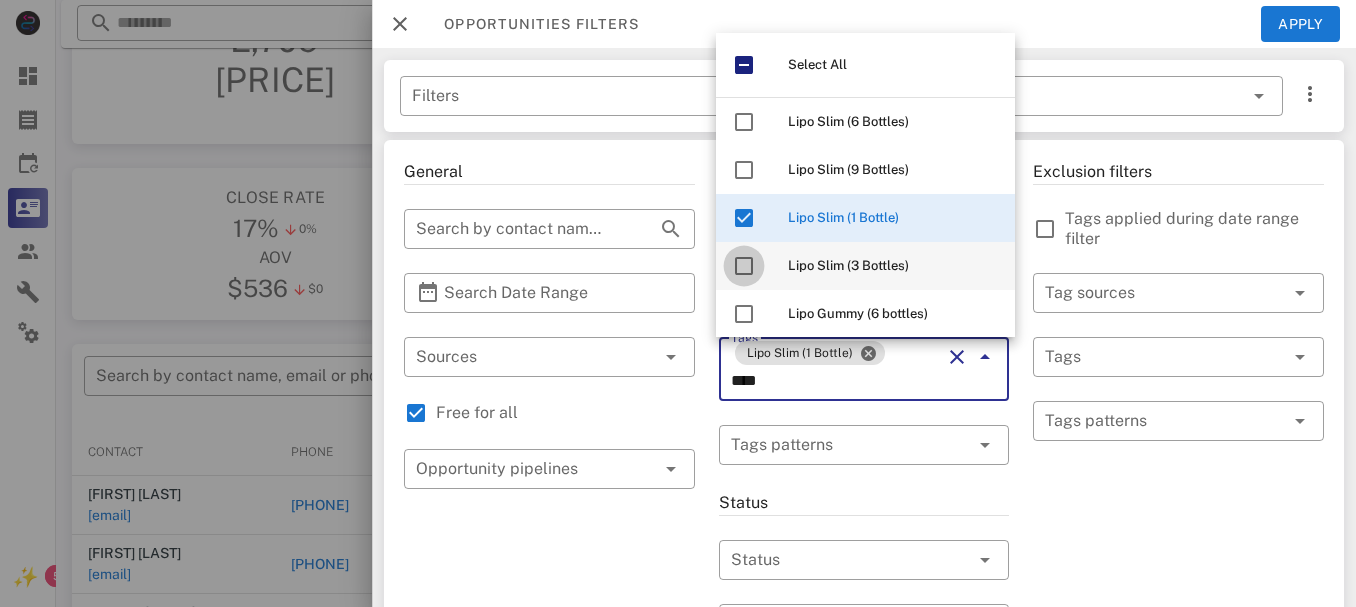 click at bounding box center [744, 266] 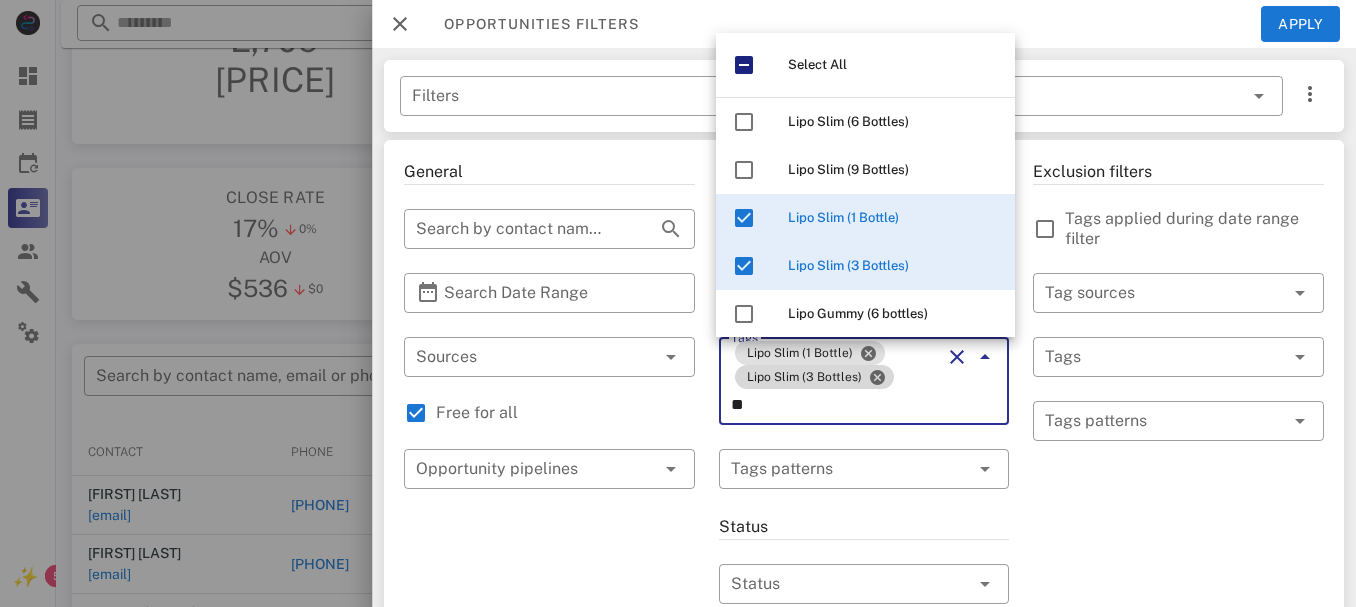 type on "*" 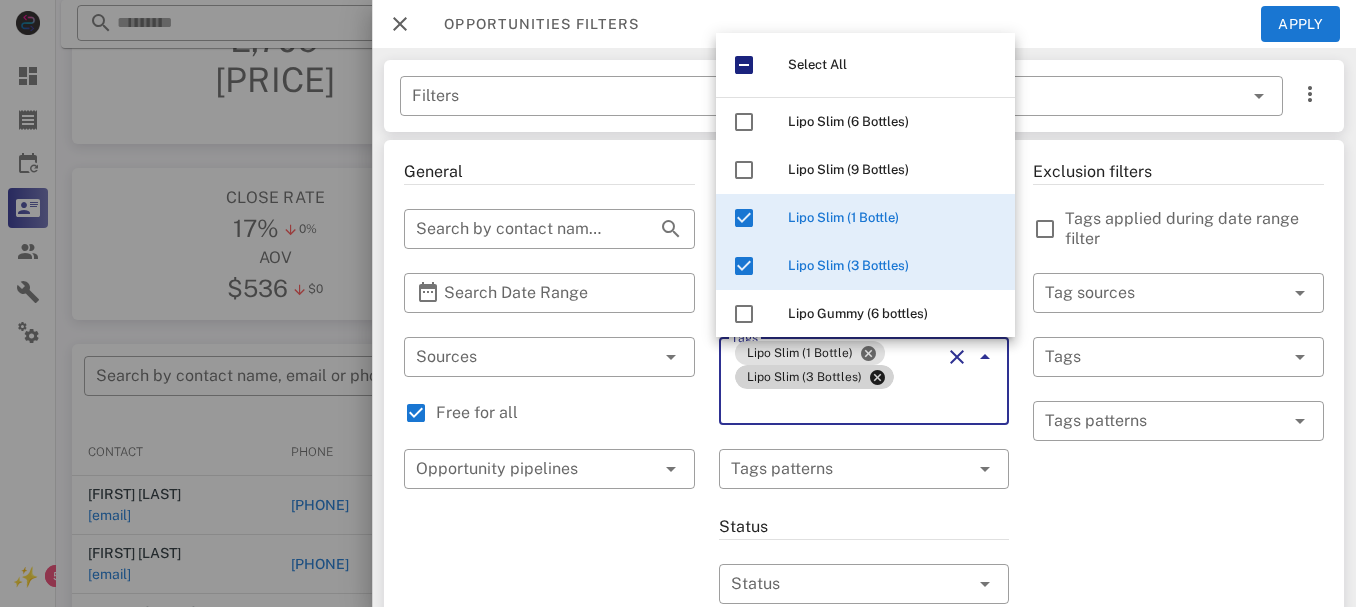 type on "*" 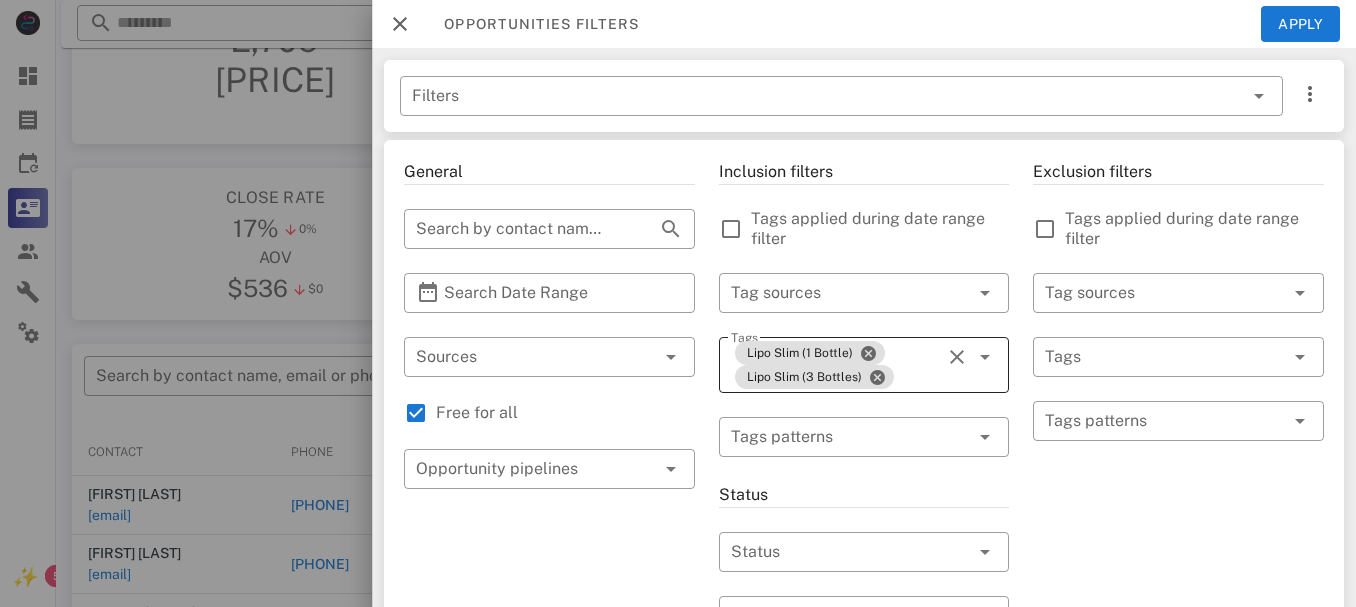 click on "Lipo Slim (1 Bottle) Lipo Slim (3 Bottles)" at bounding box center [836, 365] 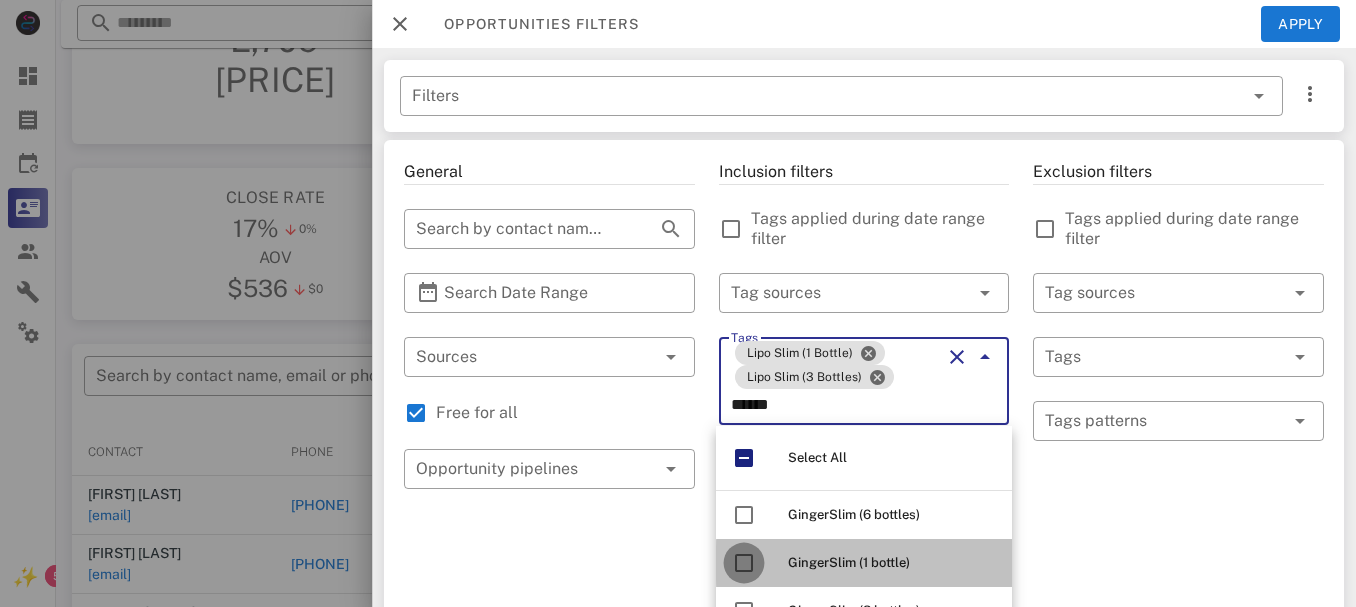 click at bounding box center (744, 563) 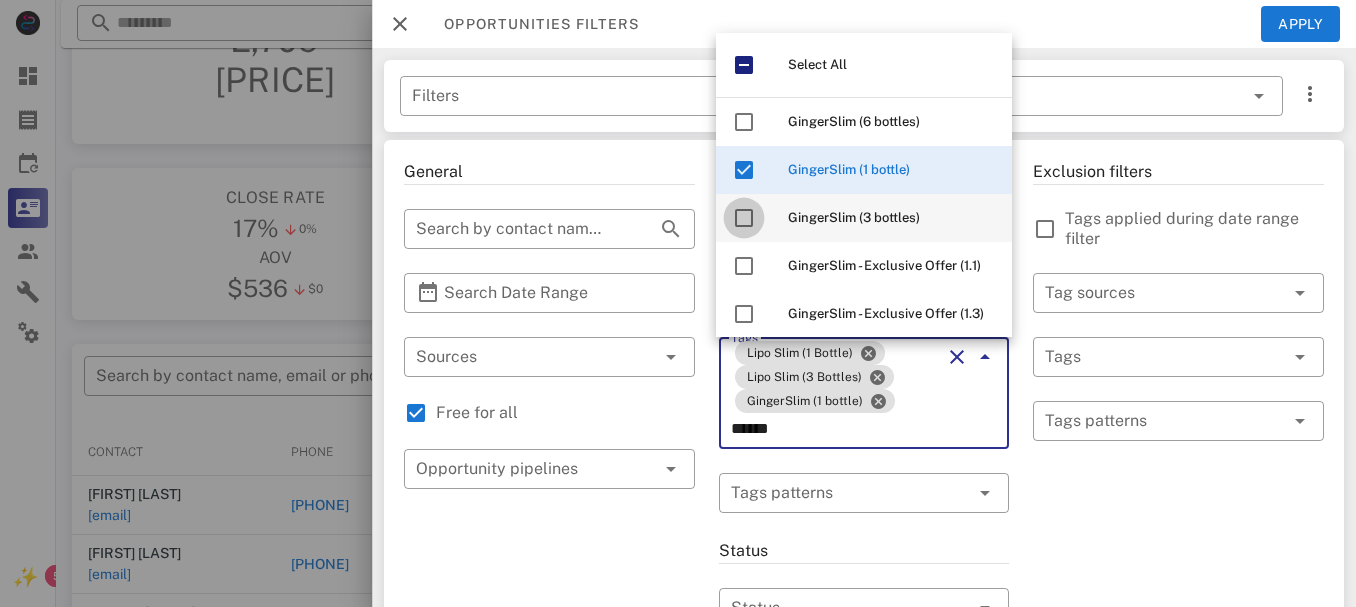 click at bounding box center (744, 218) 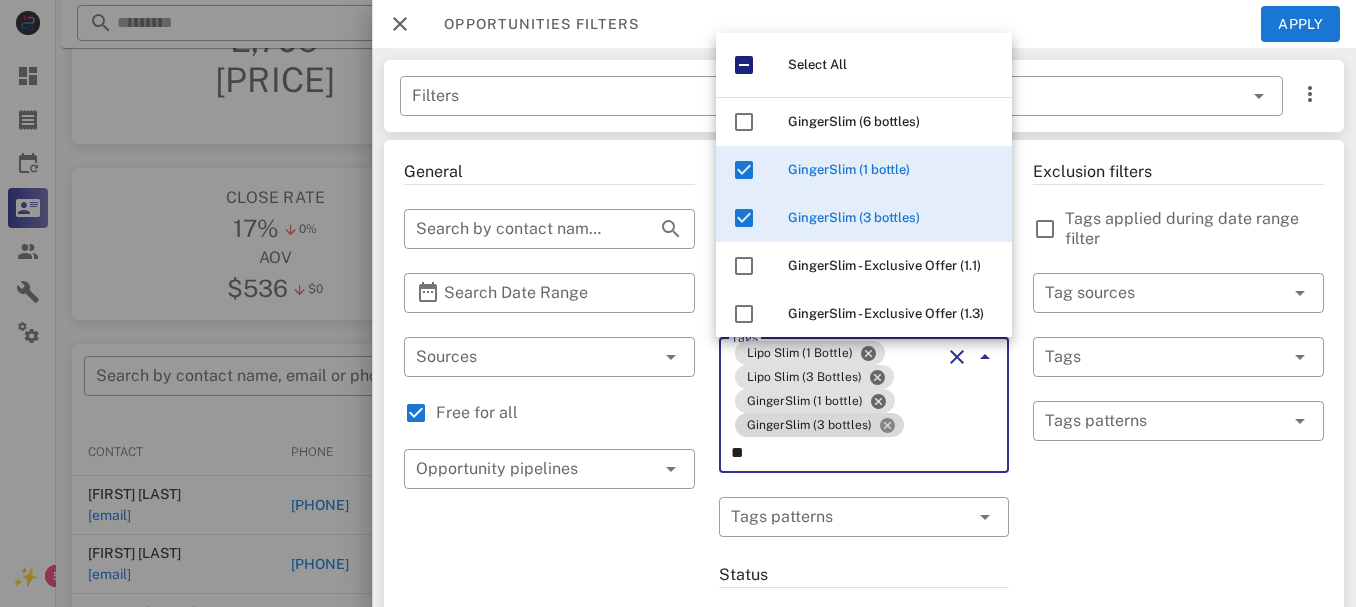 type on "*" 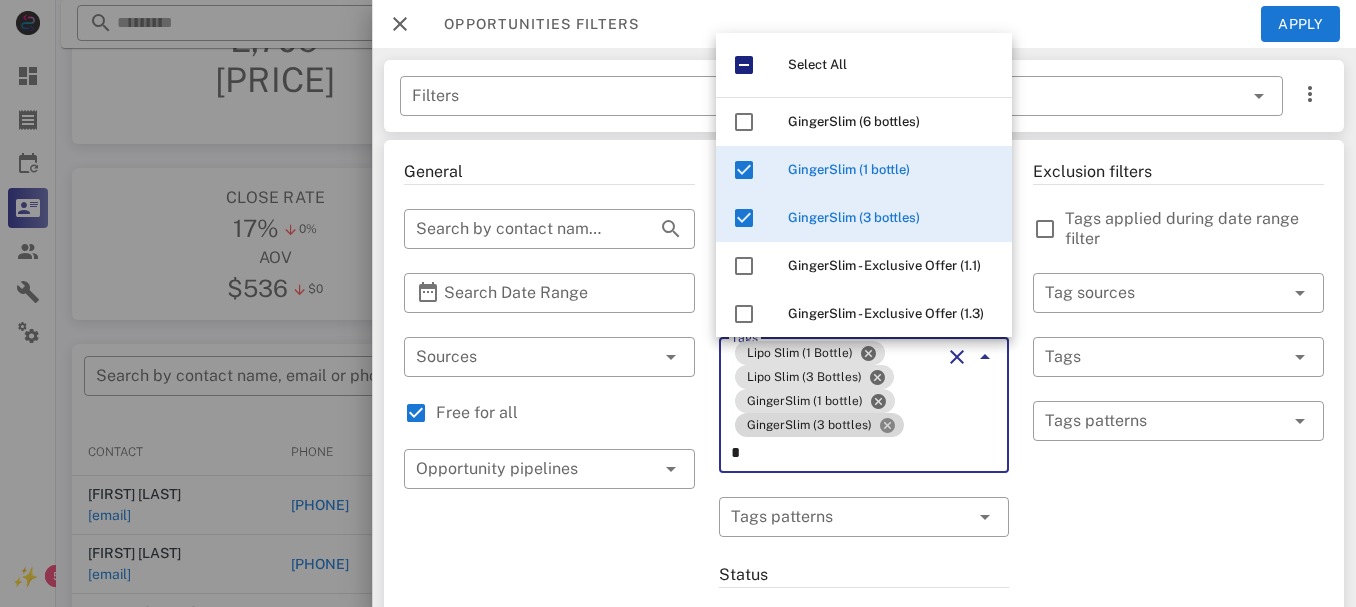 type 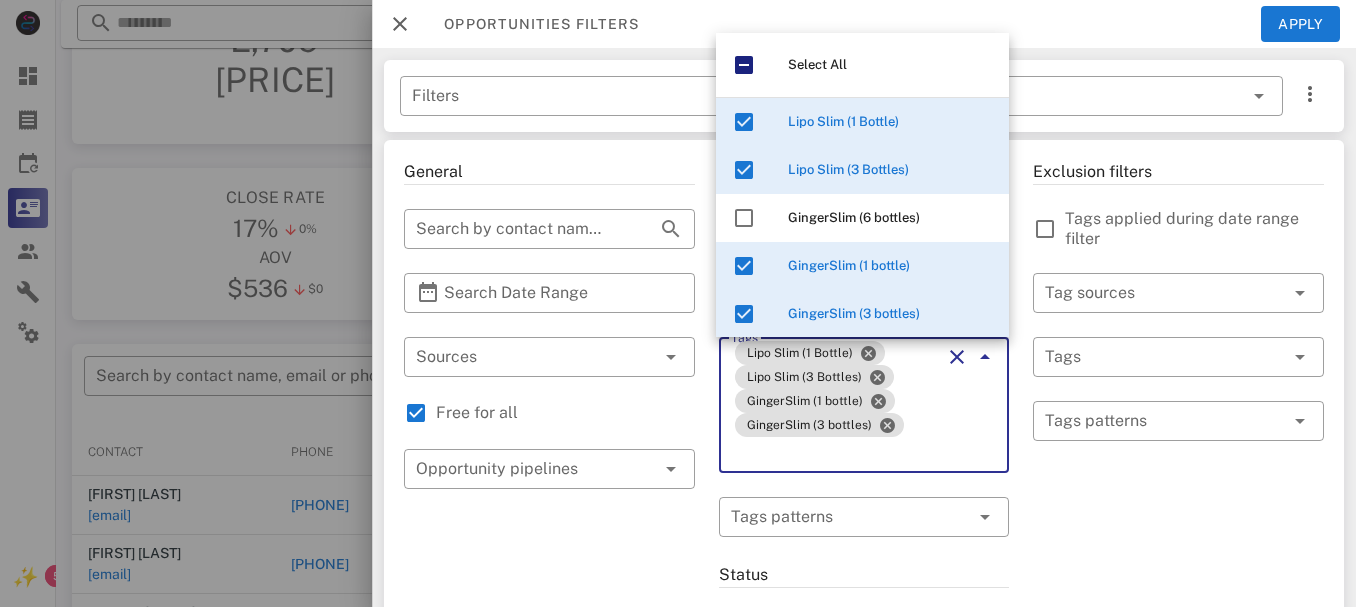 click on "Exclusion filters Tags applied during date range filter ​ Tag sources ​ Tags ​ Tags patterns" at bounding box center (1178, 765) 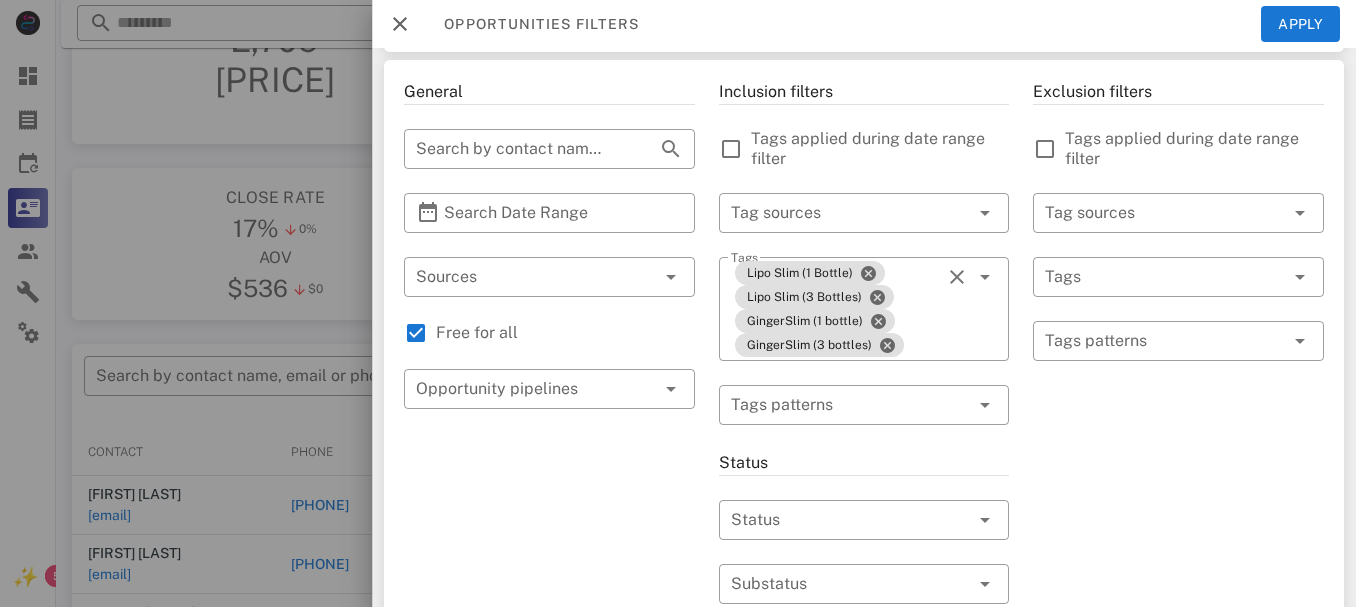 scroll, scrollTop: 120, scrollLeft: 0, axis: vertical 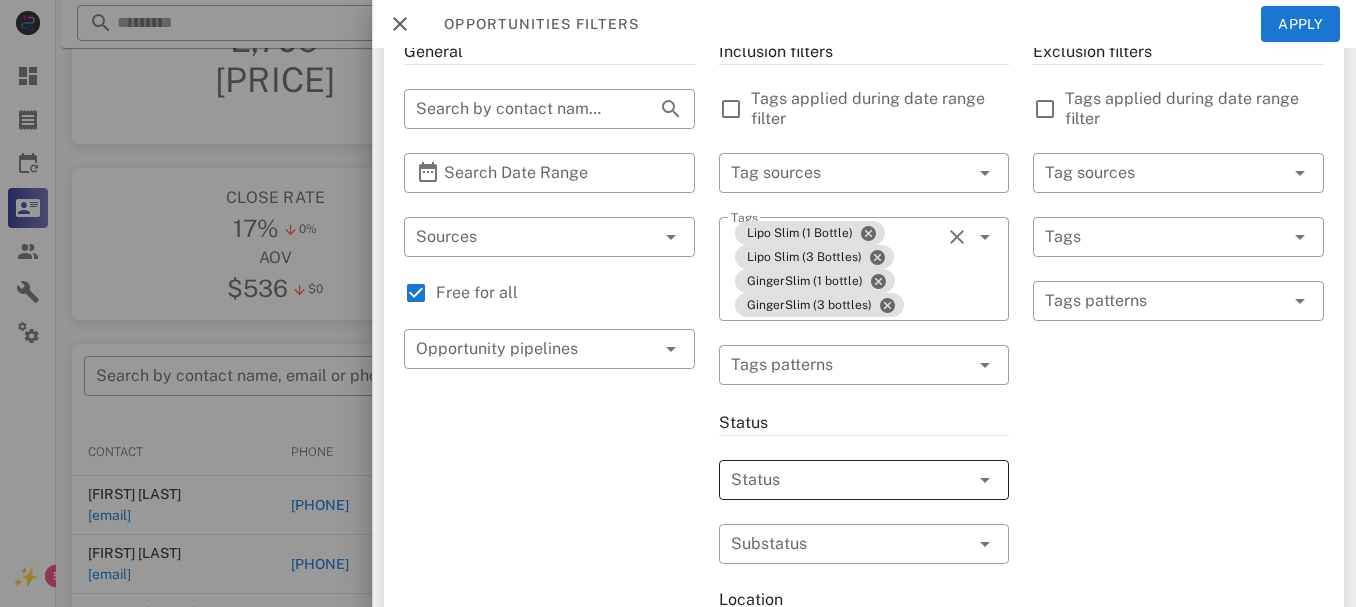 click at bounding box center (985, 480) 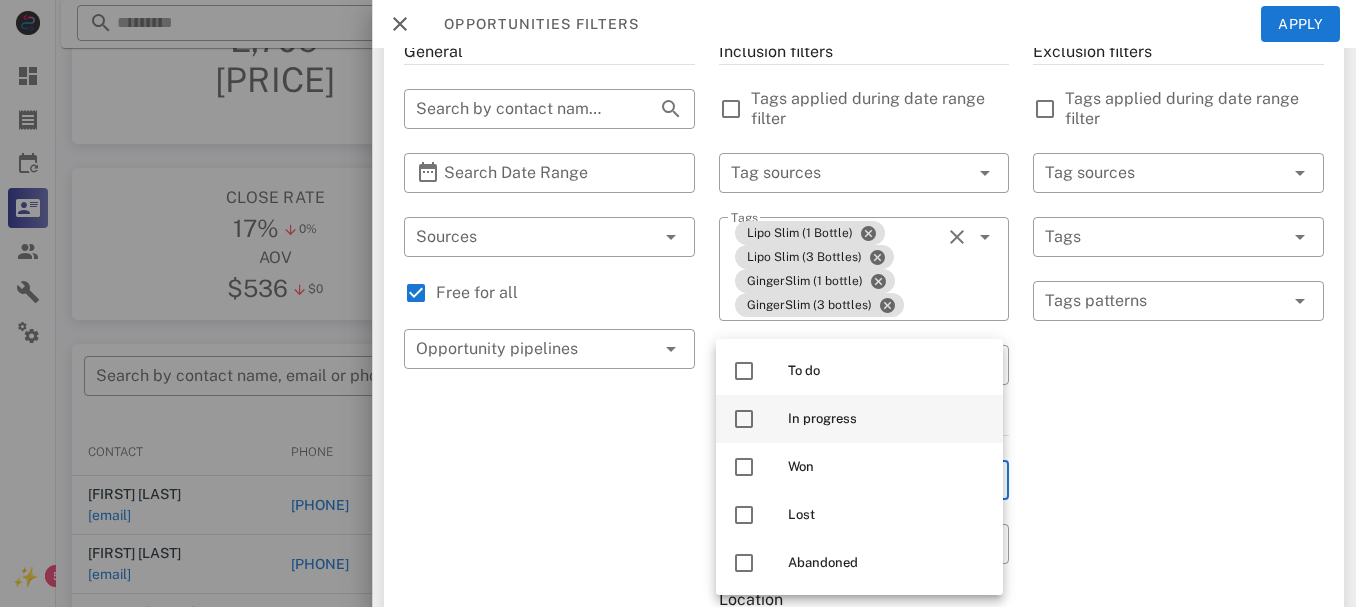 click at bounding box center [744, 419] 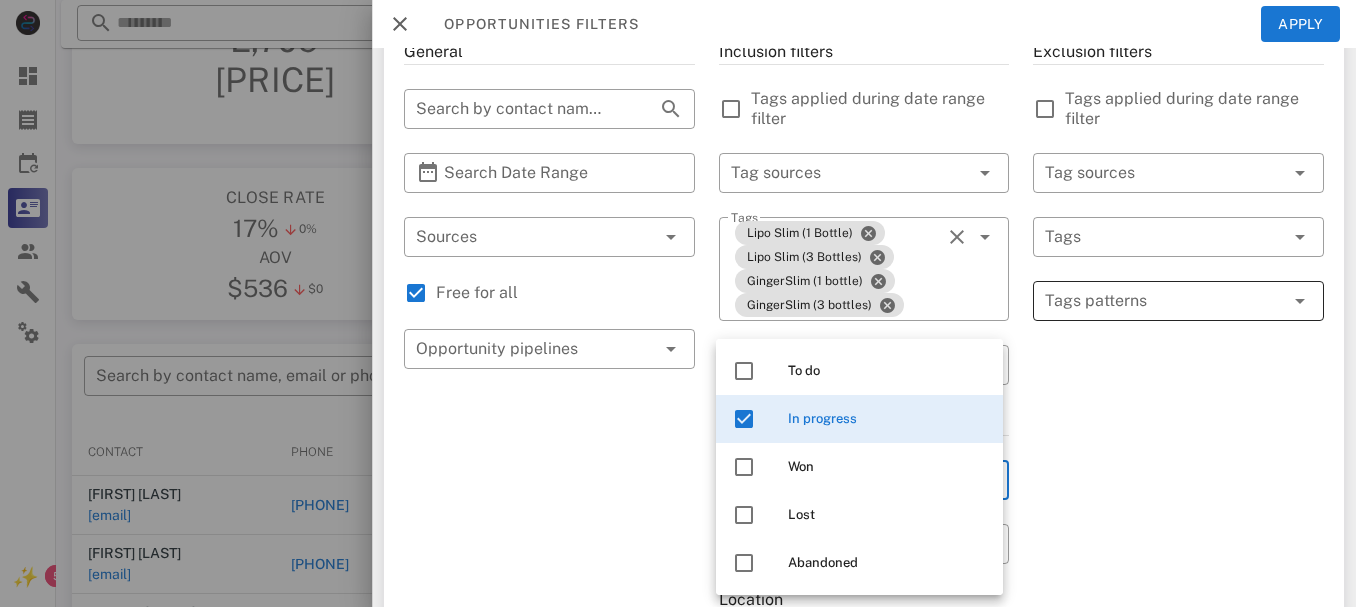click at bounding box center [1164, 301] 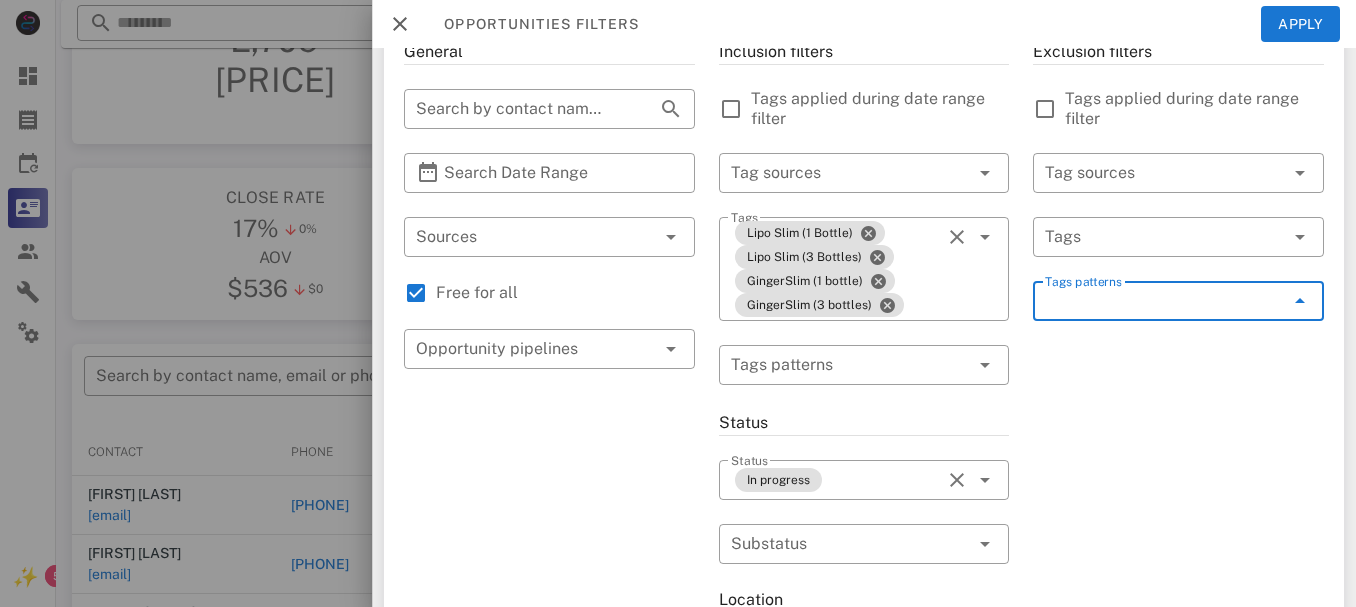 click on "Tags patterns" at bounding box center [1164, 301] 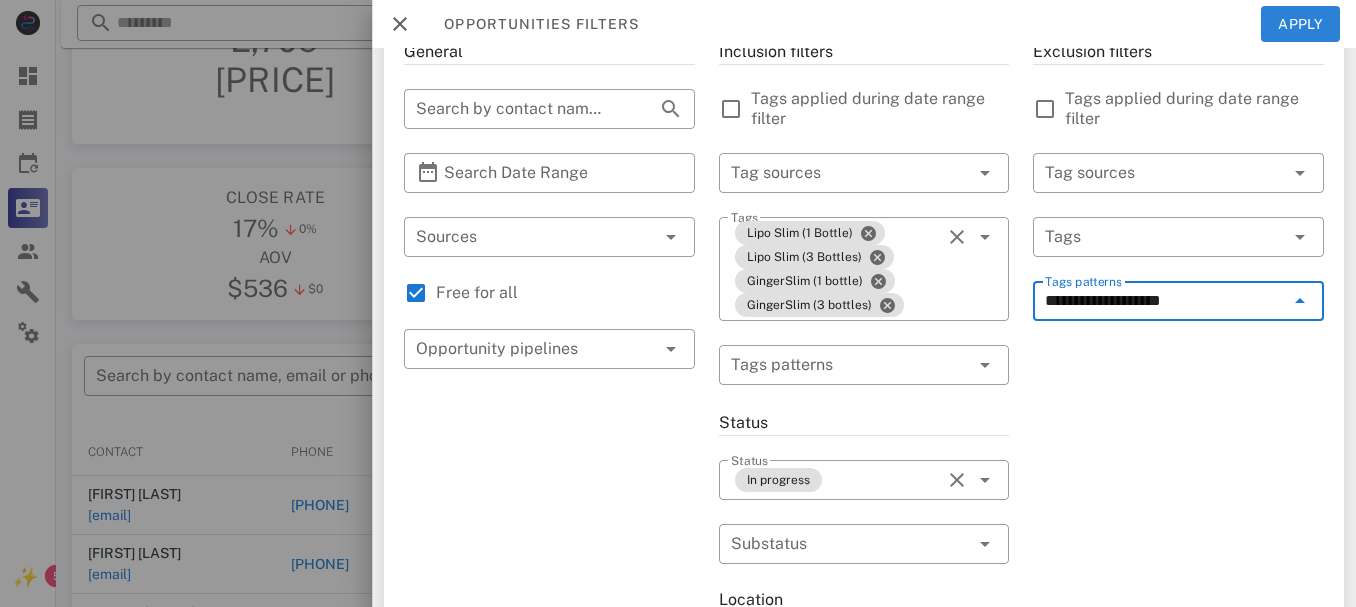 type on "**********" 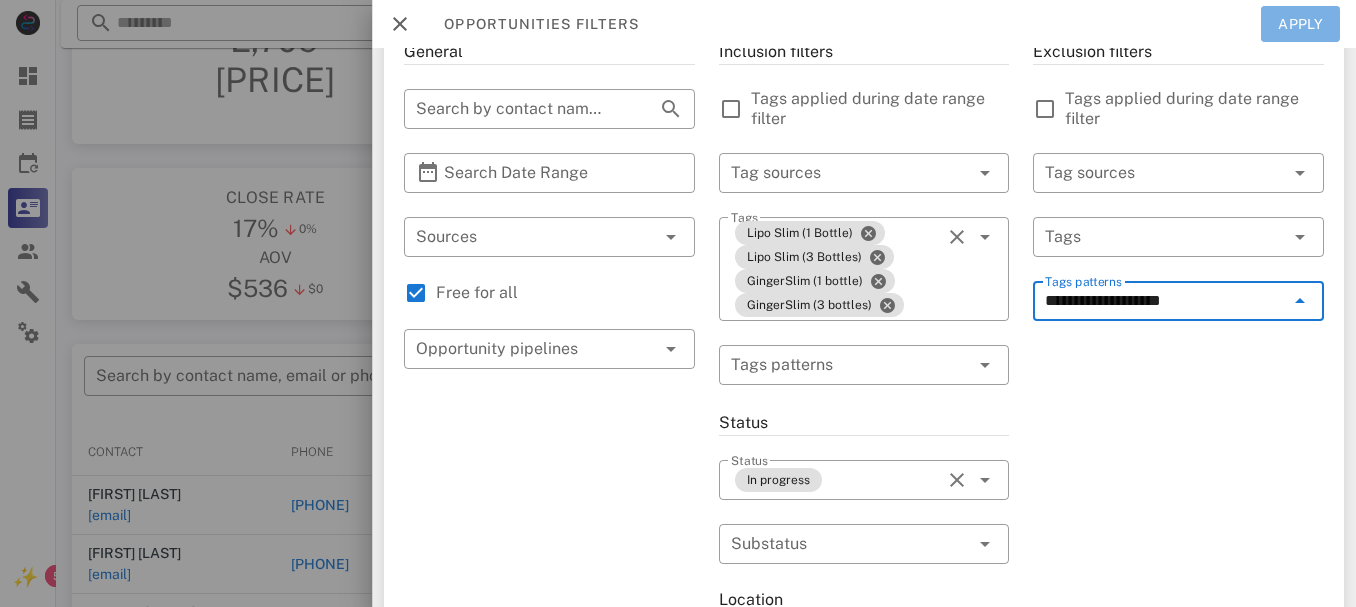 click on "Apply" at bounding box center [1301, 24] 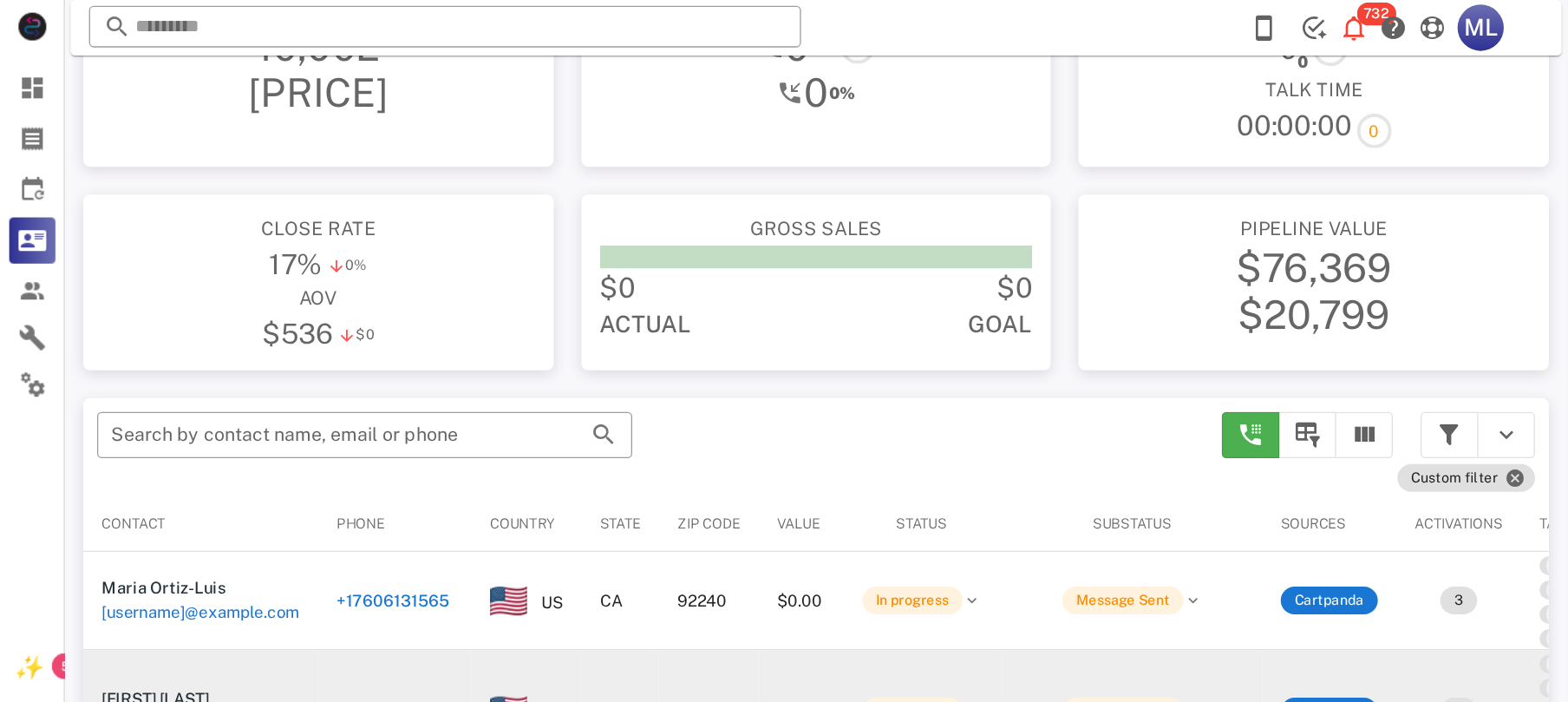 scroll, scrollTop: 330, scrollLeft: 0, axis: vertical 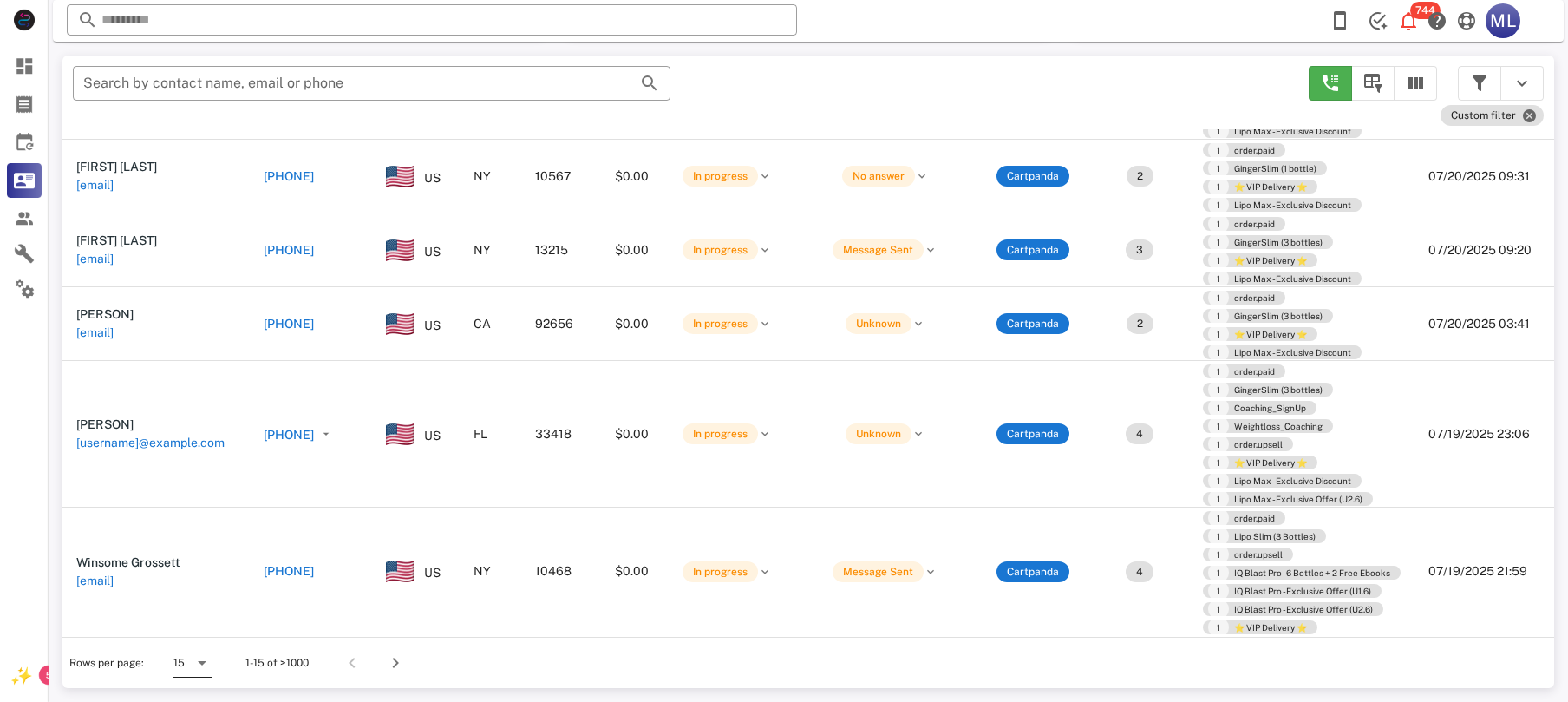 click at bounding box center [202, 663] 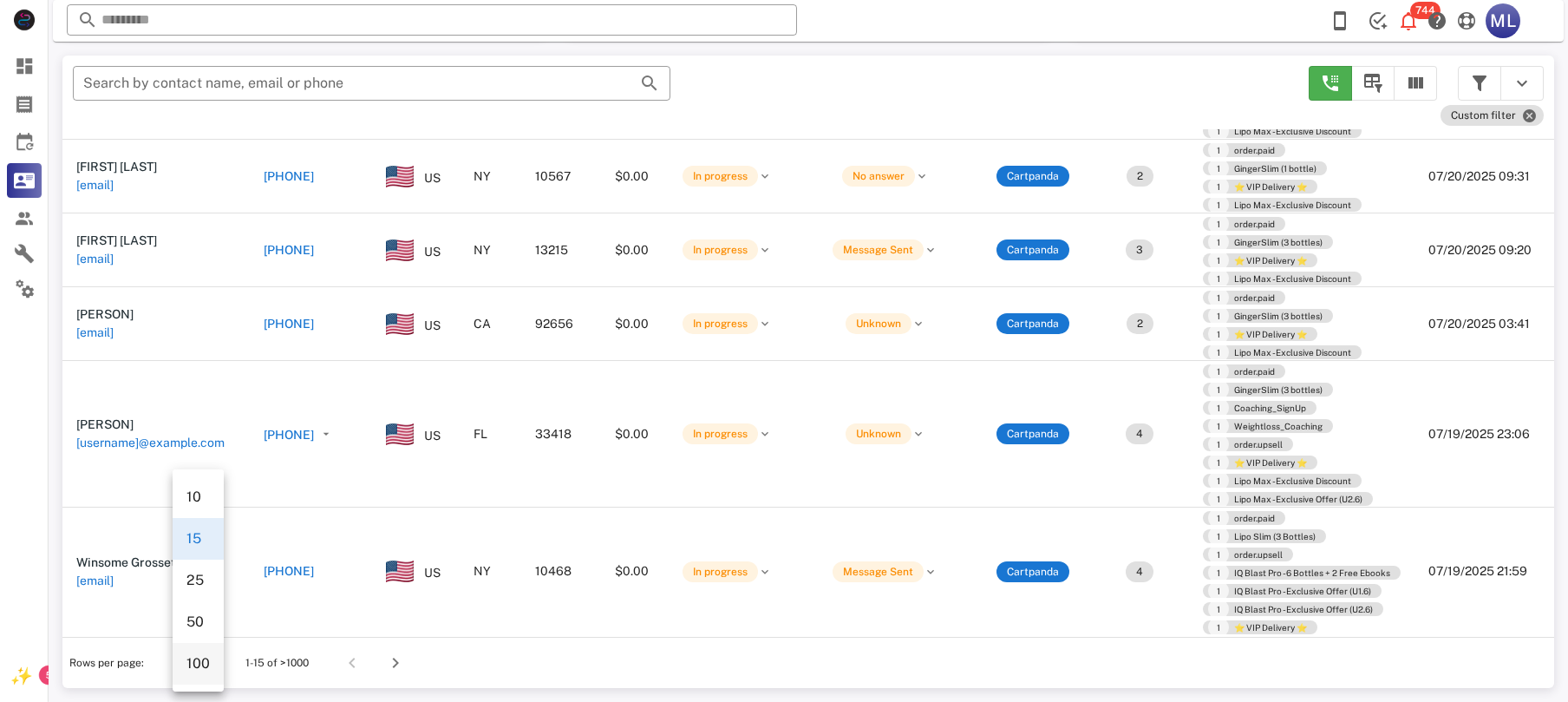 click on "100" at bounding box center (198, 663) 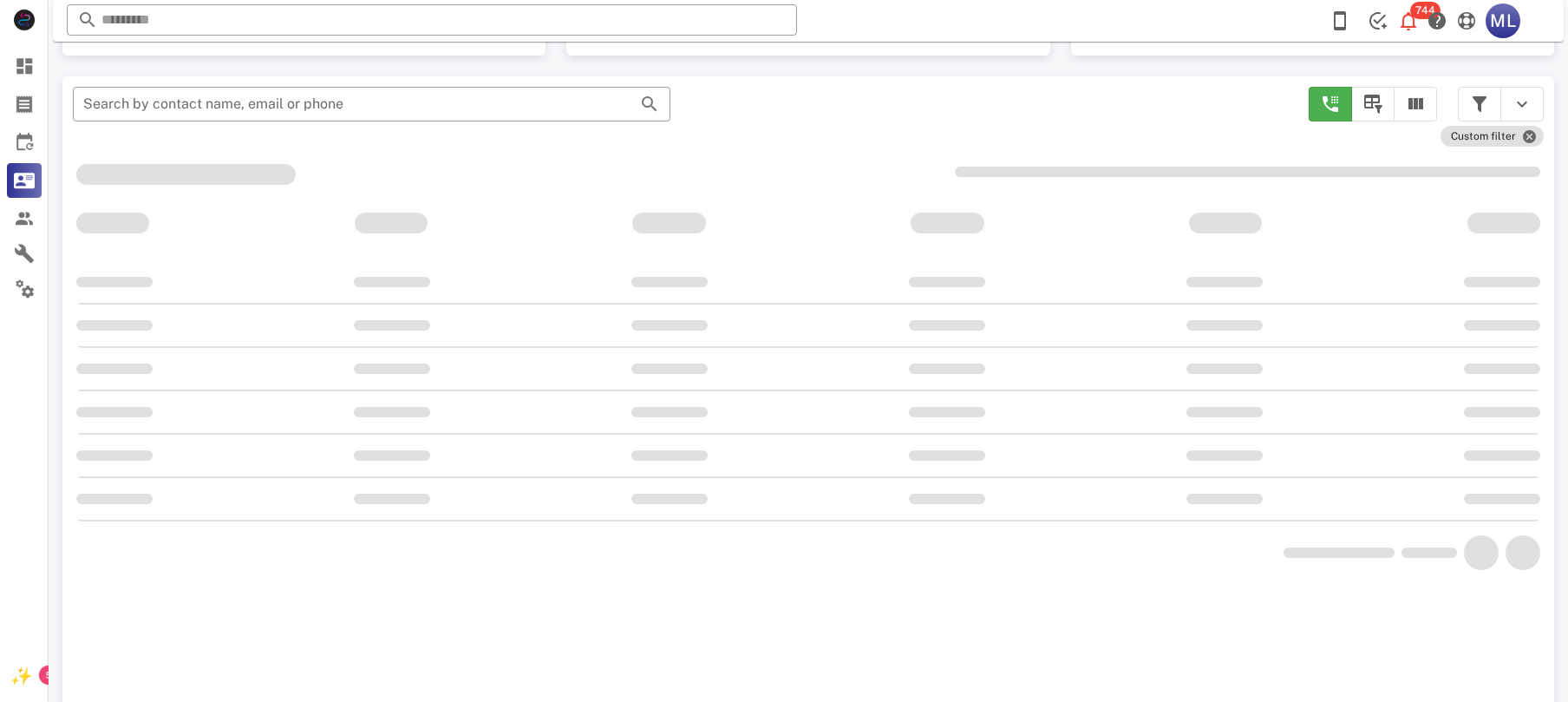 scroll, scrollTop: 330, scrollLeft: 0, axis: vertical 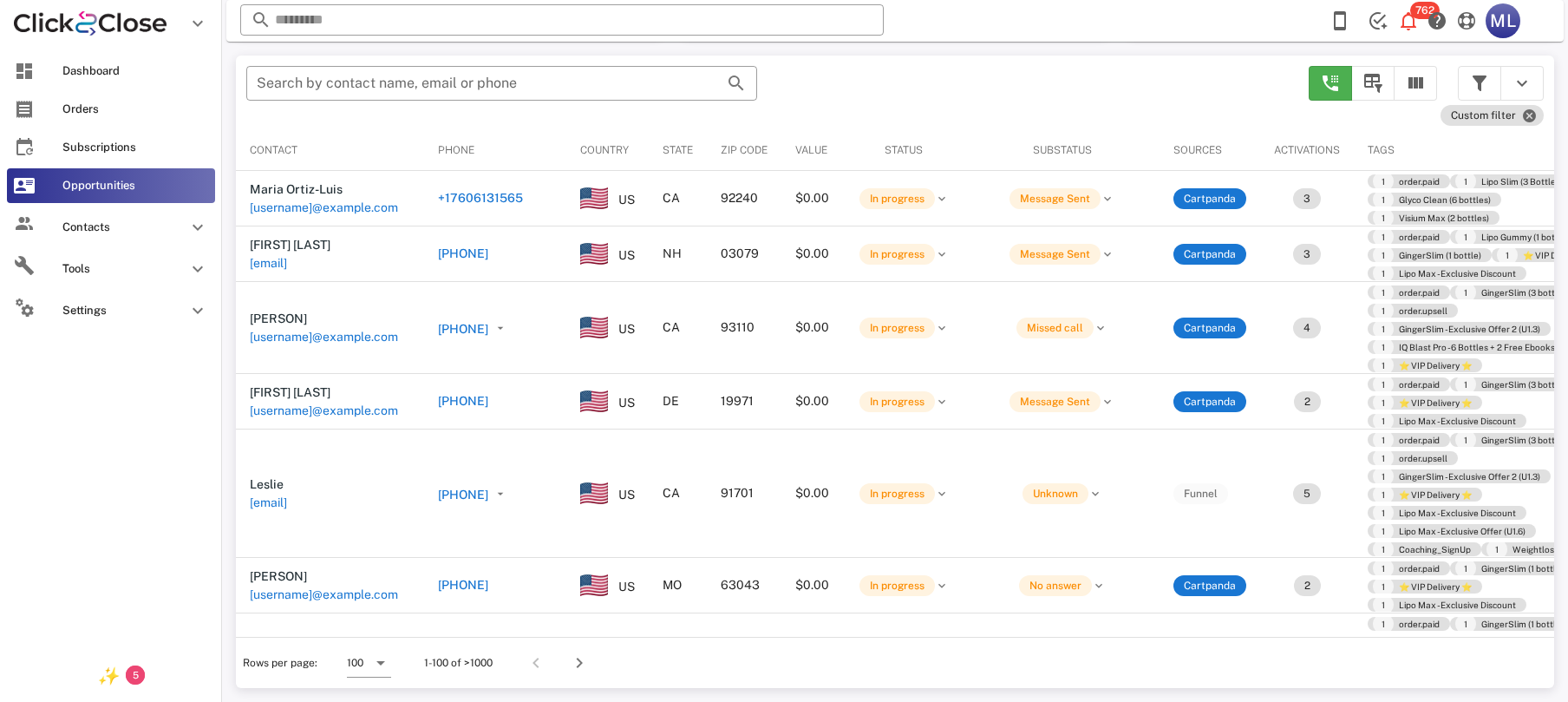 drag, startPoint x: 74, startPoint y: 607, endPoint x: 572, endPoint y: 133, distance: 687.5173 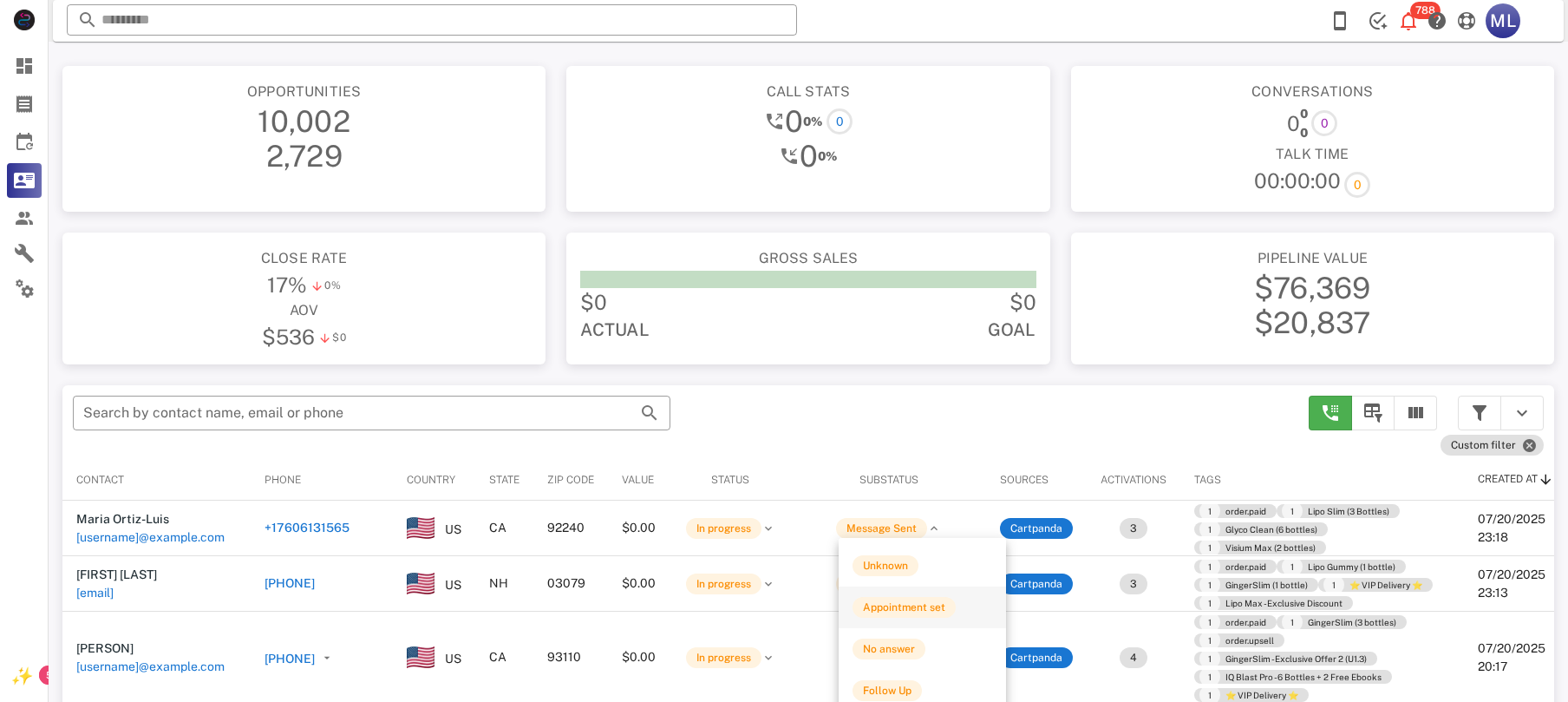 scroll, scrollTop: 330, scrollLeft: 0, axis: vertical 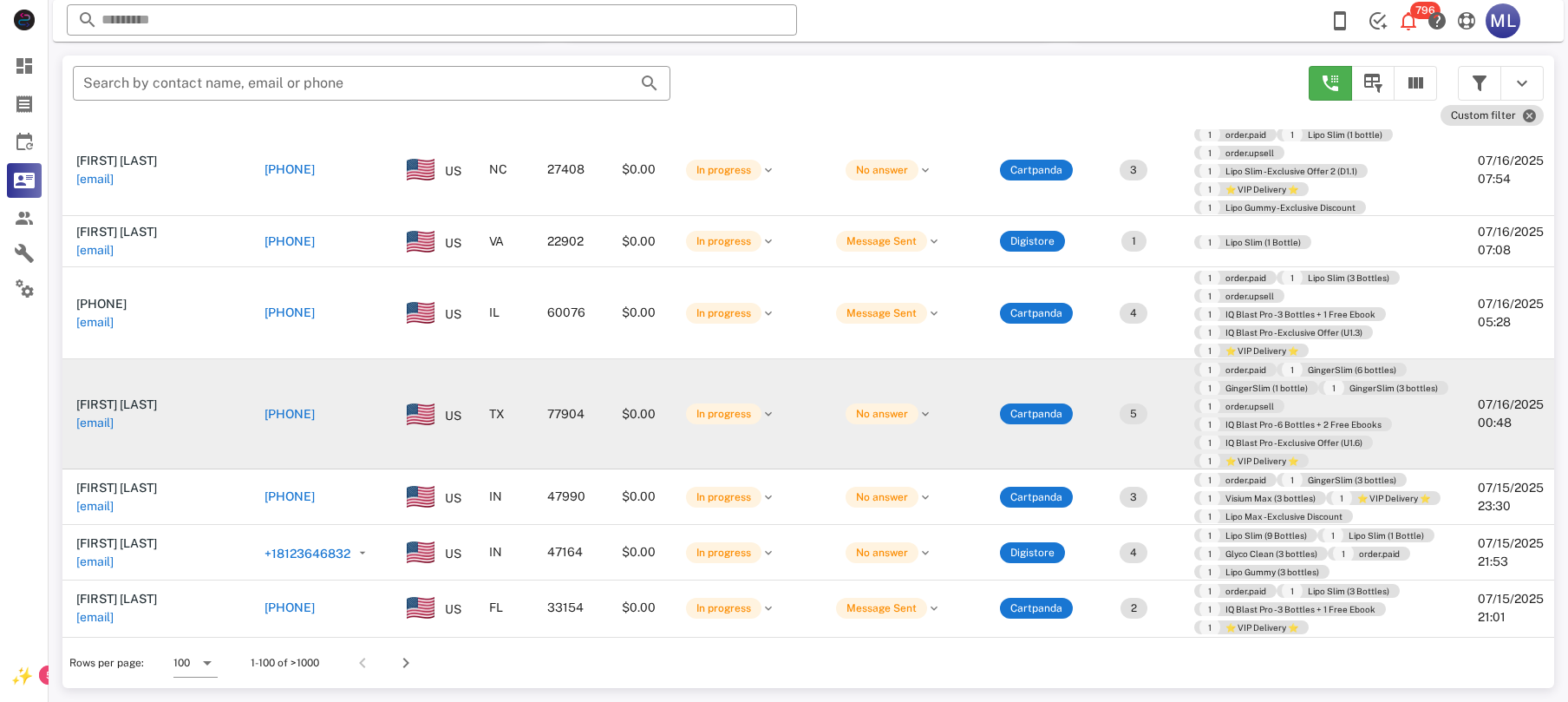 click on "In progress" at bounding box center [730, 414] 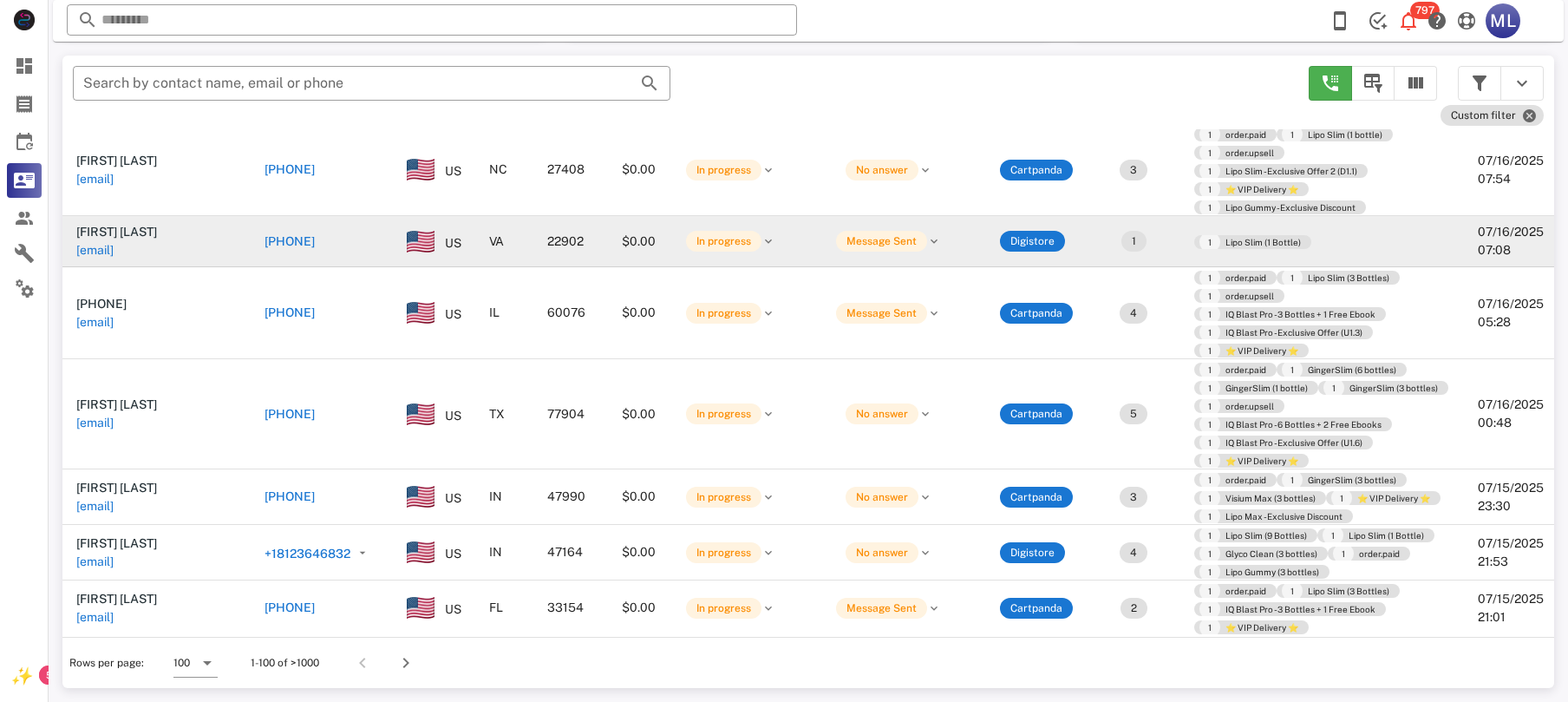 click on "[PHONE]" at bounding box center (290, 241) 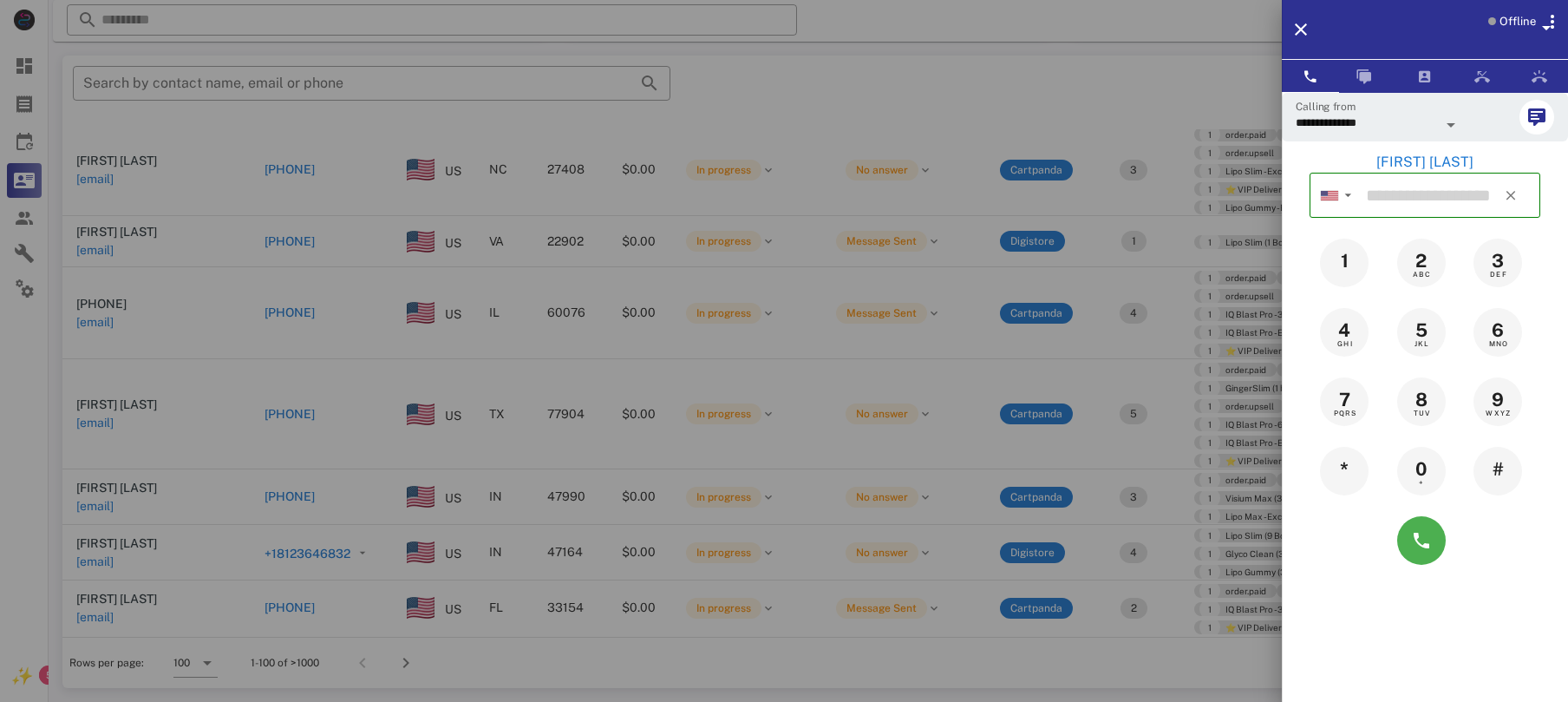 type on "**********" 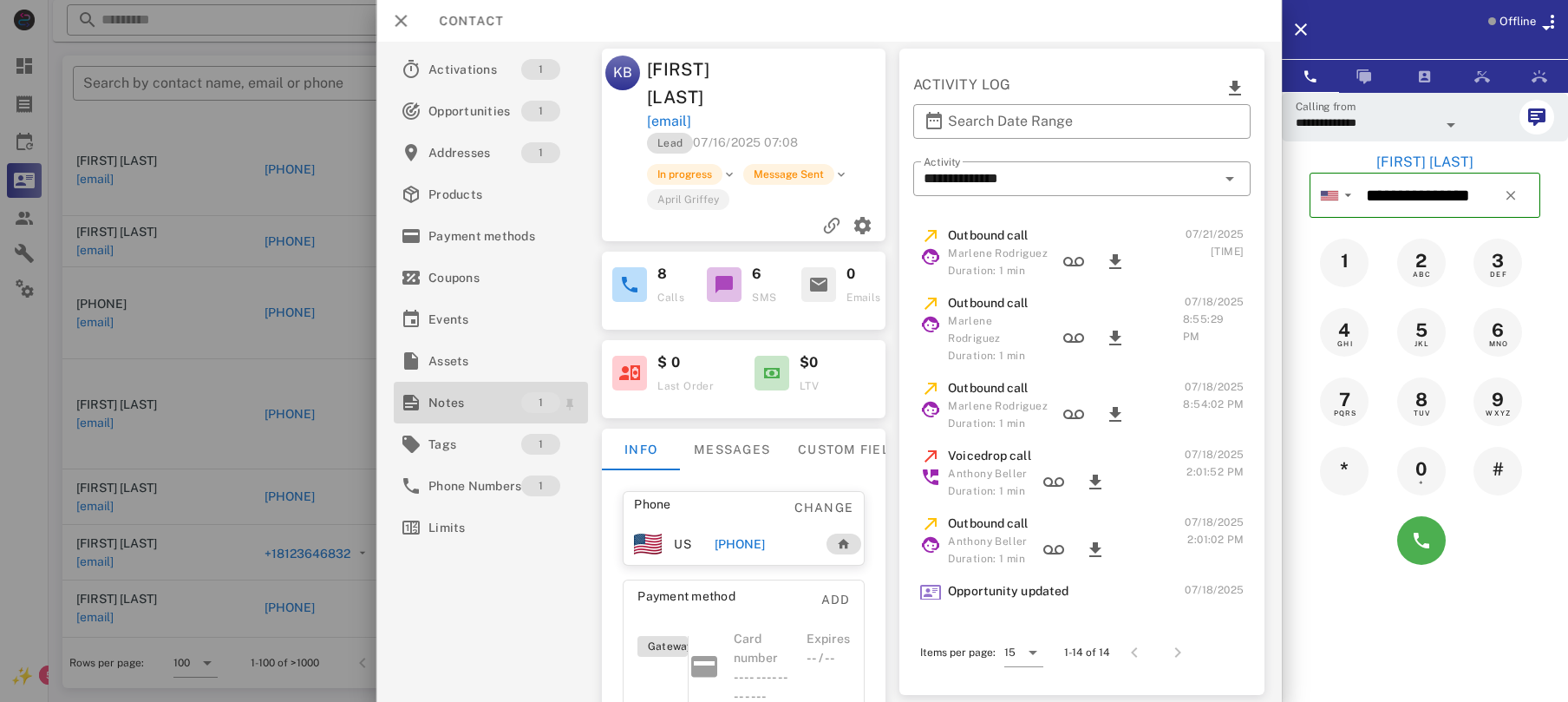 click on "Notes" at bounding box center [474, 403] 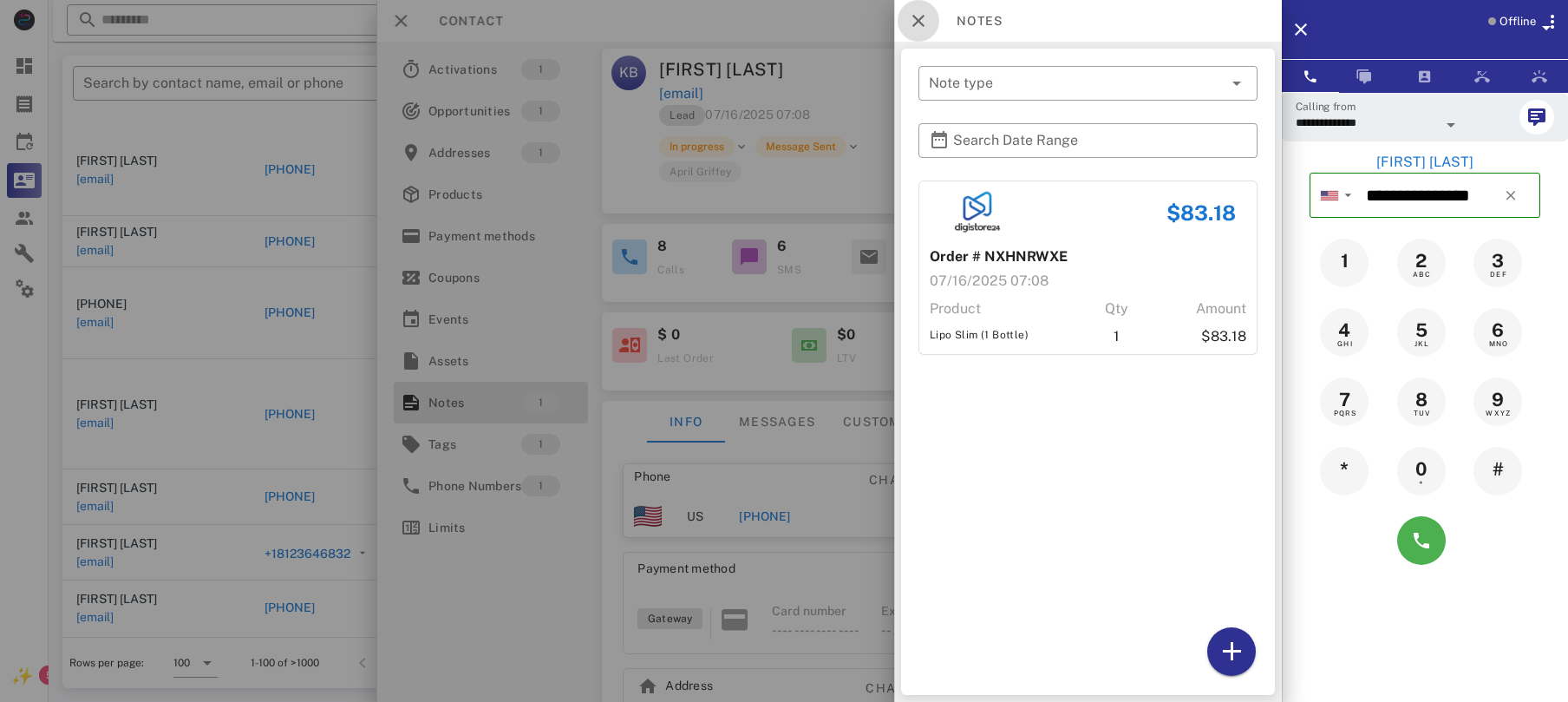 click at bounding box center (918, 21) 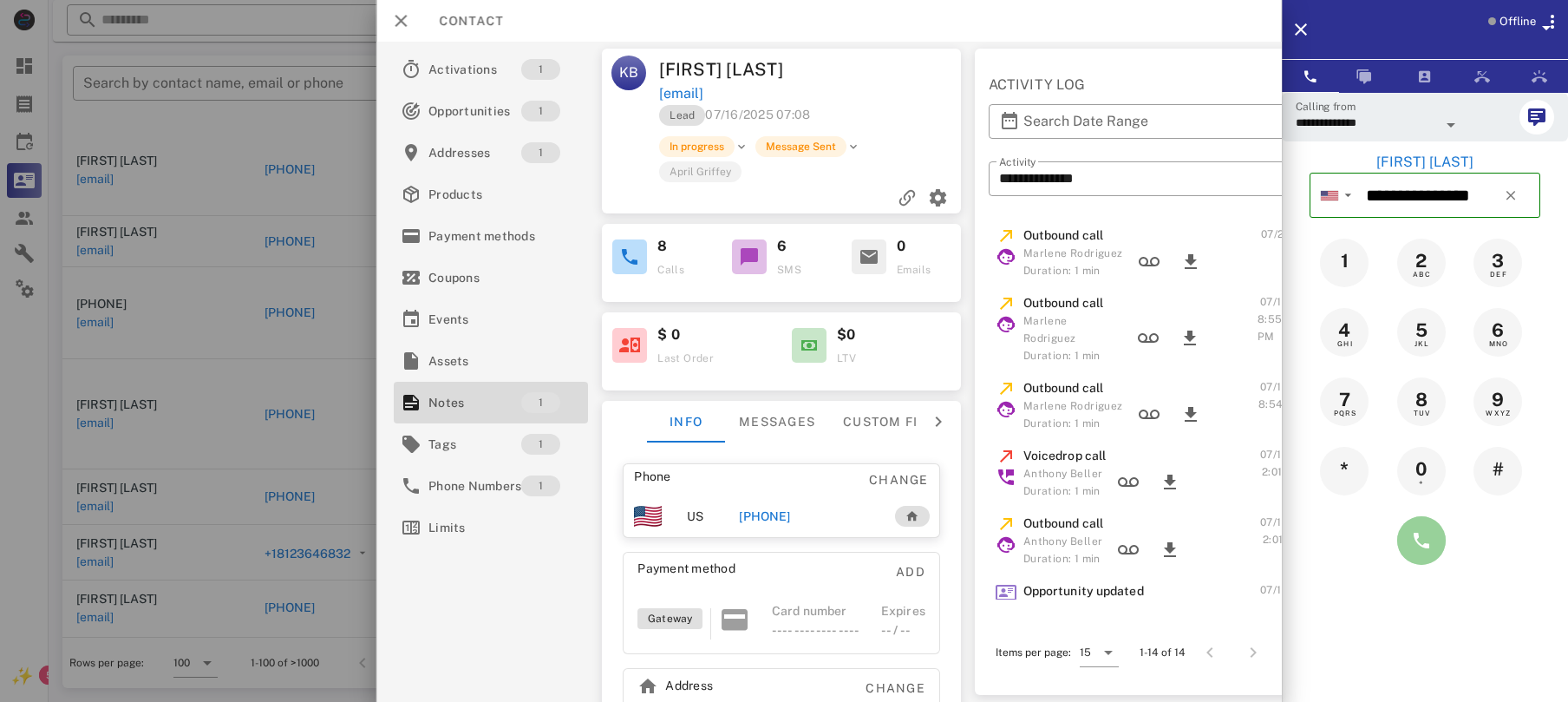 click at bounding box center [1421, 541] 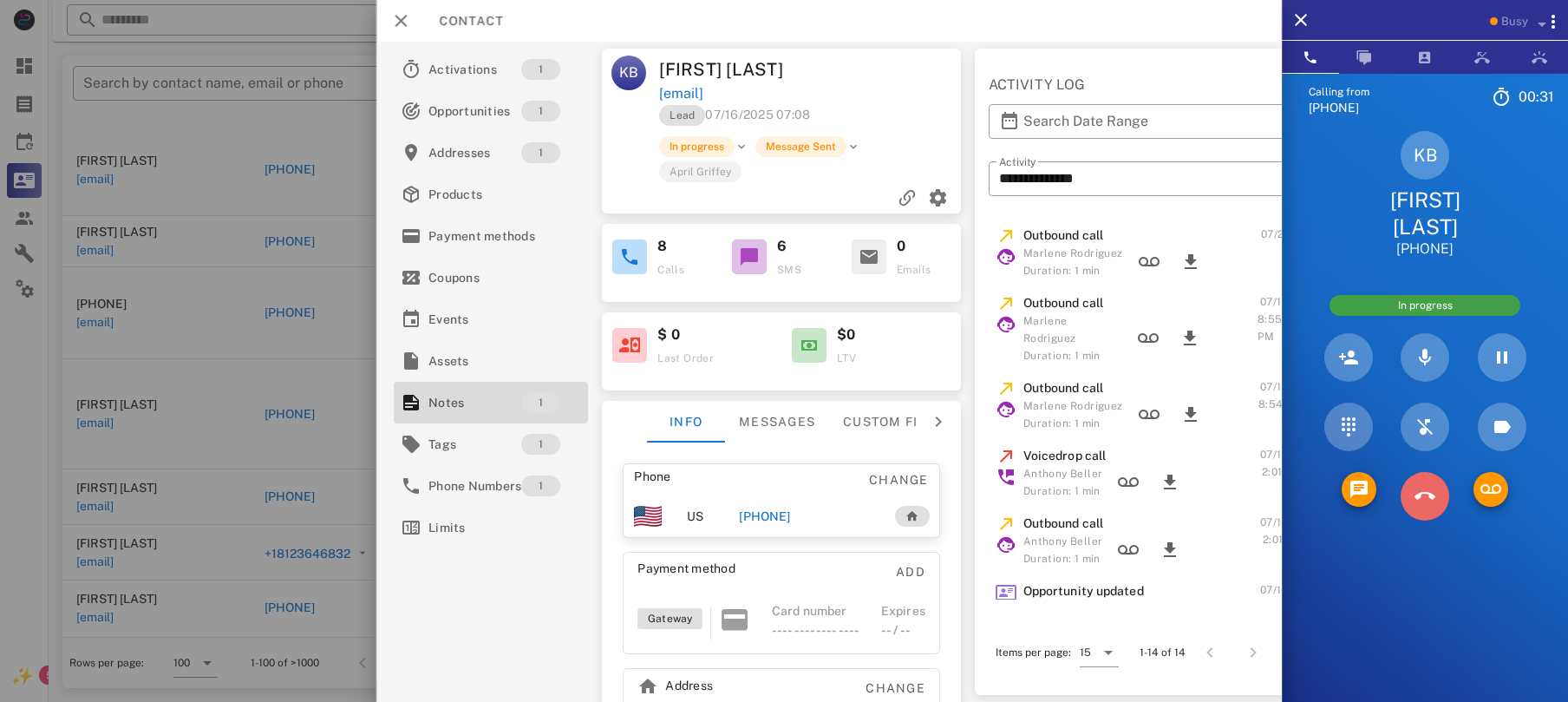 click at bounding box center (1425, 496) 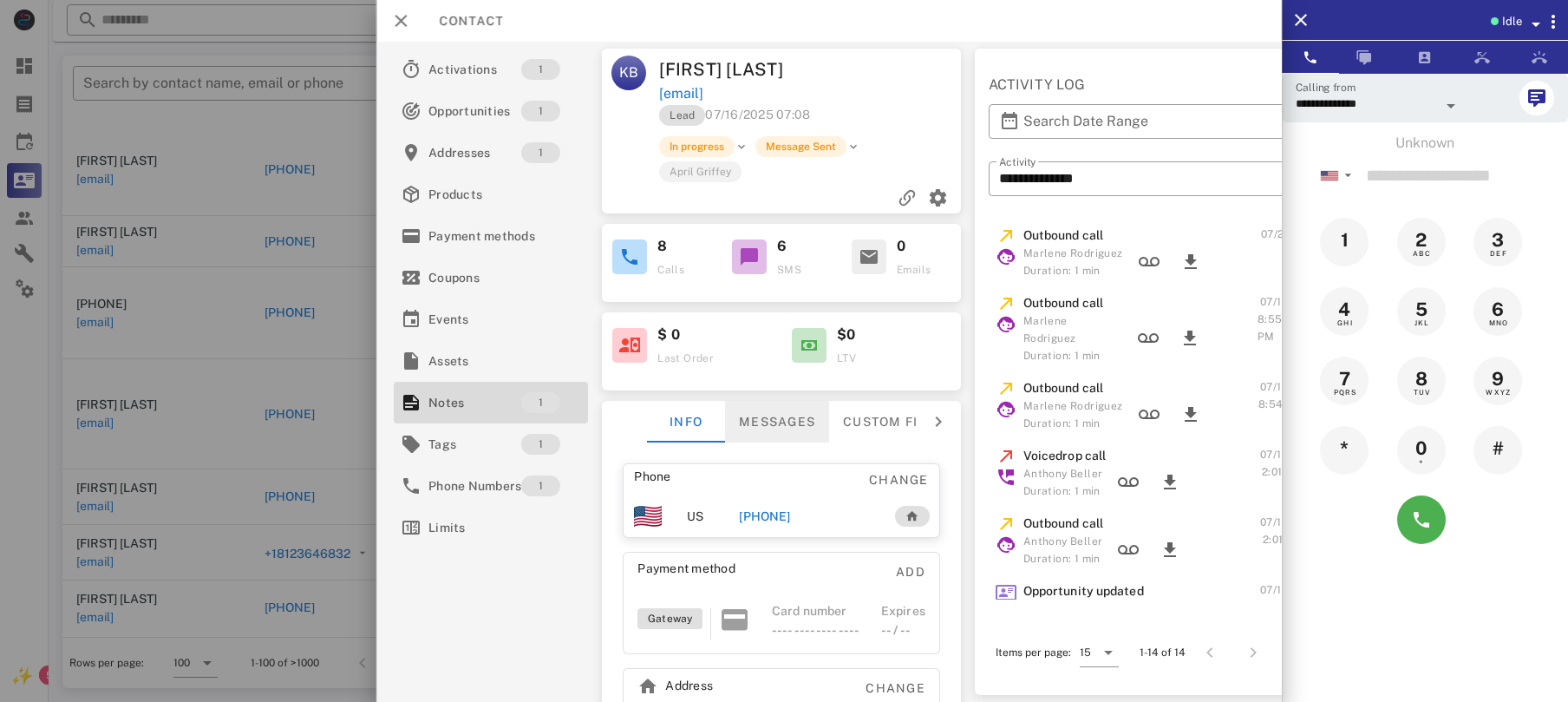 click on "Messages" at bounding box center (778, 422) 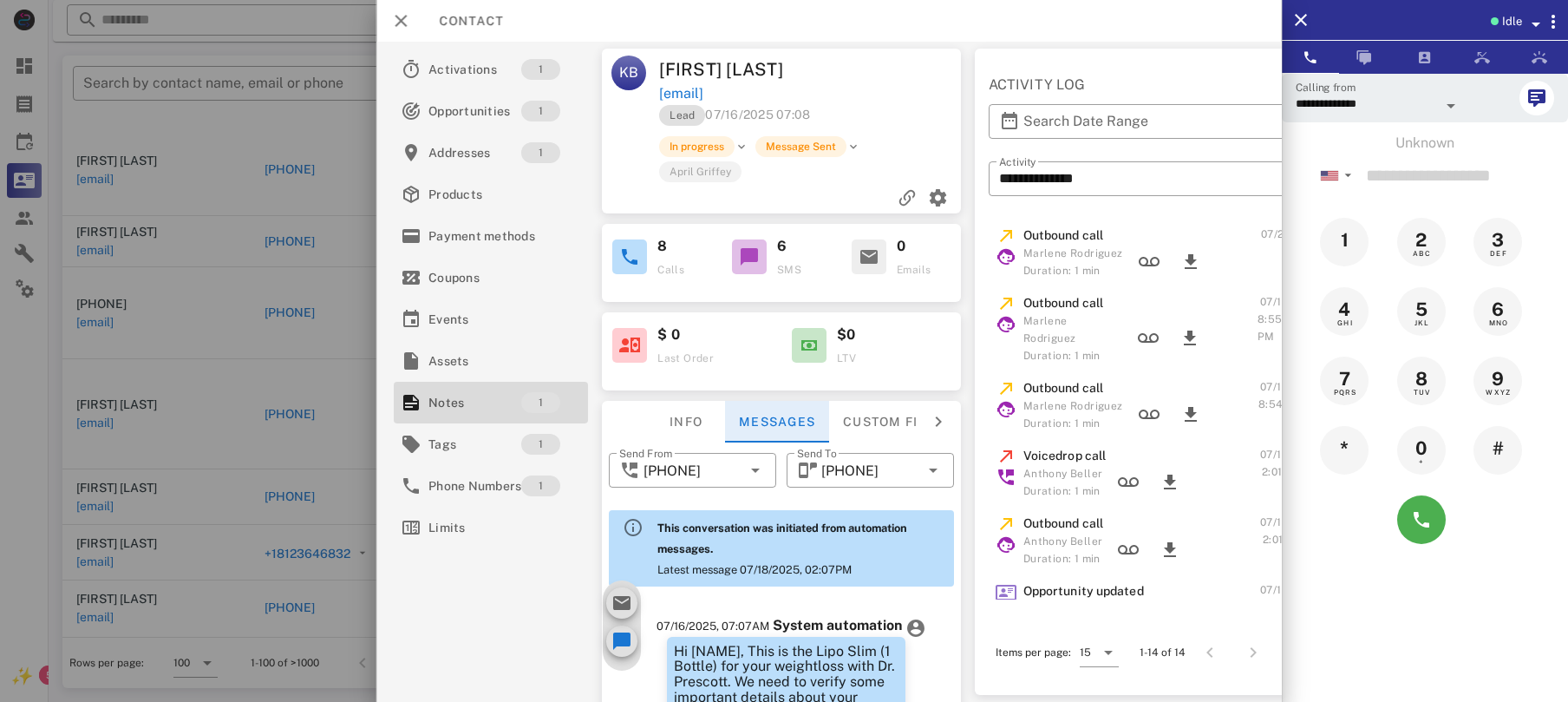 scroll, scrollTop: 720, scrollLeft: 0, axis: vertical 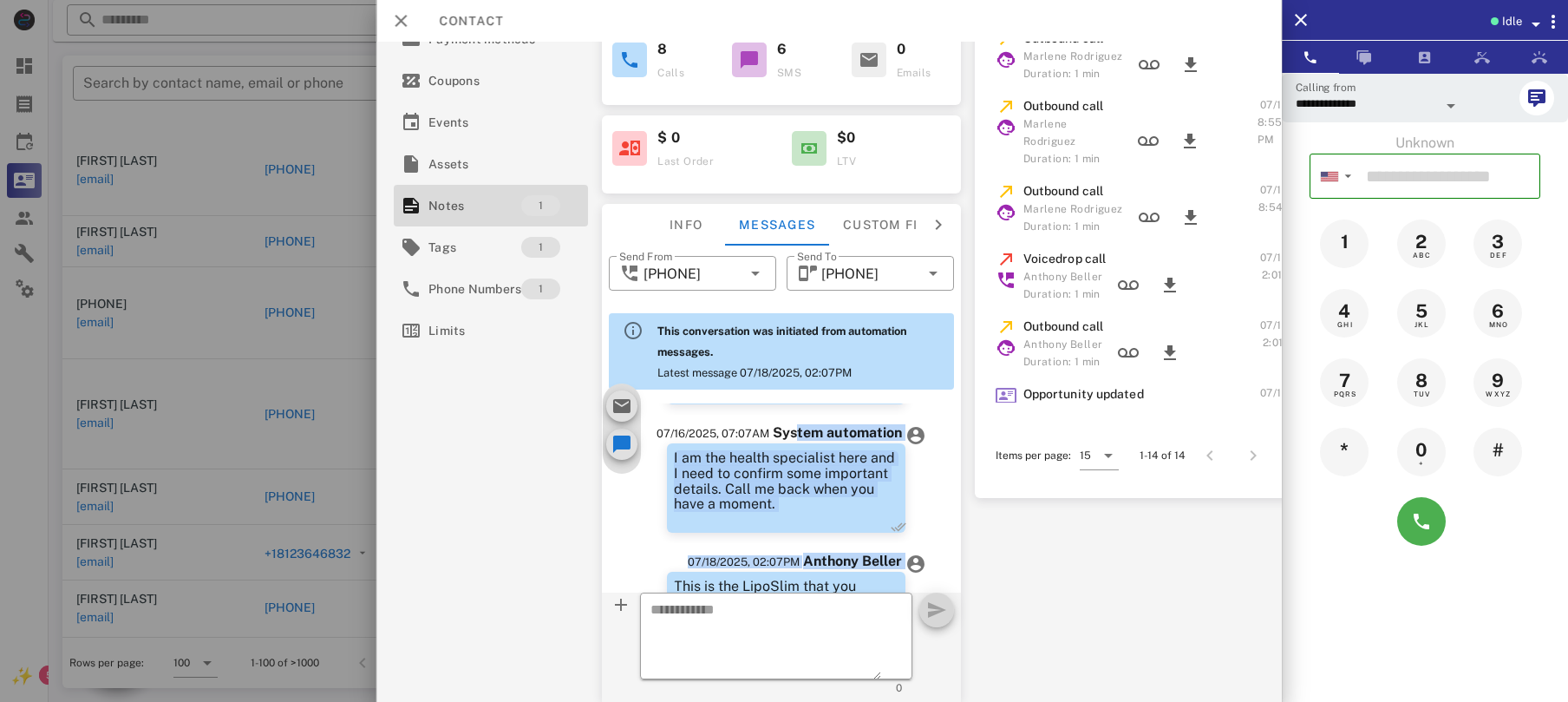 drag, startPoint x: 668, startPoint y: 406, endPoint x: 798, endPoint y: 410, distance: 130.06152 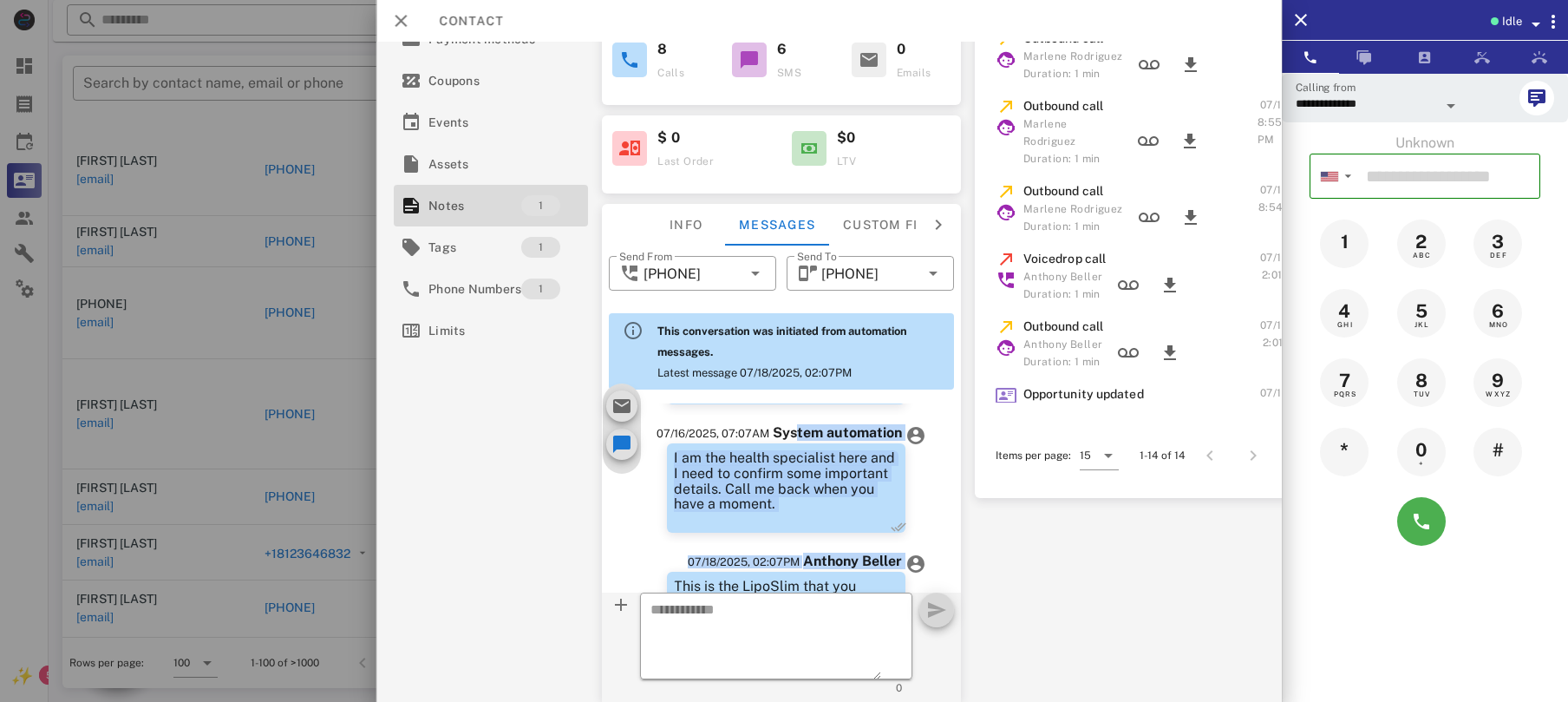 click on "07/16/2025, 07:07AM System automation  Hi  [NAME], This is the Lipo Slim (1 Bottle) for your weightloss with Dr. Prescott. We need to verify some important details about your order. If you can please return the call at your earliest convenience. Otherwise we will try back at another time. The phone number is [PHONE]. Thank you have a great day.  07/16/2025, 07:07AM System automation  OK. I can send it your email on file or would you prefer that we go over it on the phone? I do have a question pertaining your health.  07/16/2025, 07:07AM System automation  You can reach me at [PHONE]  07/16/2025, 07:07AM System automation  [NAME] Is now a good time for a call? Remember you can reach me at [PHONE]  07/16/2025, 07:07AM System automation  I am the health specialist here and I need to confirm some important details. Call me back when you have a moment.  07/18/2025, 02:07PM [FIRST] [LAST]" at bounding box center (786, 420) 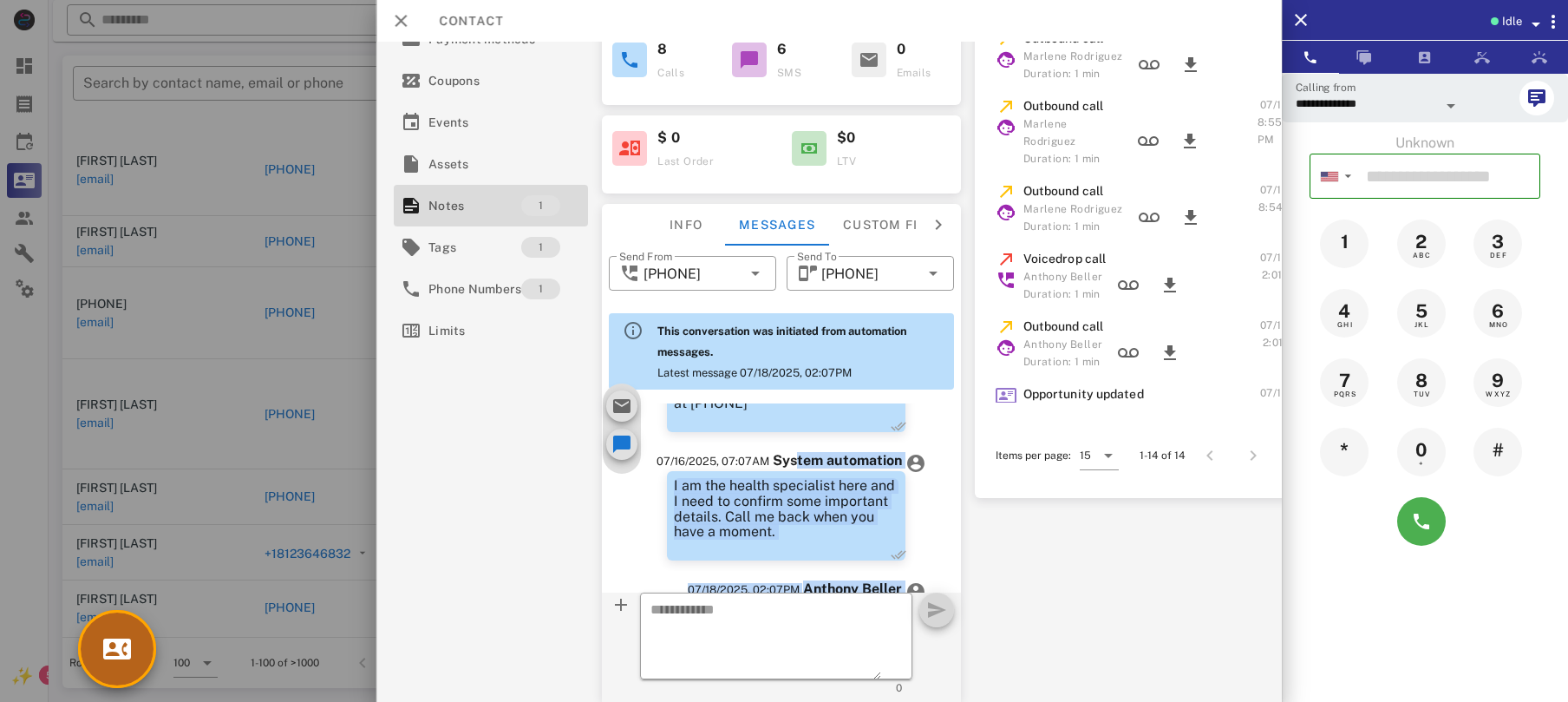 click at bounding box center (117, 649) 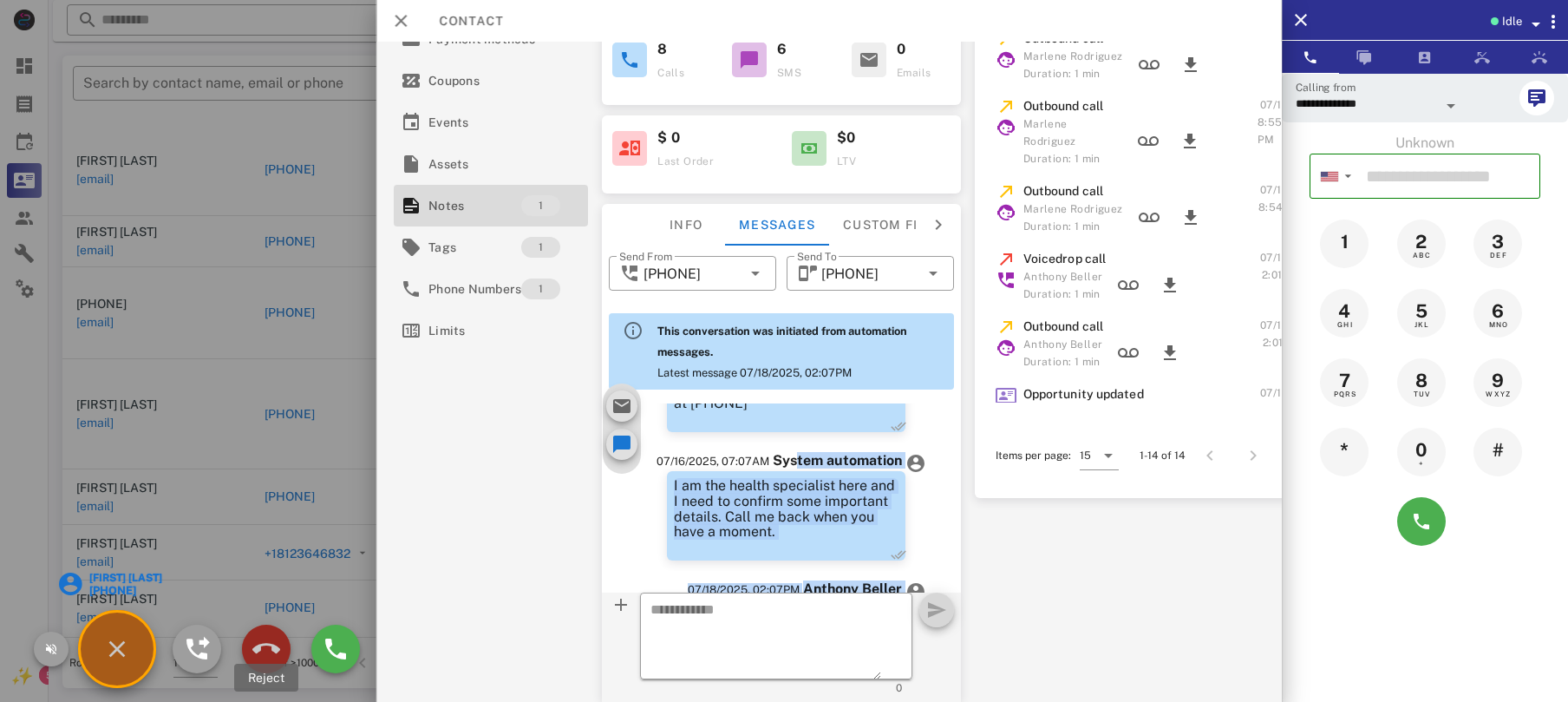 click at bounding box center (266, 649) 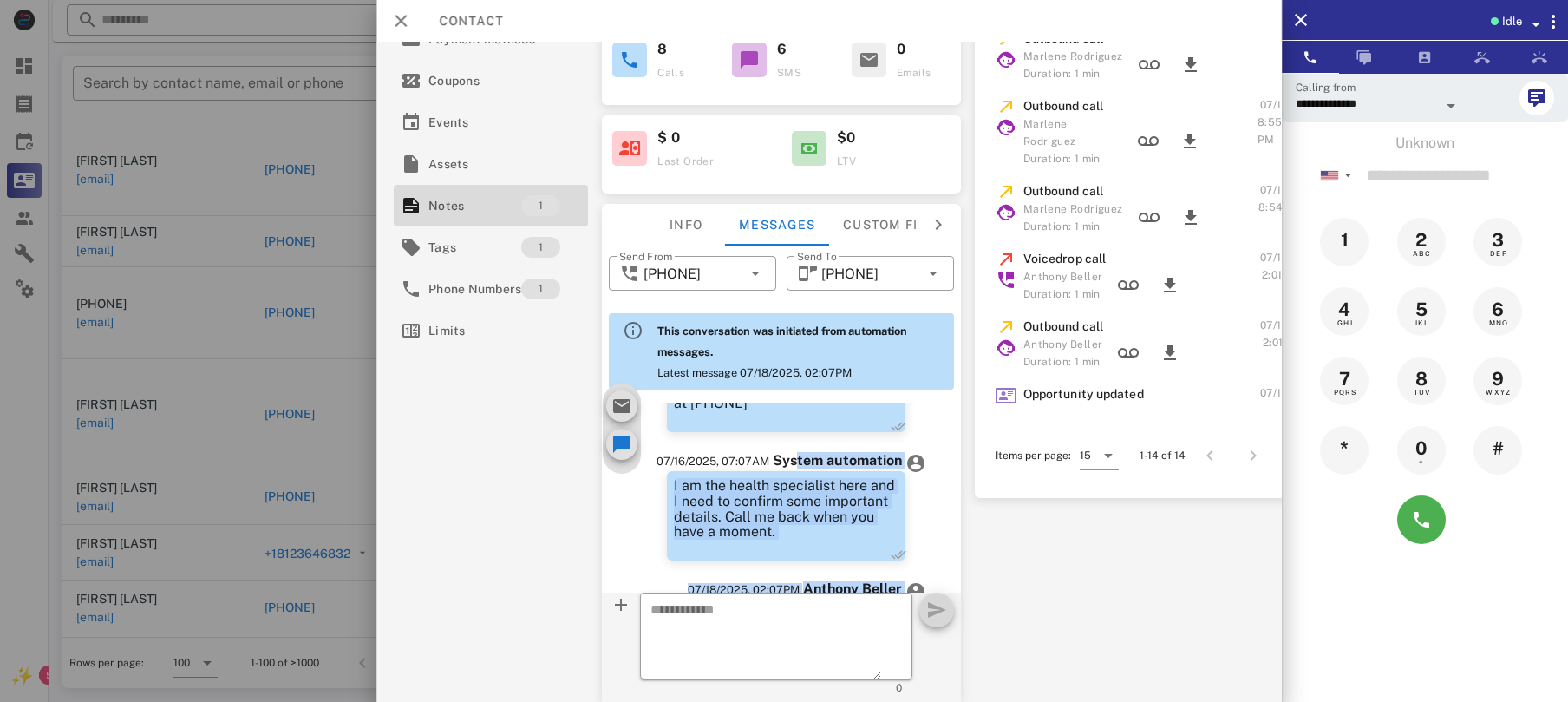 scroll, scrollTop: 722, scrollLeft: 0, axis: vertical 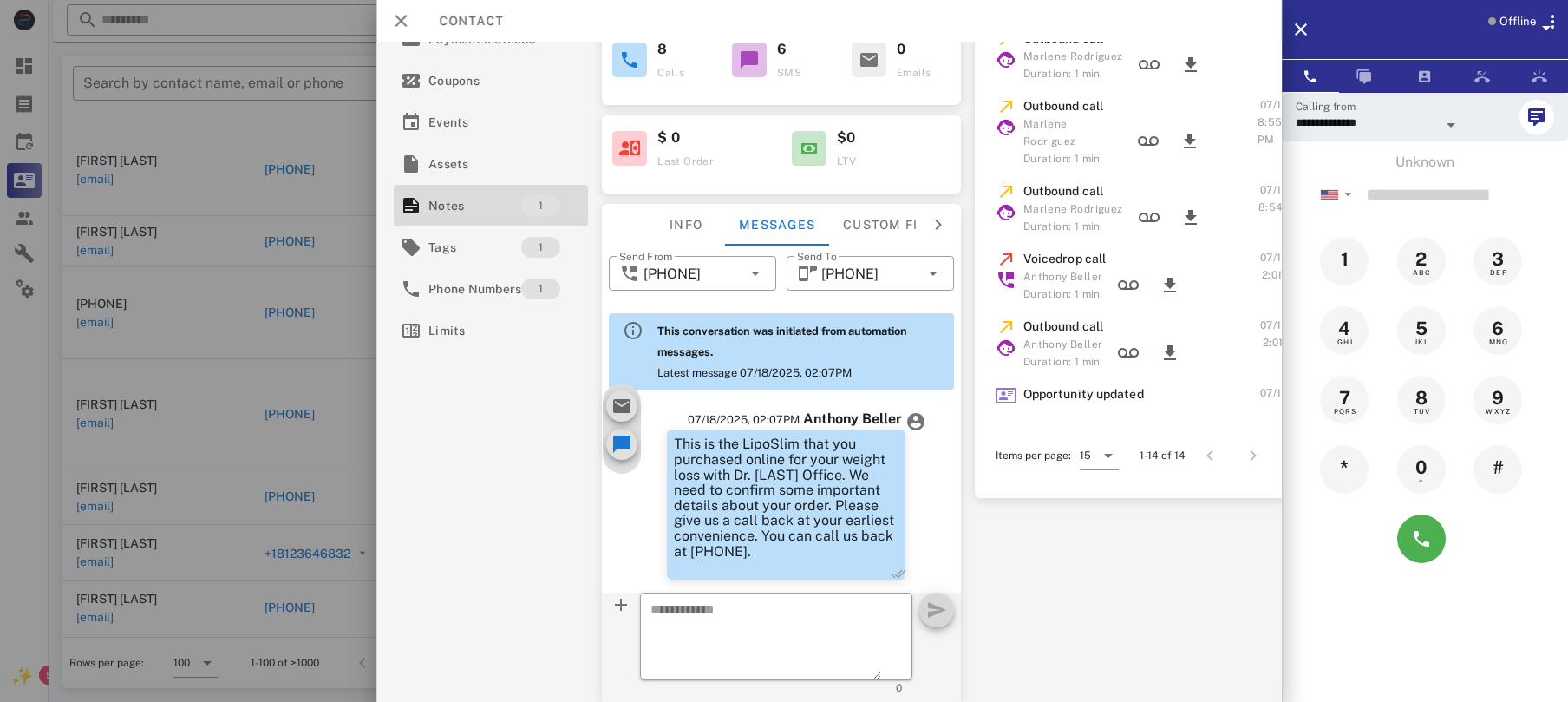 click on "This is the LipoSlim that you purchased online for your weight loss with Dr. [LAST] Office. We need to confirm some important details about your order. Please give us a call back at your earliest convenience. You can call us back at [PHONE]." at bounding box center (786, 497) 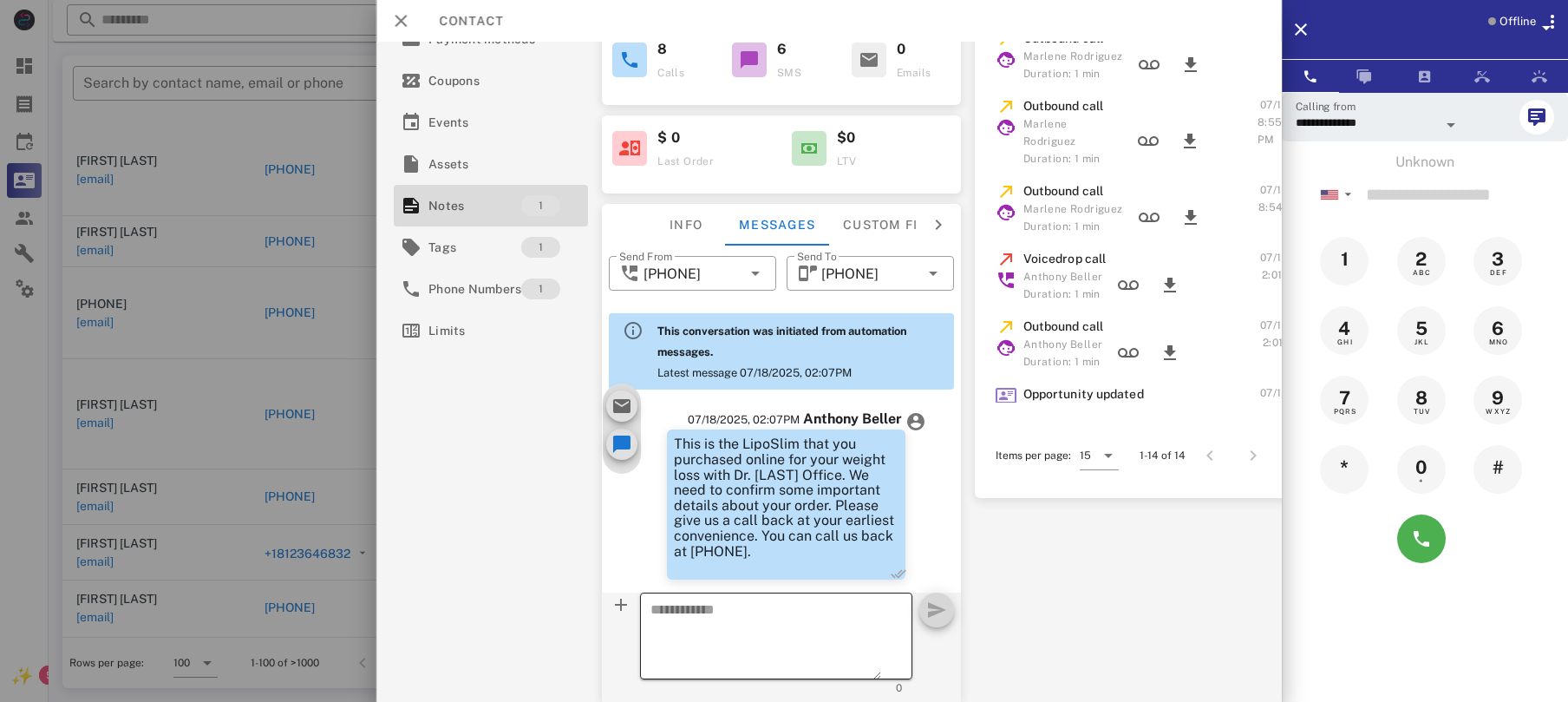 click at bounding box center [767, 639] 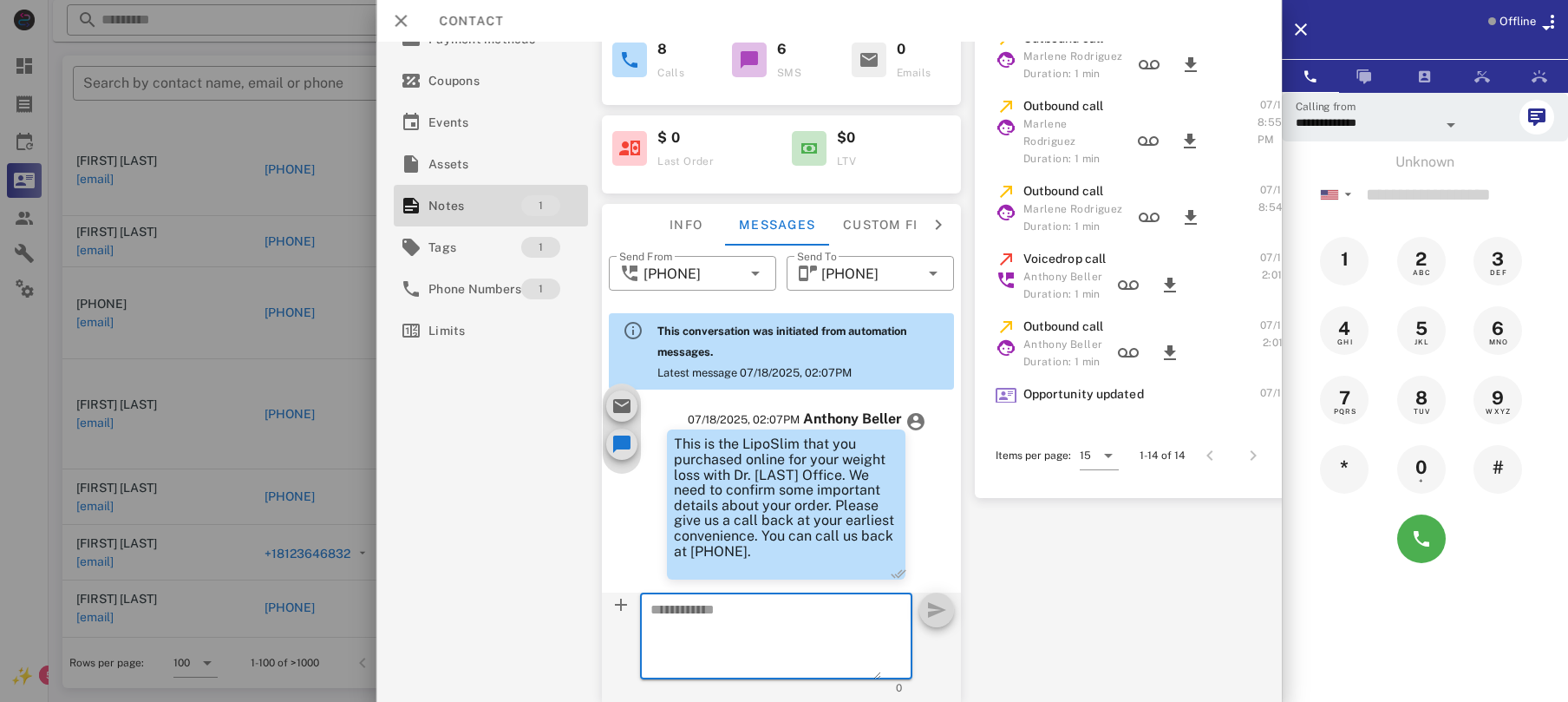 paste on "**********" 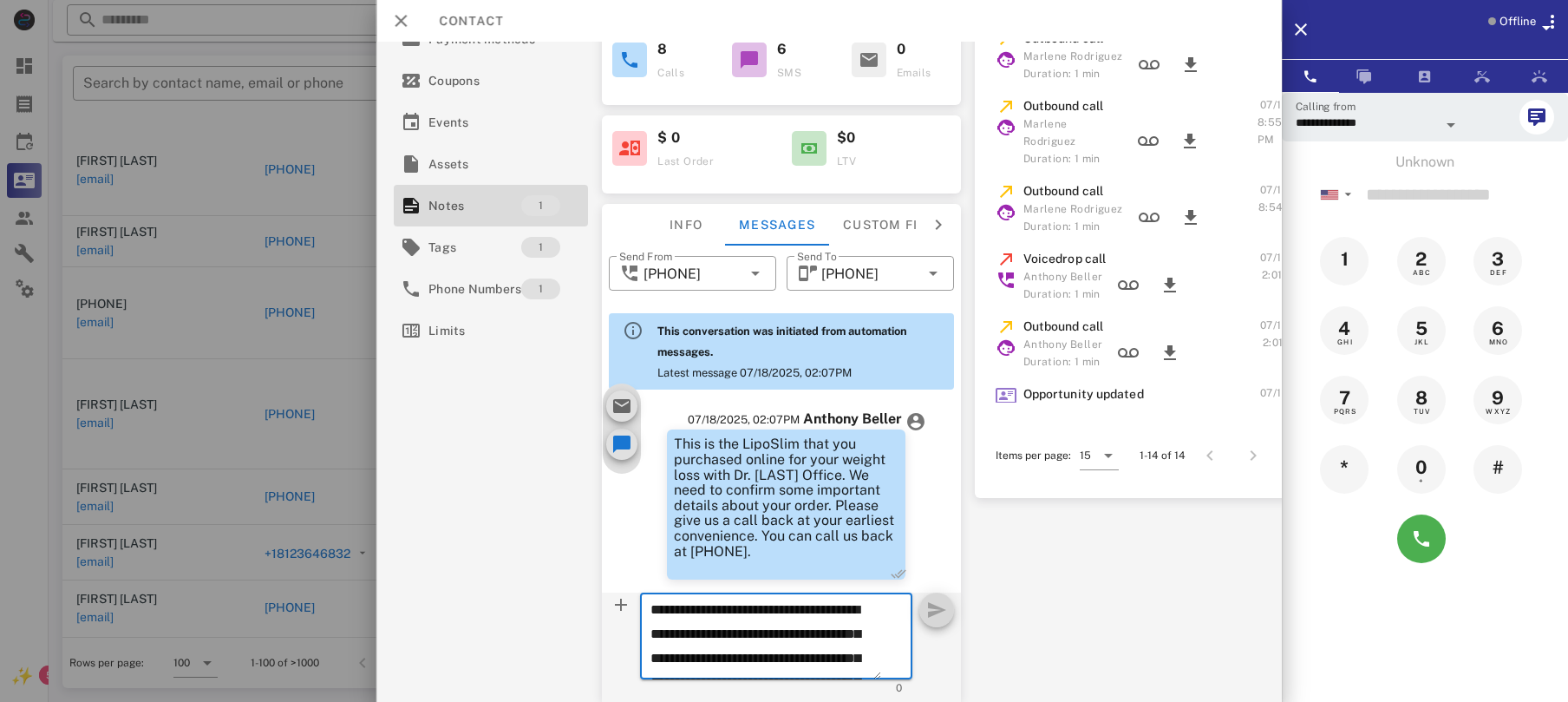scroll, scrollTop: 108, scrollLeft: 0, axis: vertical 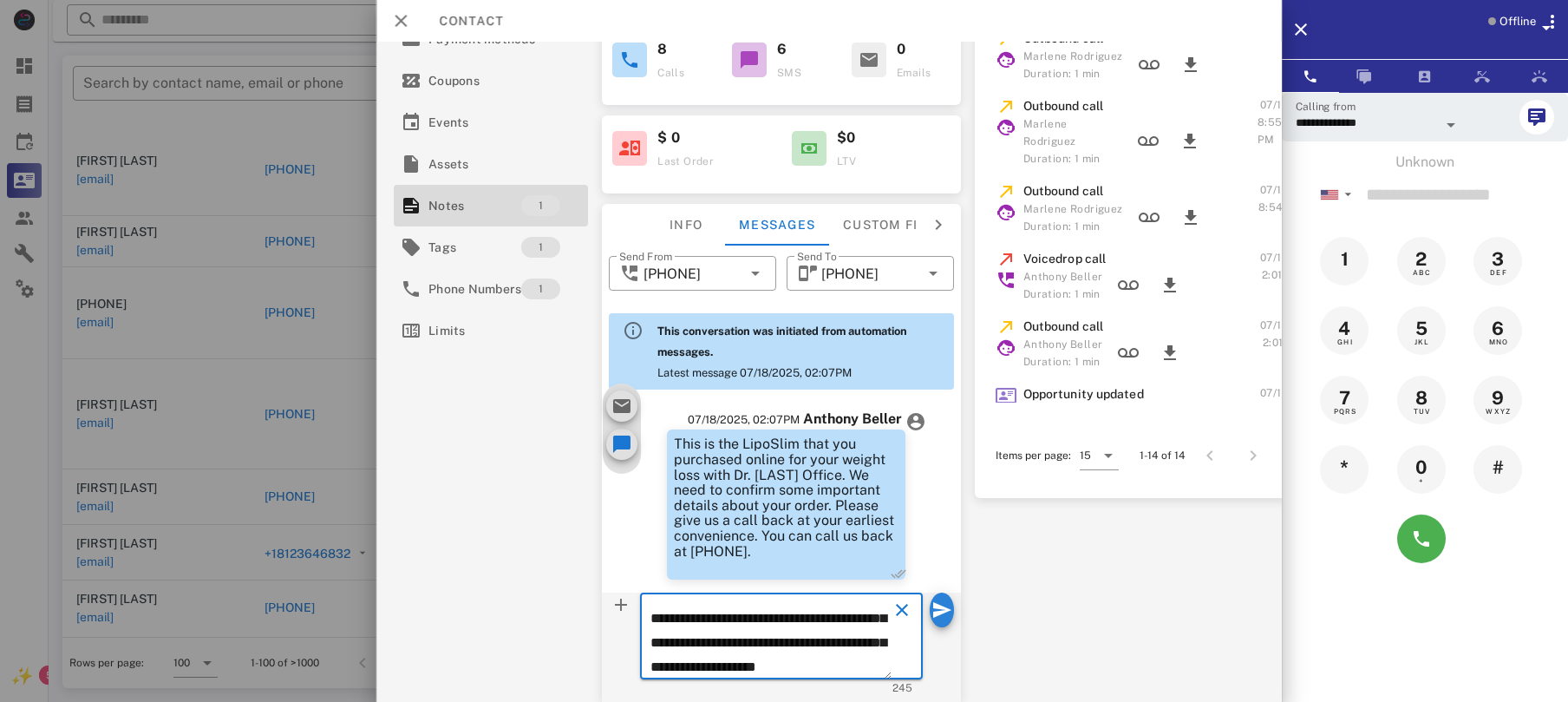 type on "**********" 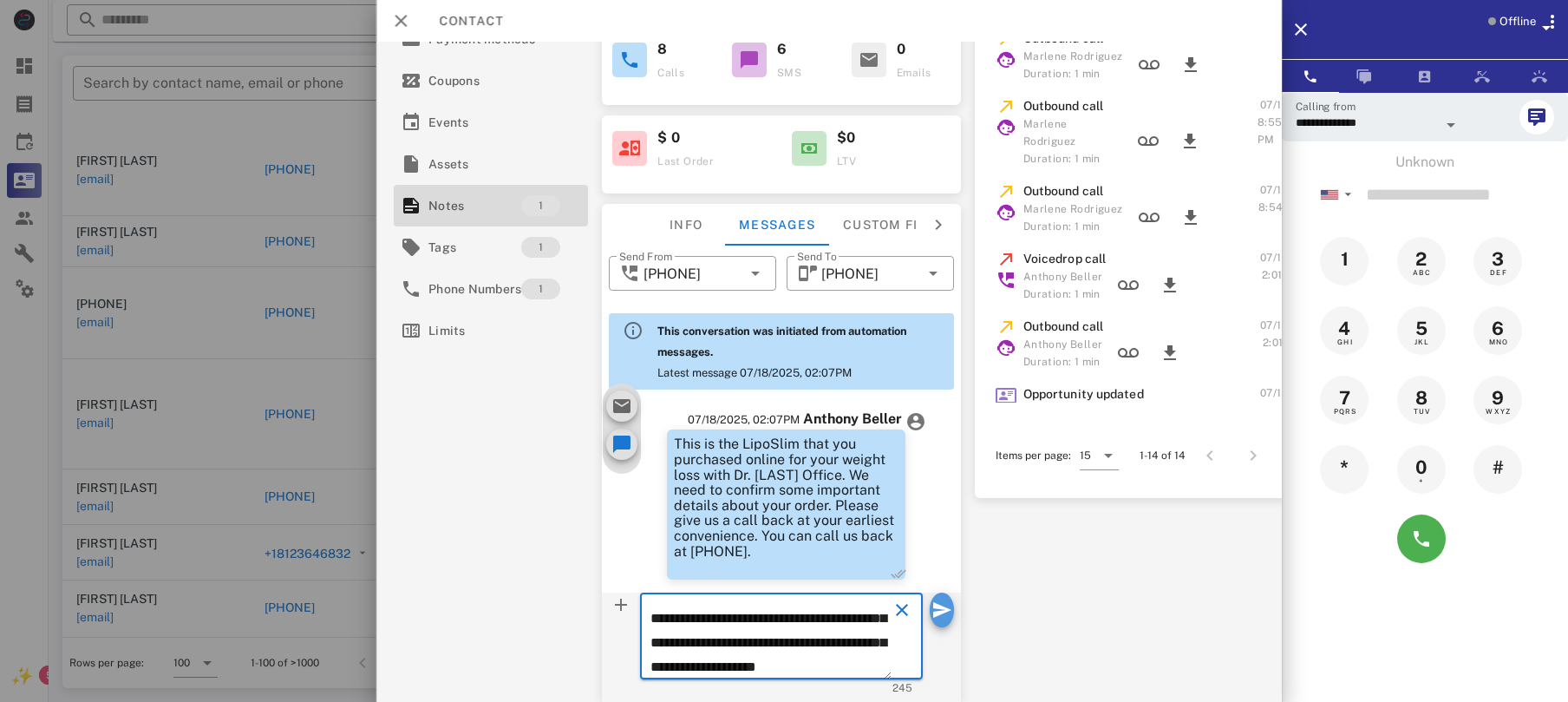 click at bounding box center (942, 610) 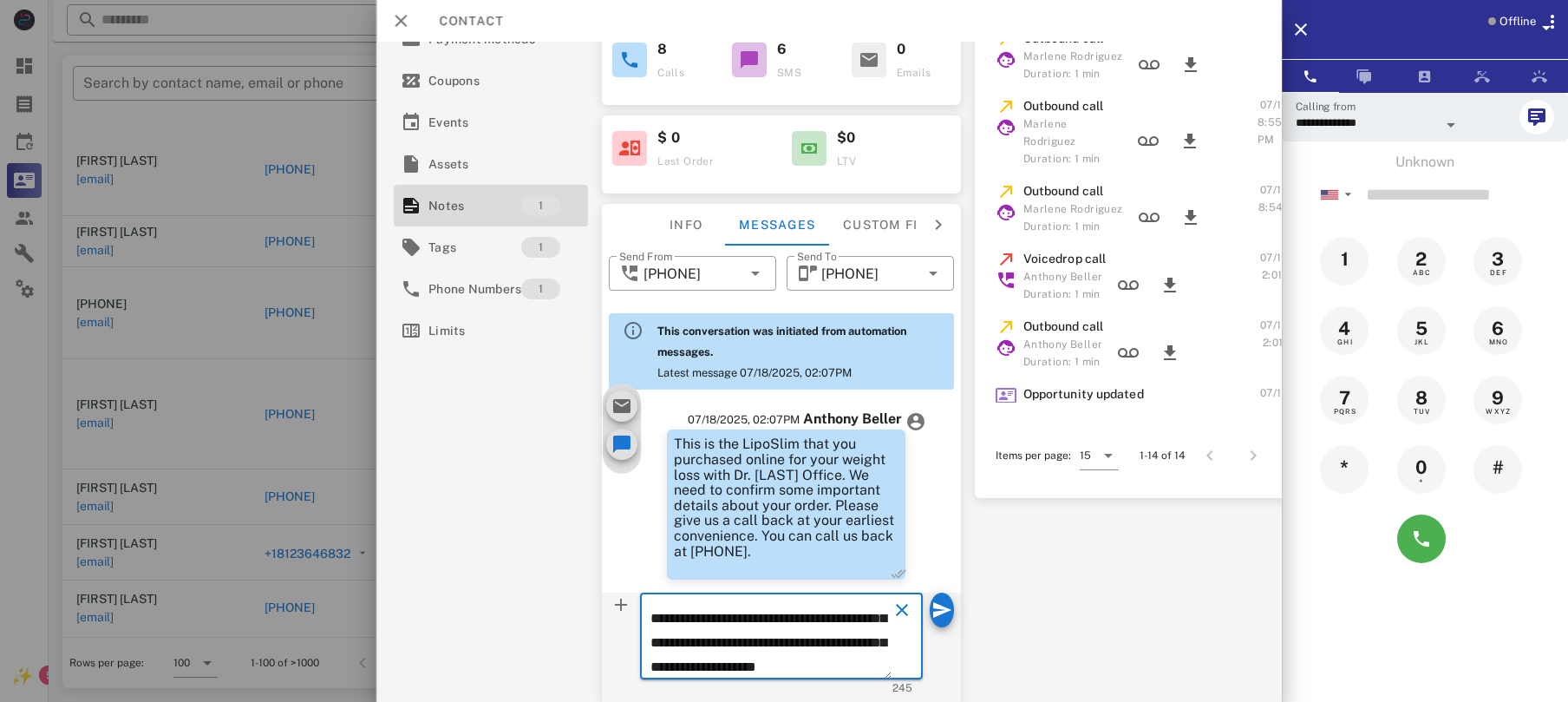 type 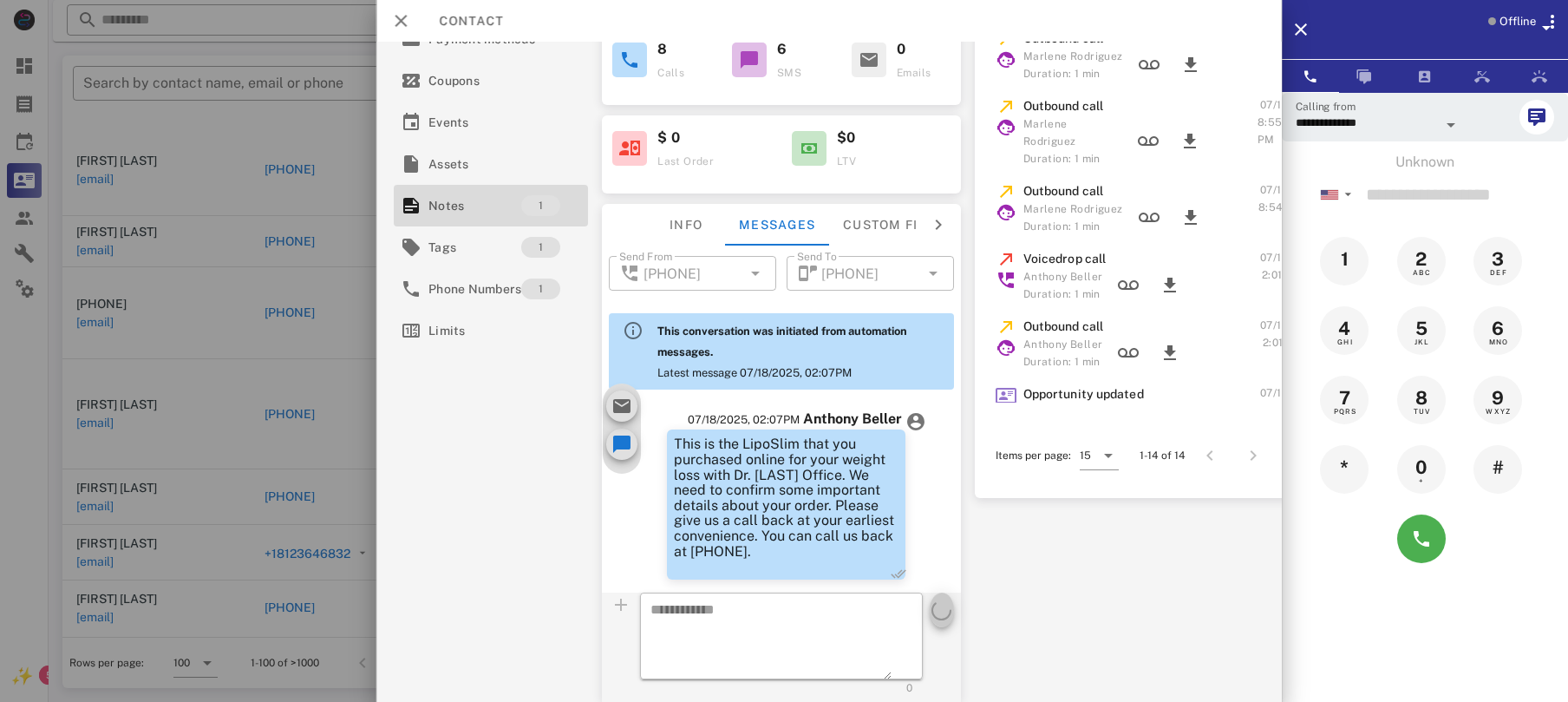 scroll, scrollTop: 0, scrollLeft: 0, axis: both 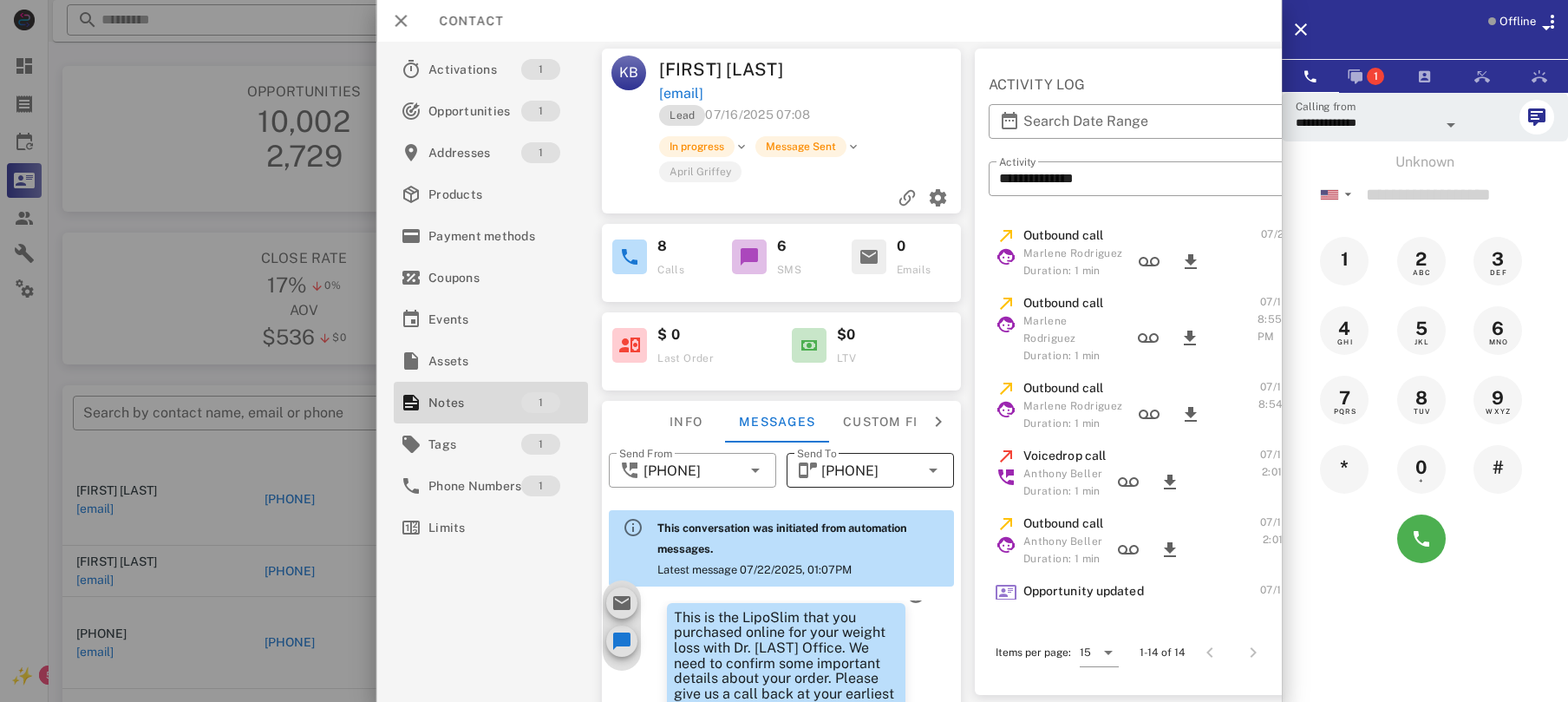 click on "[PHONE]" at bounding box center [870, 470] 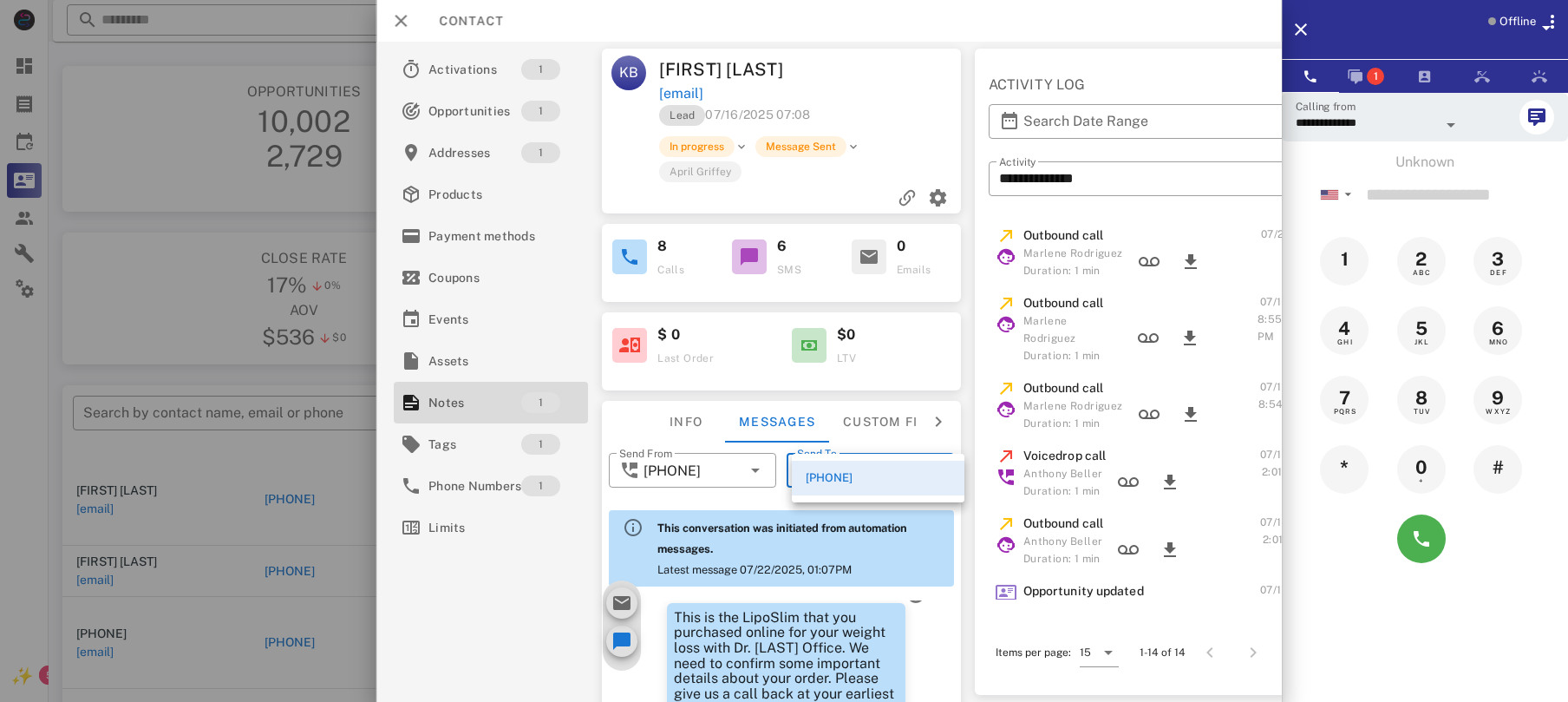 click on "[PHONE]" at bounding box center (878, 478) 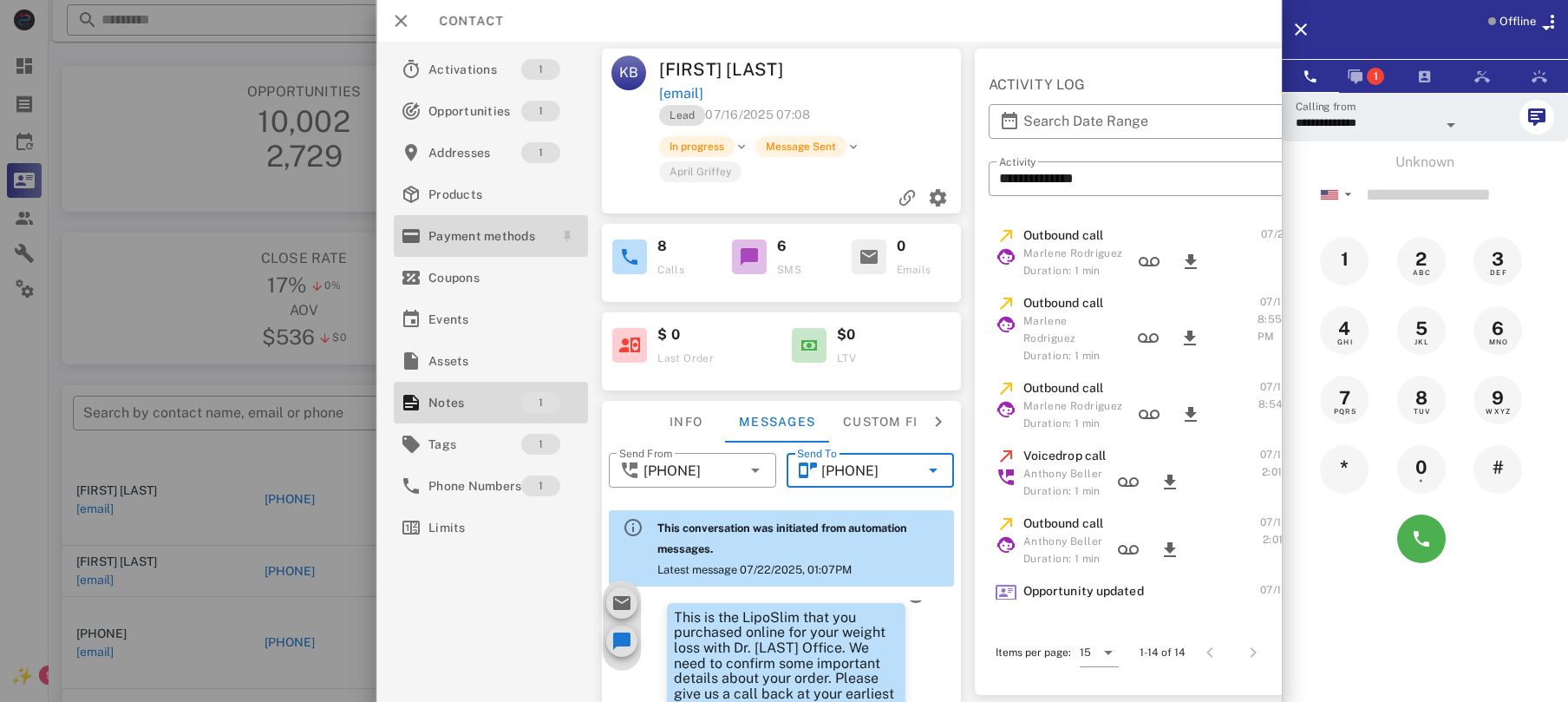 click on "Payment methods" at bounding box center (487, 236) 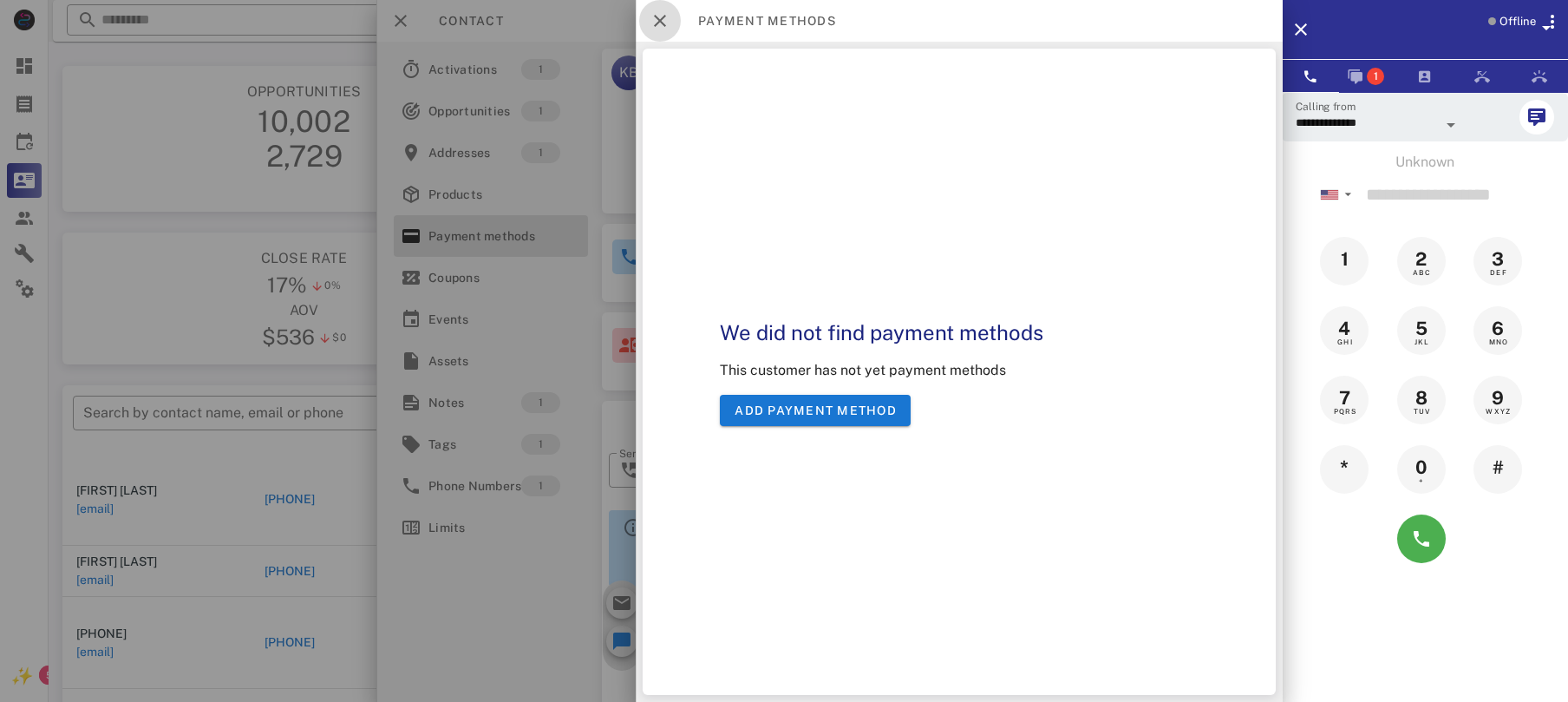 click at bounding box center (660, 21) 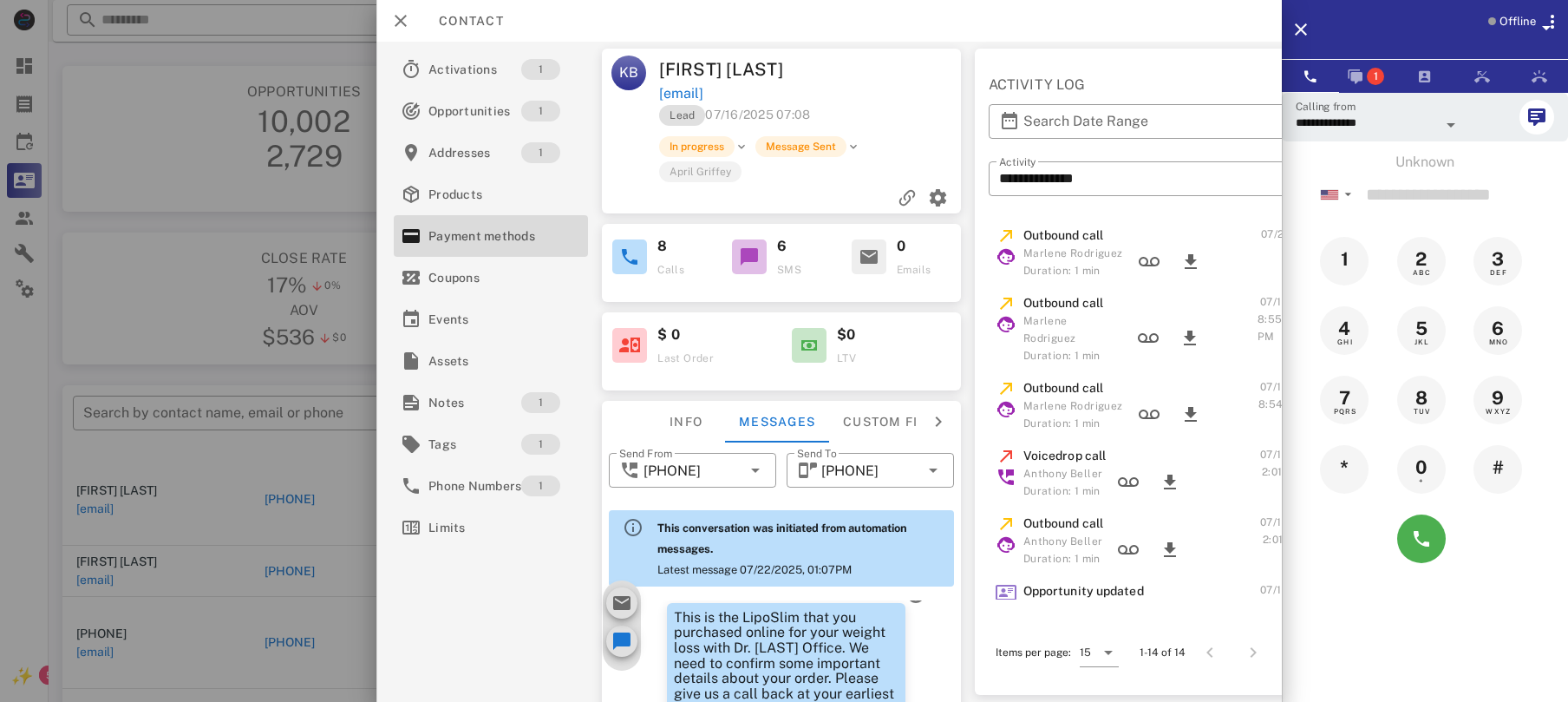 click at bounding box center [630, 257] 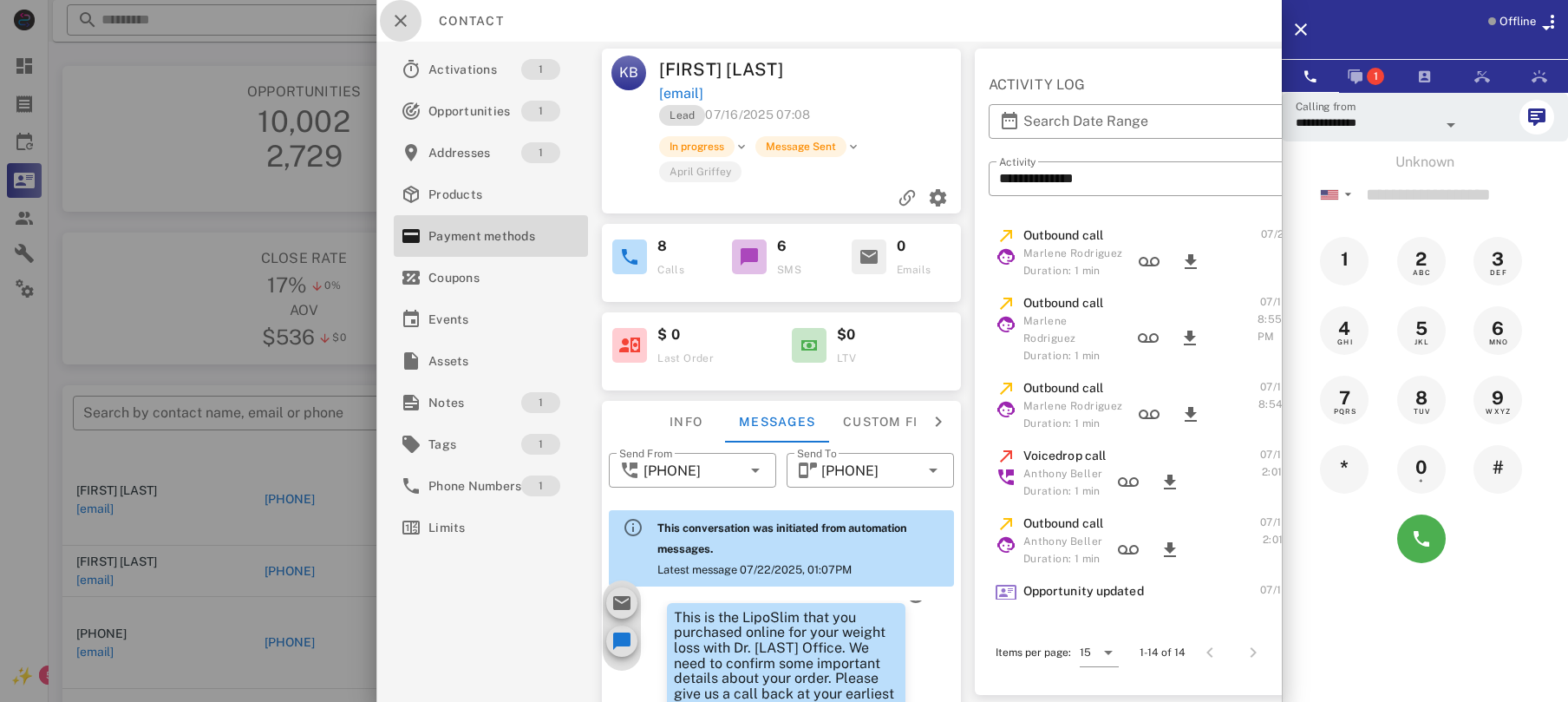 click at bounding box center [401, 21] 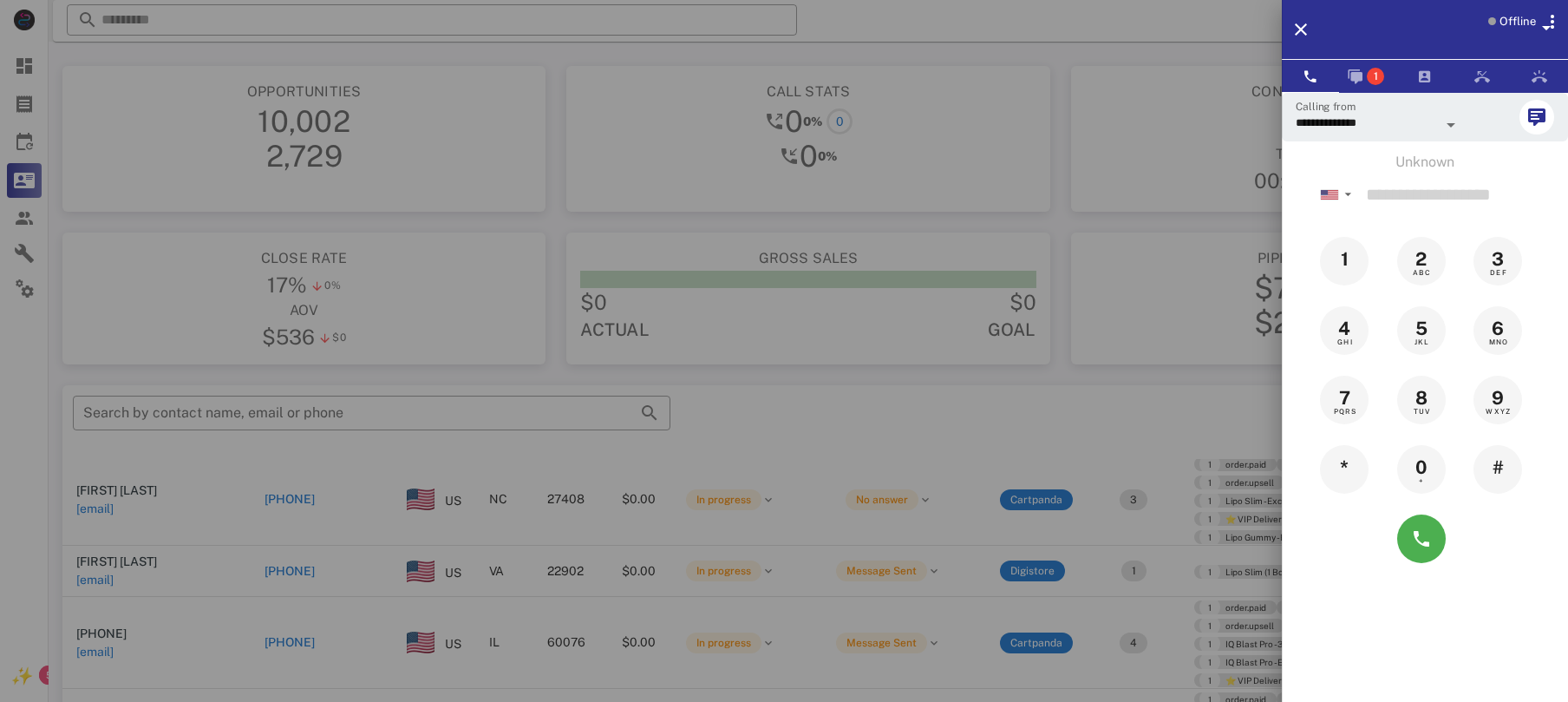 click at bounding box center [1451, 125] 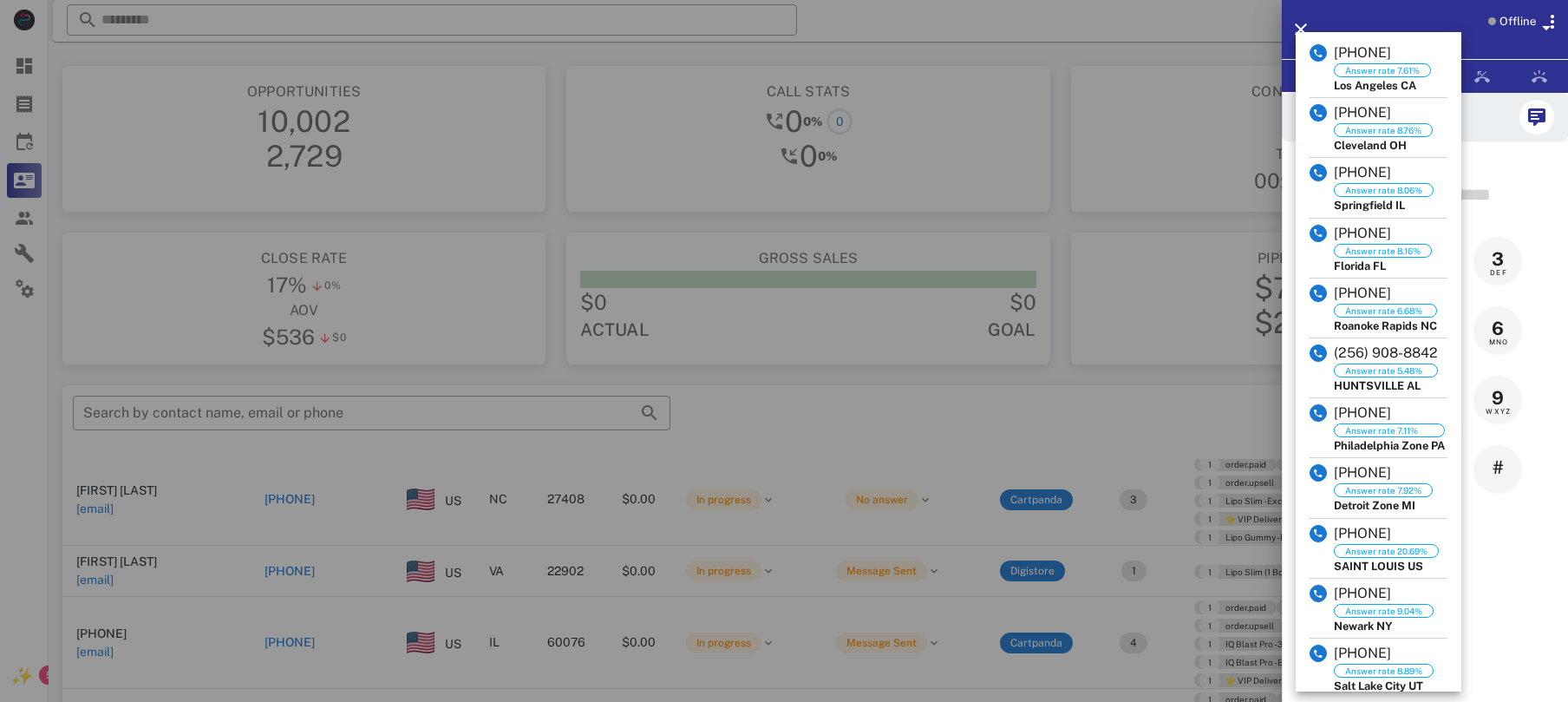 click at bounding box center [1518, 117] 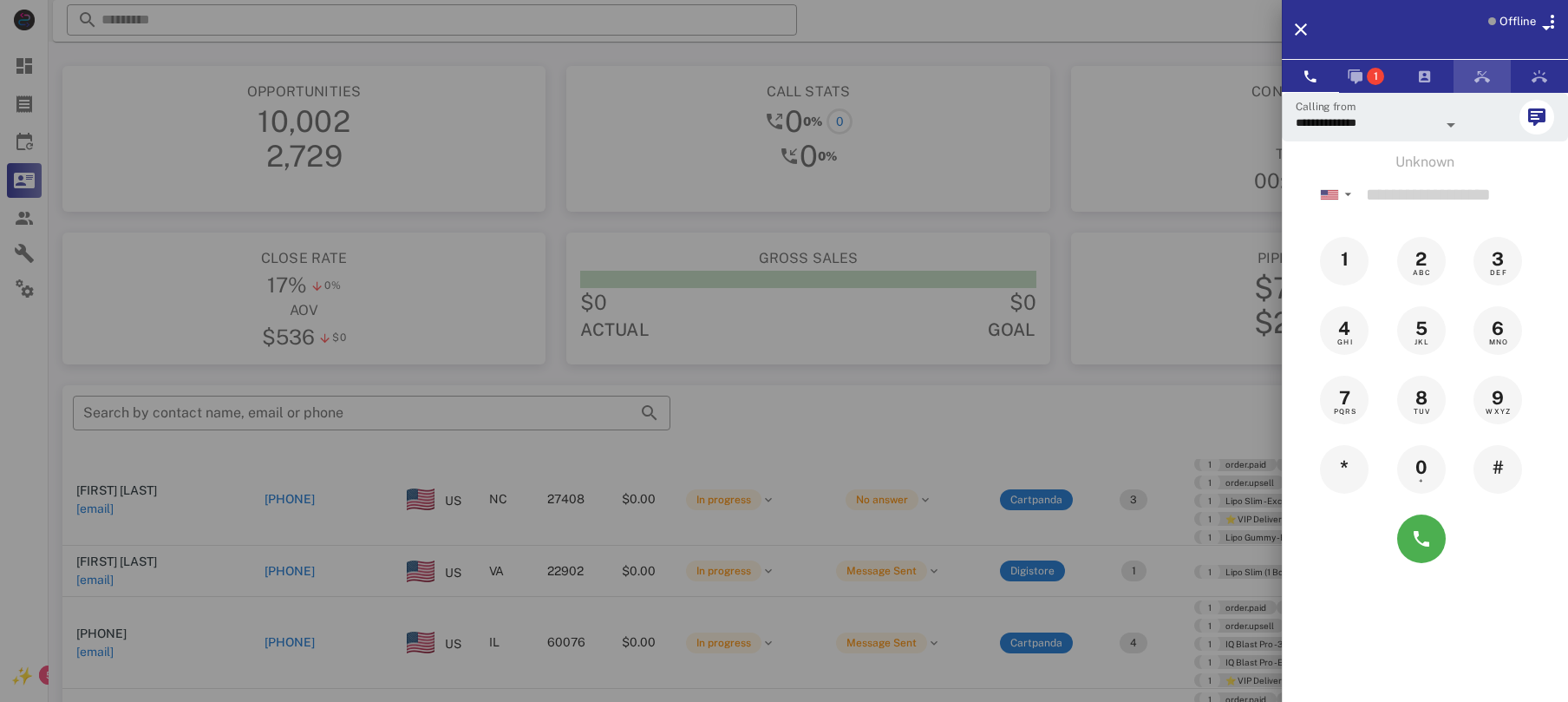click at bounding box center (1482, 76) 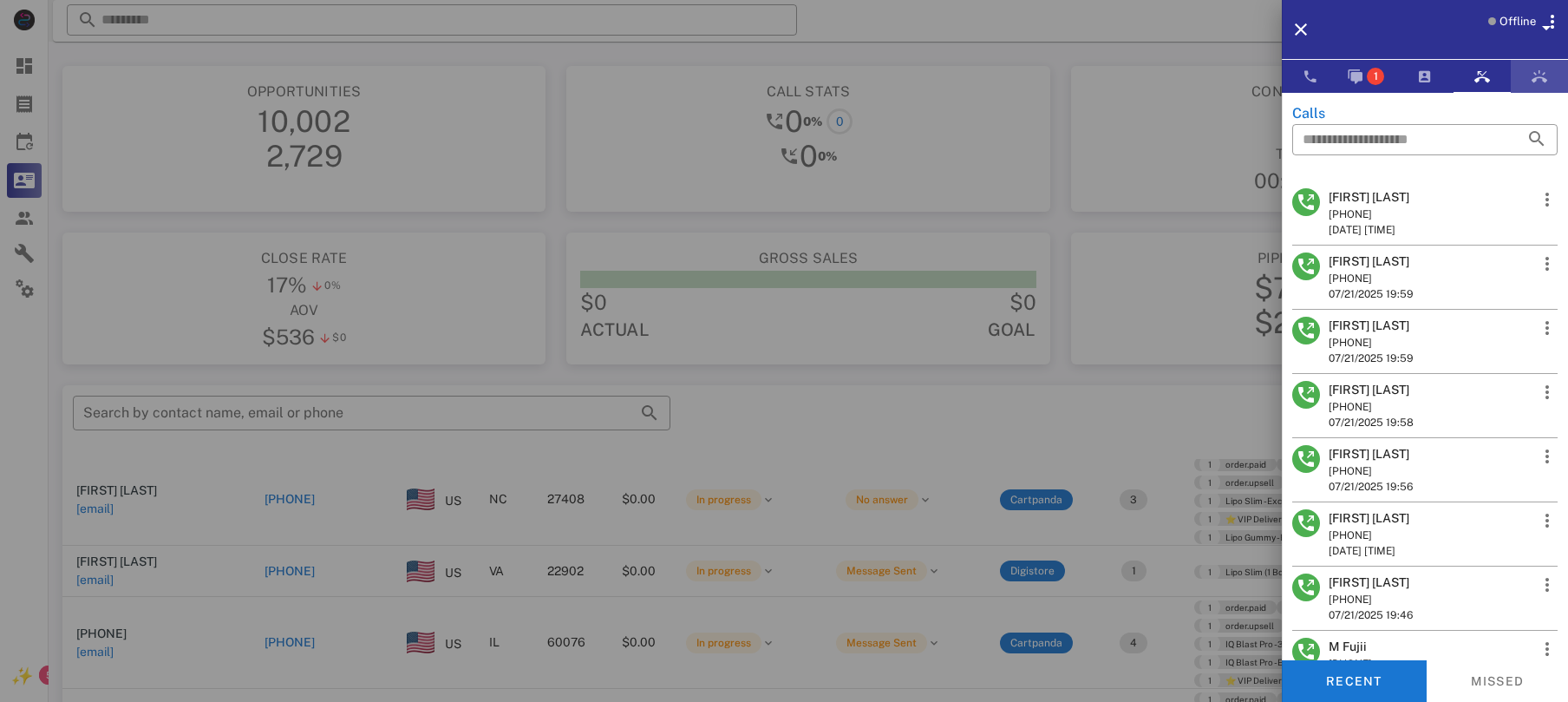click at bounding box center [1539, 76] 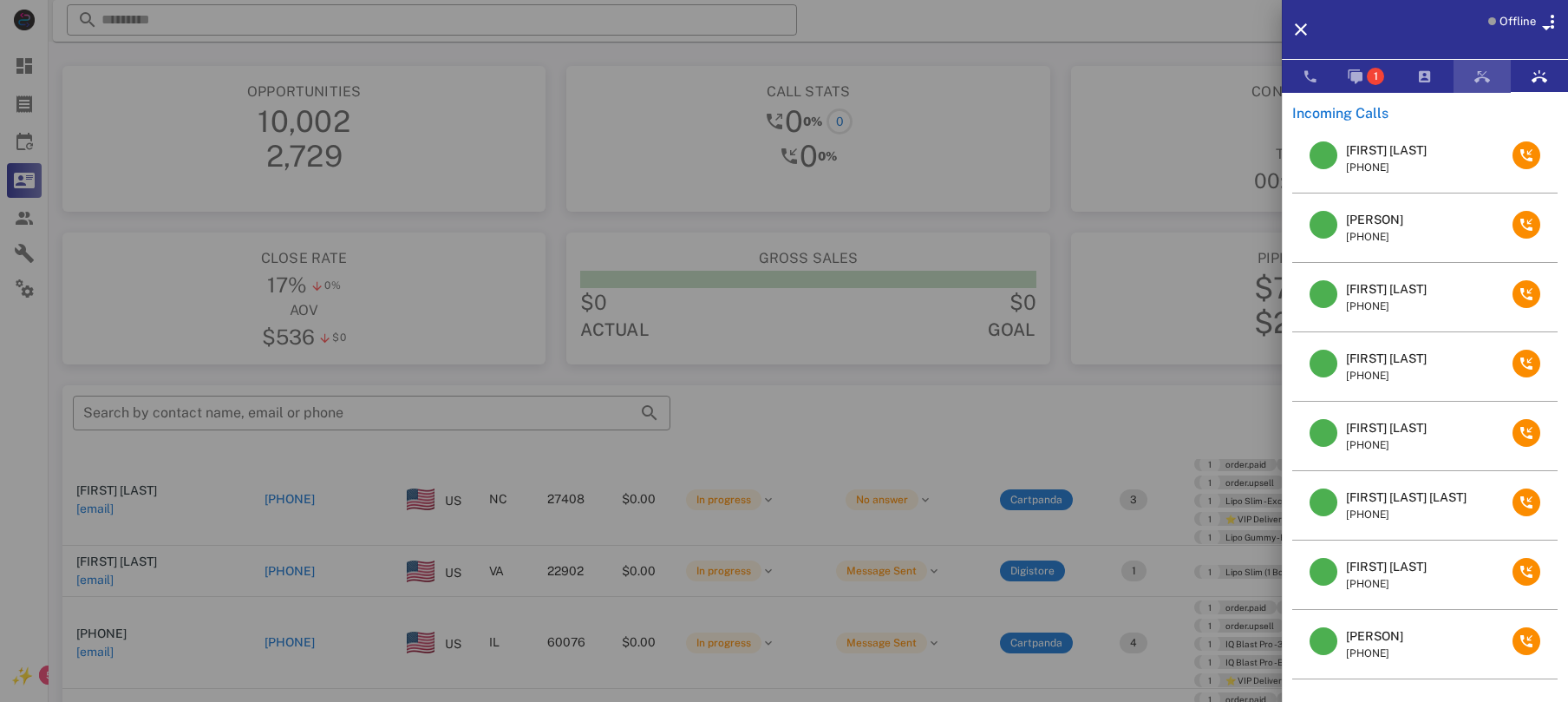 click at bounding box center [1482, 76] 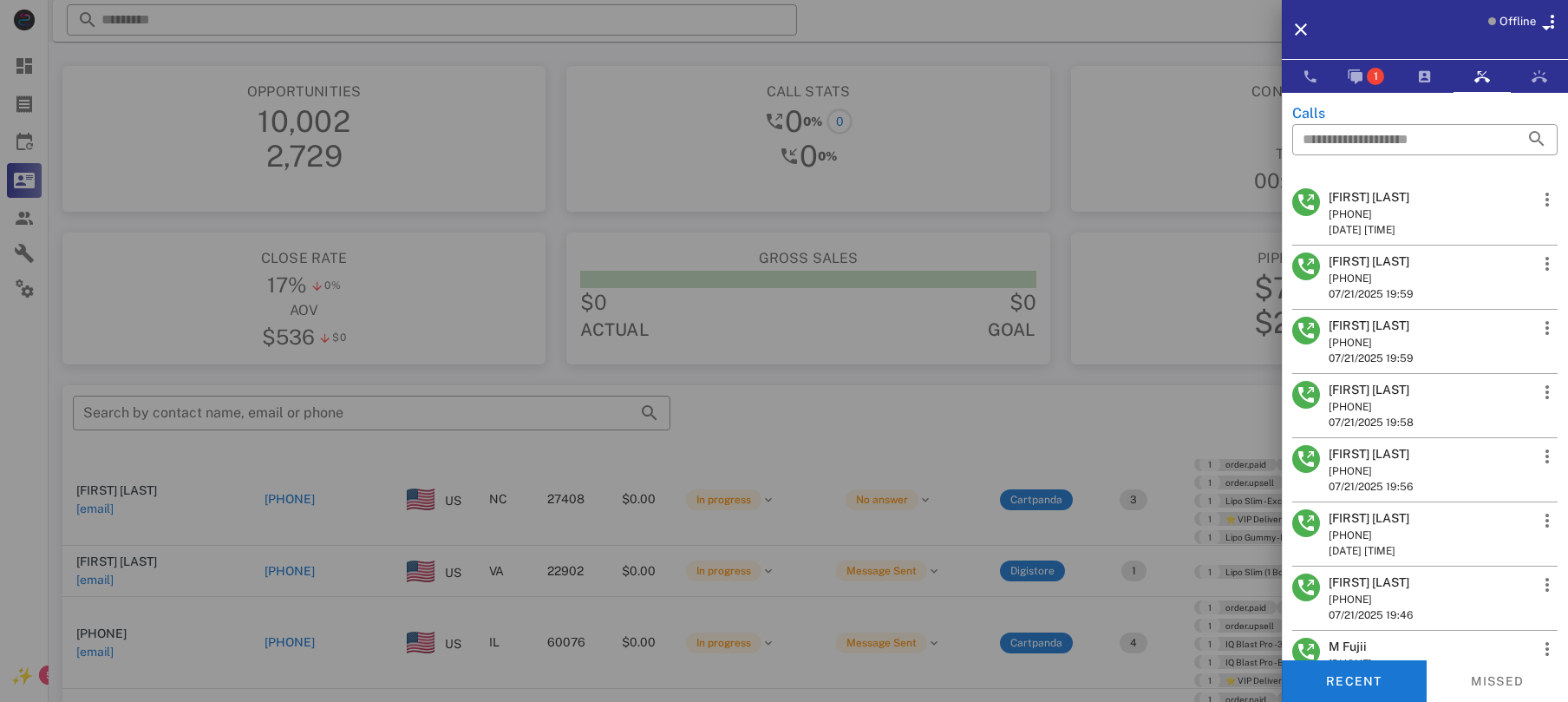 click on "[FIRST] [LAST]" at bounding box center [1369, 197] 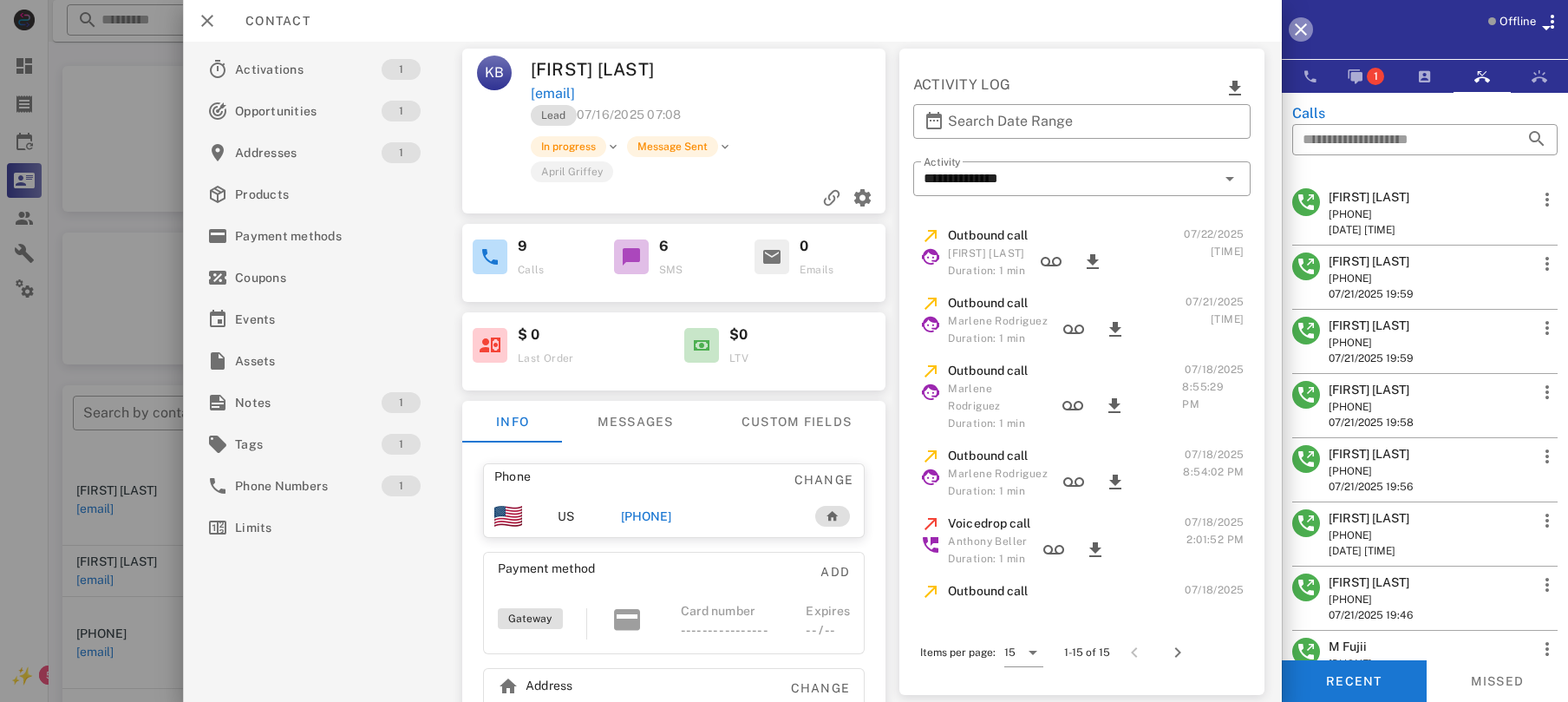 click at bounding box center [1301, 30] 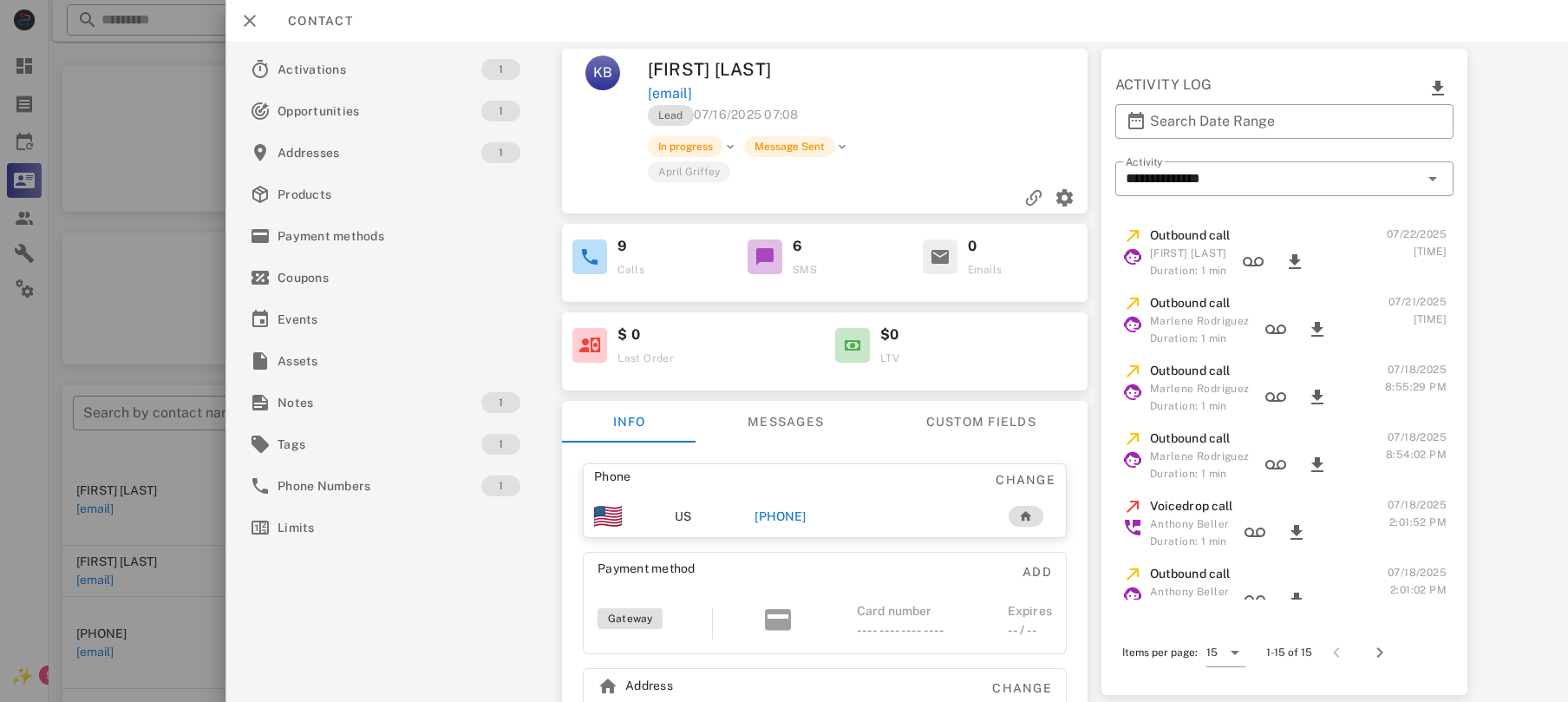 click on "[PHONE]" at bounding box center [781, 516] 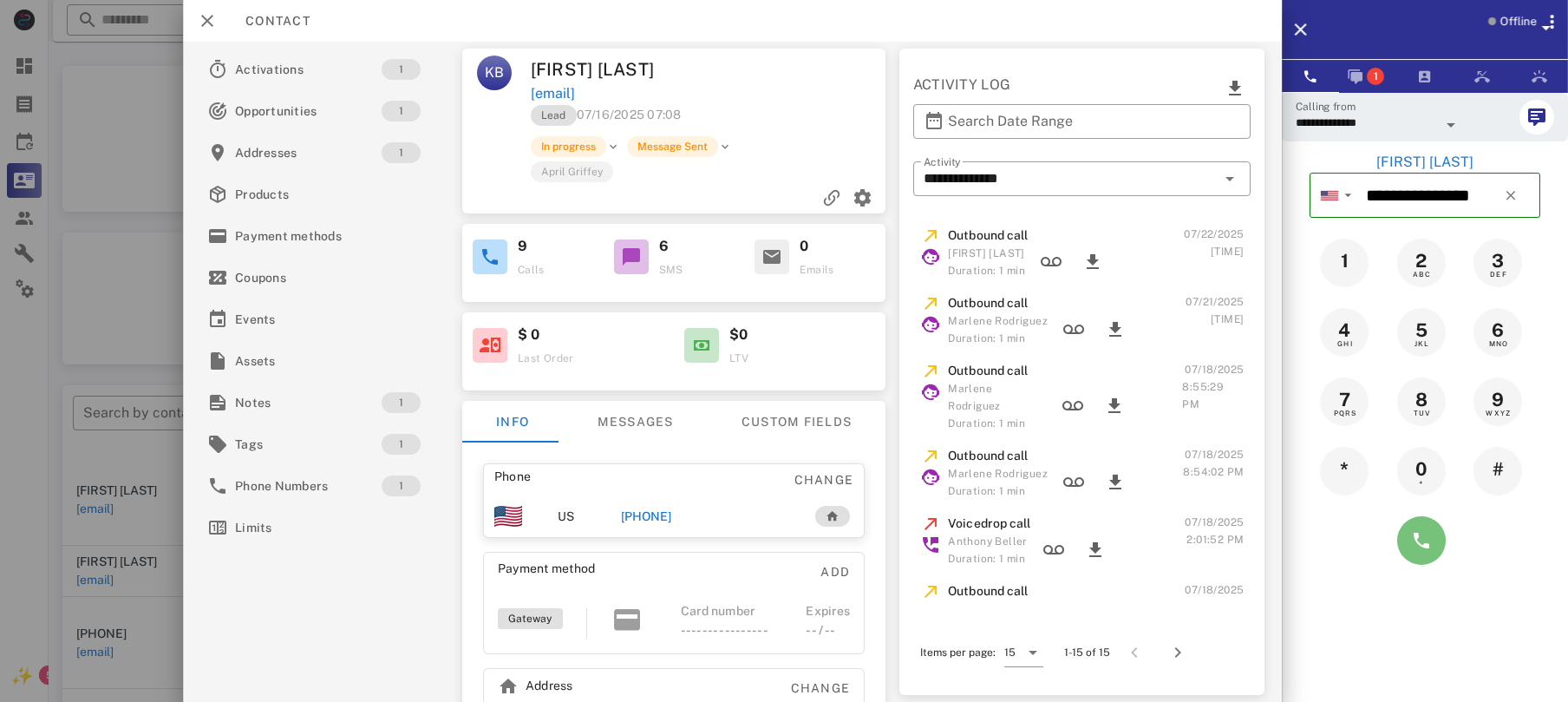 click at bounding box center (1421, 541) 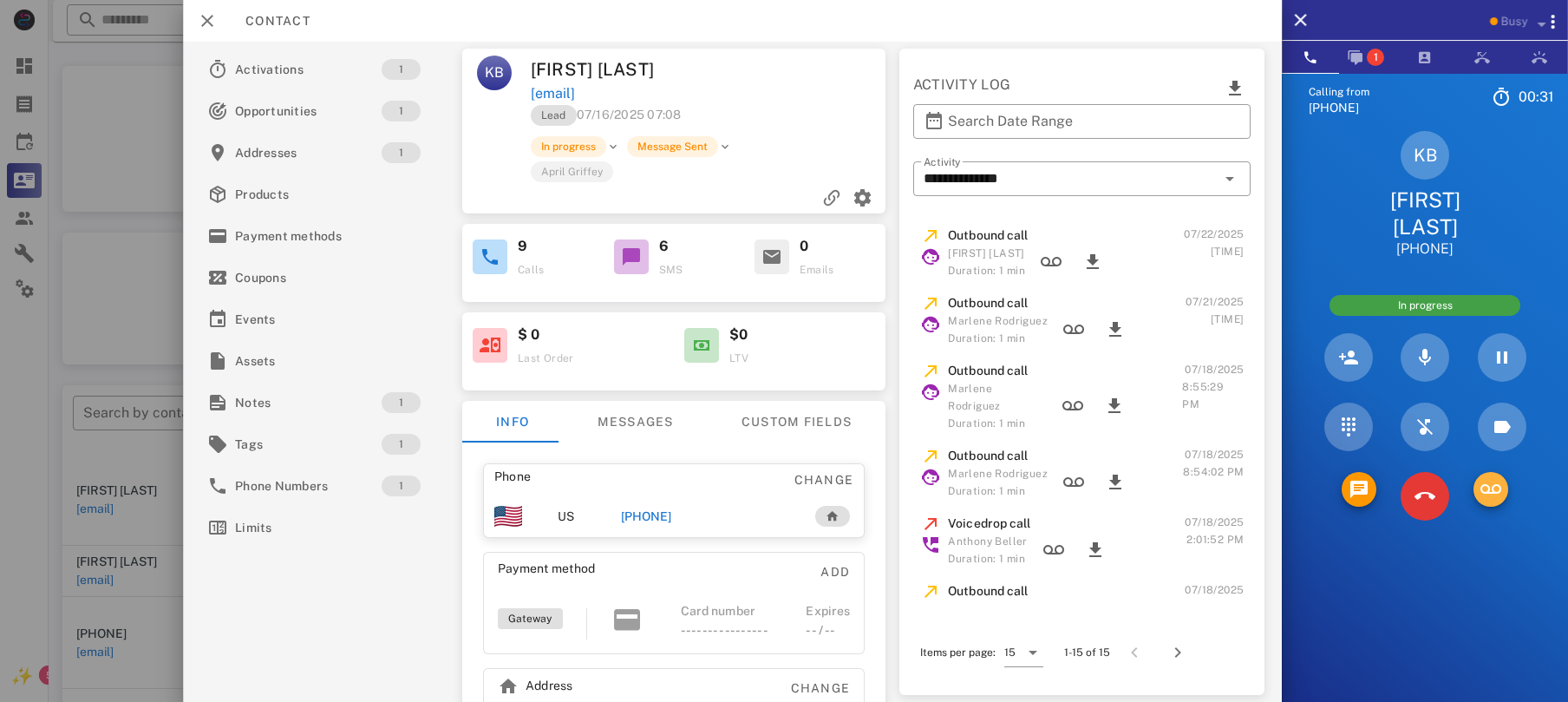 click at bounding box center (1491, 489) 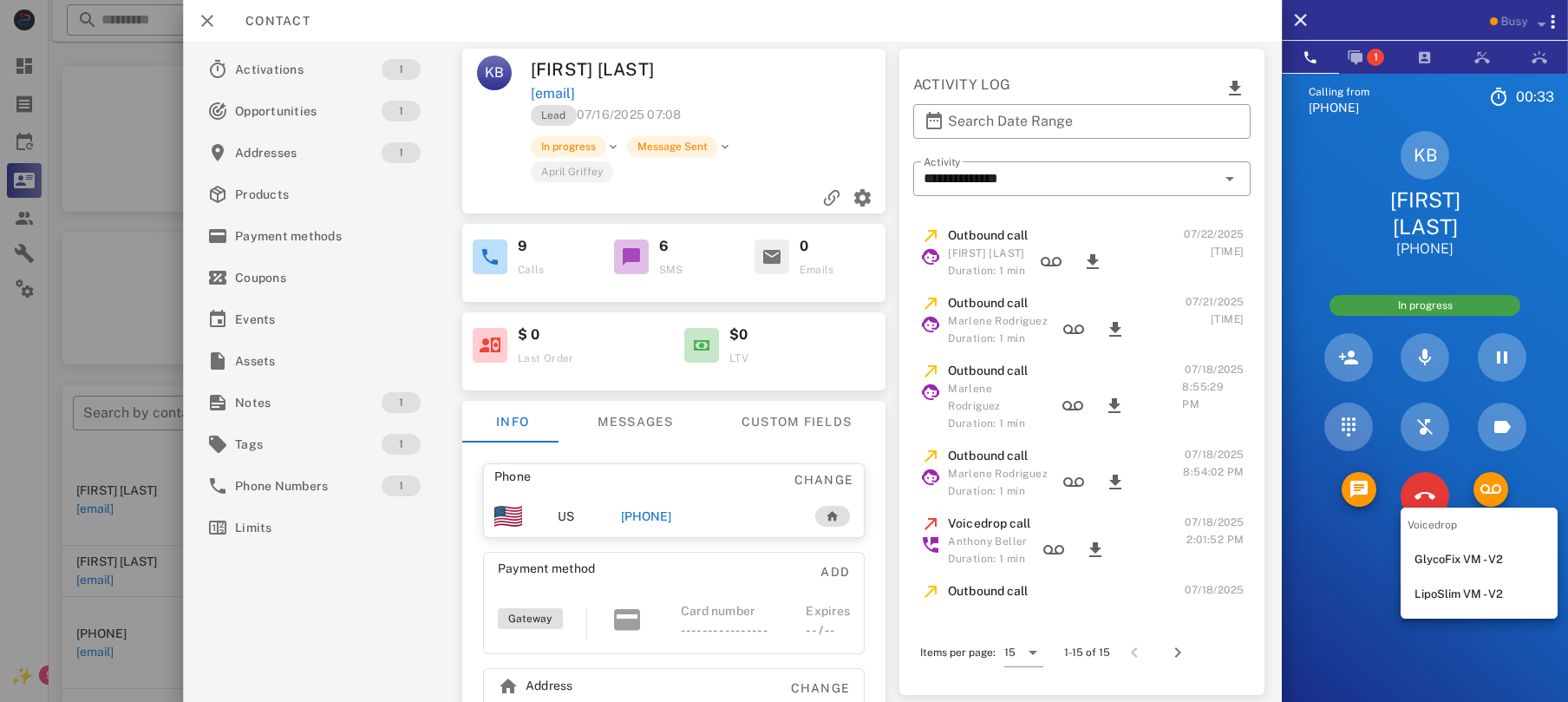 click on "LipoSlim VM - V2" at bounding box center [1479, 594] 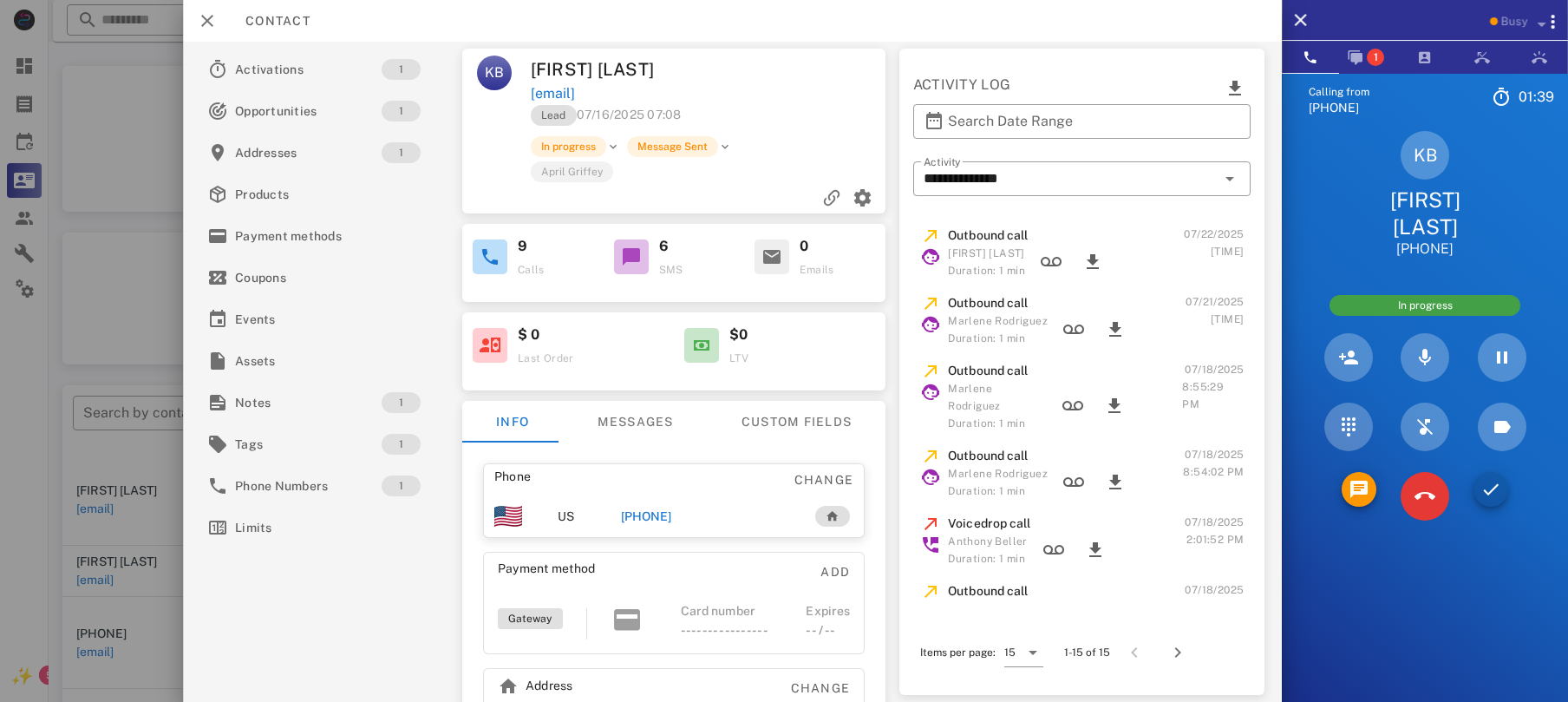 click at bounding box center (1491, 496) 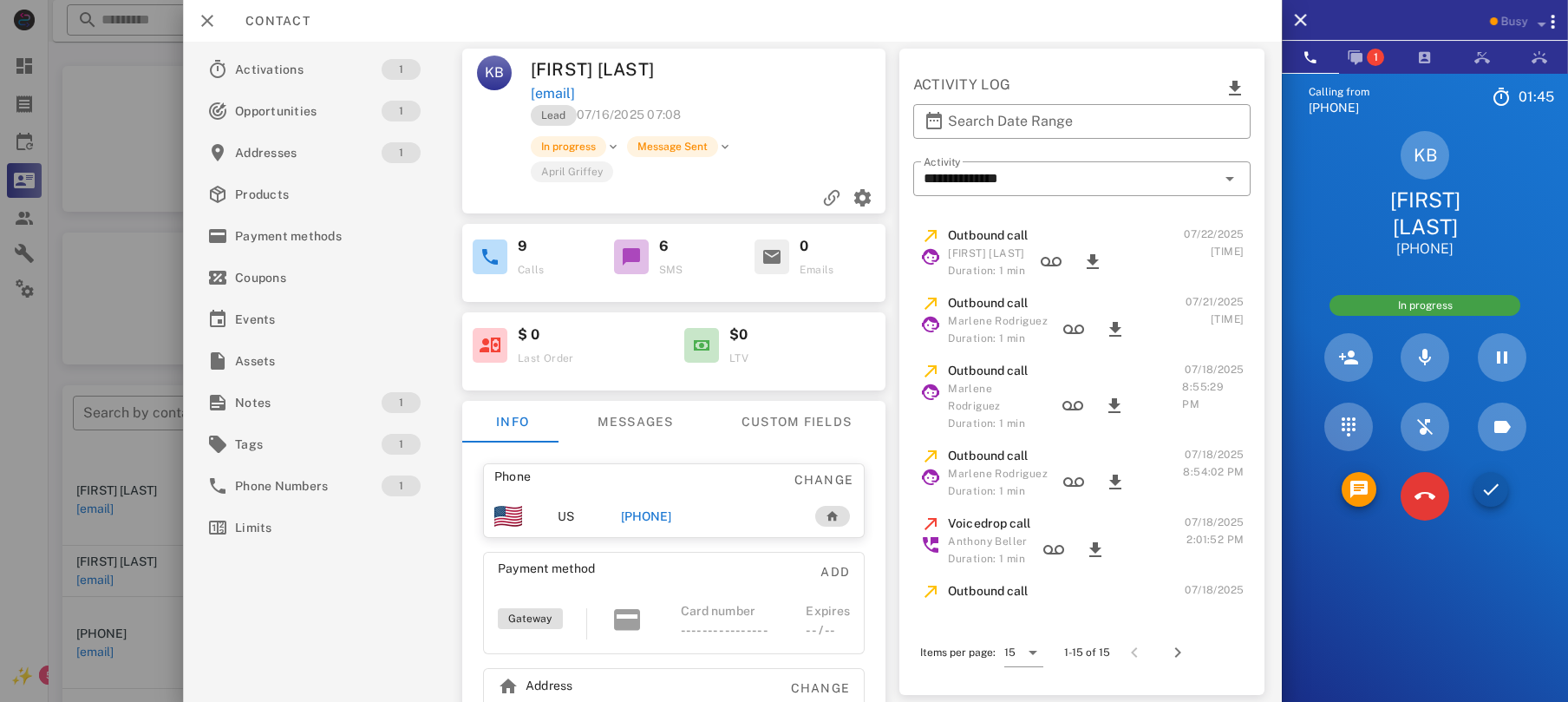 click at bounding box center (1491, 496) 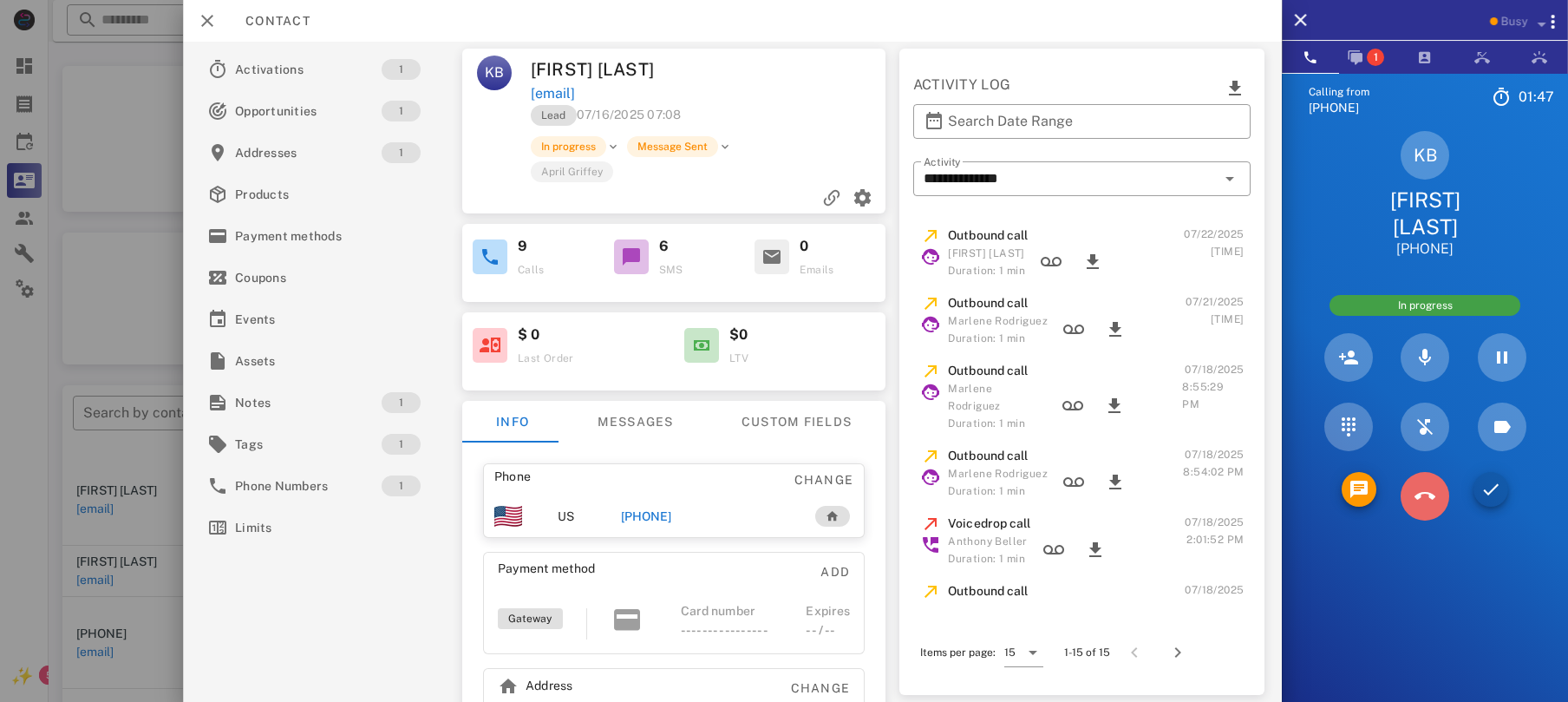click at bounding box center [1425, 496] 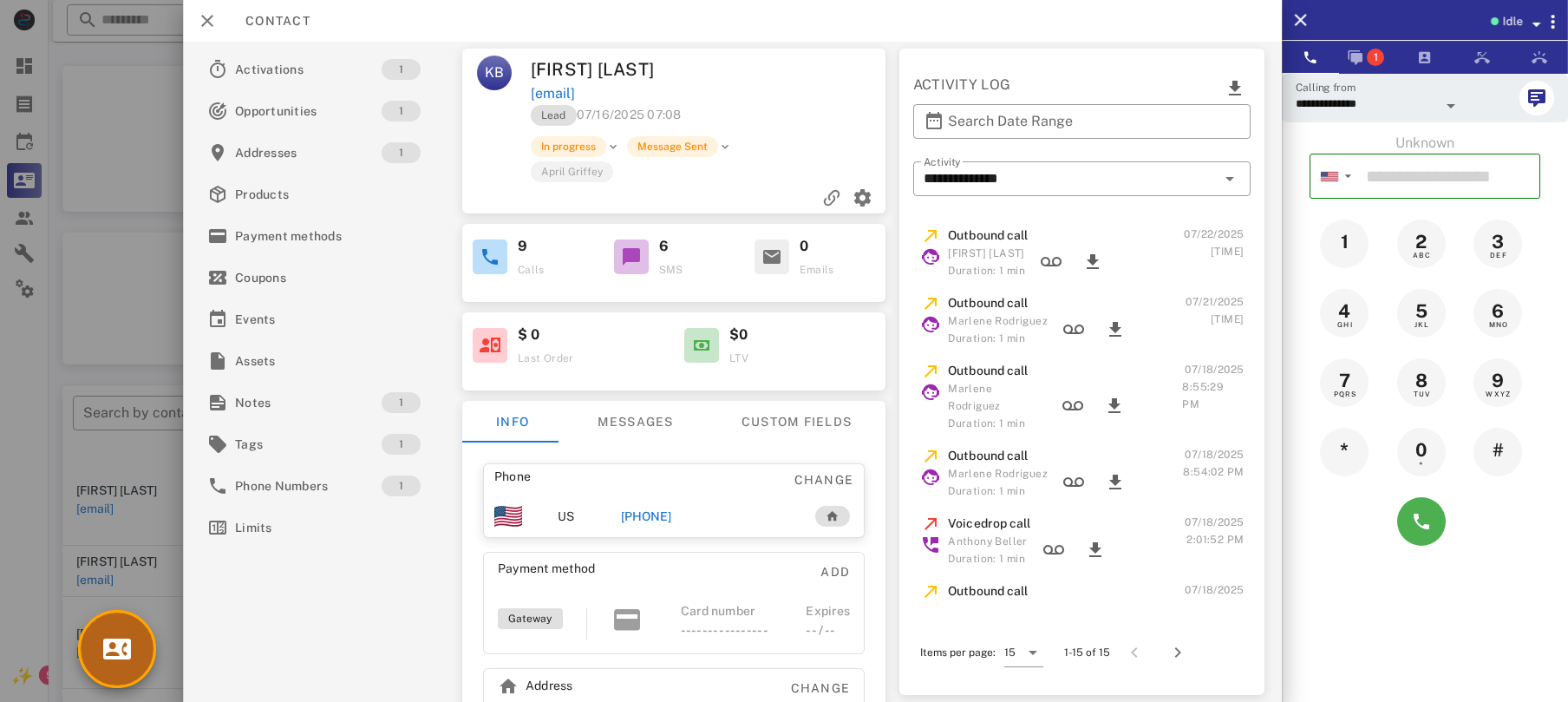 click at bounding box center (117, 649) 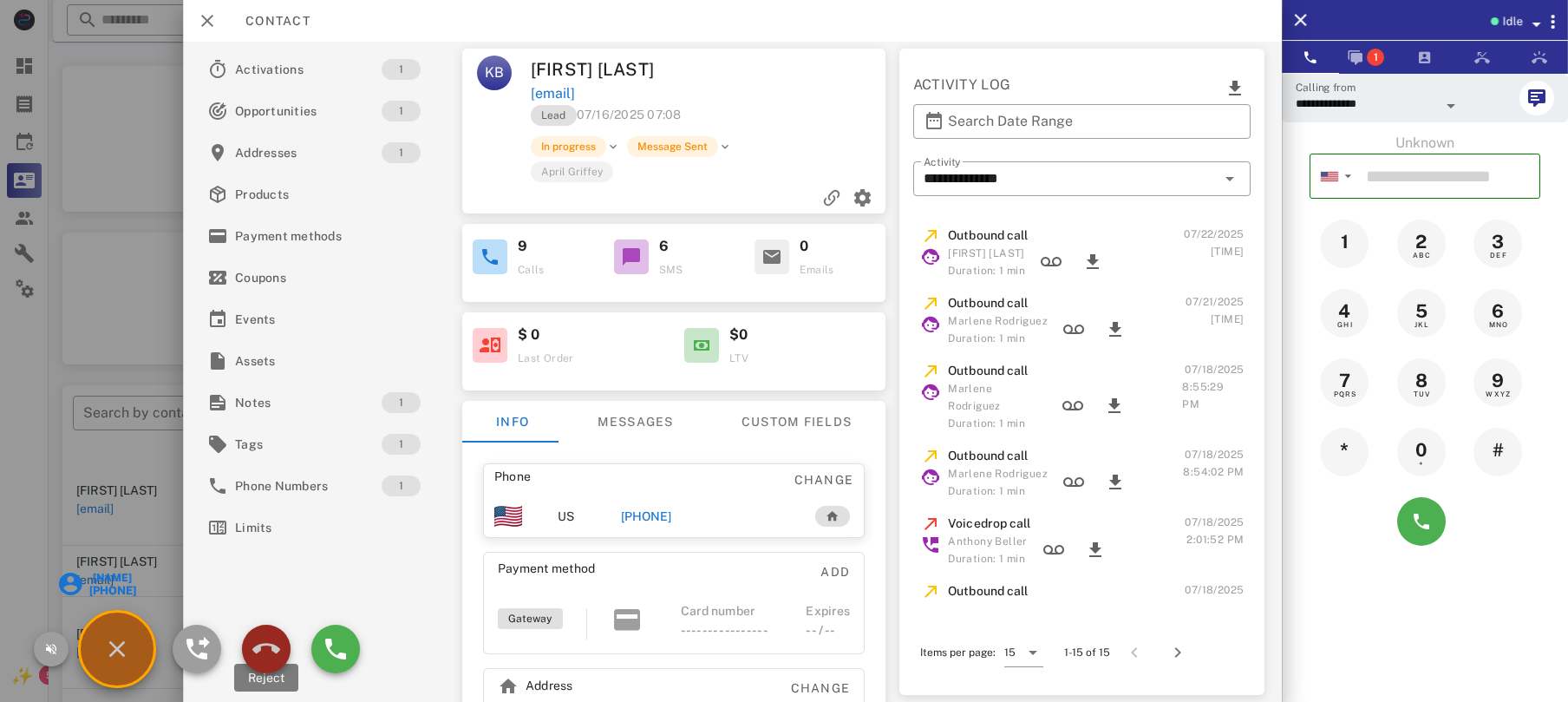 click at bounding box center [266, 649] 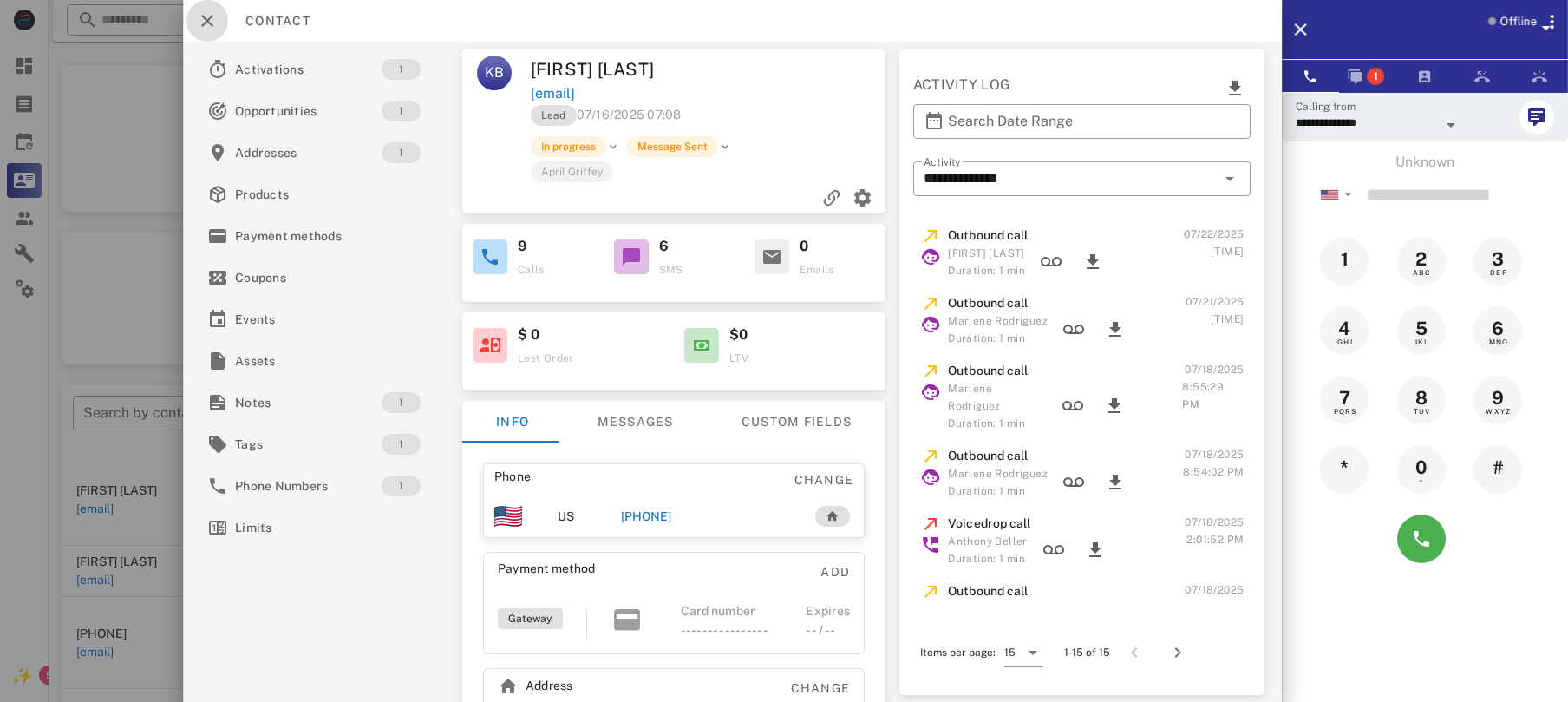 click at bounding box center (207, 21) 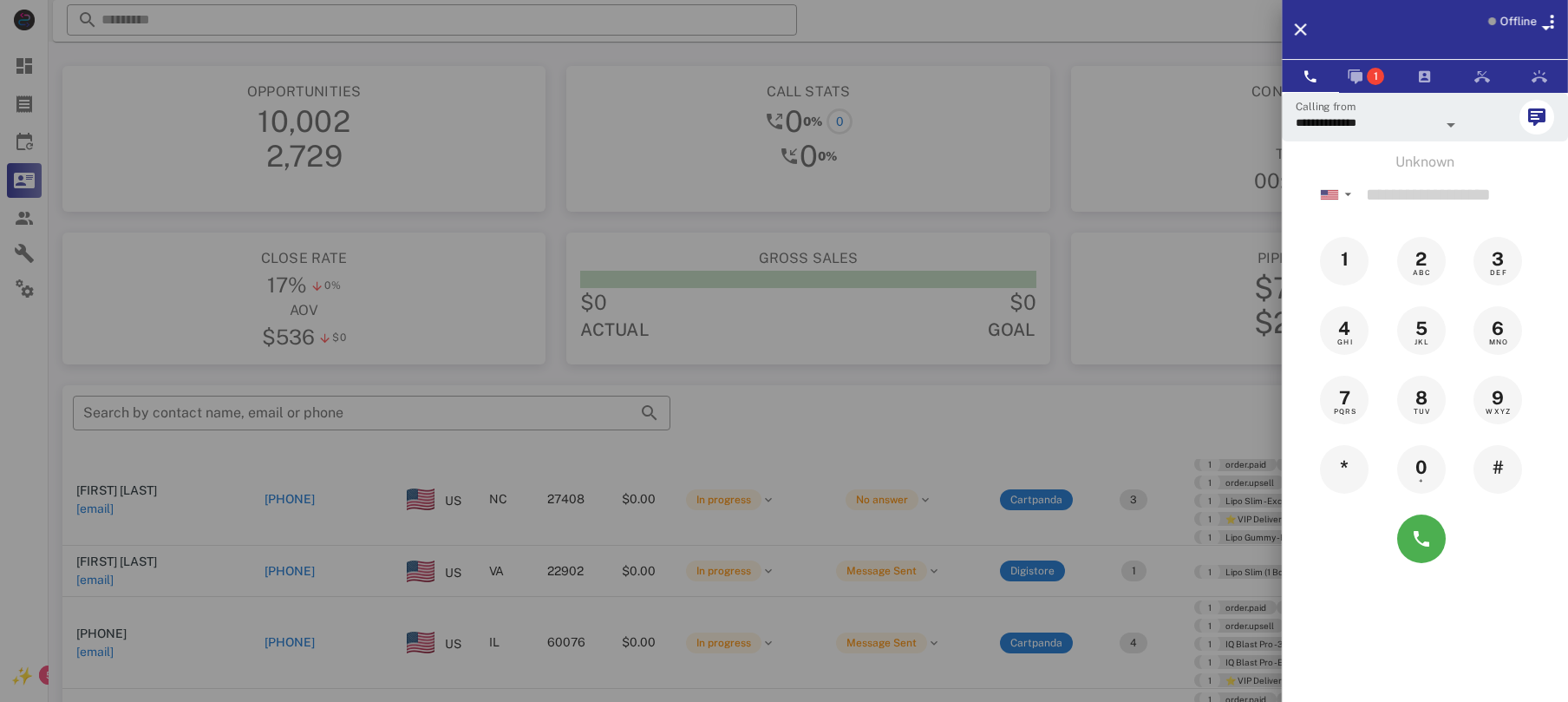 click on "Offline" at bounding box center [1425, 30] 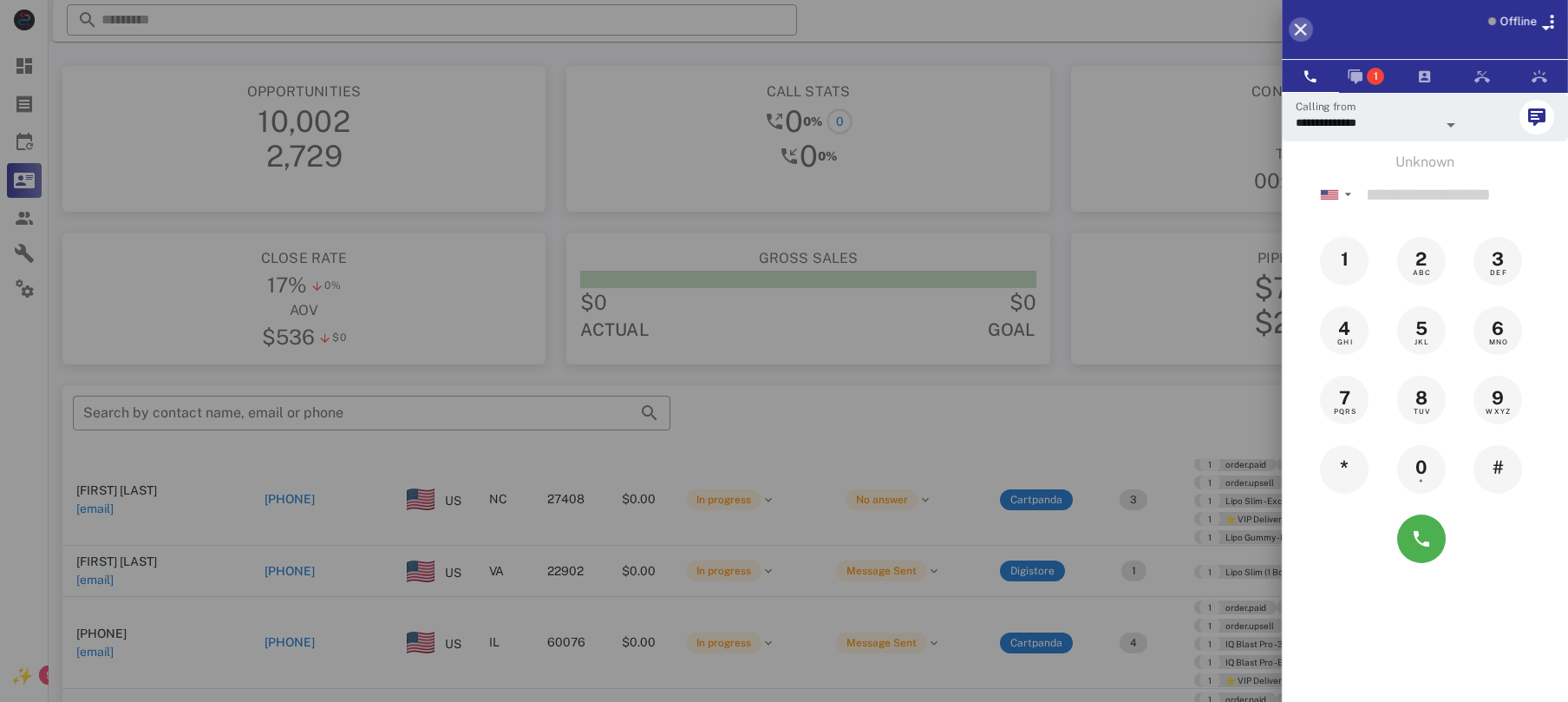 click at bounding box center (1301, 30) 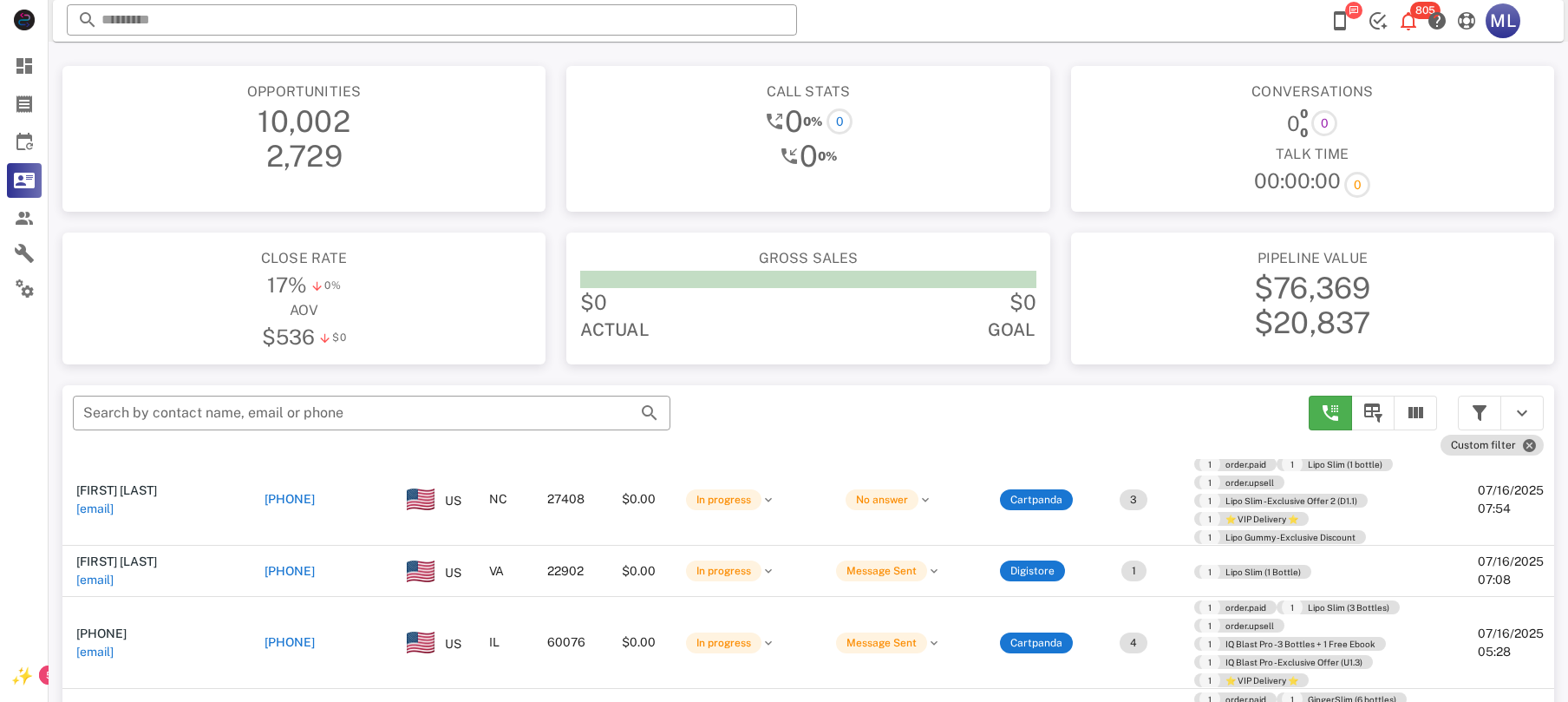 scroll, scrollTop: 330, scrollLeft: 0, axis: vertical 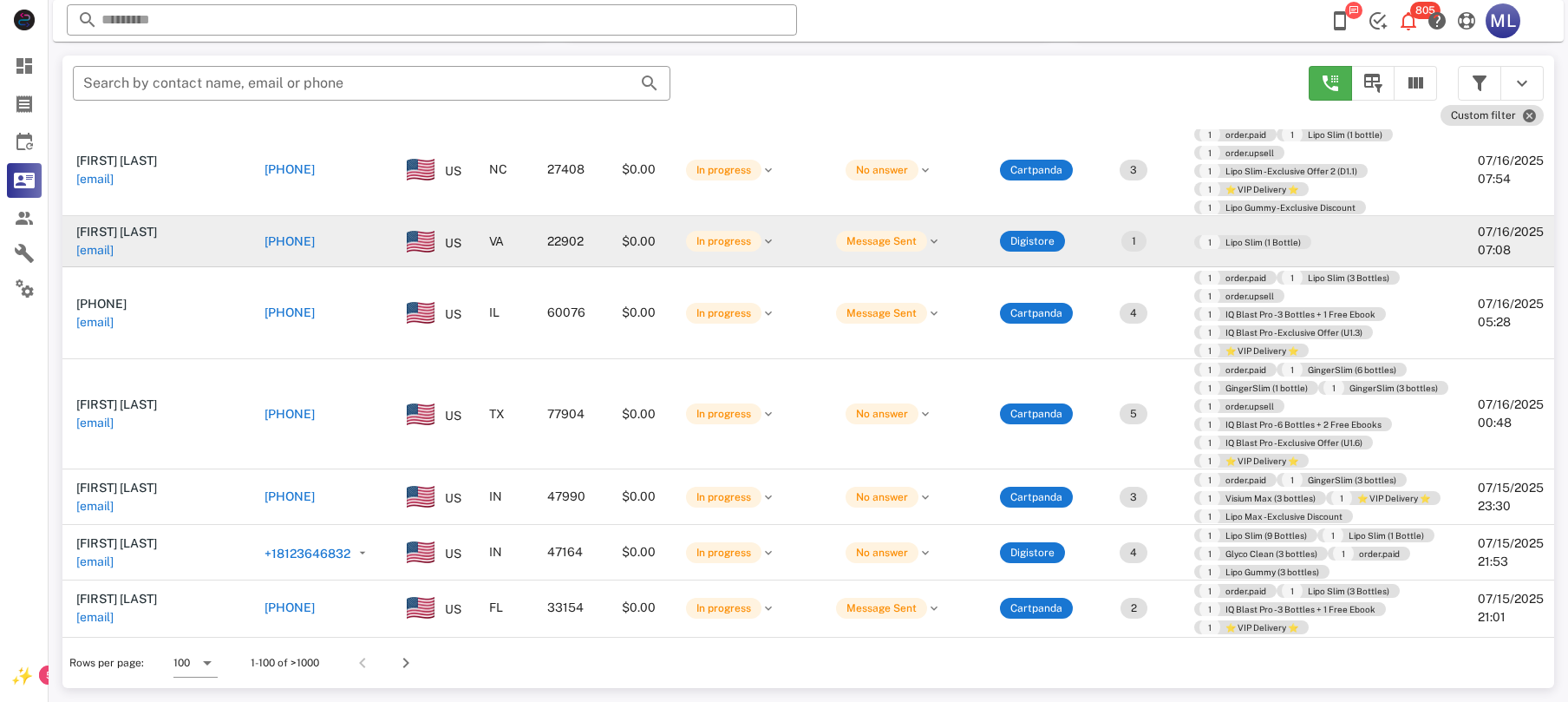 click on "[EMAIL]" at bounding box center (95, 250) 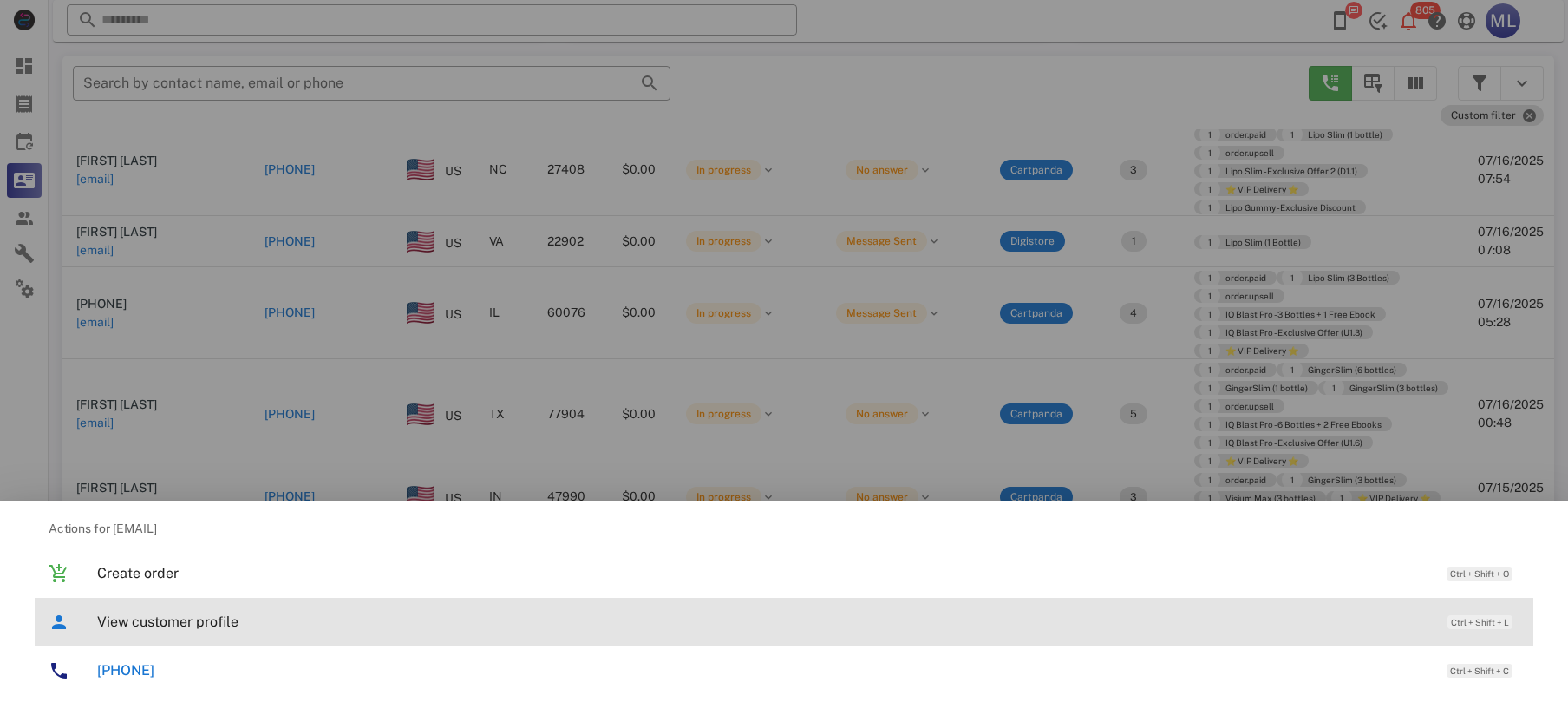 click on "View customer profile" at bounding box center (763, 621) 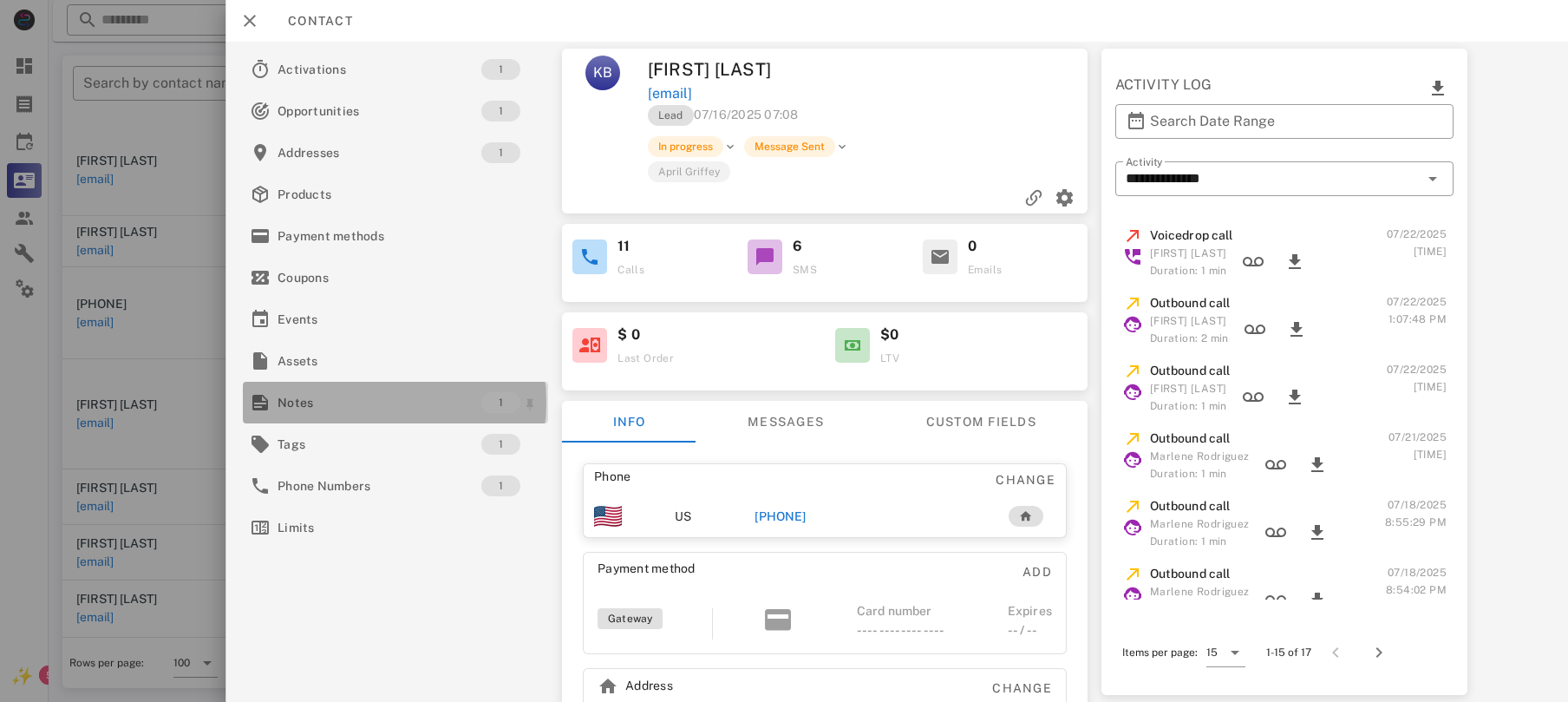 click on "Notes" at bounding box center [379, 403] 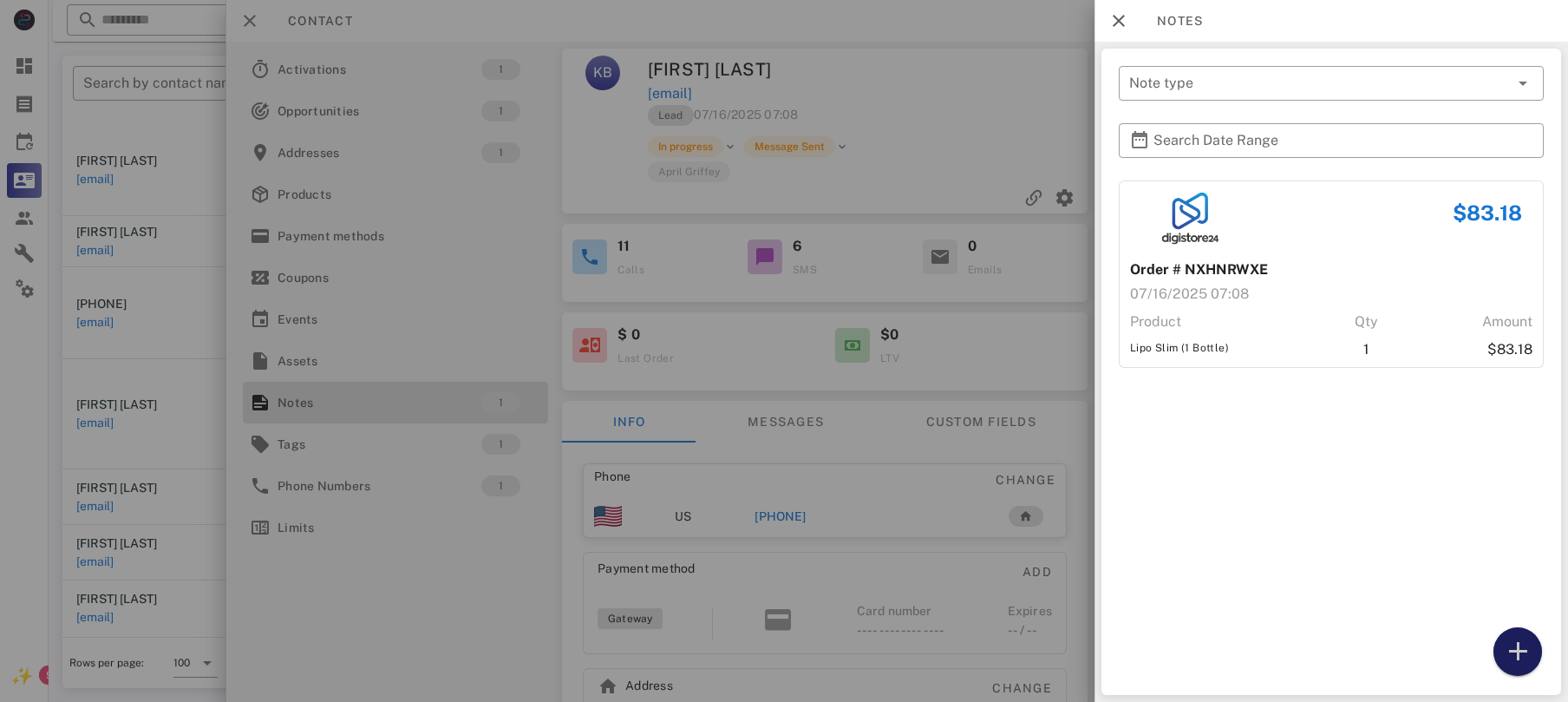 click at bounding box center (1518, 652) 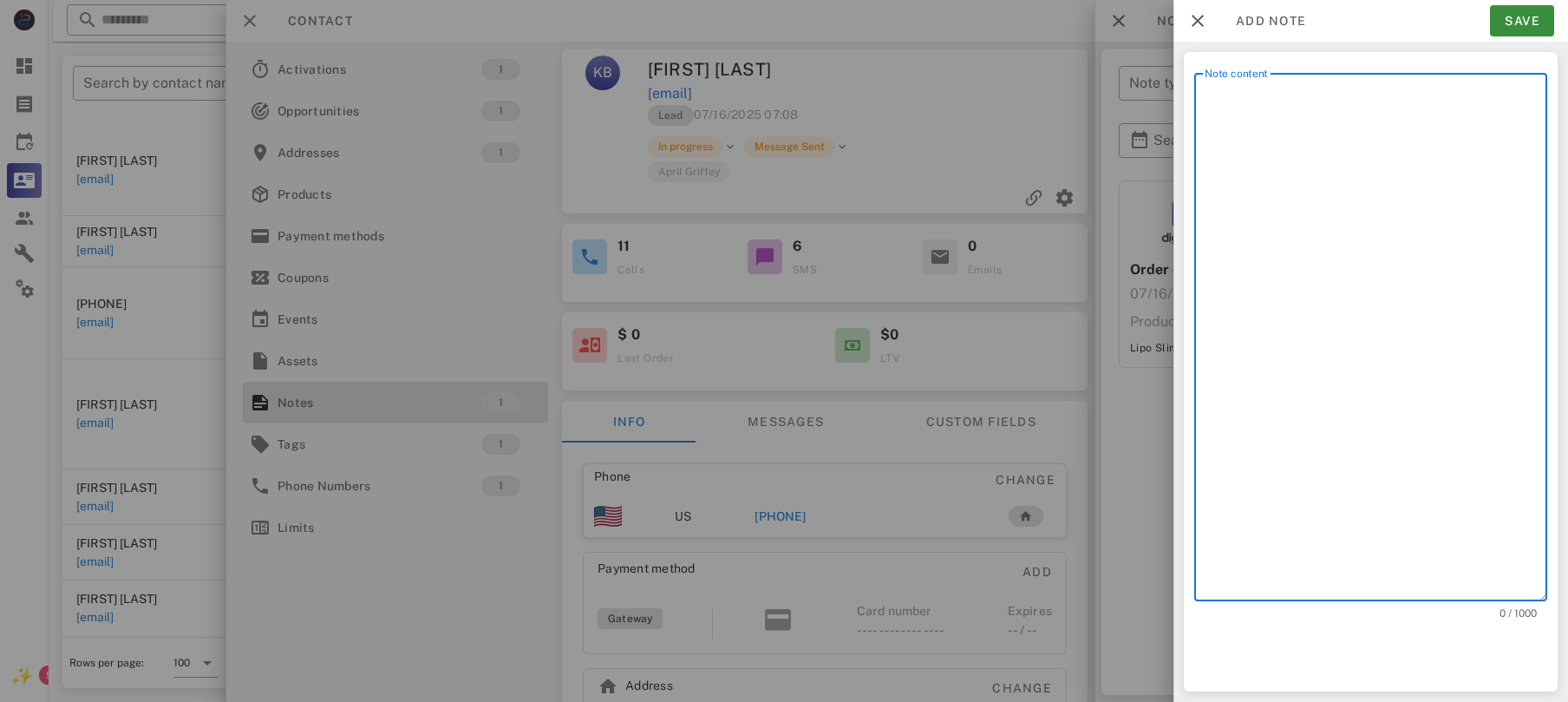 drag, startPoint x: 1354, startPoint y: 146, endPoint x: 1377, endPoint y: 157, distance: 25.495098 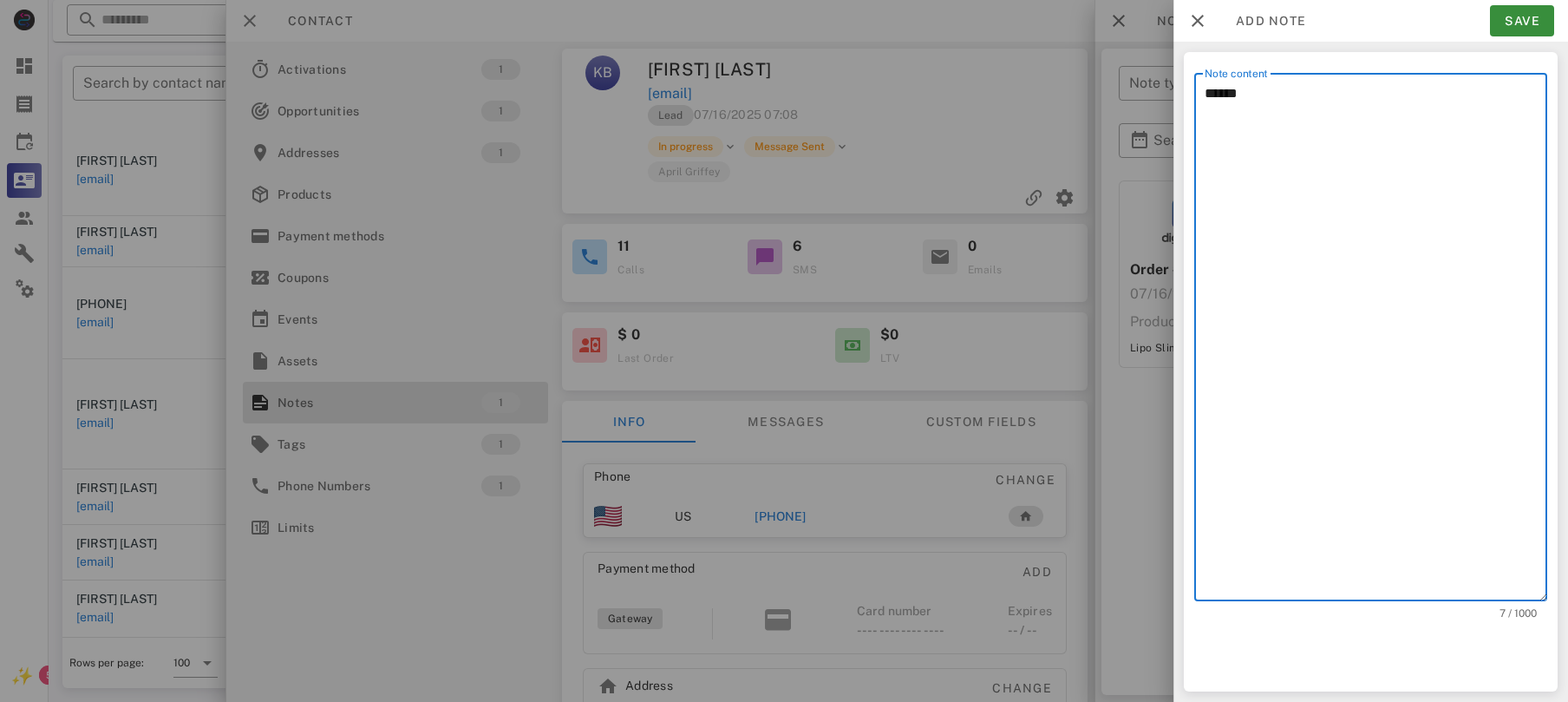 click on "******" at bounding box center [1375, 341] 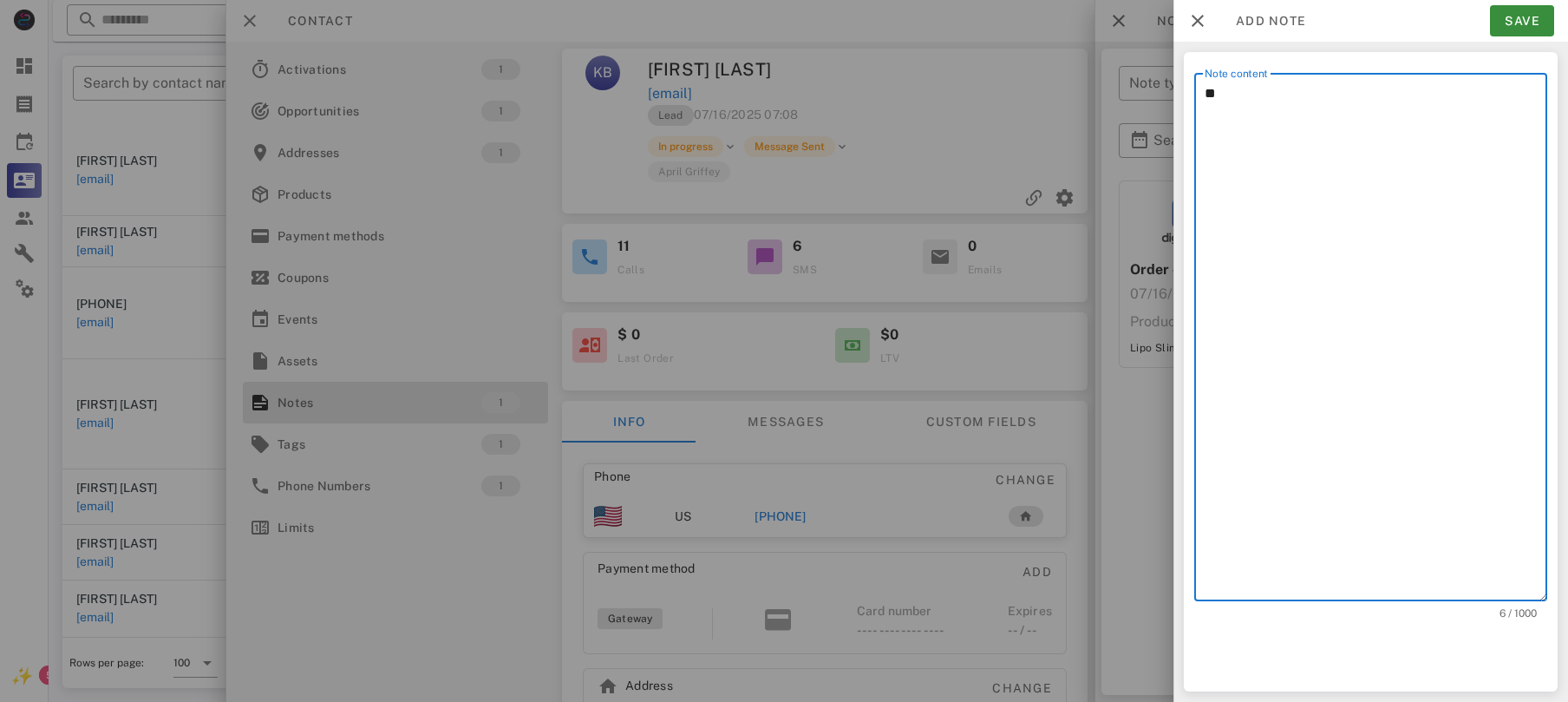 type on "*" 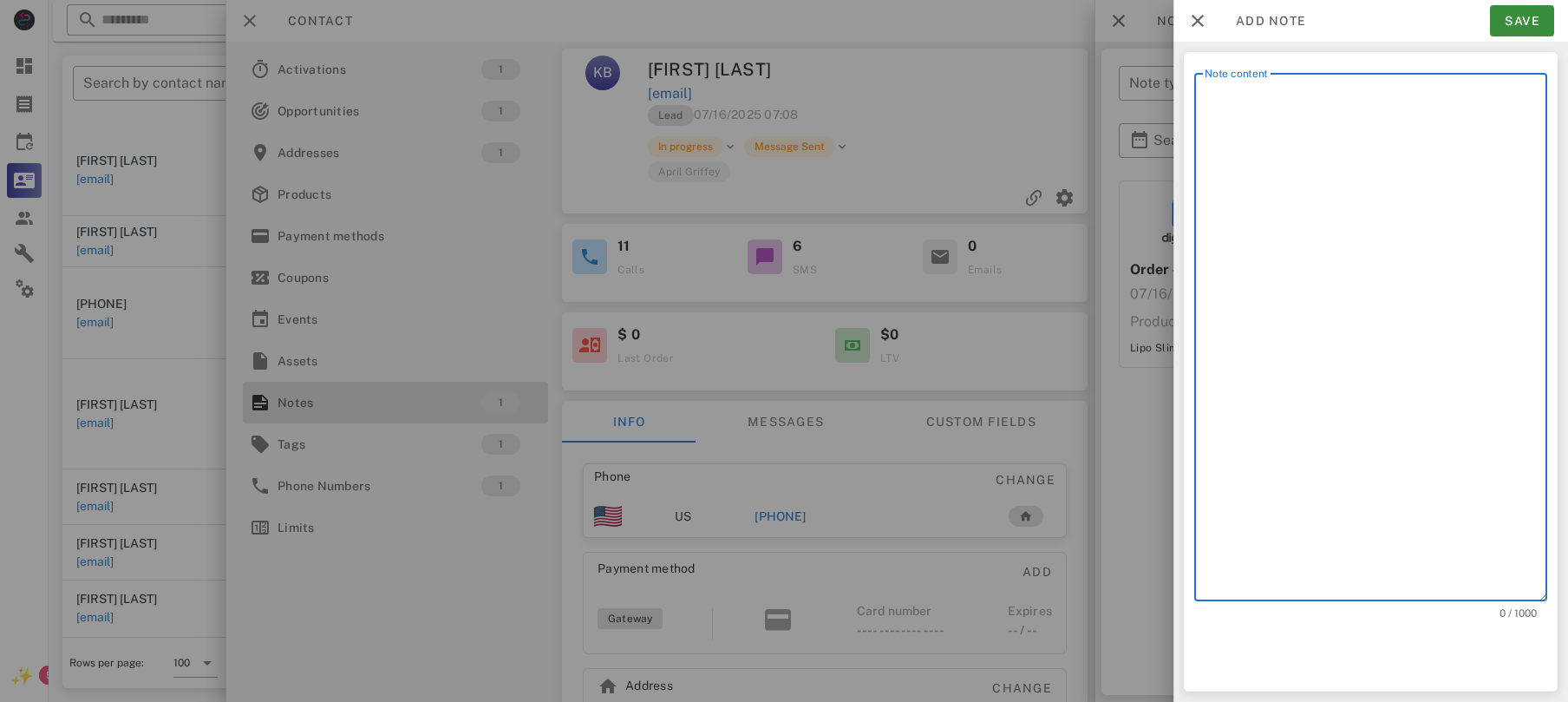 click on "Note content" at bounding box center (1375, 341) 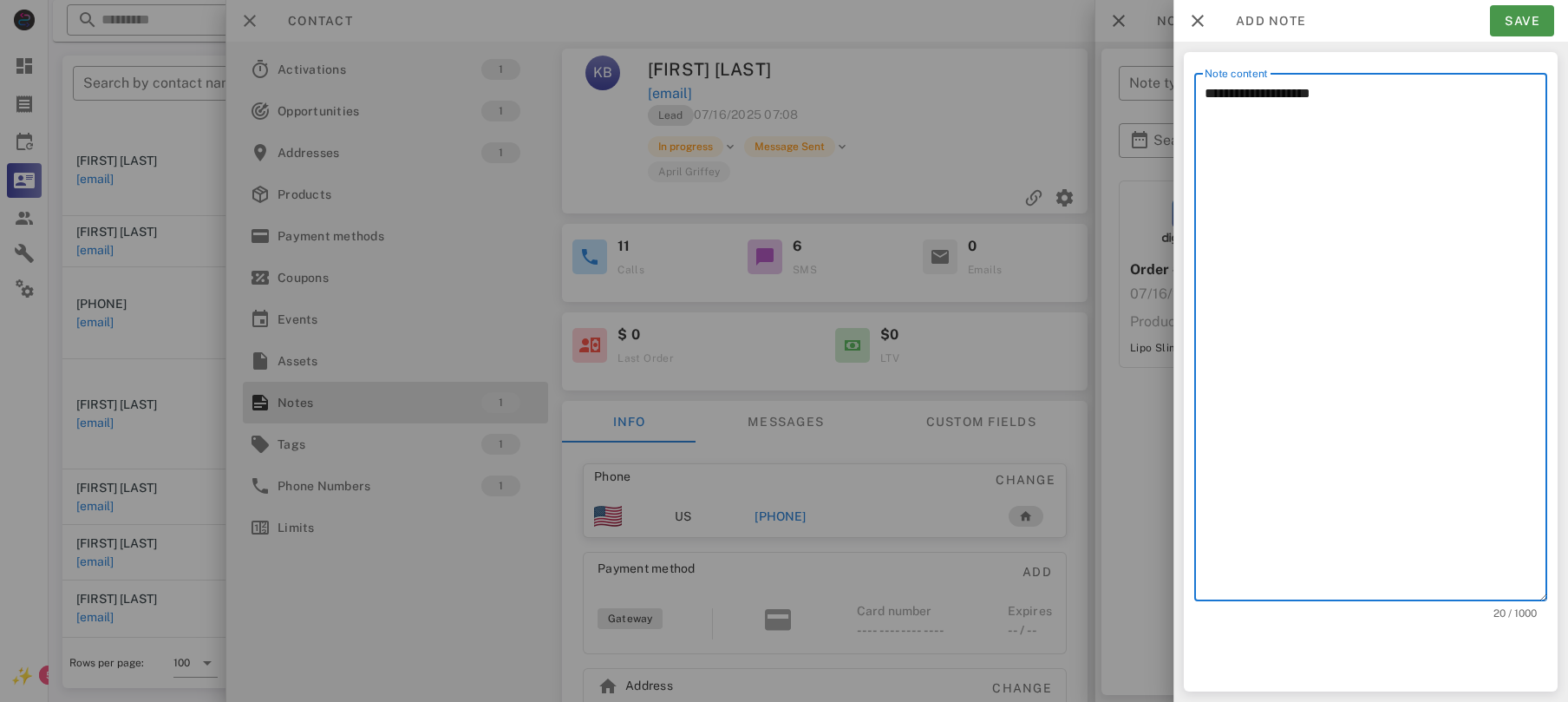 type on "**********" 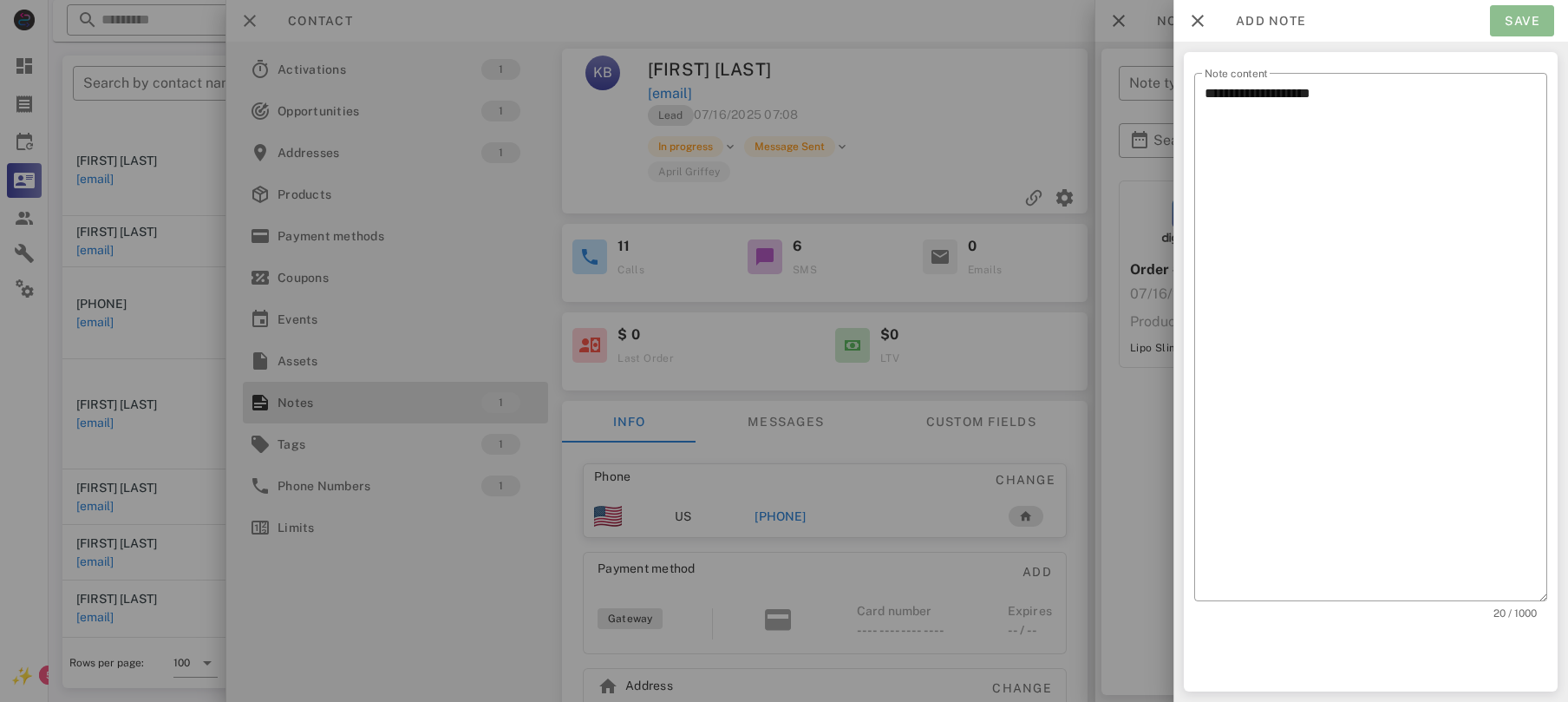 click on "Save" at bounding box center (1522, 21) 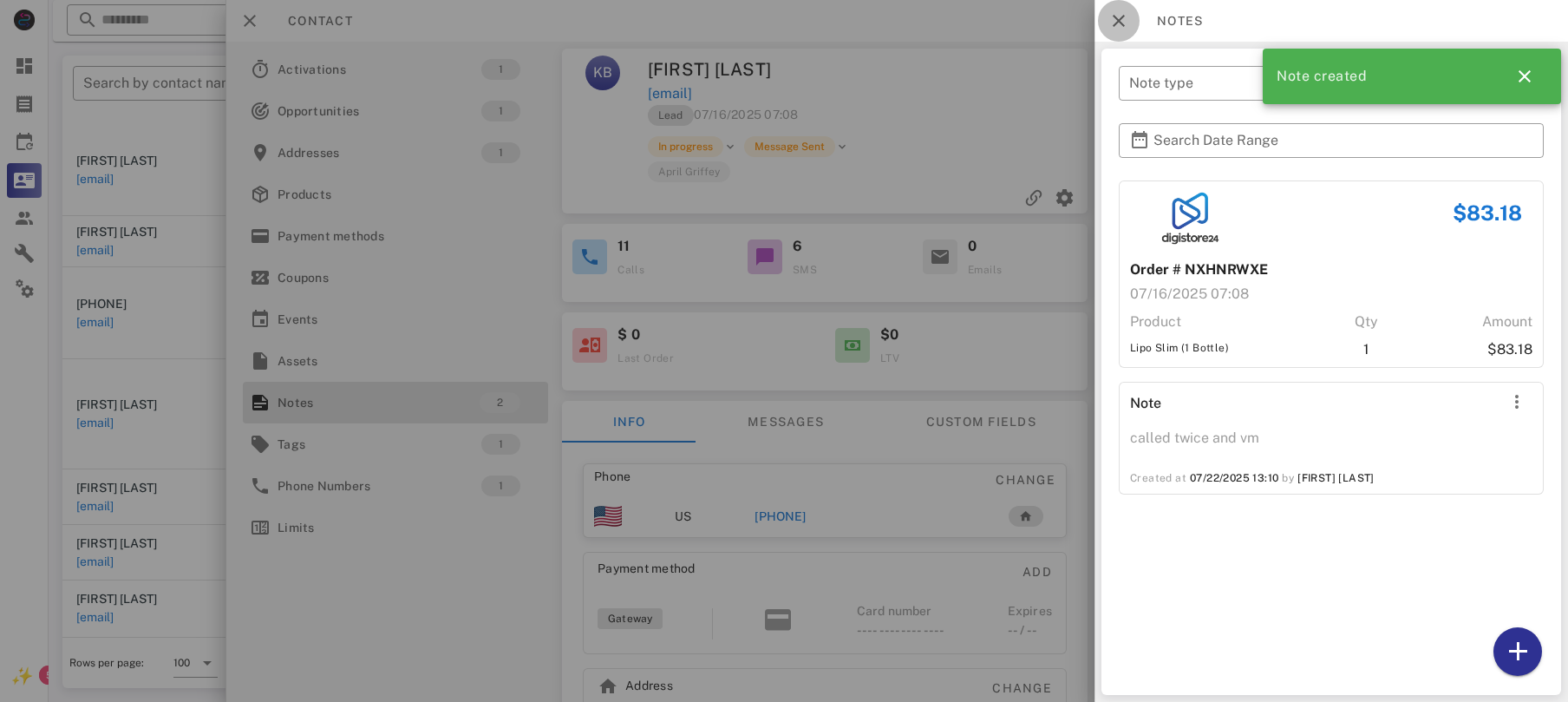 click at bounding box center [1119, 21] 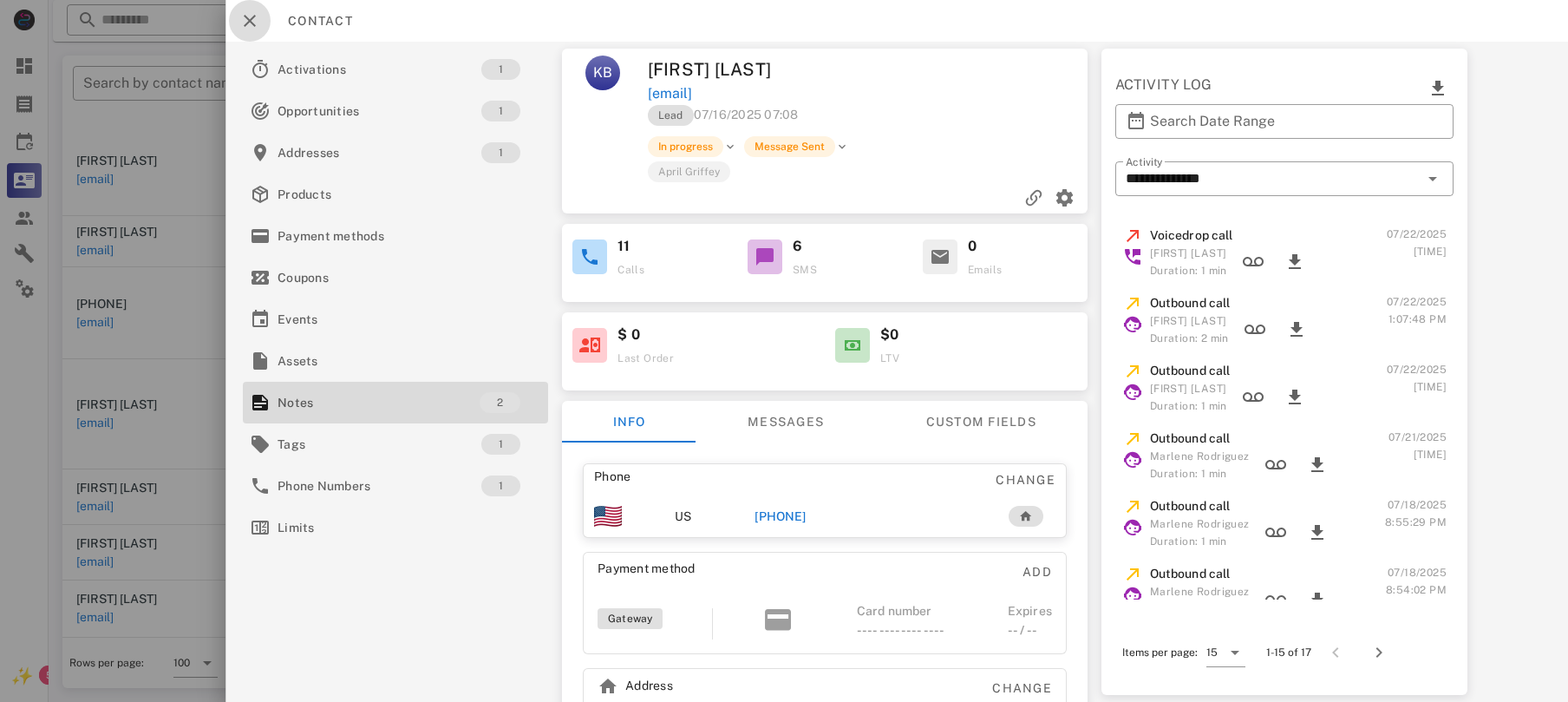 click at bounding box center [250, 21] 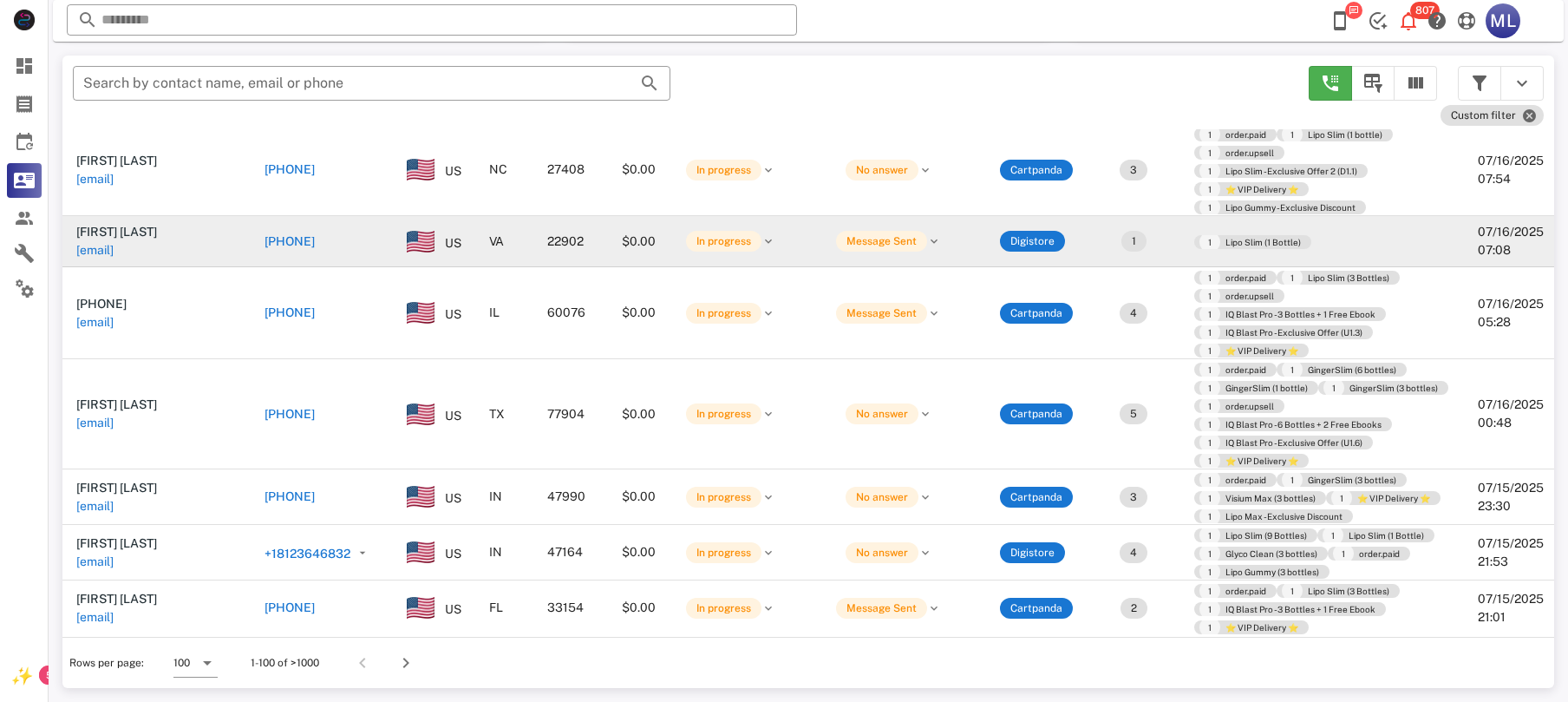 click at bounding box center (934, 241) 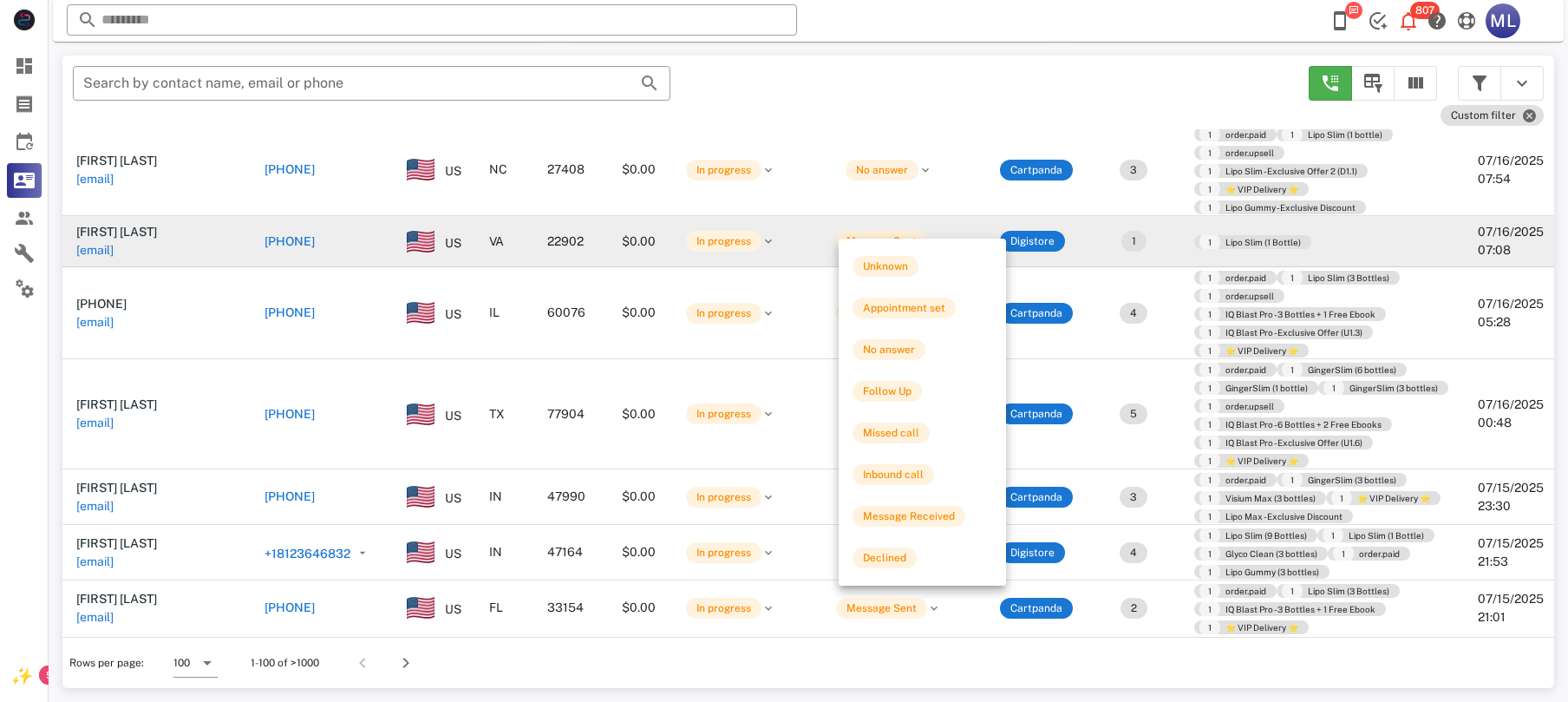 click on "Message Sent" at bounding box center (881, 241) 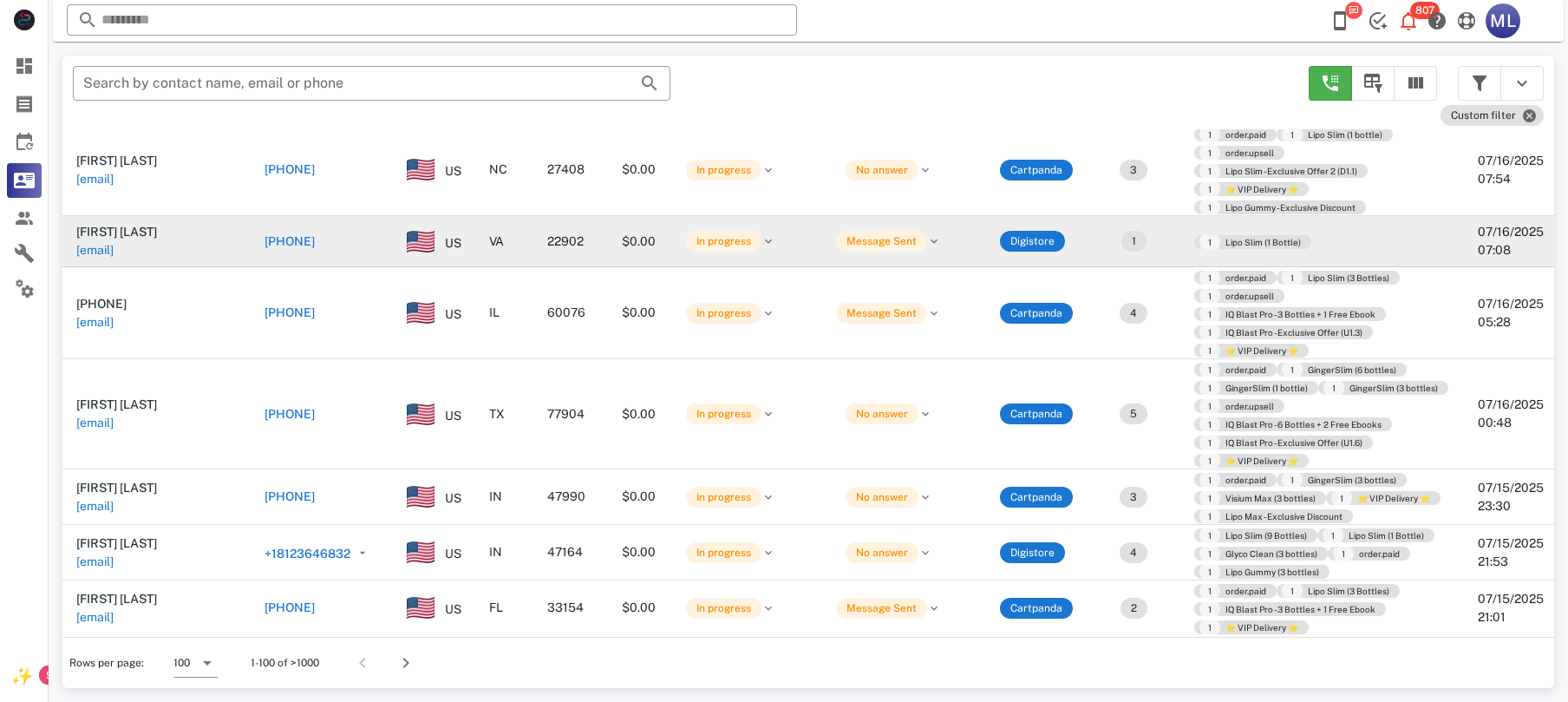 click on "Message Sent" at bounding box center (888, 241) 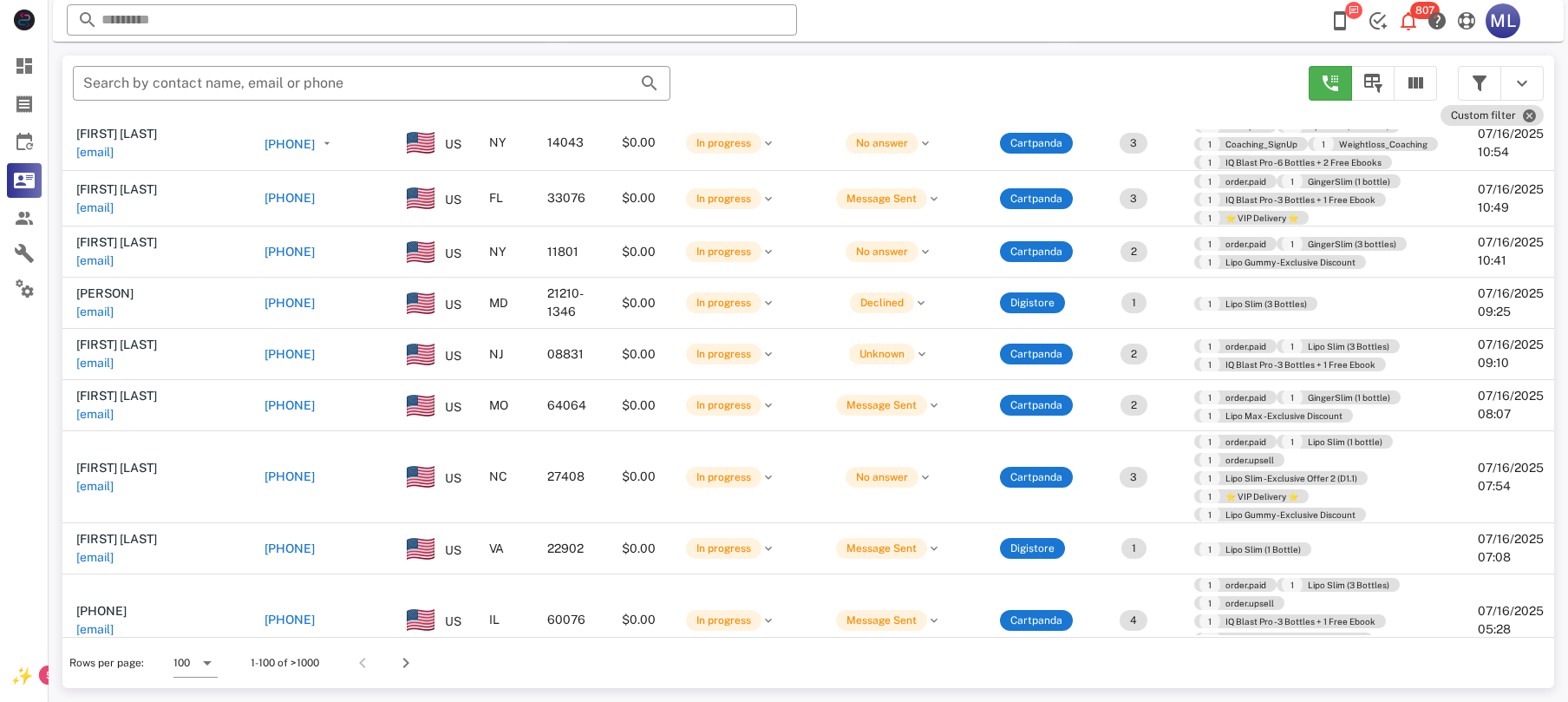 scroll, scrollTop: 7418, scrollLeft: 0, axis: vertical 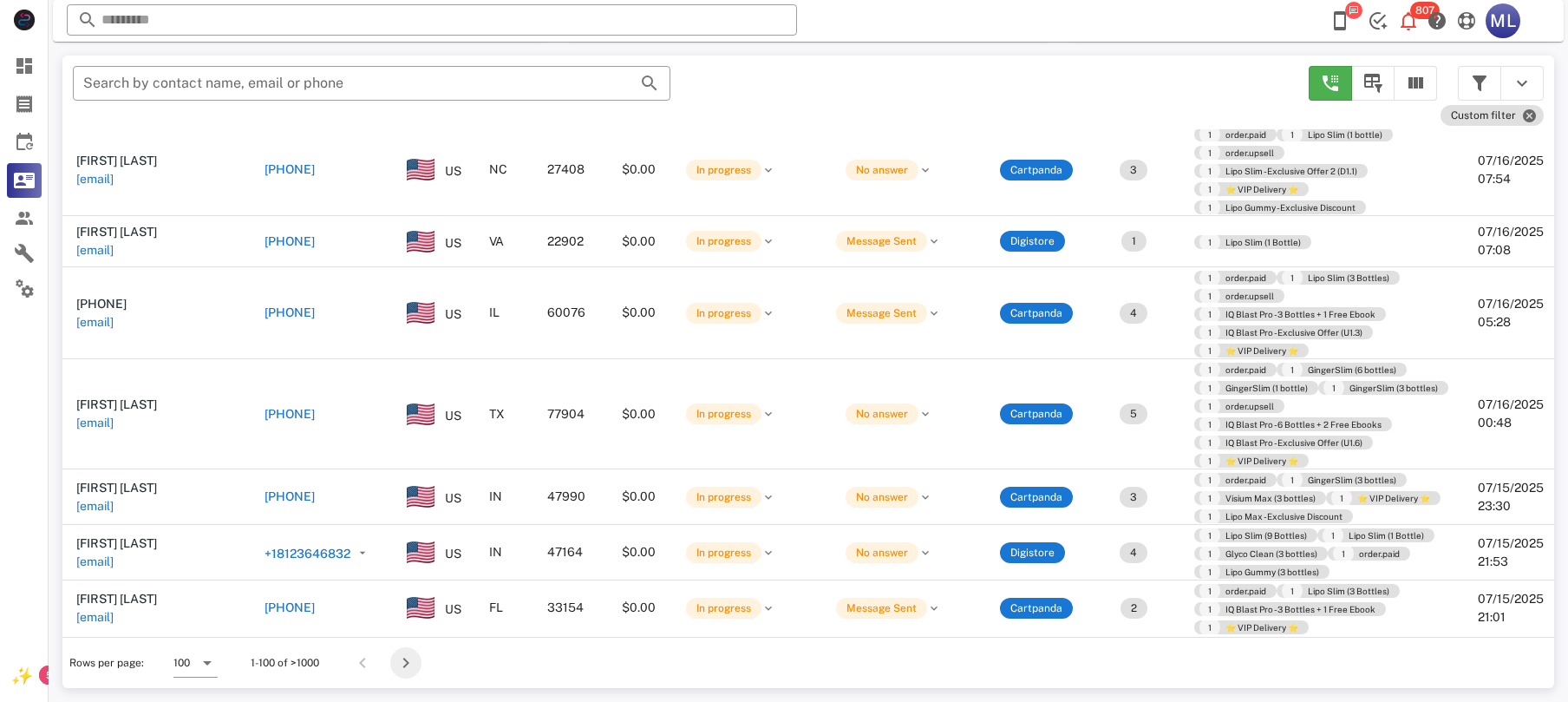 click at bounding box center [406, 663] 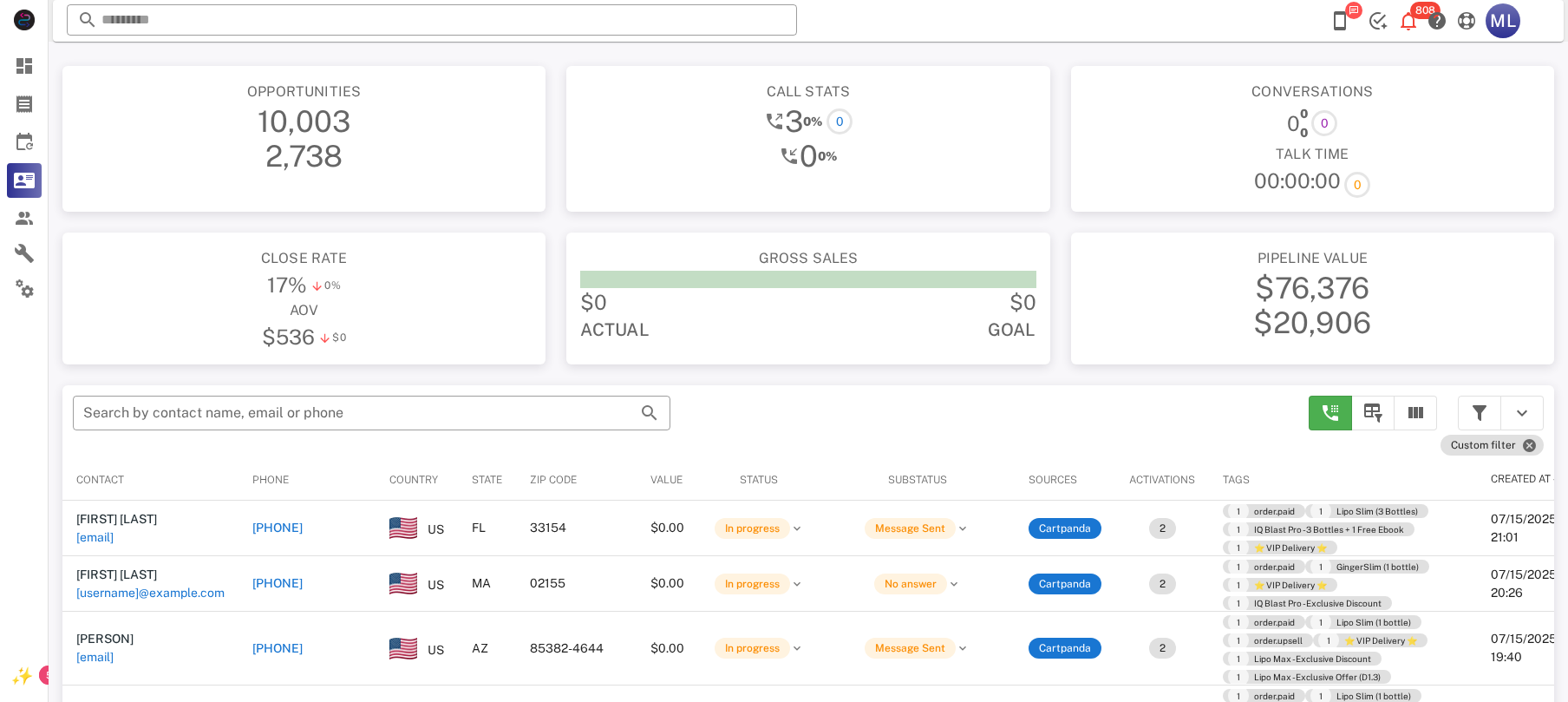 scroll, scrollTop: 330, scrollLeft: 0, axis: vertical 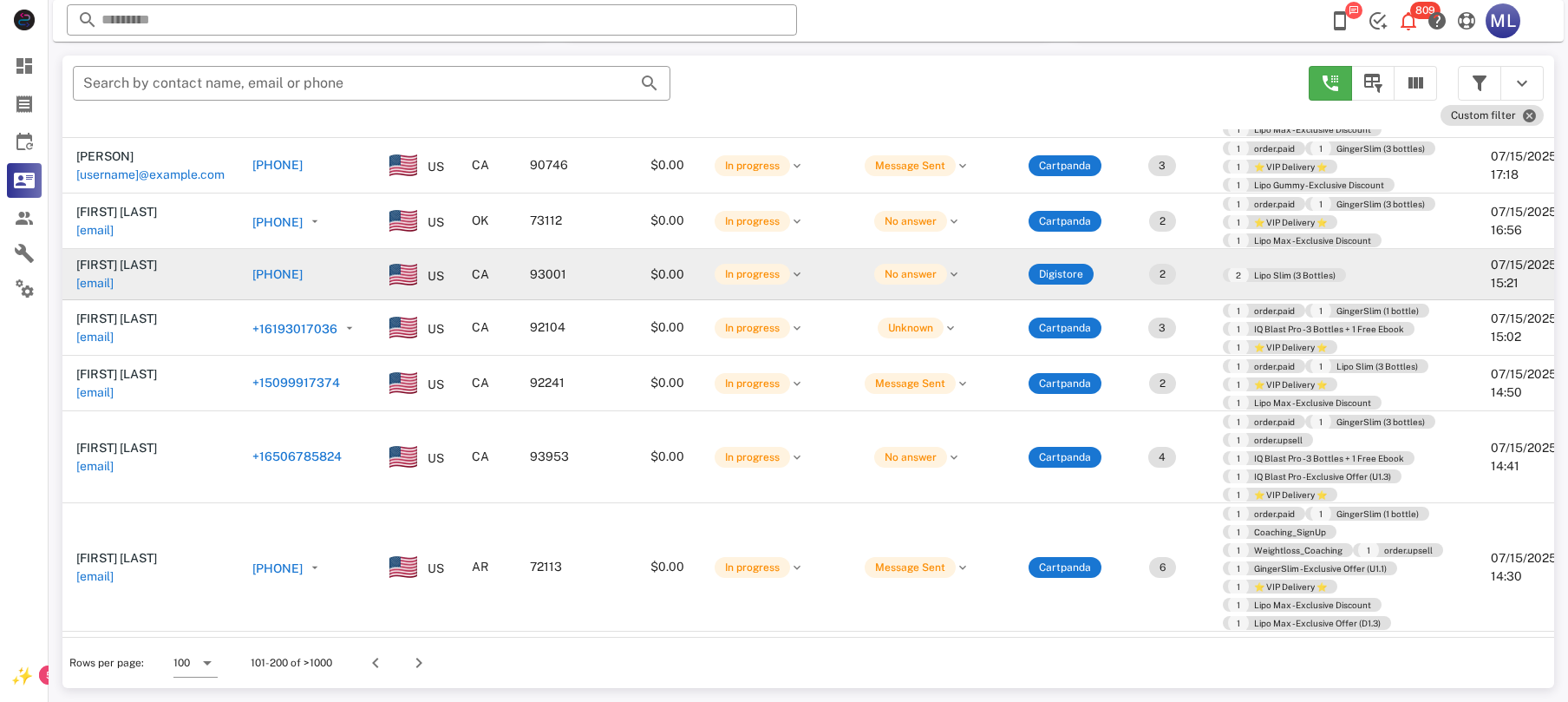 click on "[PHONE]" at bounding box center (278, 274) 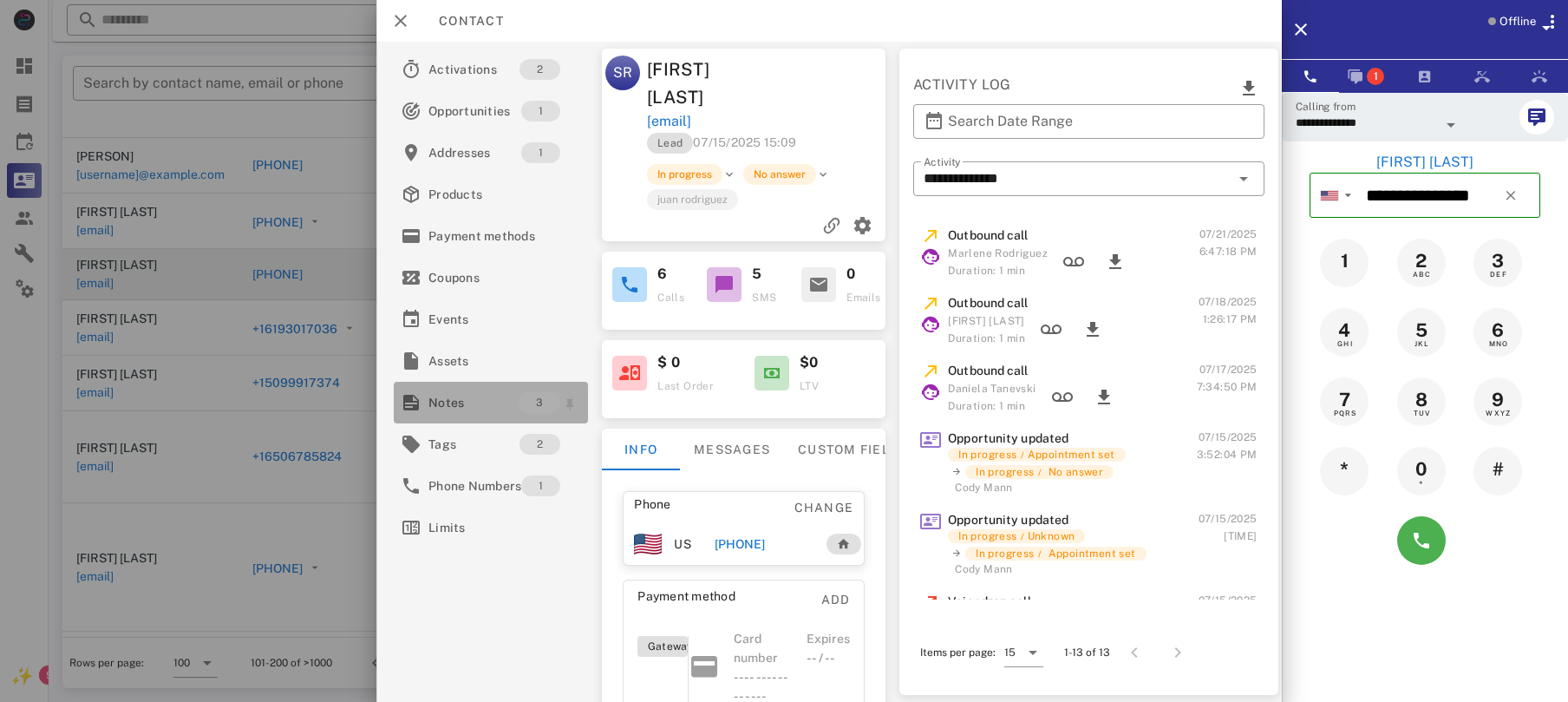 click on "Notes" at bounding box center [474, 403] 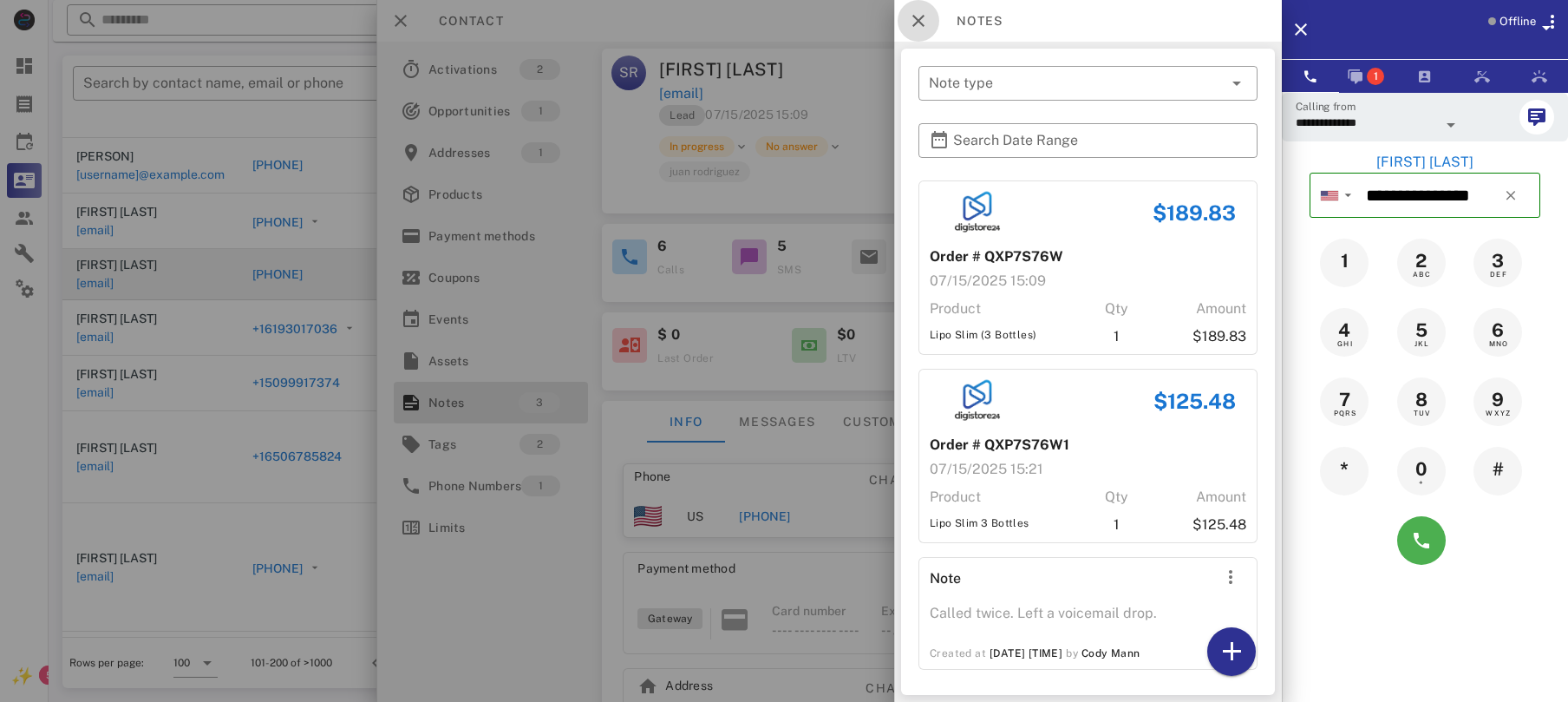 click at bounding box center (918, 21) 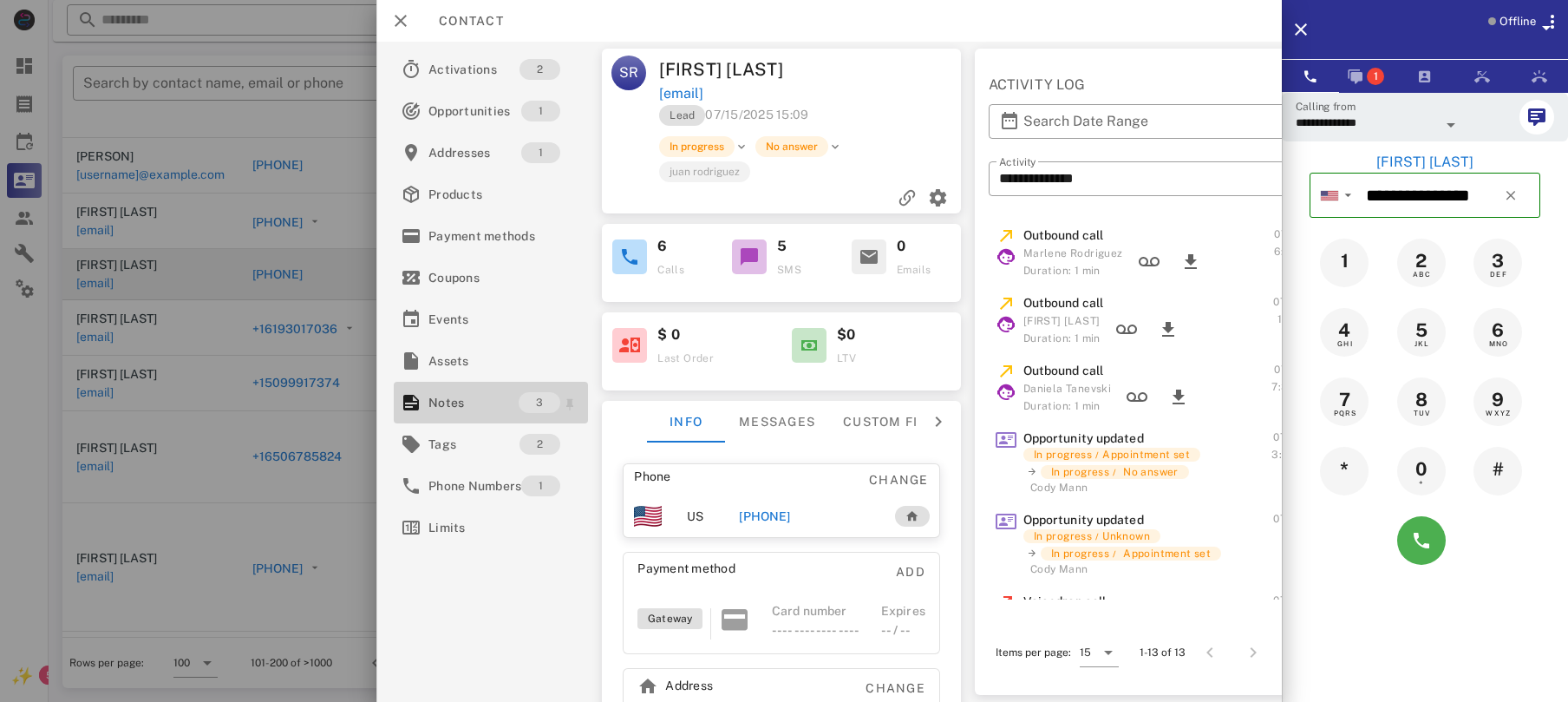 click on "Notes" at bounding box center [474, 403] 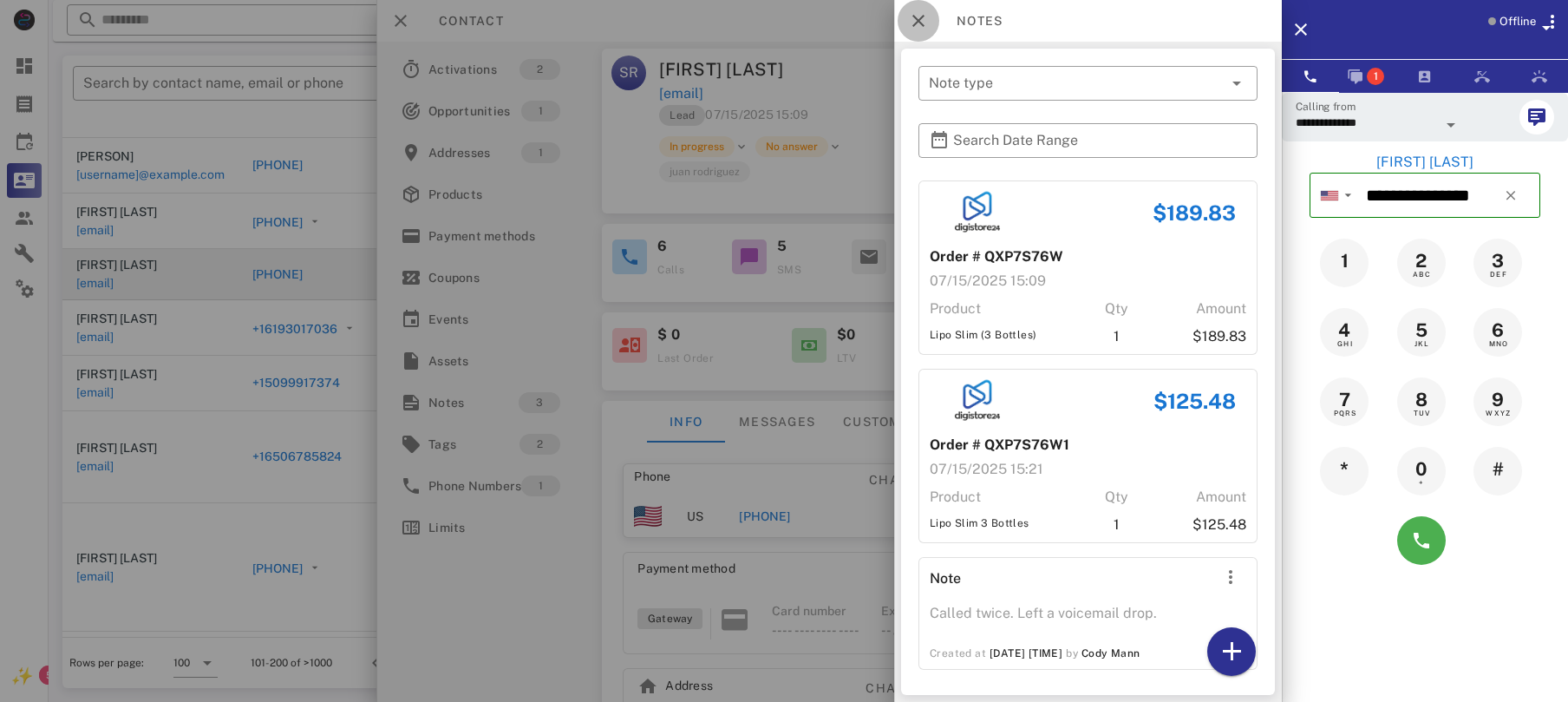 click at bounding box center [918, 21] 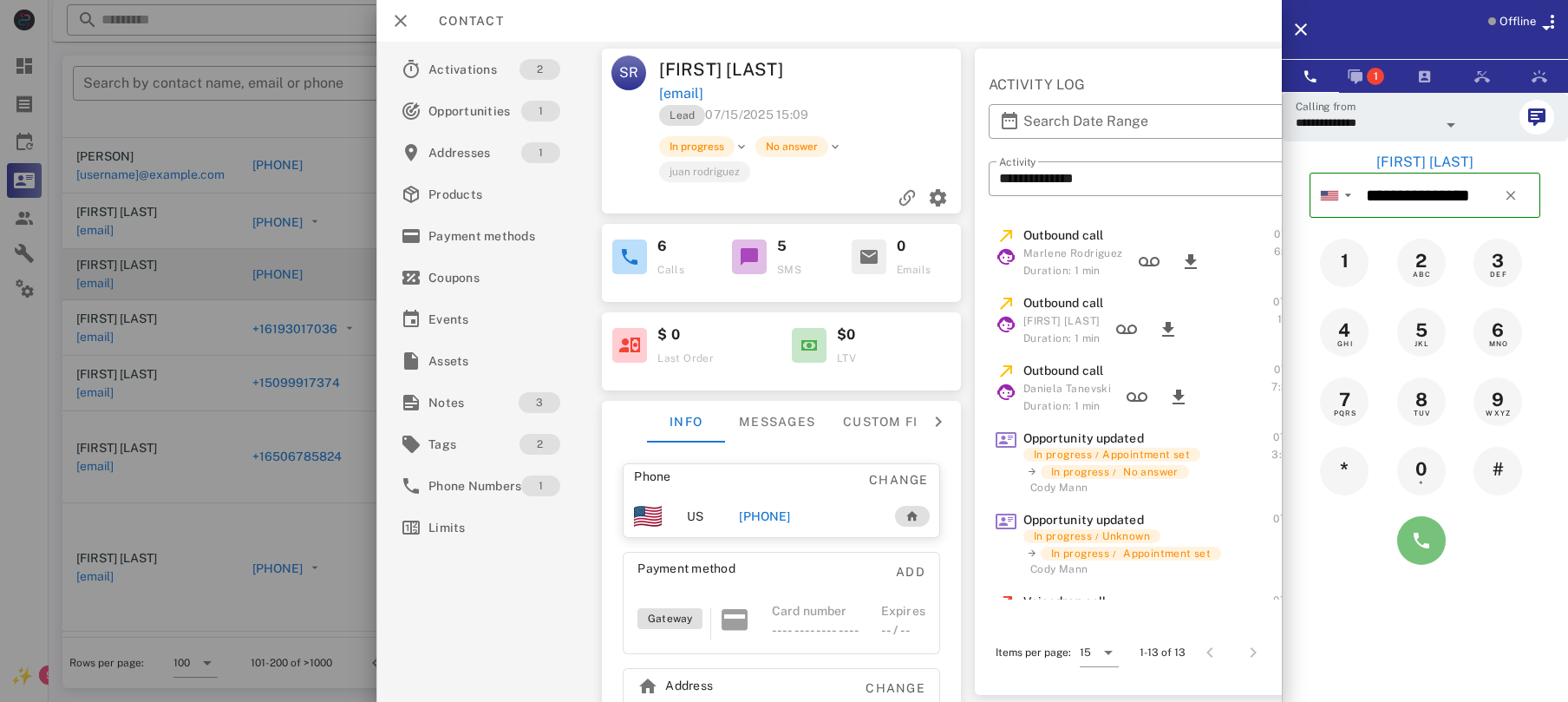 drag, startPoint x: 1426, startPoint y: 522, endPoint x: 1415, endPoint y: 514, distance: 14 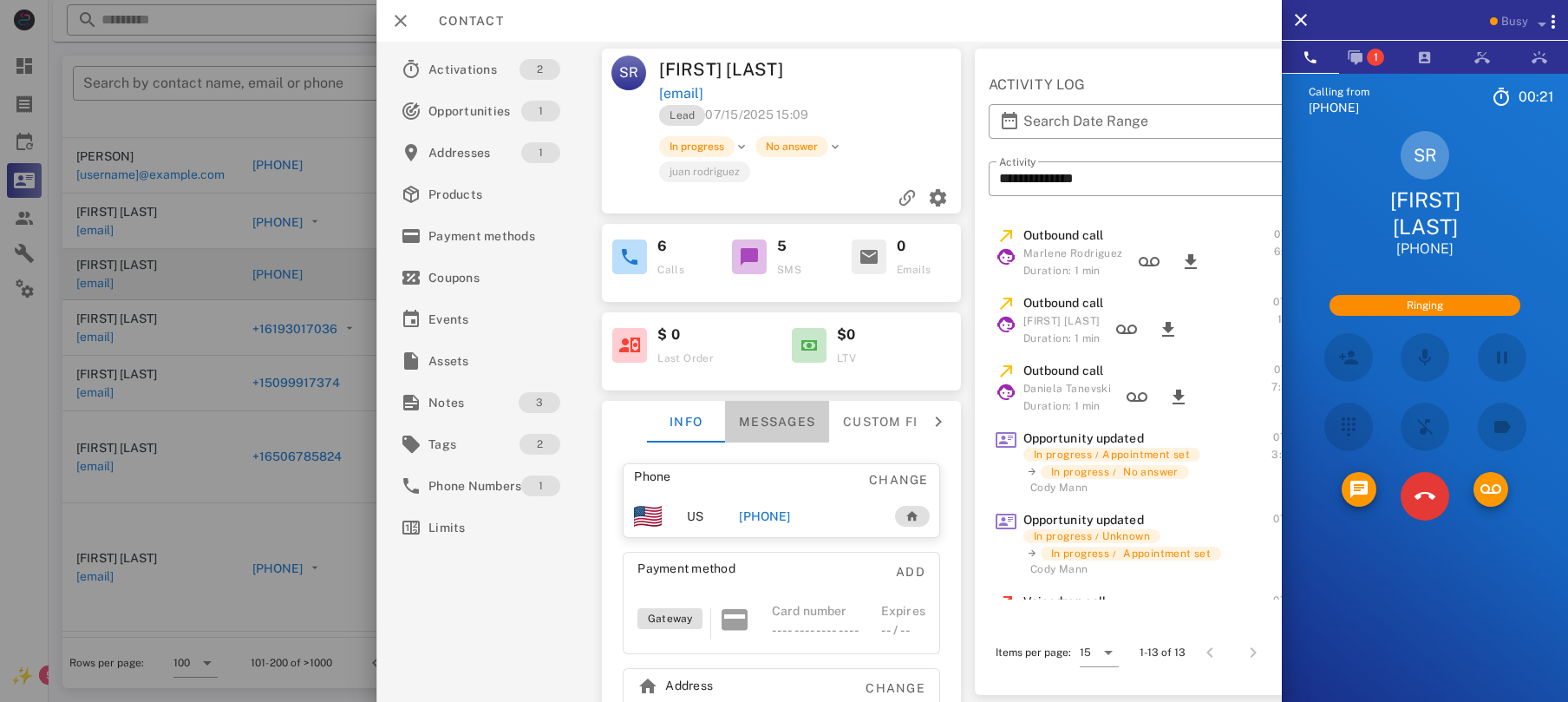 click on "Messages" at bounding box center (778, 422) 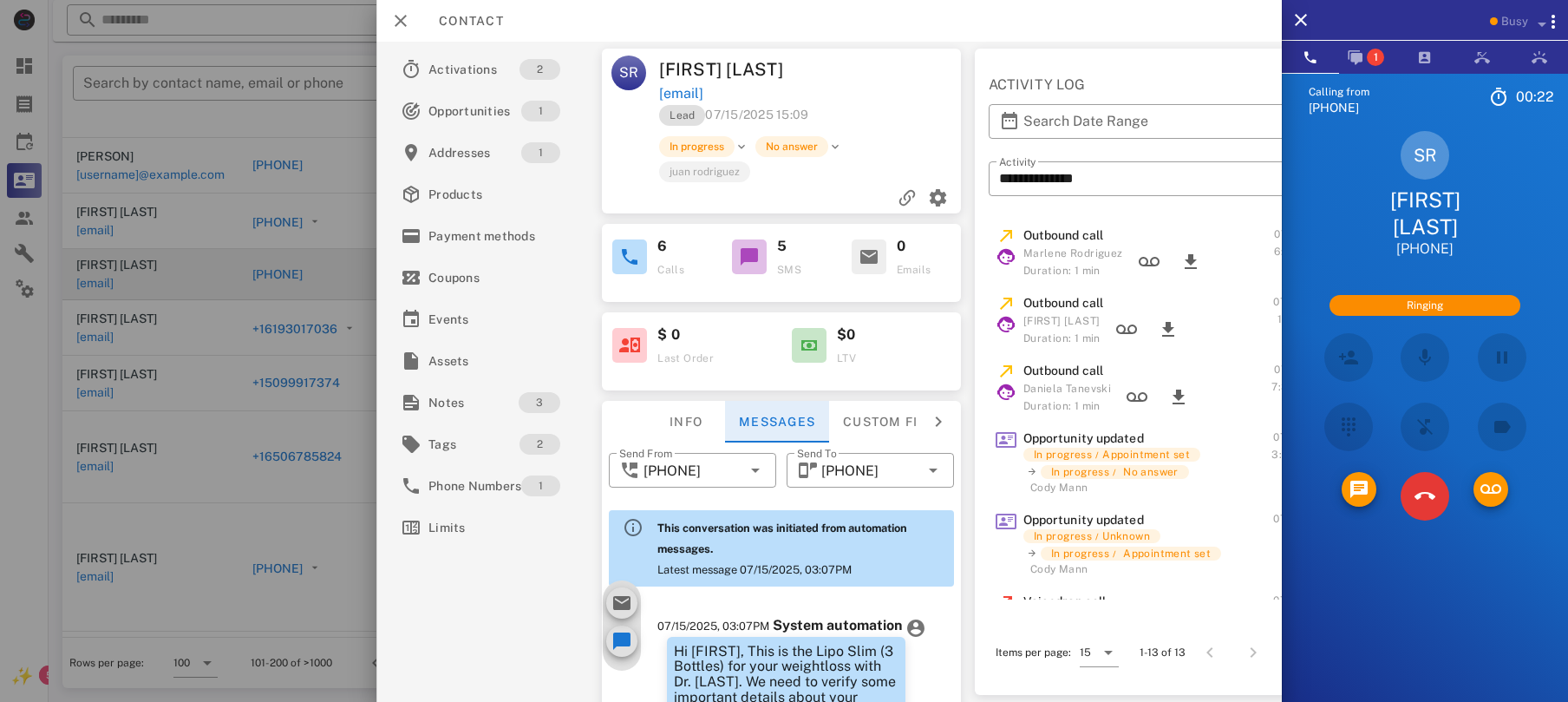 scroll, scrollTop: 532, scrollLeft: 0, axis: vertical 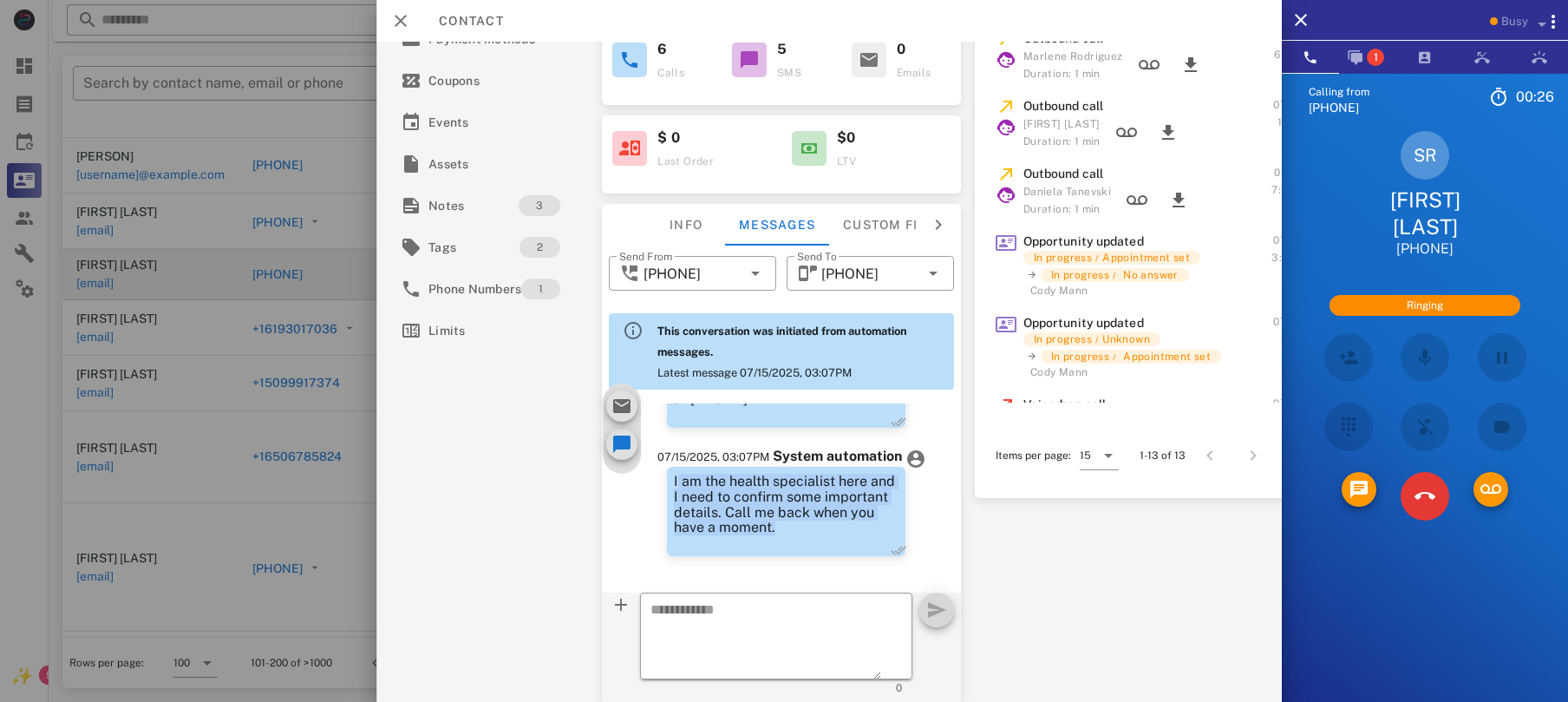 drag, startPoint x: 668, startPoint y: 463, endPoint x: 895, endPoint y: 536, distance: 238.44916 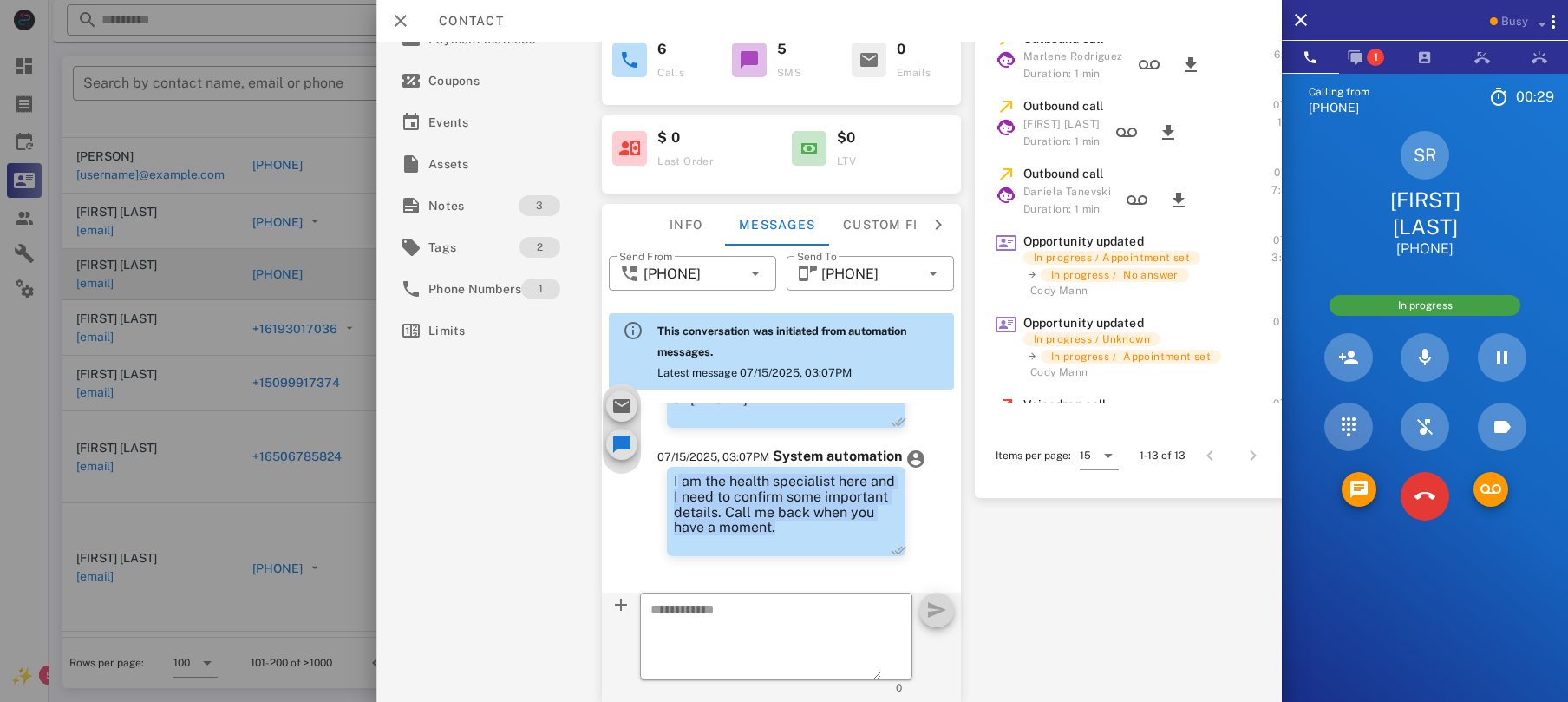 copy on "I am the health specialist here and I need to confirm some important details. Call me back when you have a moment." 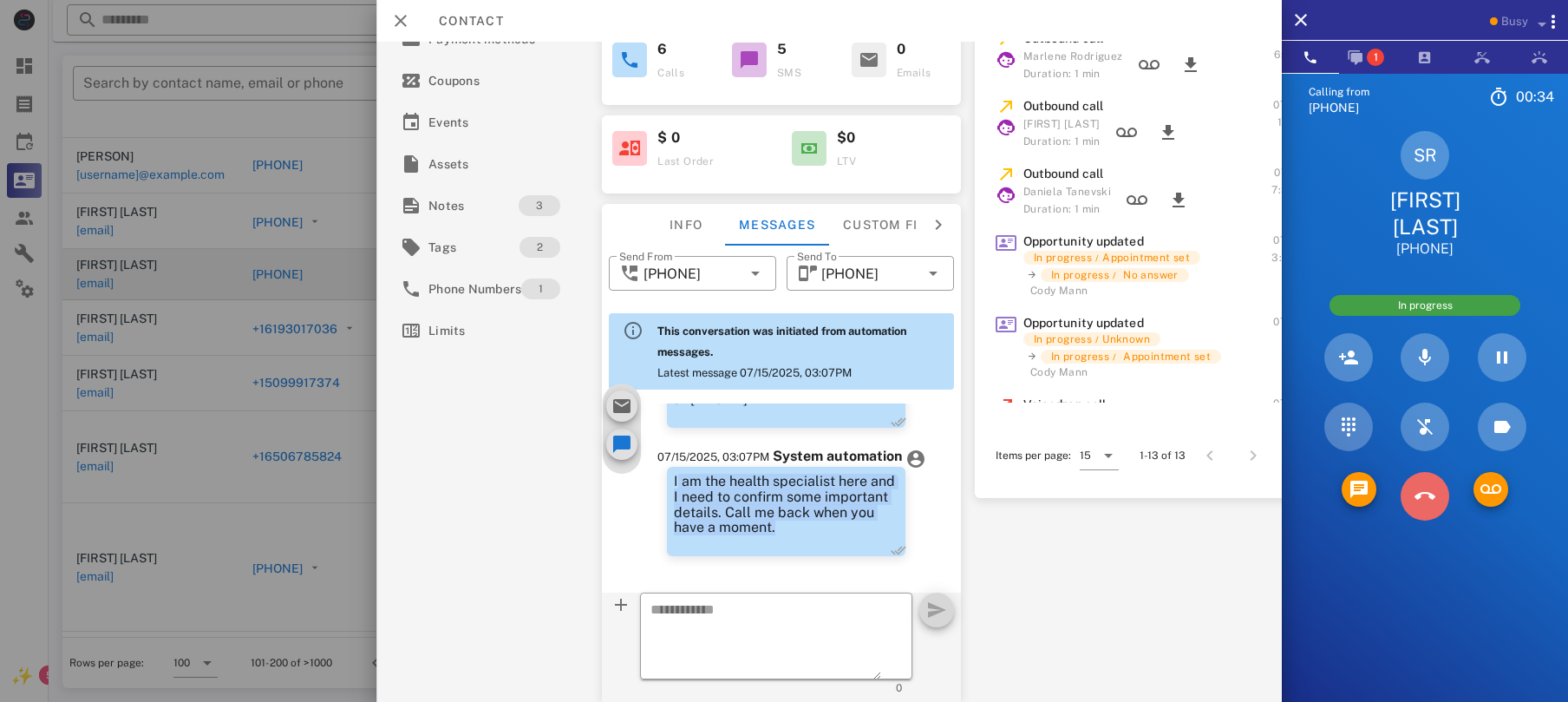 click at bounding box center (1425, 496) 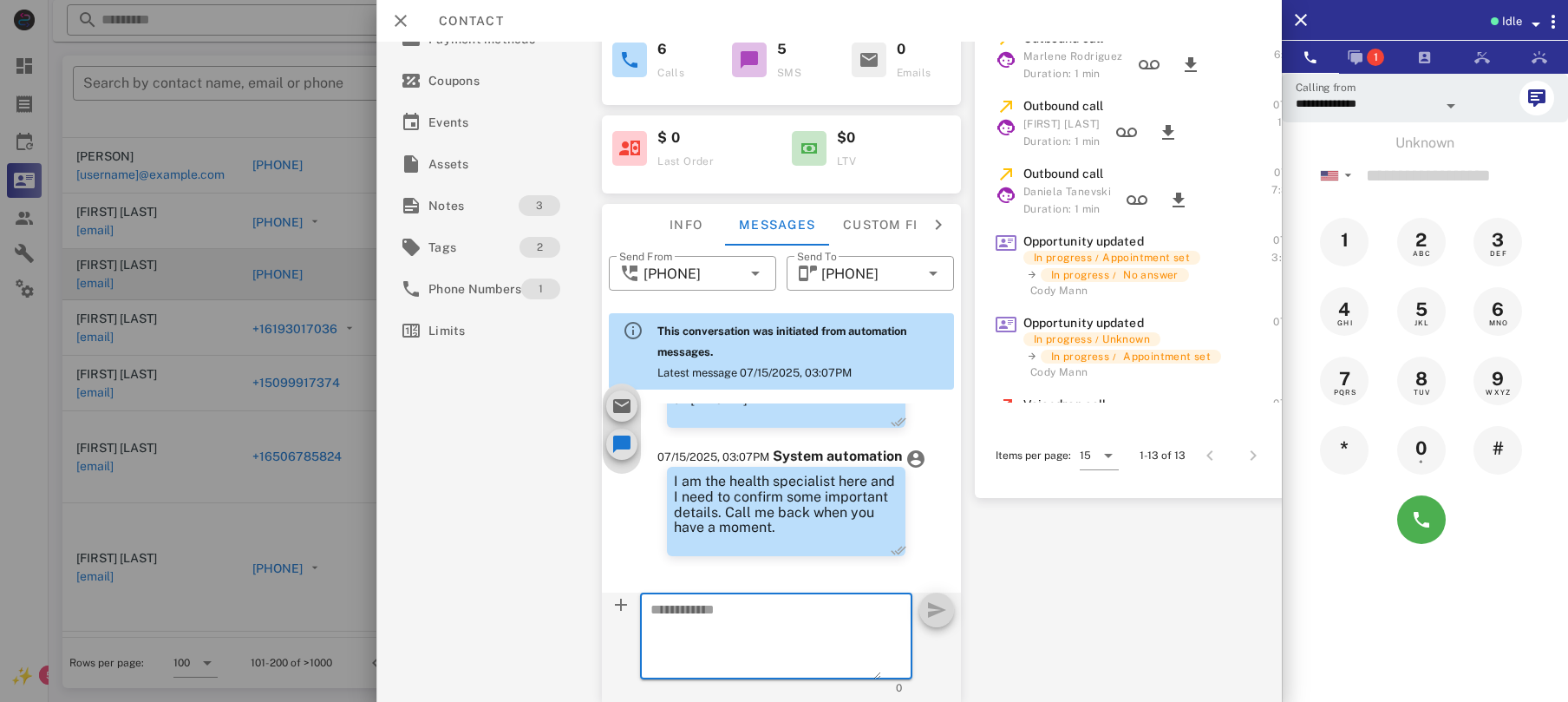 click at bounding box center (767, 639) 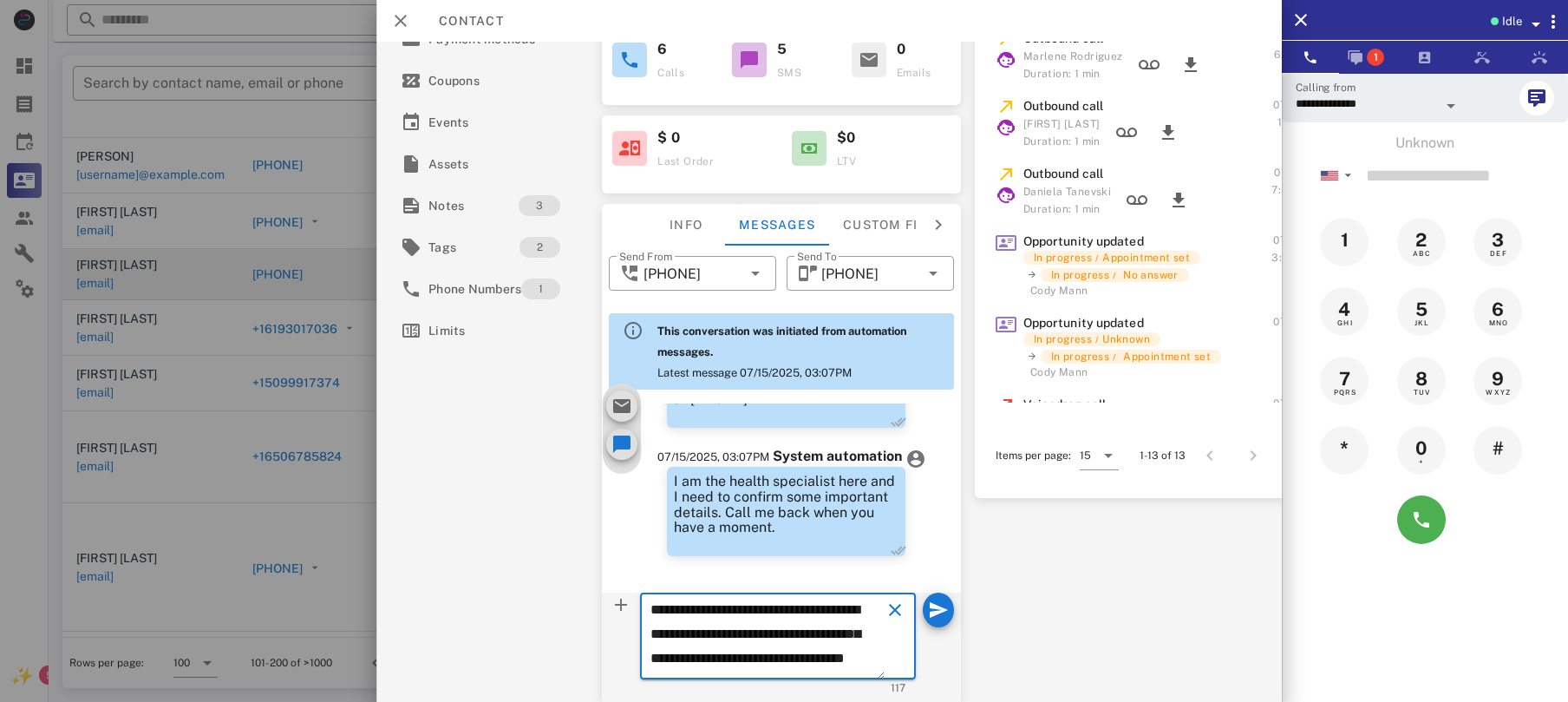 scroll, scrollTop: 0, scrollLeft: 0, axis: both 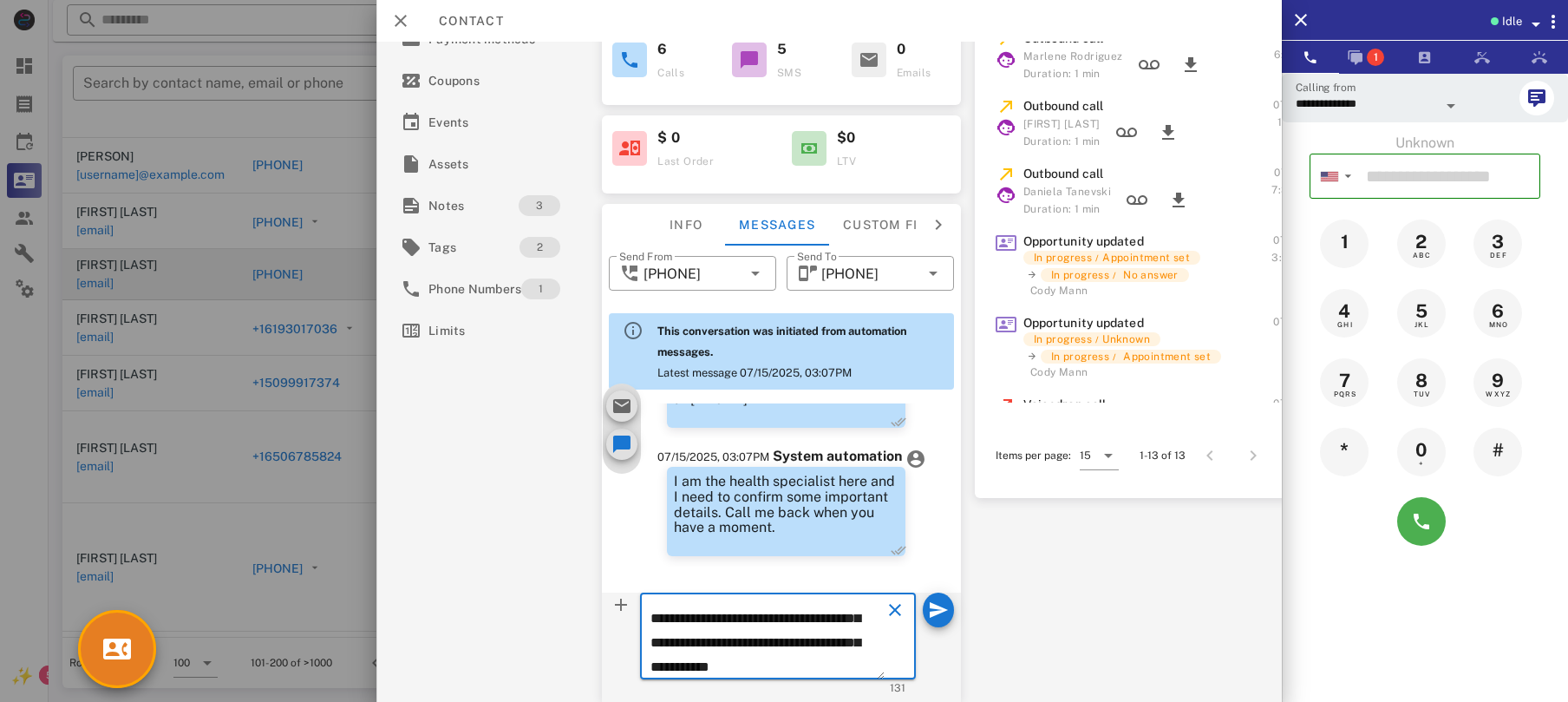 type on "**********" 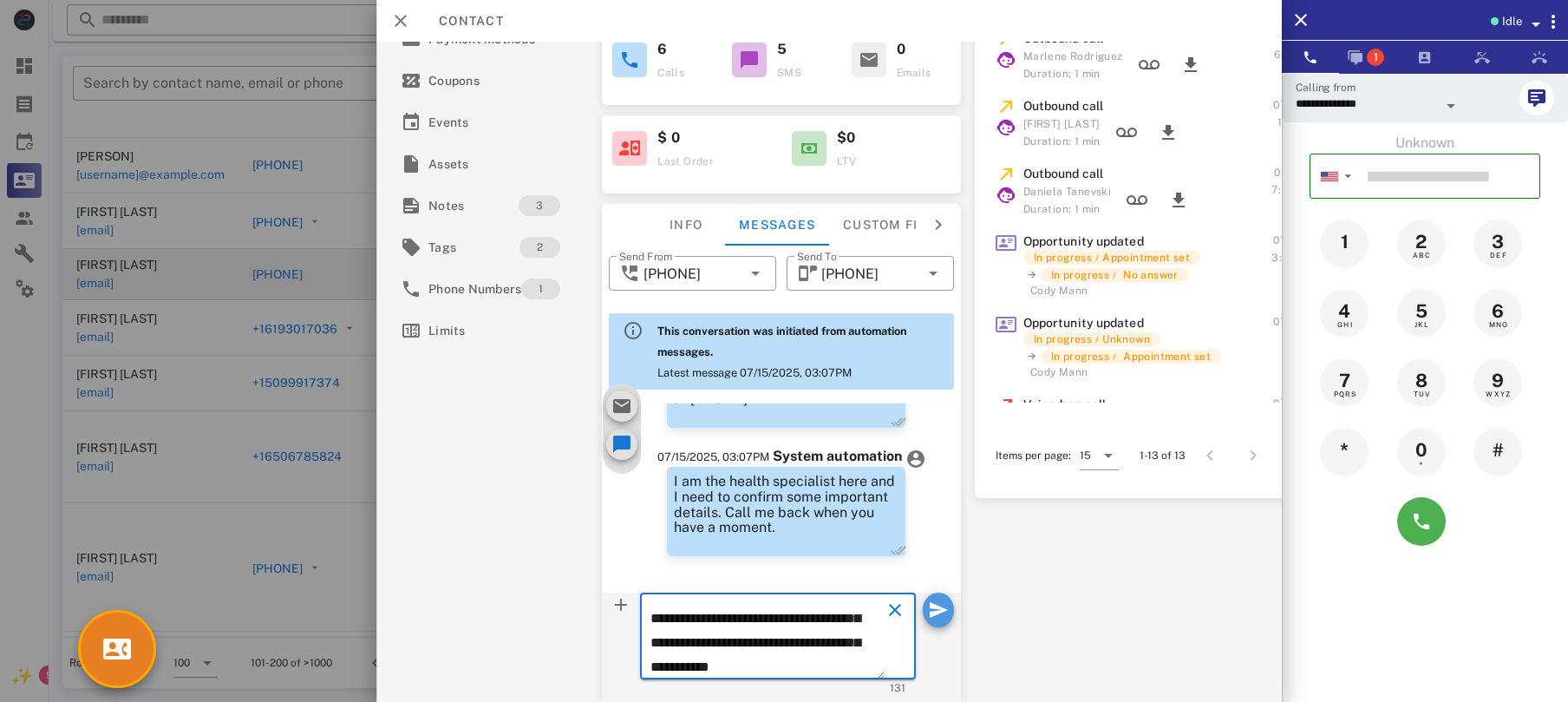 click at bounding box center (938, 610) 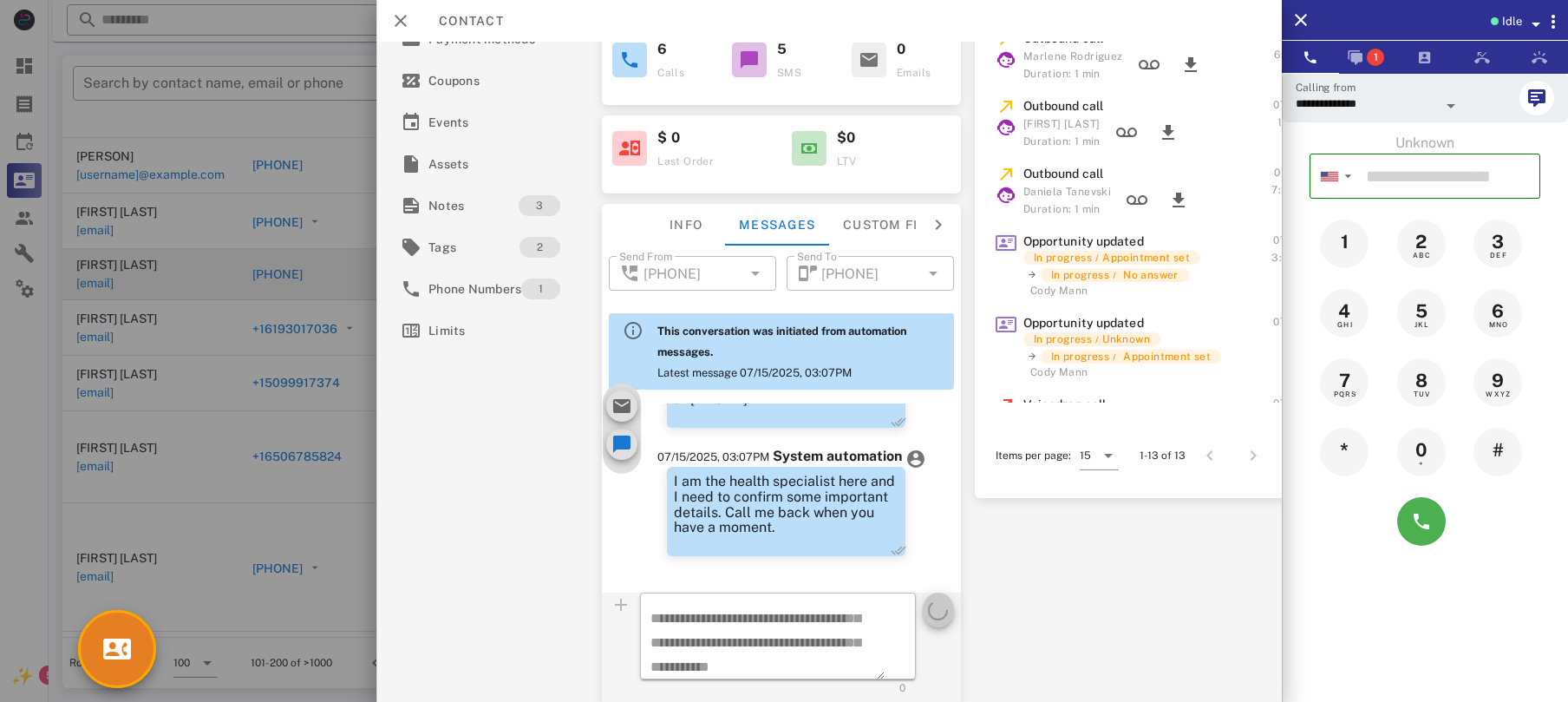 type 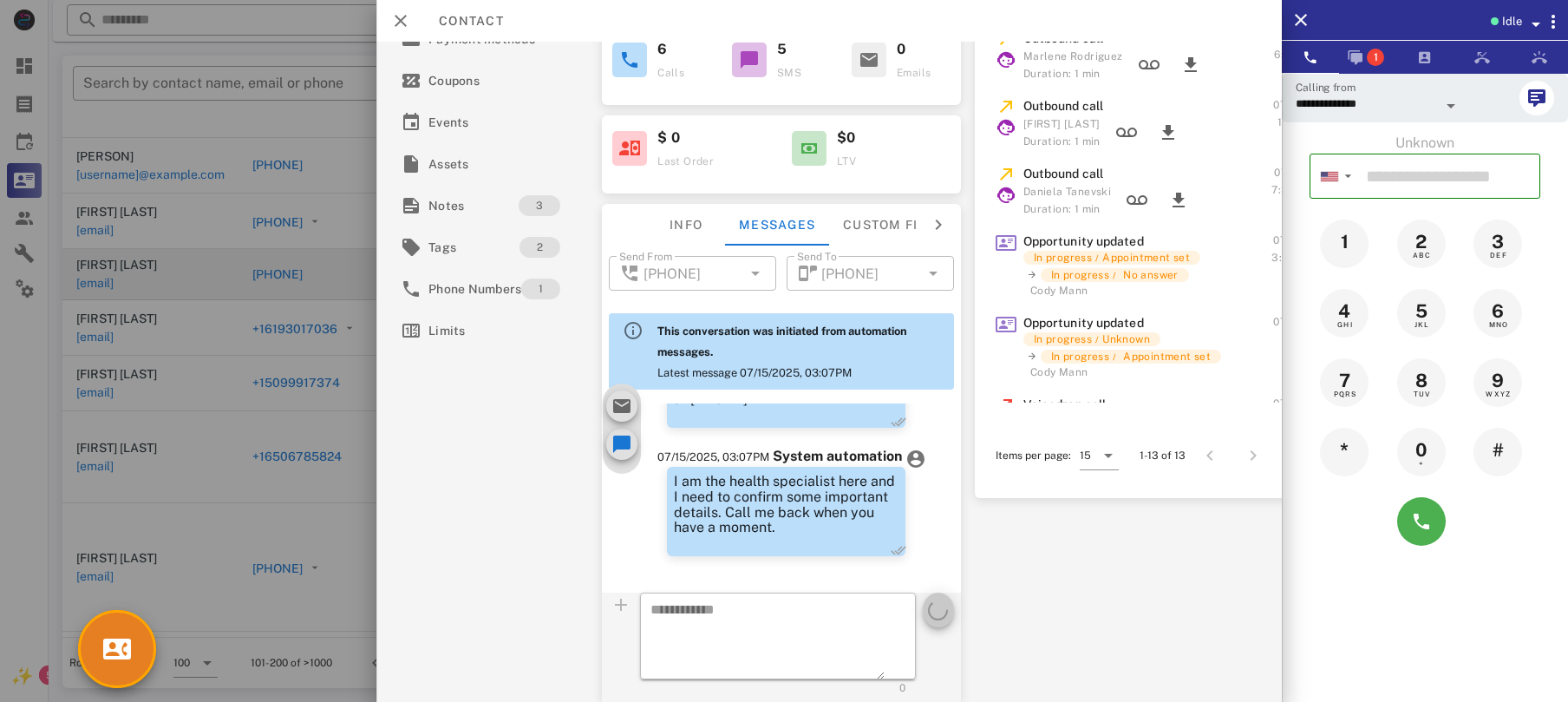 scroll, scrollTop: 0, scrollLeft: 0, axis: both 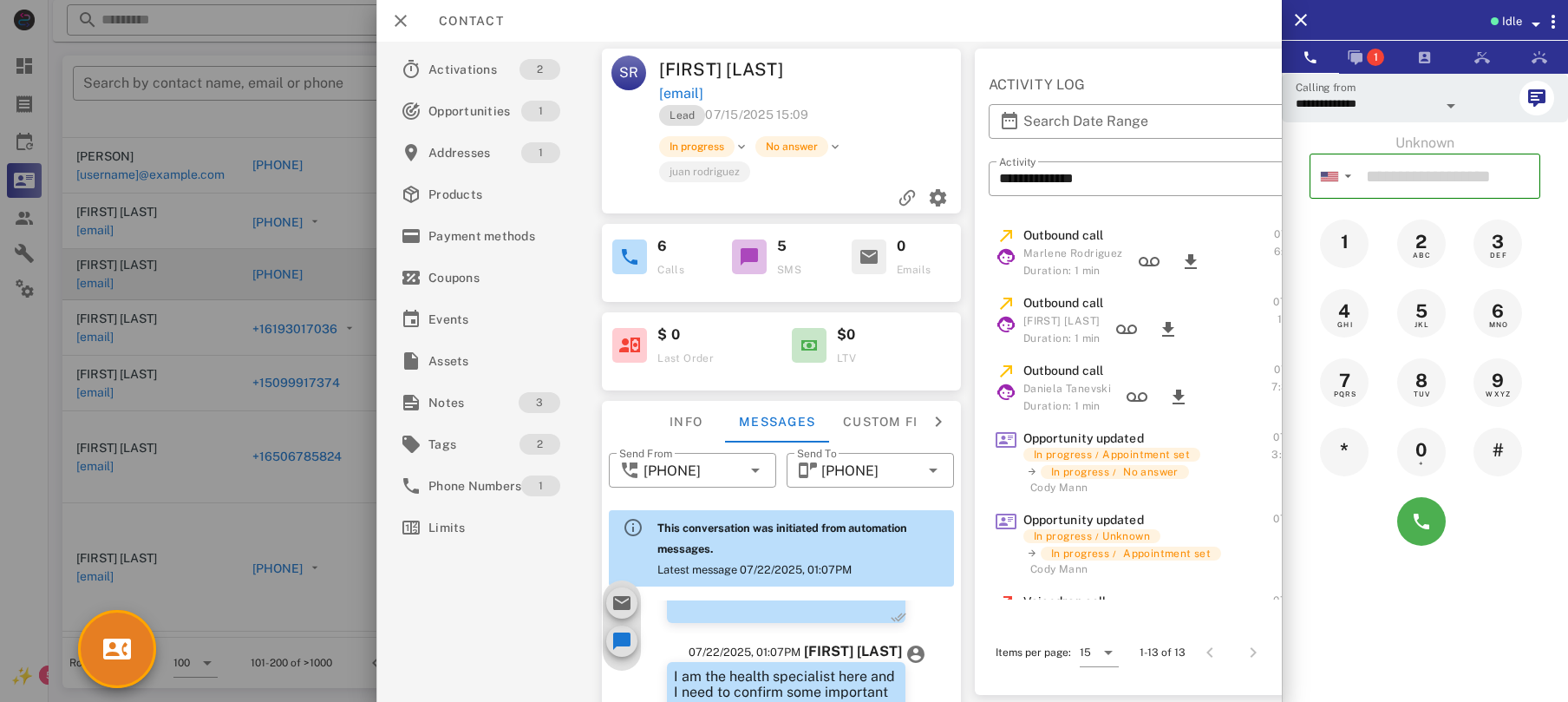 click at bounding box center (630, 257) 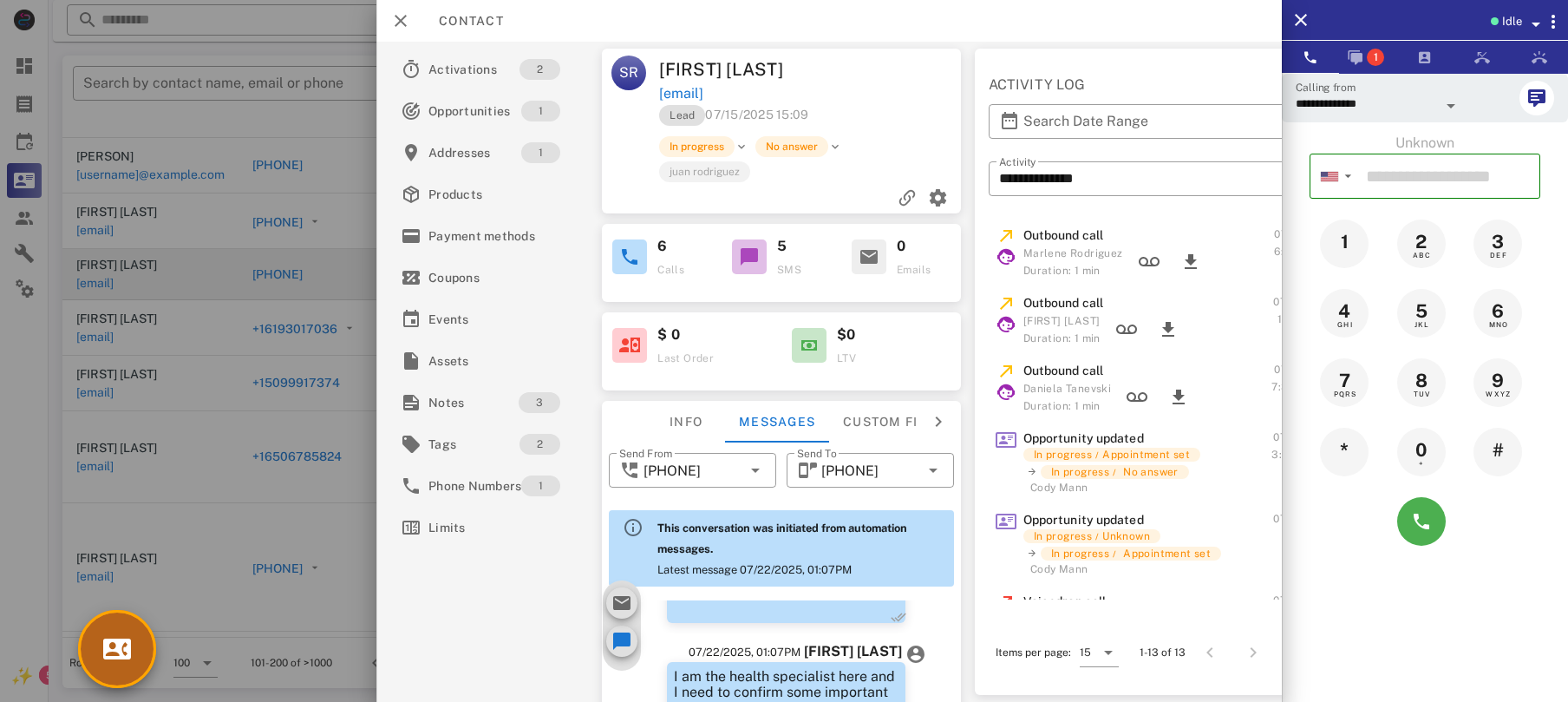 click at bounding box center [117, 649] 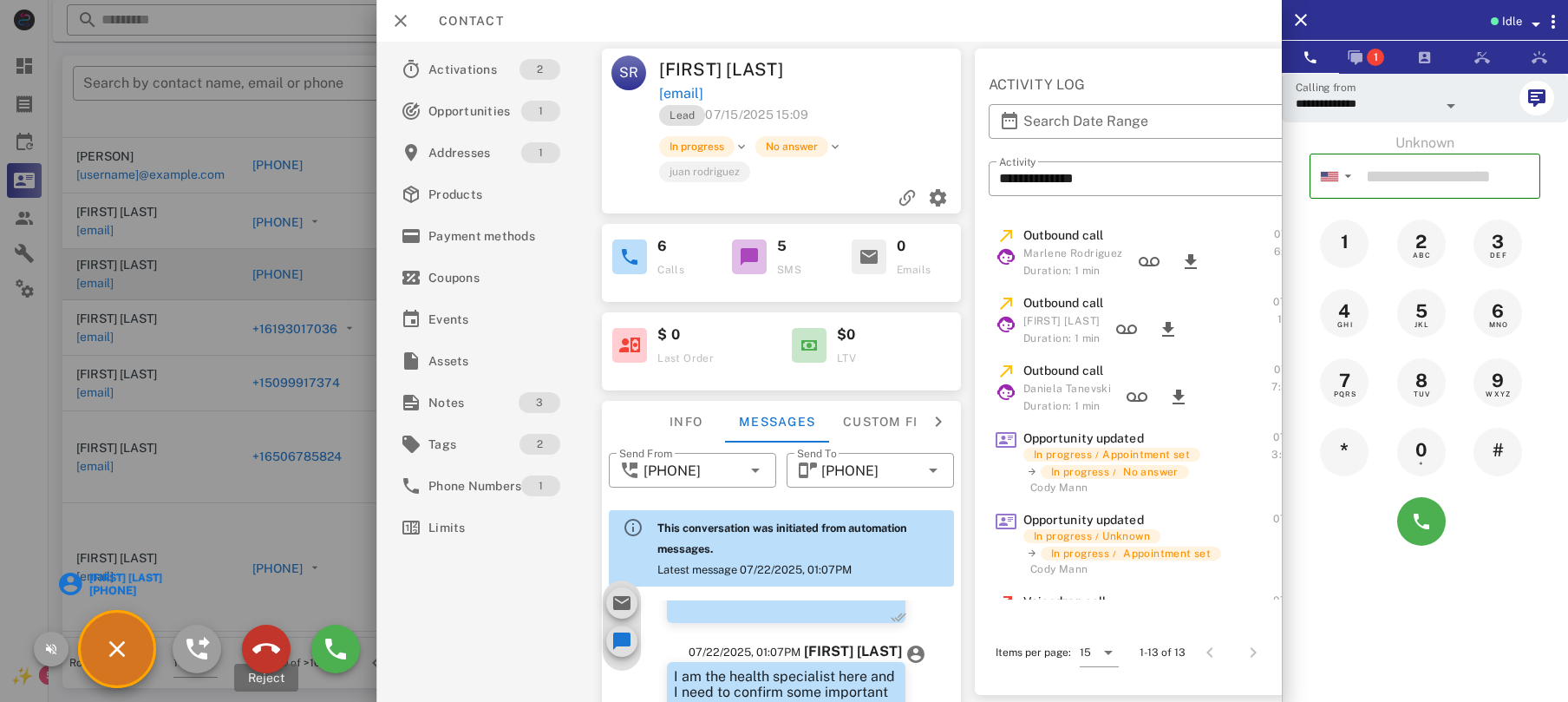 click at bounding box center [266, 649] 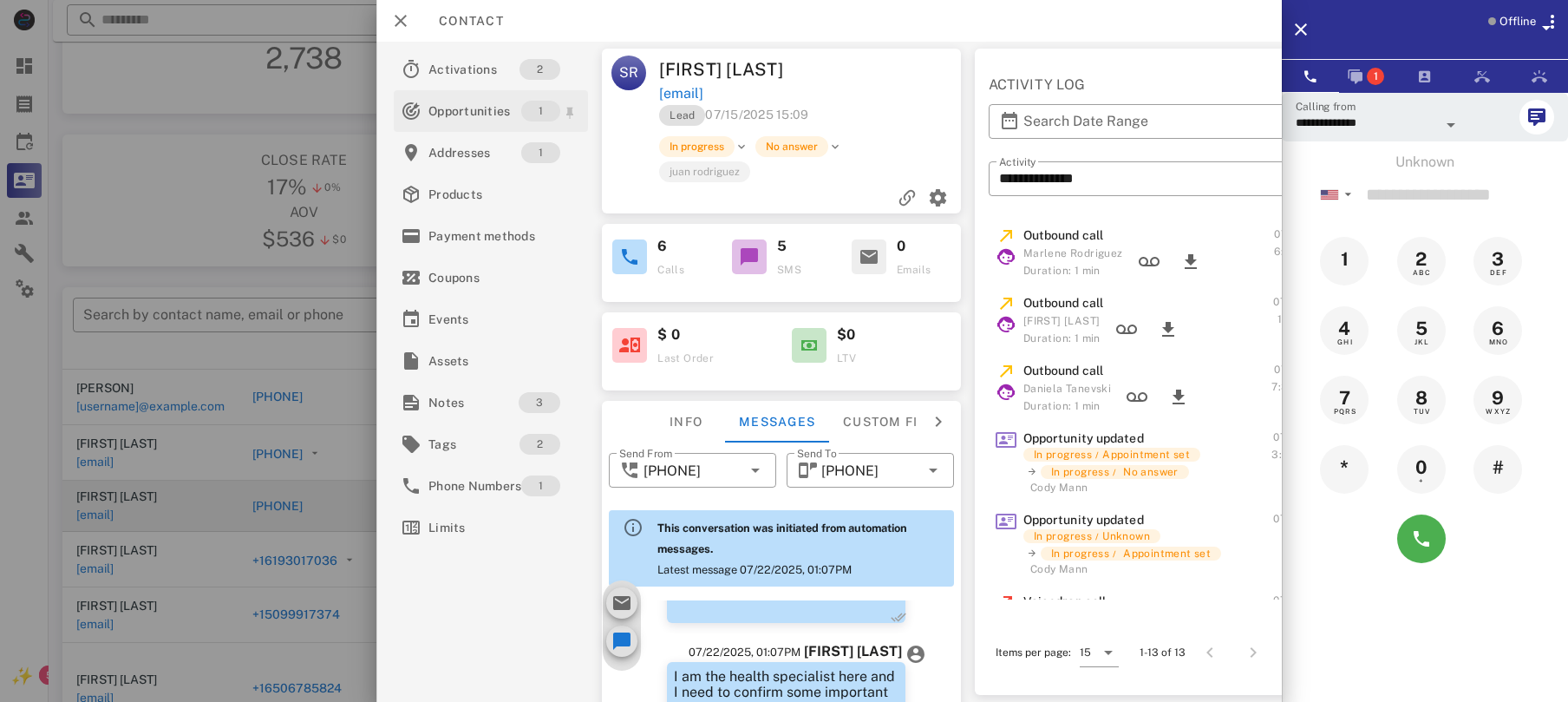 scroll, scrollTop: 0, scrollLeft: 0, axis: both 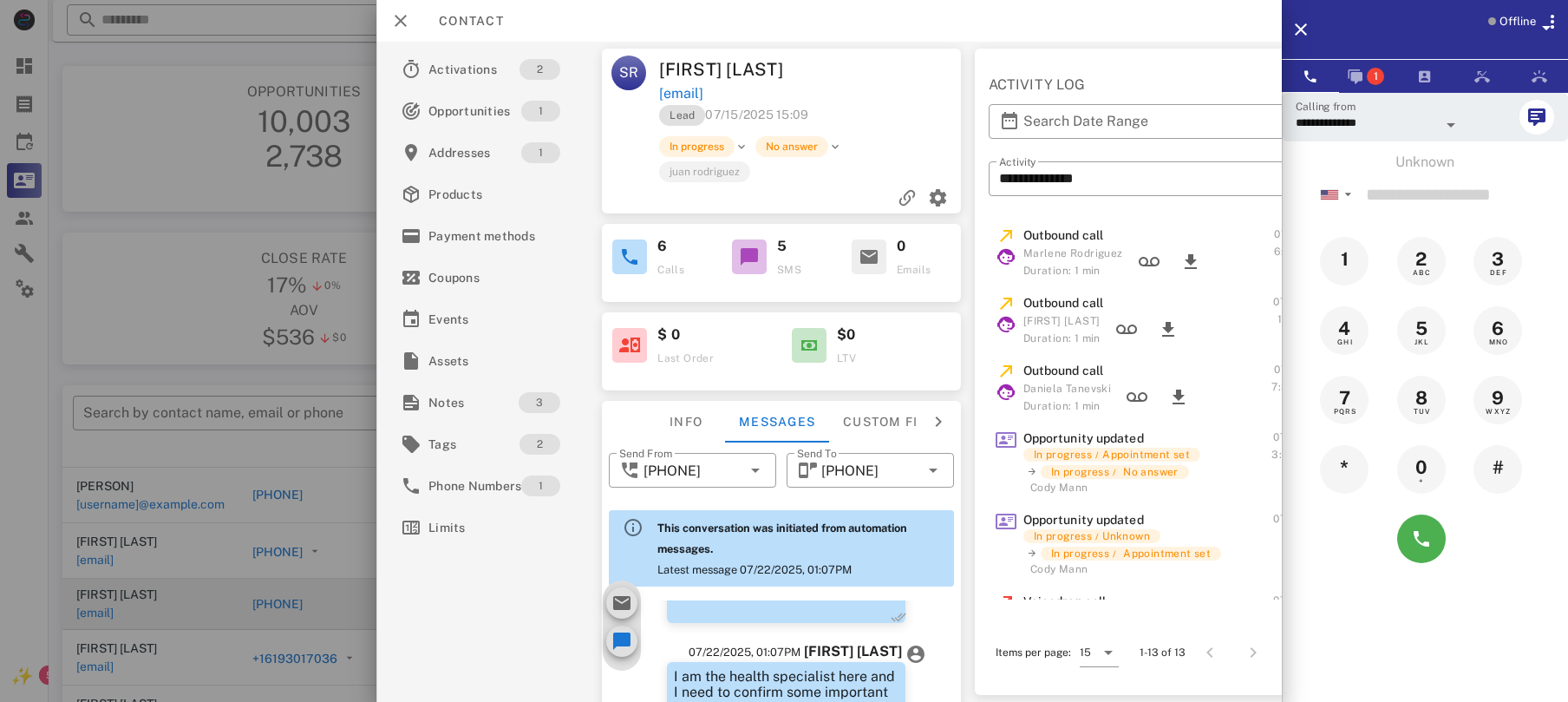 click at bounding box center [630, 257] 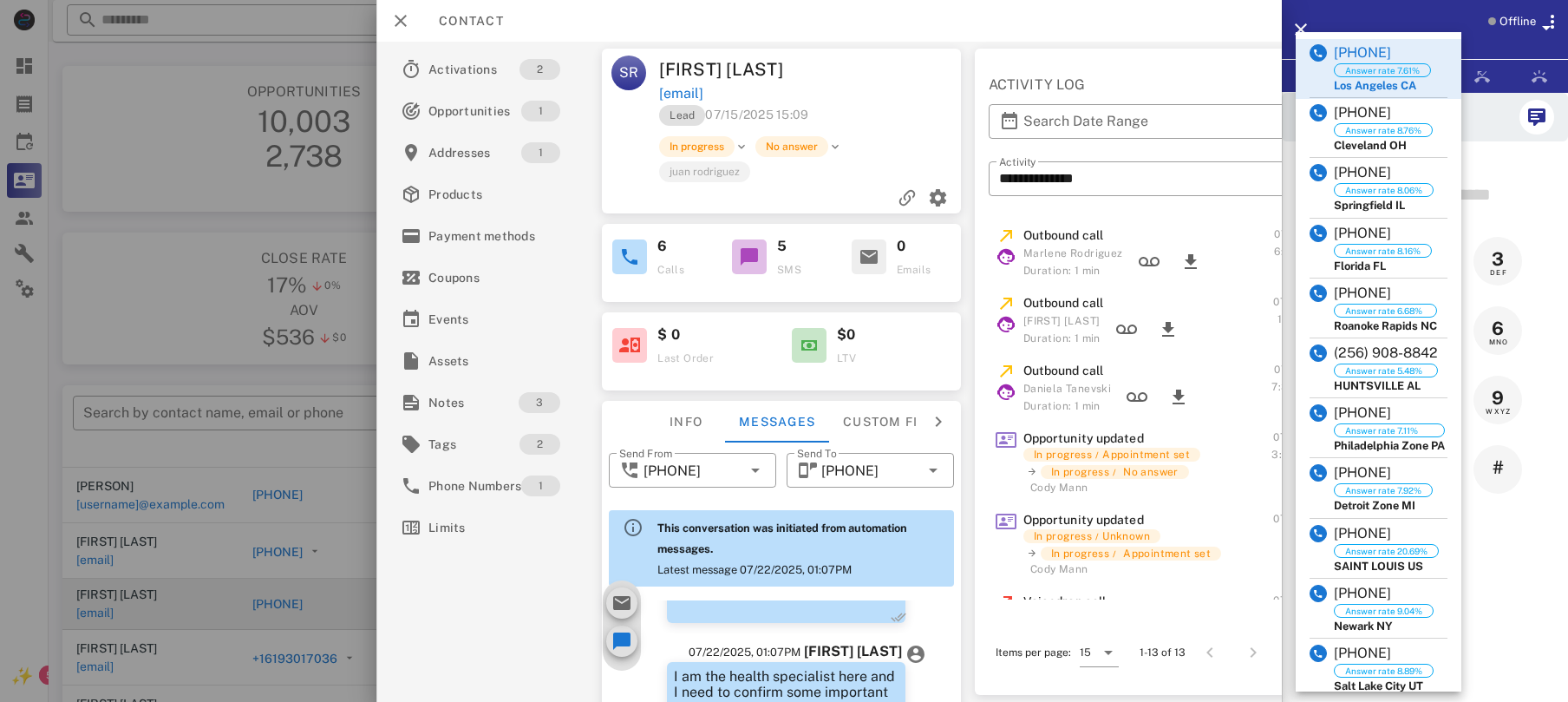 click at bounding box center [1518, 117] 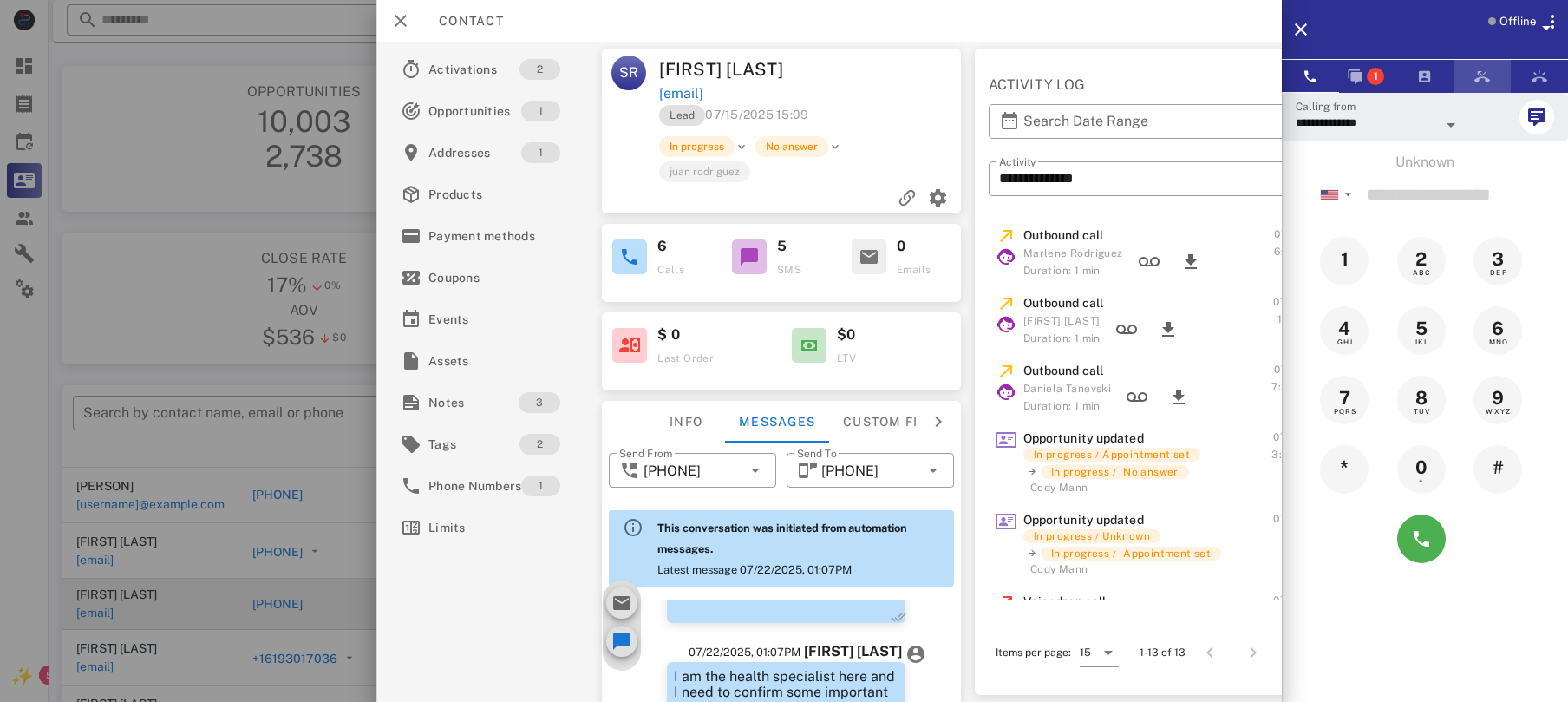 click at bounding box center [1482, 76] 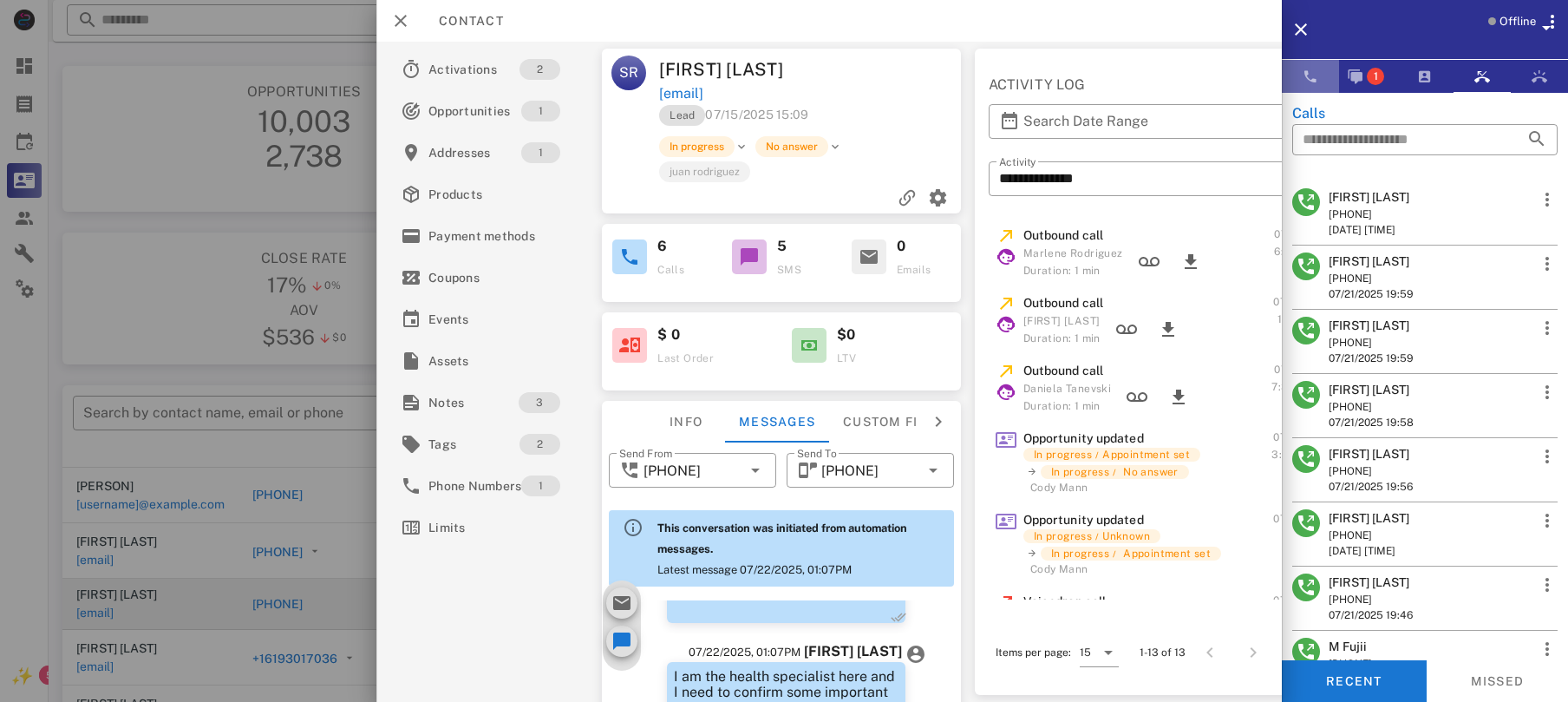 click at bounding box center (1310, 76) 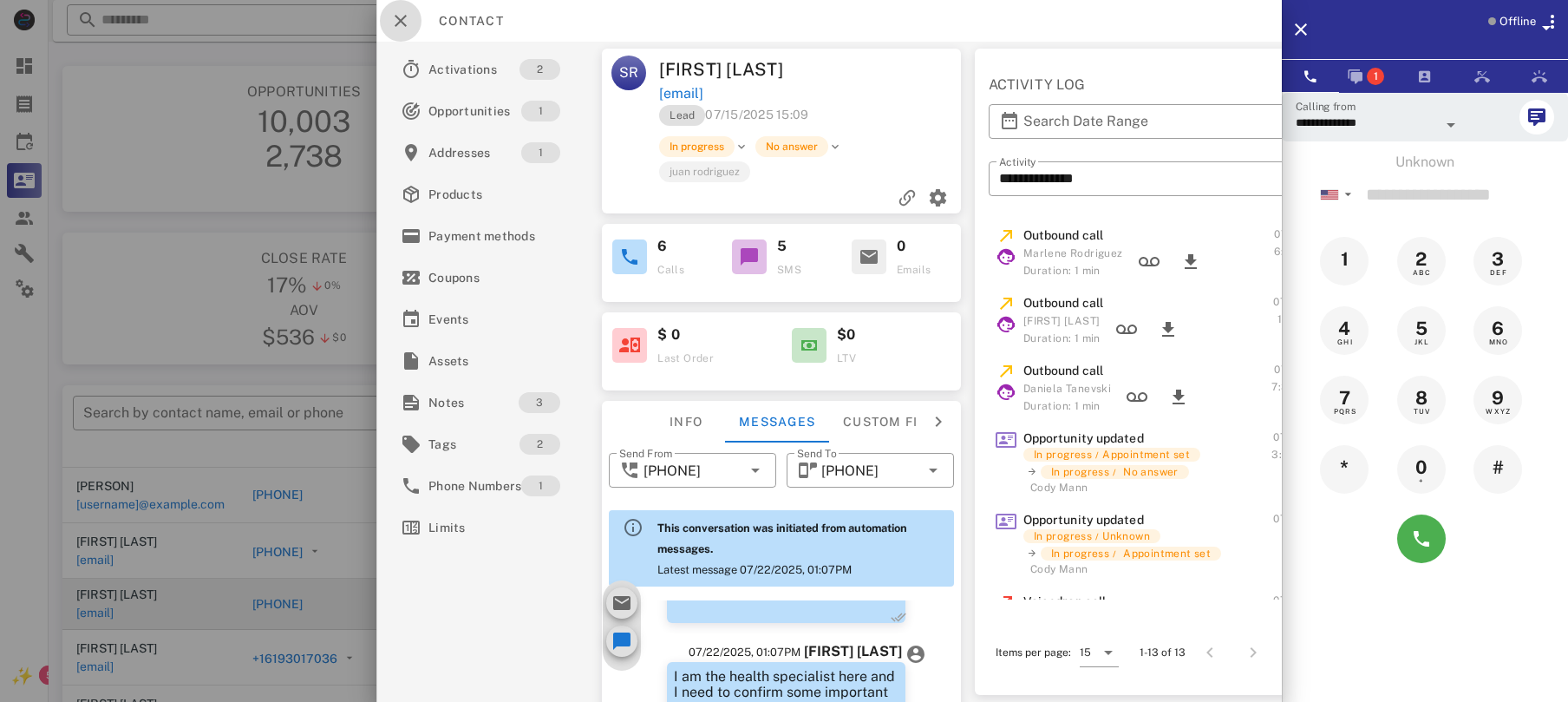 click at bounding box center [401, 21] 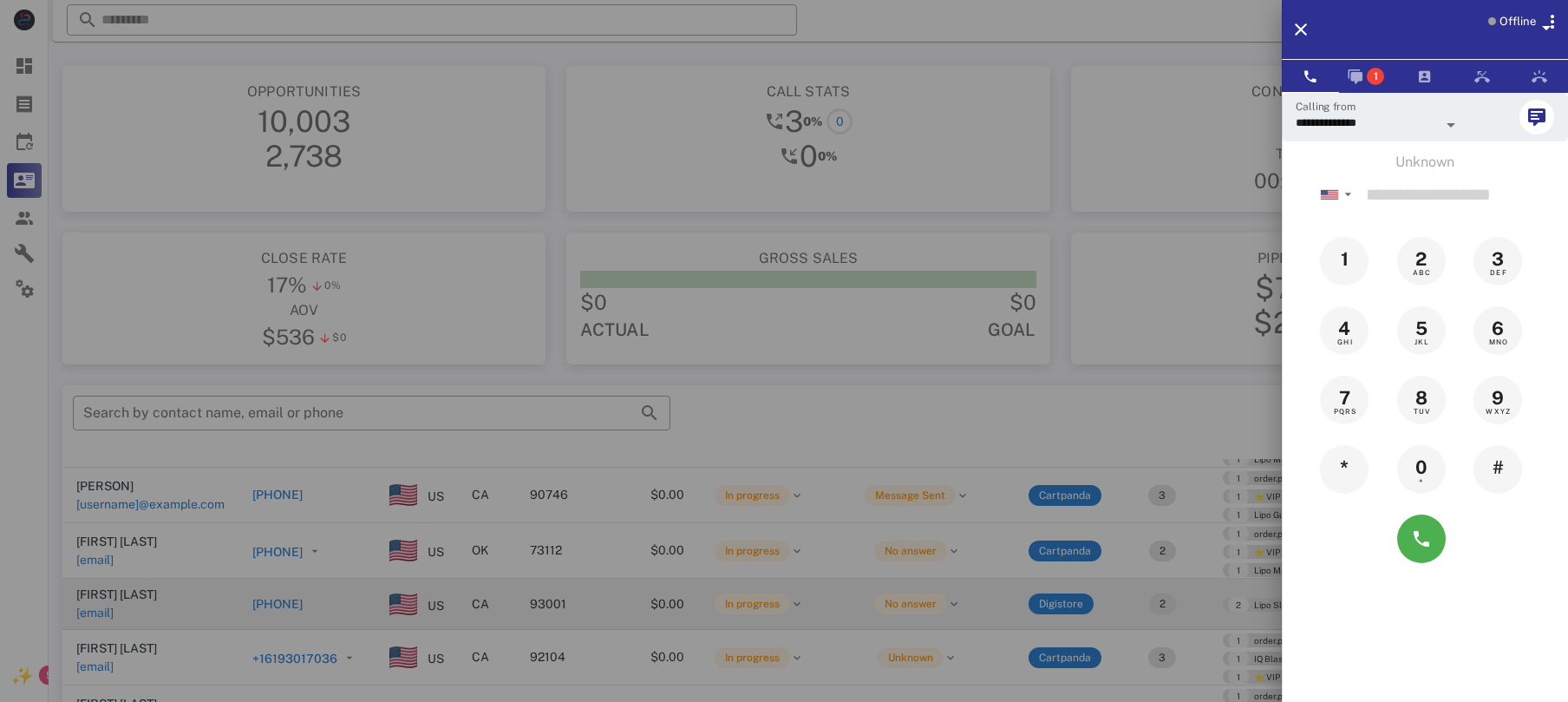 click at bounding box center [784, 351] 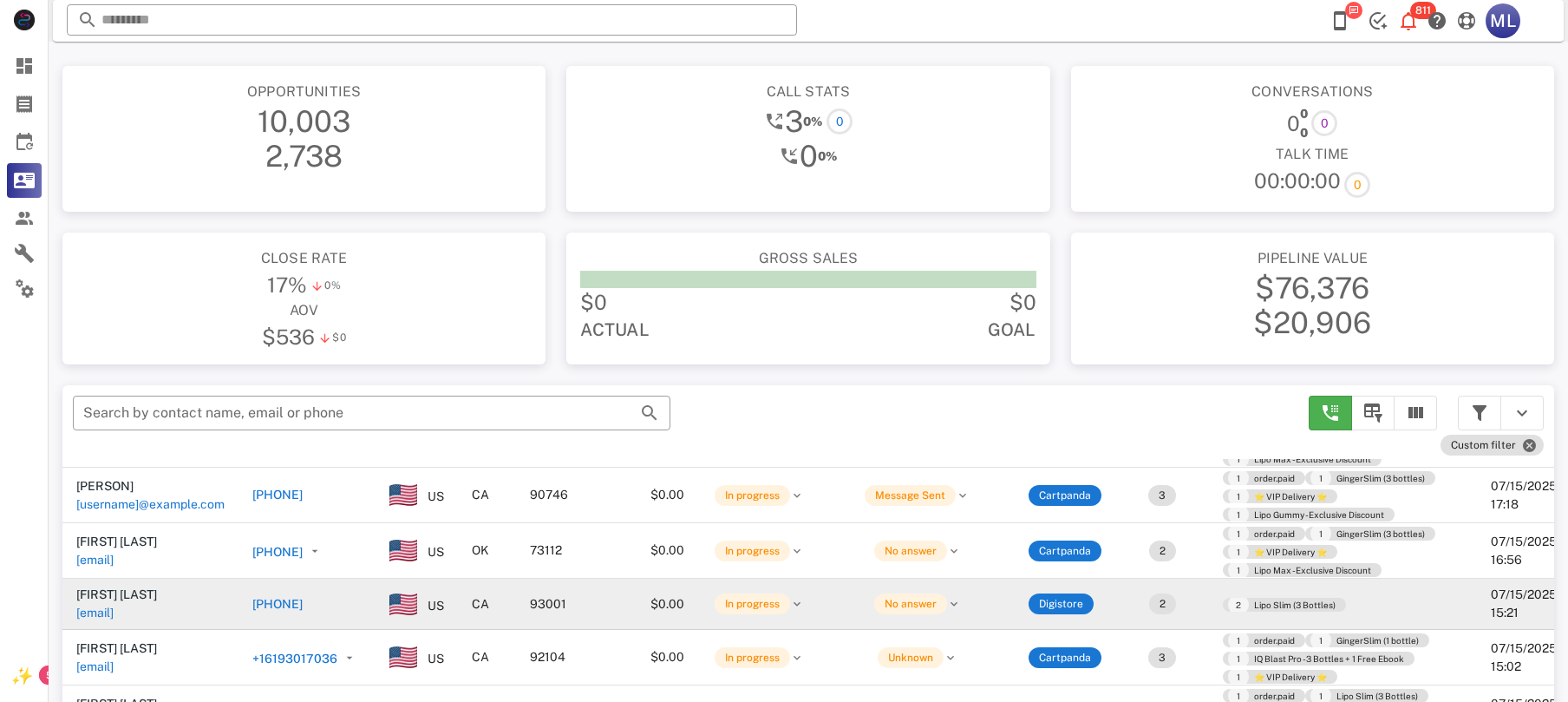 click on "[PHONE]" at bounding box center [278, 604] 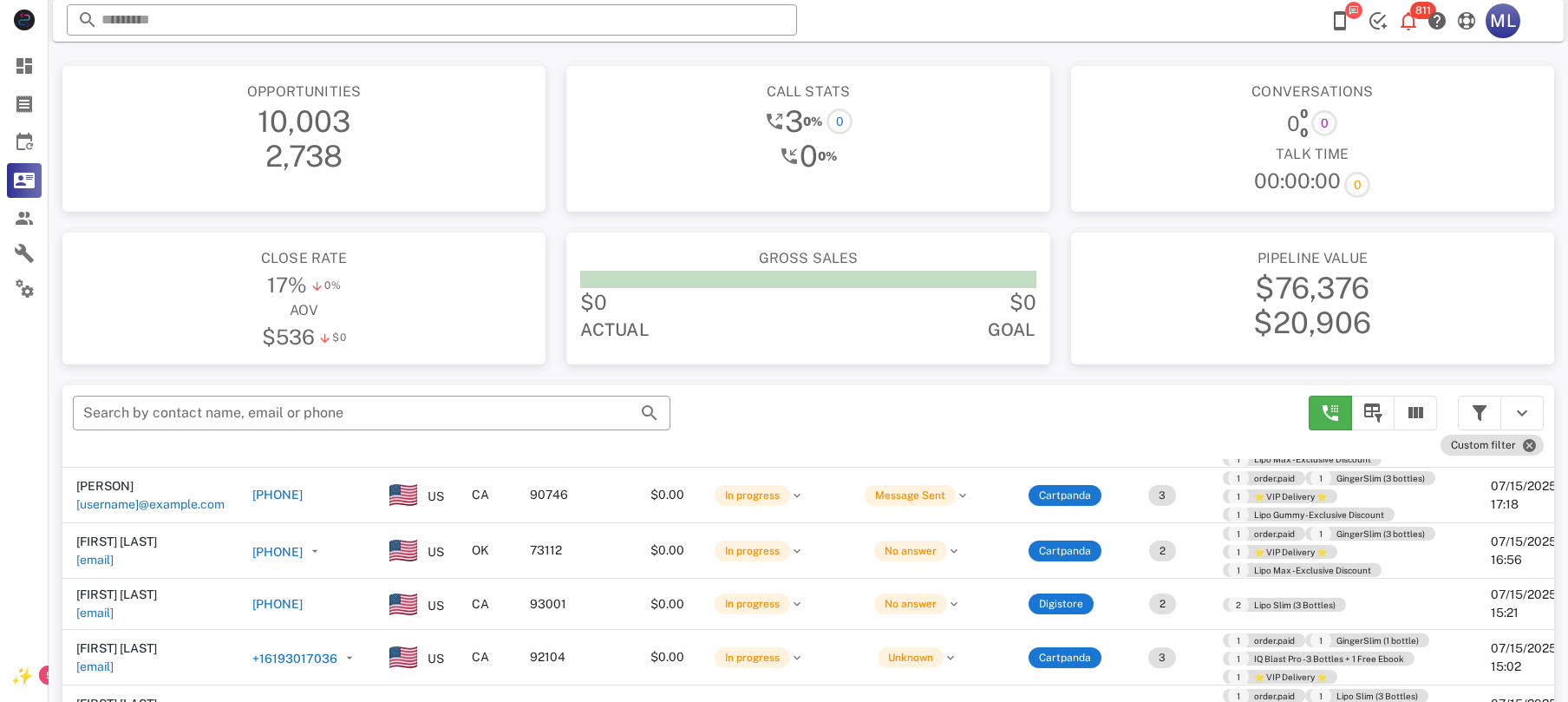 type on "**********" 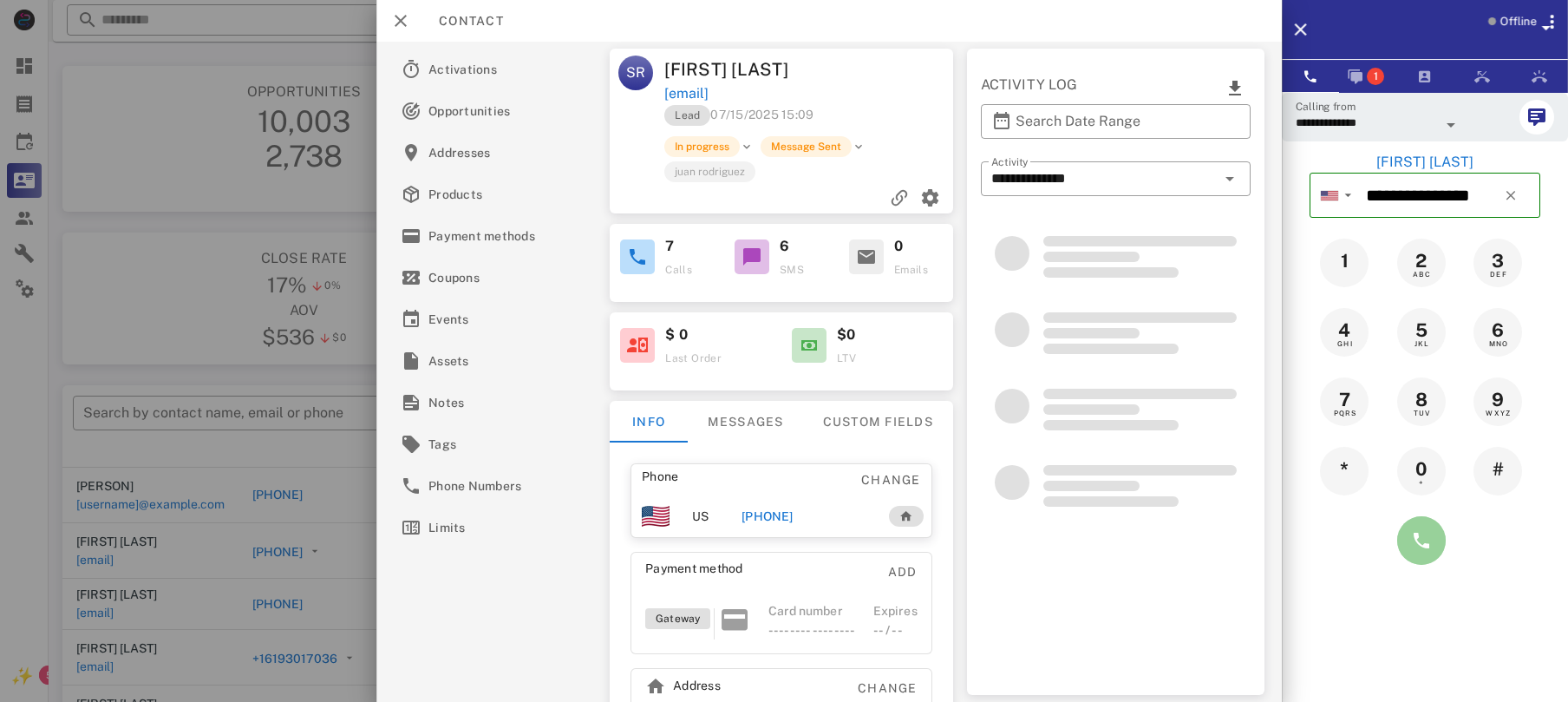 click at bounding box center (1421, 541) 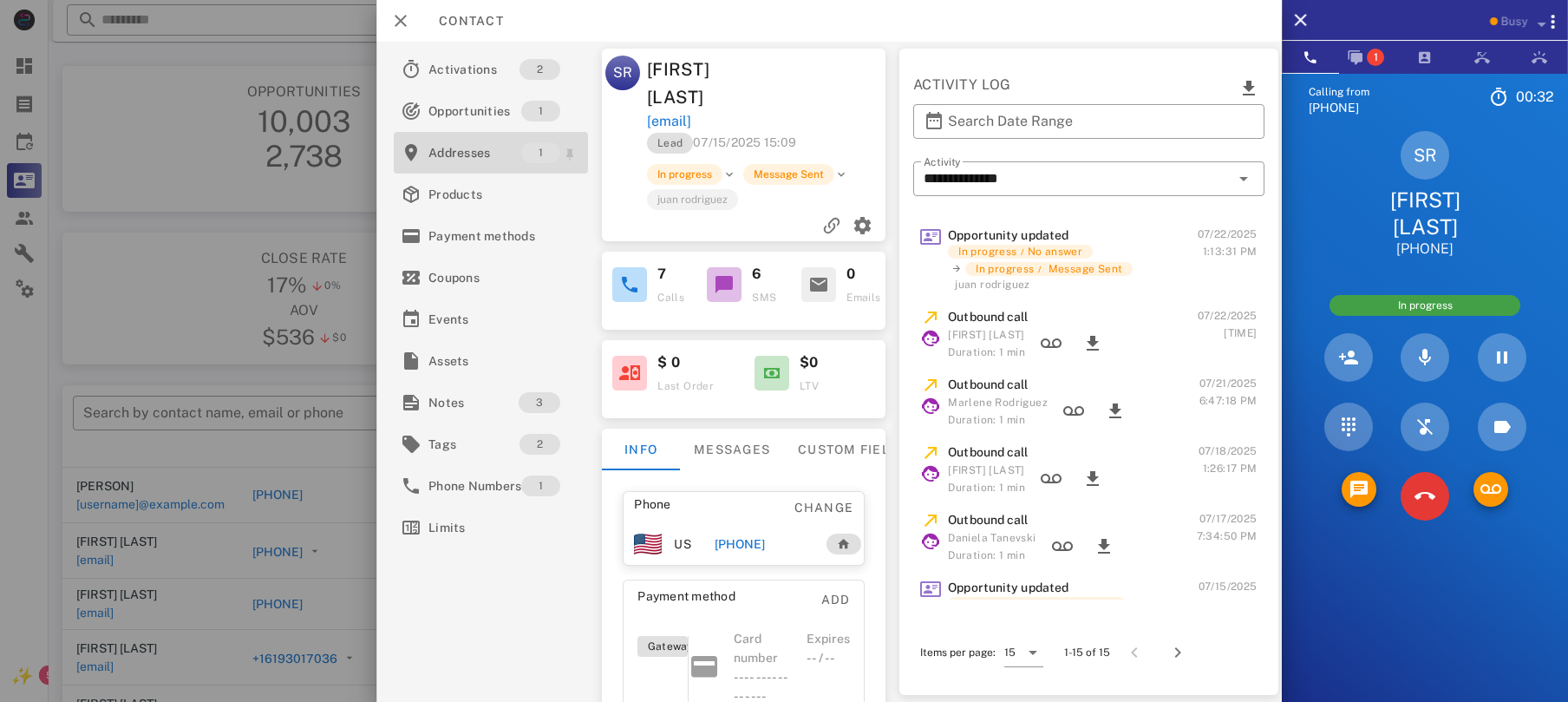 click on "Addresses" at bounding box center [474, 153] 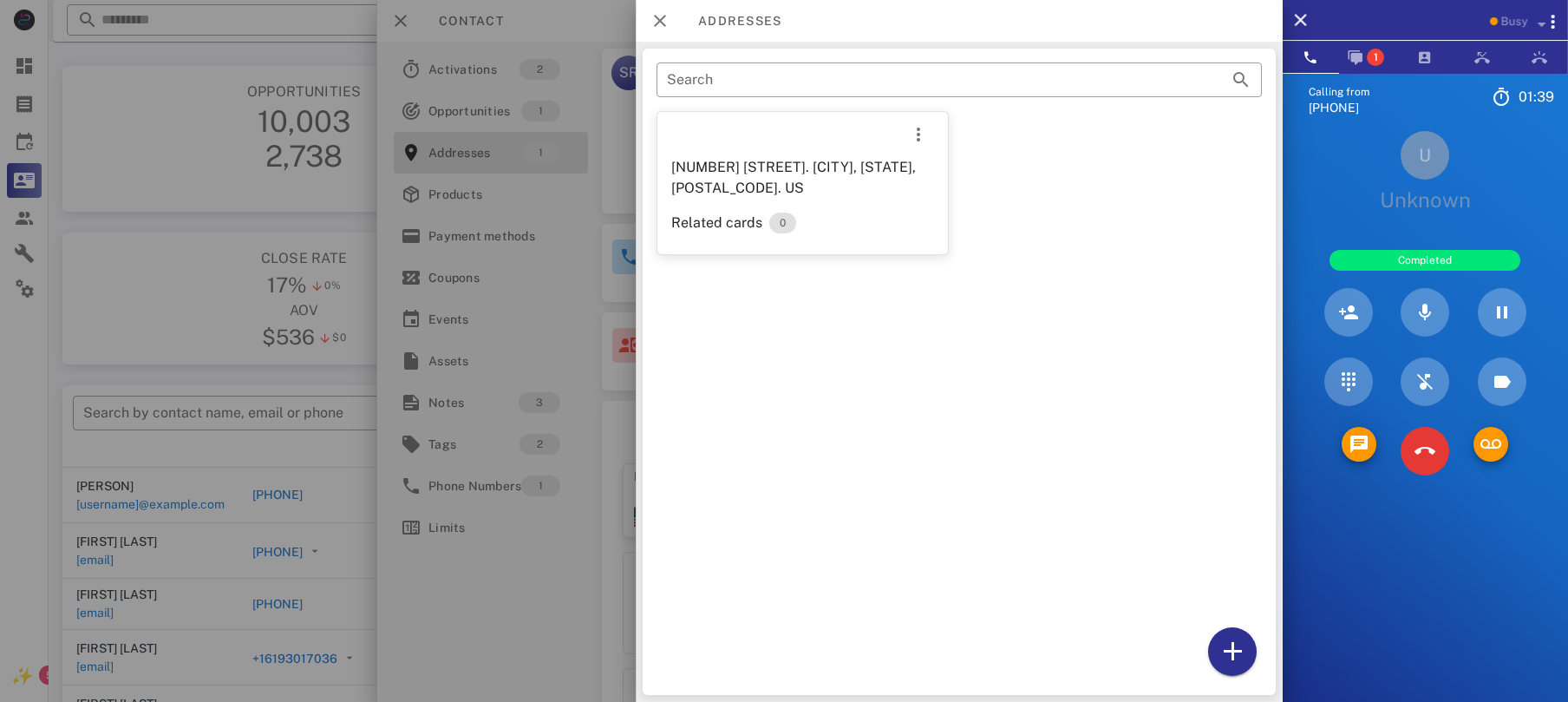 click on "​ Search    [NUMBER] [STREET].
[CITY], [STATE], [POSTAL_CODE].
US   Related cards   0" at bounding box center (959, 371) 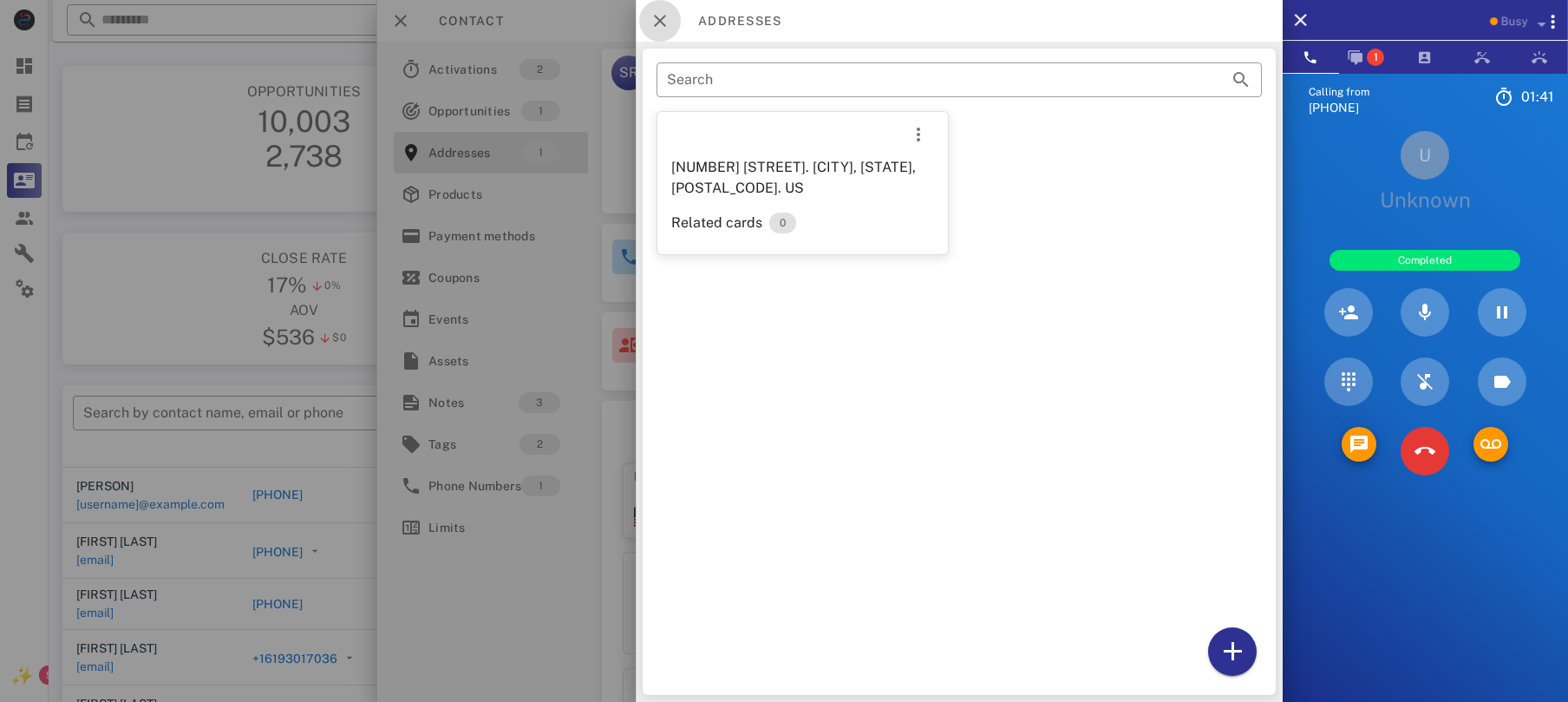 click at bounding box center [660, 21] 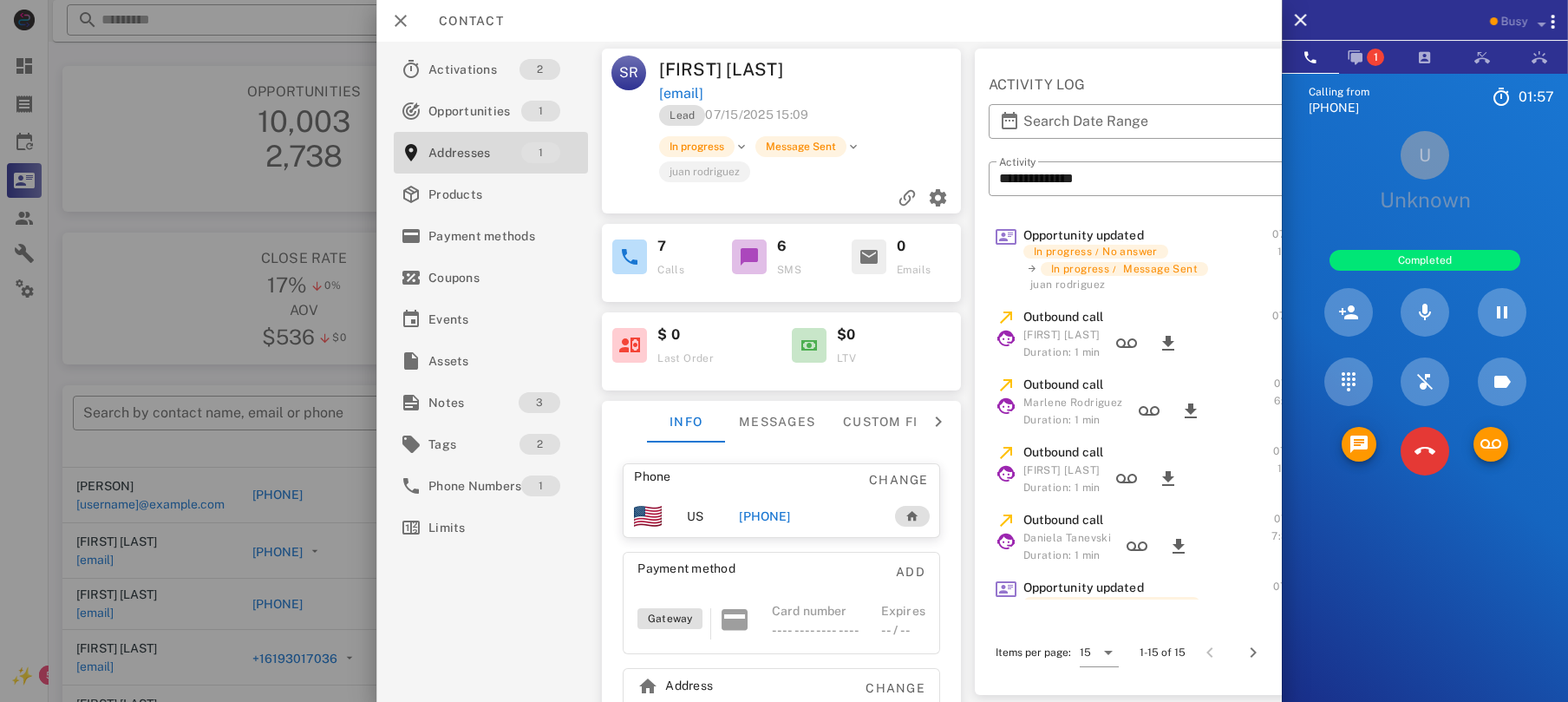 click on "Calling from [PHONE] 01: 57  Unknown      ▼     Australia
+61
Canada
+1
Guam
+1671
Mexico (México)
+52
New Zealand
+64
United Kingdom
+44
United States
+1
1 2 ABC 3 DEF 4 GHI 5 JKL 6 MNO 7 PQRS 8 TUV 9 WXYZ * 0 + #  U  Unknown  Completed  Directory ​  MR  [FIRST] [LAST]  Idle   LM  [FIRST] [LAST]  Idle   MB  [FIRST] [LAST]  Idle   A1  Agent 120  Idle   A1  Agent 122  Idle   A1  Agent 130  Idle   JM  [FIRST] [LAST]  Idle   JR  [FIRST] [LAST]  Idle   SJ  [FIRST] [LAST]  Busy   KM  [FIRST] [LAST]  Busy   MA  [FIRST] [LAST]  Busy   BC  [FIRST] [LAST]  Busy   CM  [FIRST] [LAST]  Busy   JH  [FIRST] [LAST]  Busy   JS  [FIRST] [LAST]  Busy   LM  [FIRST] [LAST]  Offline   LC  Logicall Customer Support  Offline   NS  [FIRST] [LAST]  Offline   RM  [FIRST] [LAST]  Offline   LW  [FIRST] [LAST]  Offline   KW  [FIRST] [LAST]  Offline   NW  [FIRST] [LAST]  Offline   AD  Accounting Dept" at bounding box center (1425, 424) 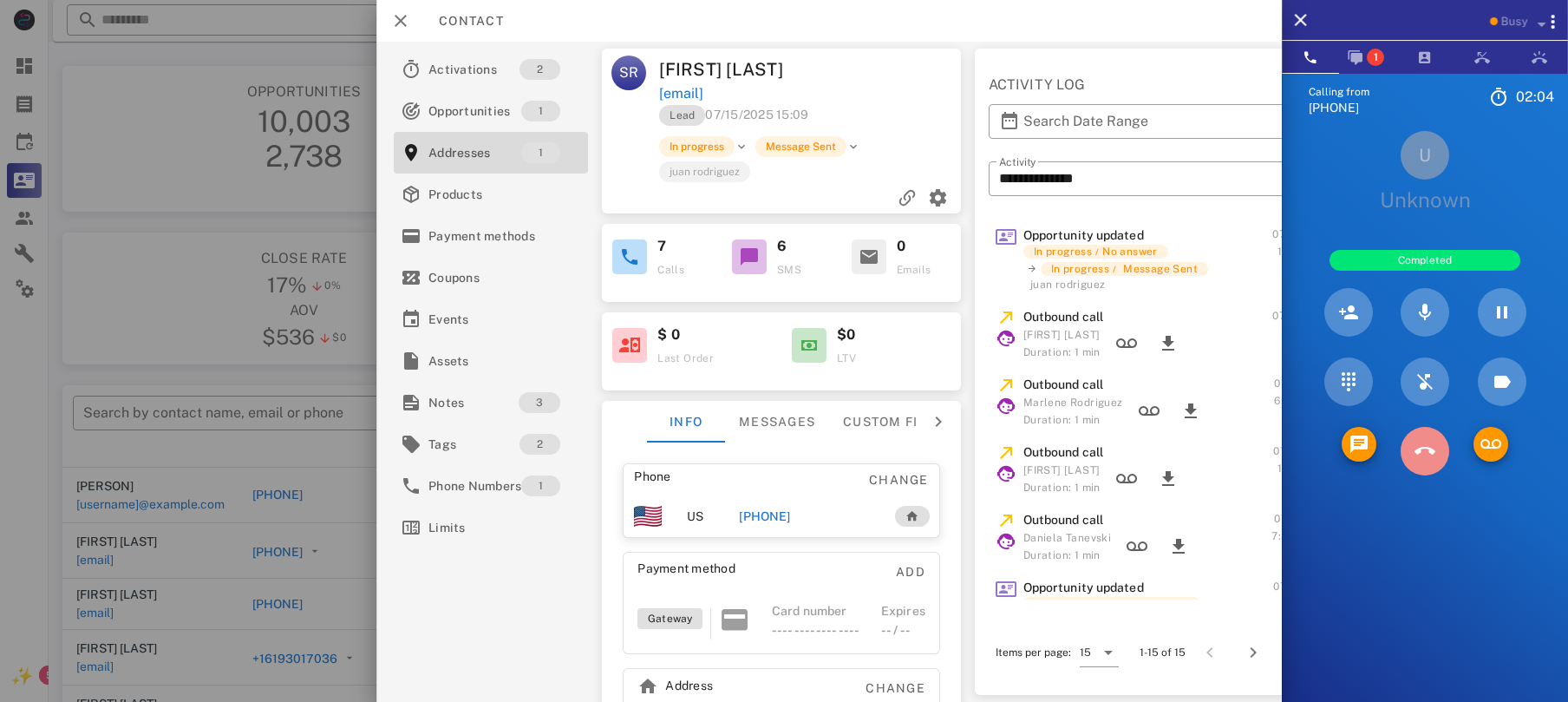 click at bounding box center [1425, 451] 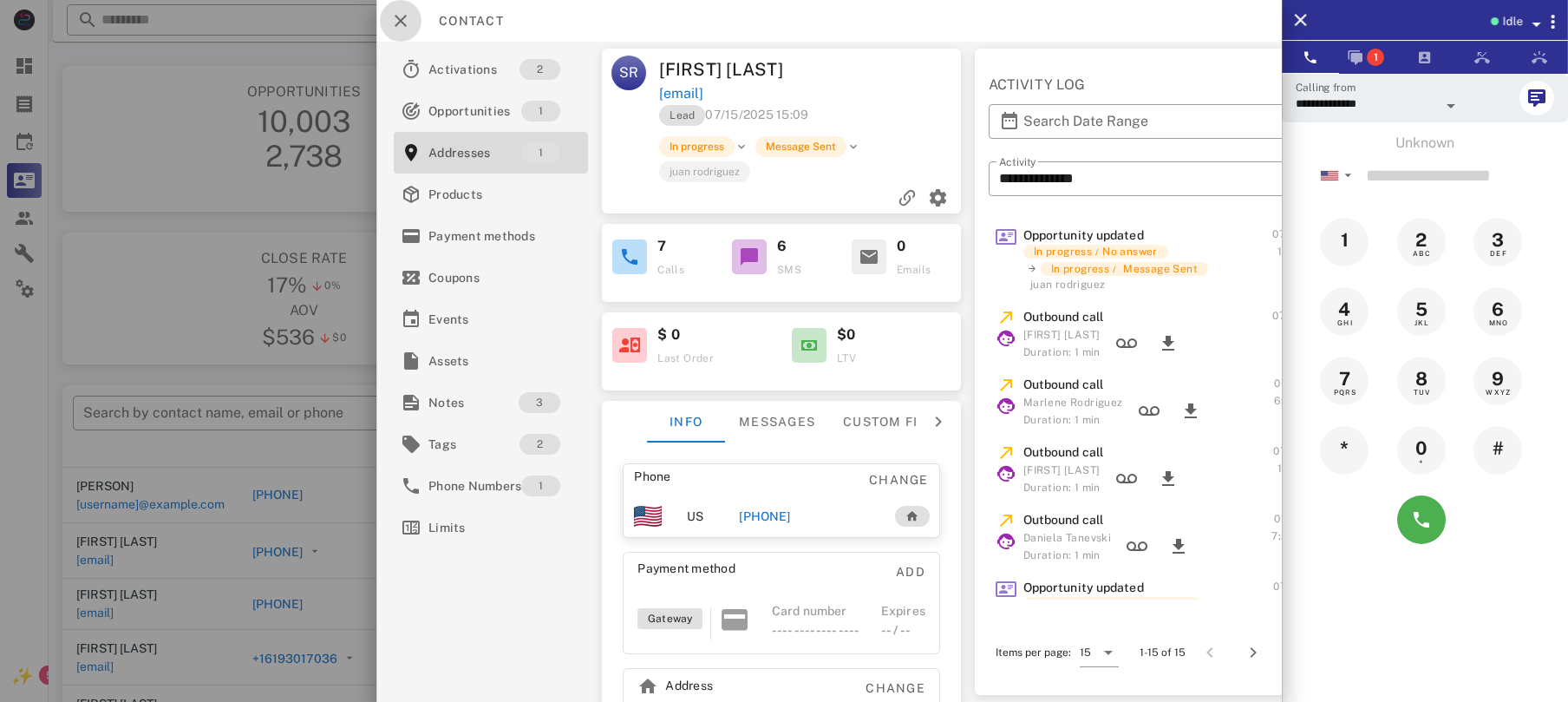 click at bounding box center [401, 21] 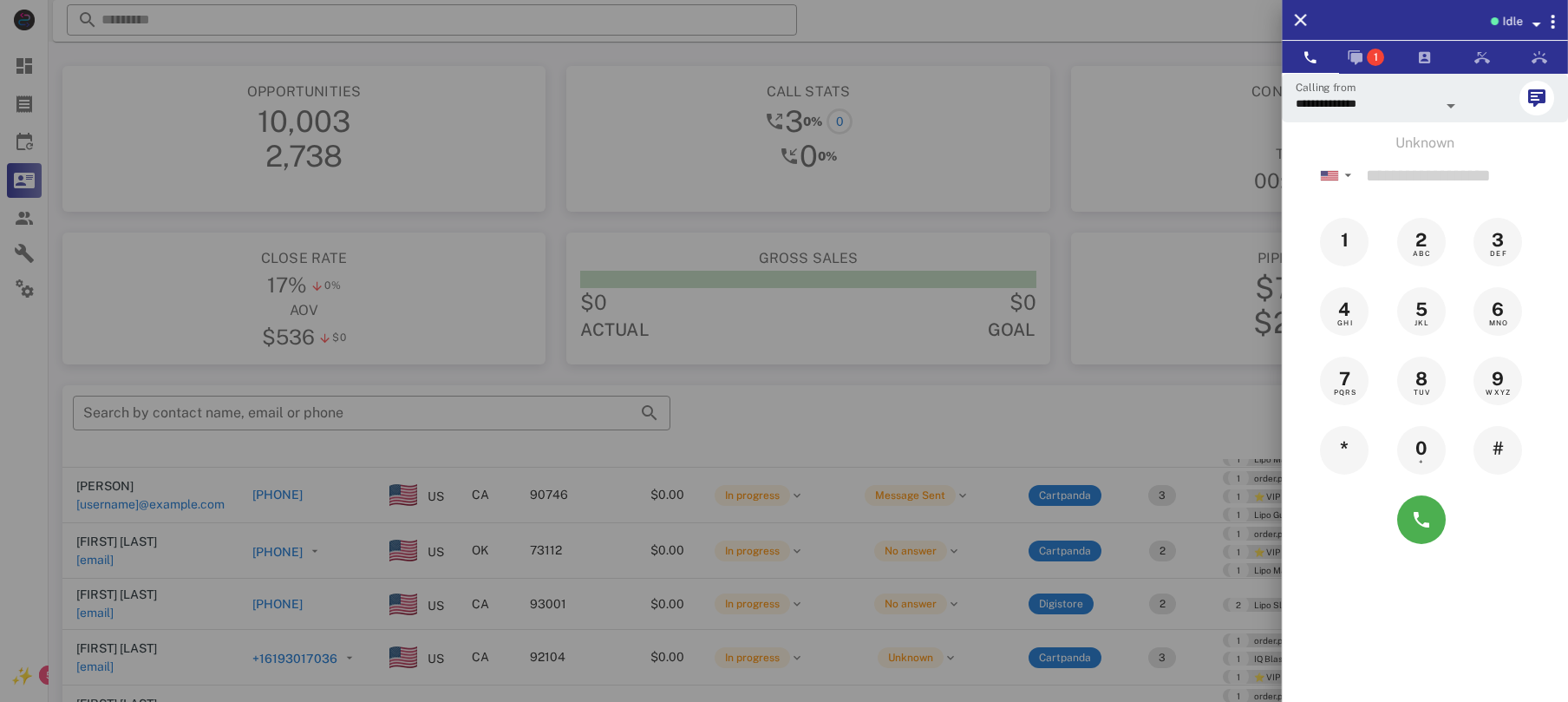 click at bounding box center (784, 351) 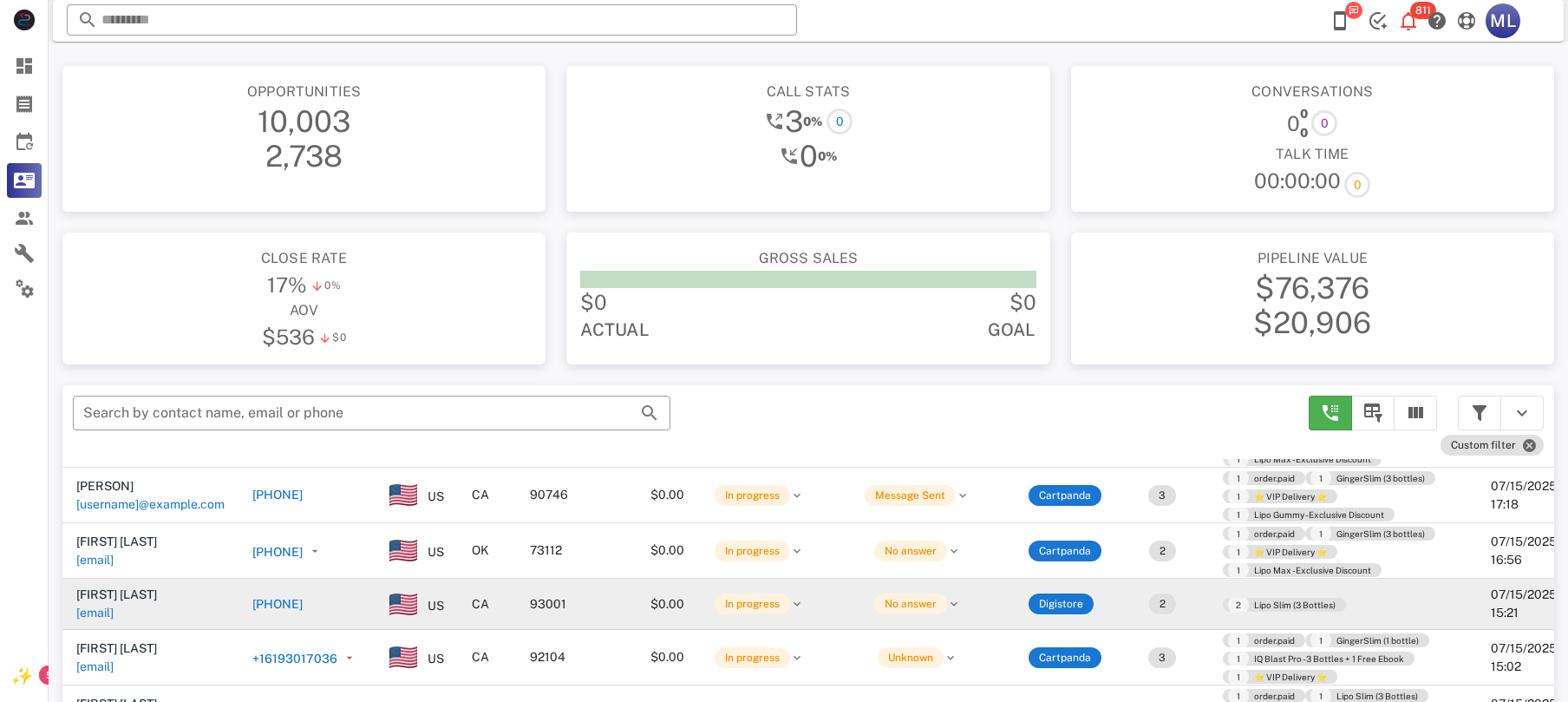 click on "[PHONE]" at bounding box center [278, 604] 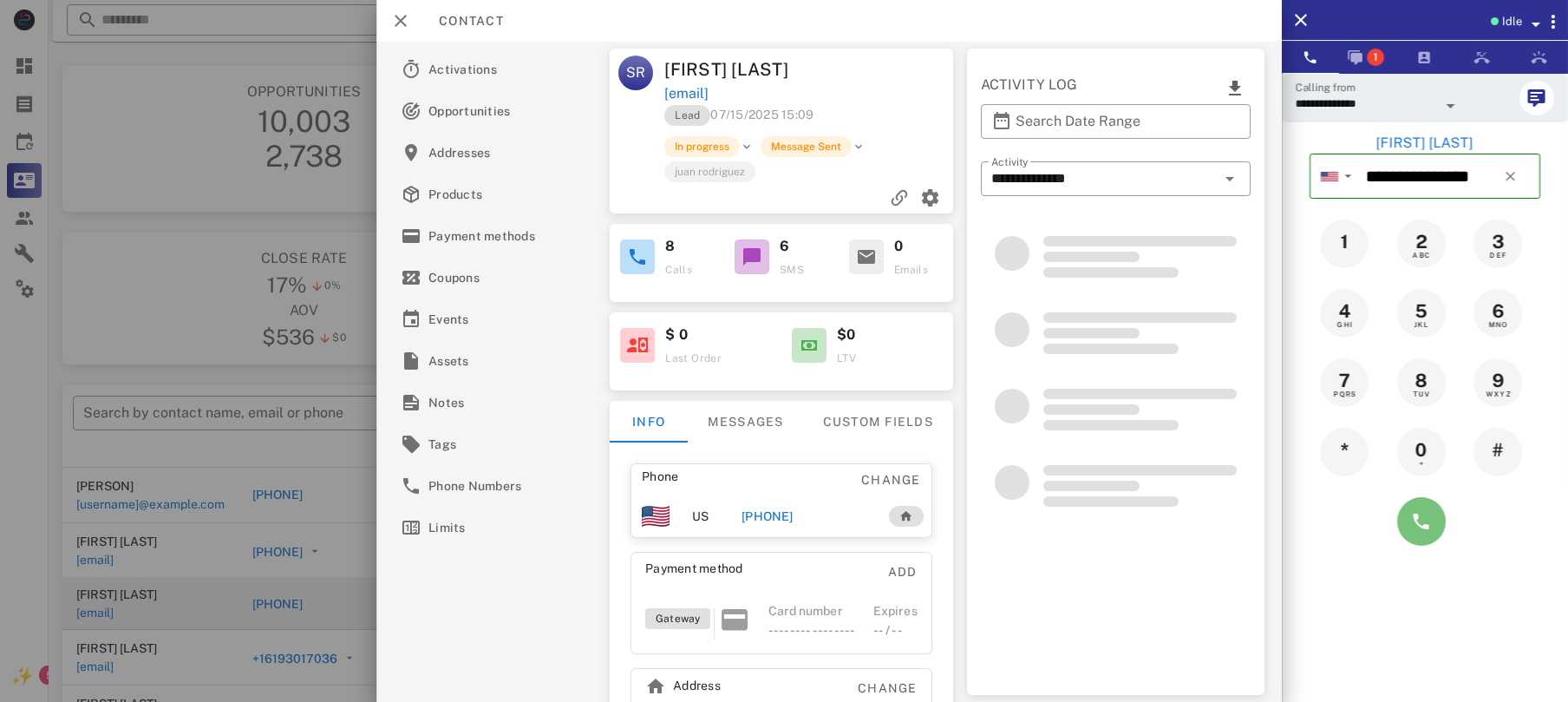 click at bounding box center (1421, 522) 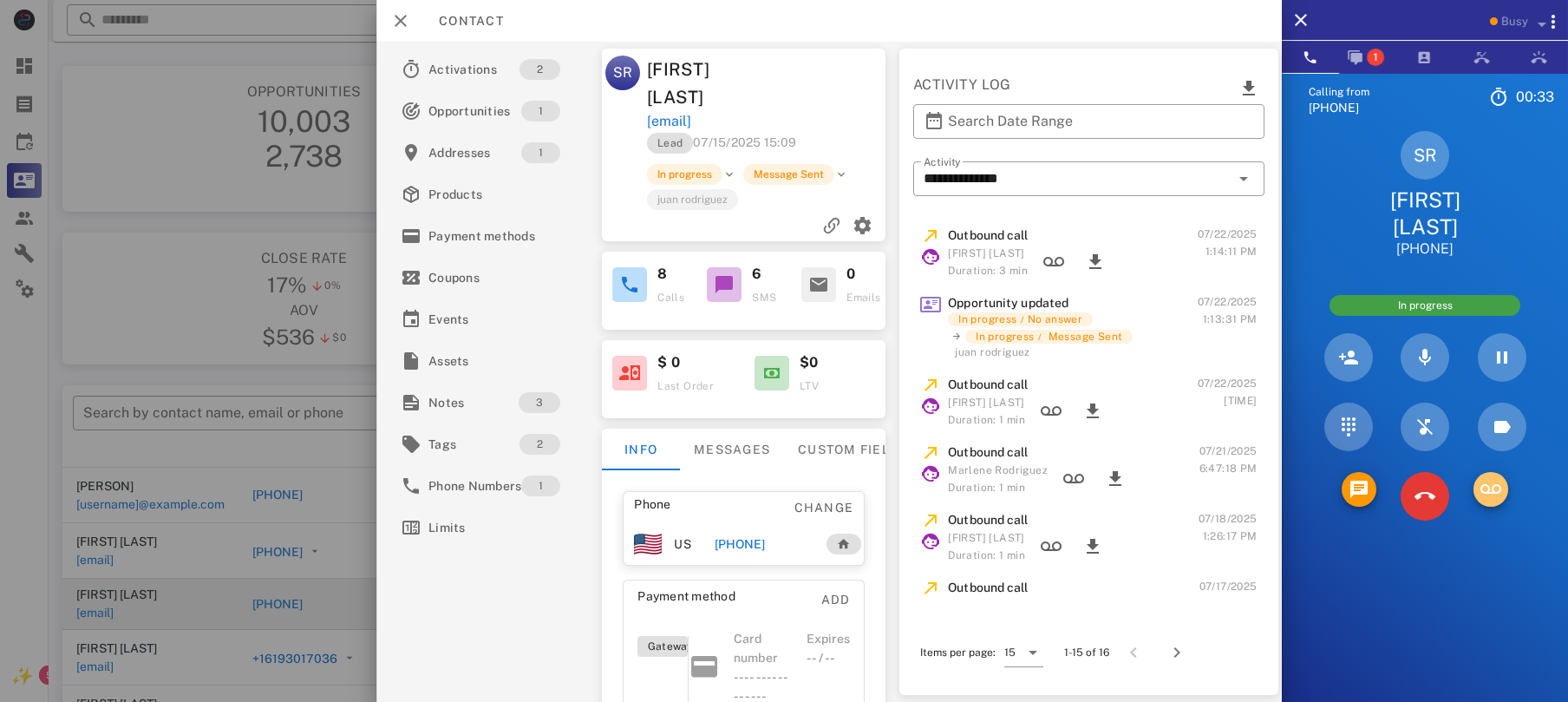 click at bounding box center (1491, 489) 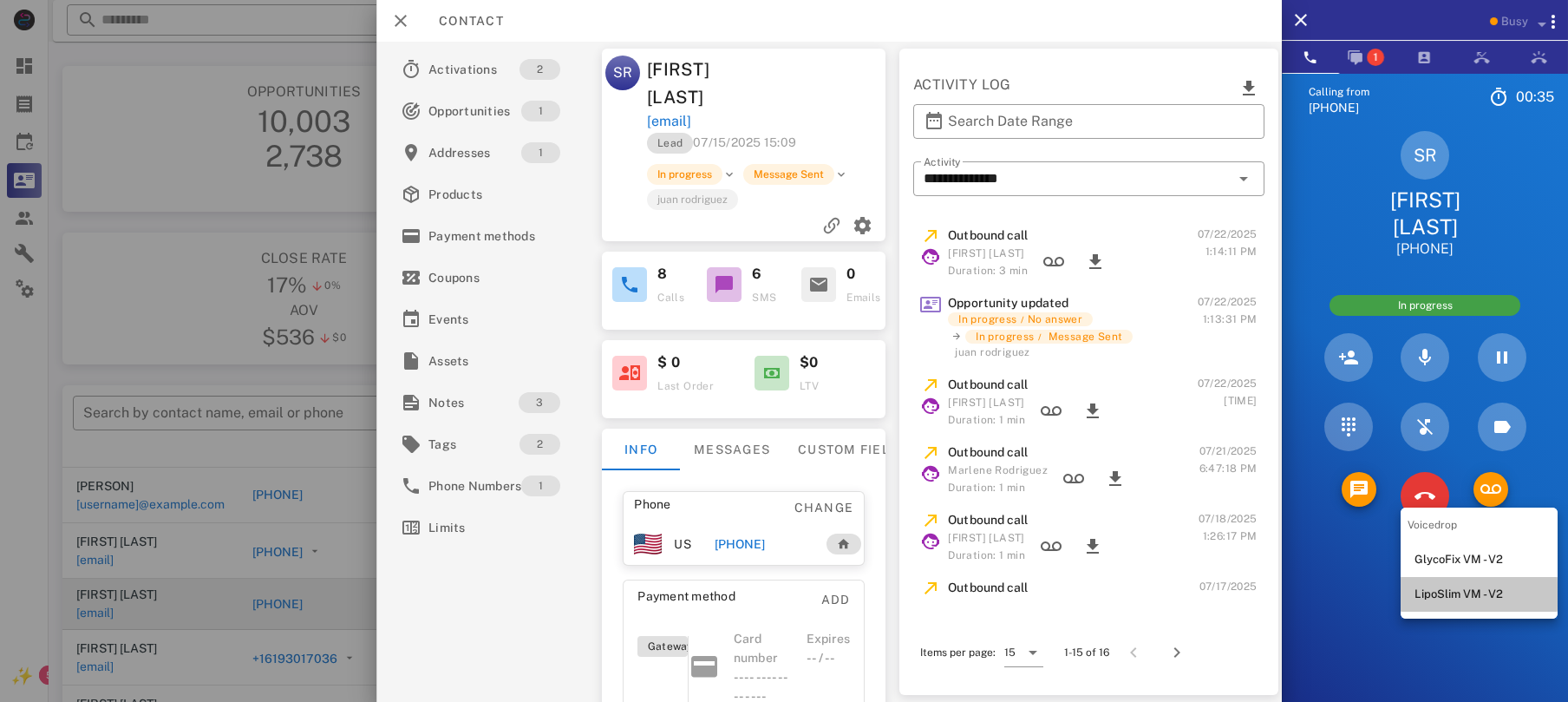 click on "LipoSlim VM - V2" at bounding box center (1479, 594) 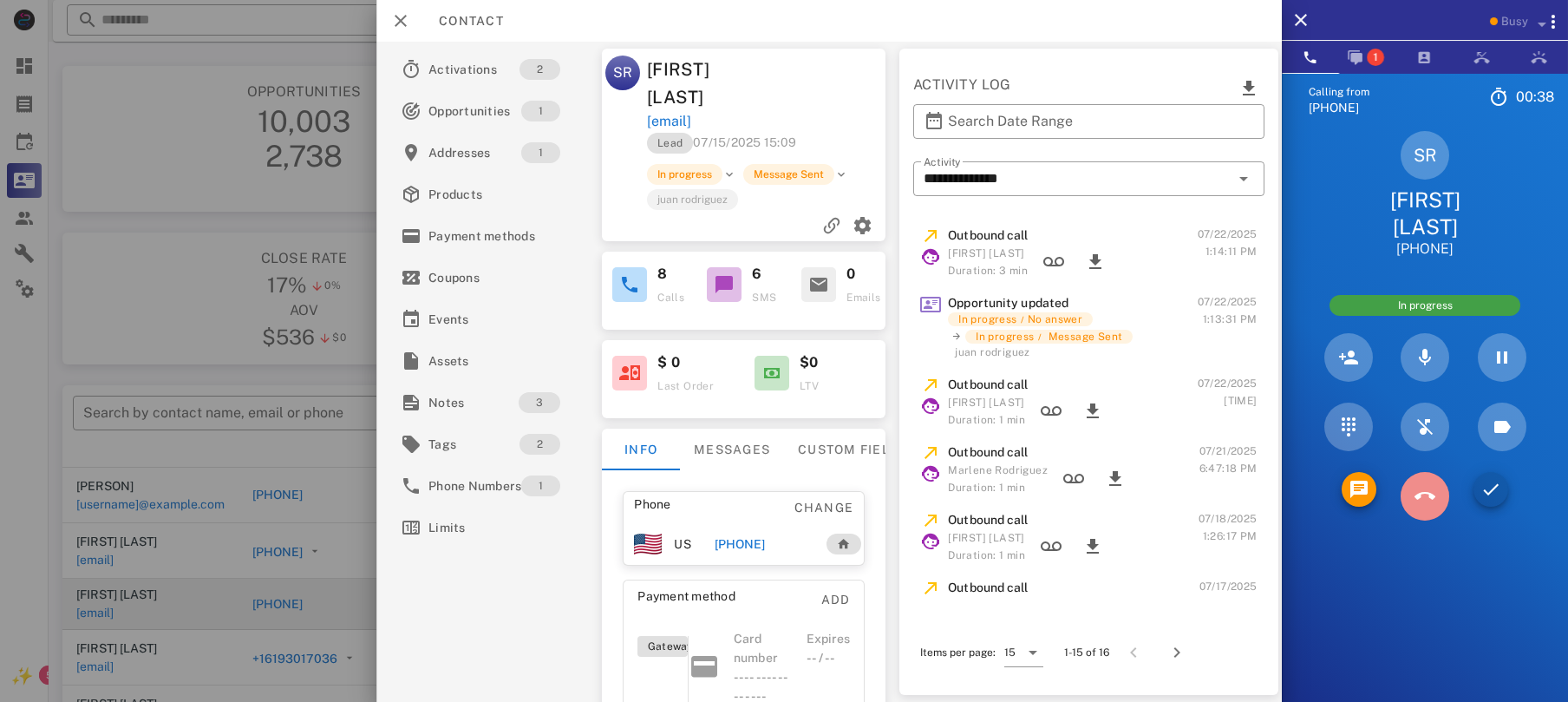 click at bounding box center (1425, 496) 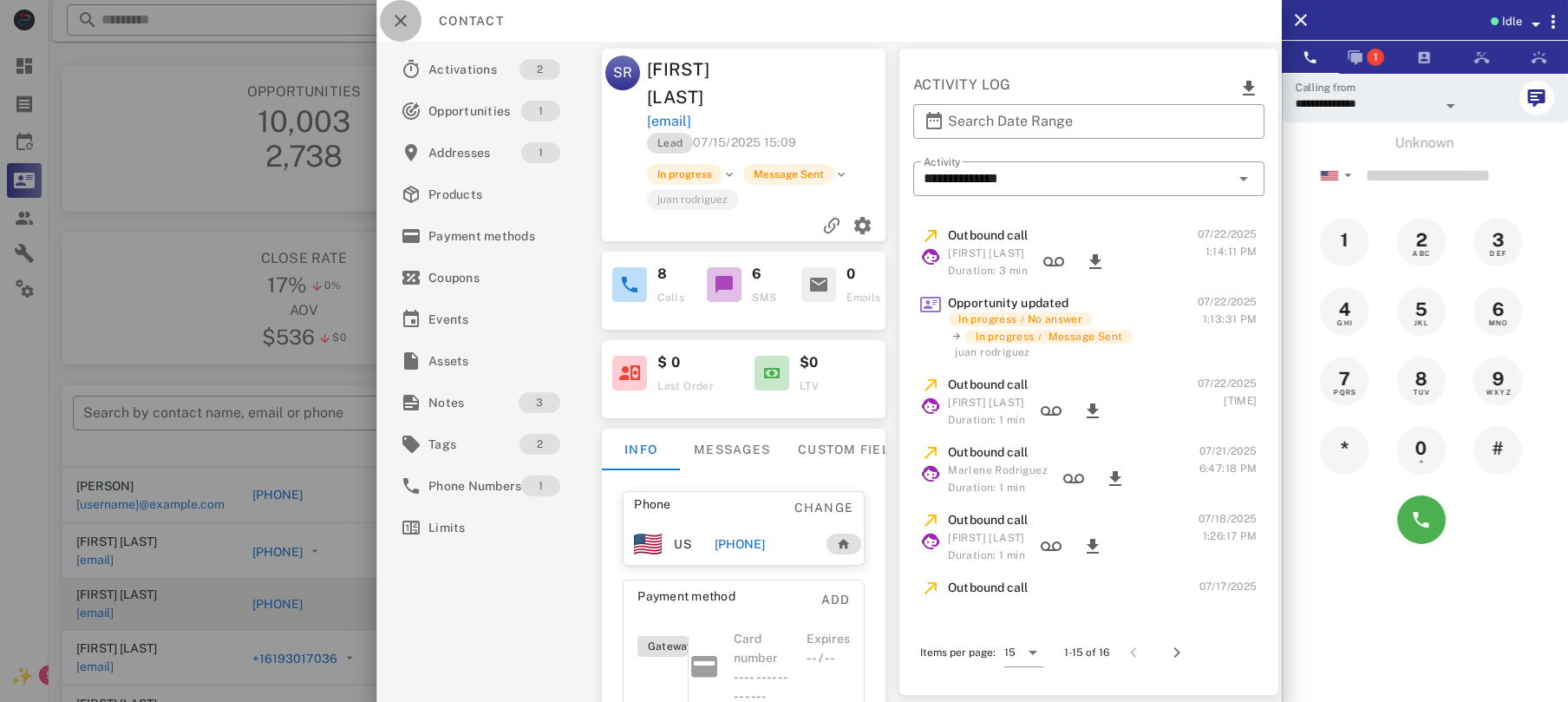 click at bounding box center [401, 21] 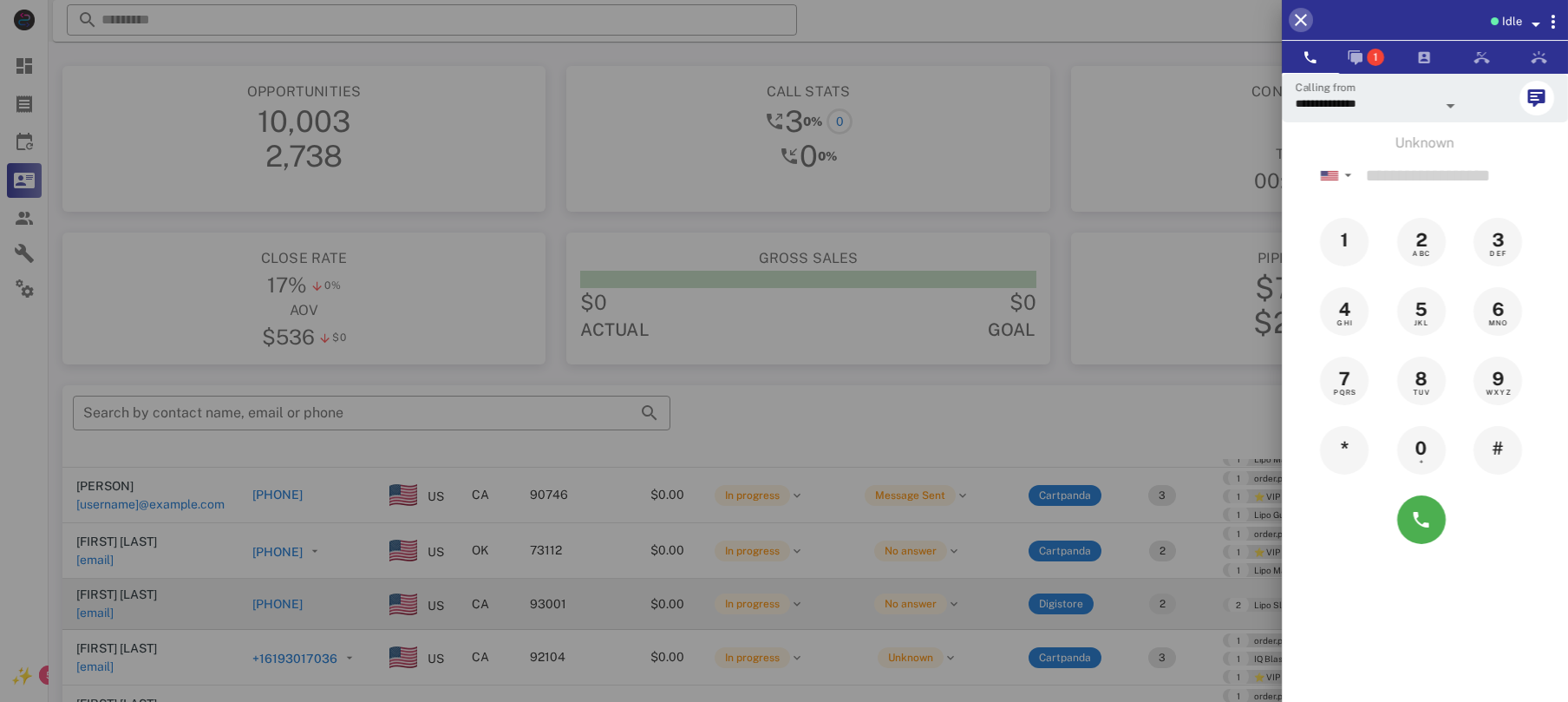 drag, startPoint x: 1303, startPoint y: 14, endPoint x: 1218, endPoint y: 104, distance: 123.79418 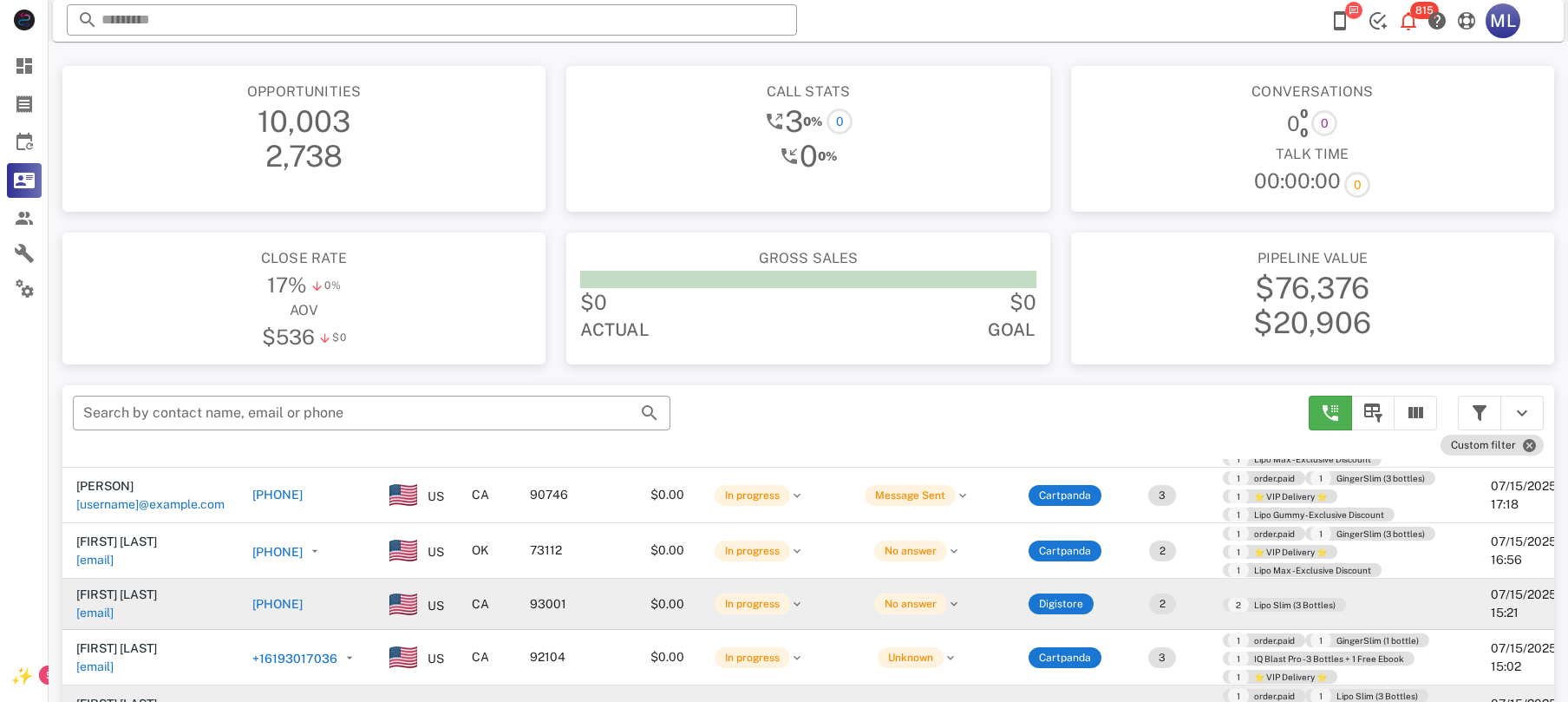 scroll, scrollTop: 330, scrollLeft: 0, axis: vertical 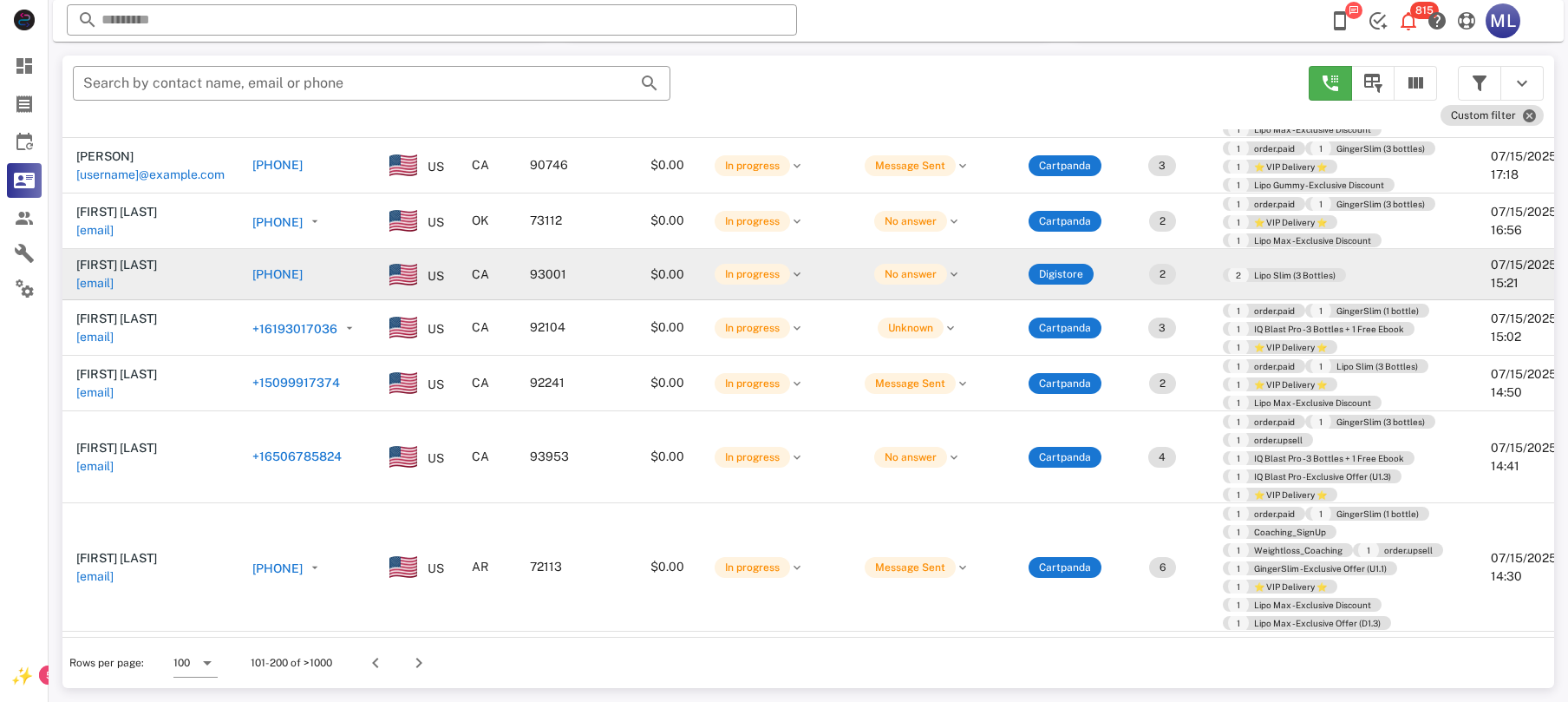 click on "[PERSON]  [EMAIL]" at bounding box center [150, 274] 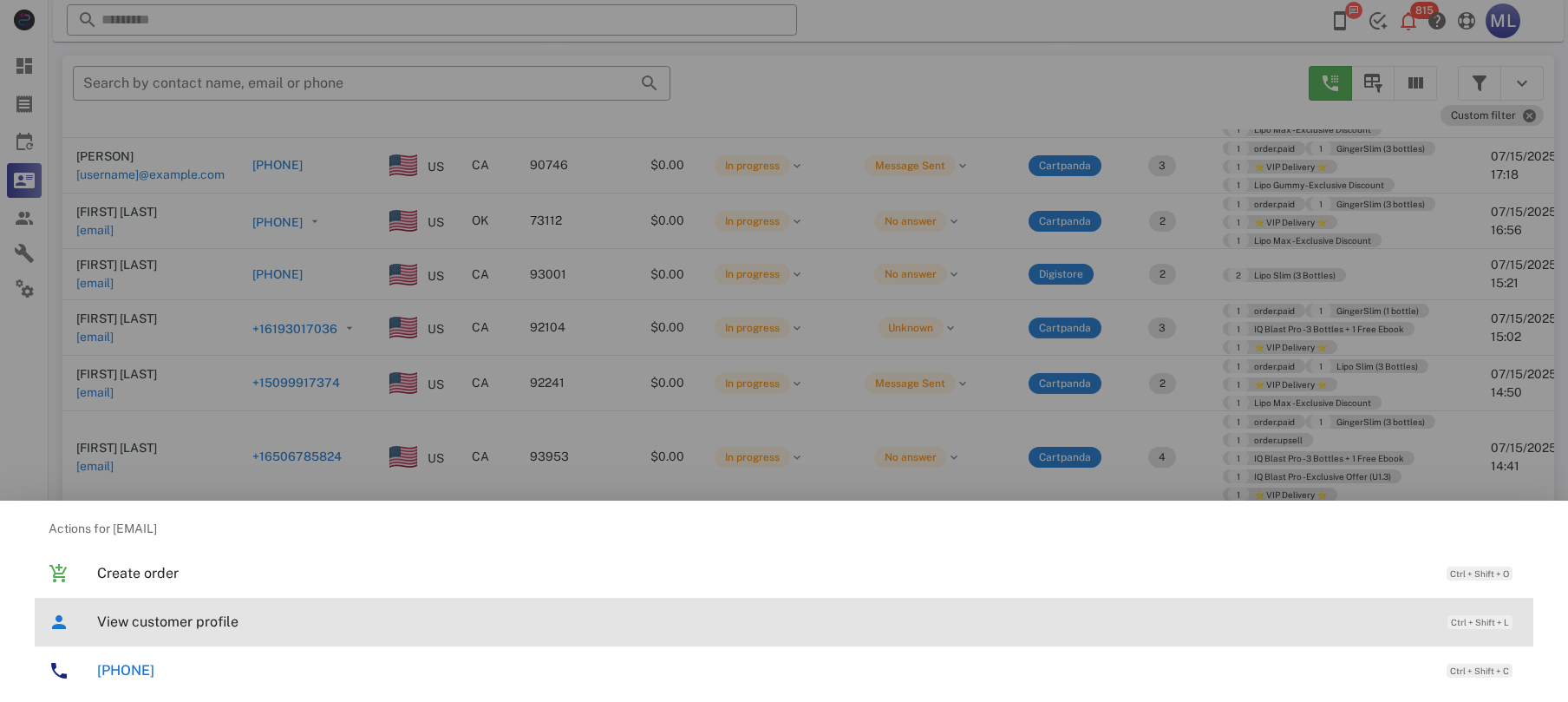 click on "View customer profile Ctrl + Shift + L" at bounding box center (808, 621) 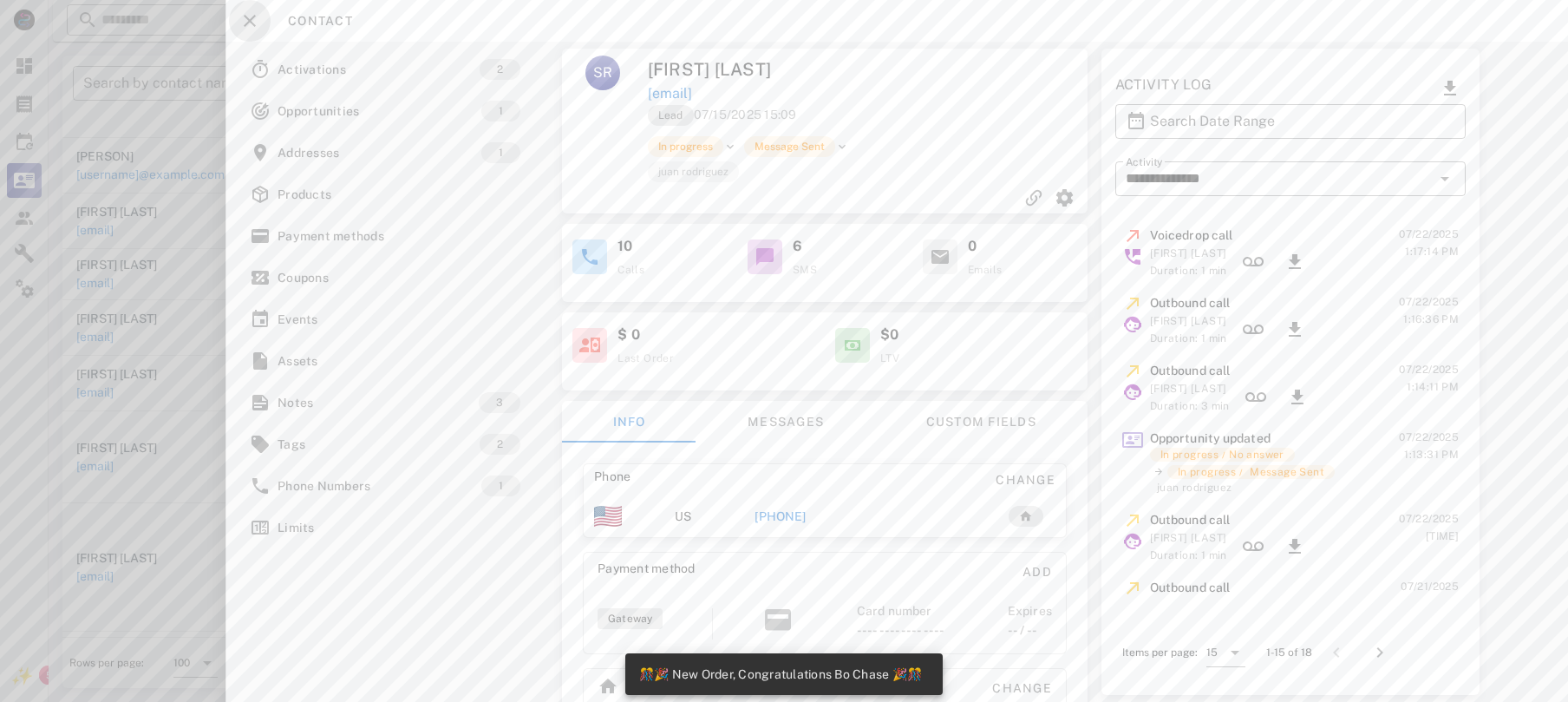click at bounding box center [250, 21] 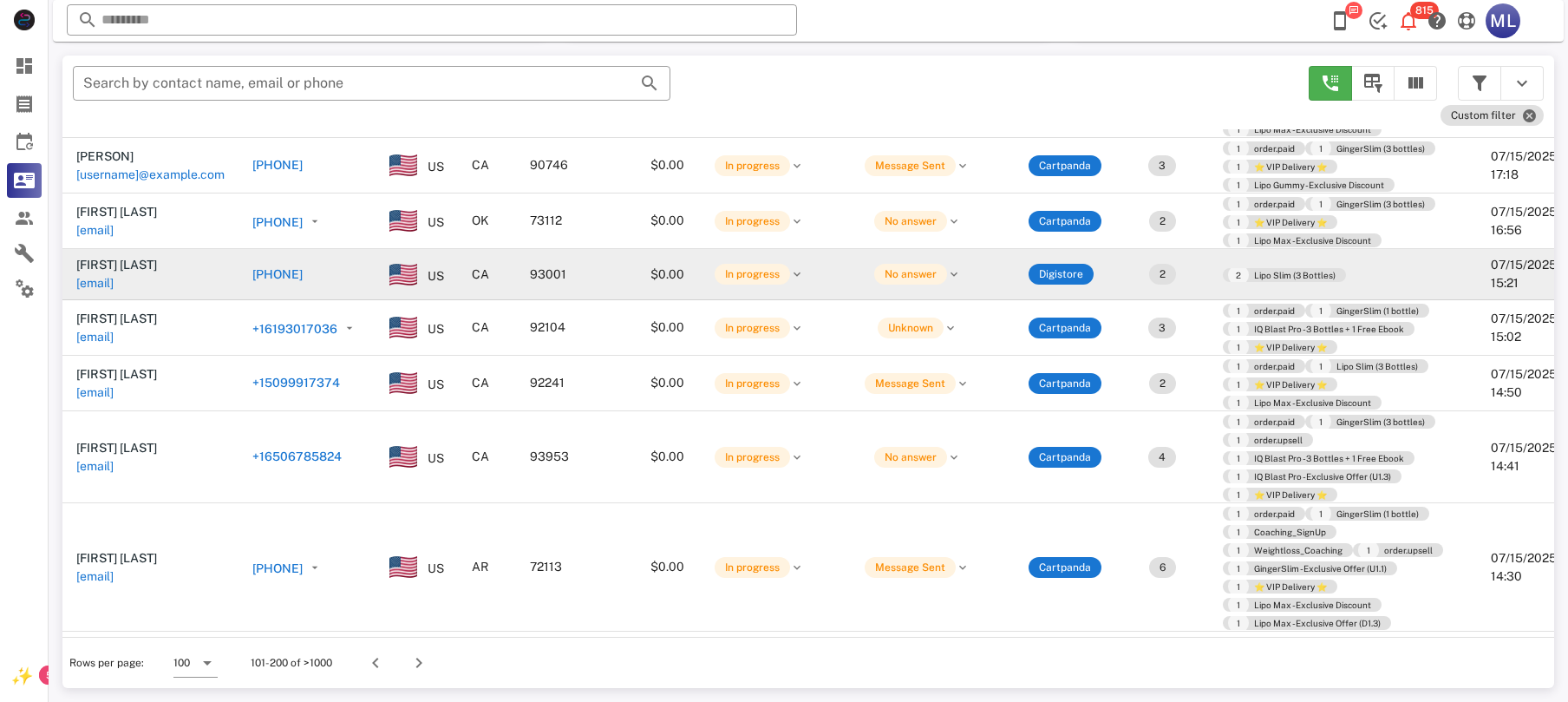 click on "[EMAIL]" at bounding box center [95, 283] 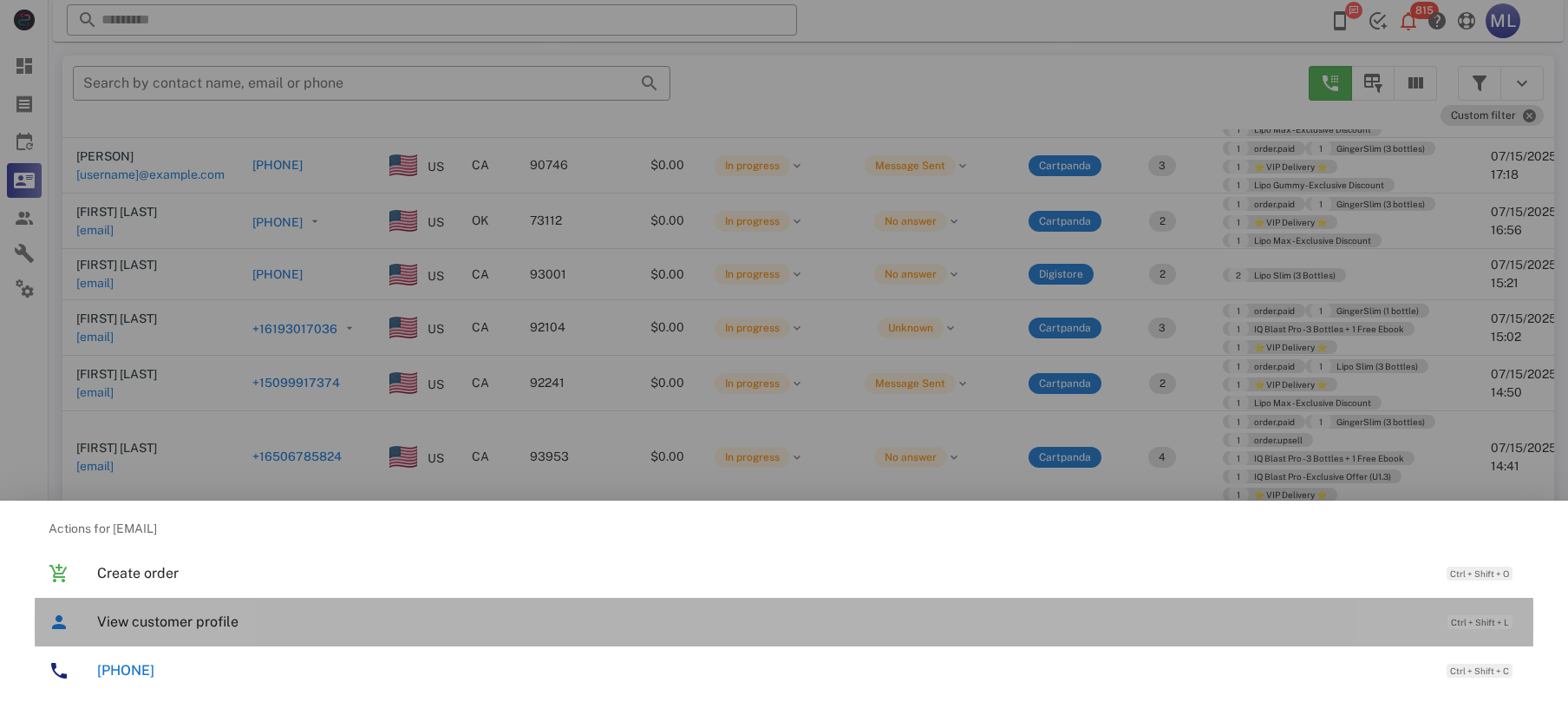 click on "View customer profile" at bounding box center [763, 621] 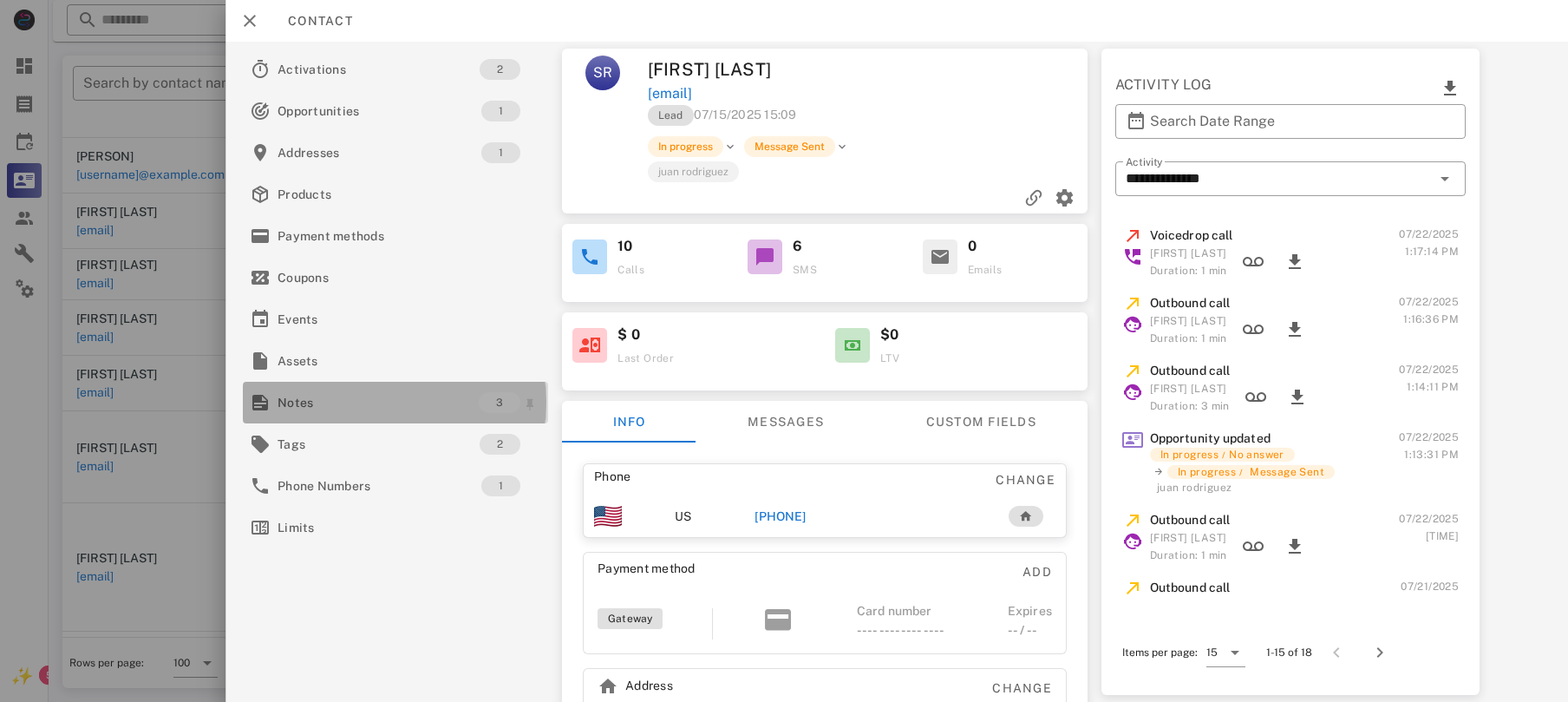 click on "Notes" at bounding box center (378, 403) 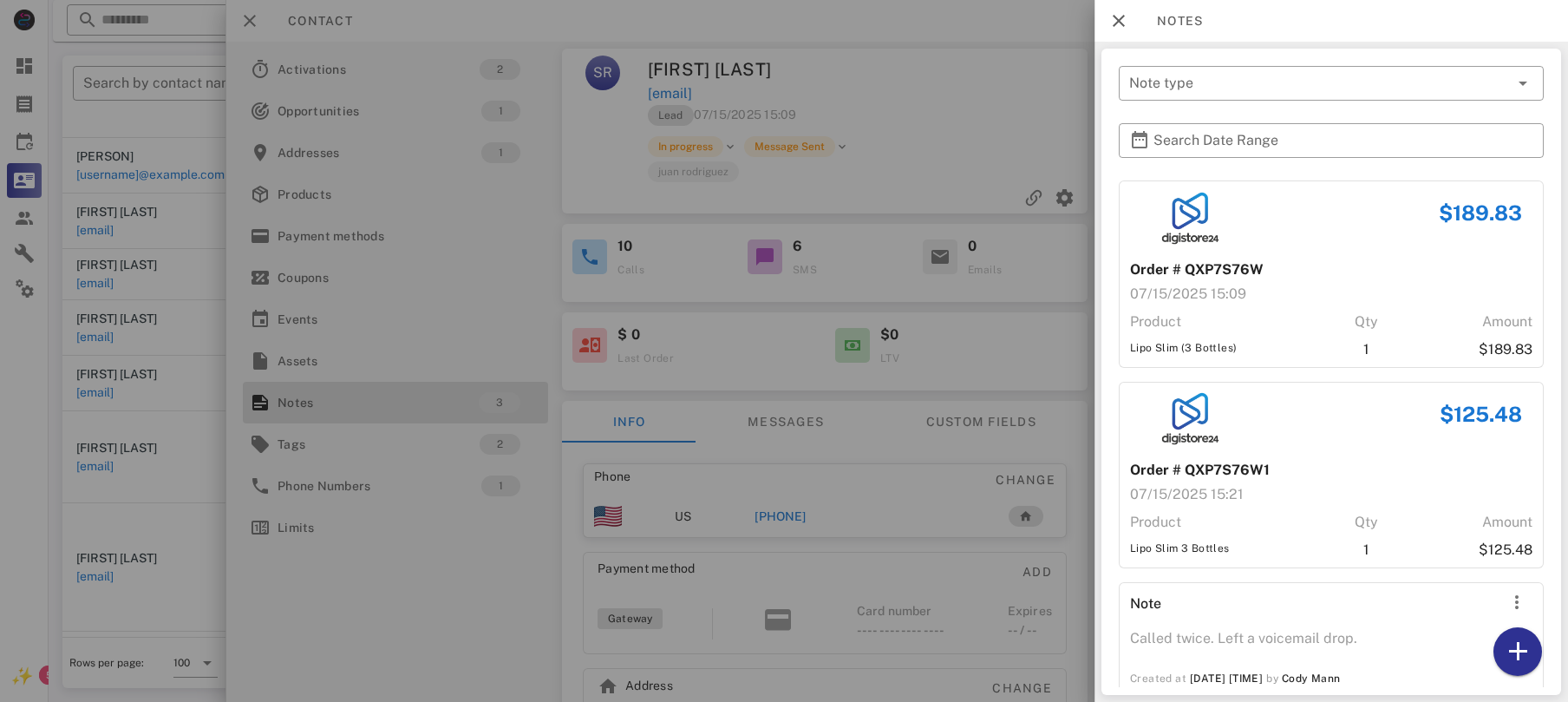 scroll, scrollTop: 30, scrollLeft: 0, axis: vertical 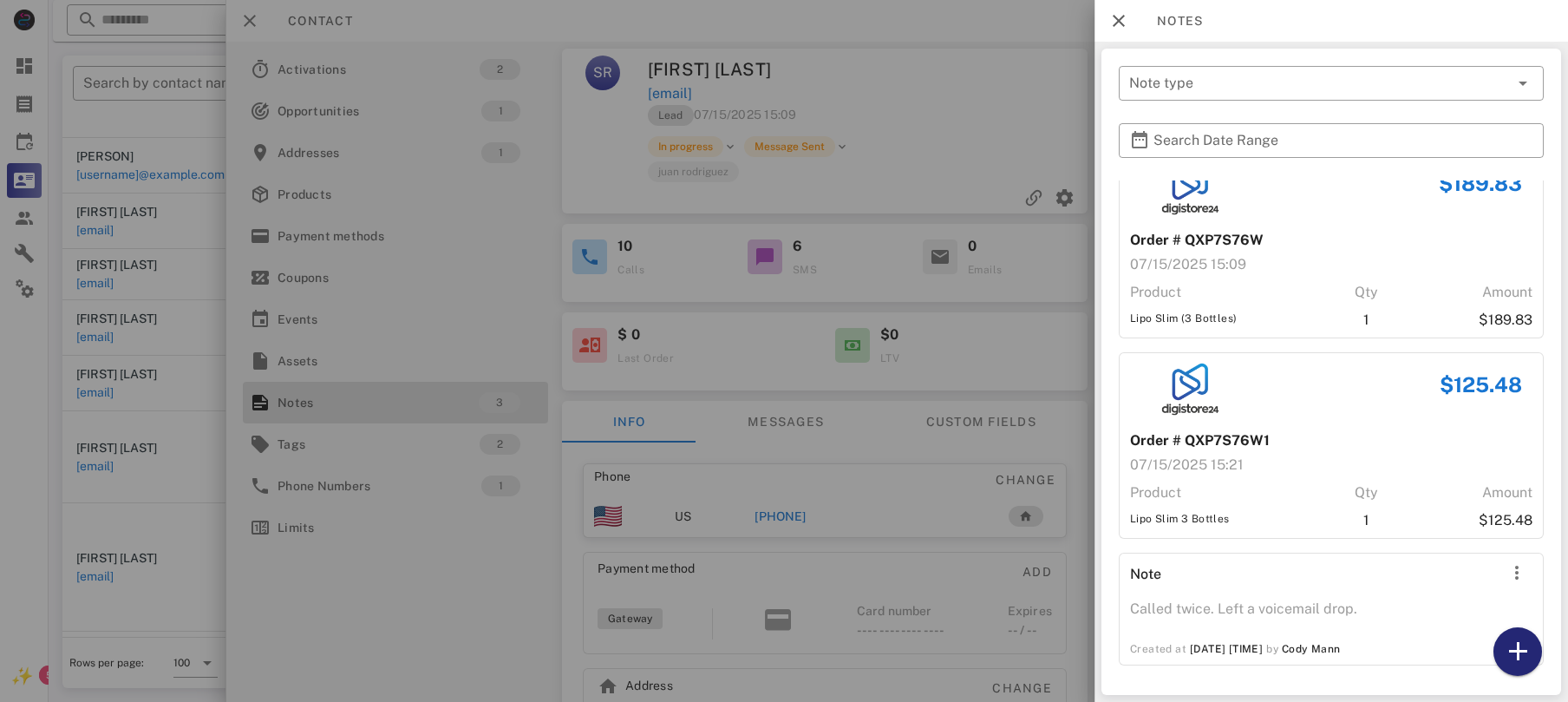 click at bounding box center [1518, 652] 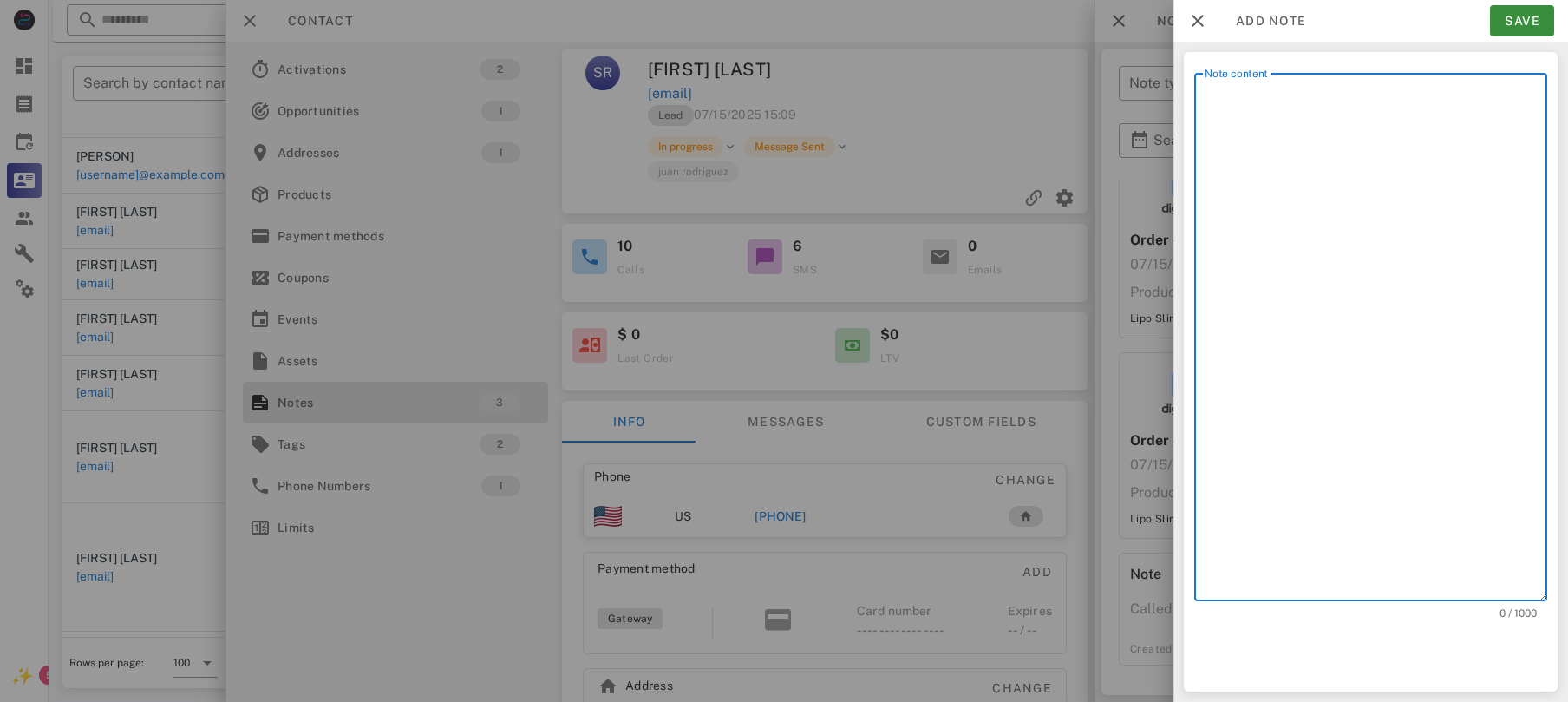 drag, startPoint x: 1363, startPoint y: 191, endPoint x: 1379, endPoint y: 141, distance: 52.497619 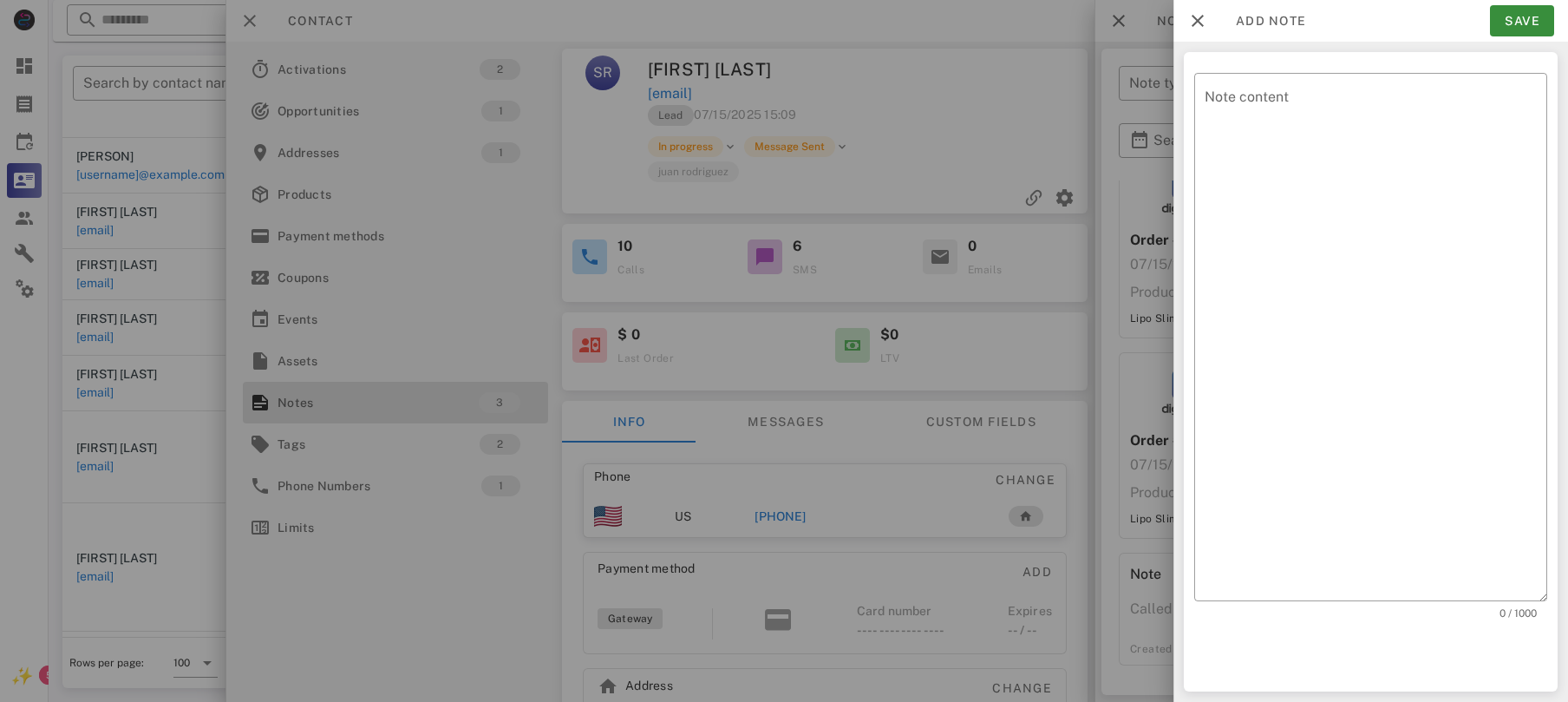 click on "Add note Save" at bounding box center (1370, 21) 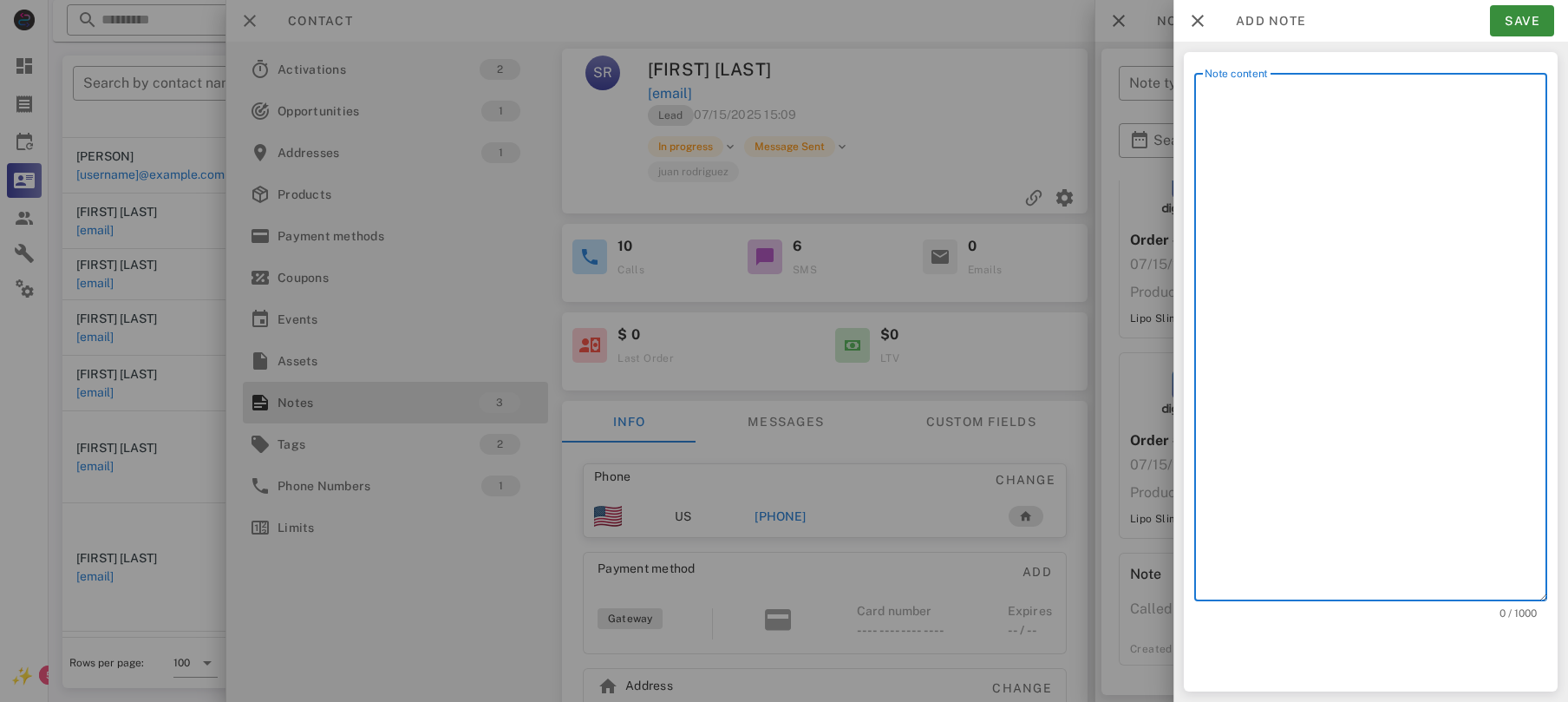 click on "Note content" at bounding box center (1375, 341) 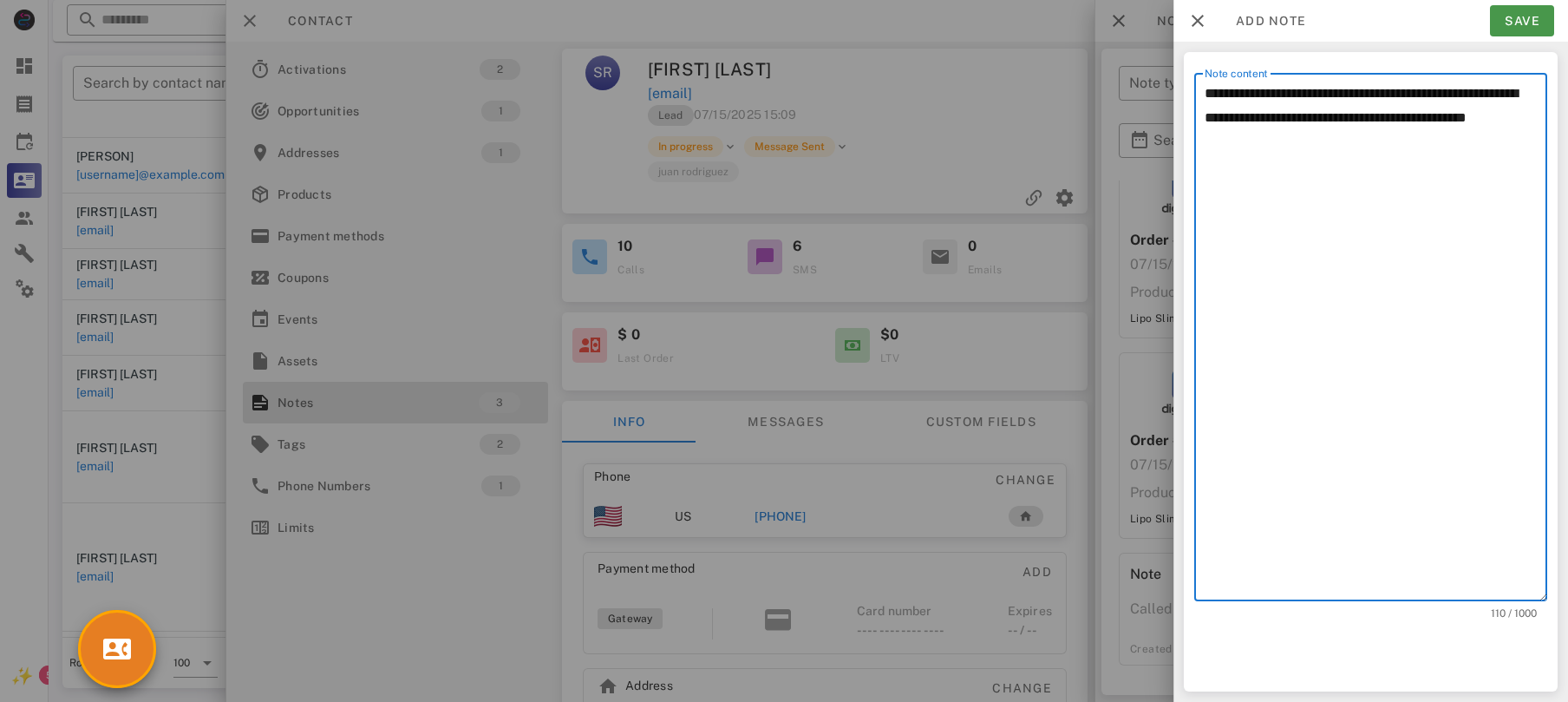 type on "**********" 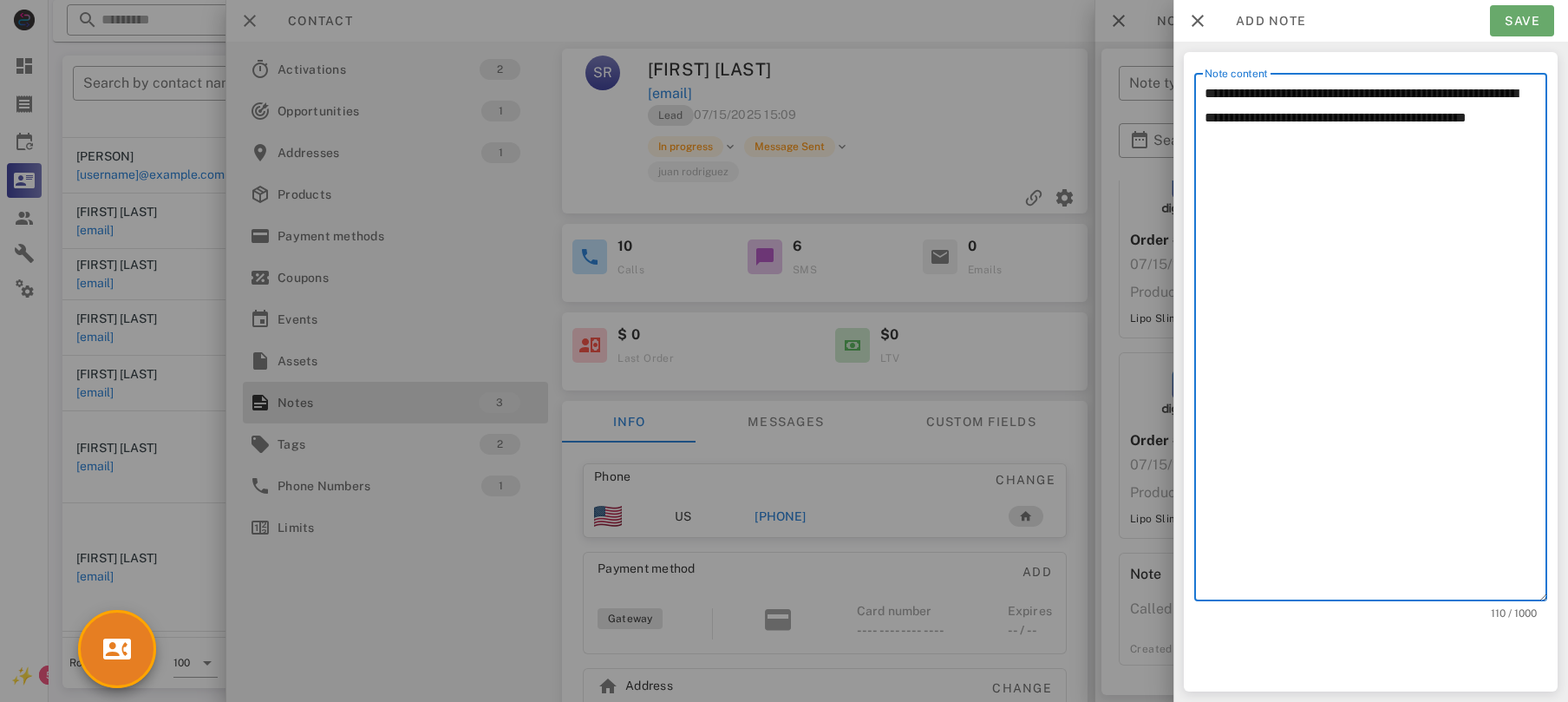 click on "Save" at bounding box center (1522, 21) 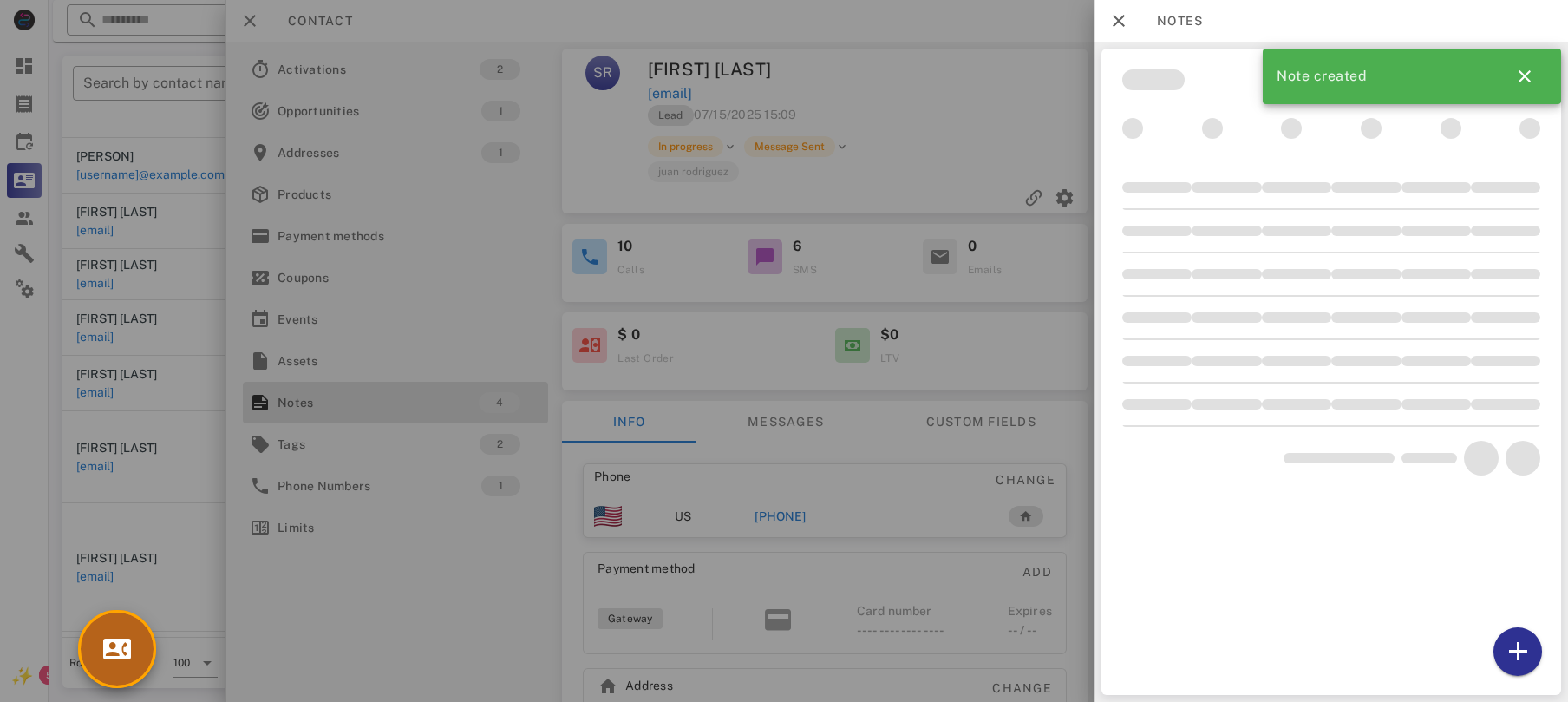click at bounding box center (117, 649) 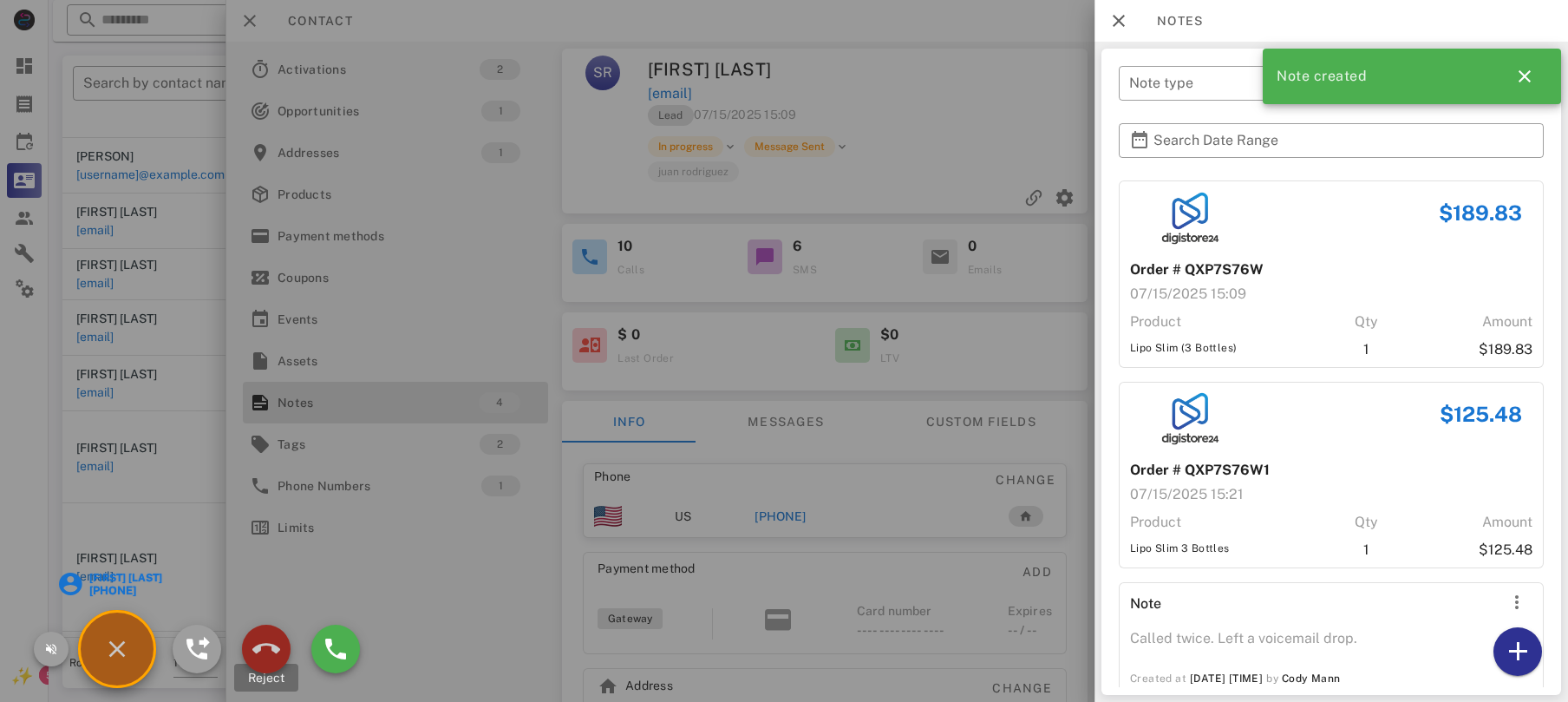 click at bounding box center [266, 649] 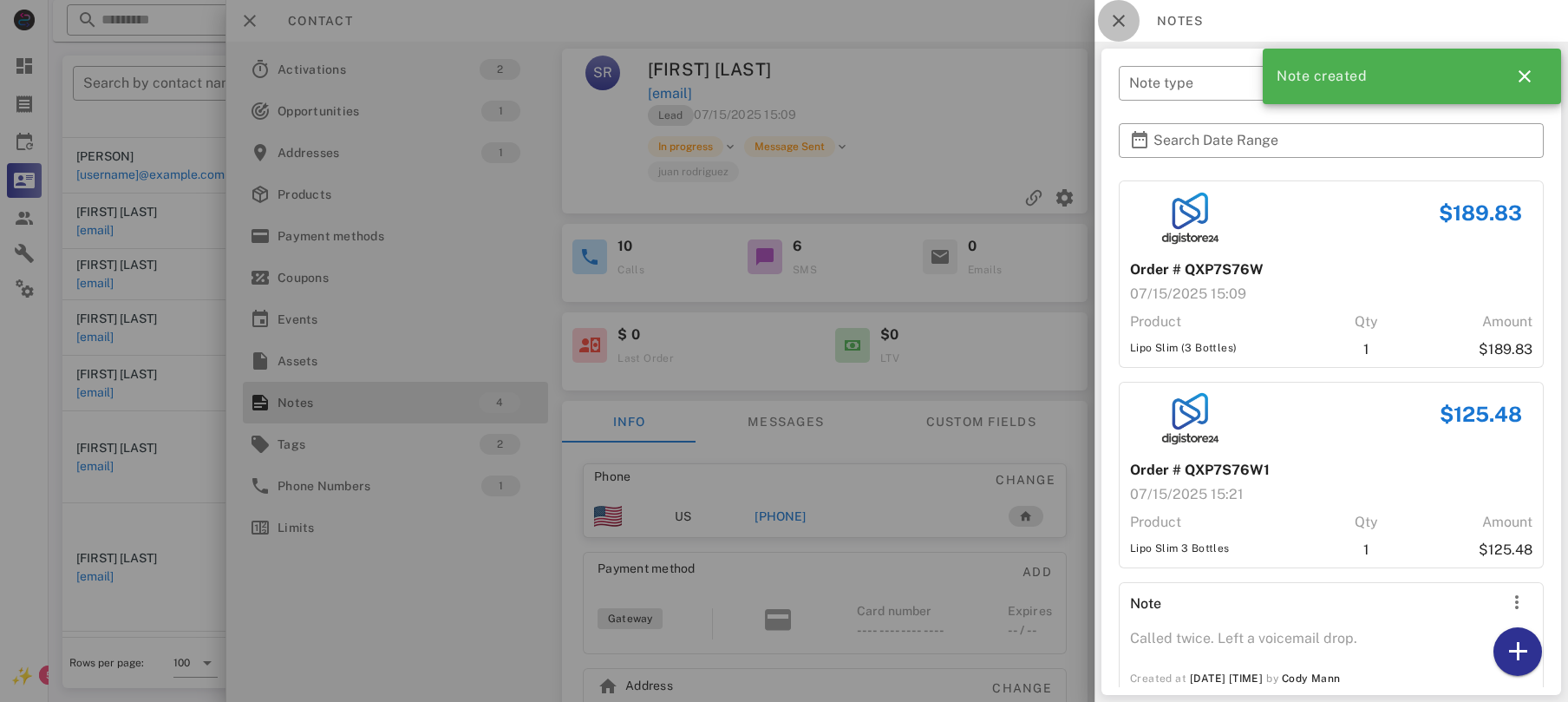click at bounding box center (1119, 21) 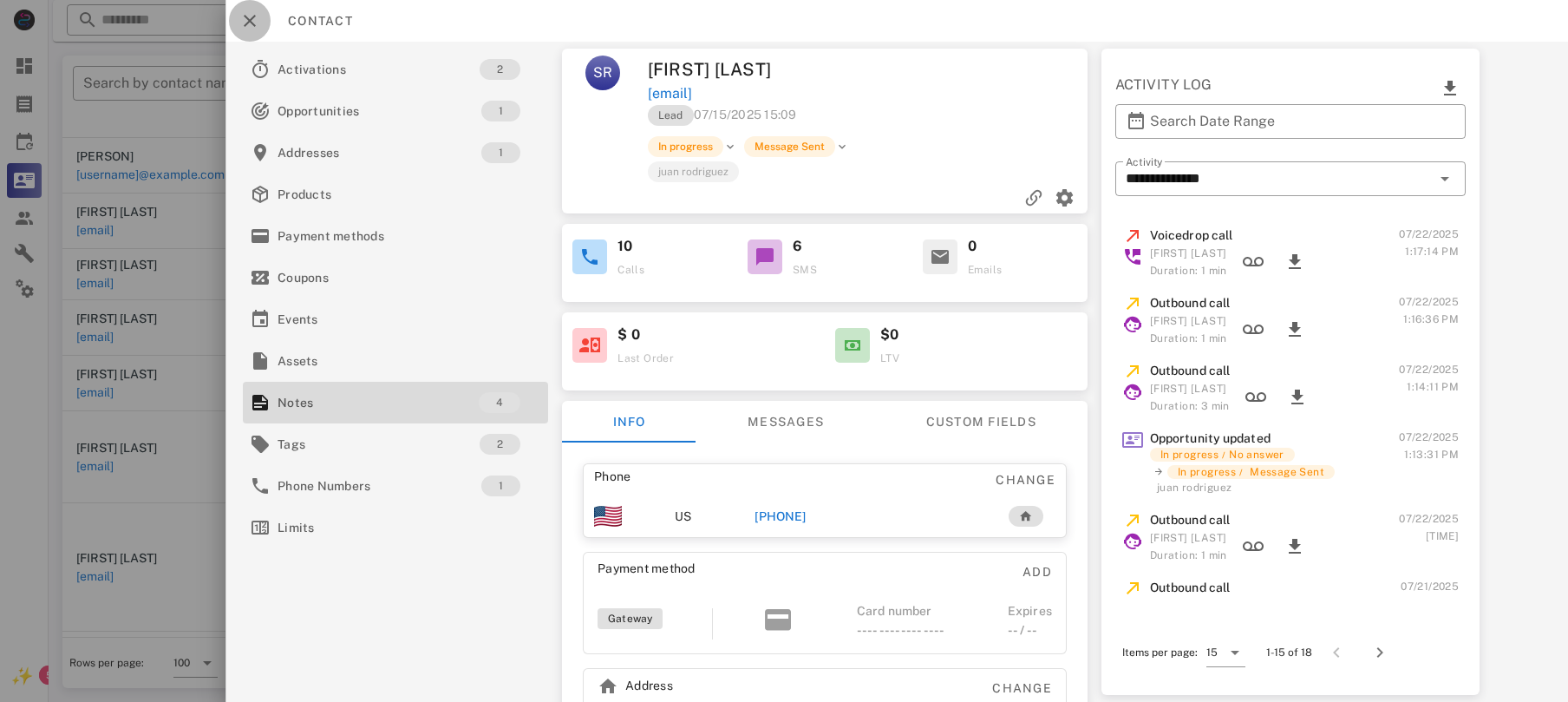 click at bounding box center (250, 21) 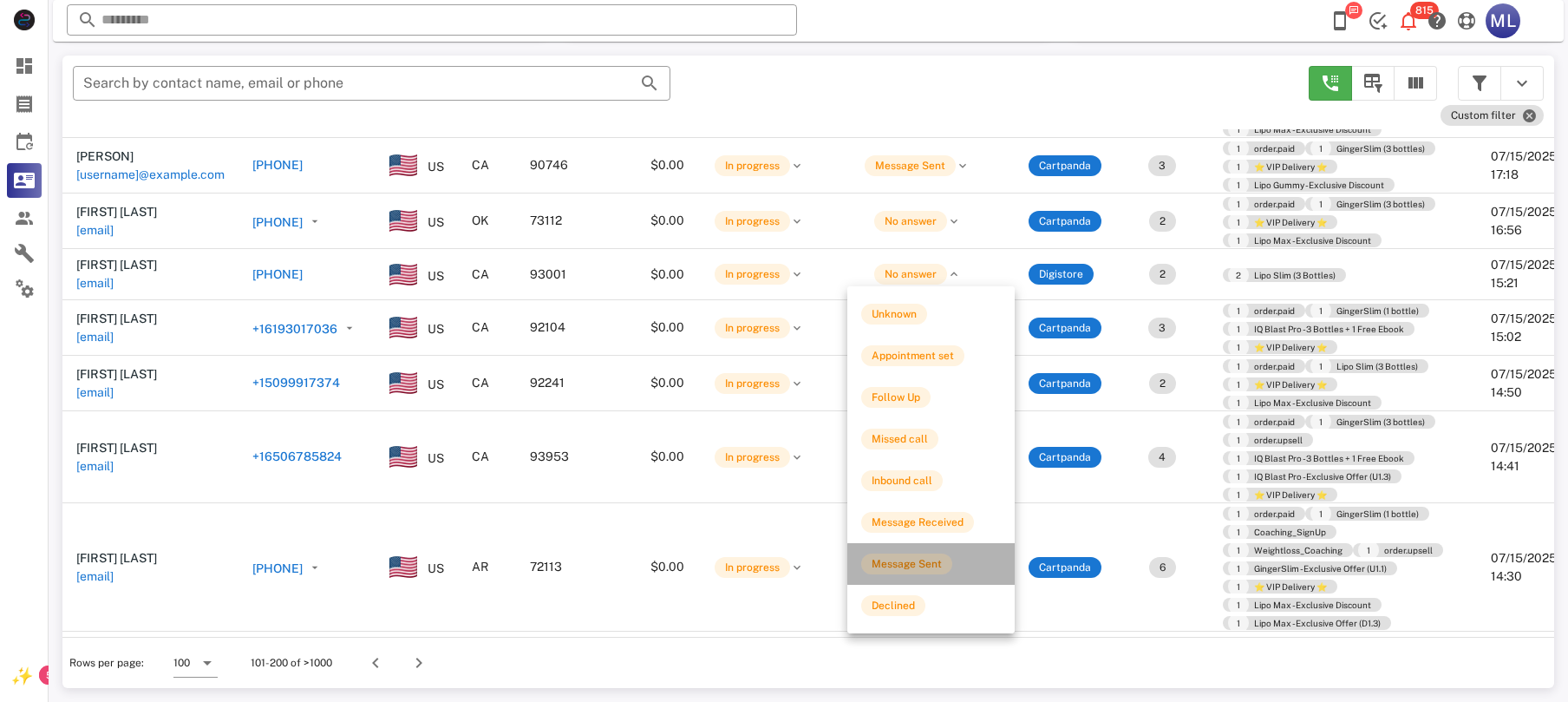 click on "Message Sent" at bounding box center (906, 564) 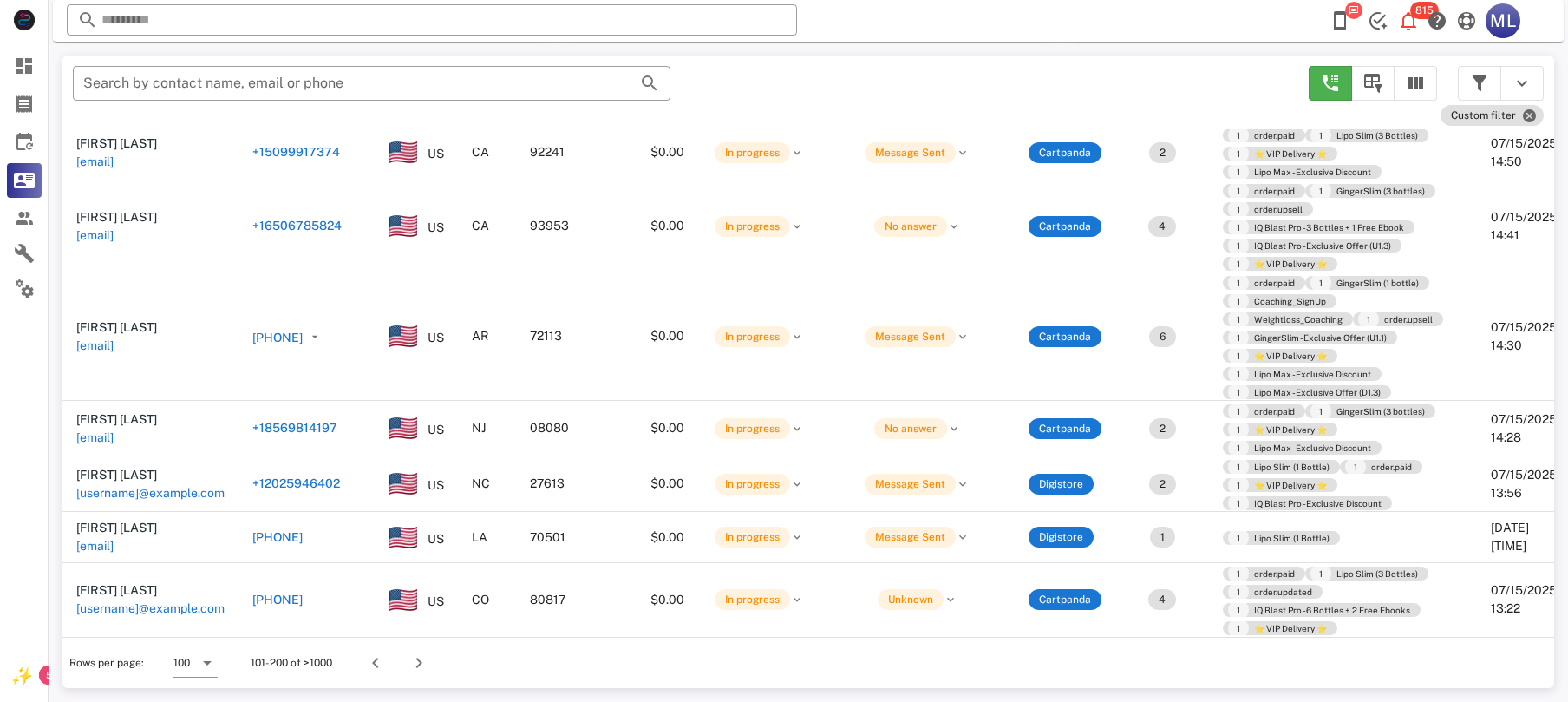scroll, scrollTop: 810, scrollLeft: 0, axis: vertical 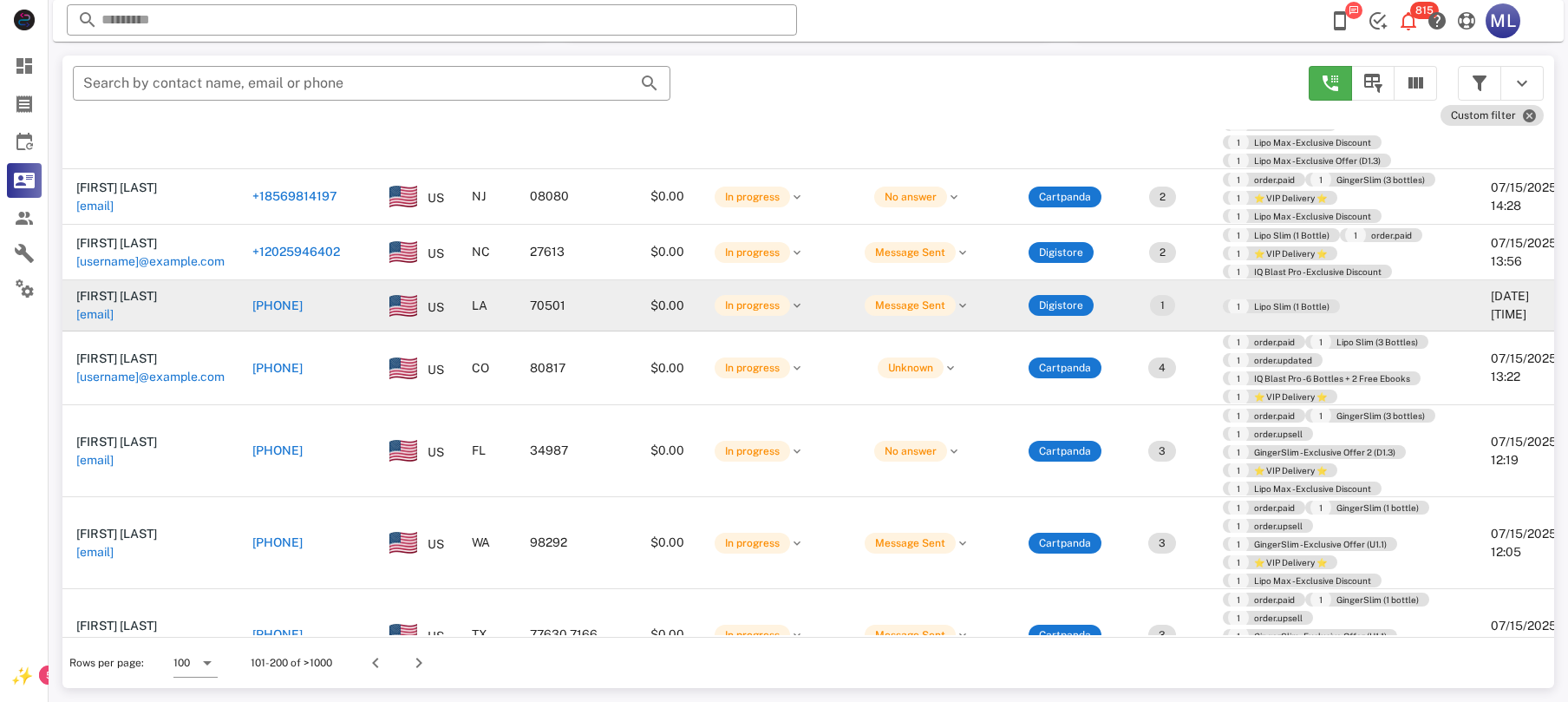 click on "[PHONE]" at bounding box center [278, 305] 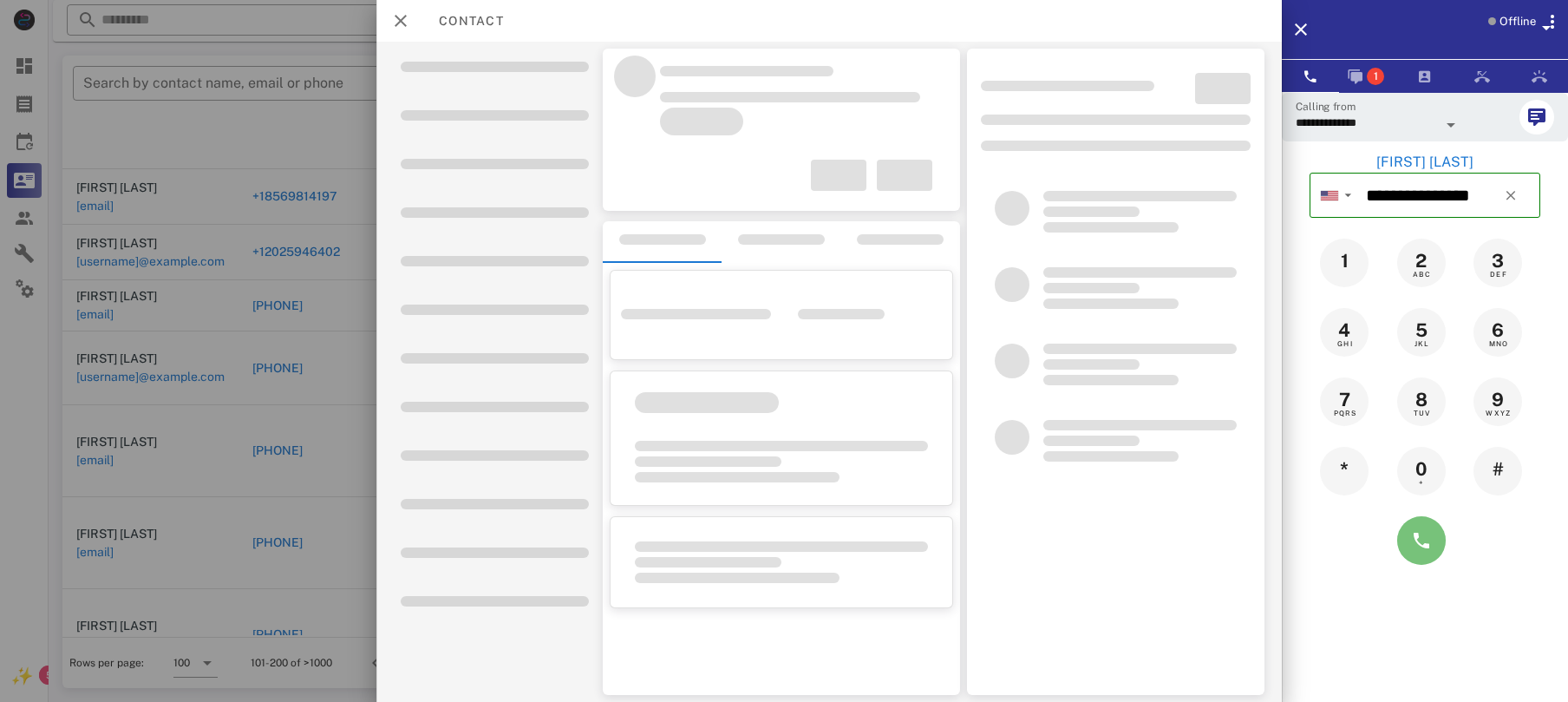 click at bounding box center [1421, 541] 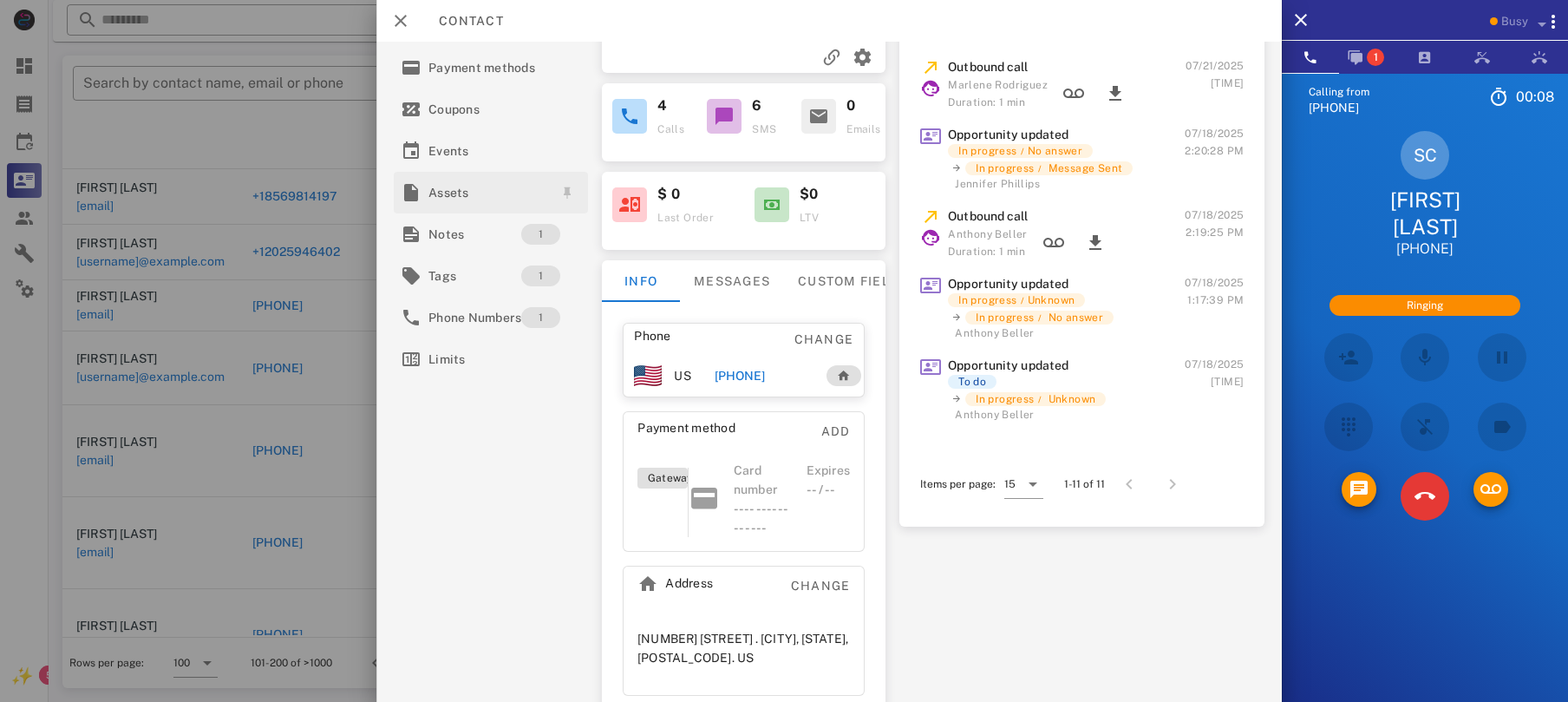 scroll, scrollTop: 0, scrollLeft: 0, axis: both 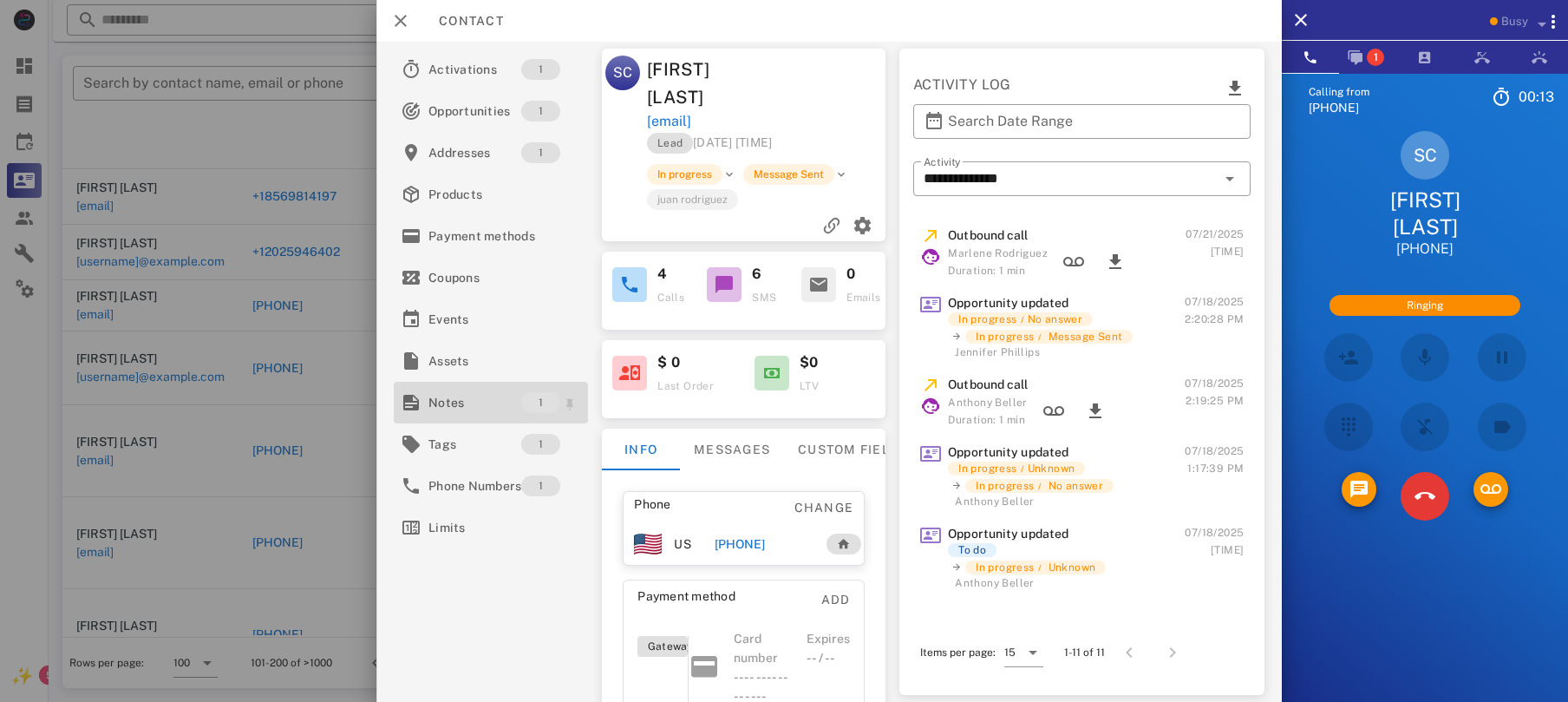 click on "Notes" at bounding box center [474, 403] 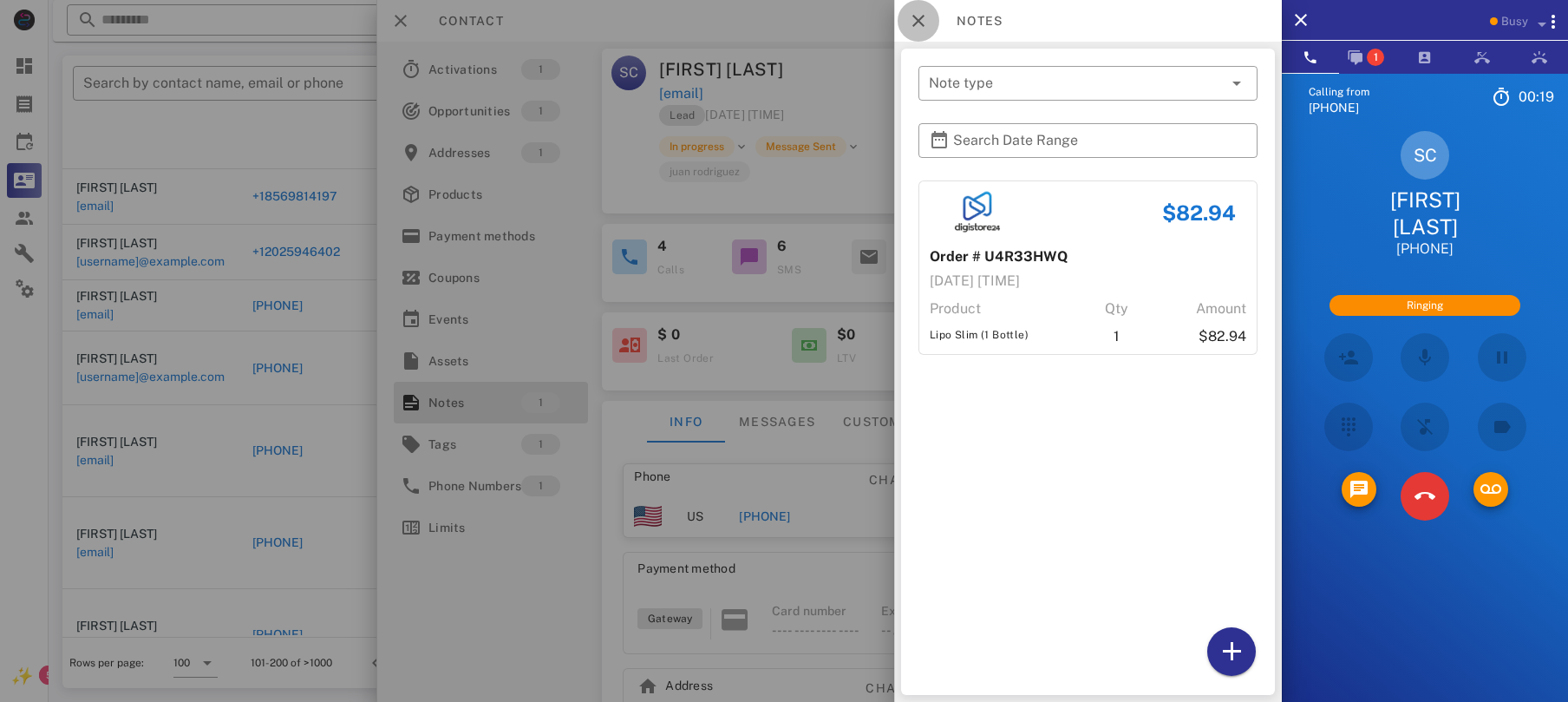 click at bounding box center (918, 21) 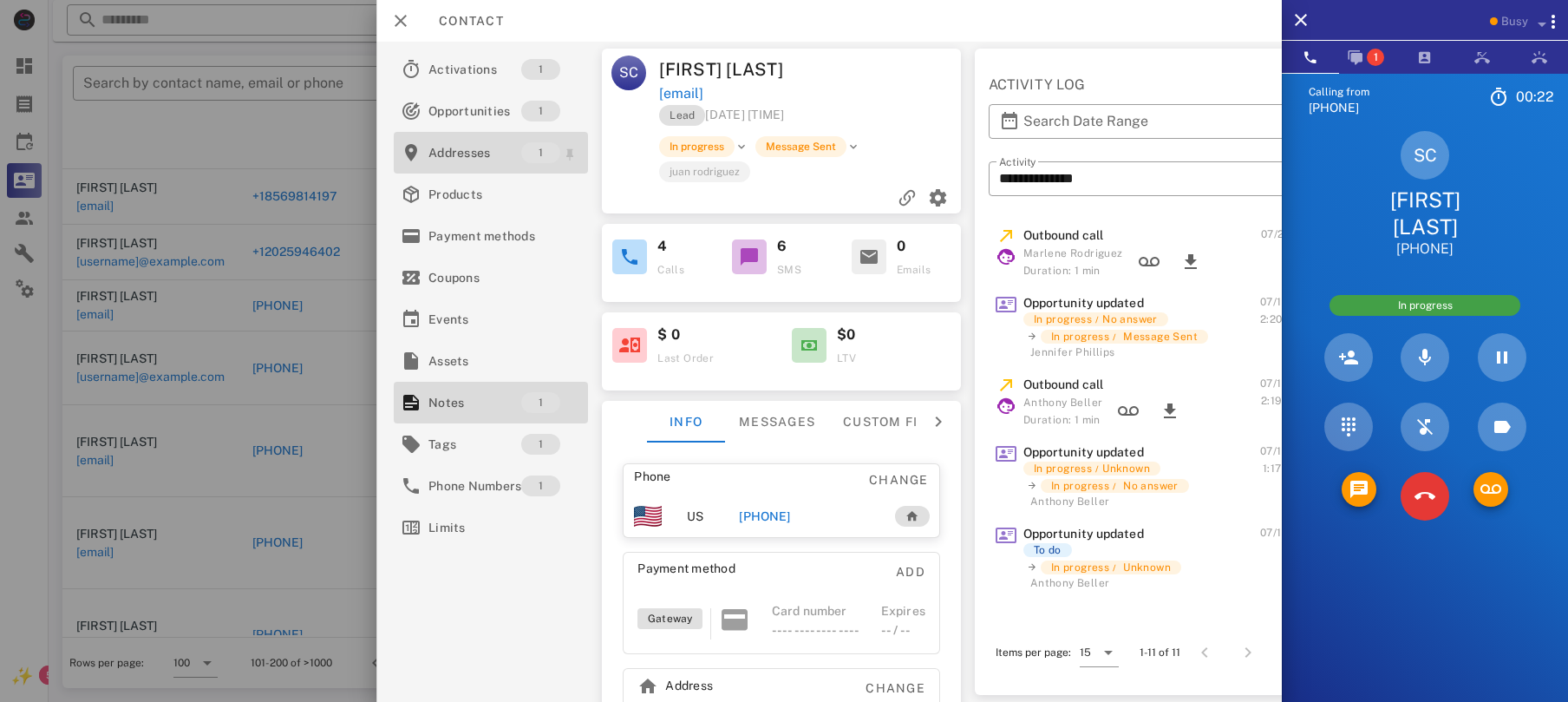 click on "Addresses" at bounding box center [474, 153] 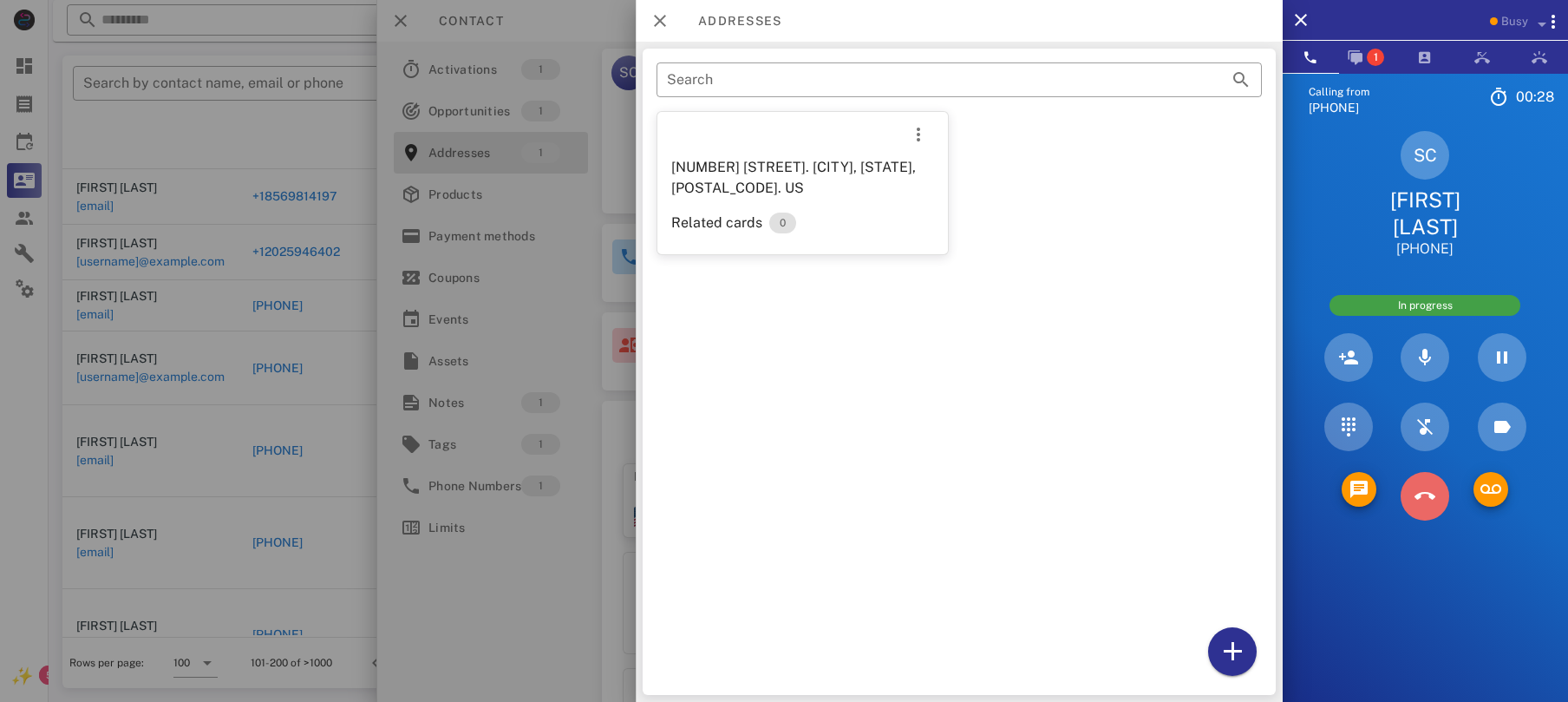 click at bounding box center [1425, 496] 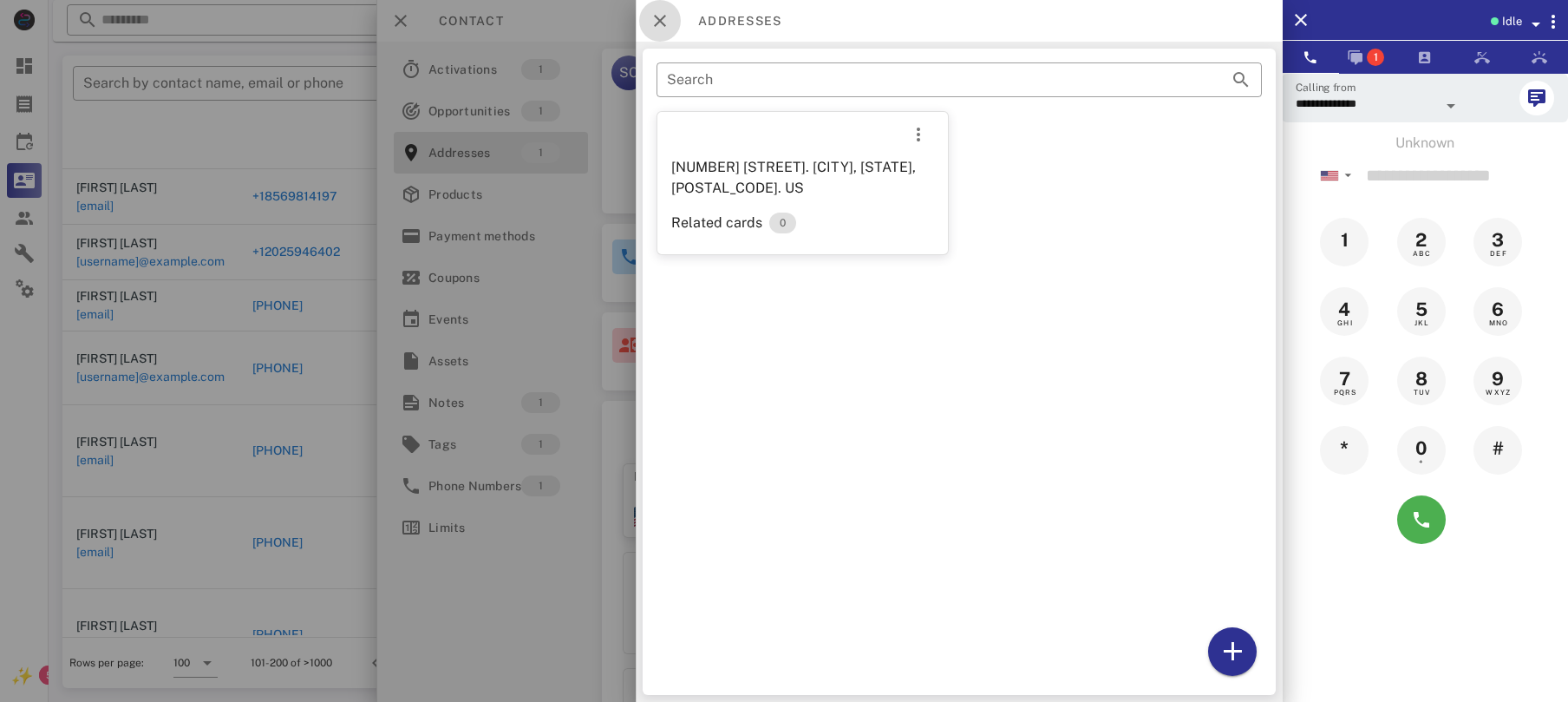 click at bounding box center (660, 21) 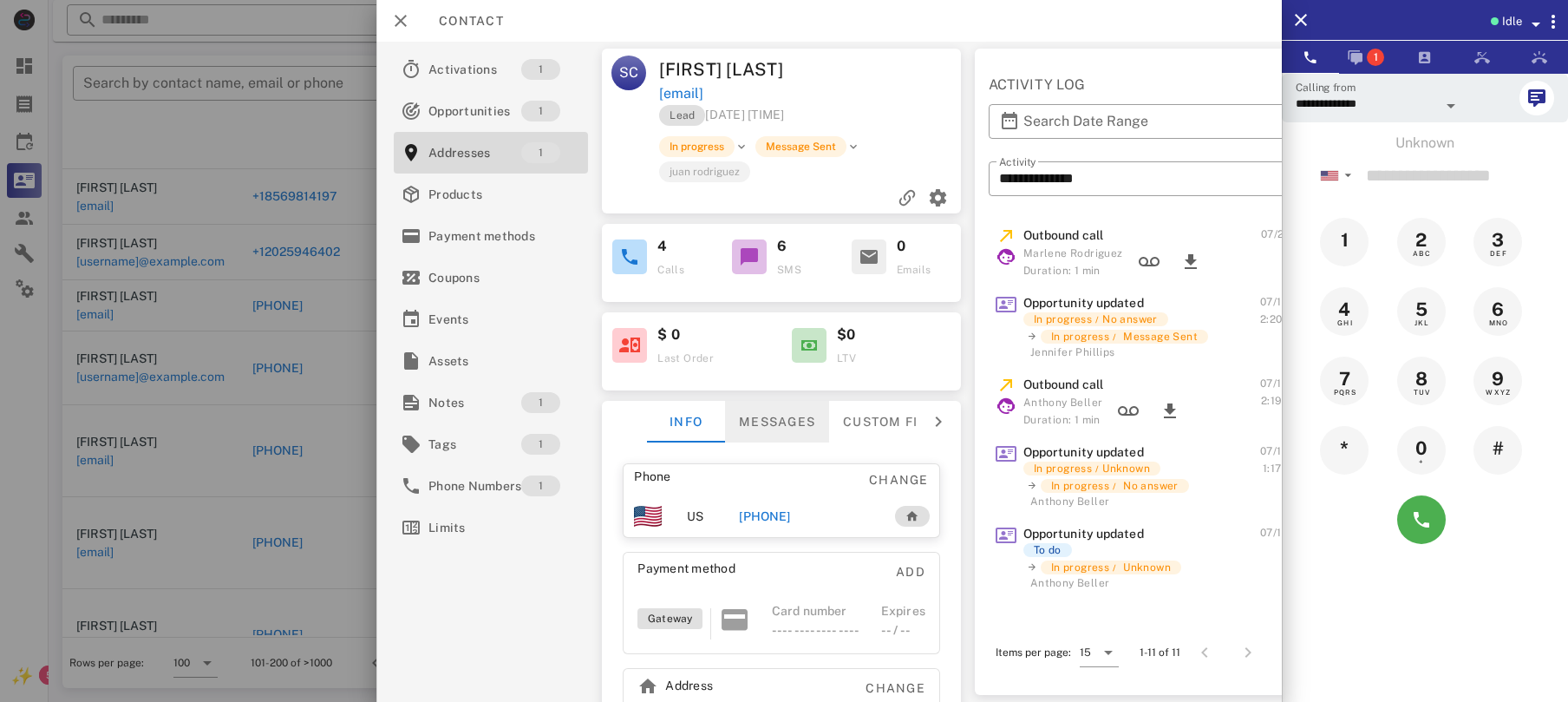 click on "Messages" at bounding box center (778, 422) 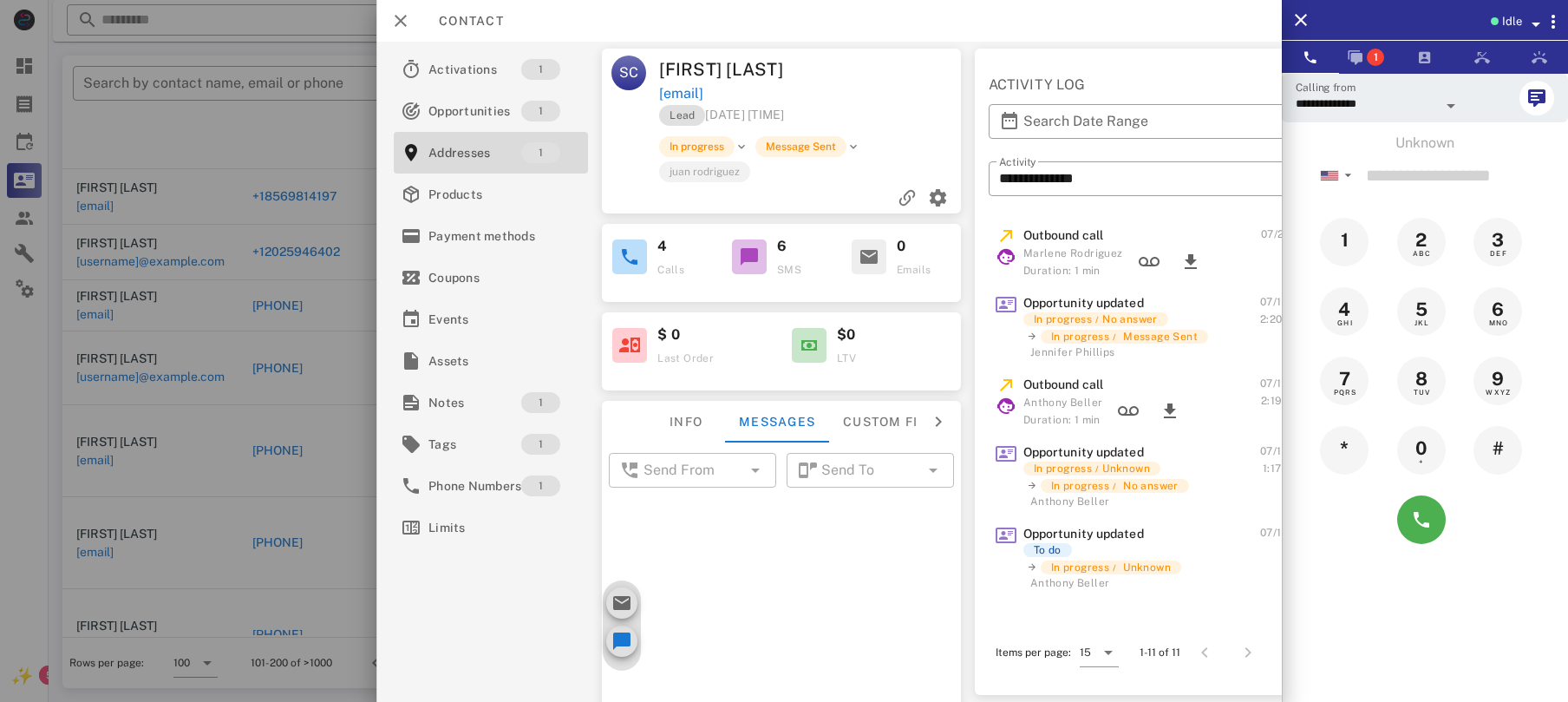 scroll, scrollTop: 720, scrollLeft: 0, axis: vertical 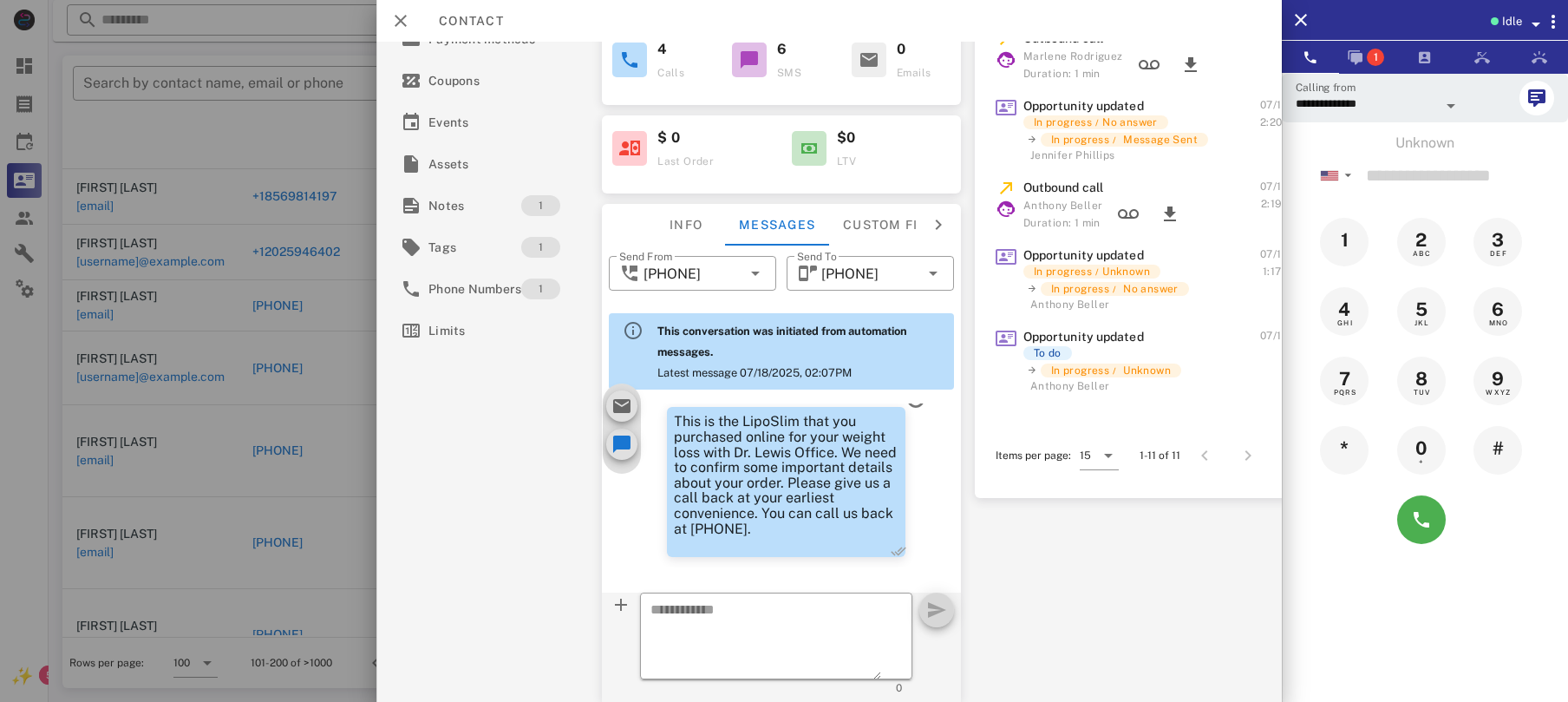 drag, startPoint x: 674, startPoint y: 404, endPoint x: 866, endPoint y: 535, distance: 232.43279 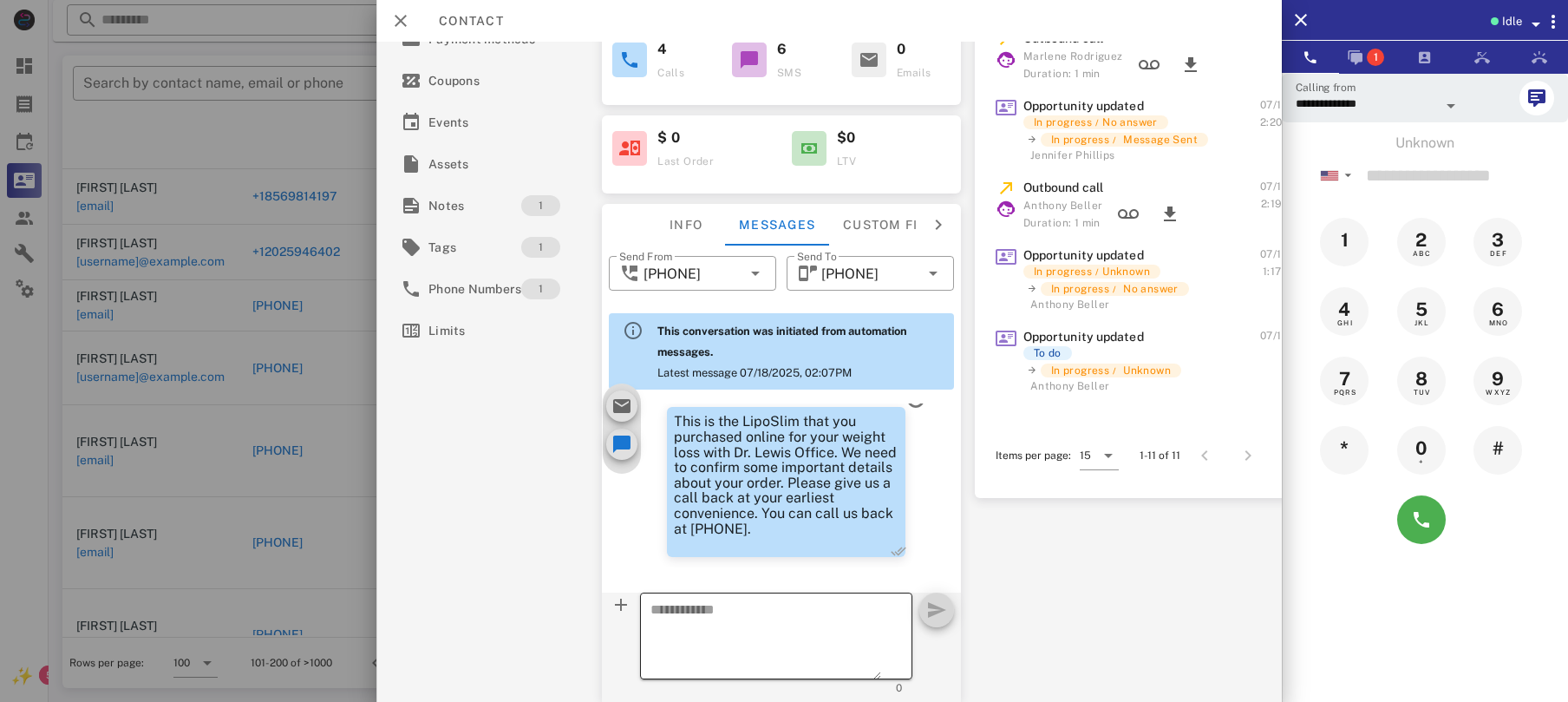click at bounding box center (767, 639) 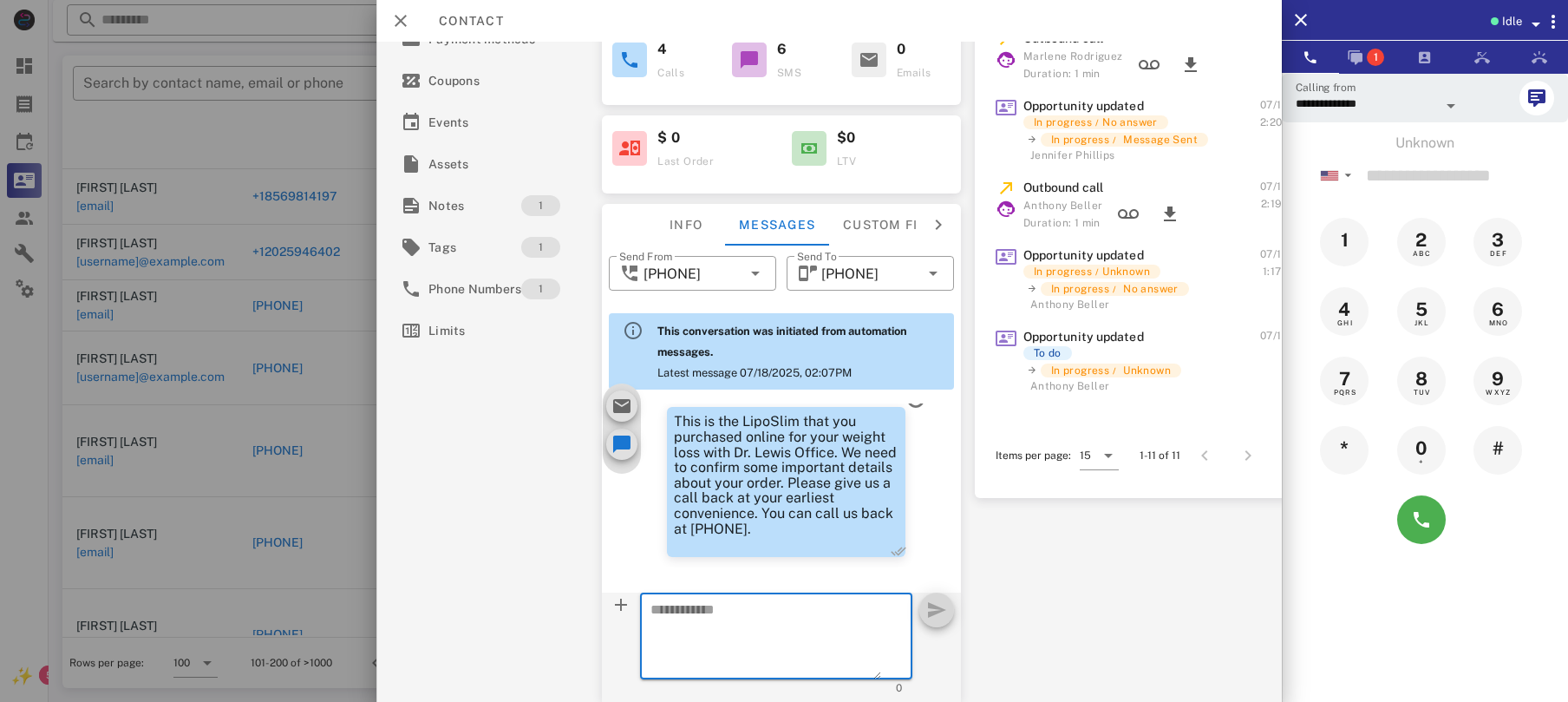 click at bounding box center (767, 639) 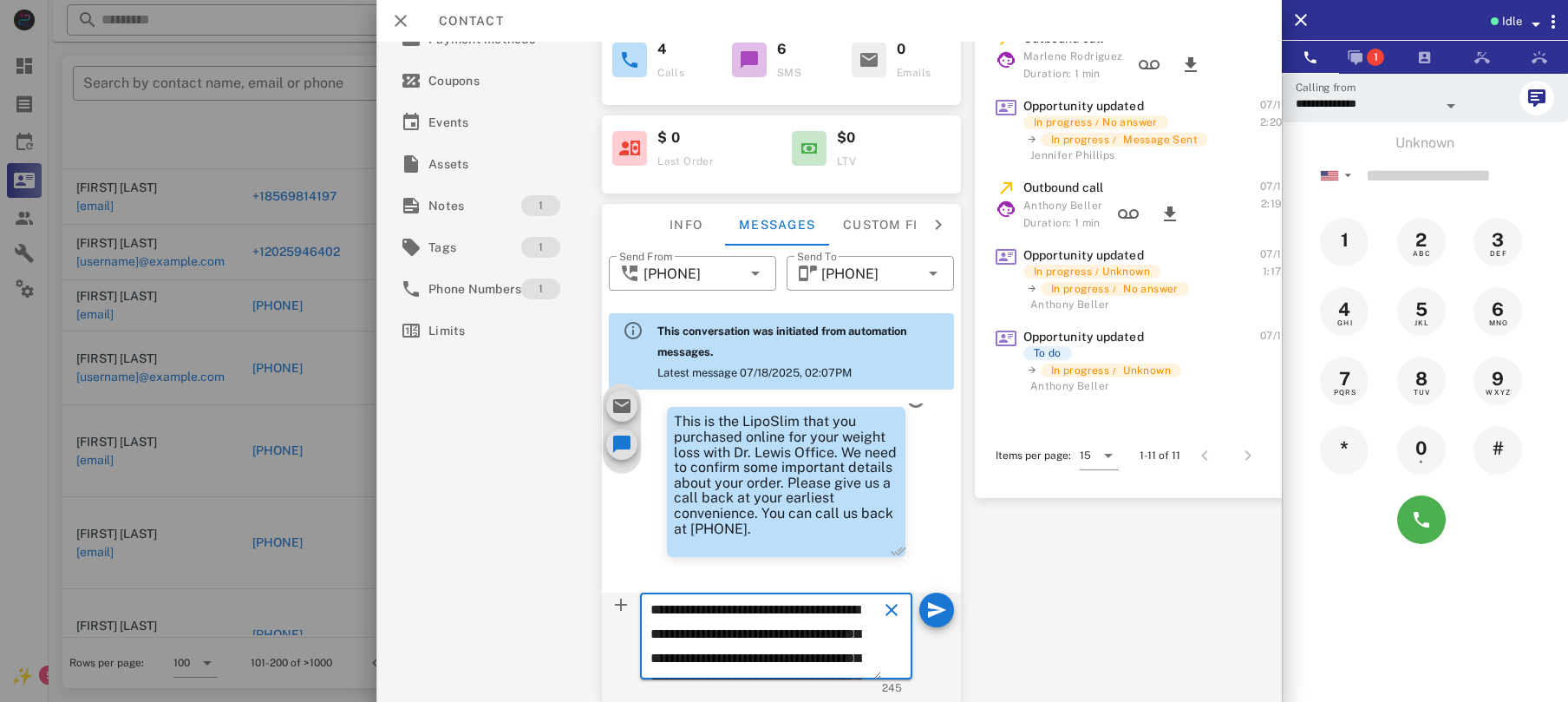 scroll, scrollTop: 108, scrollLeft: 0, axis: vertical 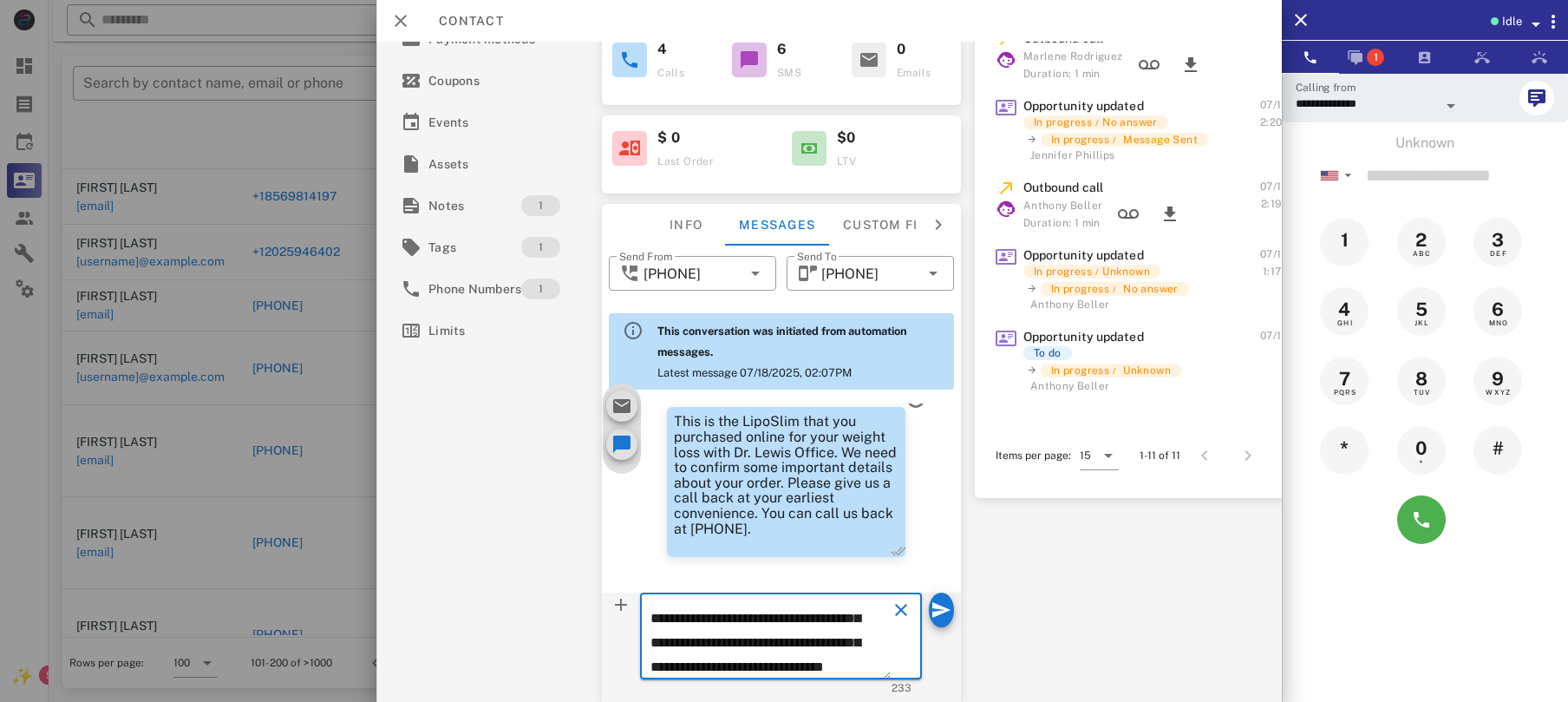 click on "**********" at bounding box center (771, 639) 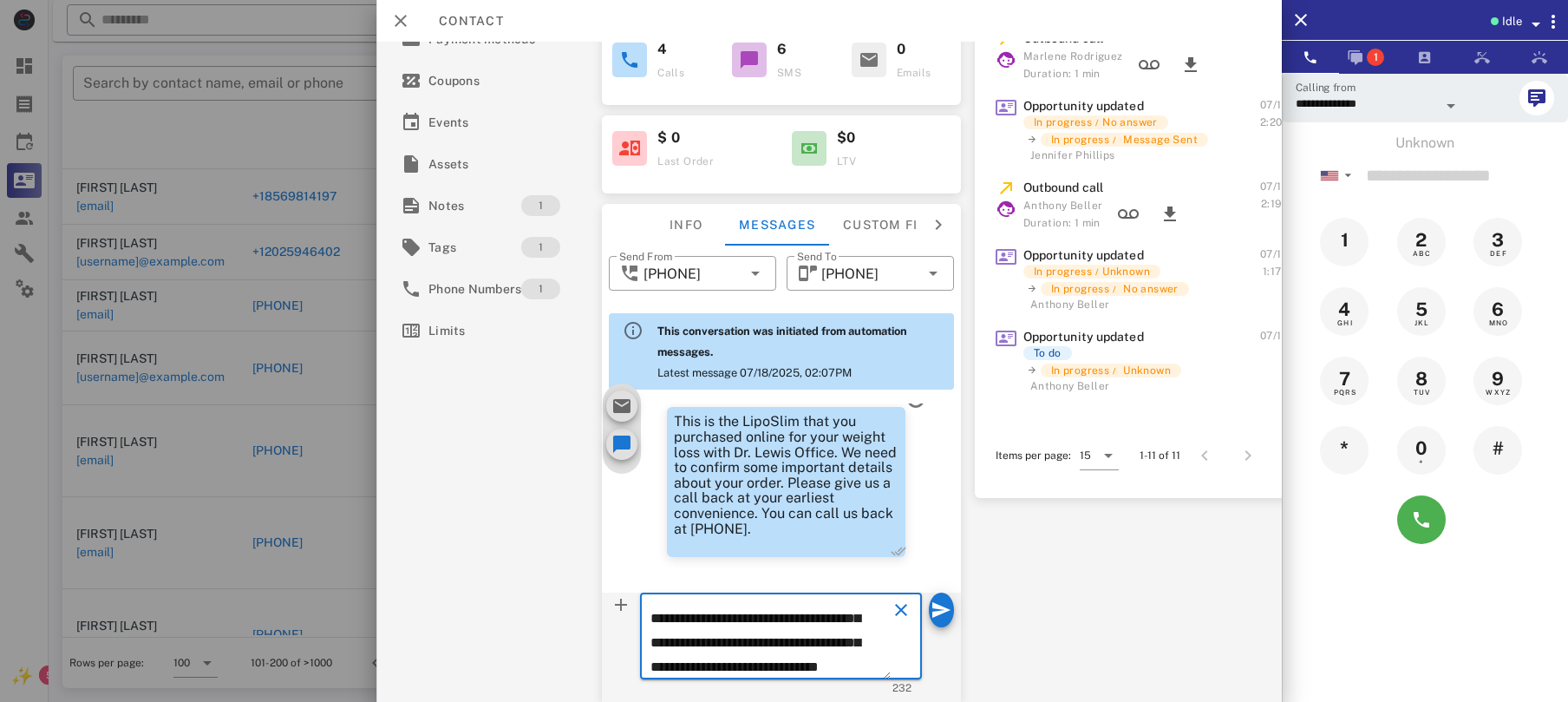 drag, startPoint x: 861, startPoint y: 647, endPoint x: 846, endPoint y: 654, distance: 16.552945 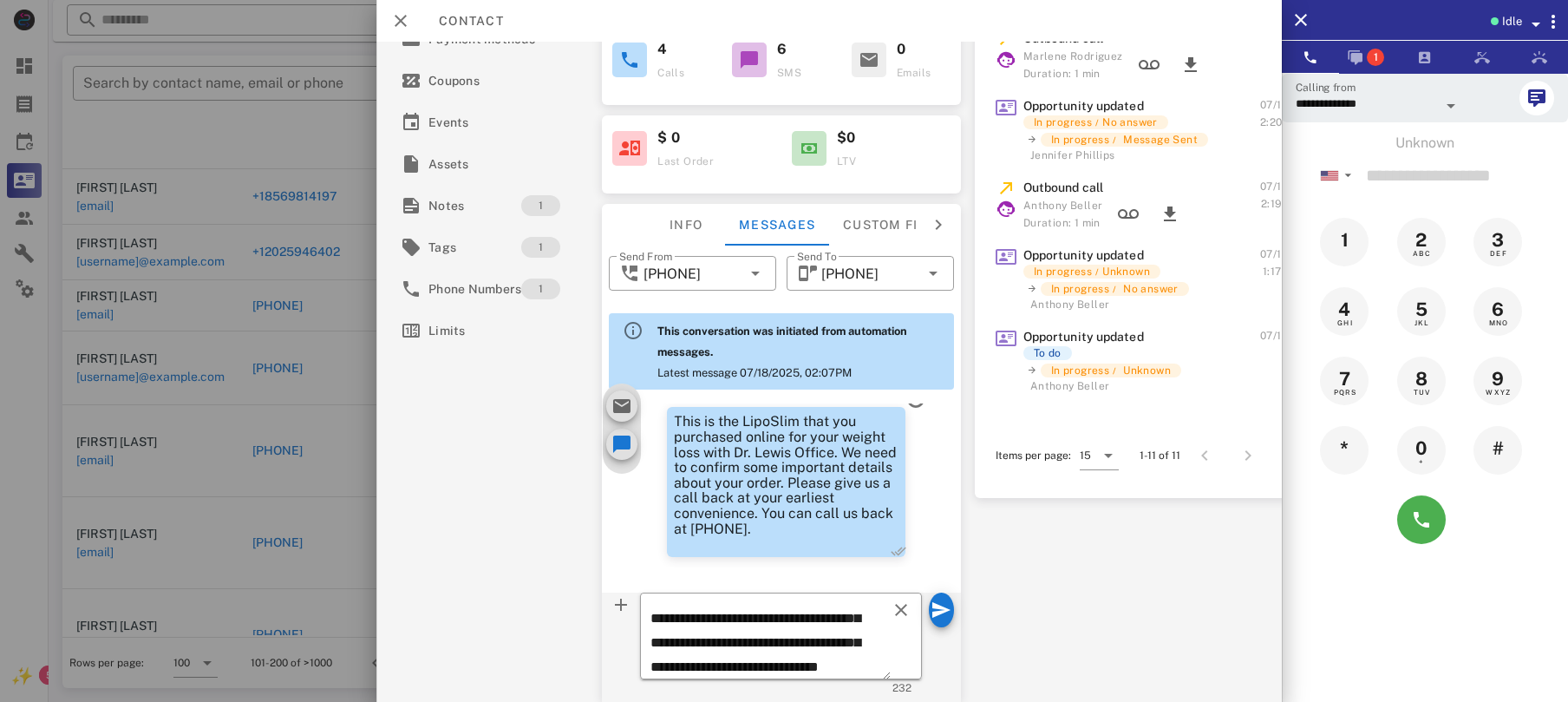 drag, startPoint x: 764, startPoint y: 695, endPoint x: 715, endPoint y: 706, distance: 50.219518 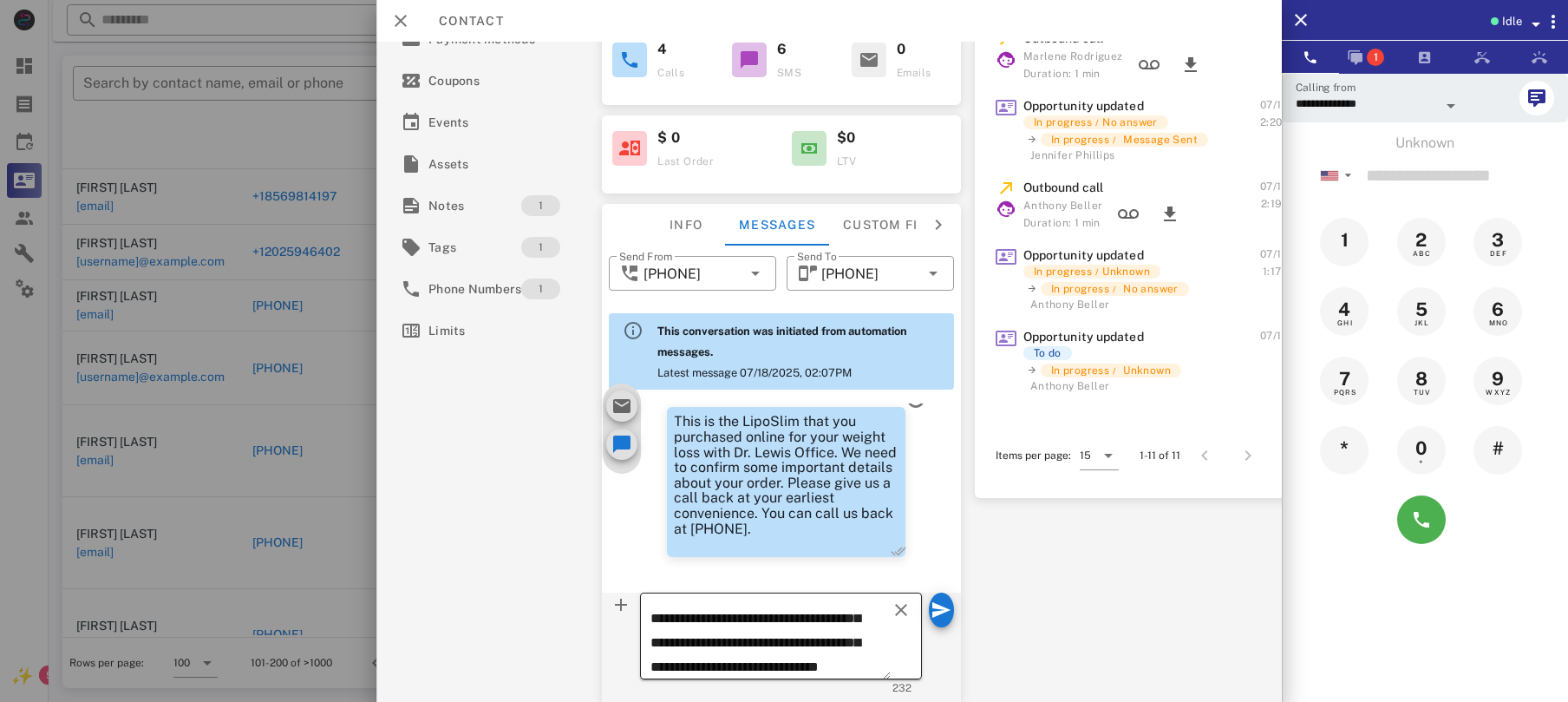 click on "**********" at bounding box center [771, 639] 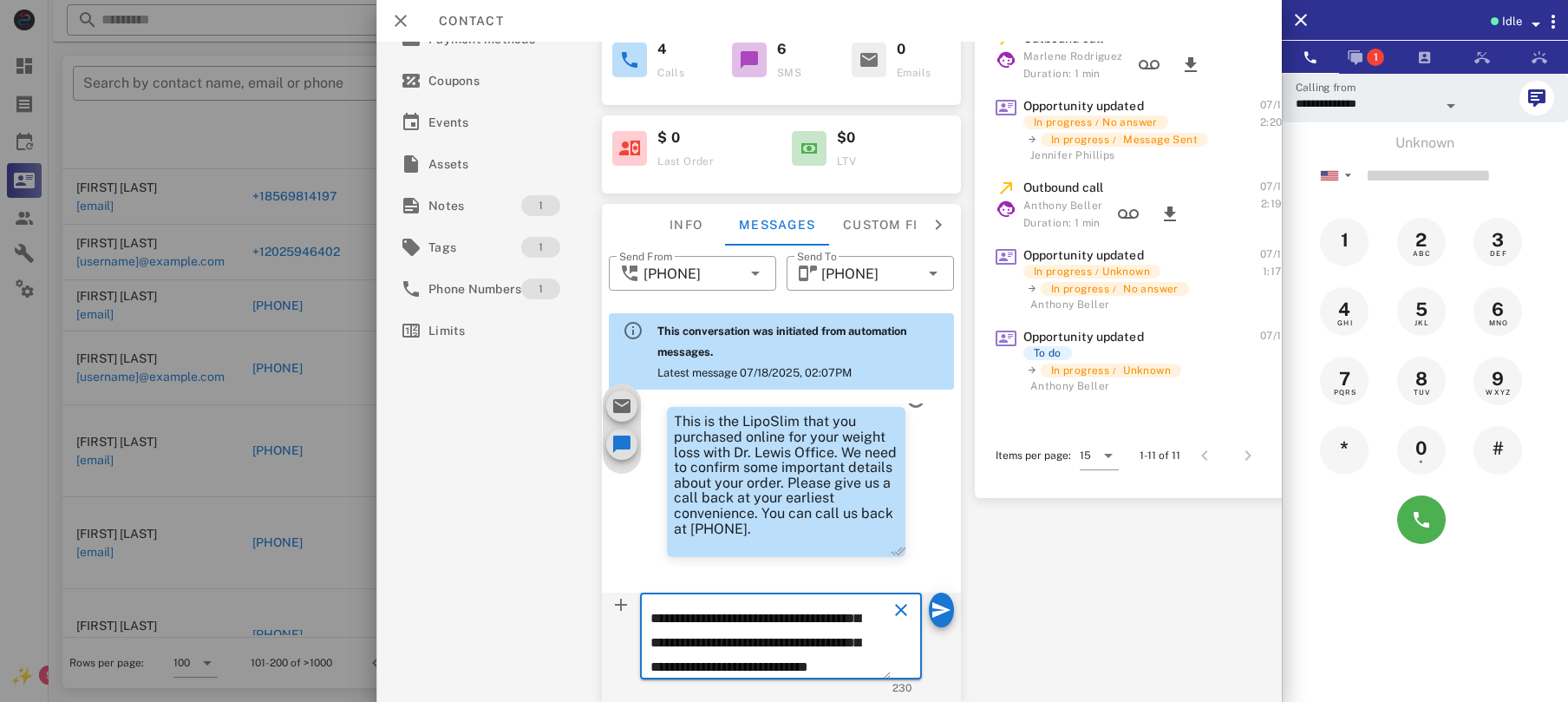 scroll, scrollTop: 108, scrollLeft: 0, axis: vertical 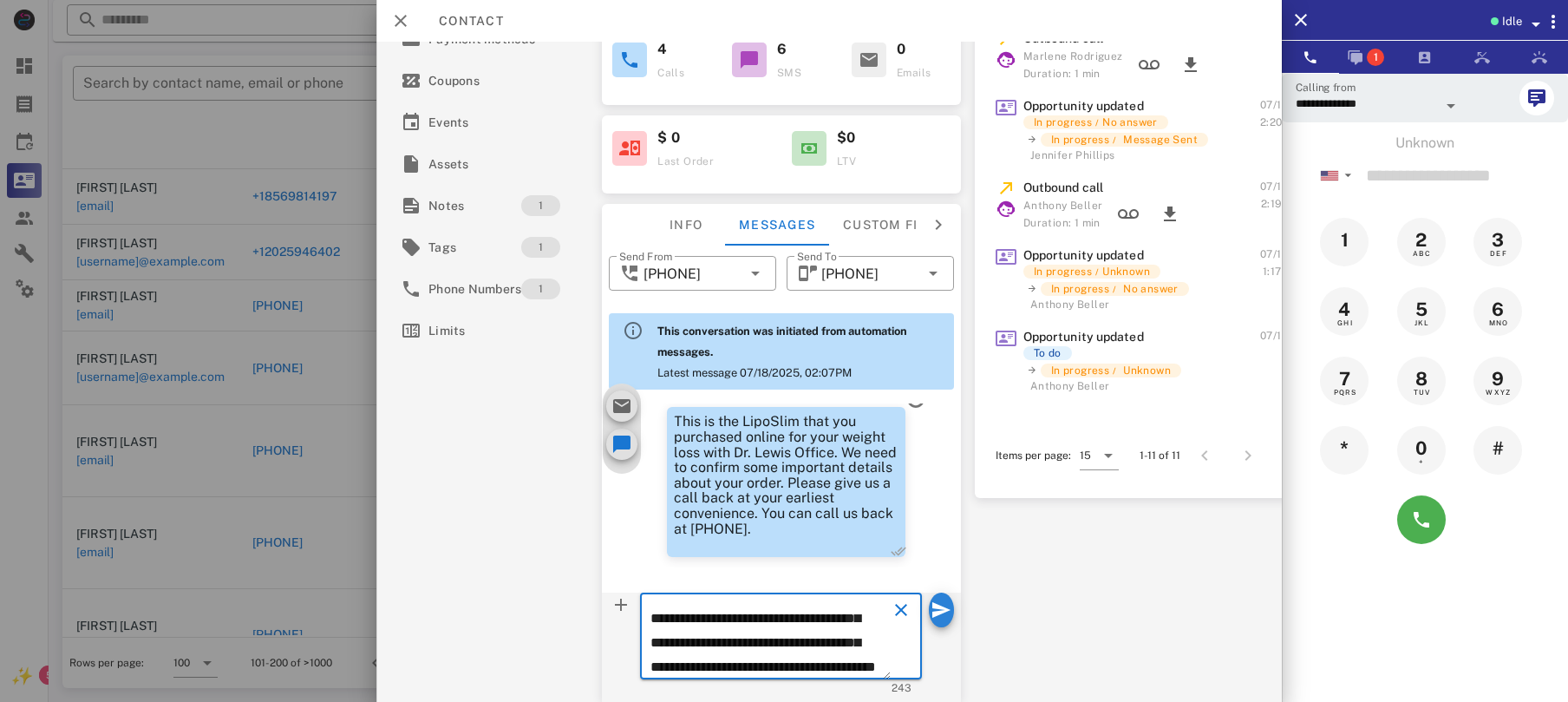 type on "**********" 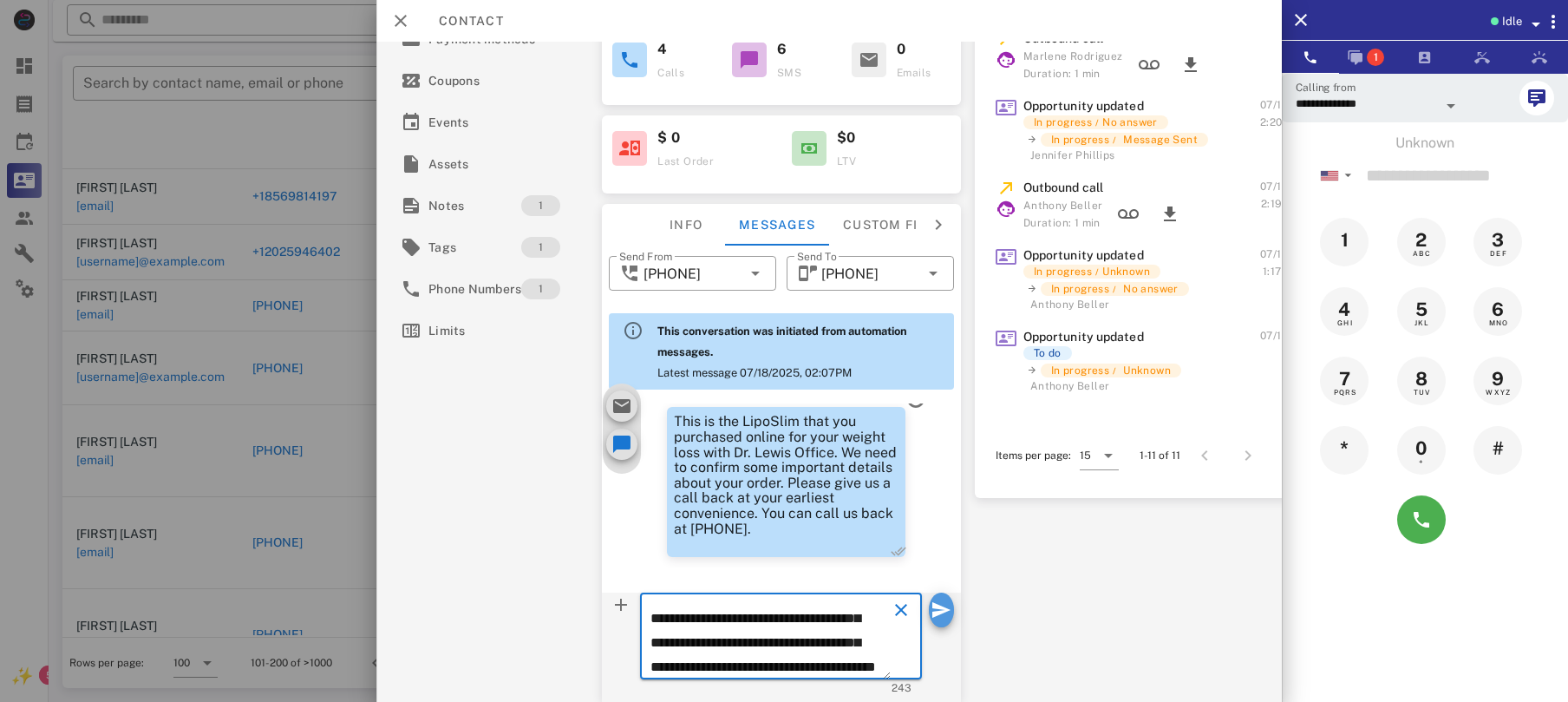 click at bounding box center [942, 610] 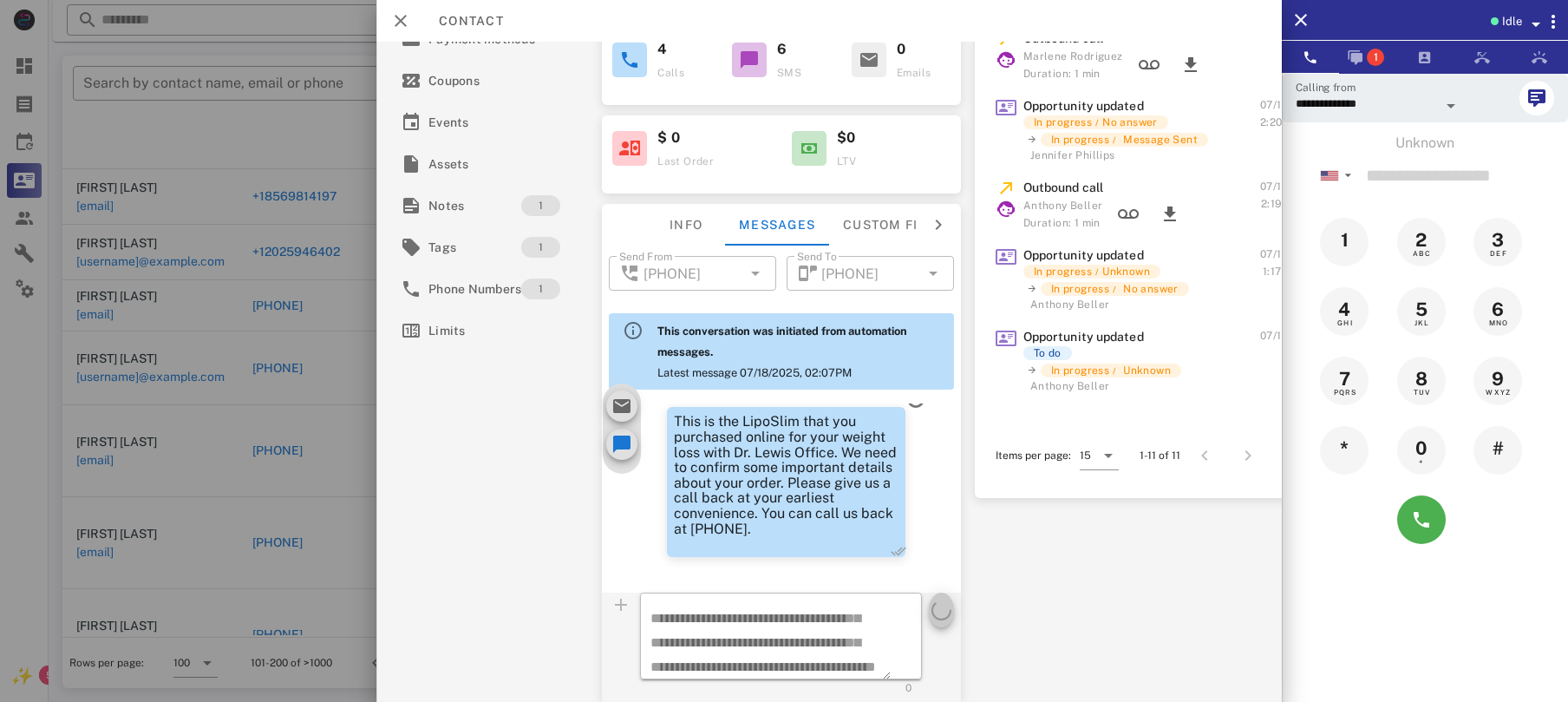 type 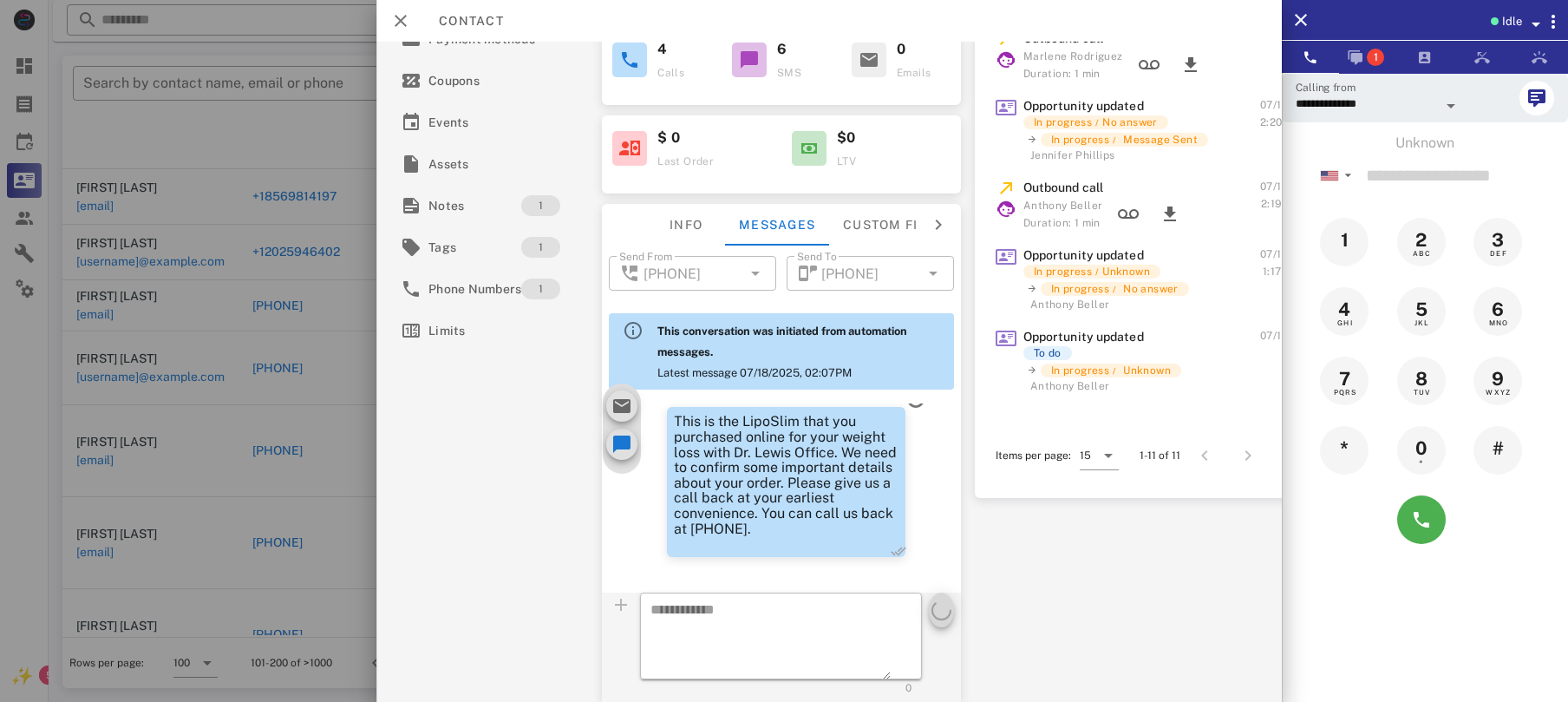 scroll, scrollTop: 0, scrollLeft: 0, axis: both 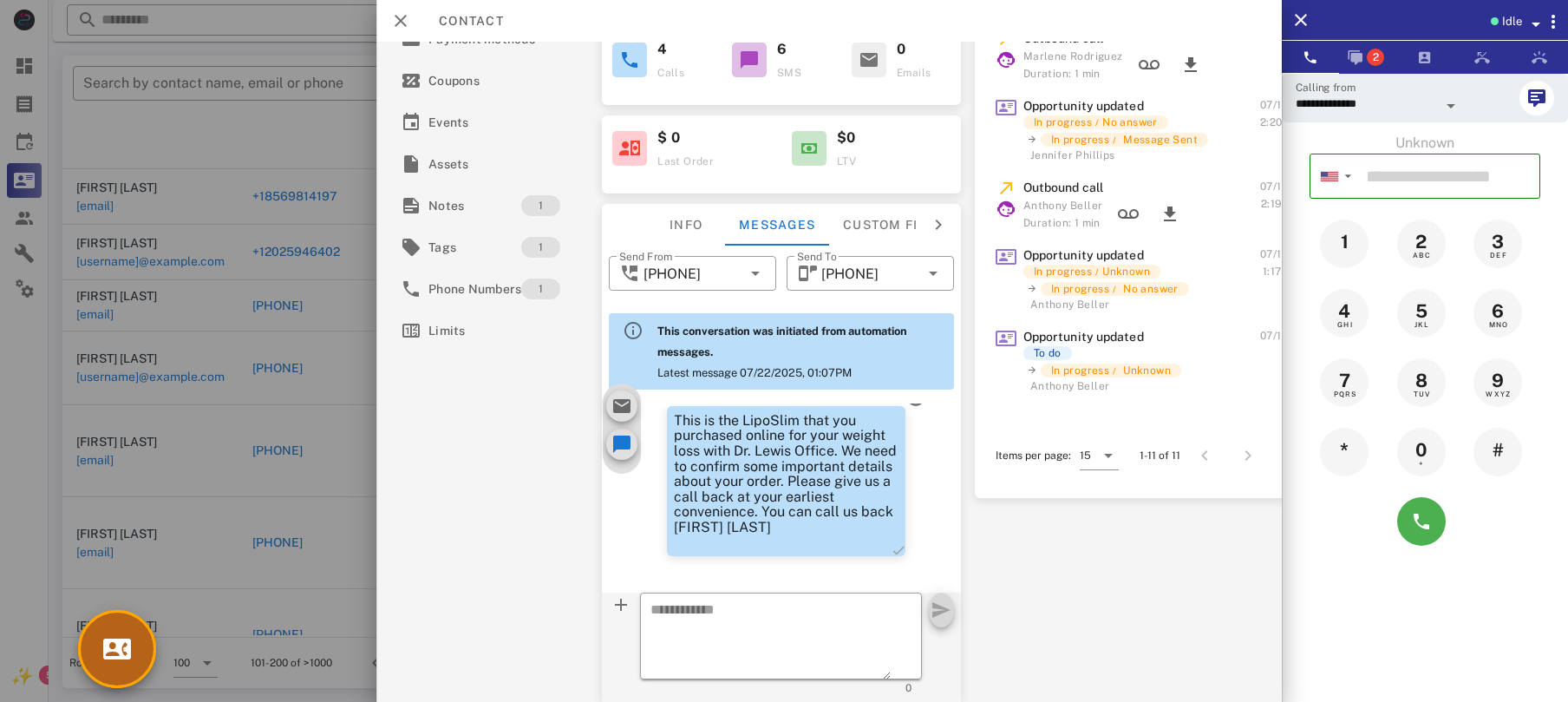 click at bounding box center (117, 649) 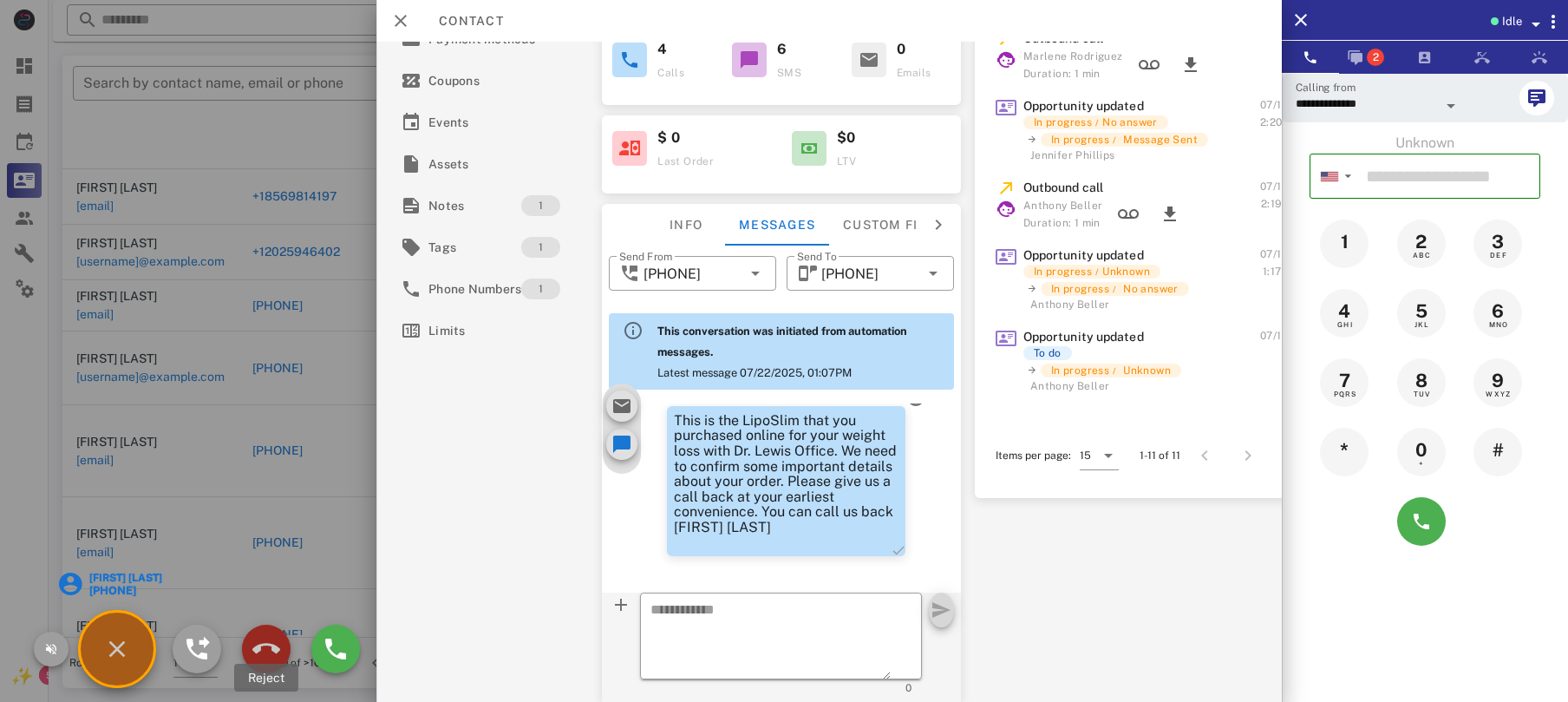 click at bounding box center [266, 649] 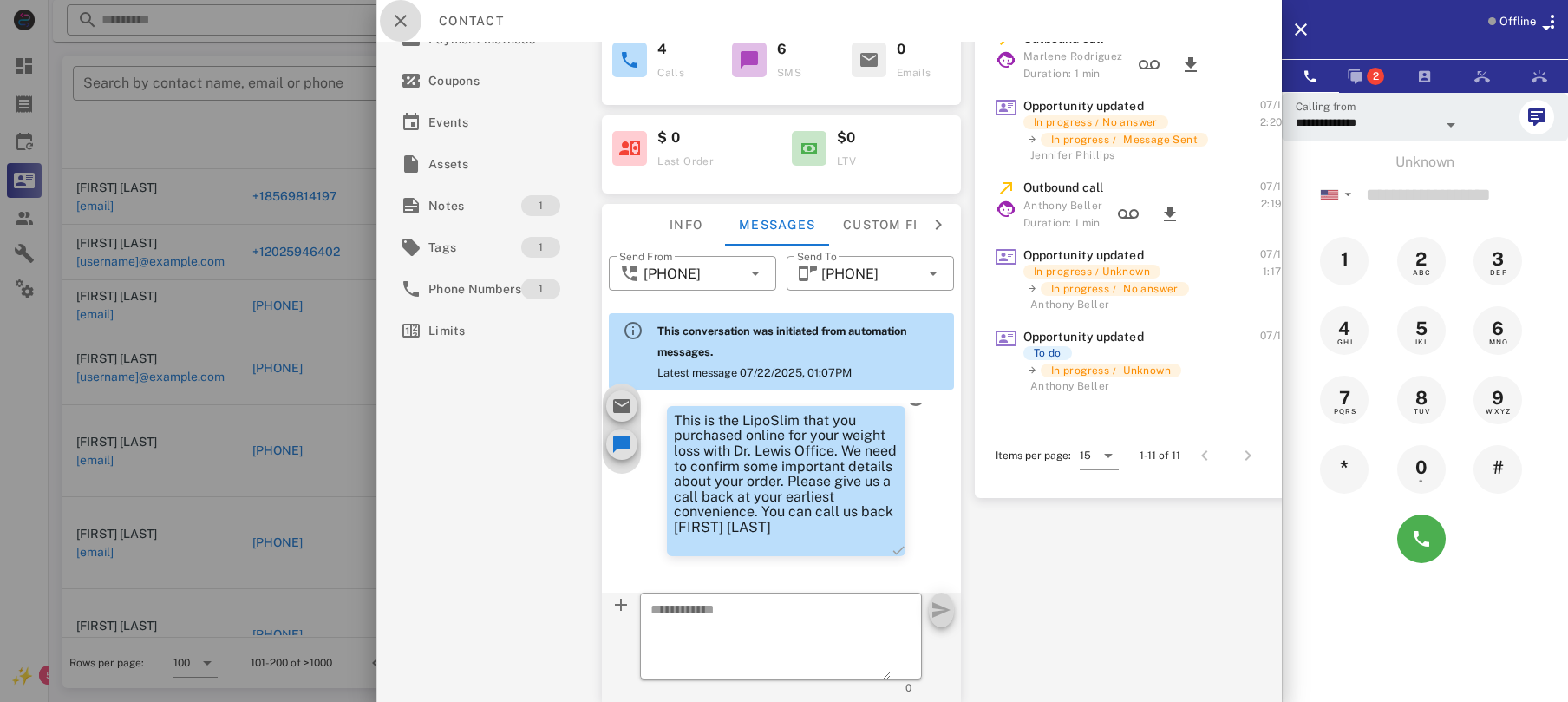 click at bounding box center [401, 21] 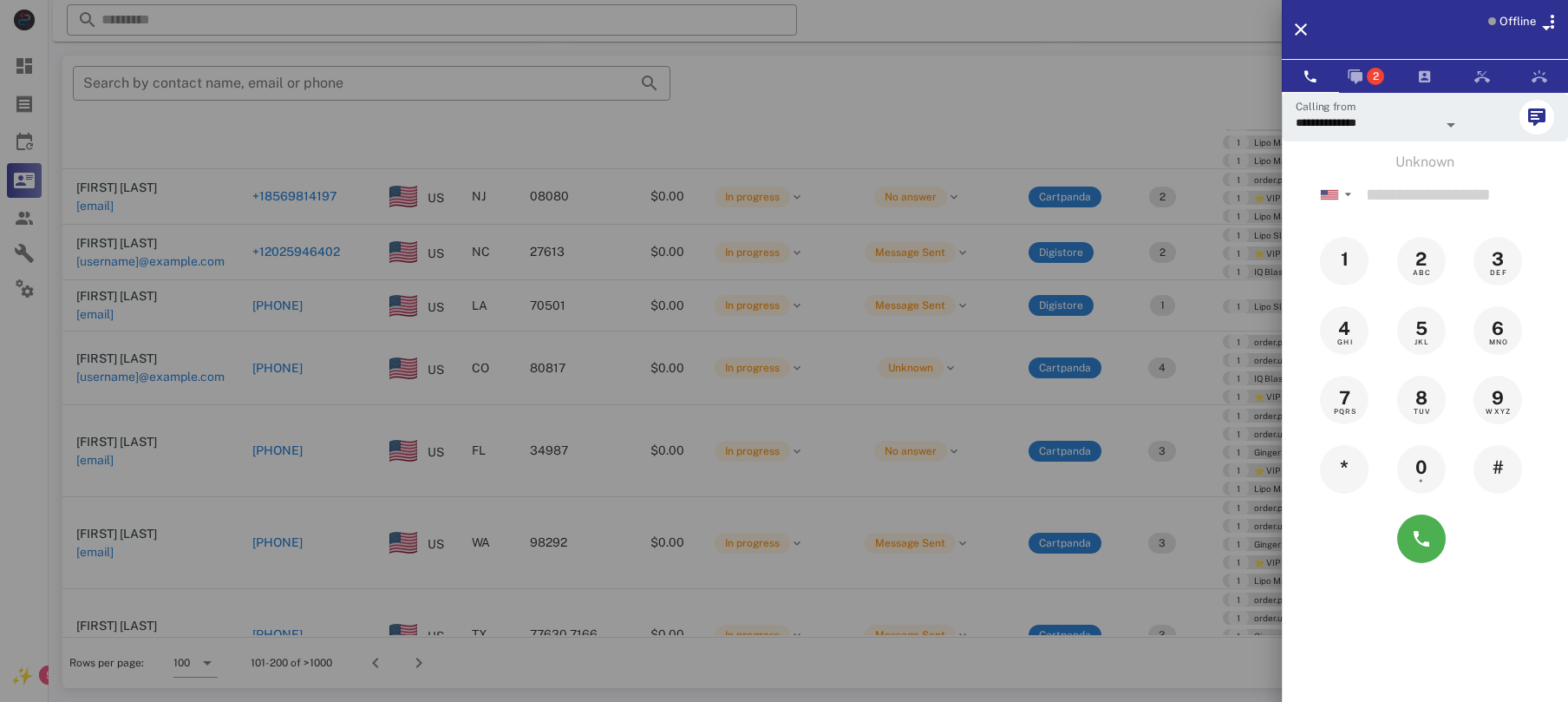 click at bounding box center [784, 351] 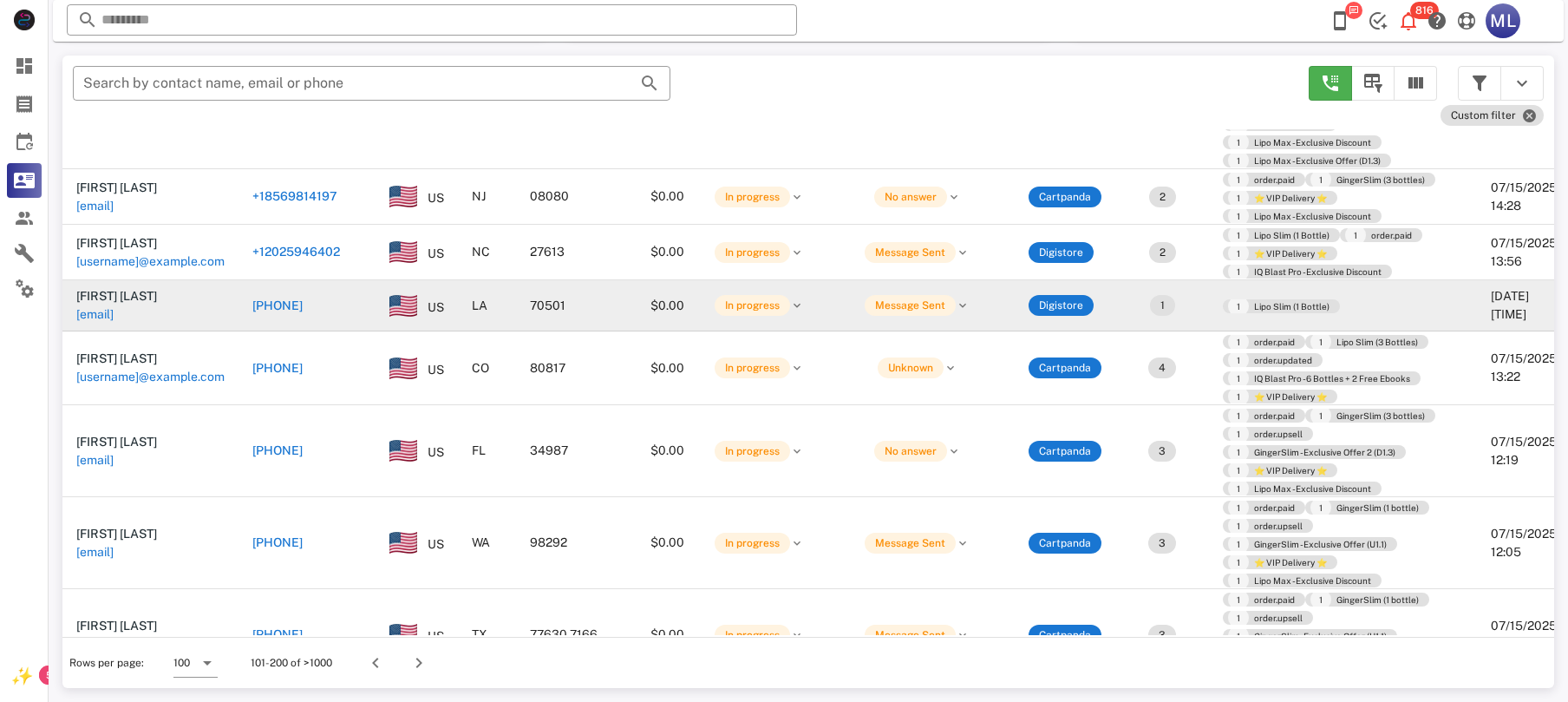 click on "[PHONE]" at bounding box center (278, 305) 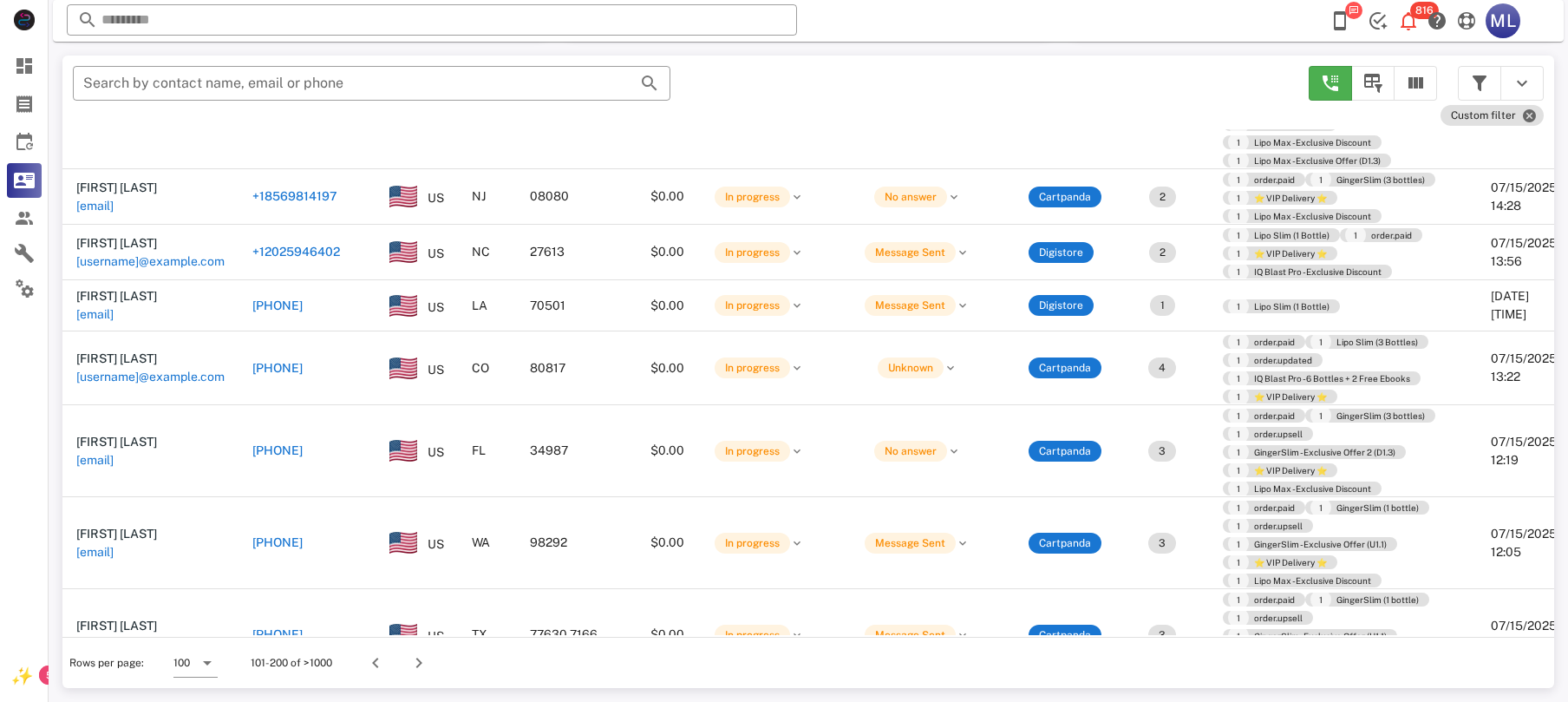 type on "**********" 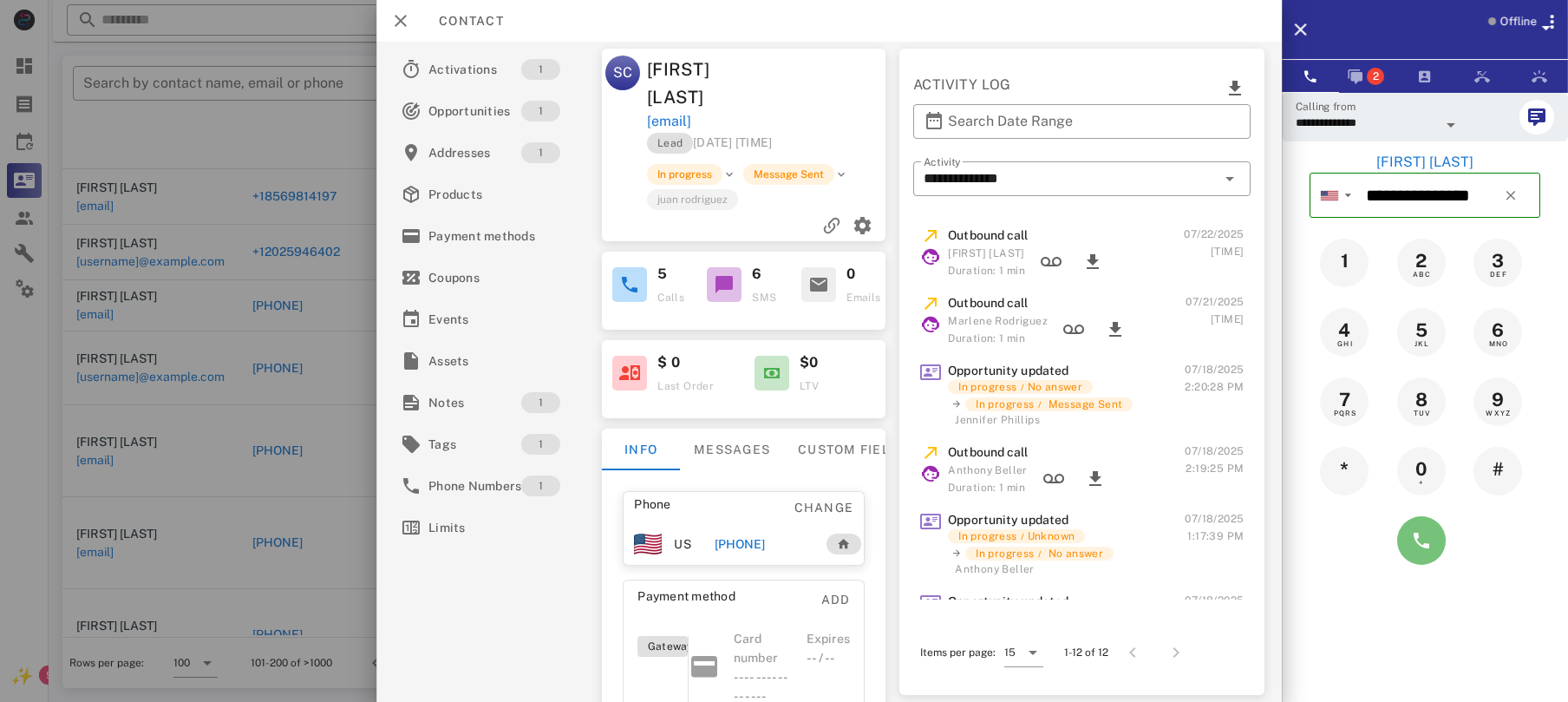 click at bounding box center [1421, 541] 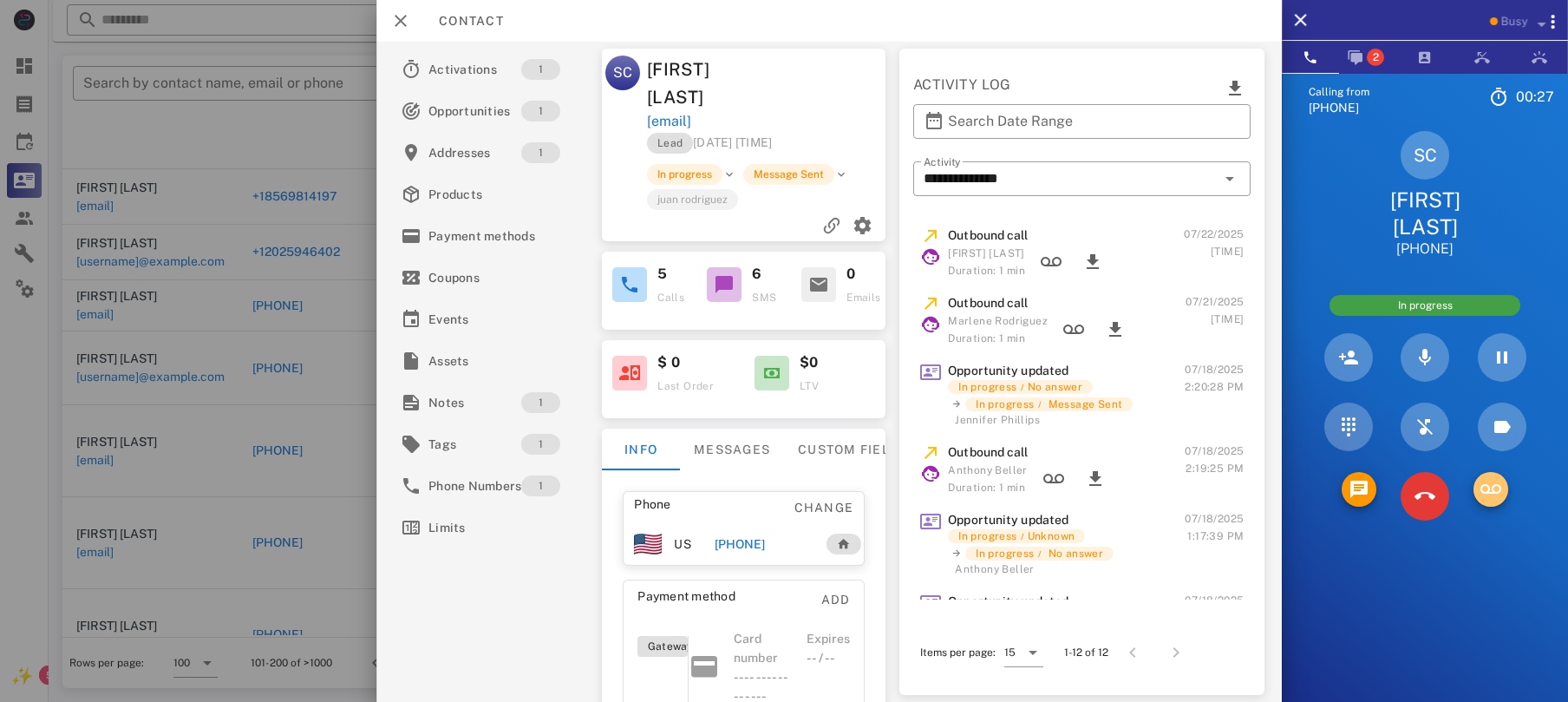click at bounding box center (1491, 489) 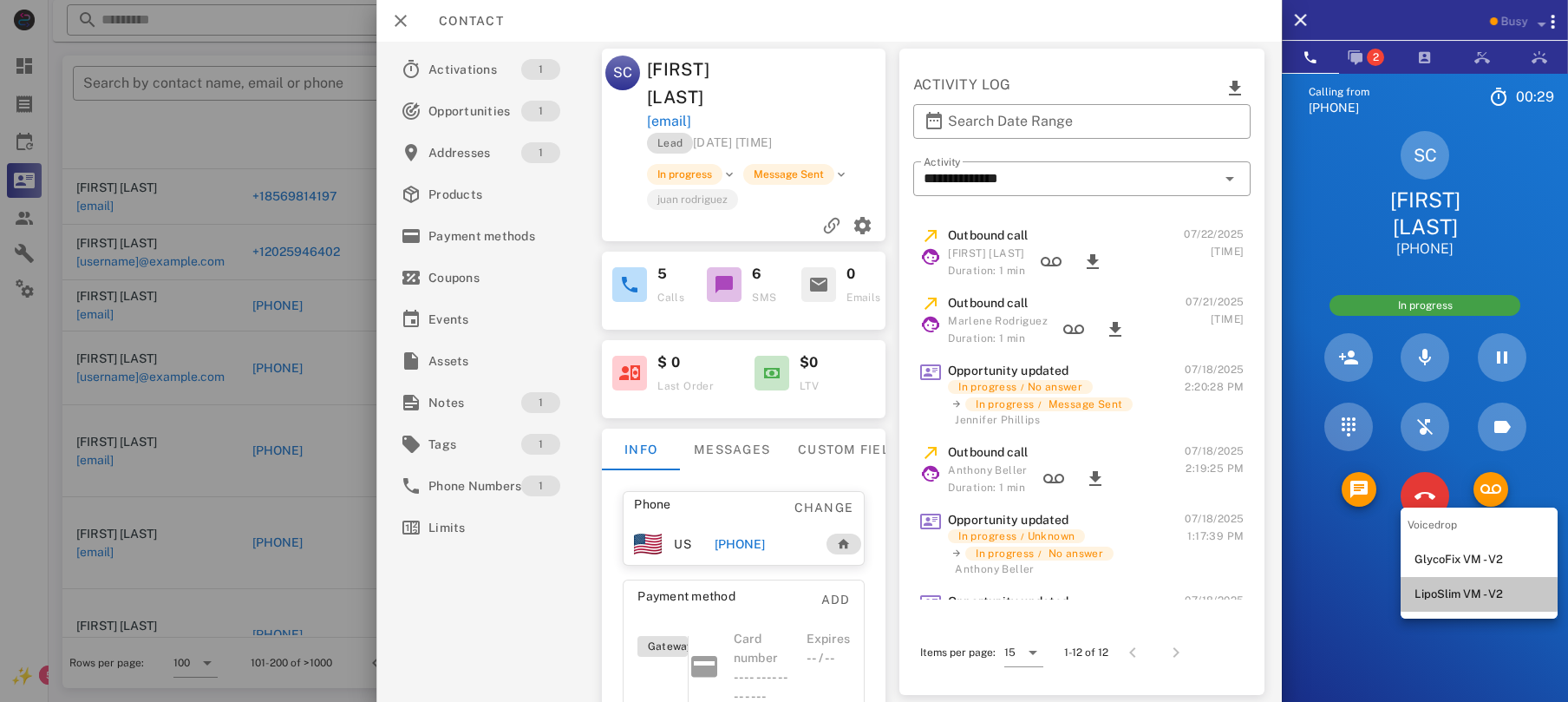 click on "LipoSlim VM - V2" at bounding box center (1479, 594) 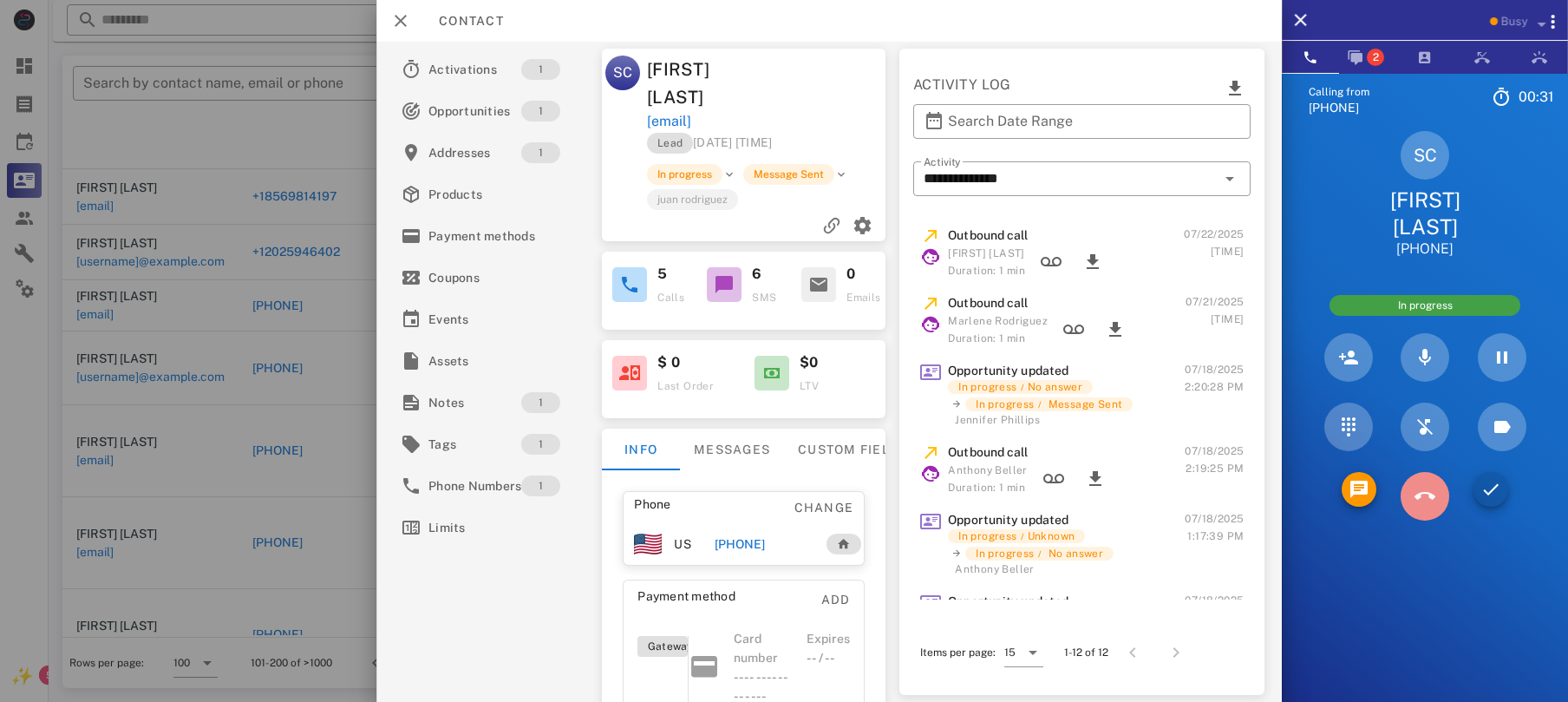 click at bounding box center [1425, 496] 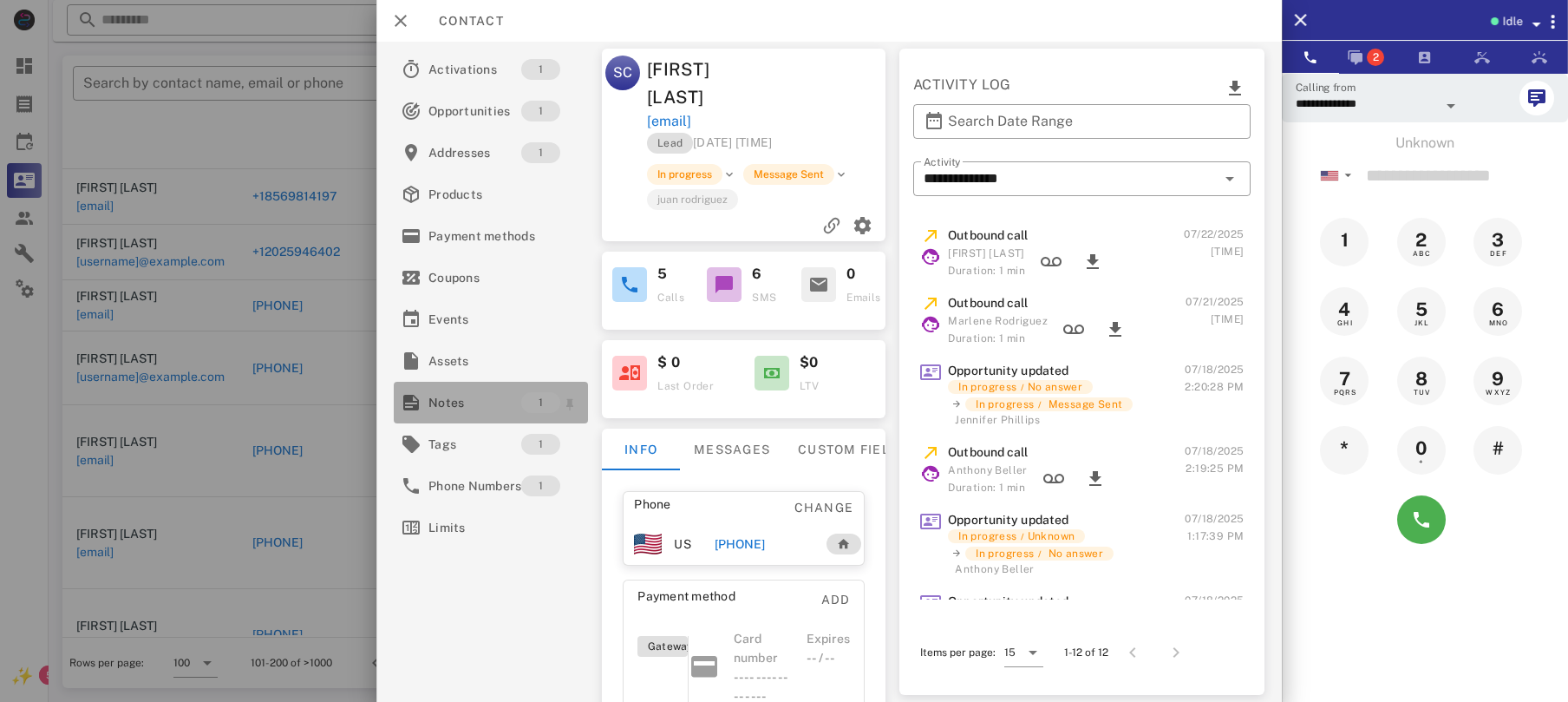 click on "Notes" at bounding box center [474, 403] 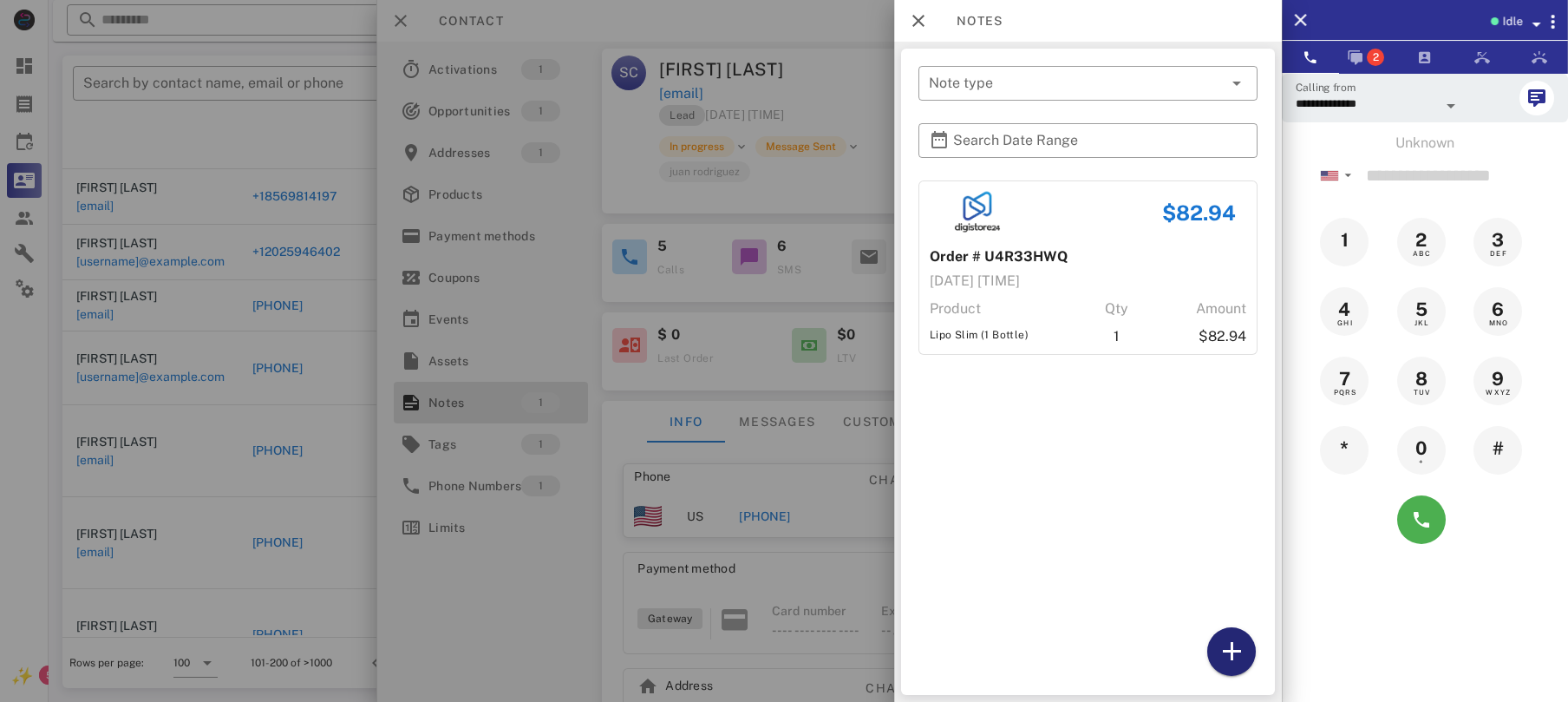 click at bounding box center [1232, 652] 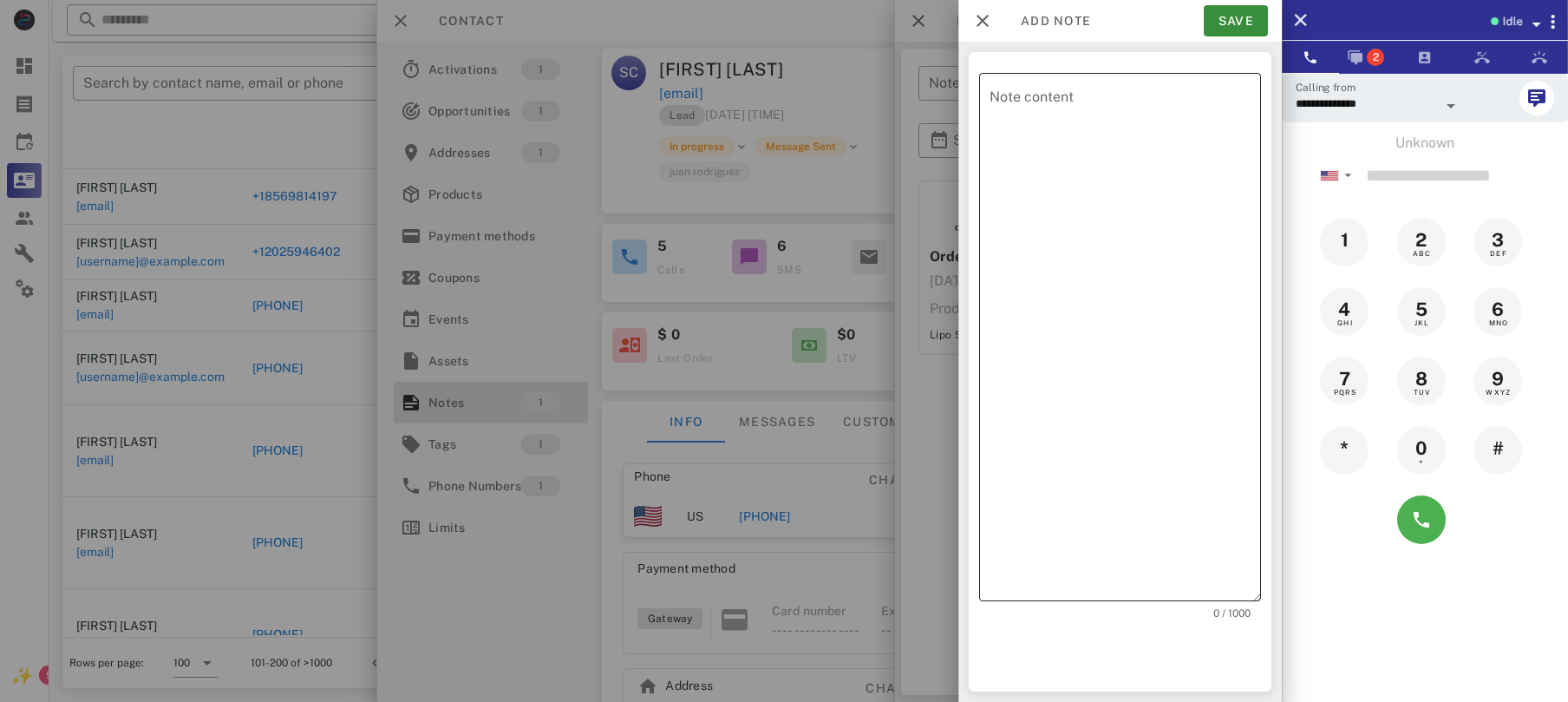 click on "Note content" at bounding box center (1125, 341) 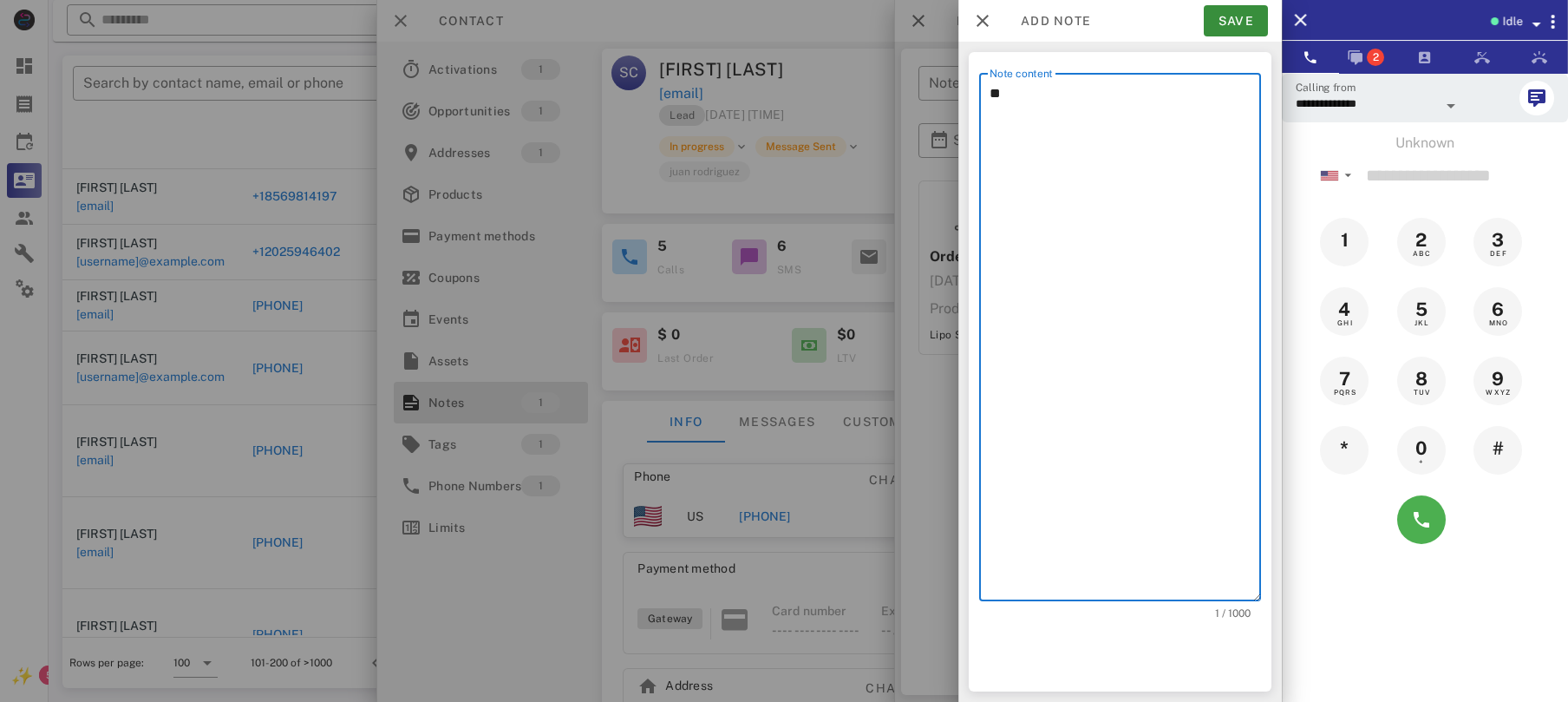 type on "*" 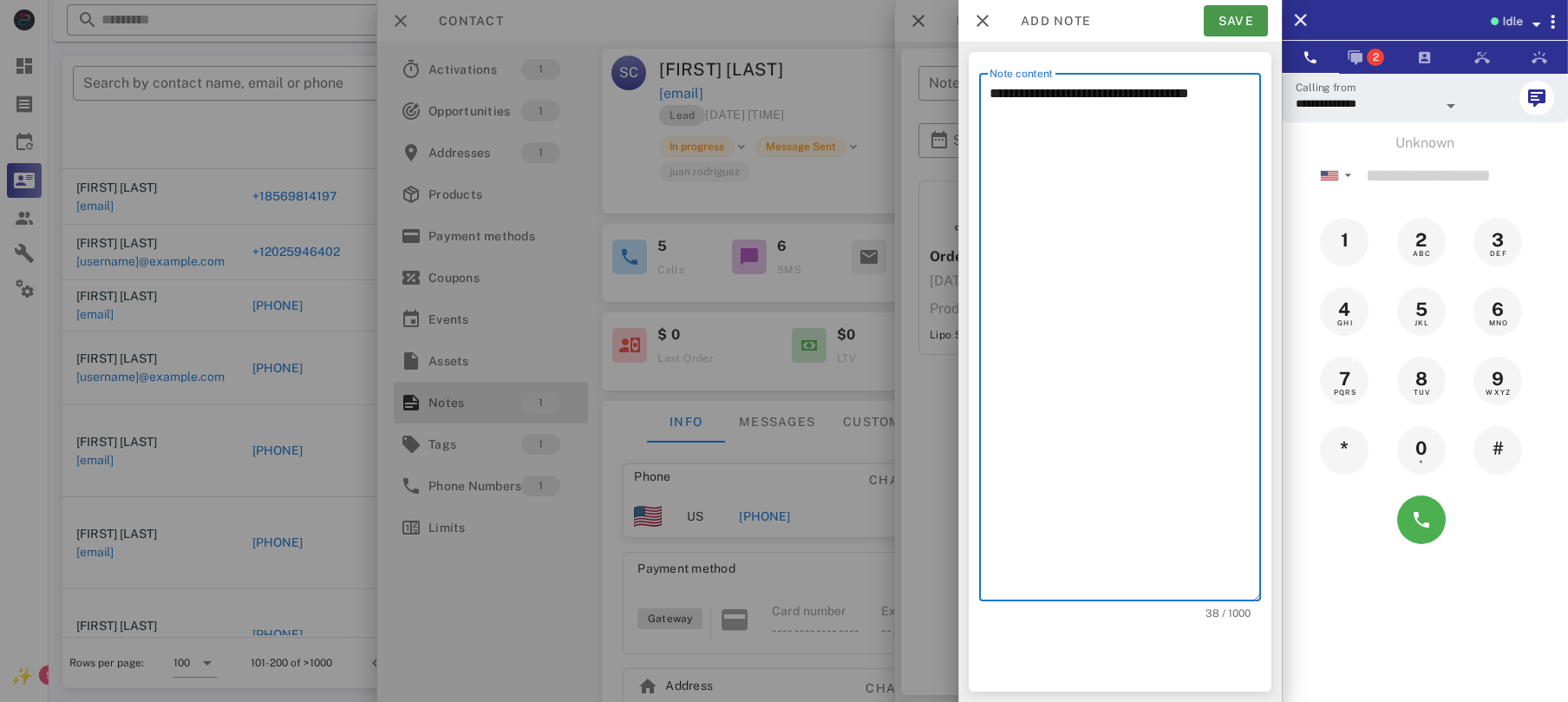 type on "**********" 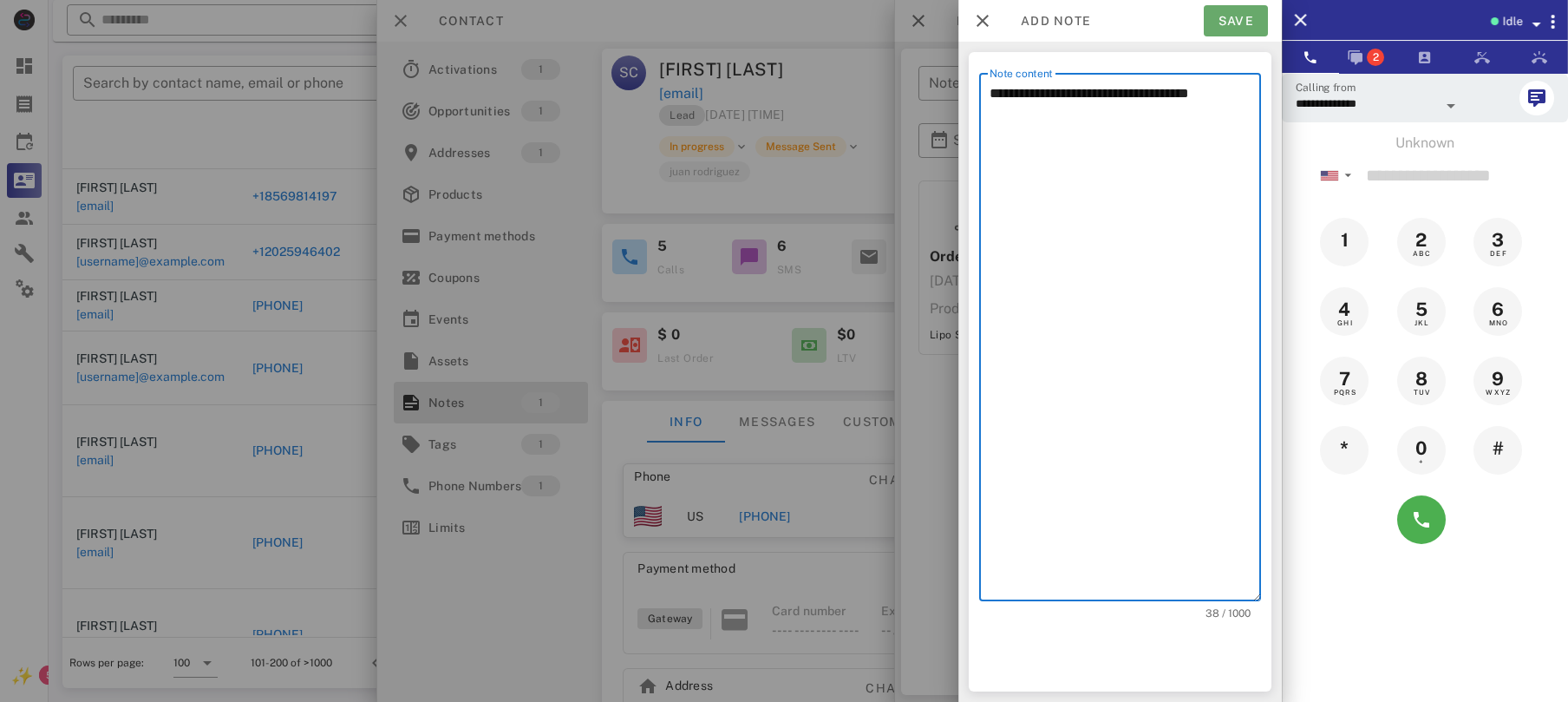 click on "Save" at bounding box center (1236, 21) 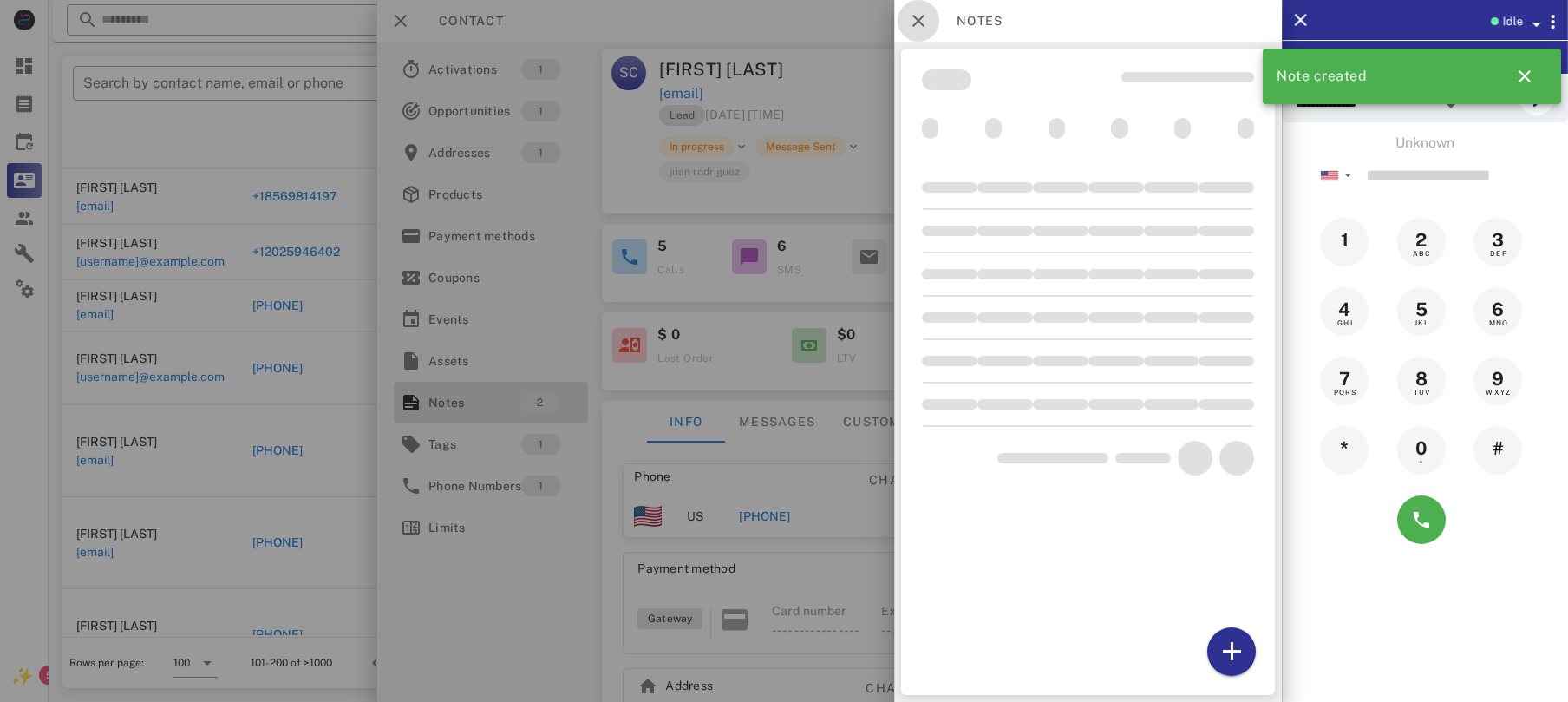 click at bounding box center (918, 21) 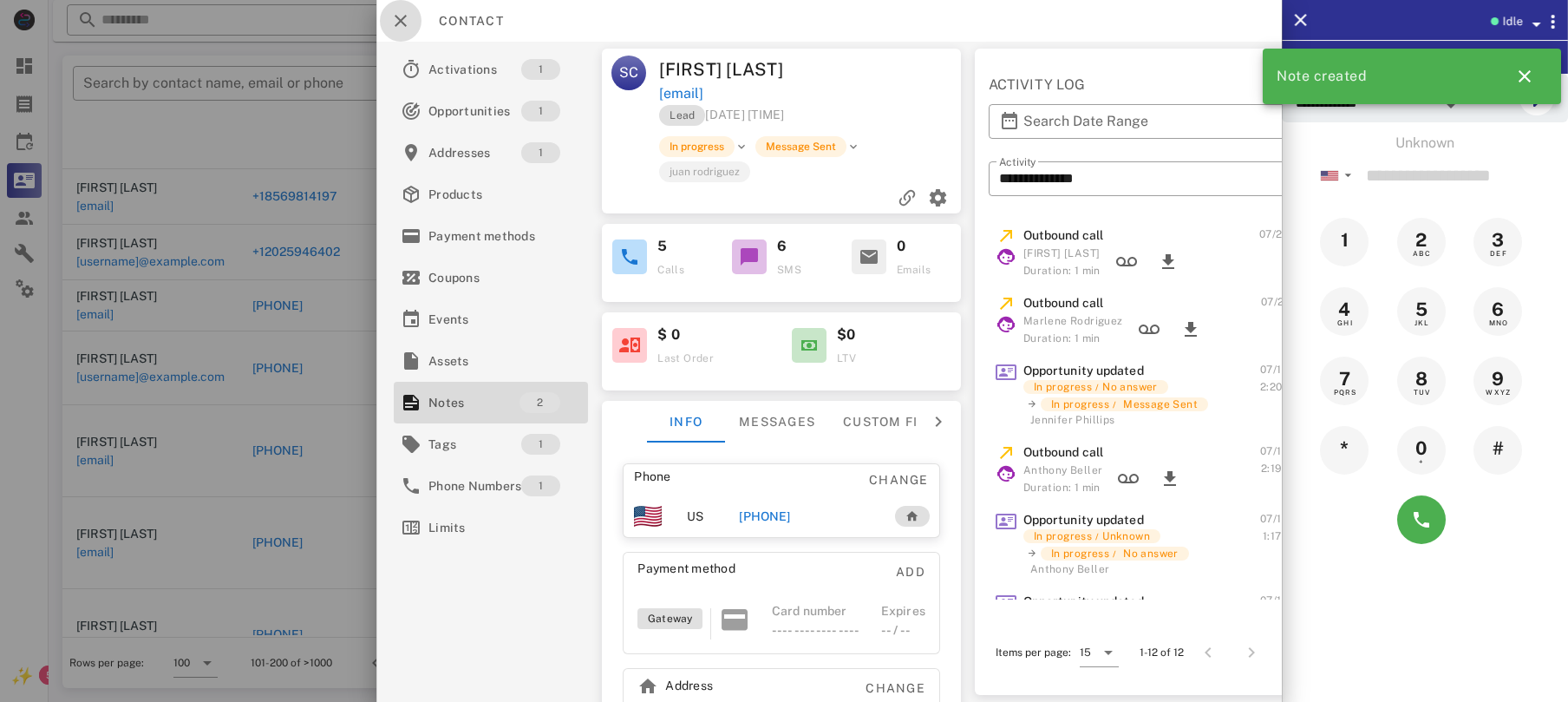 click at bounding box center [401, 21] 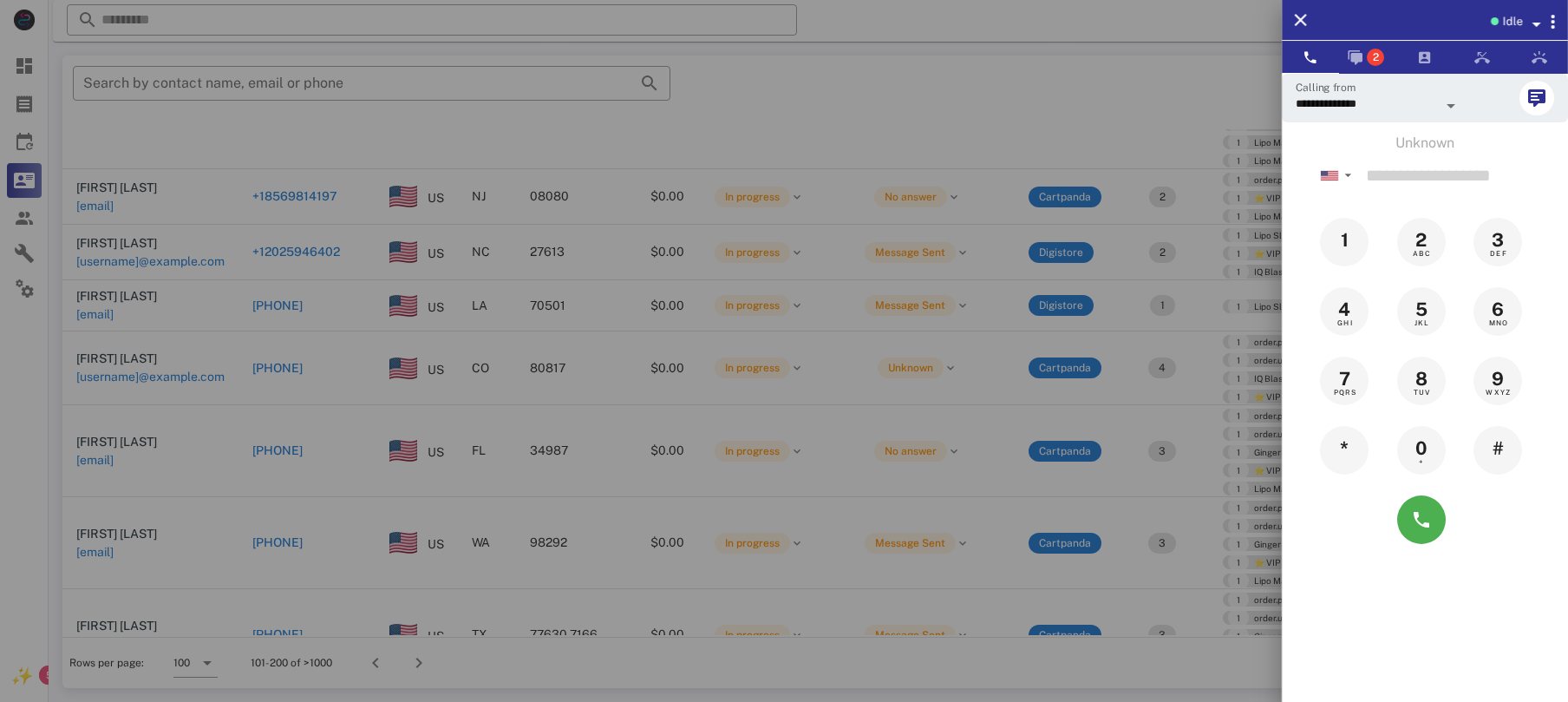 click at bounding box center [784, 351] 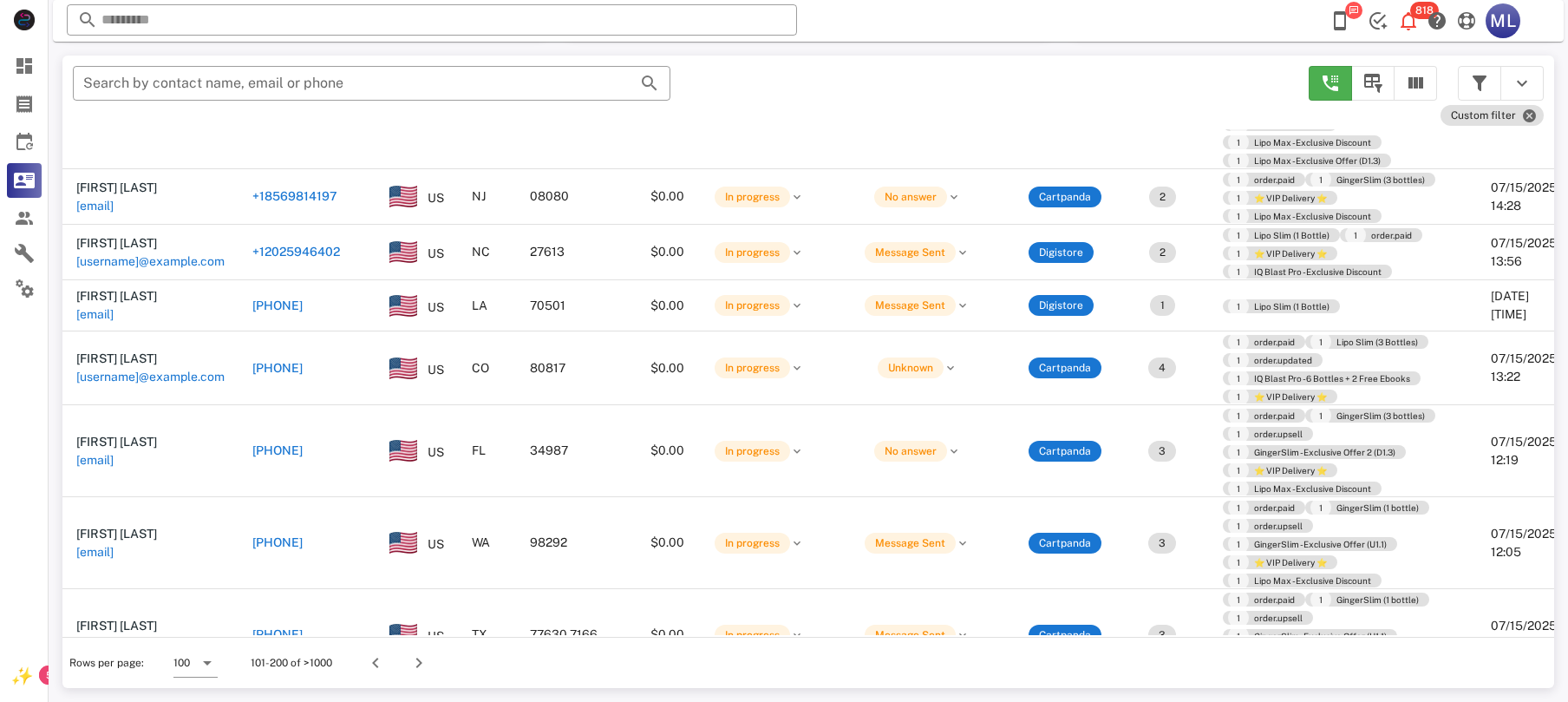 scroll, scrollTop: 1157, scrollLeft: 0, axis: vertical 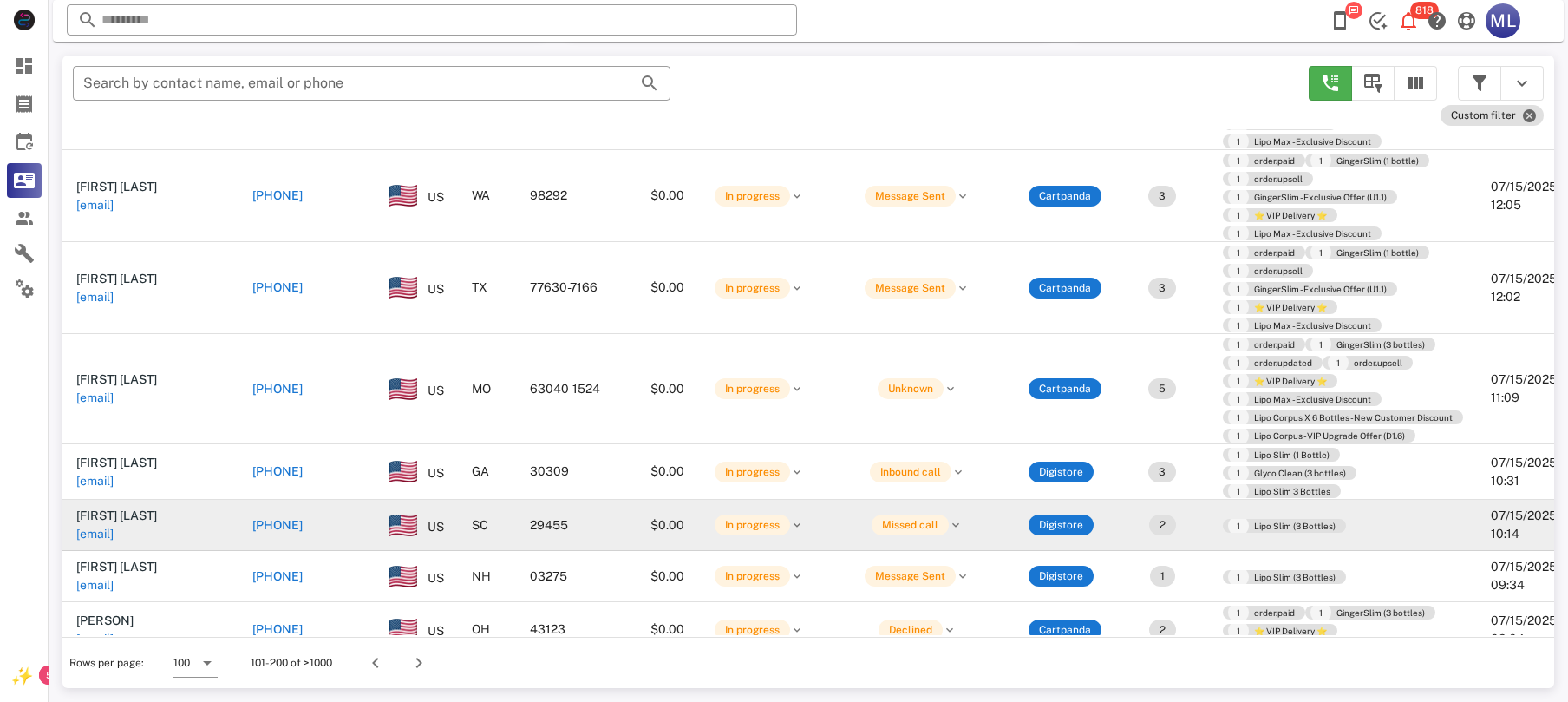 click on "[PHONE]" at bounding box center [278, 525] 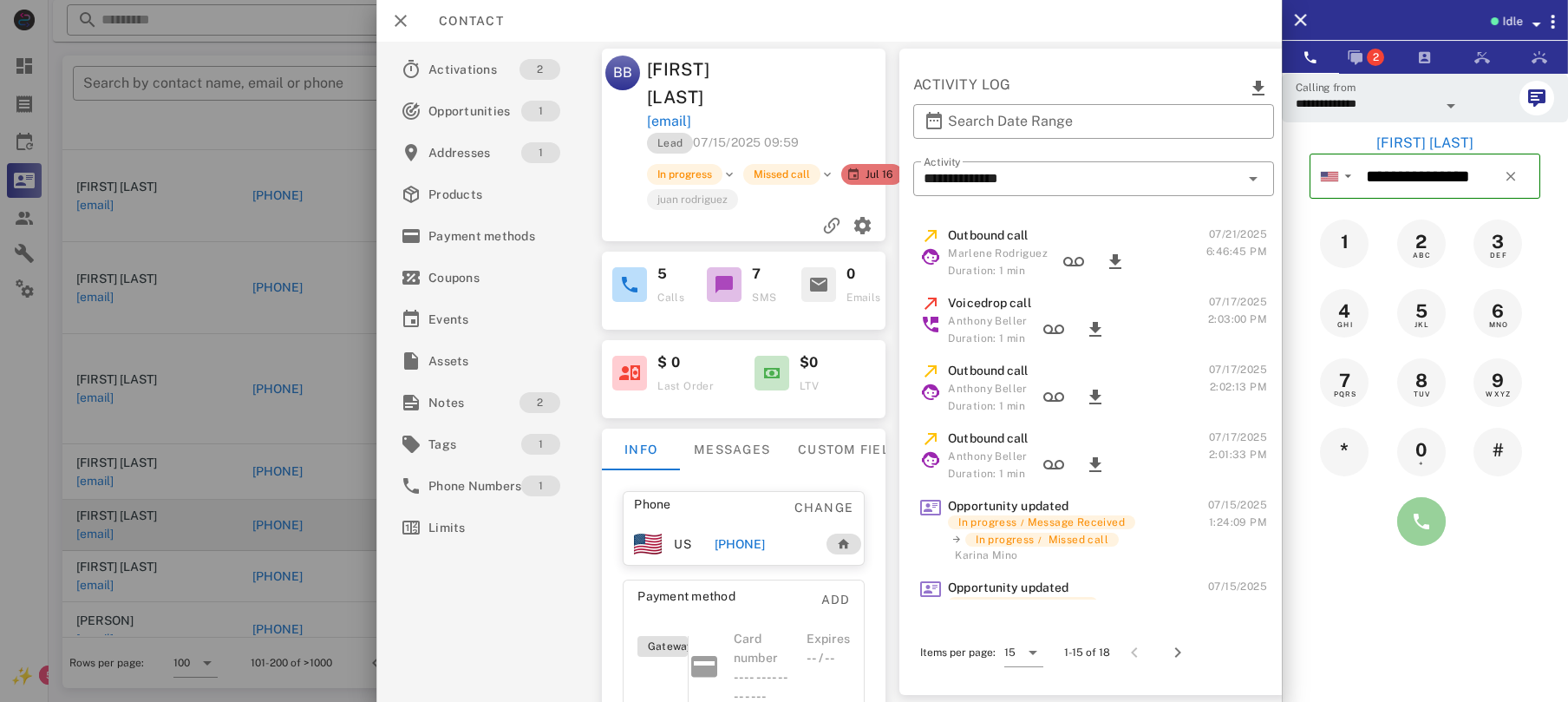 click at bounding box center [1421, 522] 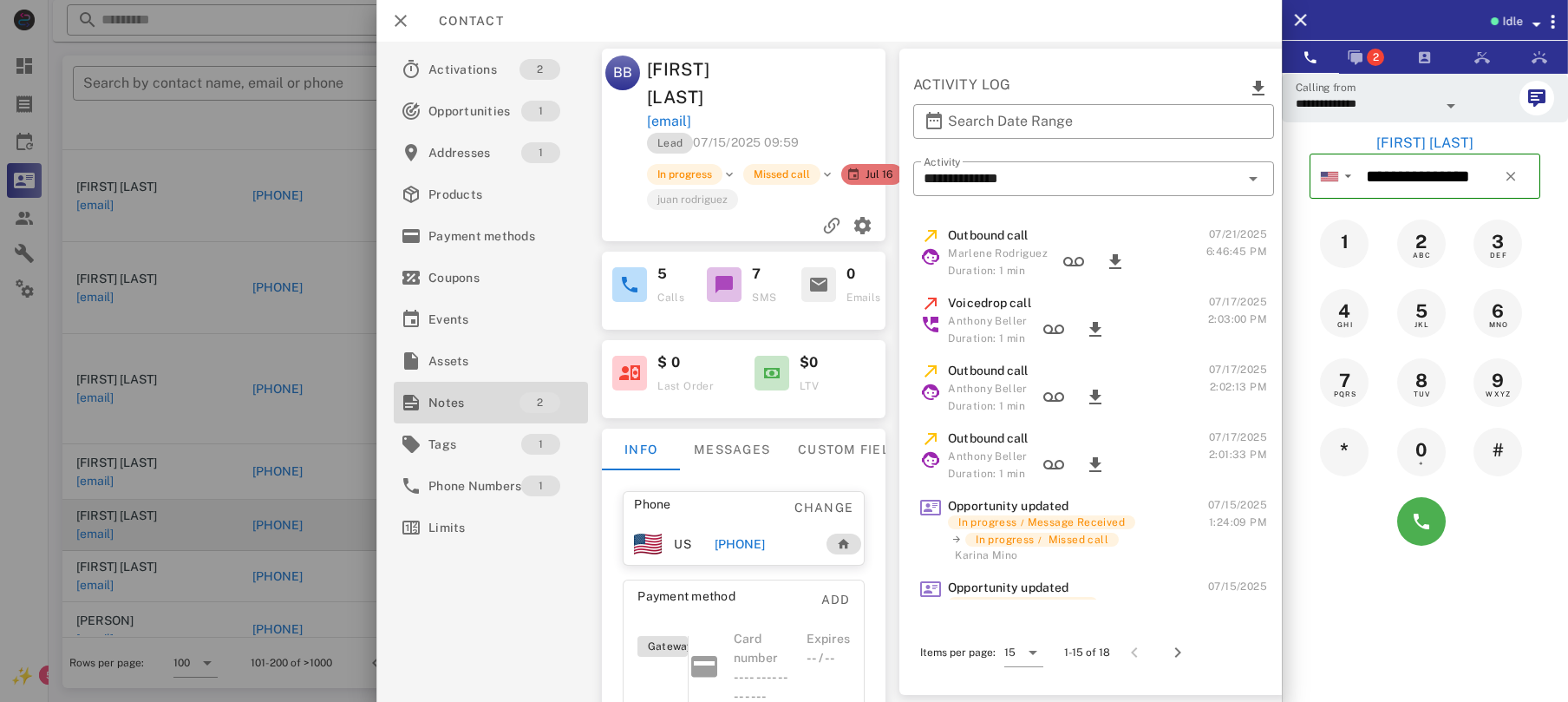 click on "Notes" at bounding box center (474, 403) 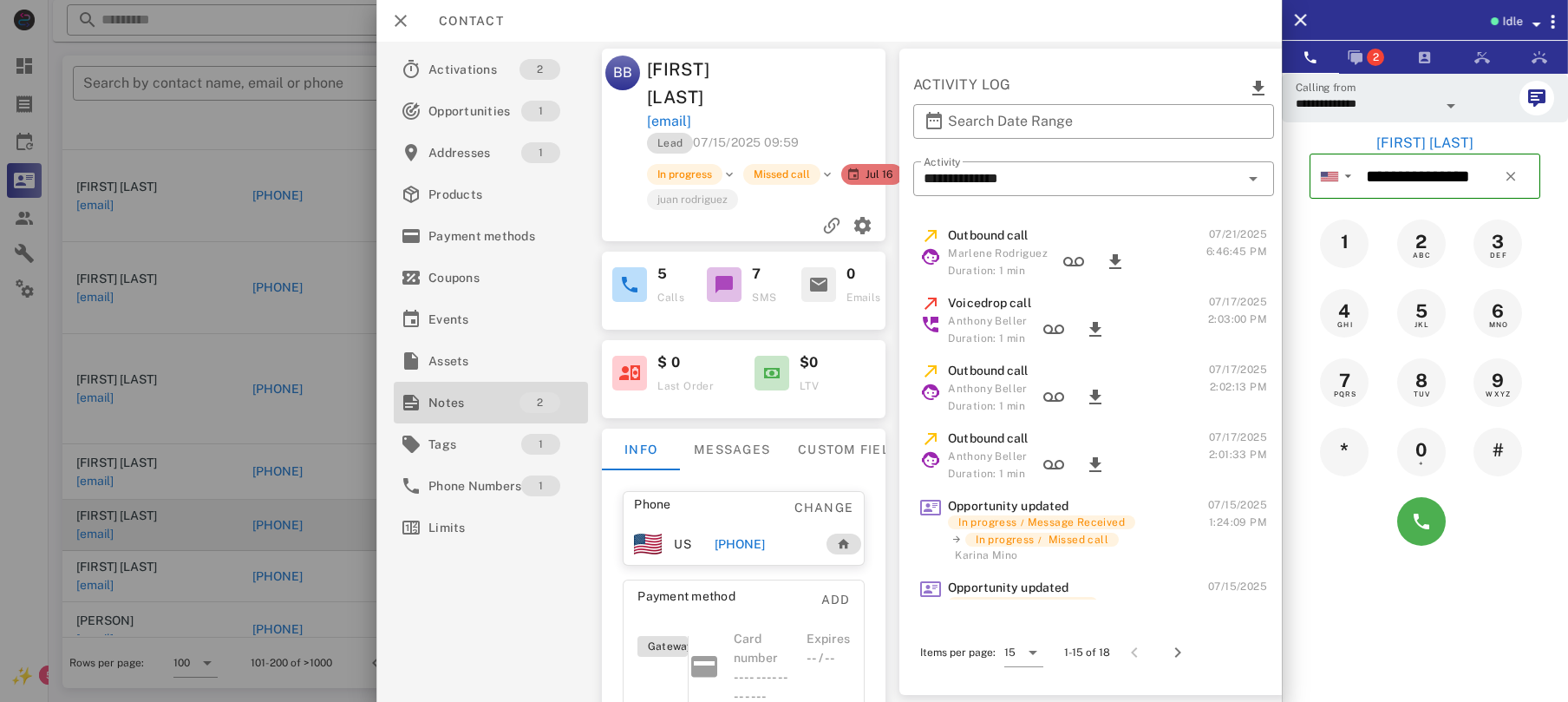 click on "Notes" at bounding box center (474, 403) 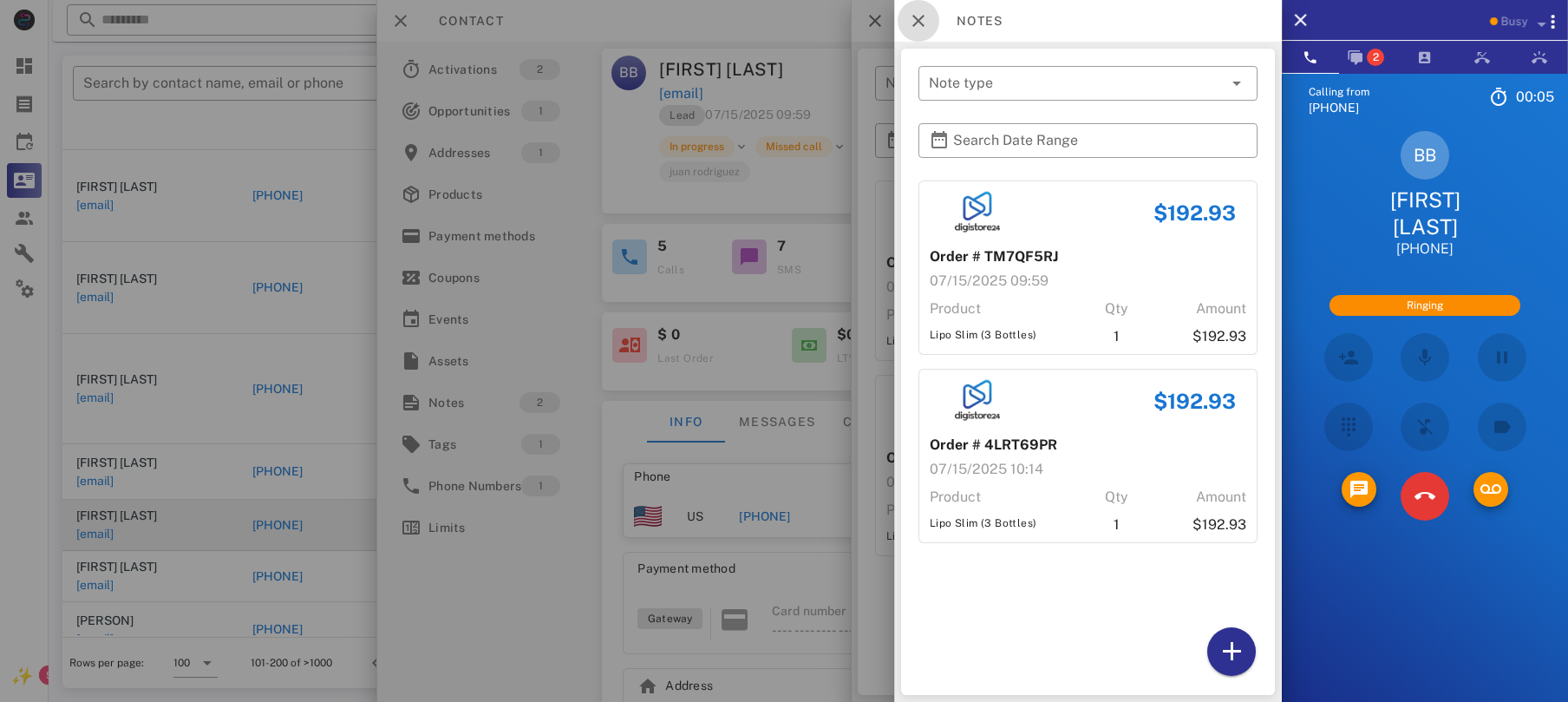 click at bounding box center [918, 21] 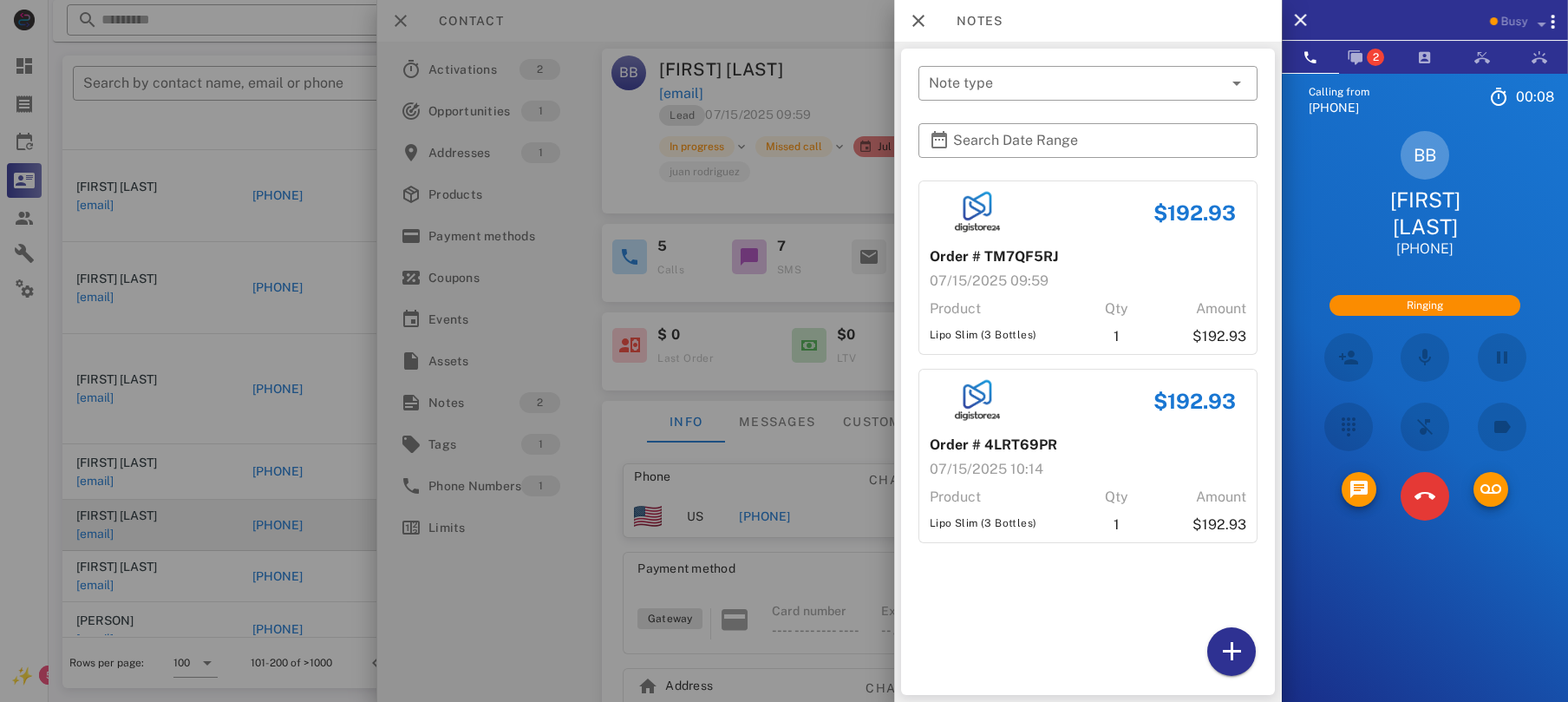 click at bounding box center [784, 351] 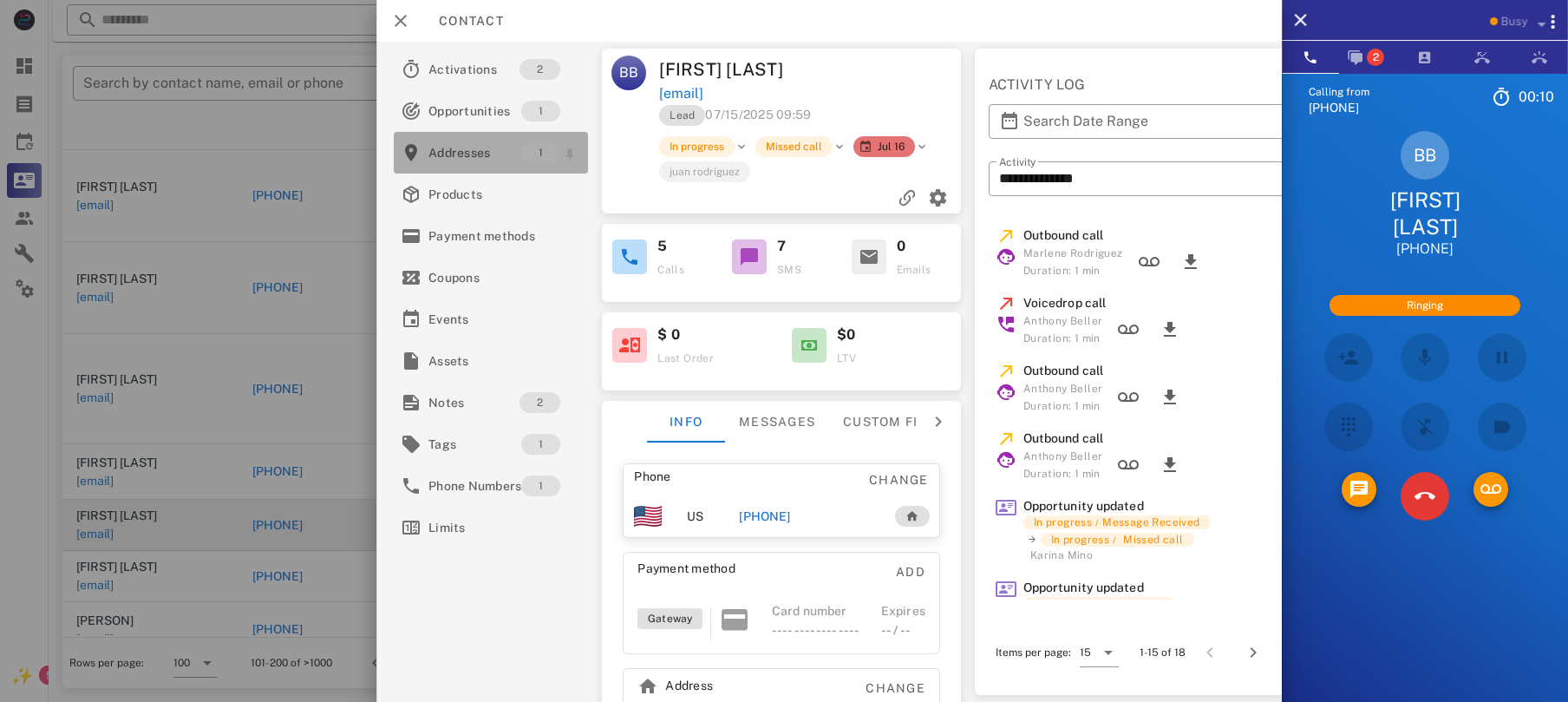 click on "Addresses" at bounding box center (474, 153) 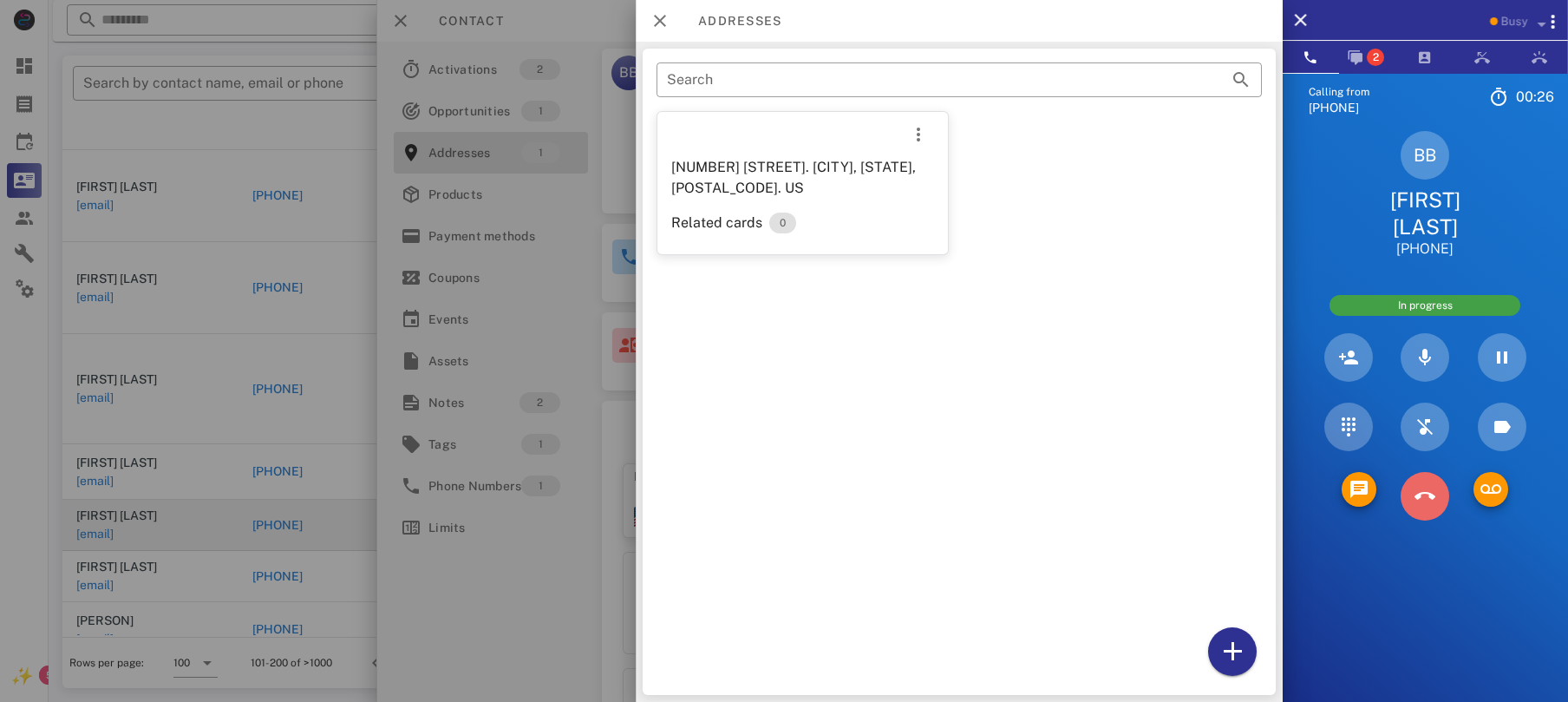 click at bounding box center (1425, 496) 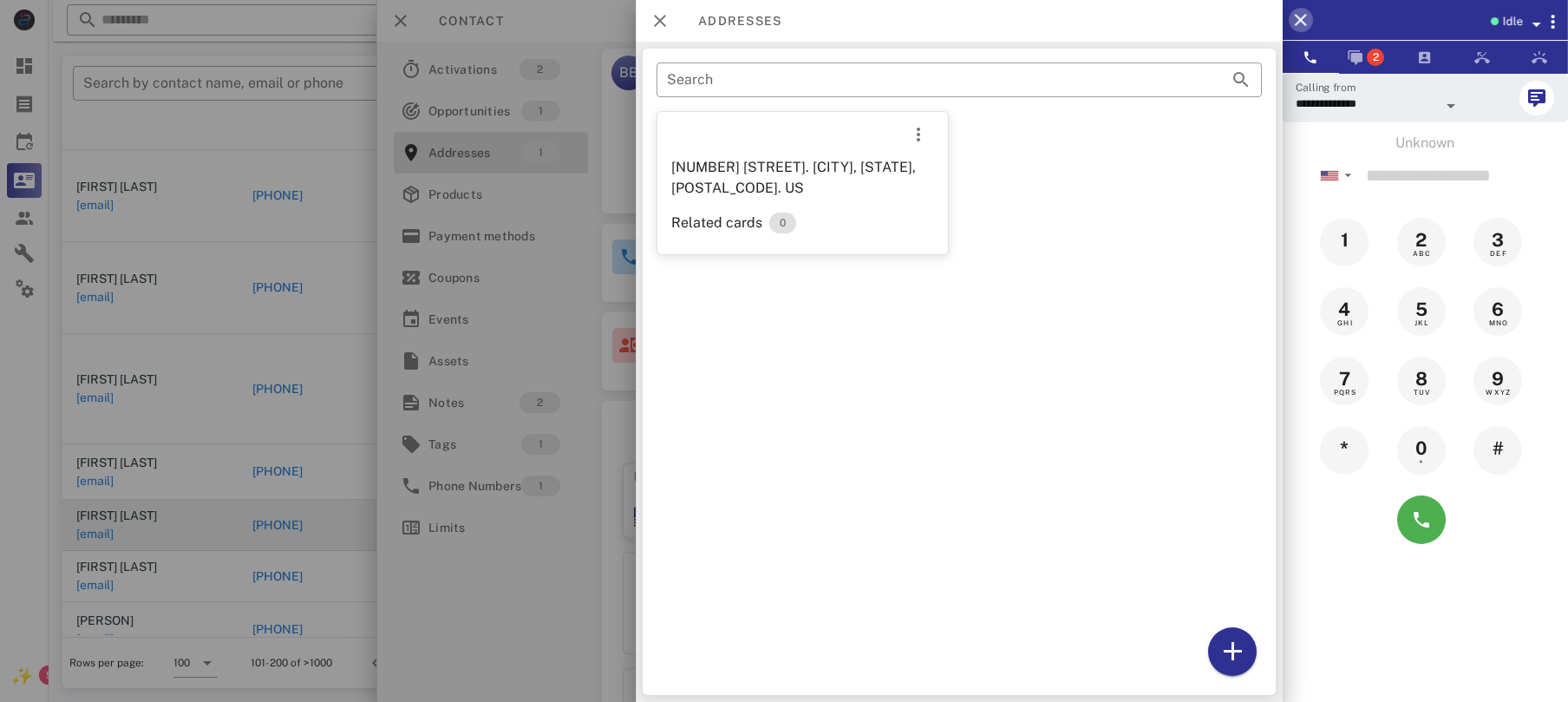 click at bounding box center [1301, 20] 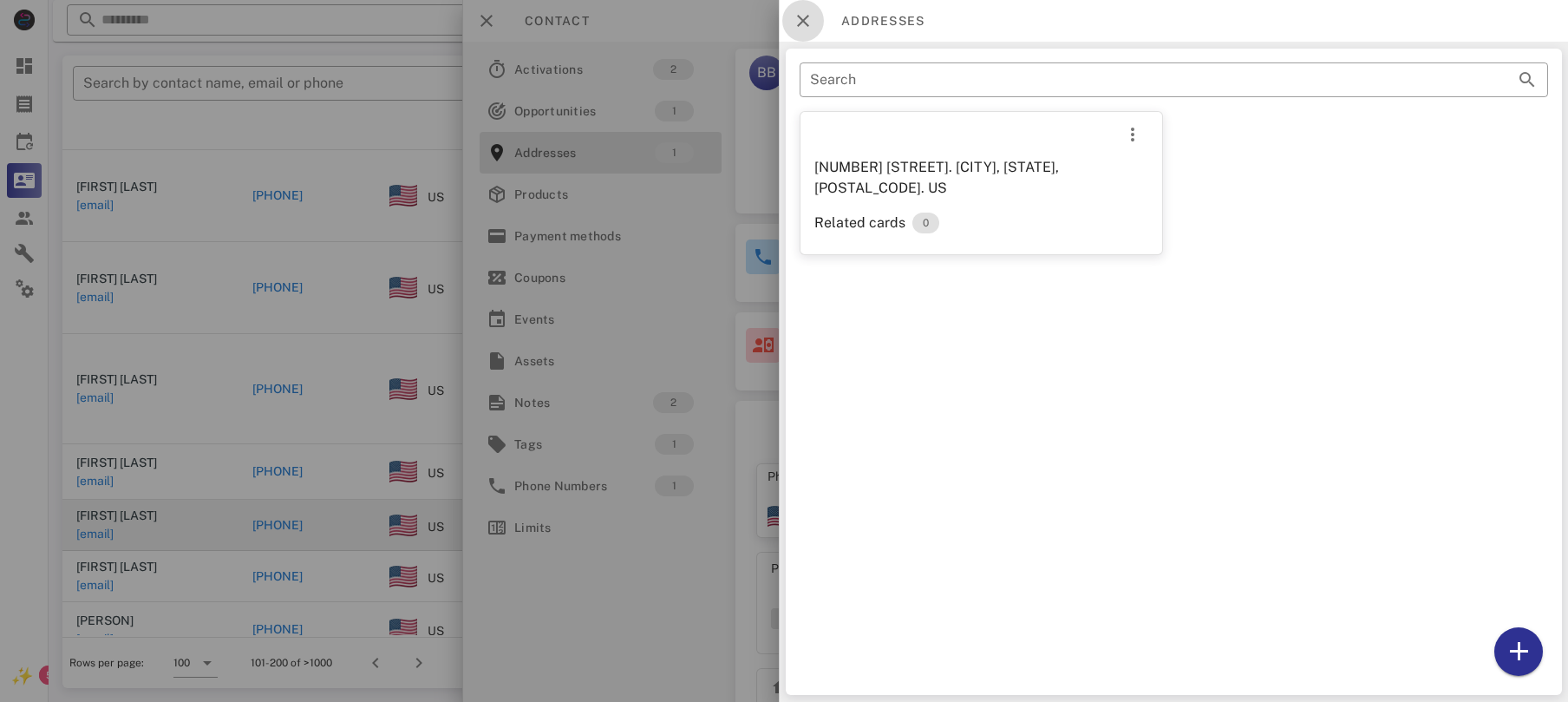 click at bounding box center (803, 21) 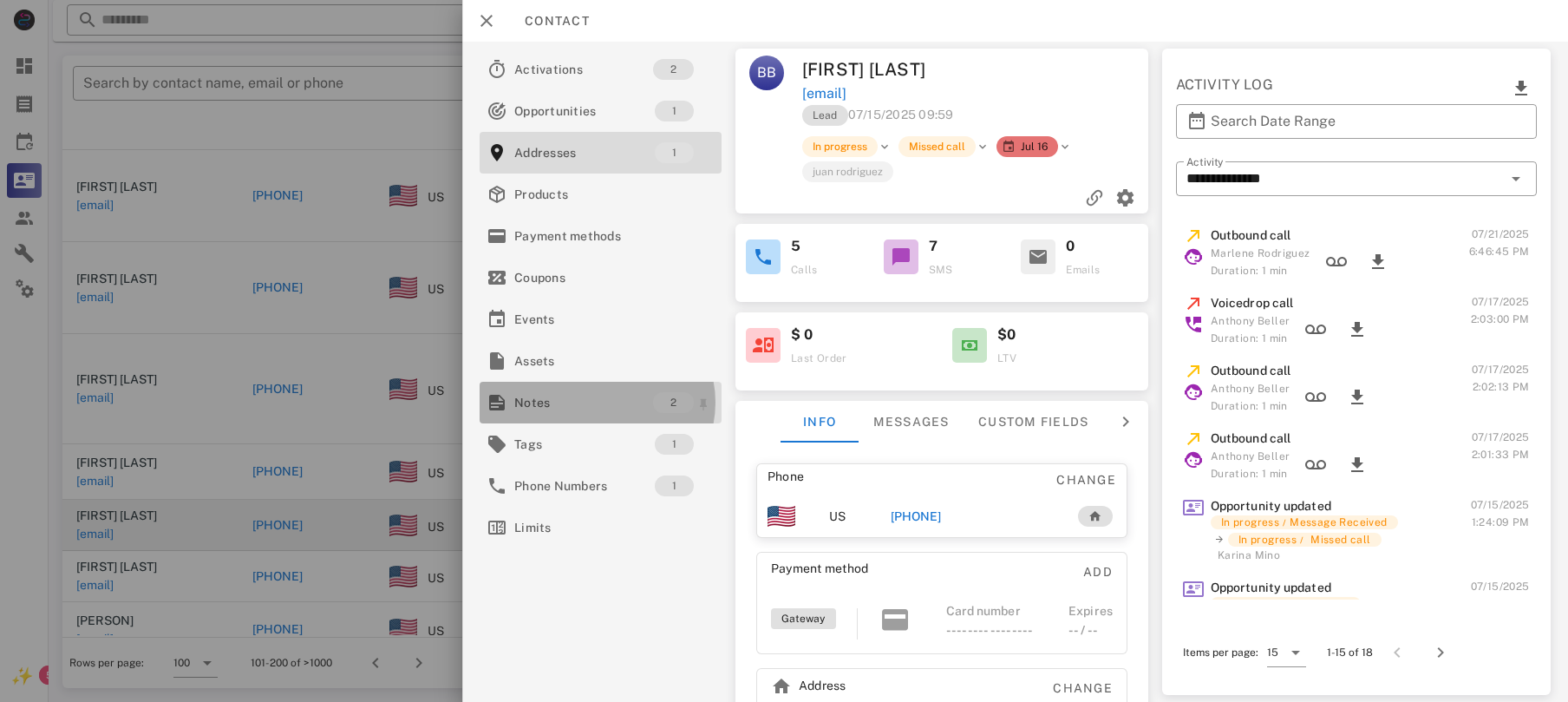 click on "Notes" at bounding box center (584, 403) 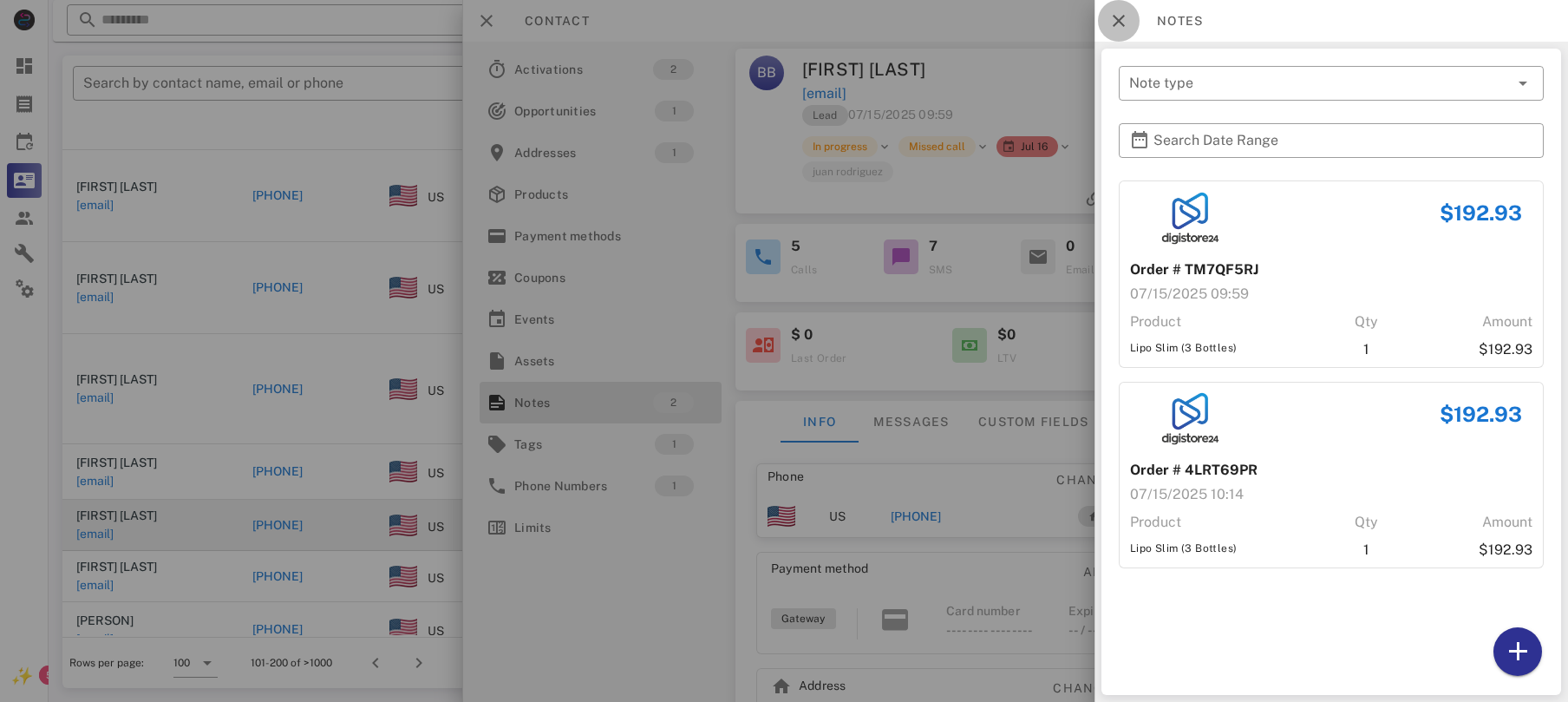 click at bounding box center [1119, 21] 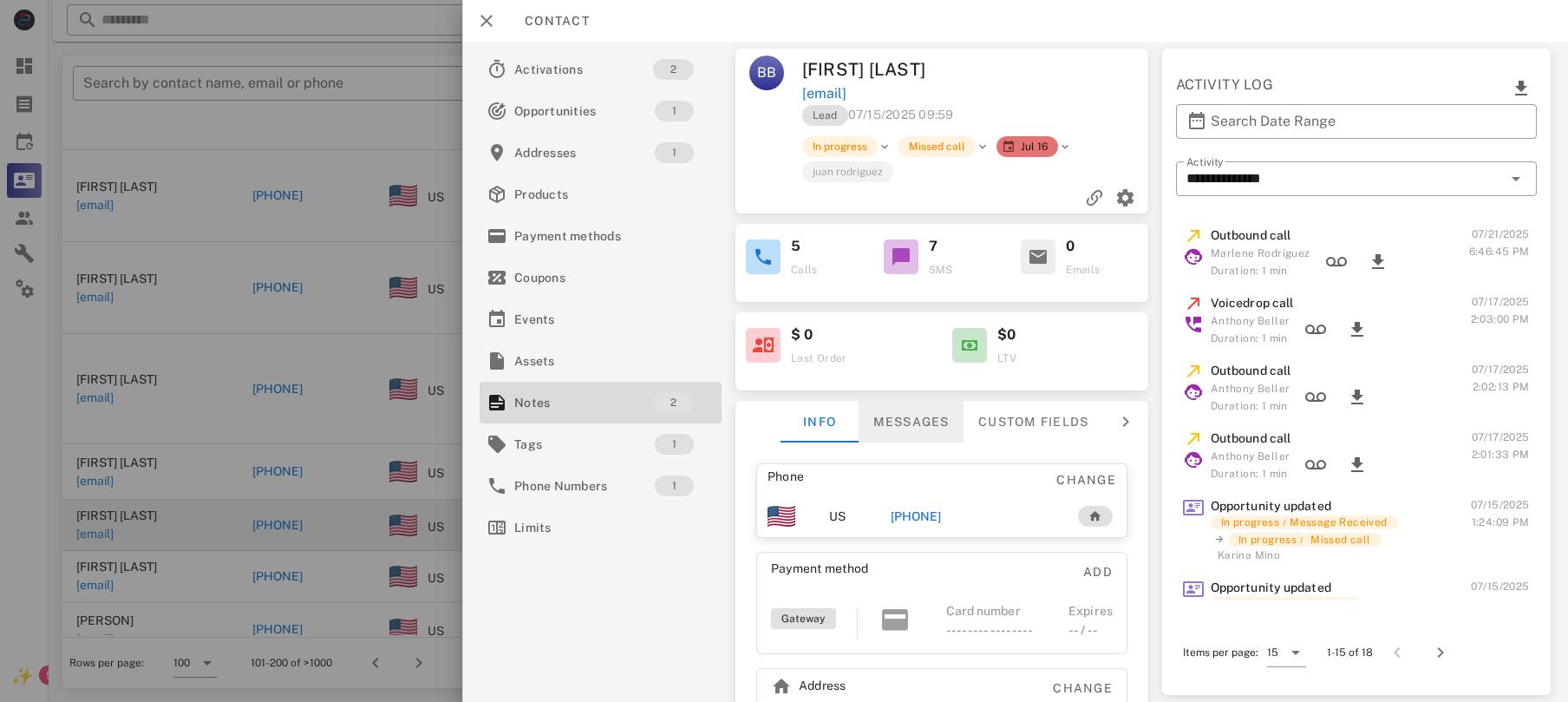 click on "Messages" at bounding box center [911, 422] 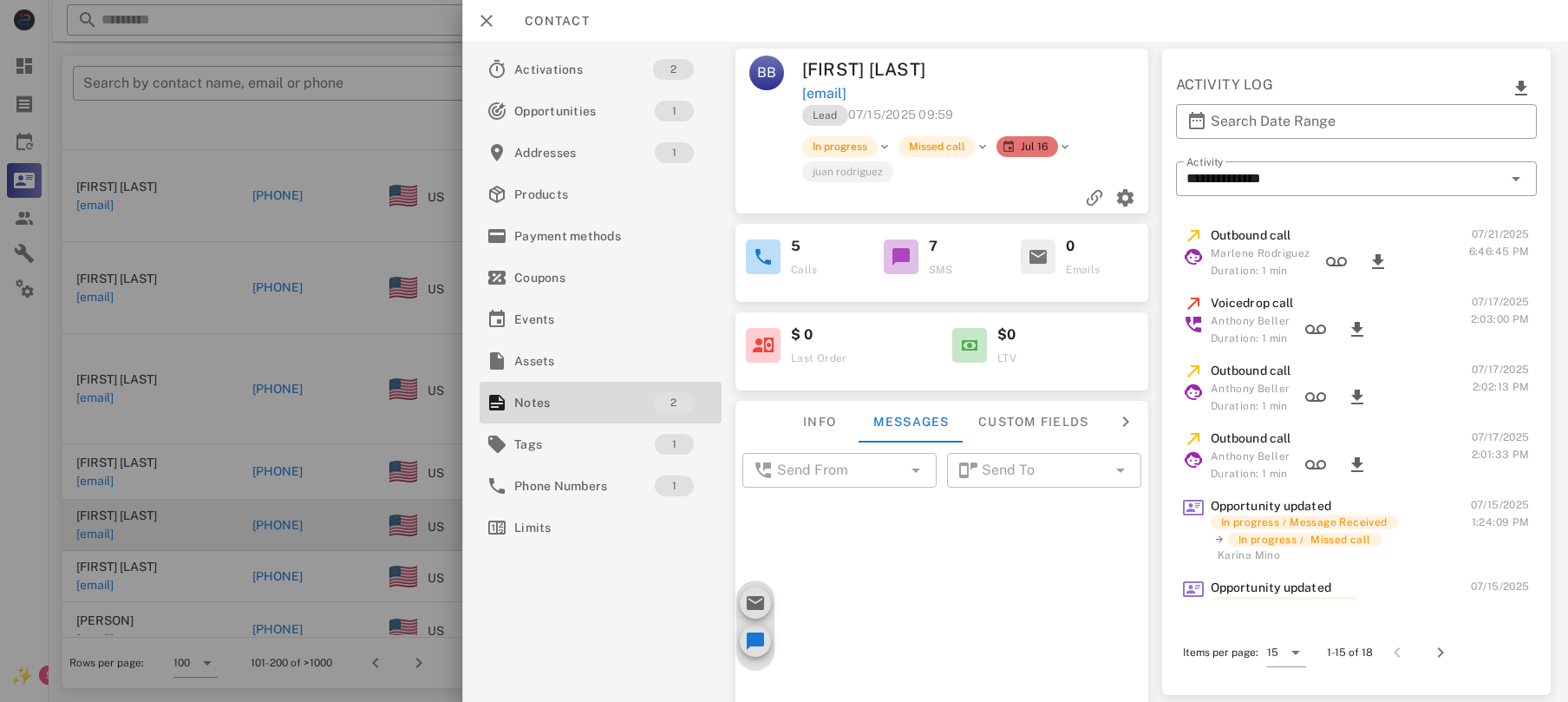 scroll, scrollTop: 198, scrollLeft: 0, axis: vertical 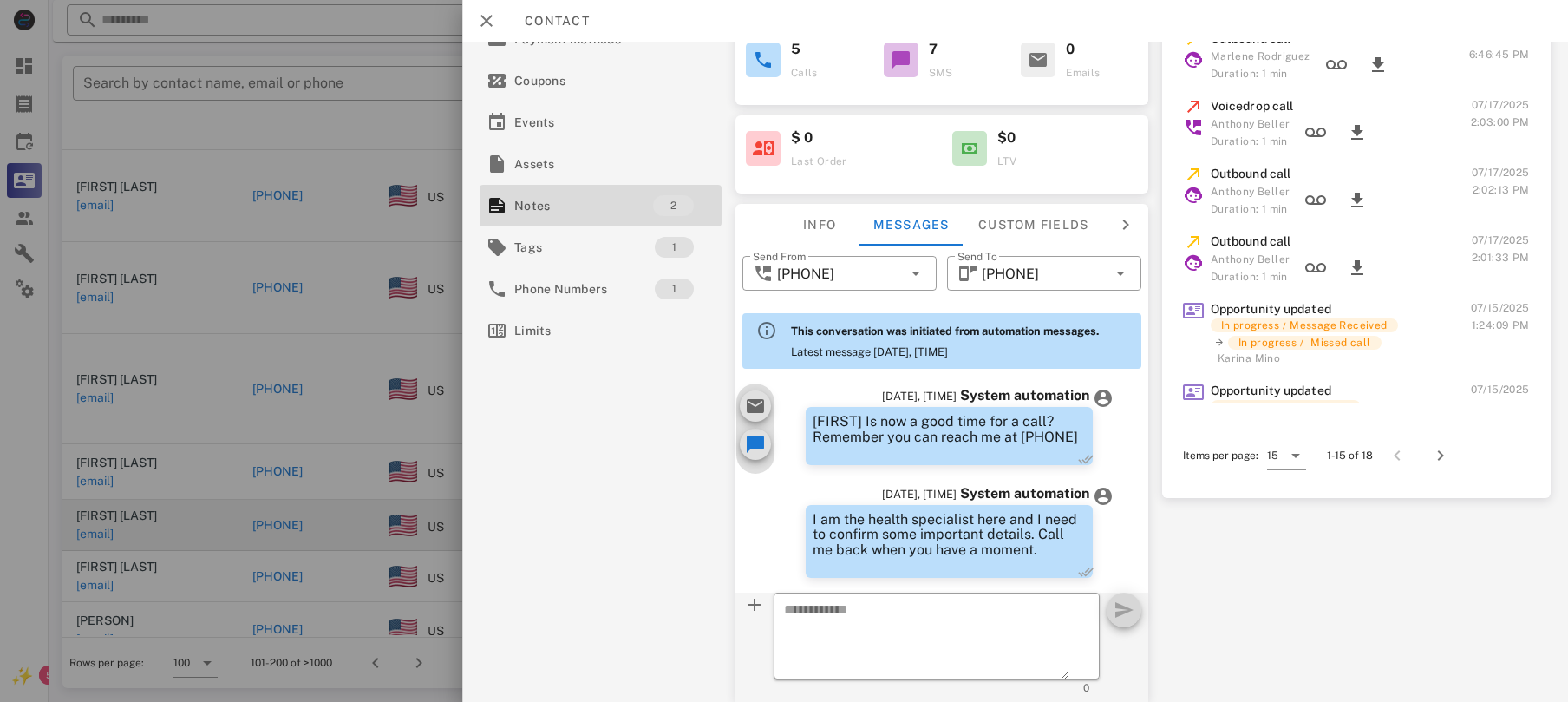 drag, startPoint x: 795, startPoint y: 427, endPoint x: 1049, endPoint y: 467, distance: 257.13032 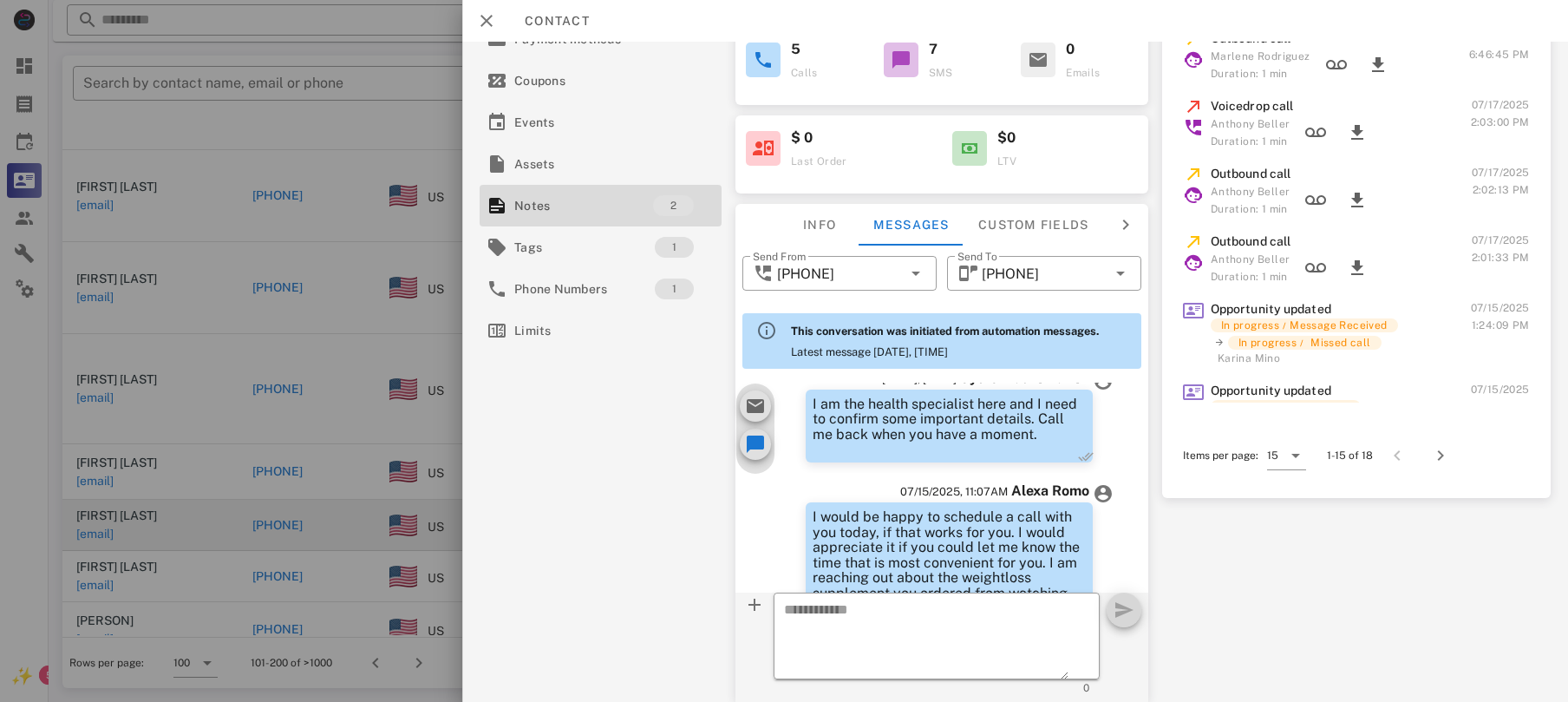 drag, startPoint x: 798, startPoint y: 423, endPoint x: 1048, endPoint y: 489, distance: 258.56527 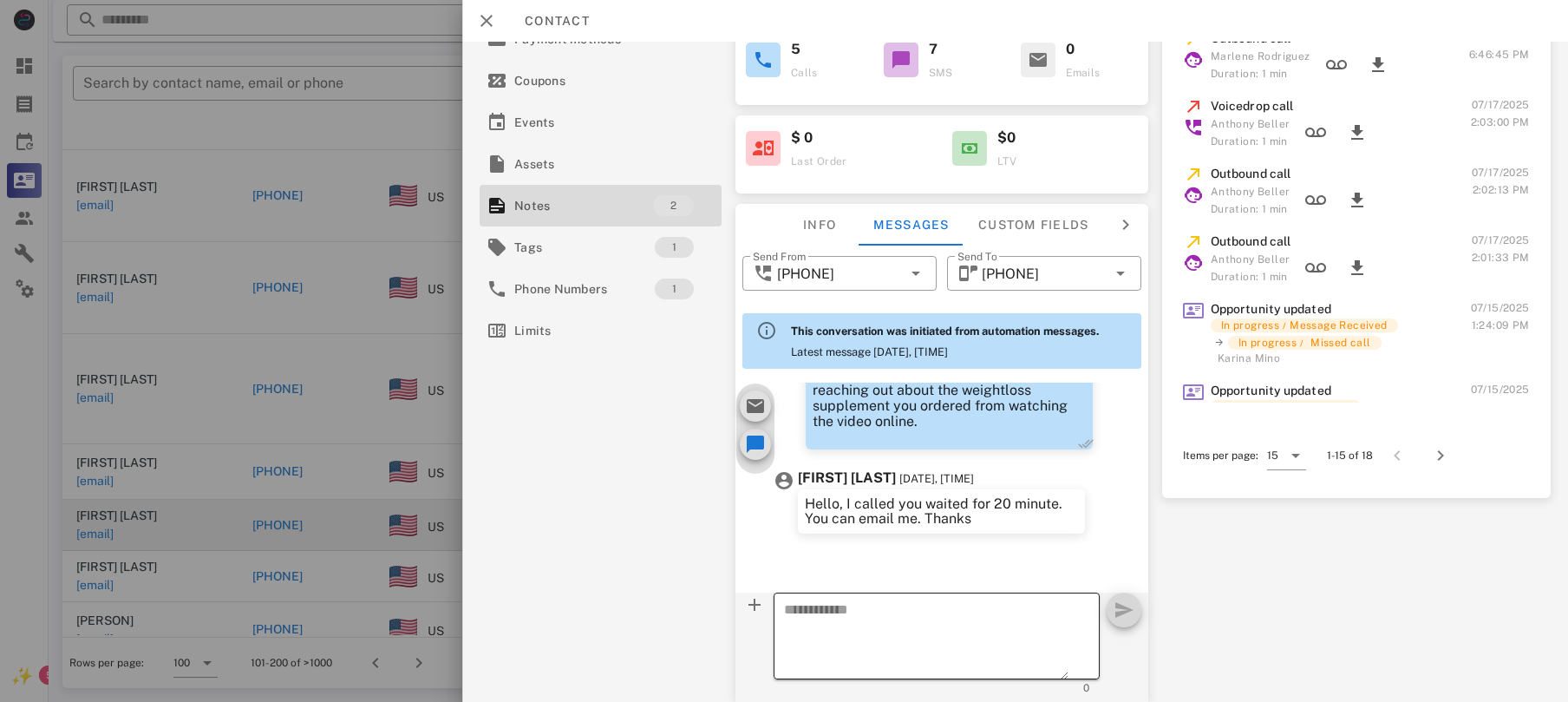 click at bounding box center (926, 639) 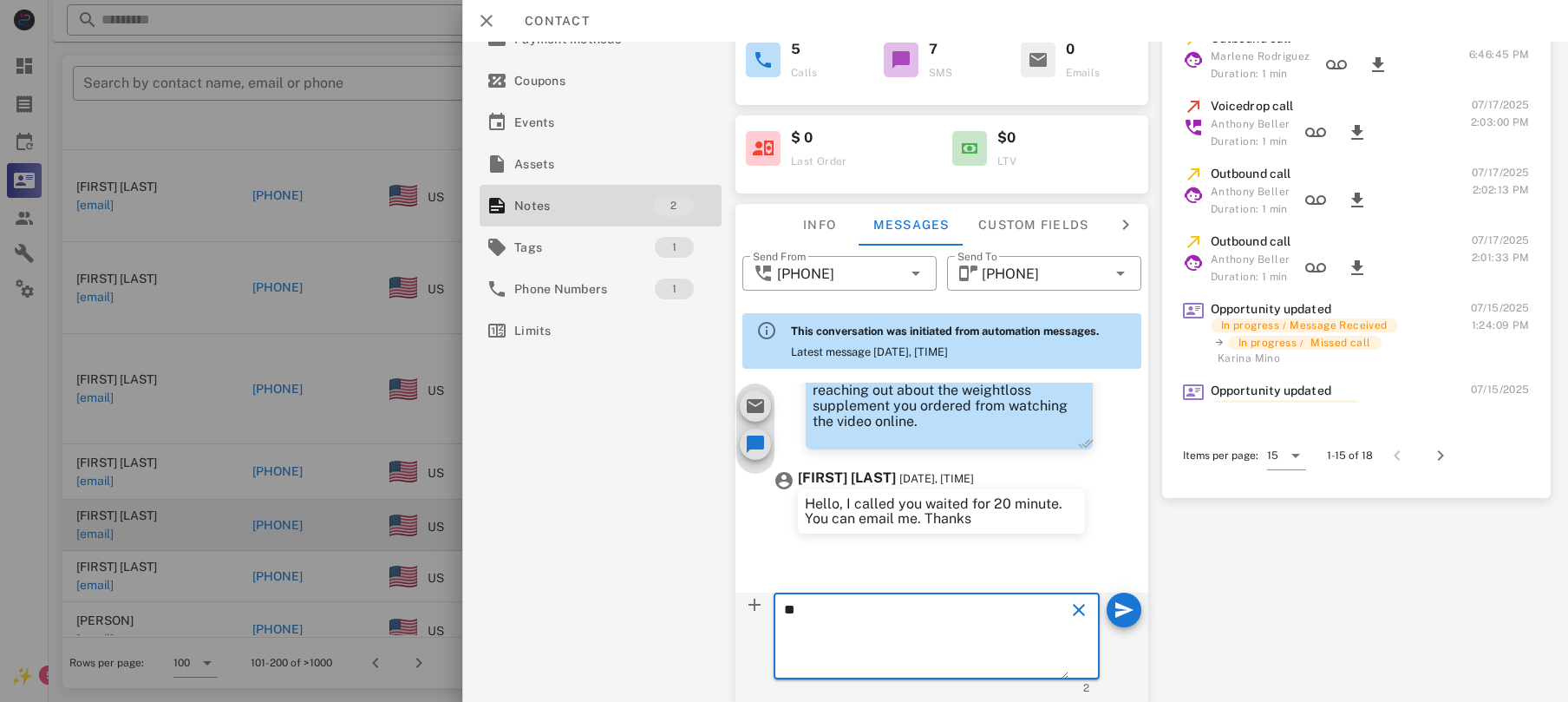 type on "*" 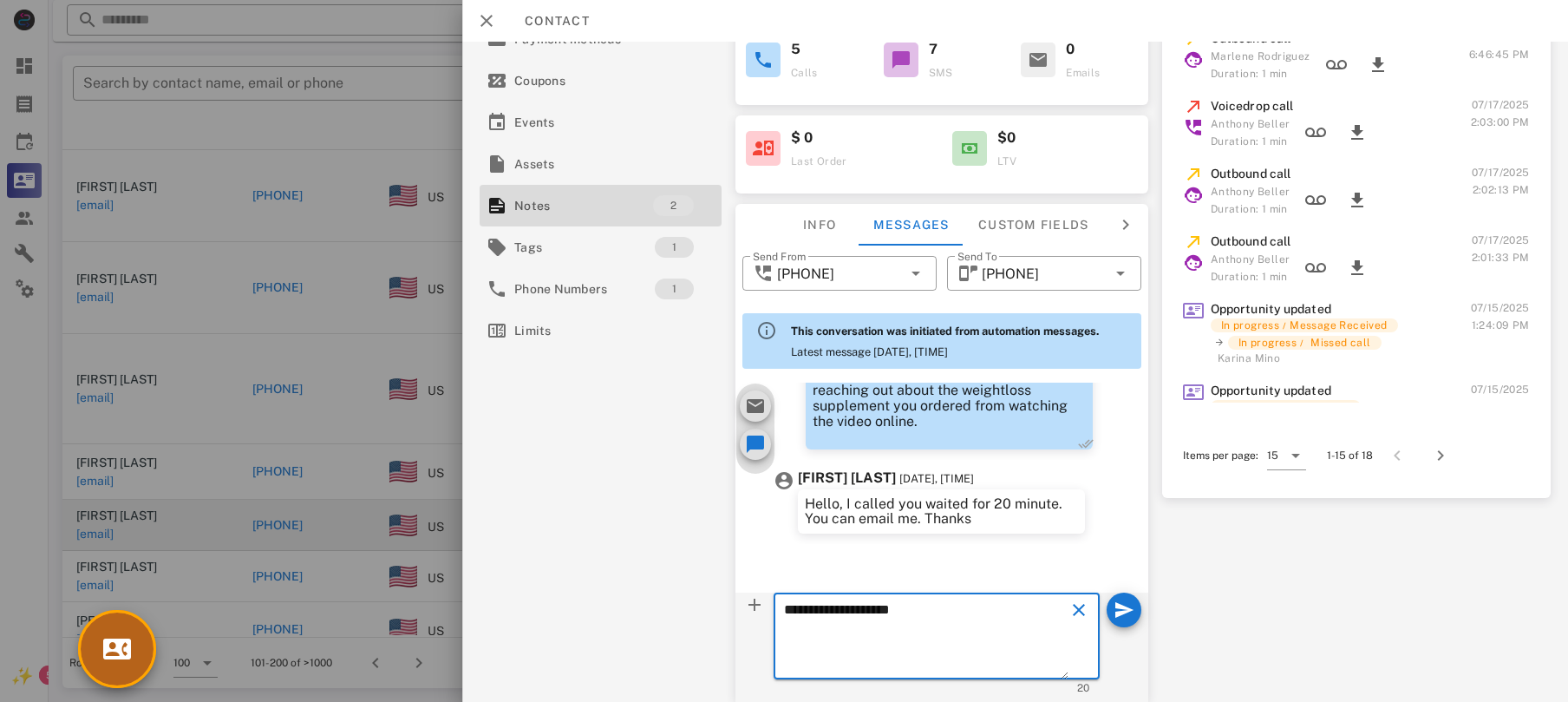 click at bounding box center (117, 649) 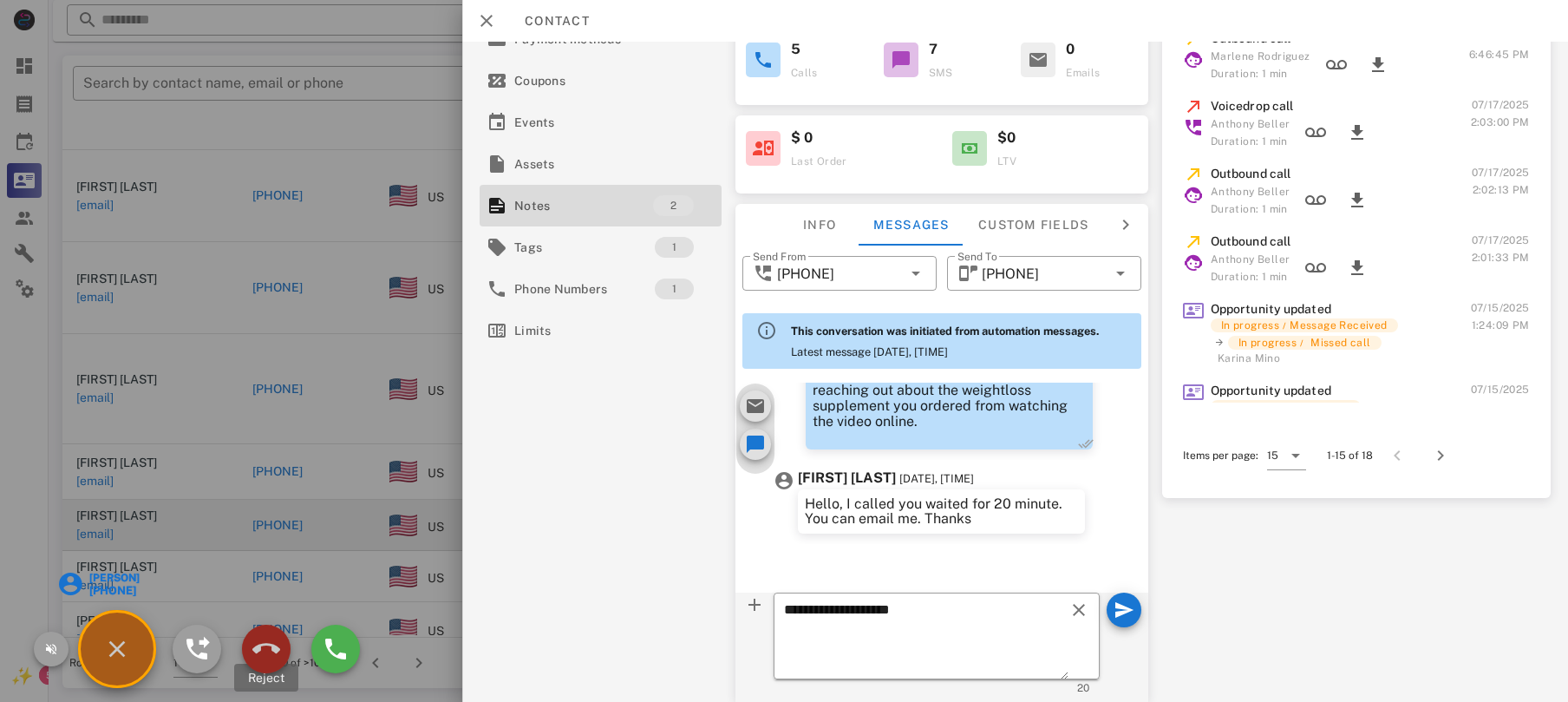 click at bounding box center [266, 649] 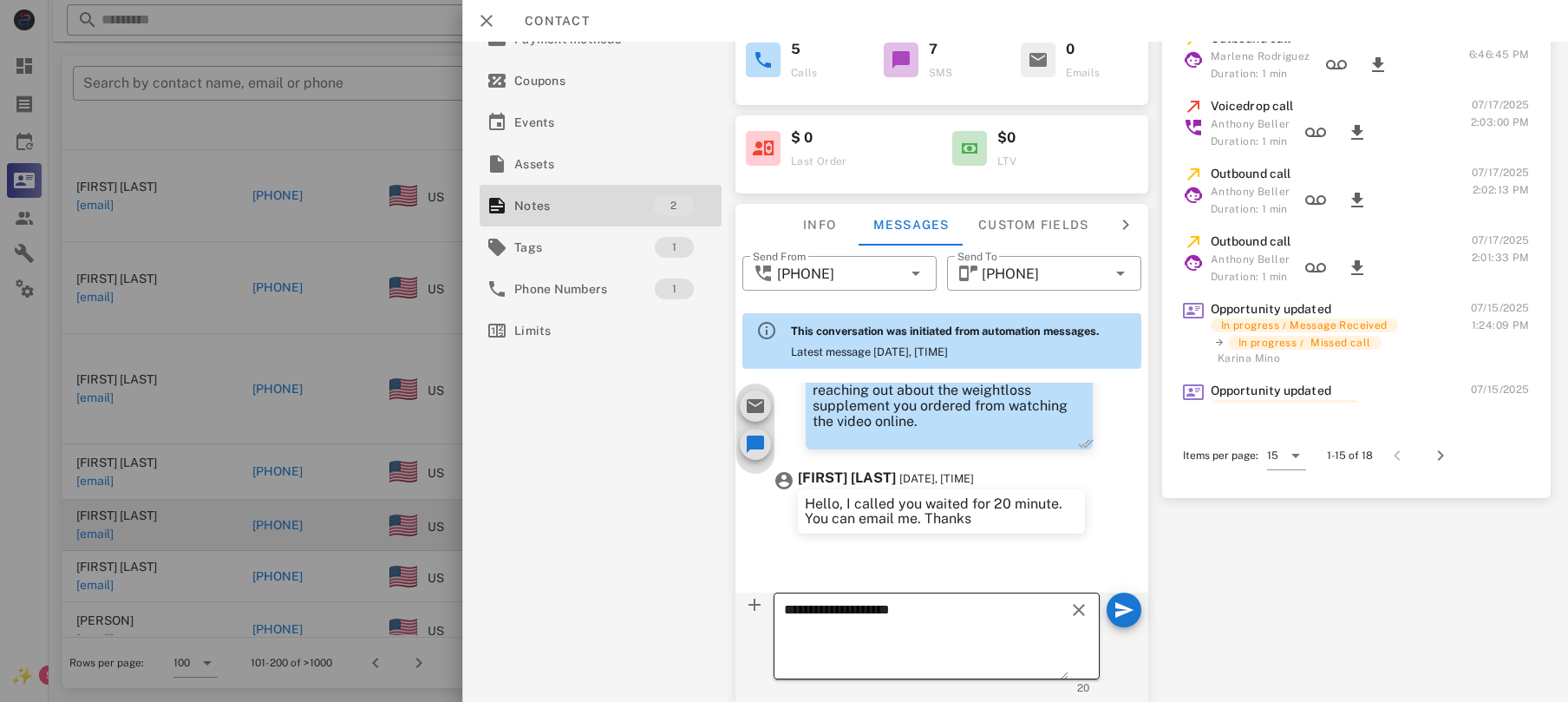 click on "**********" at bounding box center (926, 639) 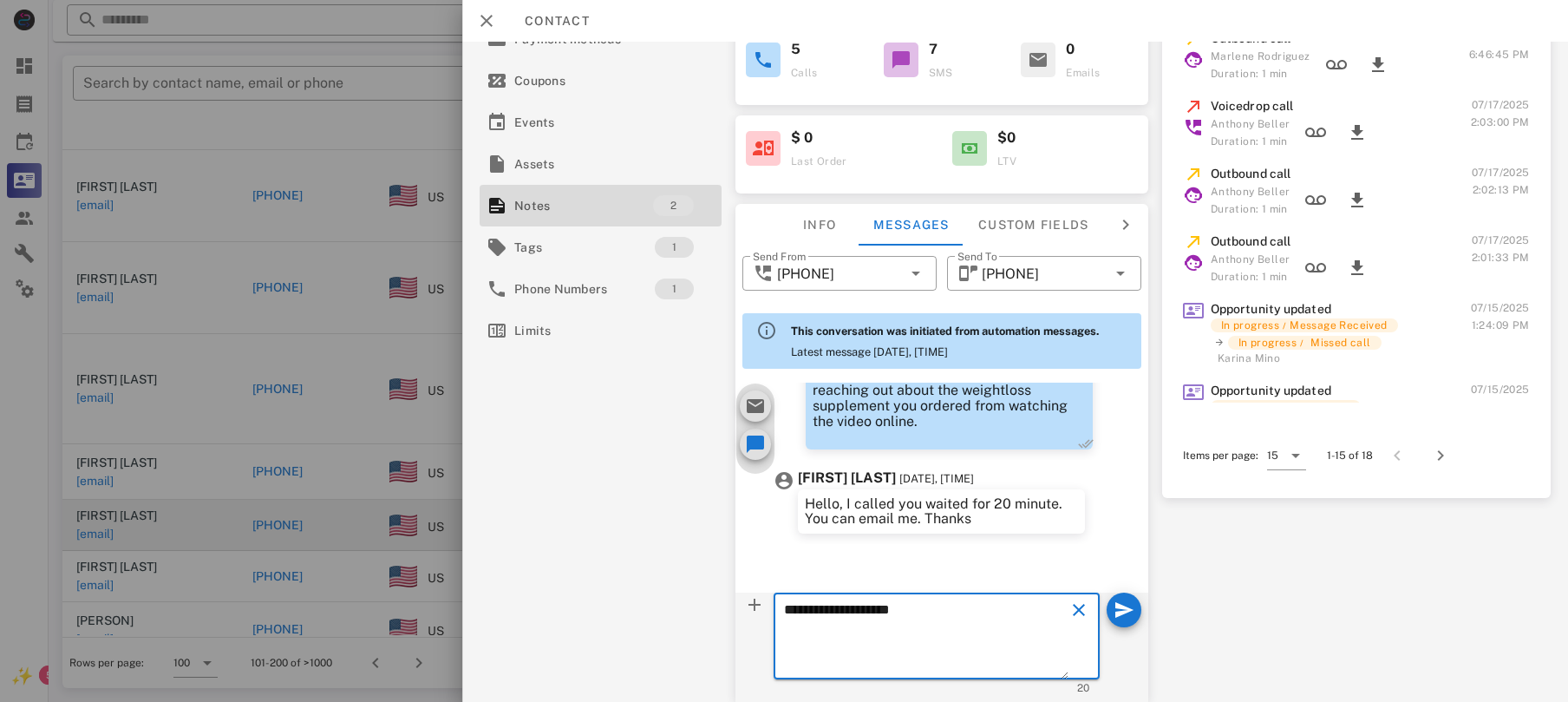 paste on "**********" 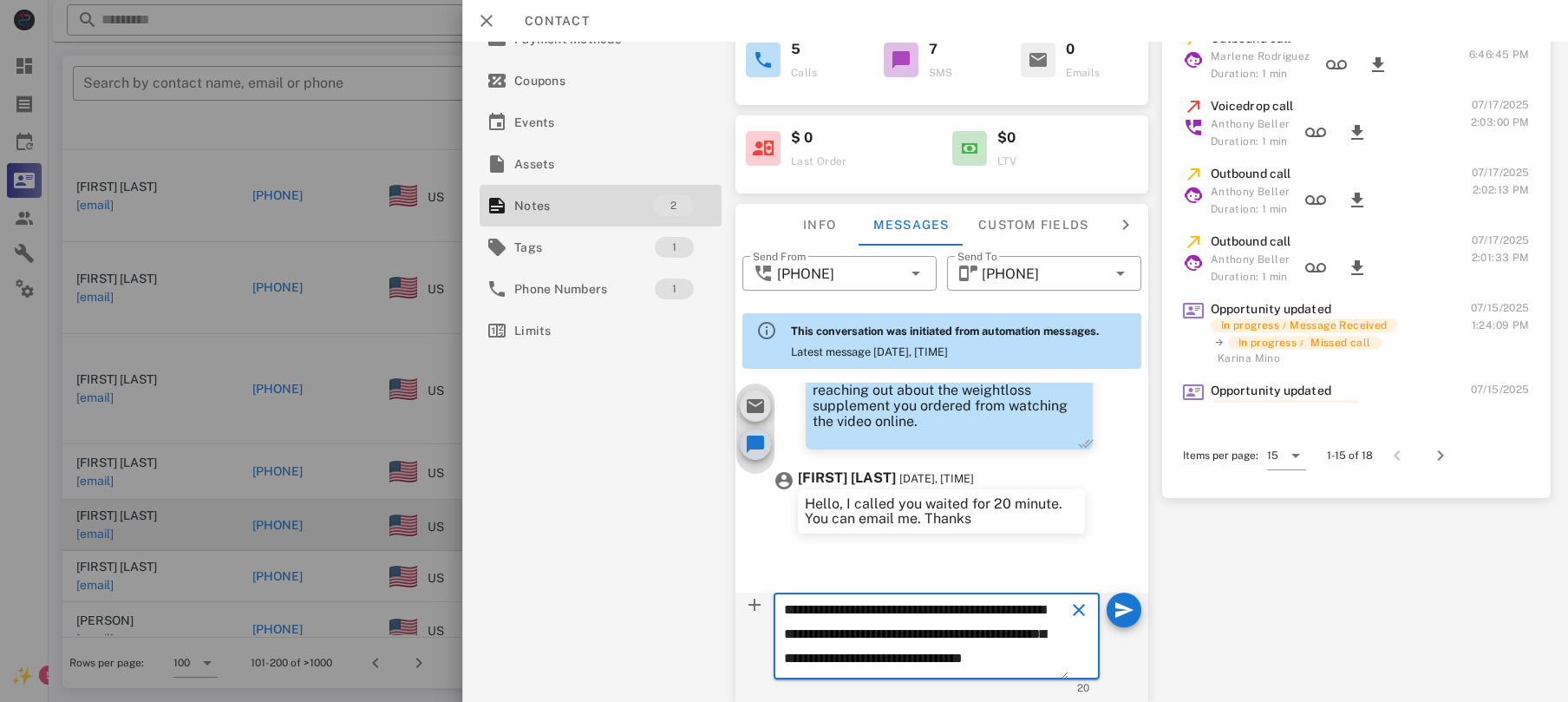 scroll, scrollTop: 11, scrollLeft: 0, axis: vertical 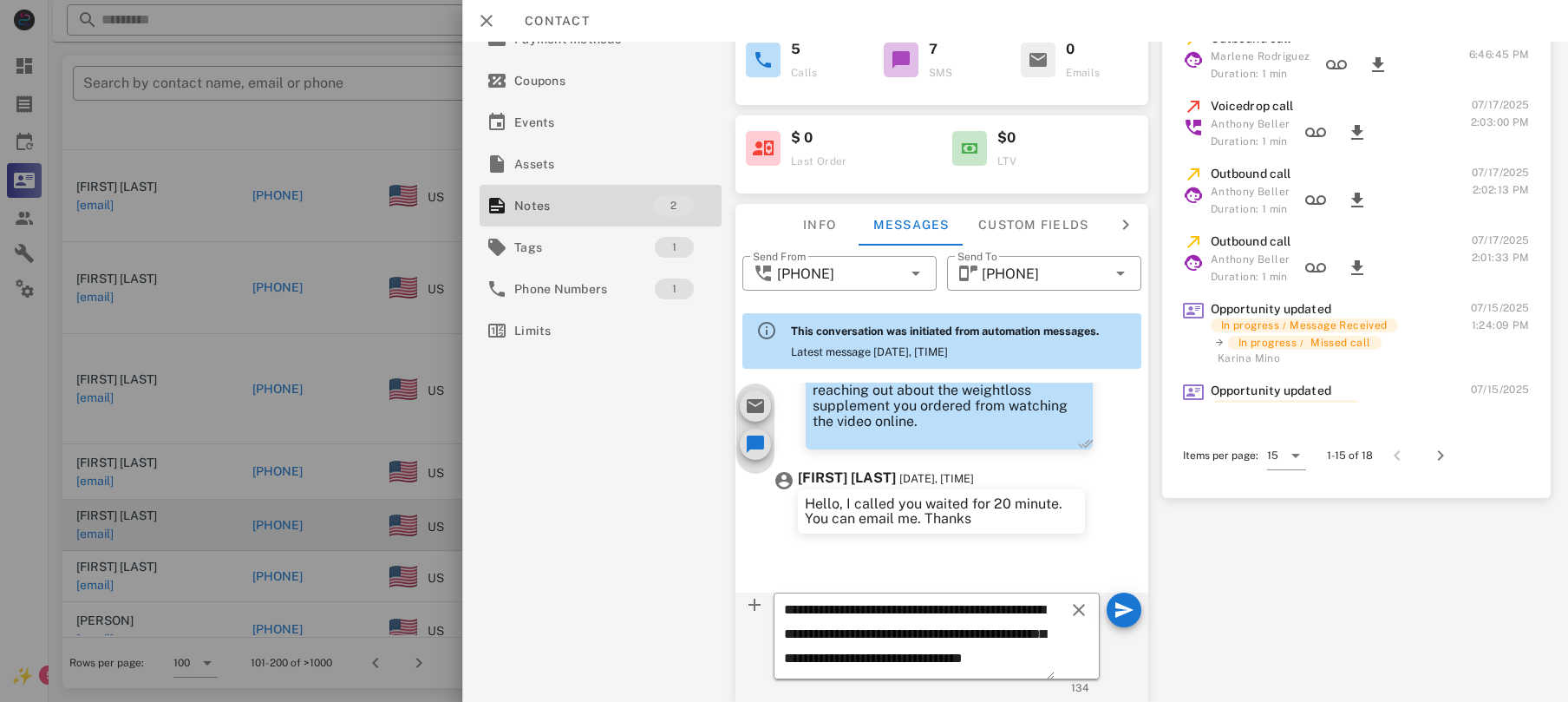 drag, startPoint x: 668, startPoint y: 577, endPoint x: 715, endPoint y: 675, distance: 108.68763 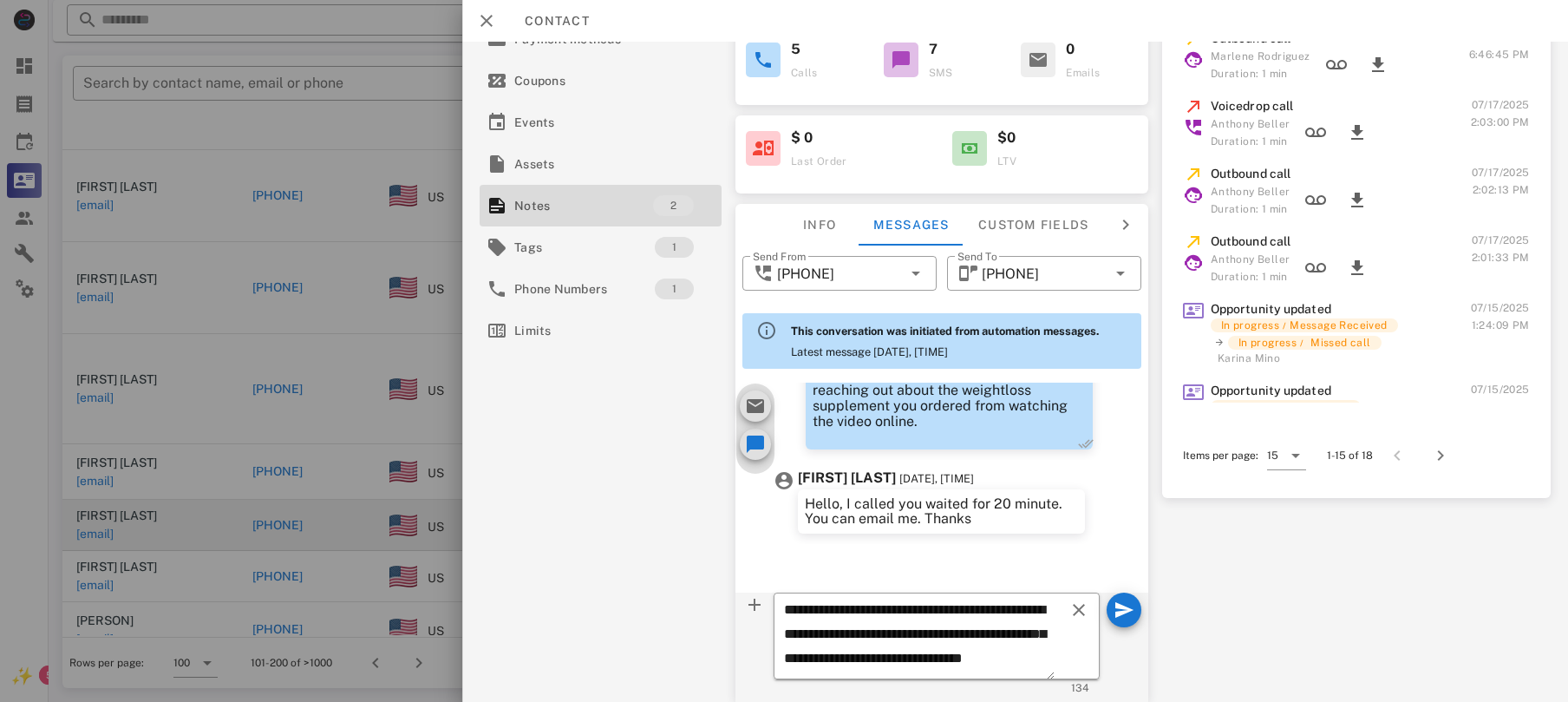 click on "Activations  2  Opportunities  1  Addresses  1  Products Payment methodsCoupons Events Assets Notes  2  Tags  1  Phone Numbers  1  Limits BB [PERSON]  [EMAIL]   Lead   [DATE] [TIME]   In progress   Missed call   Jul 16   [PERSON]  5 Calls 7 SMS 0 Emails $ 0 Last Order $0 LTV  Info   Messages   Custom fields   Phone   Change   US   [PHONE]   Payment method   Add  Gateway  Card number  ---- ---- ---- ----  Expires  -- / --  Address   Change   [NUMBER] [STREET] .
[CITY], [STATE], [POSTAL_CODE].
US   ​ Send From [PHONE] ​ Send To [PHONE]  This conversation was initiated from automation messages.  Latest message [DATE], [TIME] [DATE], [TIME] System automation [DATE], [TIME] System automation  OK. I can send it your email on file or would you prefer that we go over it on the phone? I do have a question pertaining your health.  [DATE], [TIME] System automation  You can reach me at [PHONE]  [DATE], [TIME] System automation [DATE], [TIME] /" at bounding box center (1015, 371) 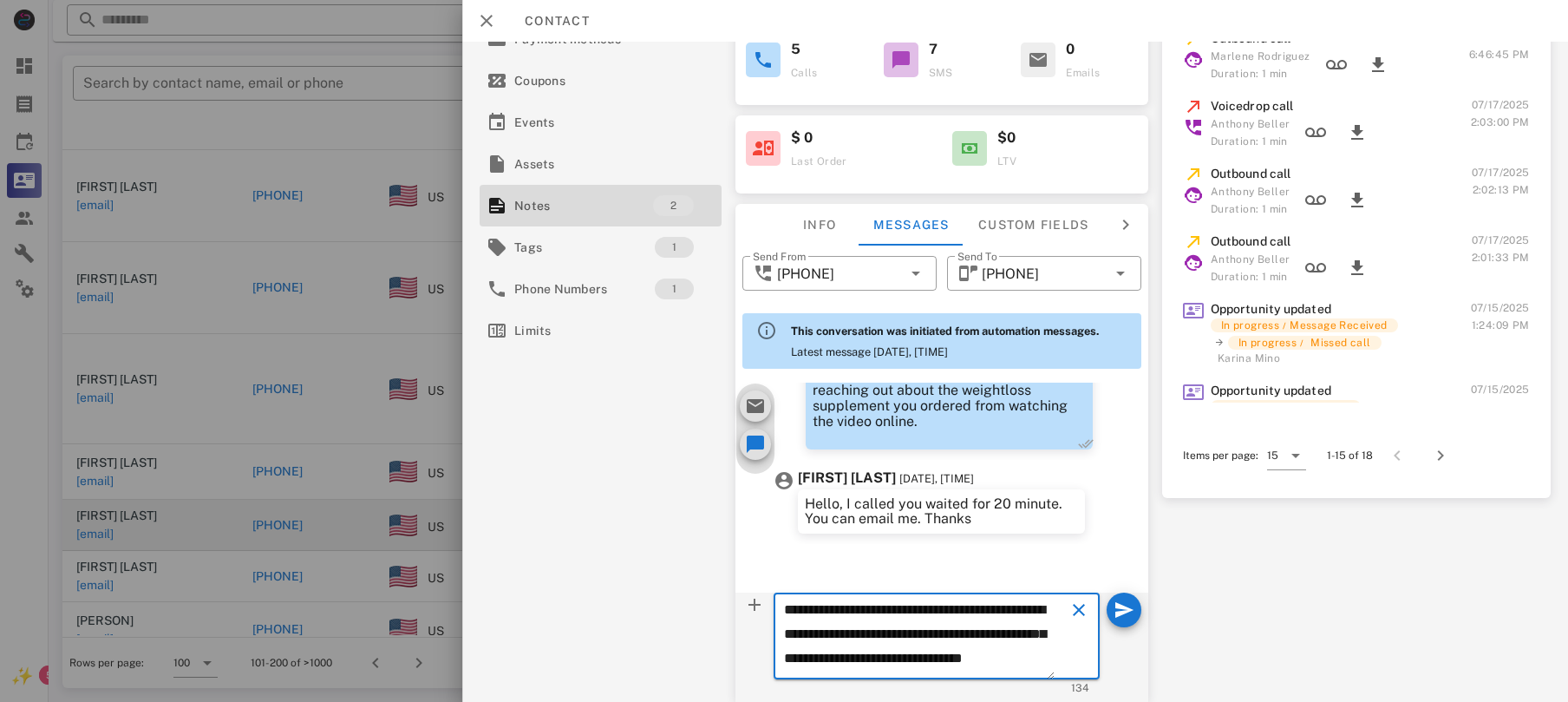 click on "**********" at bounding box center [919, 639] 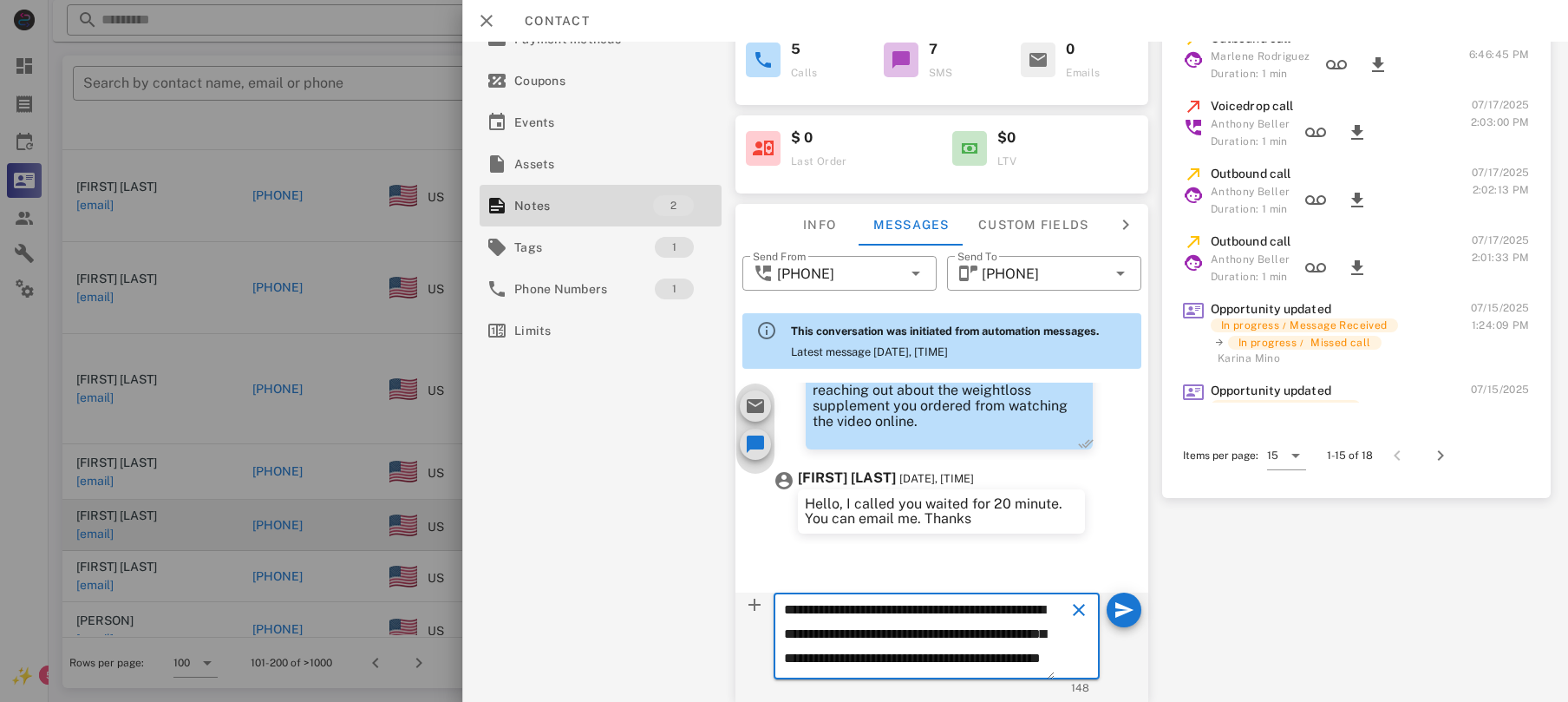 scroll, scrollTop: 36, scrollLeft: 0, axis: vertical 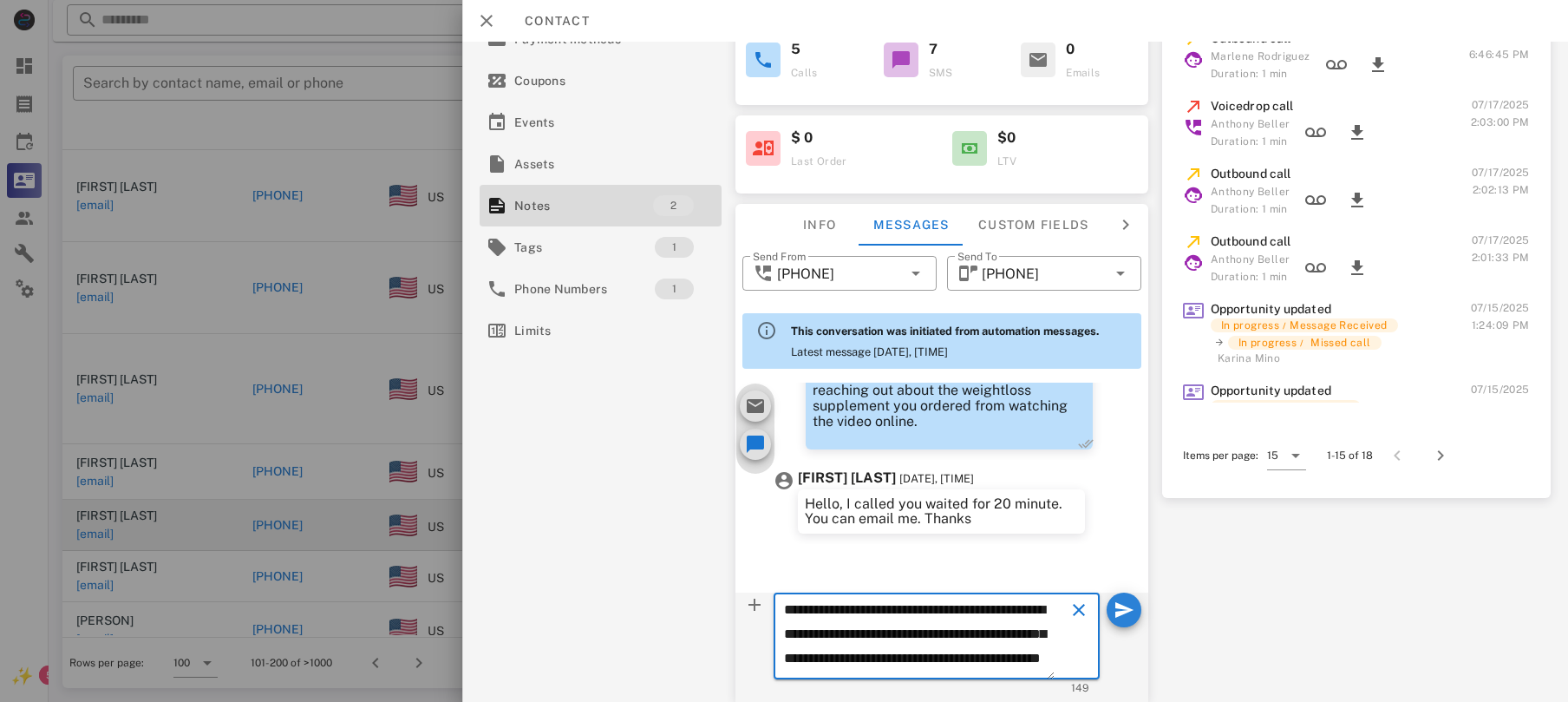 type on "**********" 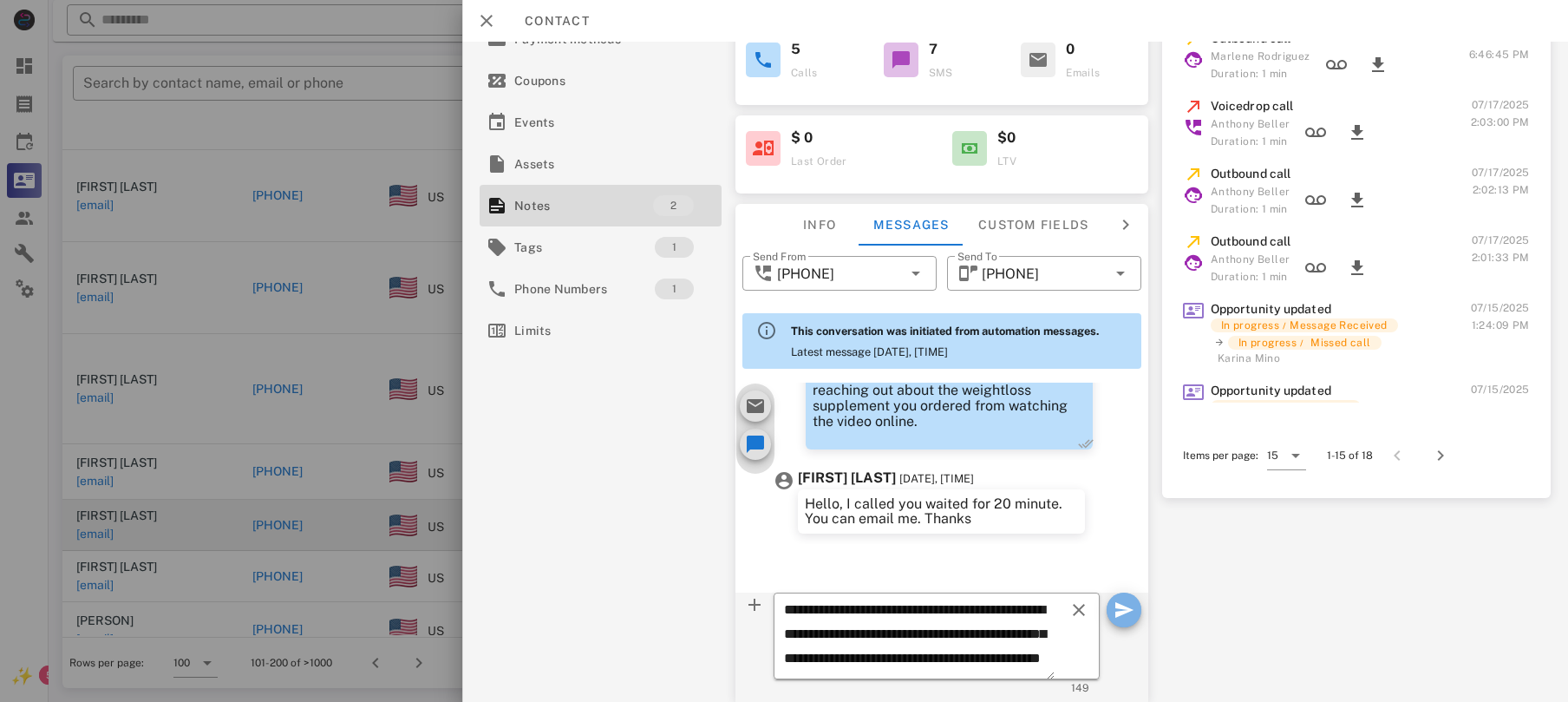 click at bounding box center [1124, 610] 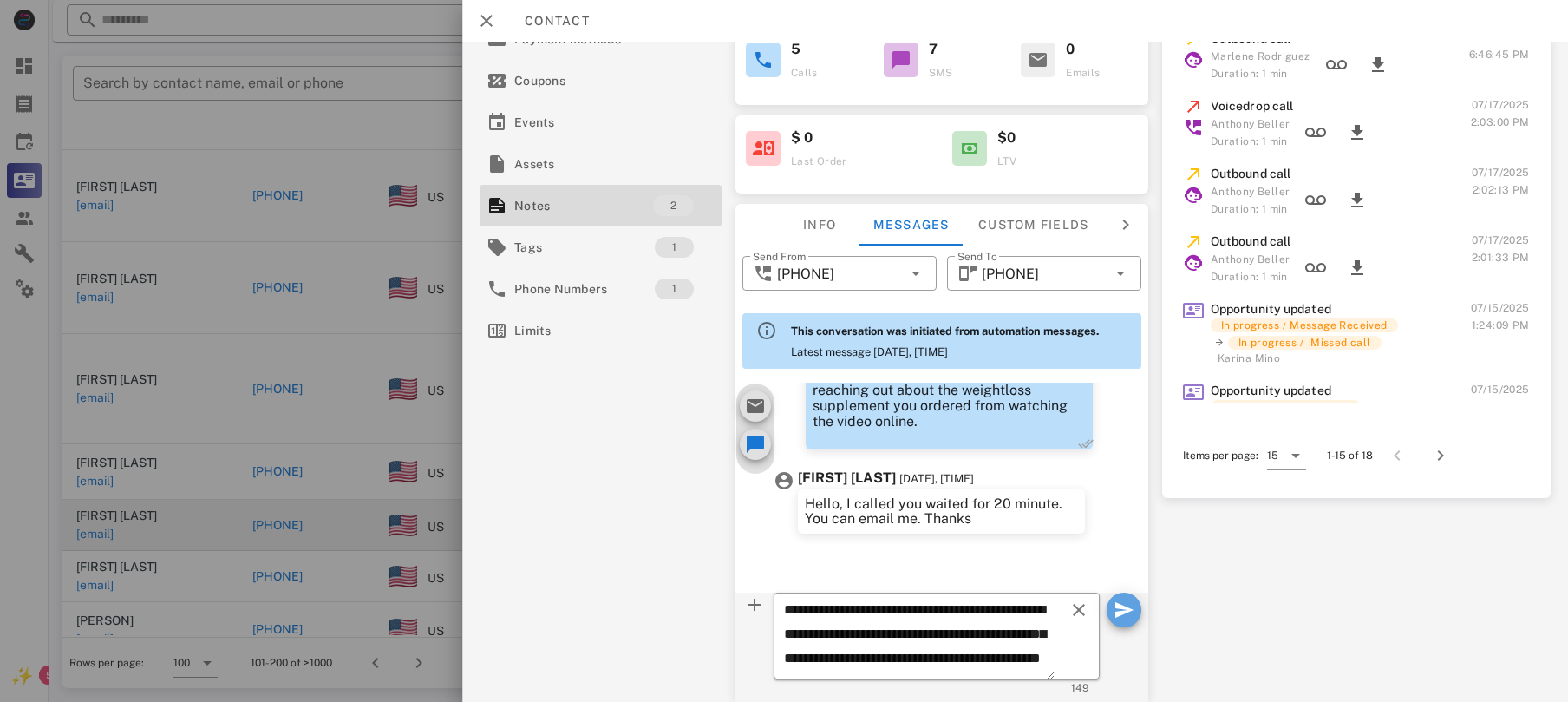 type 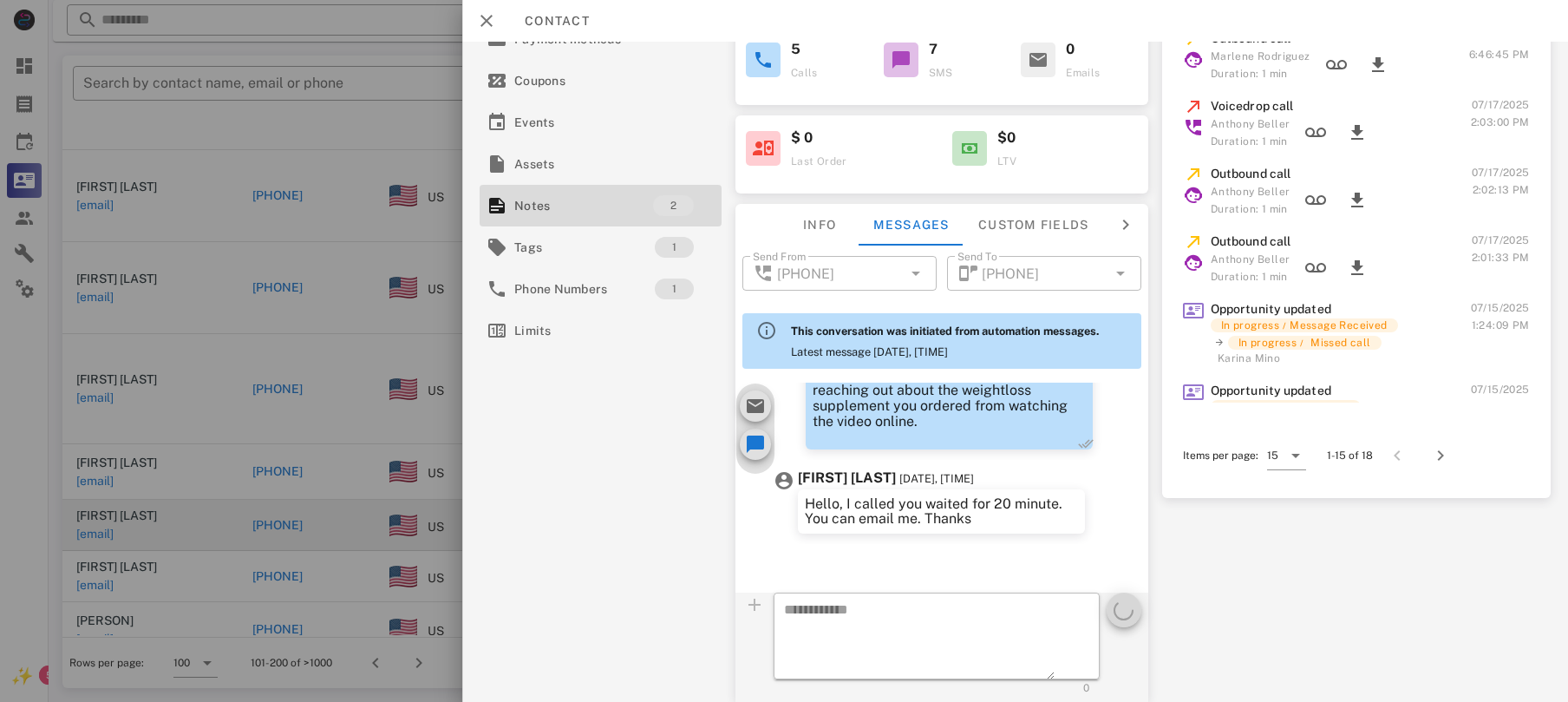 scroll, scrollTop: 0, scrollLeft: 0, axis: both 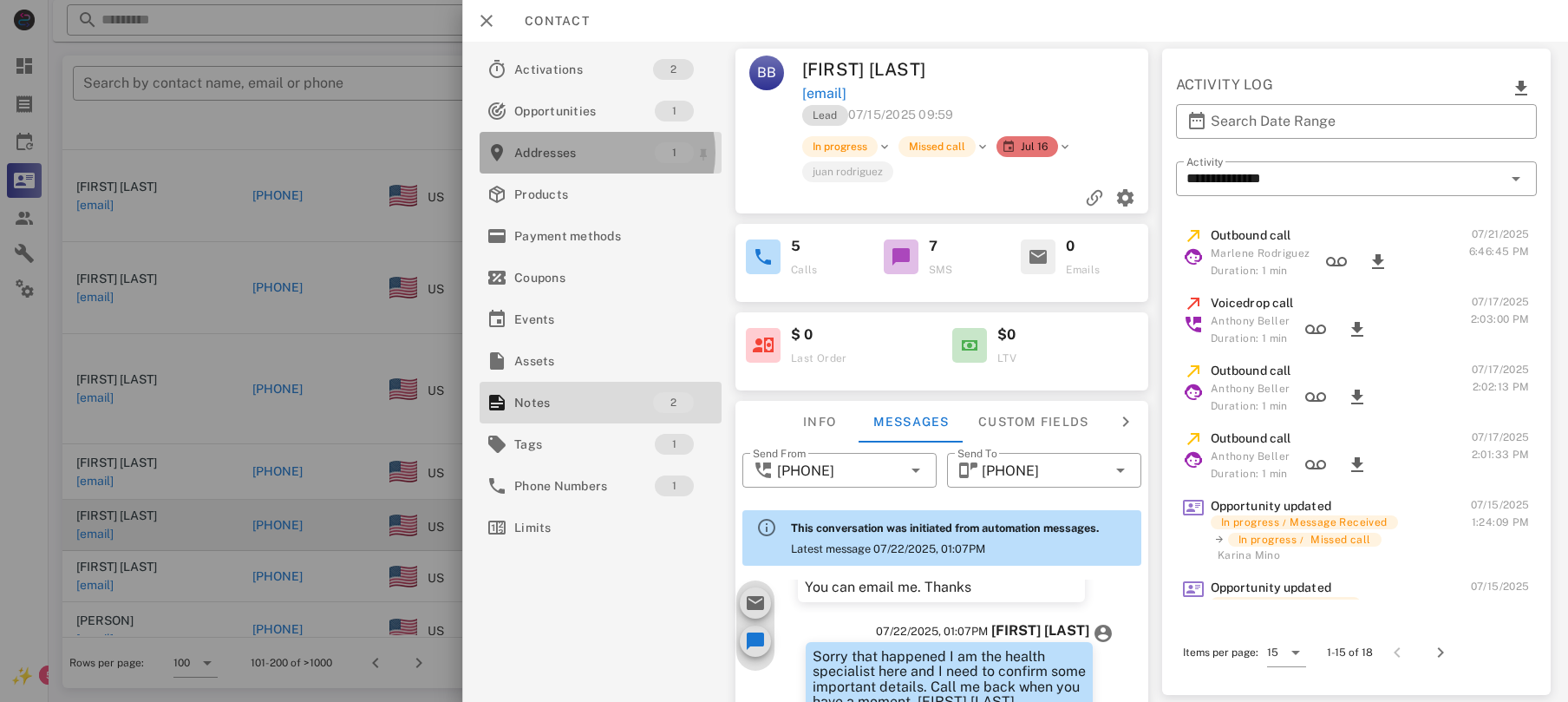 click on "Addresses" at bounding box center (585, 153) 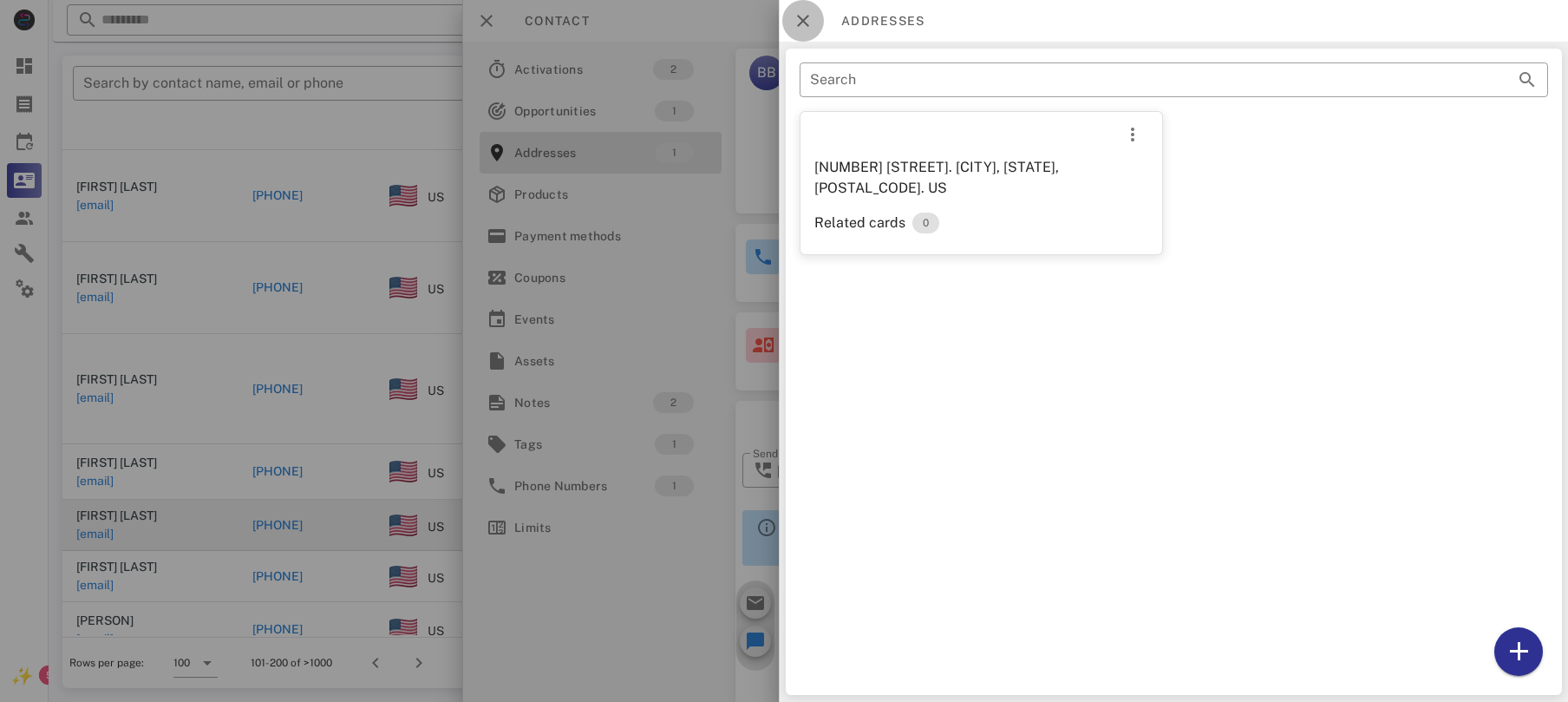 click at bounding box center (803, 21) 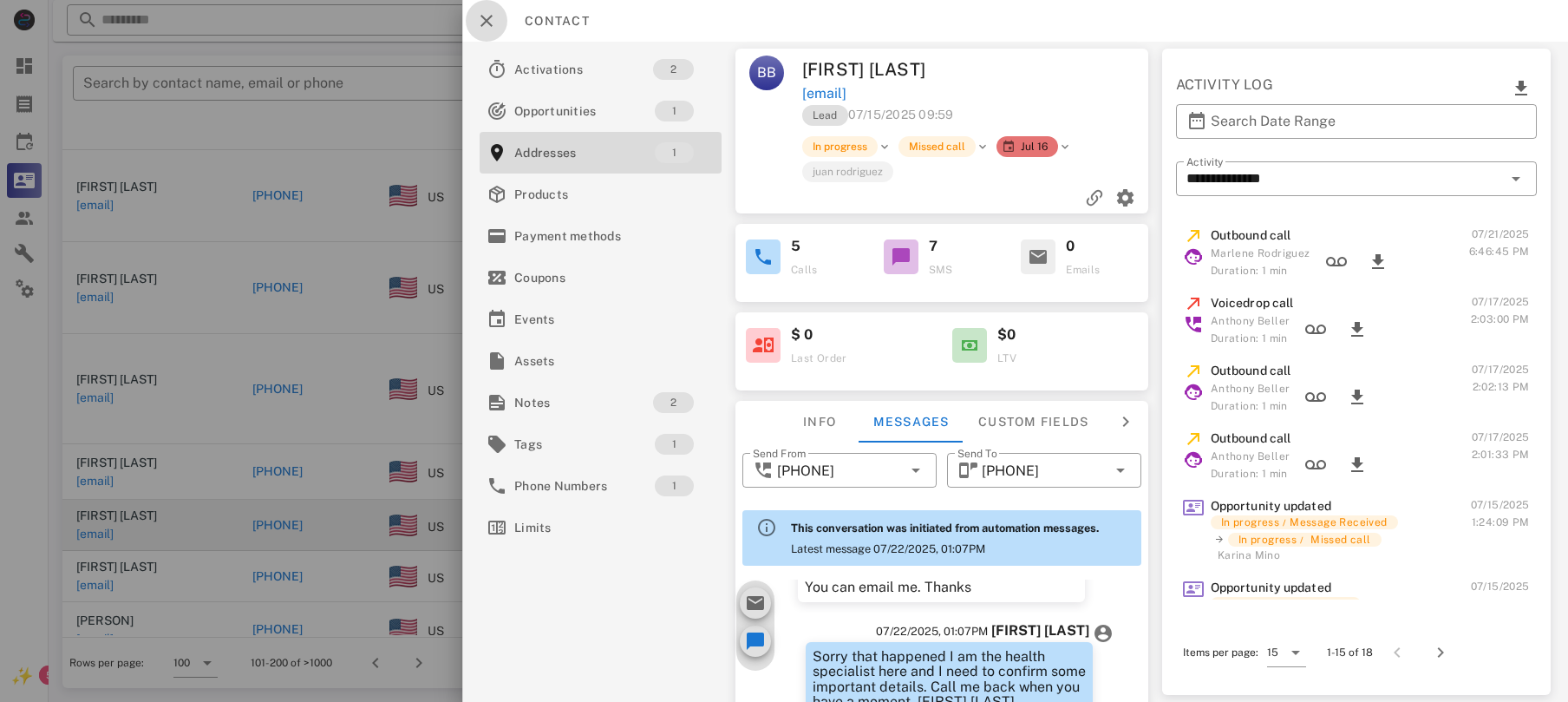 click at bounding box center (487, 21) 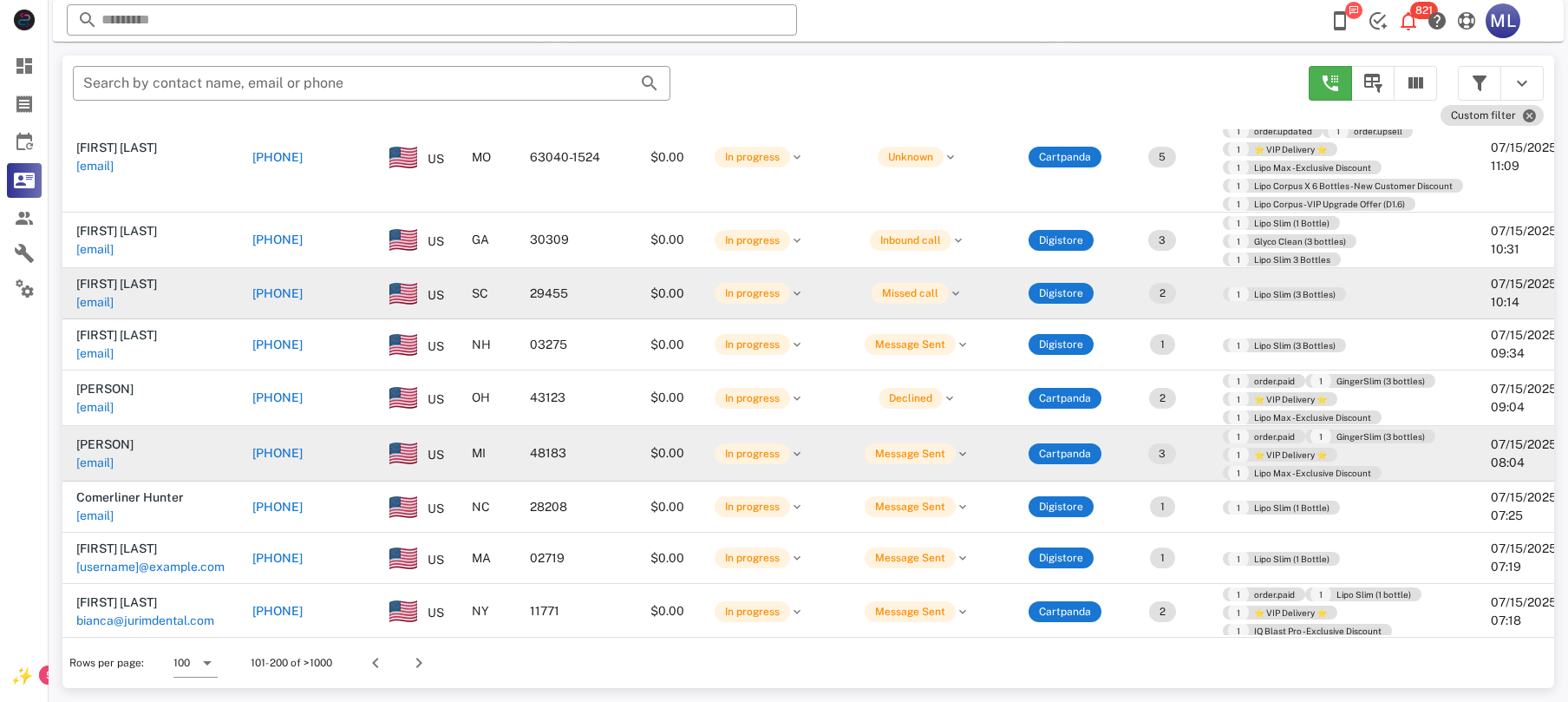 scroll, scrollTop: 1504, scrollLeft: 0, axis: vertical 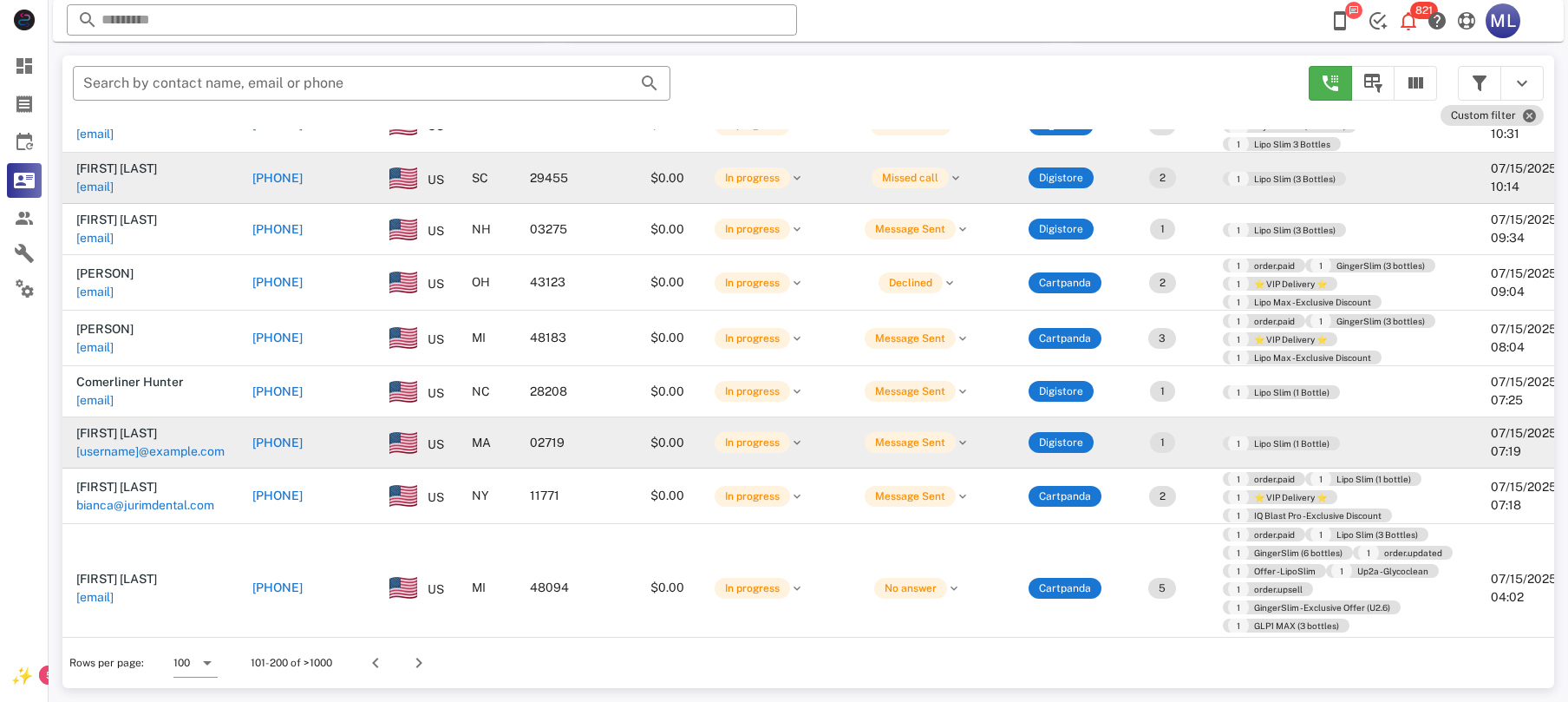 click on "[PHONE]" at bounding box center [278, 443] 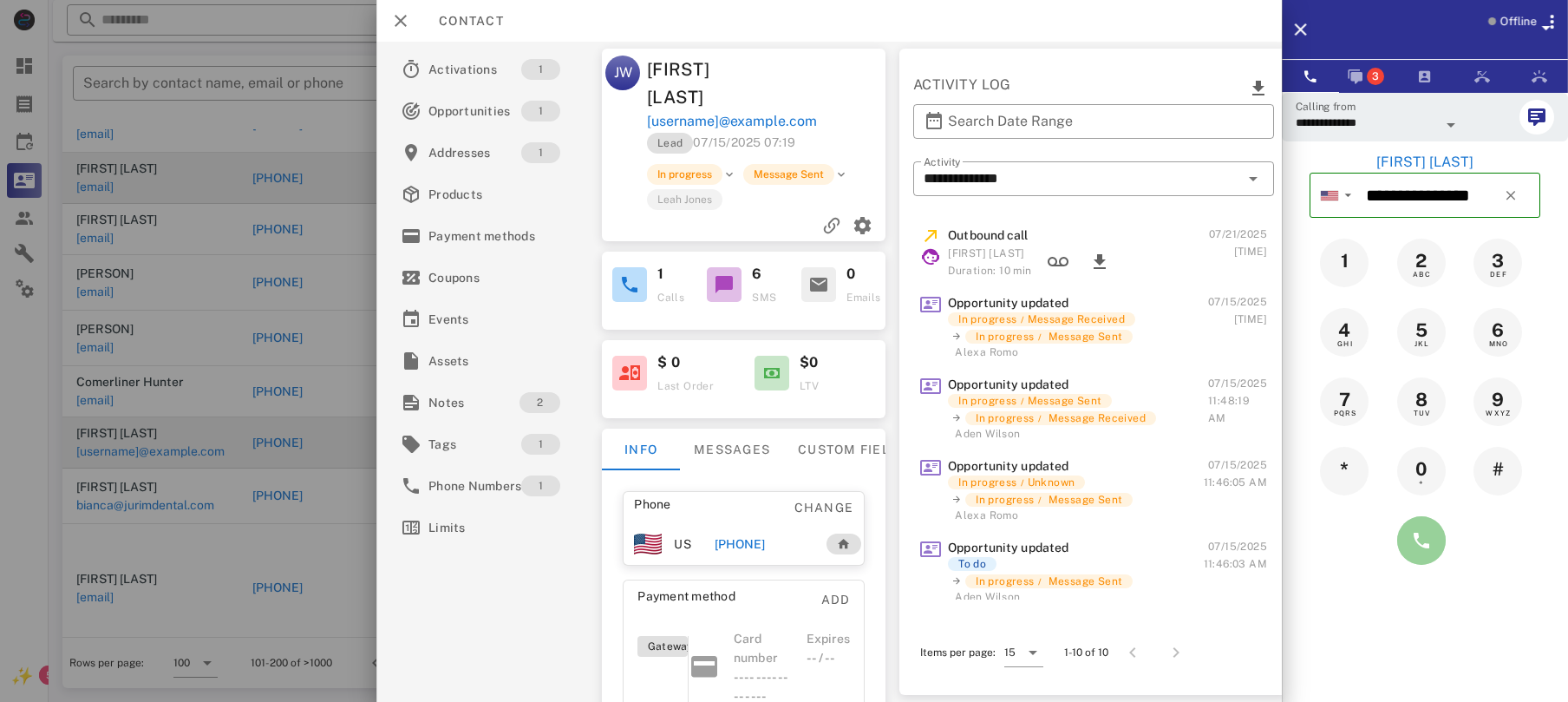 click at bounding box center (1421, 541) 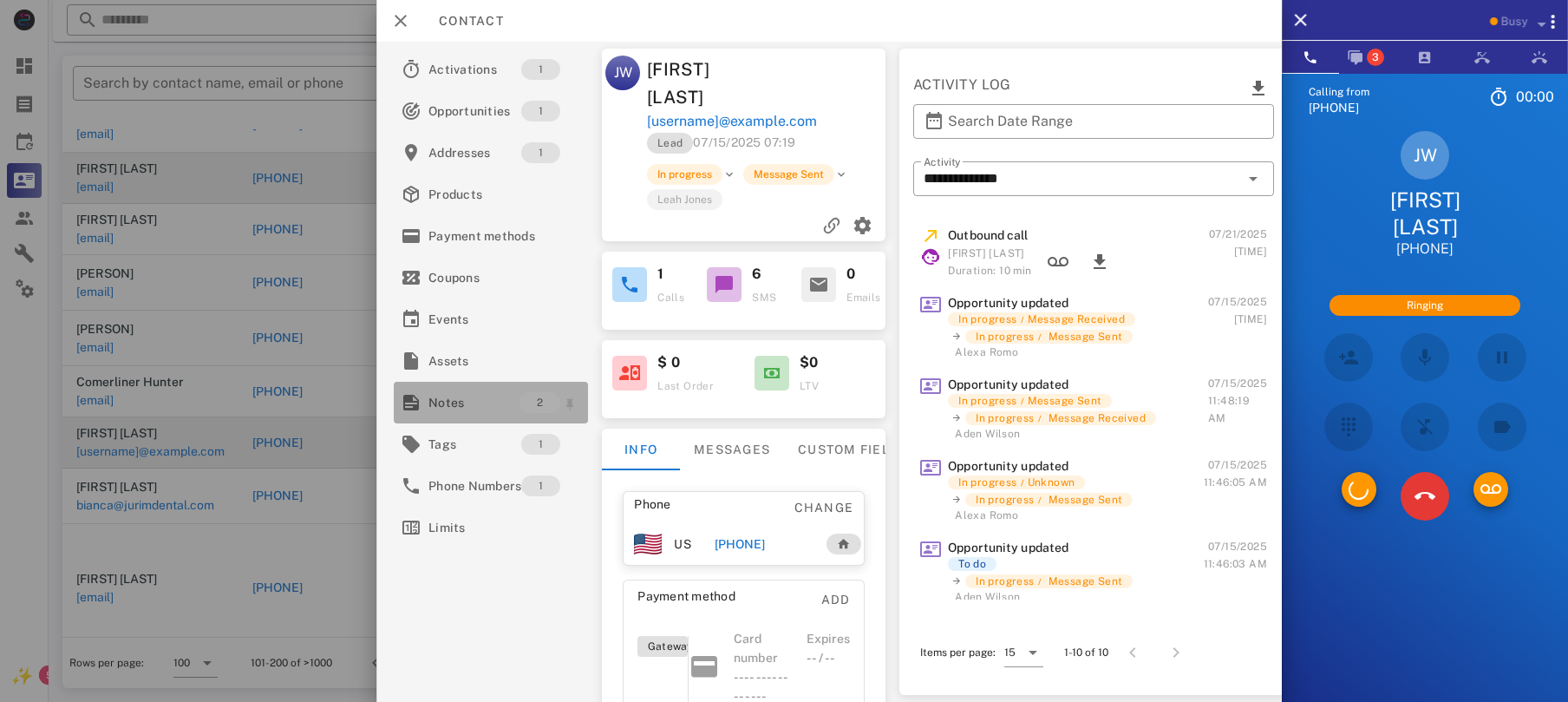 click on "Notes" at bounding box center (474, 403) 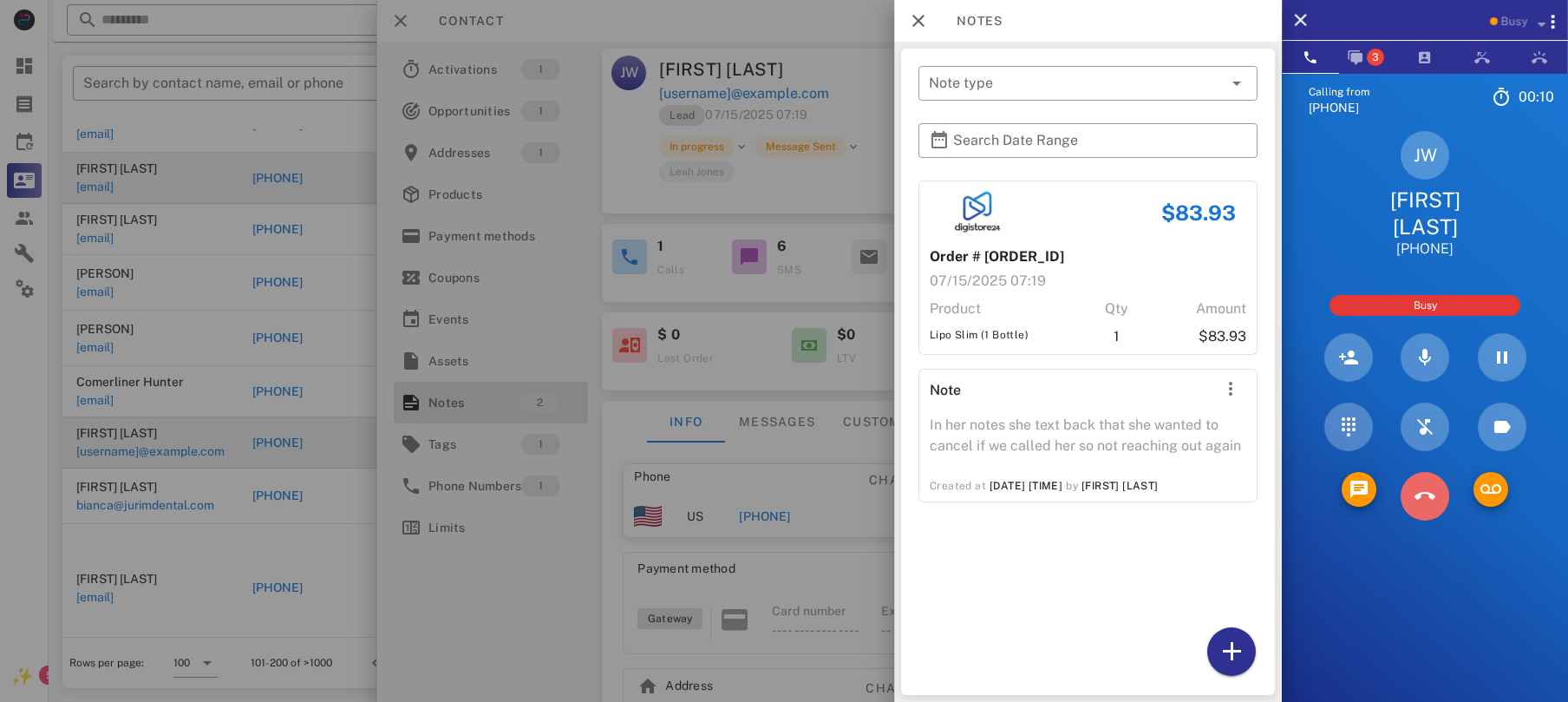 click at bounding box center [1425, 496] 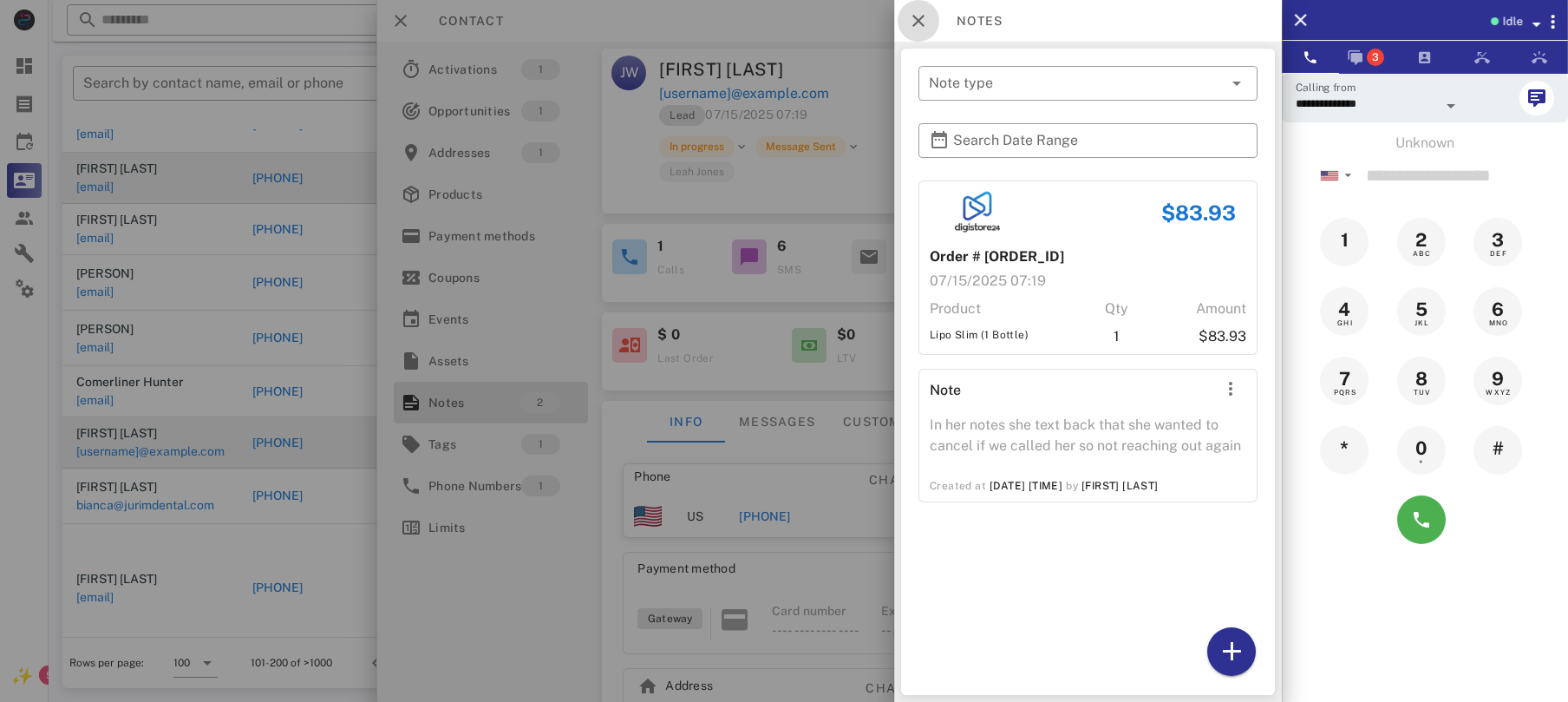 click at bounding box center (918, 21) 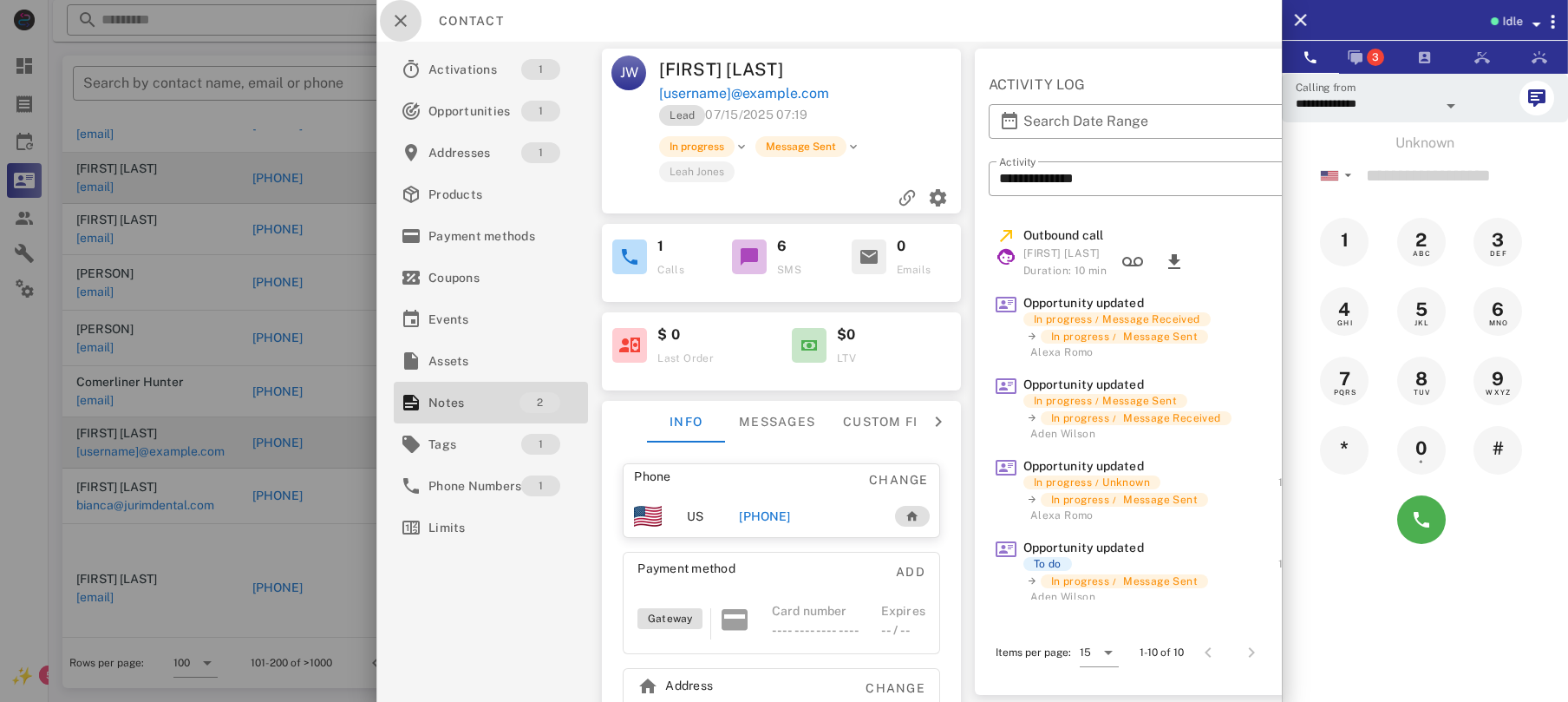 click at bounding box center (401, 21) 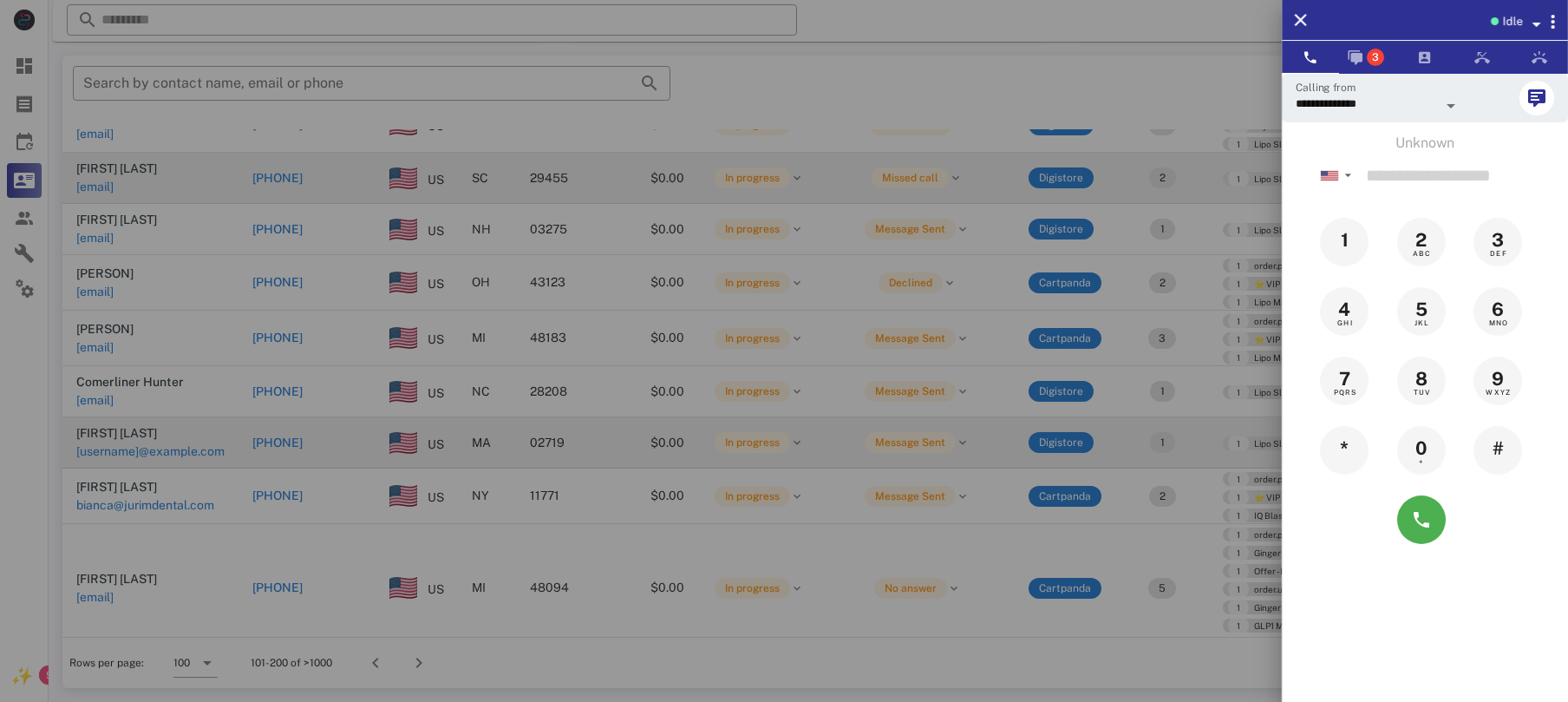 click at bounding box center [784, 351] 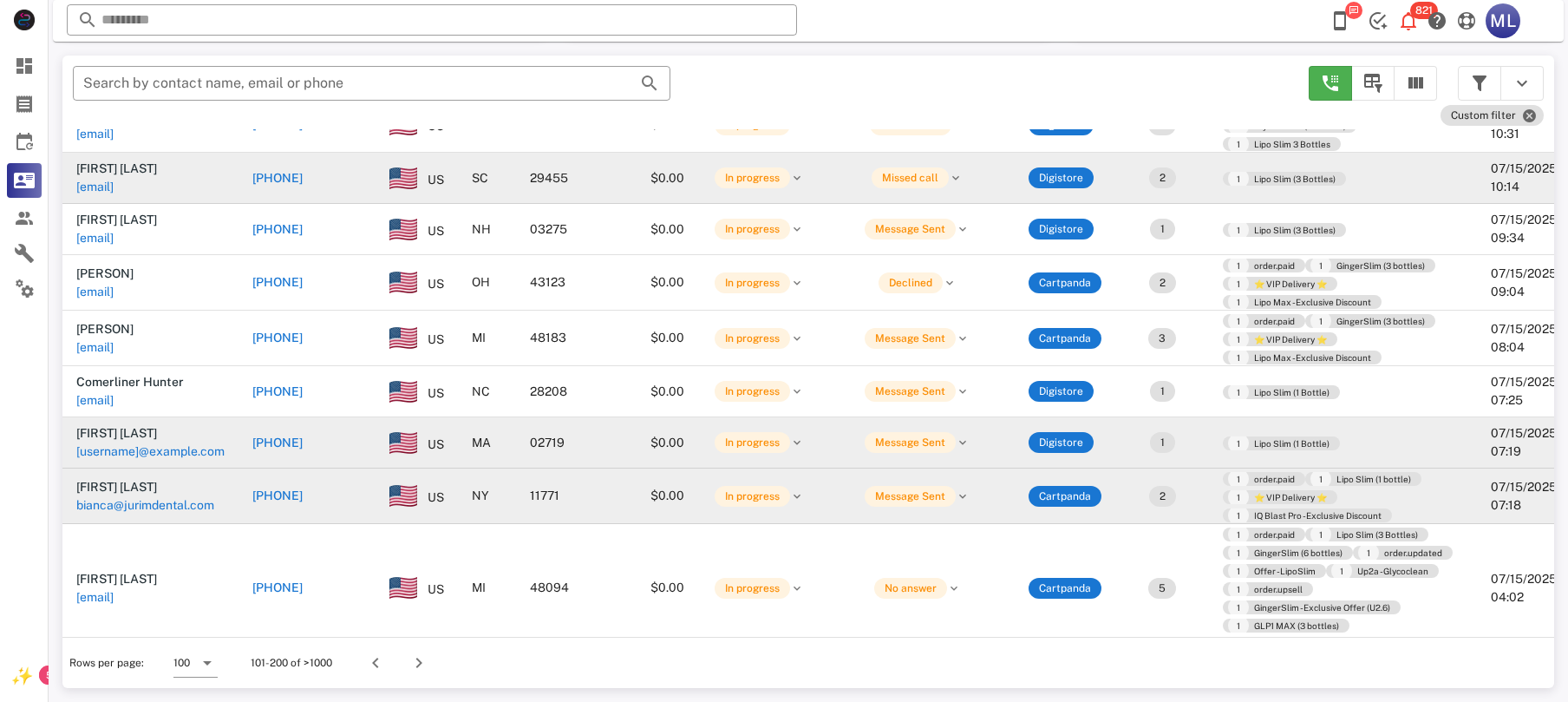 scroll, scrollTop: 1735, scrollLeft: 0, axis: vertical 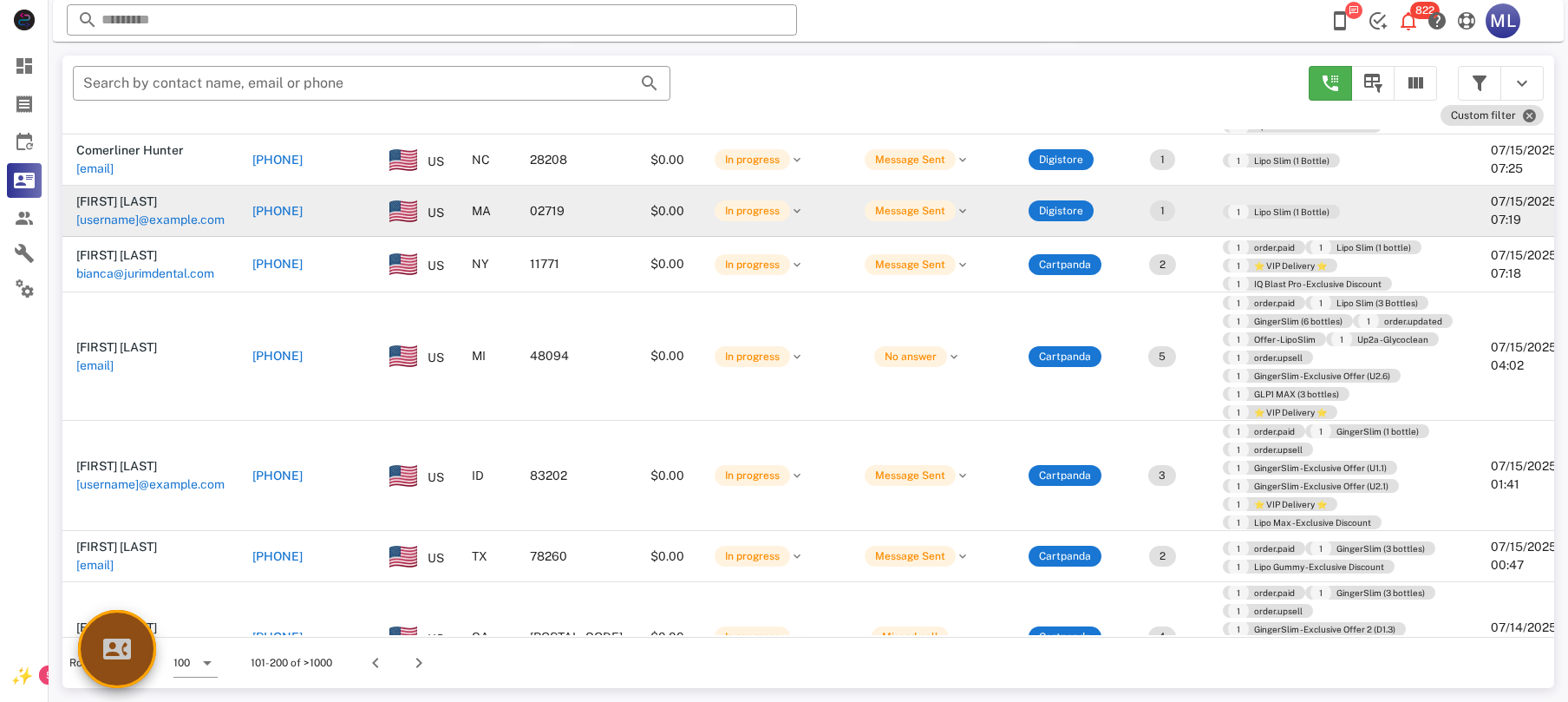 click at bounding box center [117, 649] 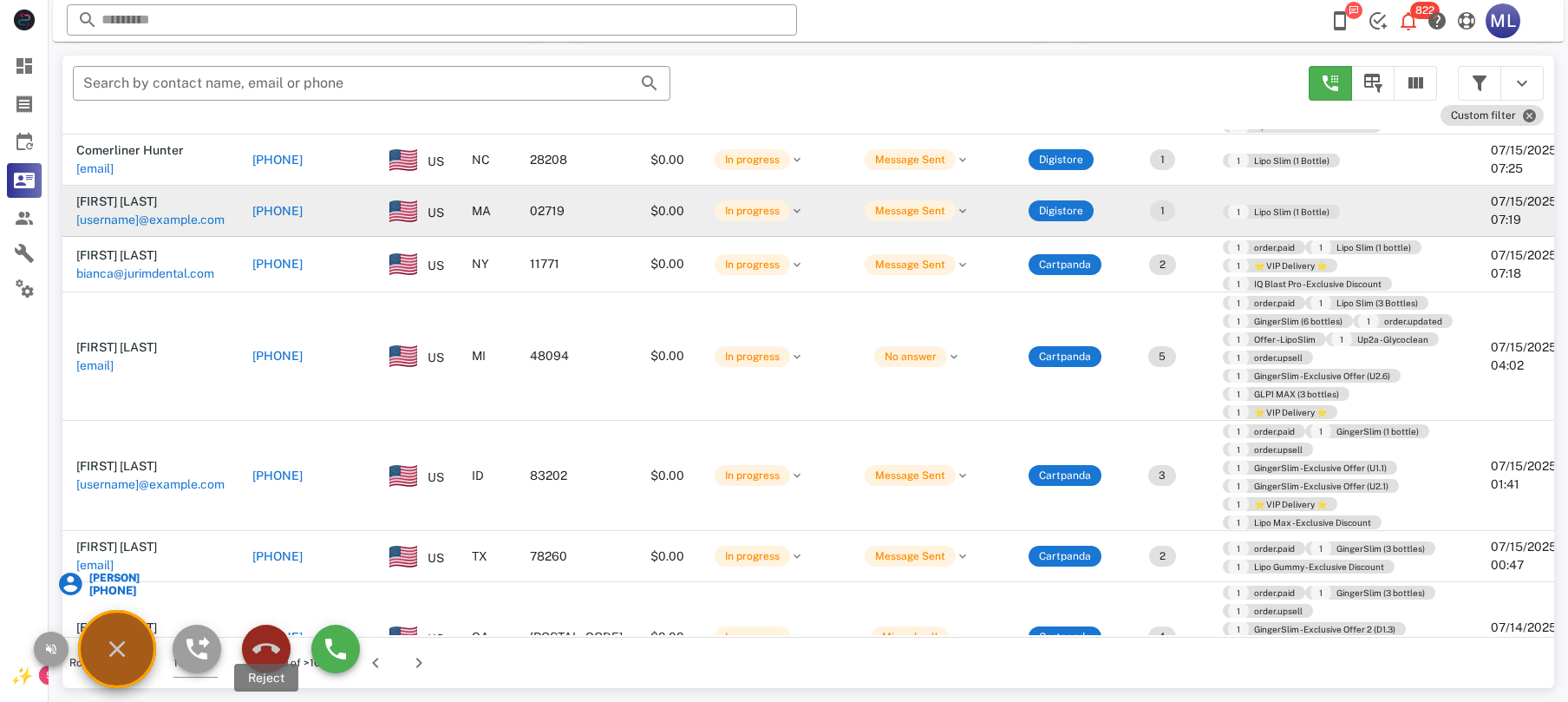 click at bounding box center (266, 649) 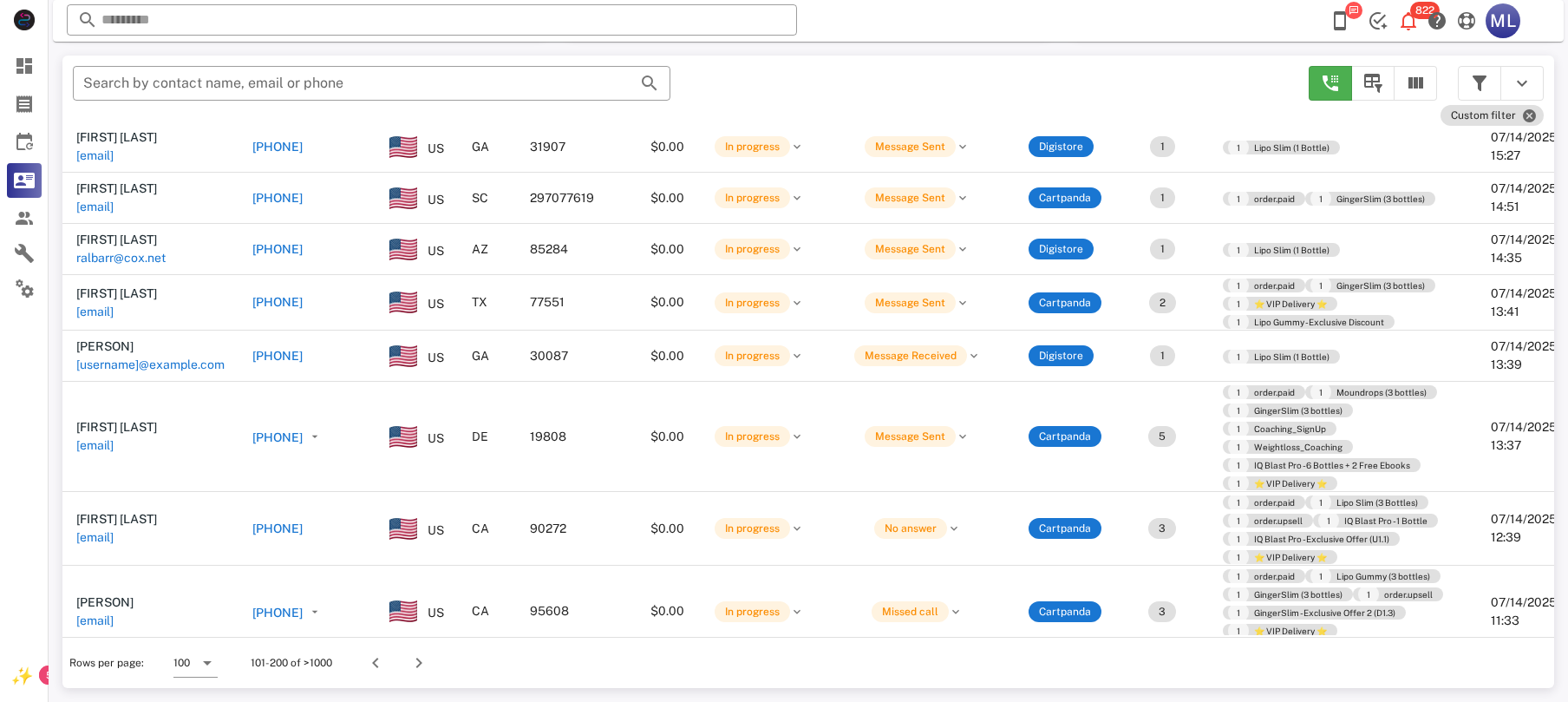 scroll, scrollTop: 2313, scrollLeft: 0, axis: vertical 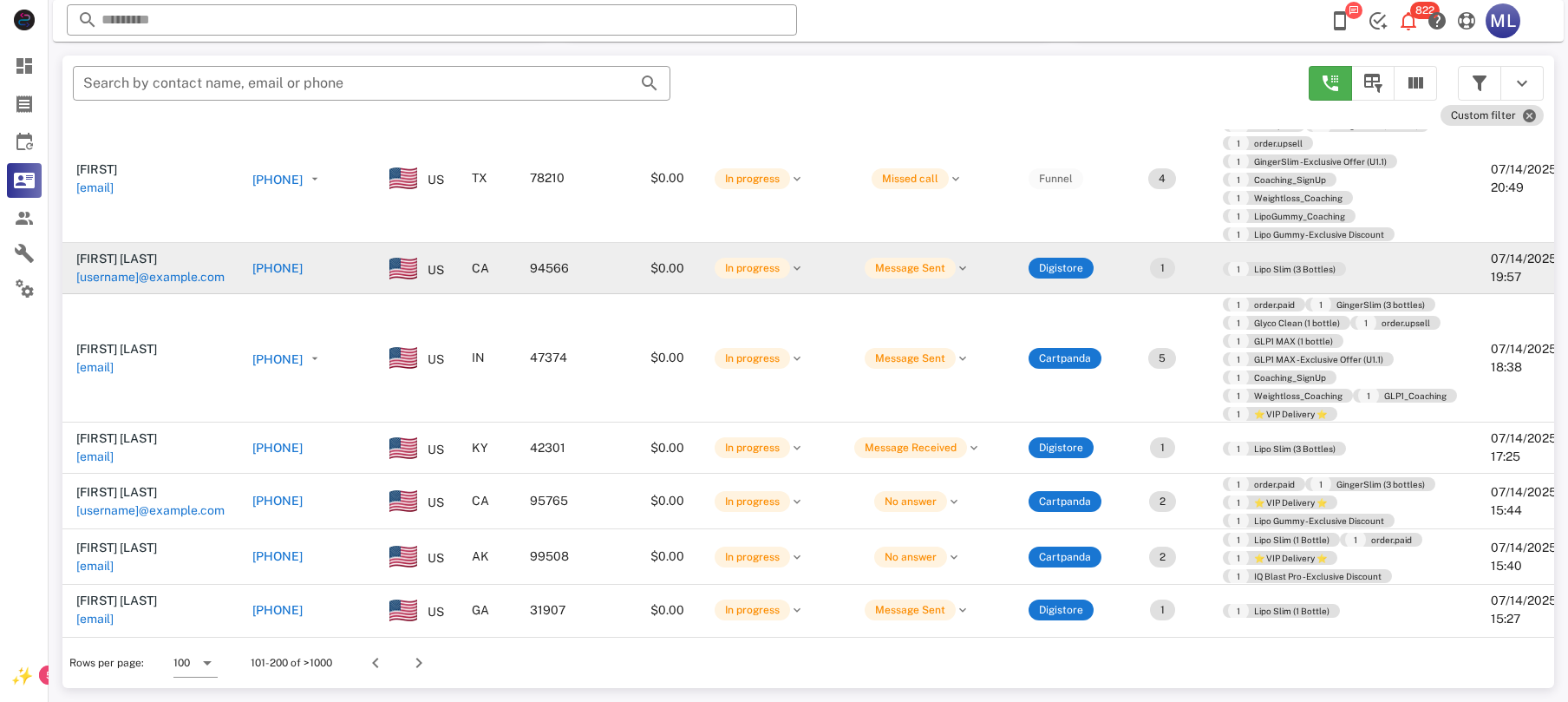 click on "[PHONE]" at bounding box center (307, 268) 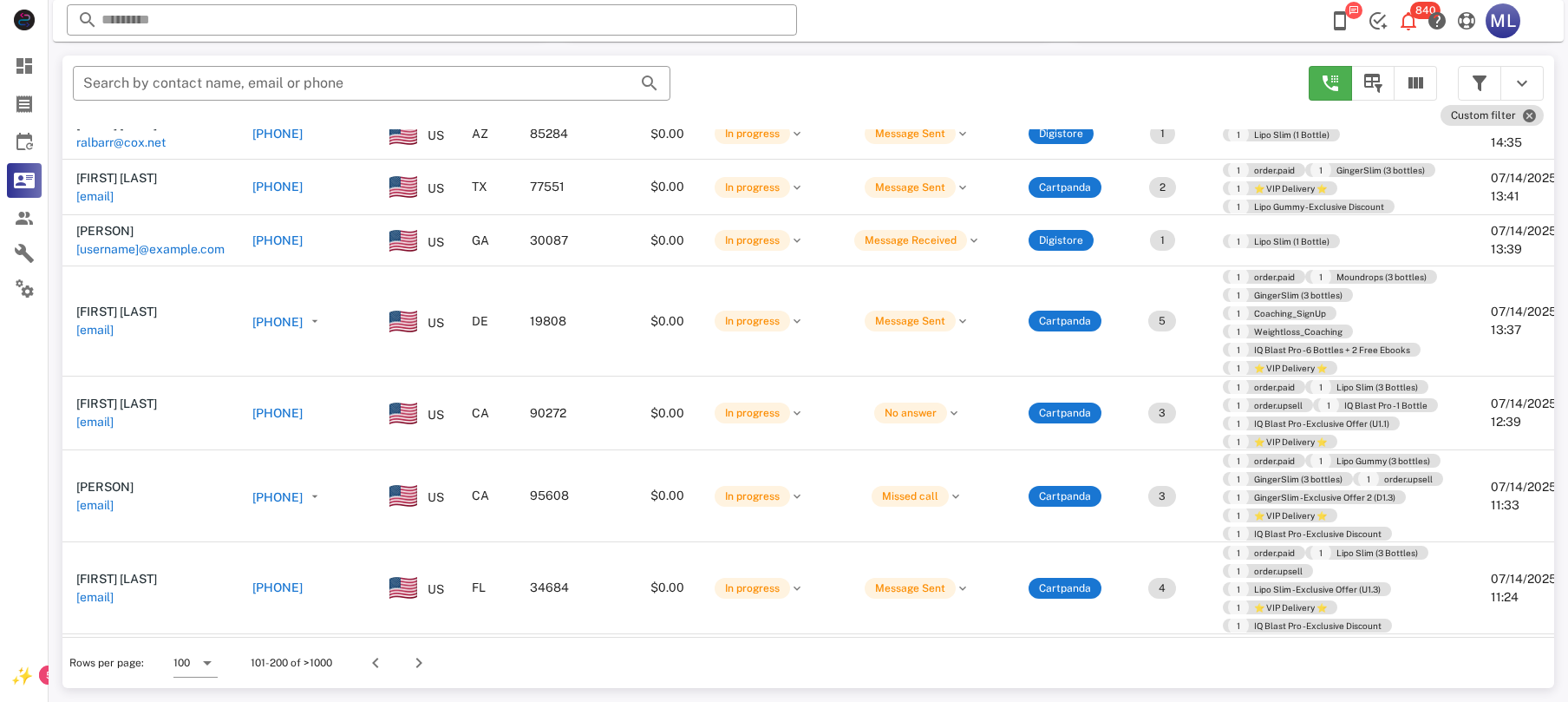 scroll, scrollTop: 3471, scrollLeft: 0, axis: vertical 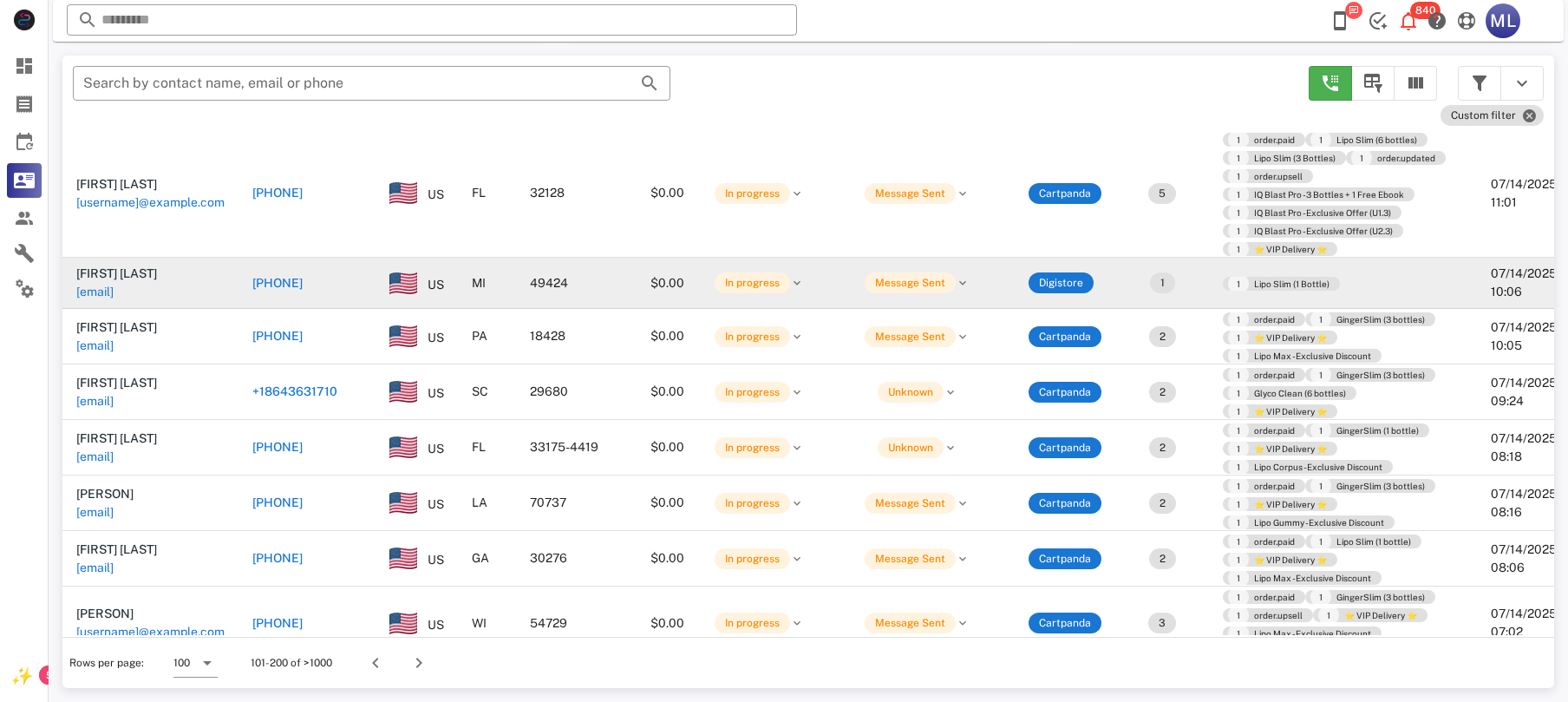 click on "[PHONE]" at bounding box center [278, 283] 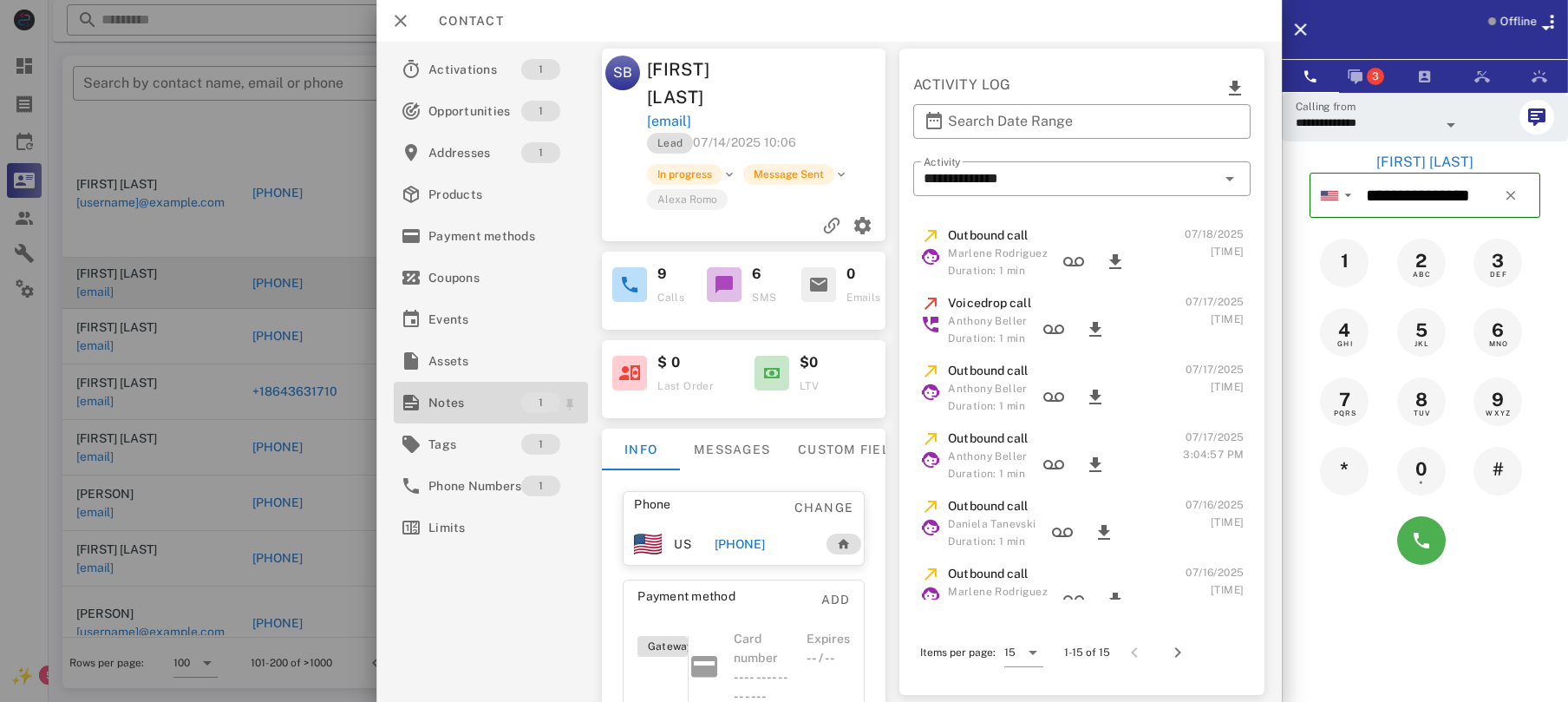 click on "Notes" at bounding box center (474, 403) 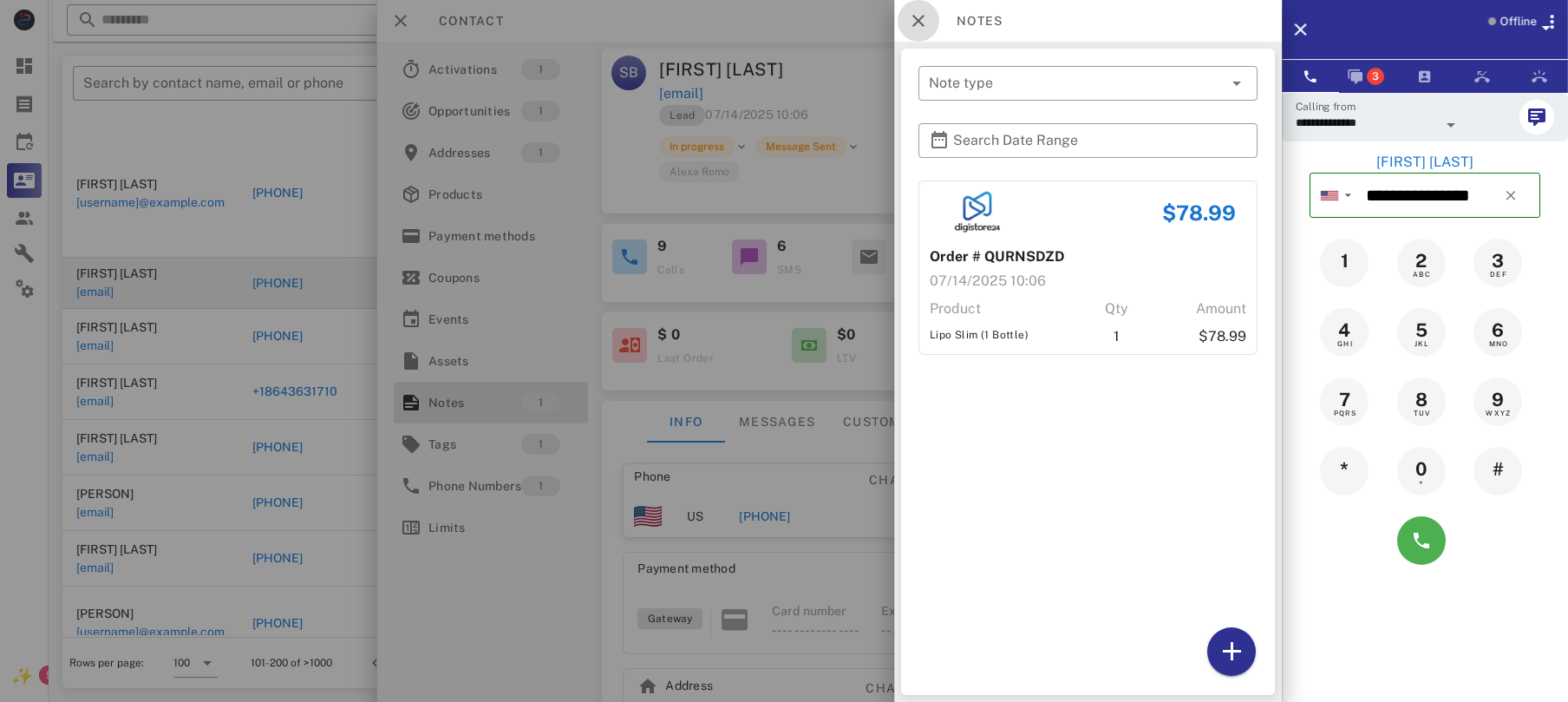 click at bounding box center (918, 21) 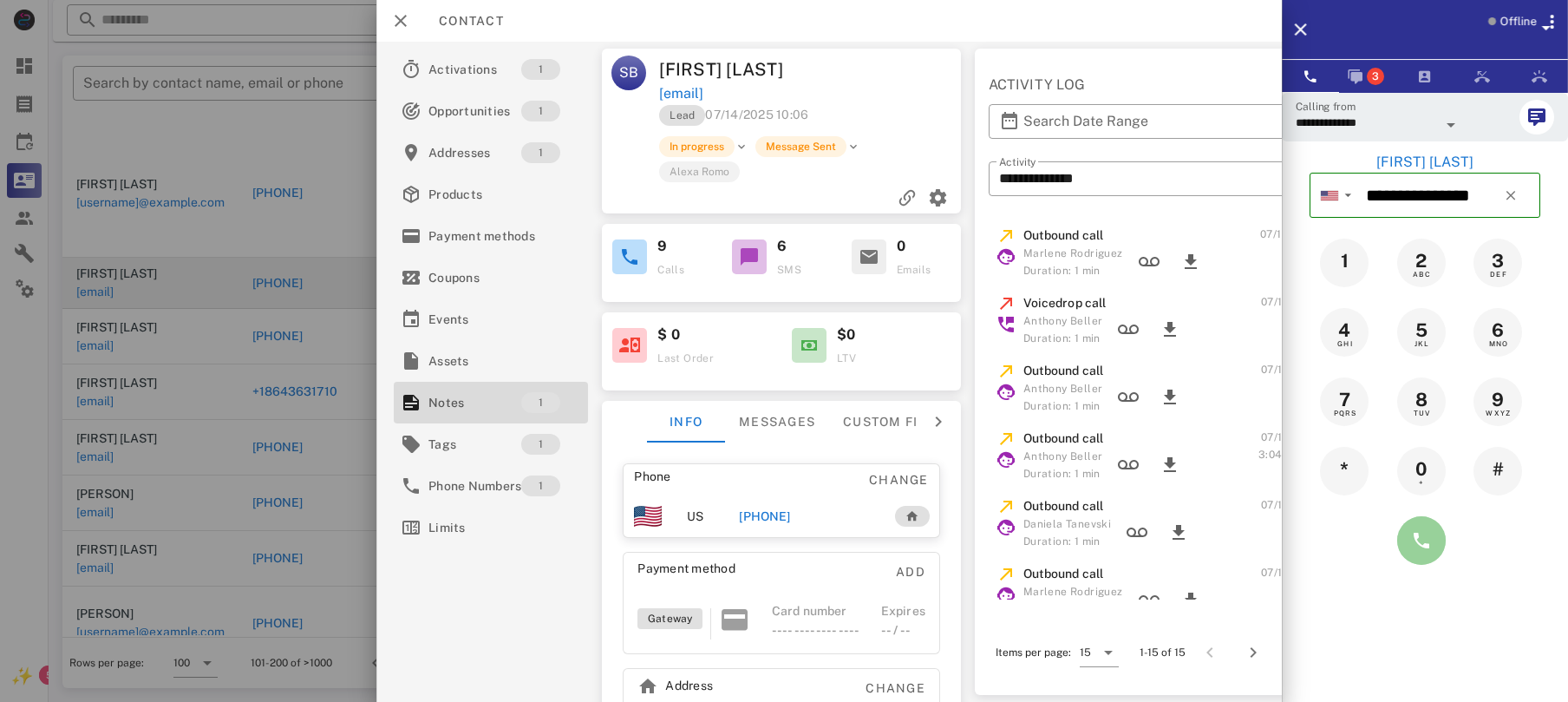 click at bounding box center [1421, 541] 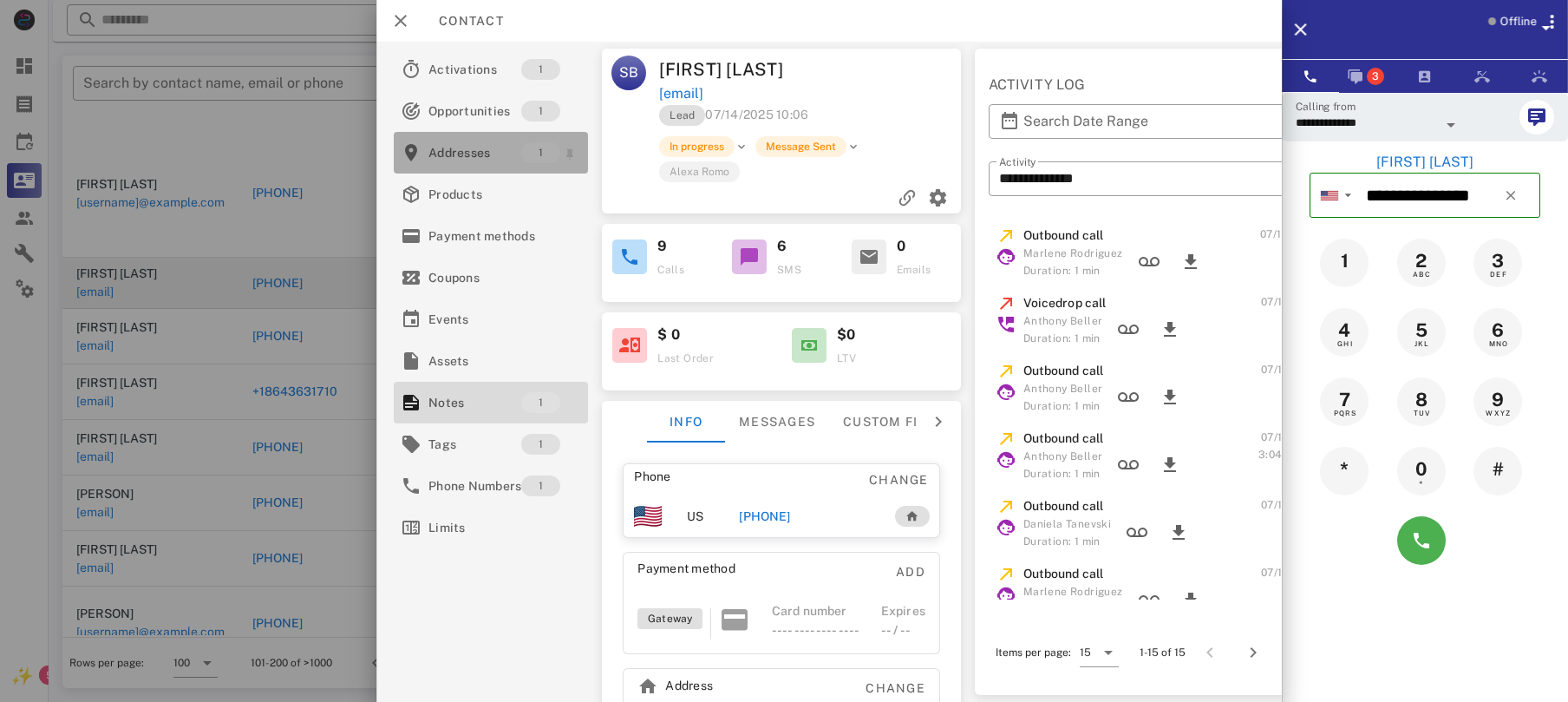 click on "Addresses" at bounding box center (474, 153) 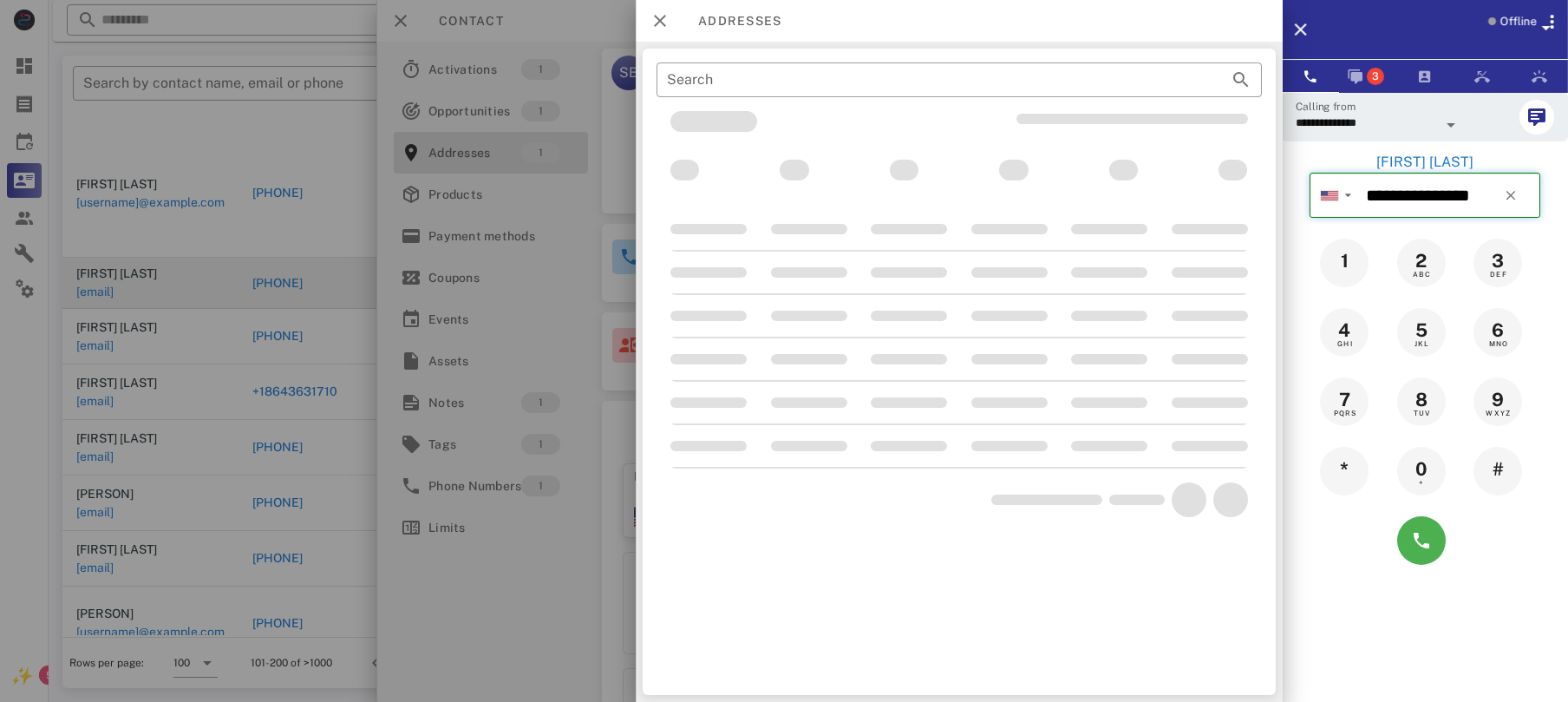 type 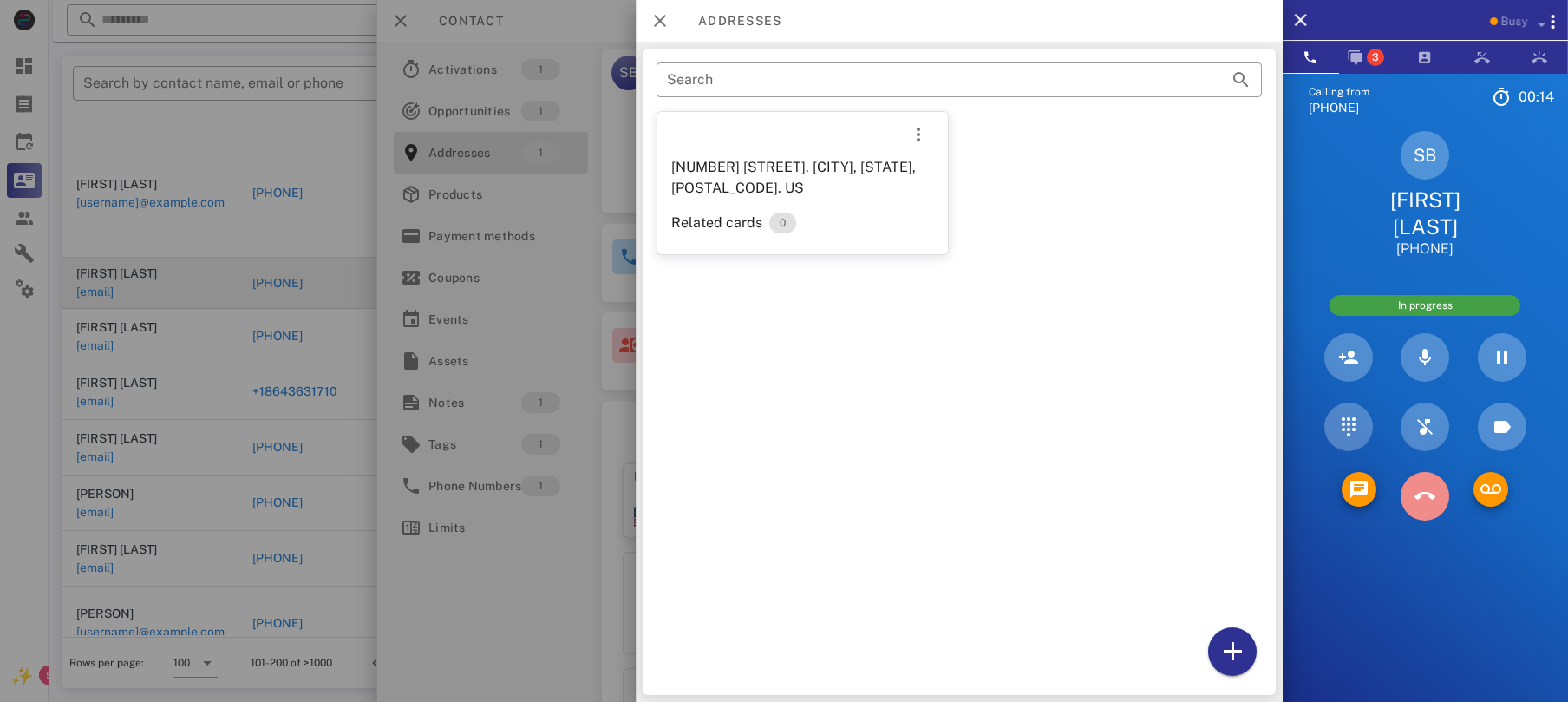 click at bounding box center (1425, 496) 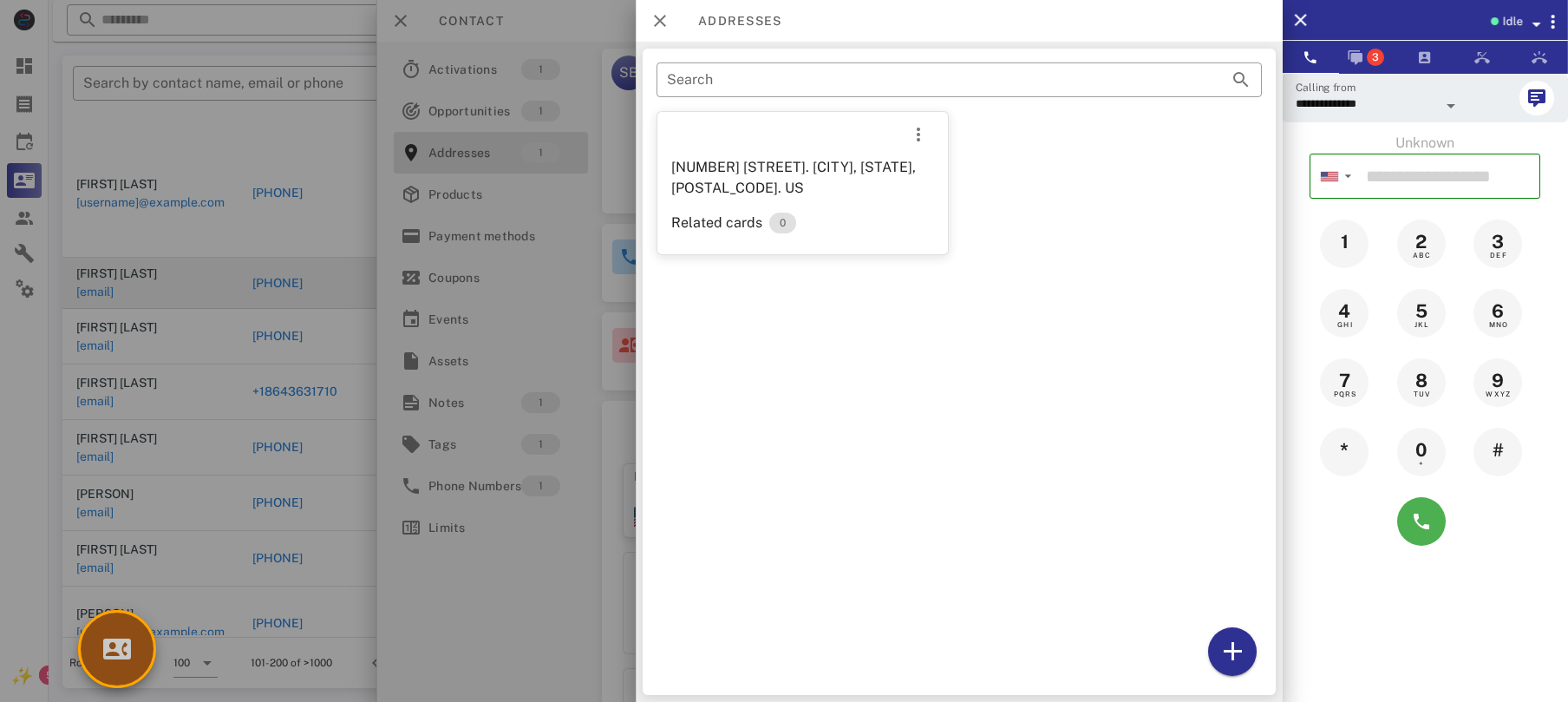 click at bounding box center [117, 649] 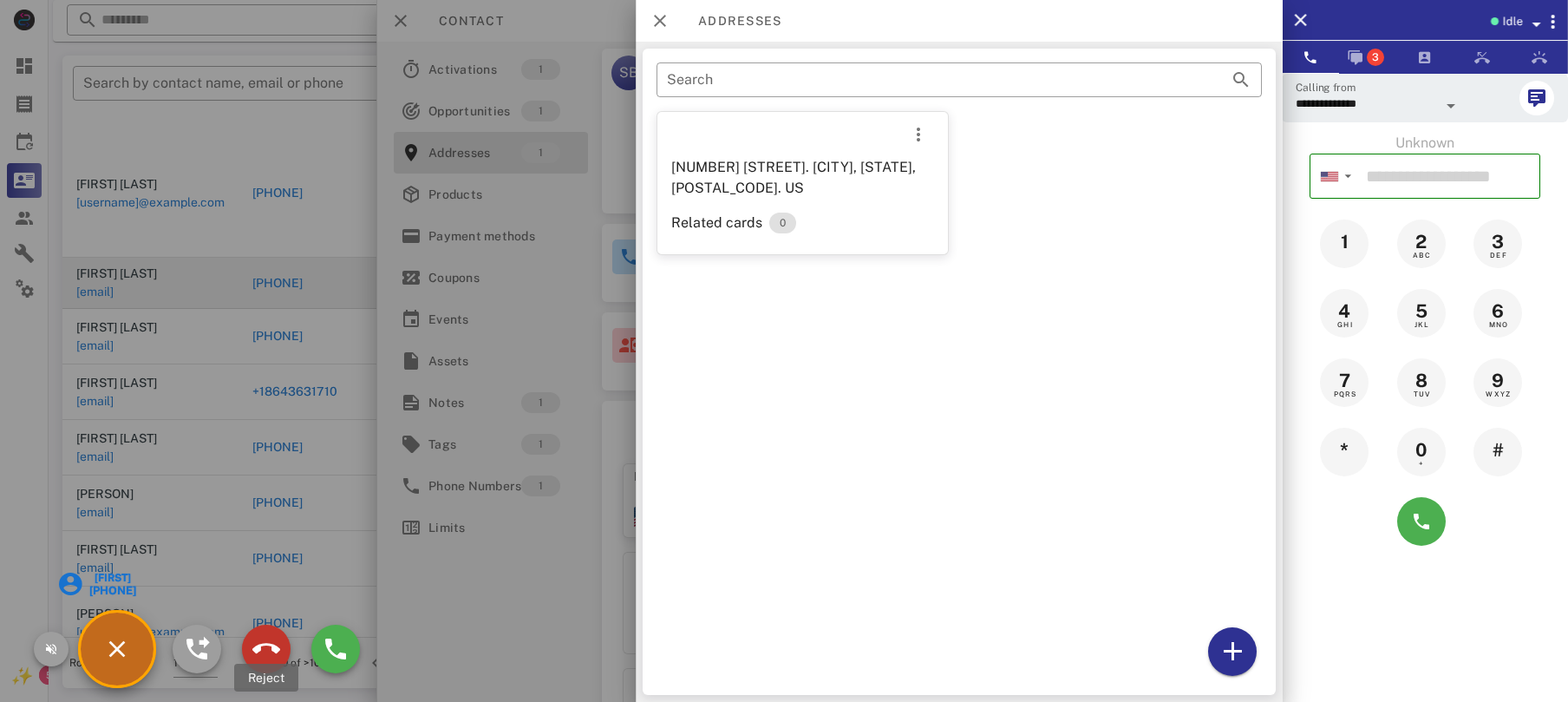 click at bounding box center [266, 649] 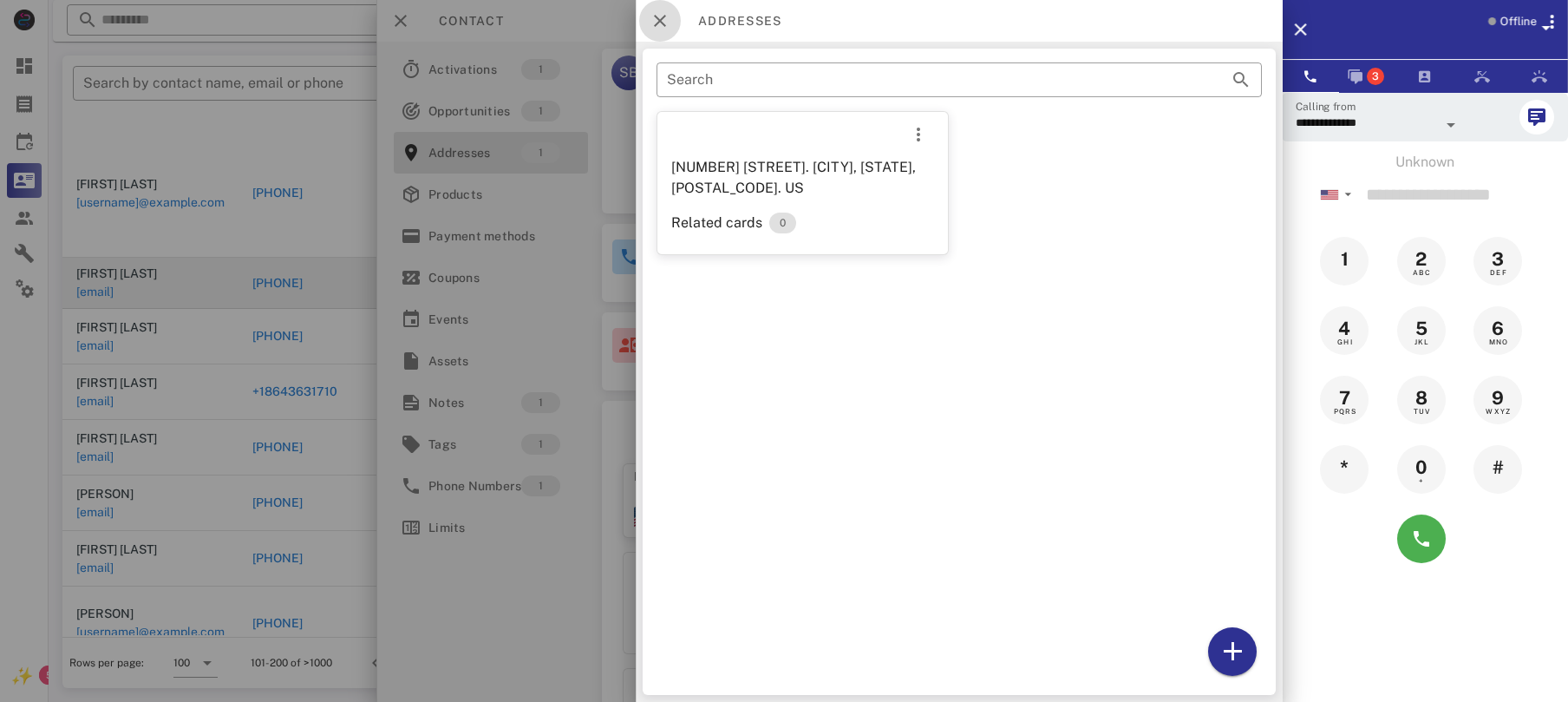 click at bounding box center [660, 21] 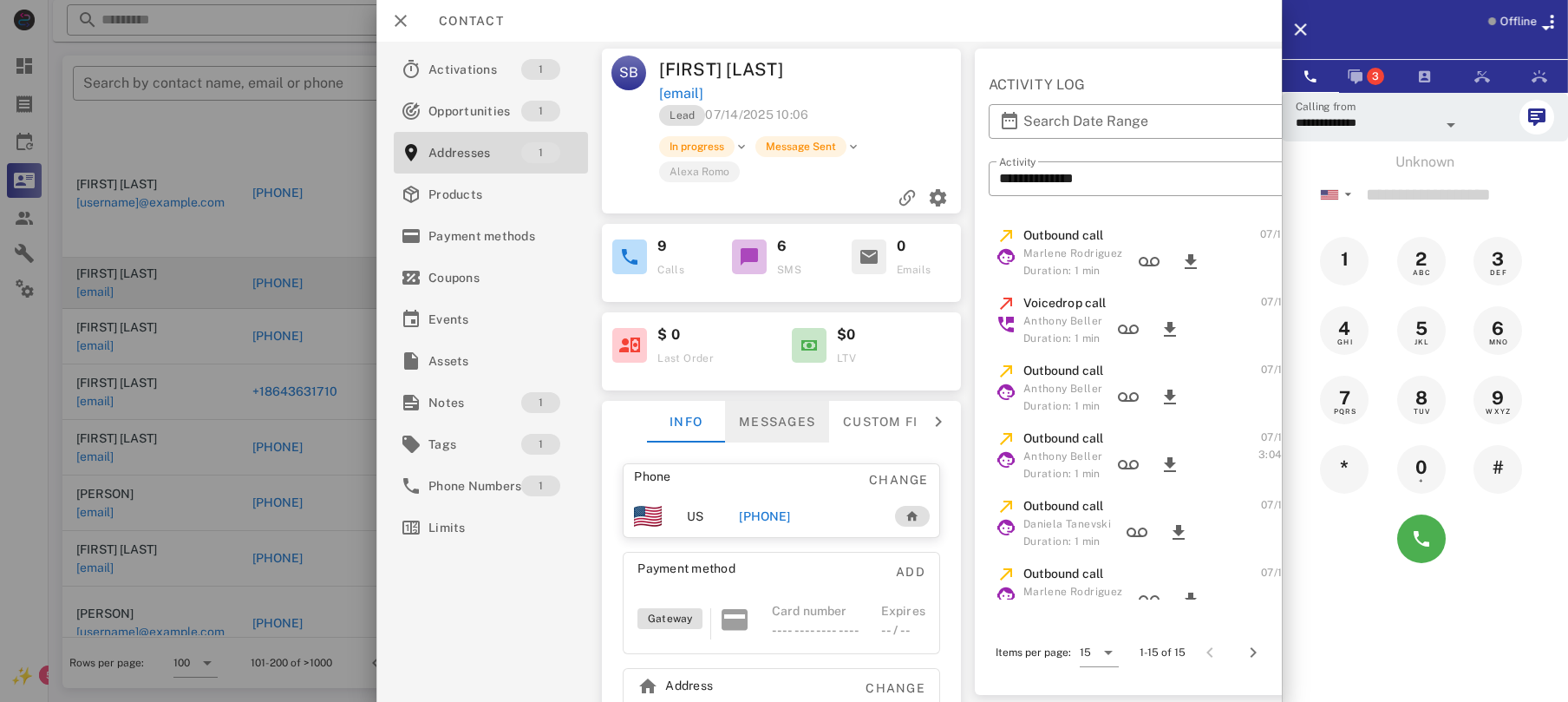 click on "Messages" at bounding box center [778, 422] 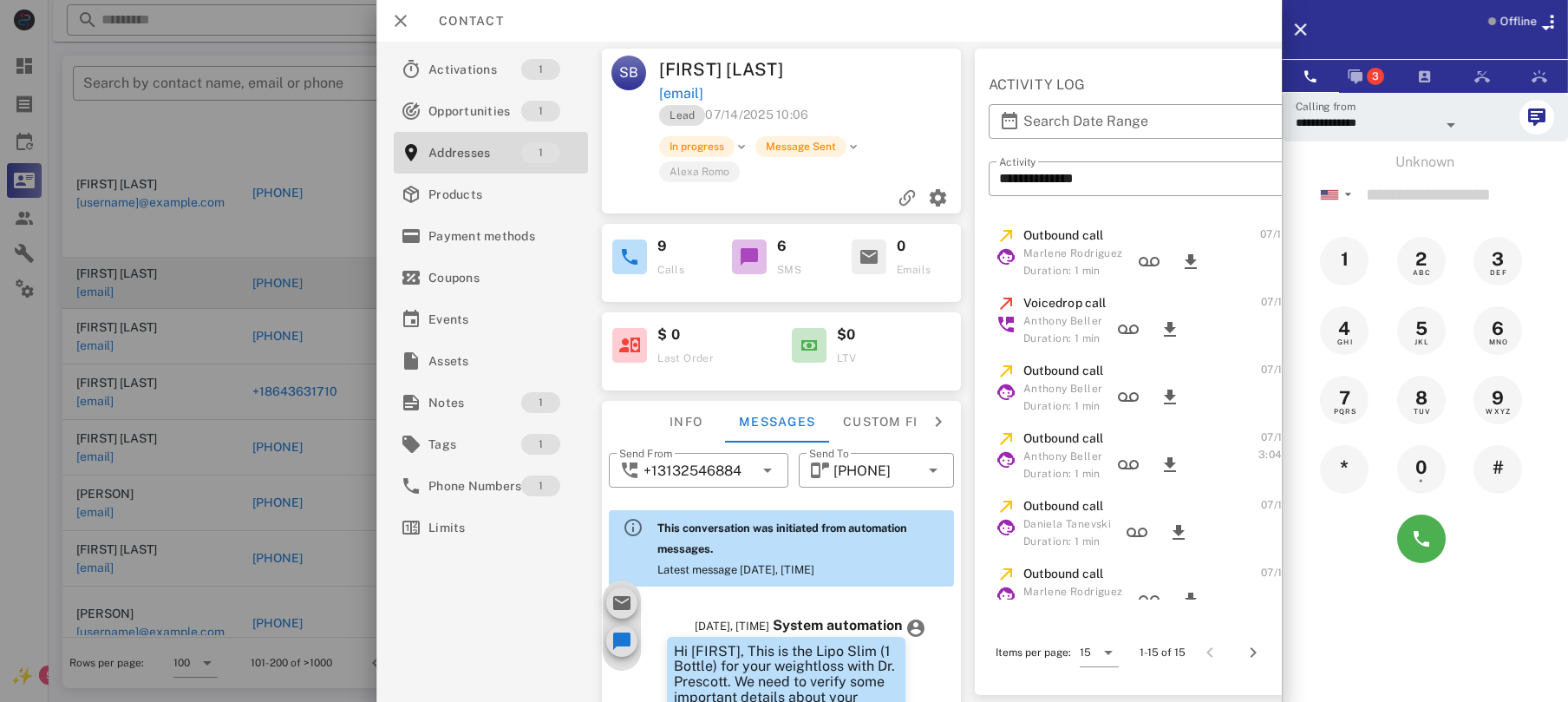scroll, scrollTop: 925, scrollLeft: 0, axis: vertical 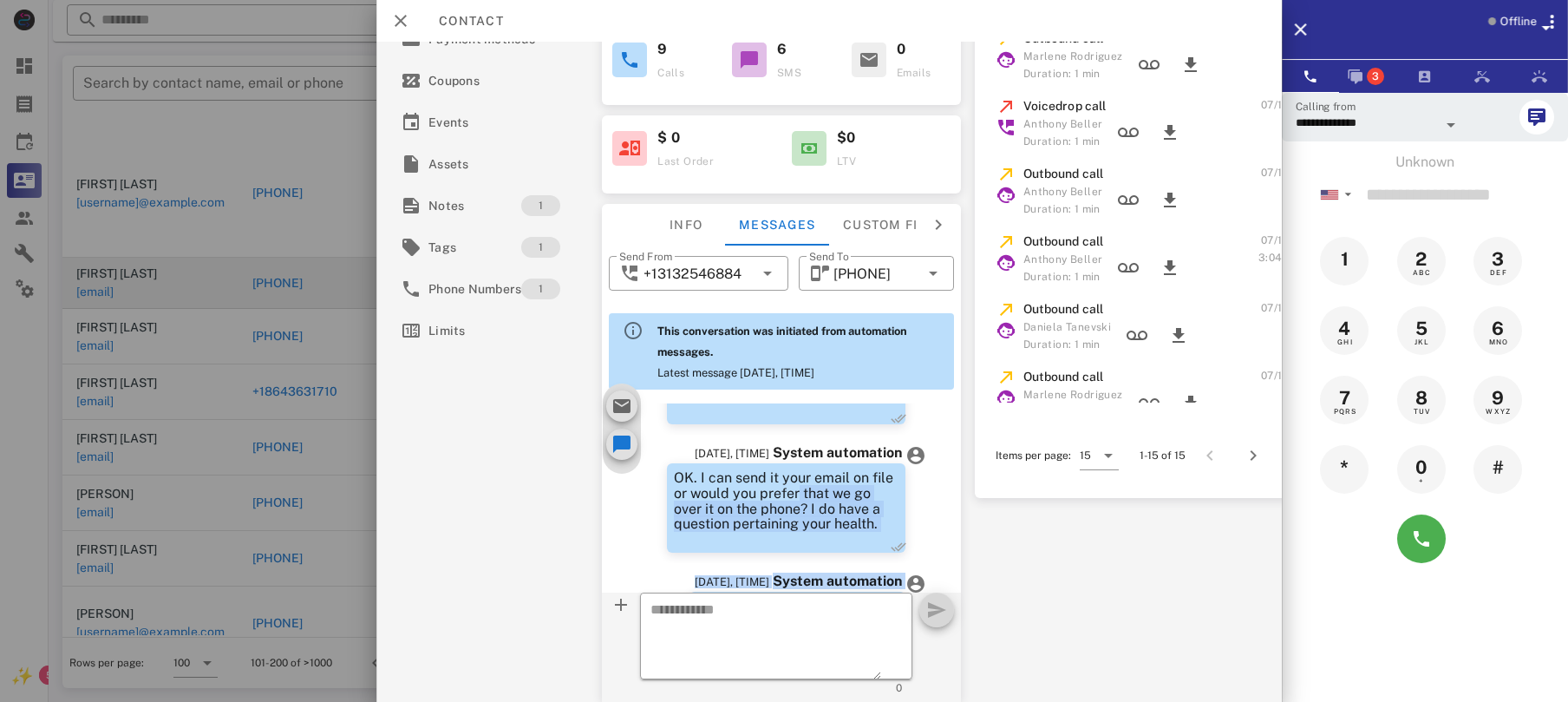 drag, startPoint x: 673, startPoint y: 399, endPoint x: 819, endPoint y: 397, distance: 146.0137 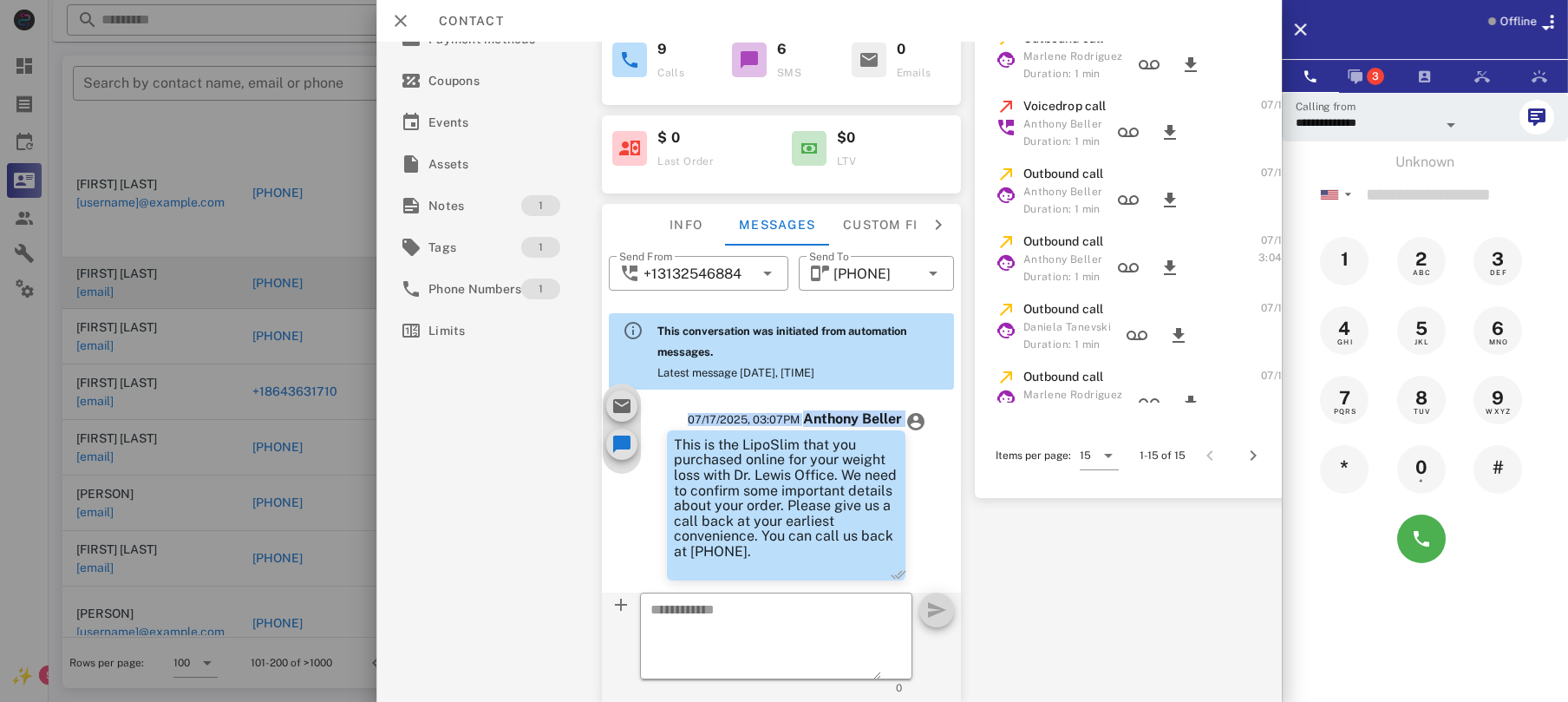scroll, scrollTop: 927, scrollLeft: 0, axis: vertical 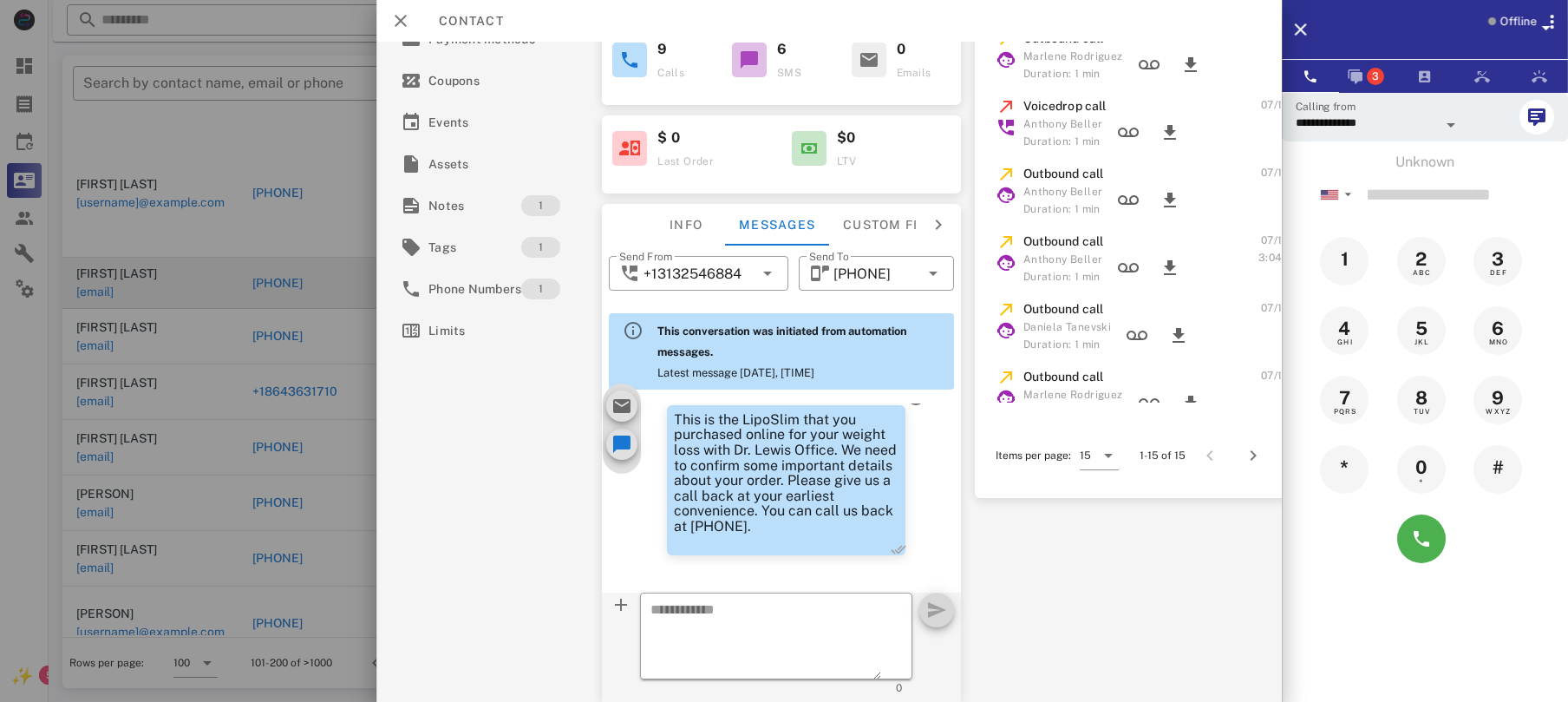 click on "[DATE] [TIME] [FIRST] [LAST]  This is the LipoSlim that you purchased online for your weight loss with Dr. Lewis Office. We need to confirm some important details about your order. Please give us a call back at your earliest convenience. You can call us back at [PHONE]." at bounding box center (786, 470) 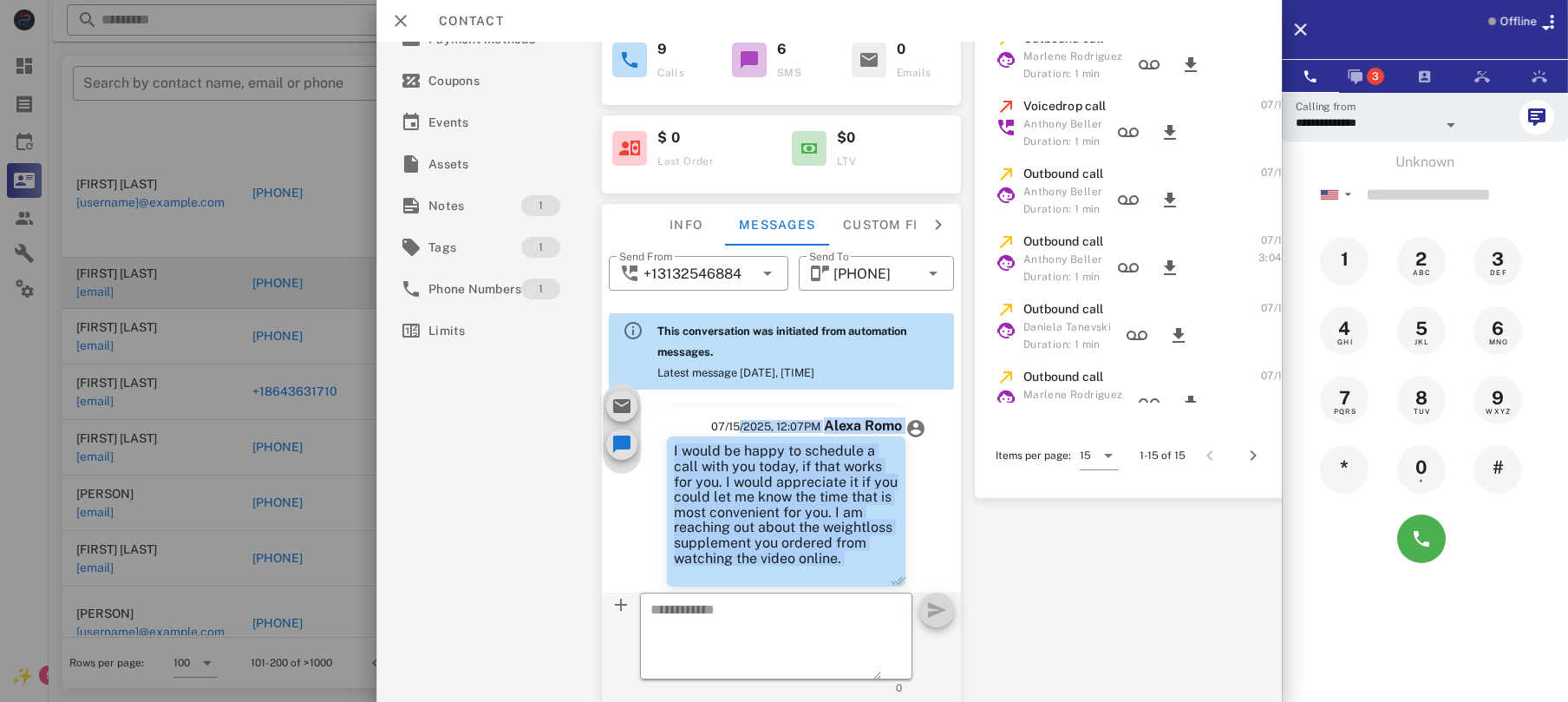 drag, startPoint x: 677, startPoint y: 403, endPoint x: 730, endPoint y: 403, distance: 53 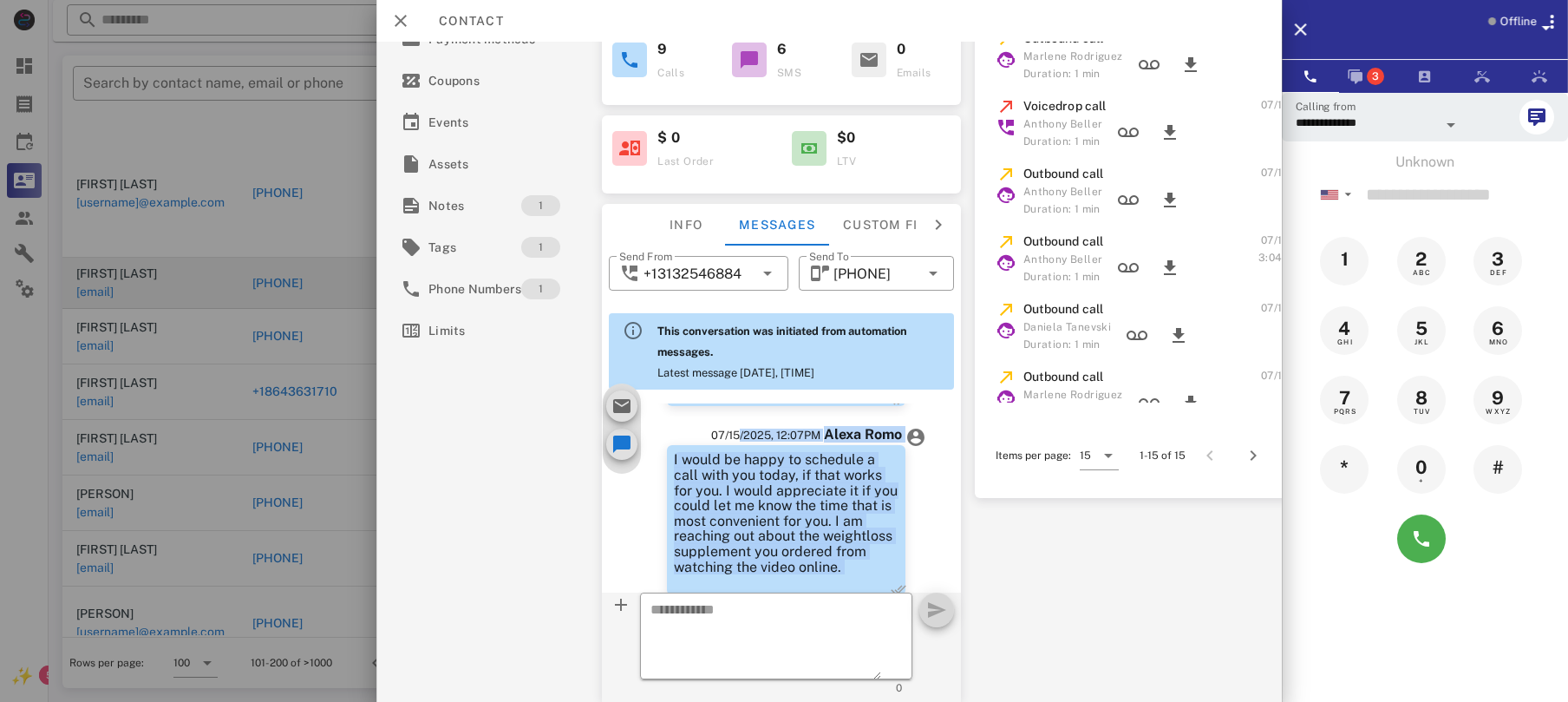 scroll, scrollTop: 927, scrollLeft: 0, axis: vertical 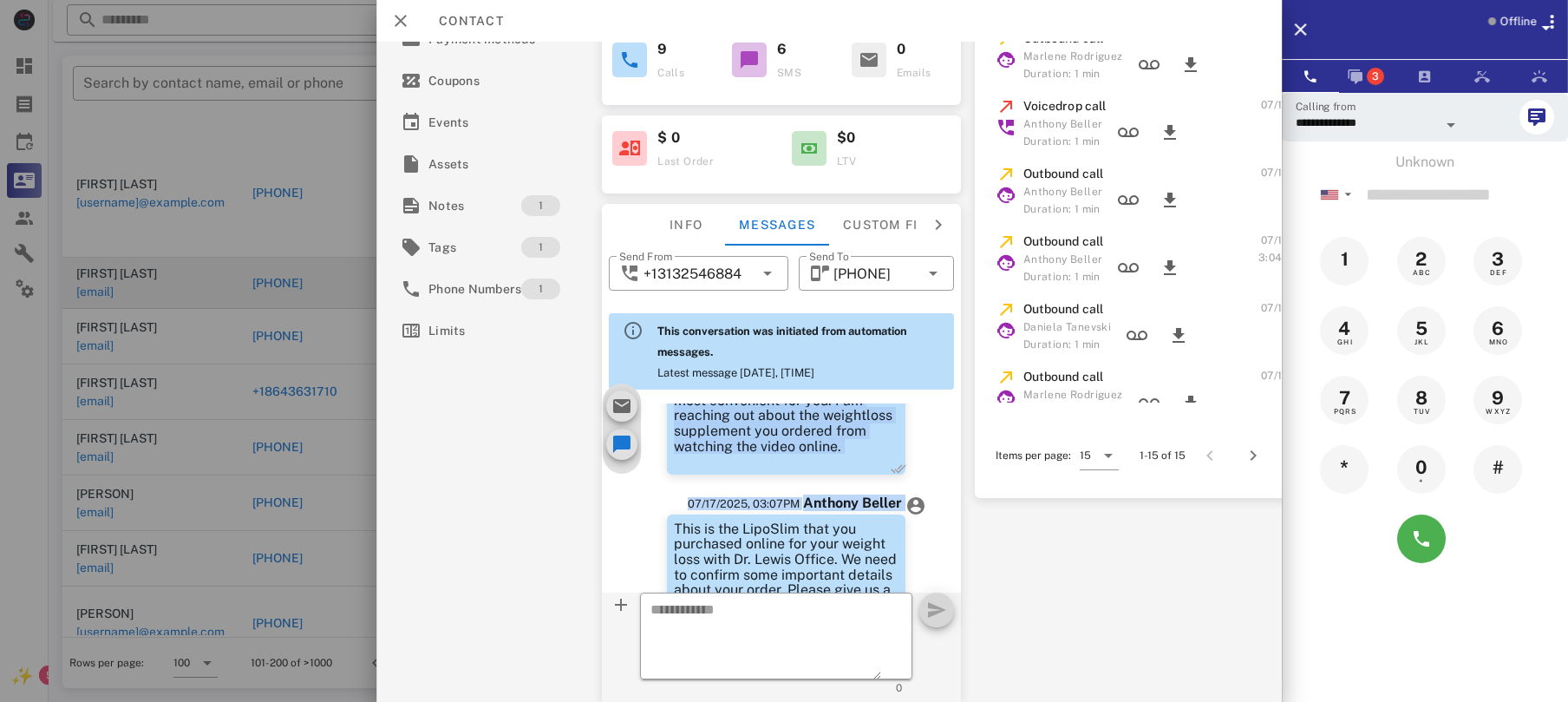 drag, startPoint x: 853, startPoint y: 510, endPoint x: 667, endPoint y: 522, distance: 186.38669 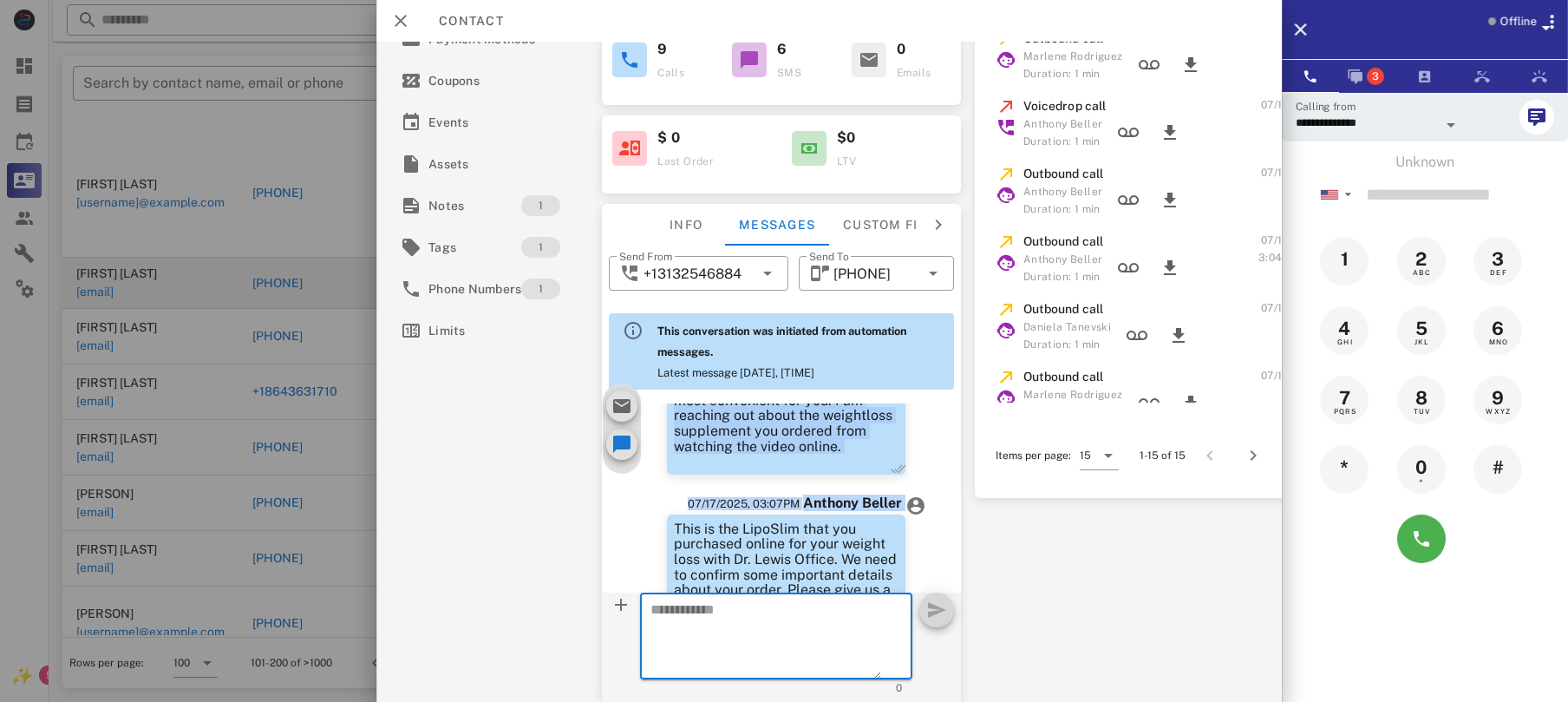 click at bounding box center (767, 639) 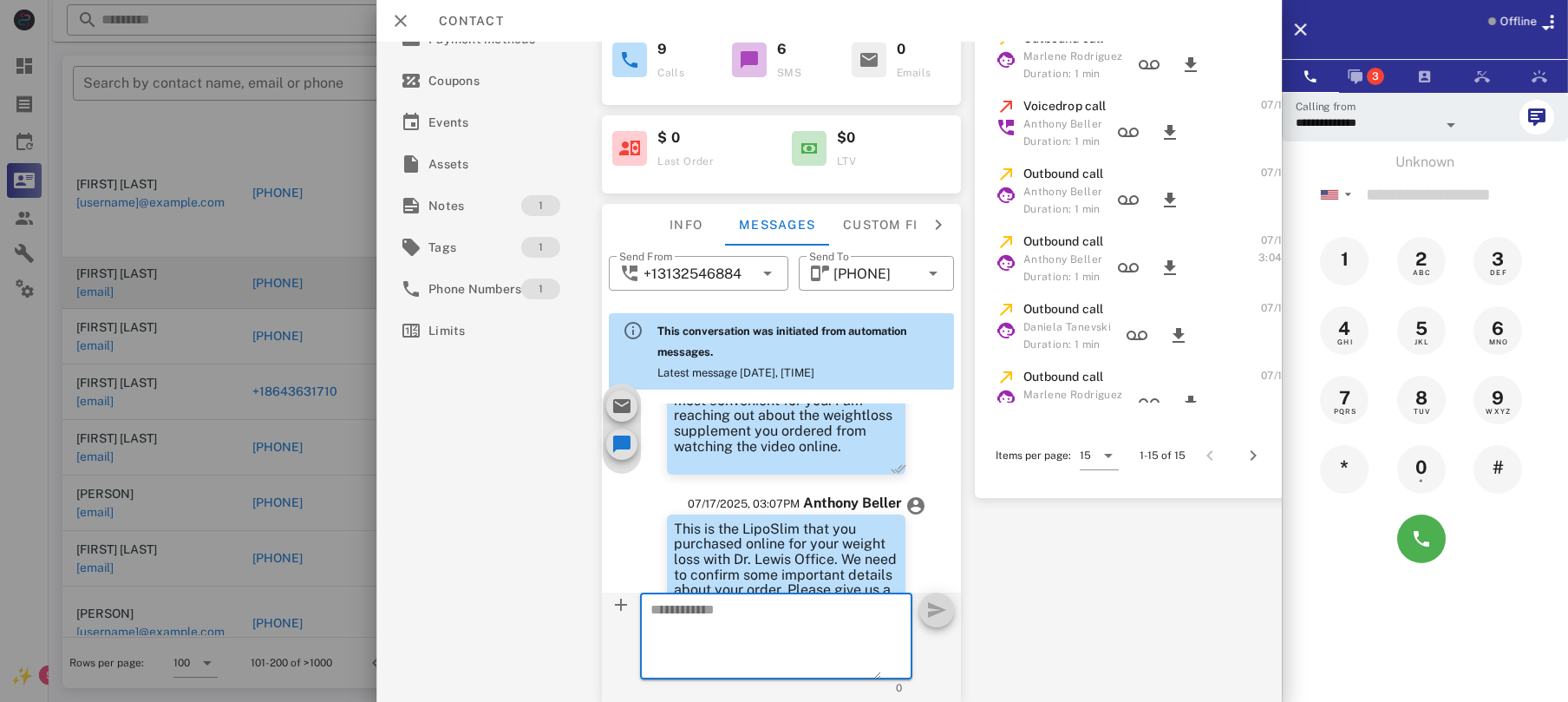 drag, startPoint x: 715, startPoint y: 628, endPoint x: 196, endPoint y: 747, distance: 532.46784 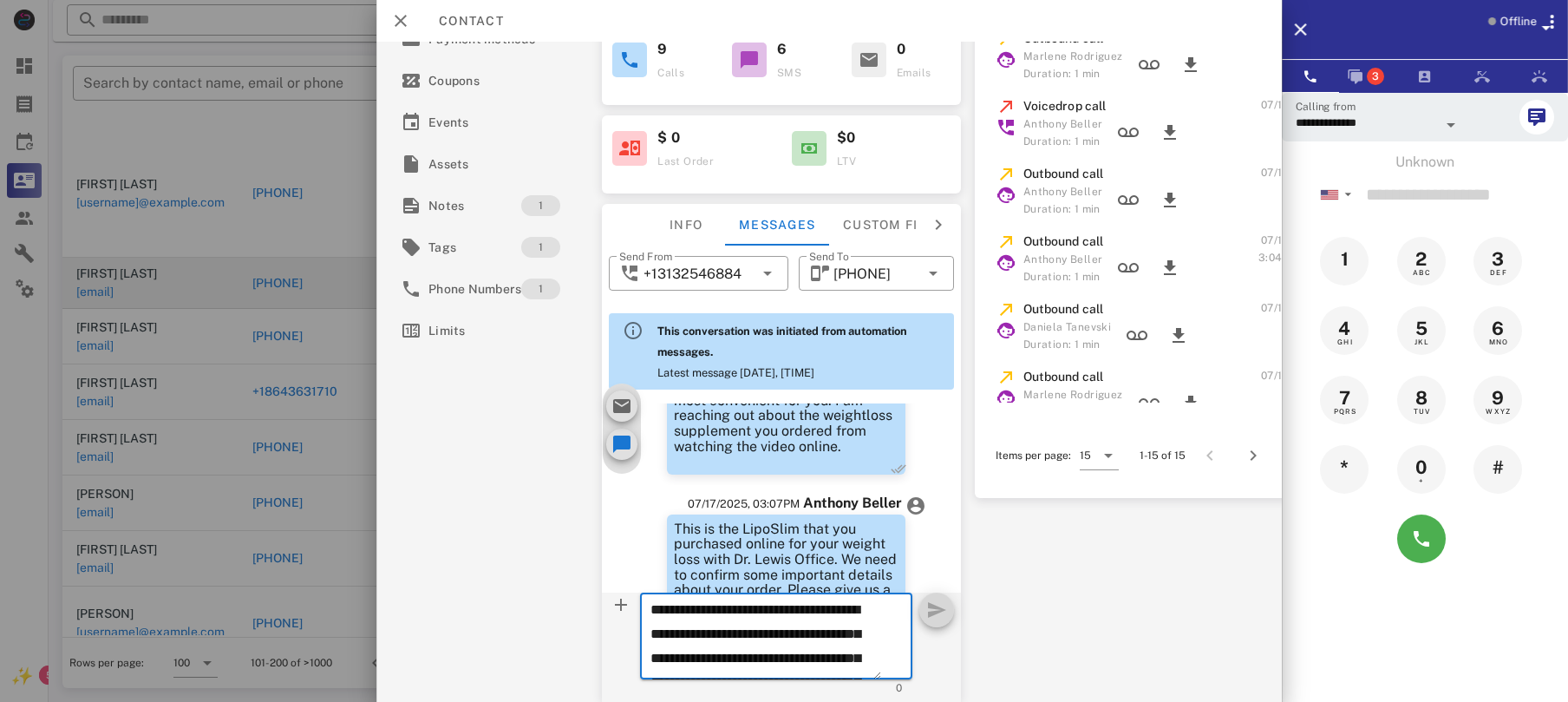 scroll, scrollTop: 133, scrollLeft: 0, axis: vertical 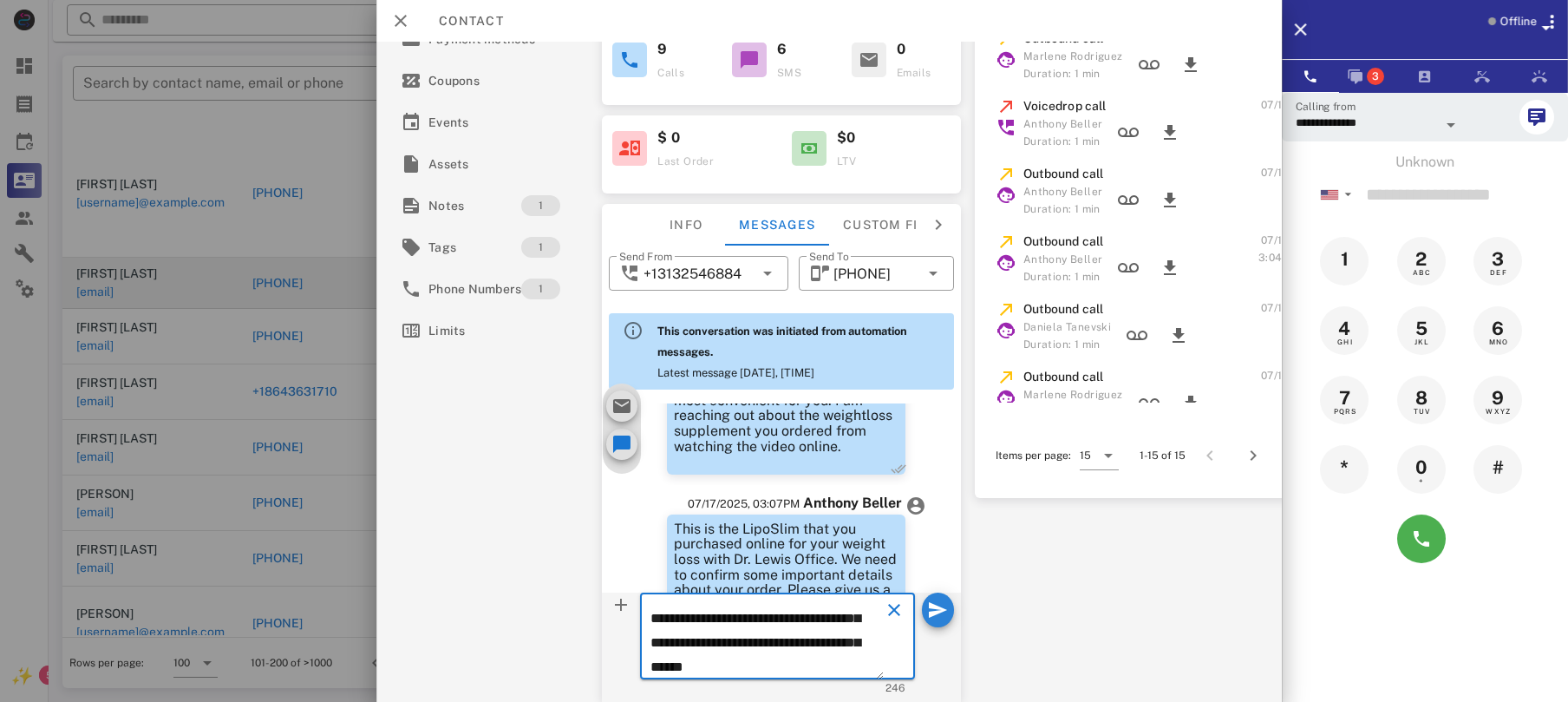 type on "**********" 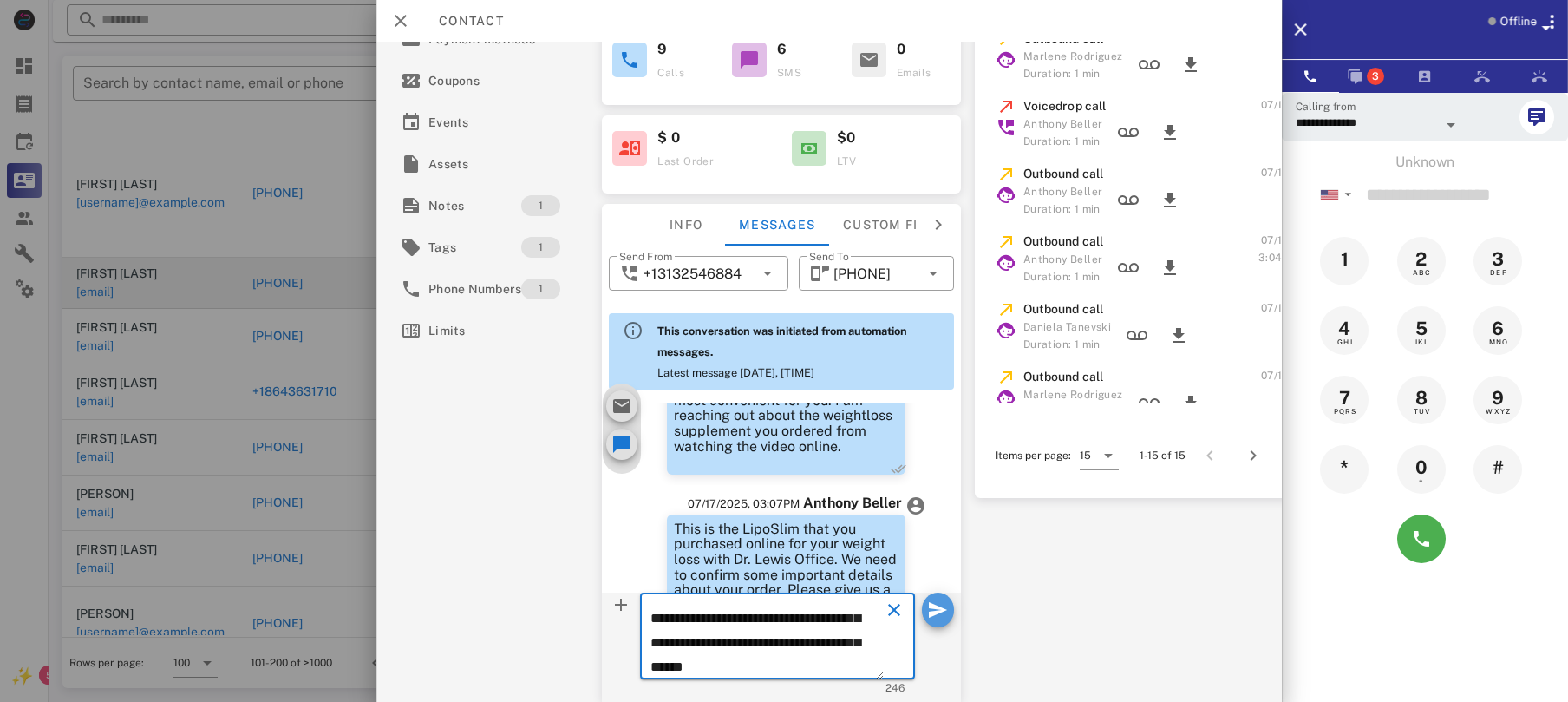 click at bounding box center [938, 610] 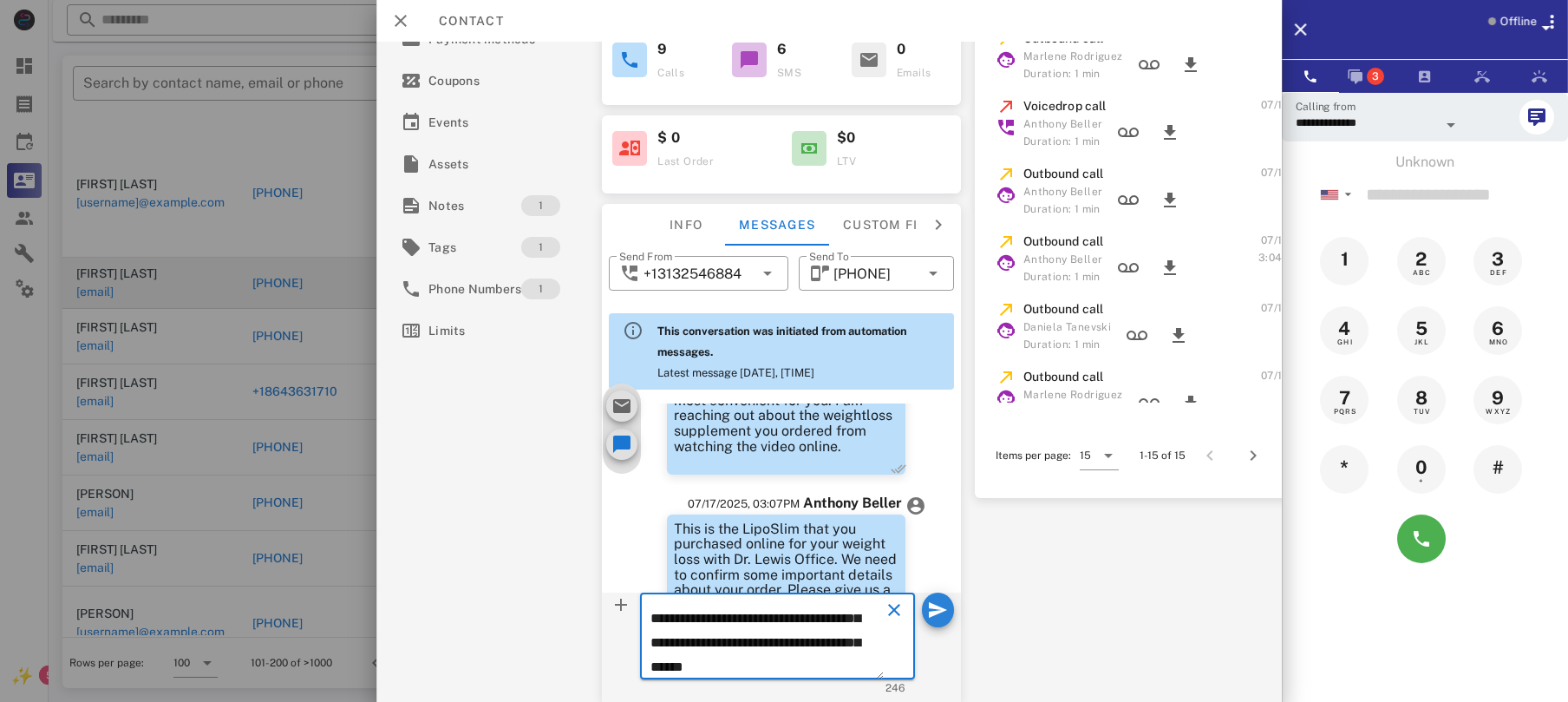 type 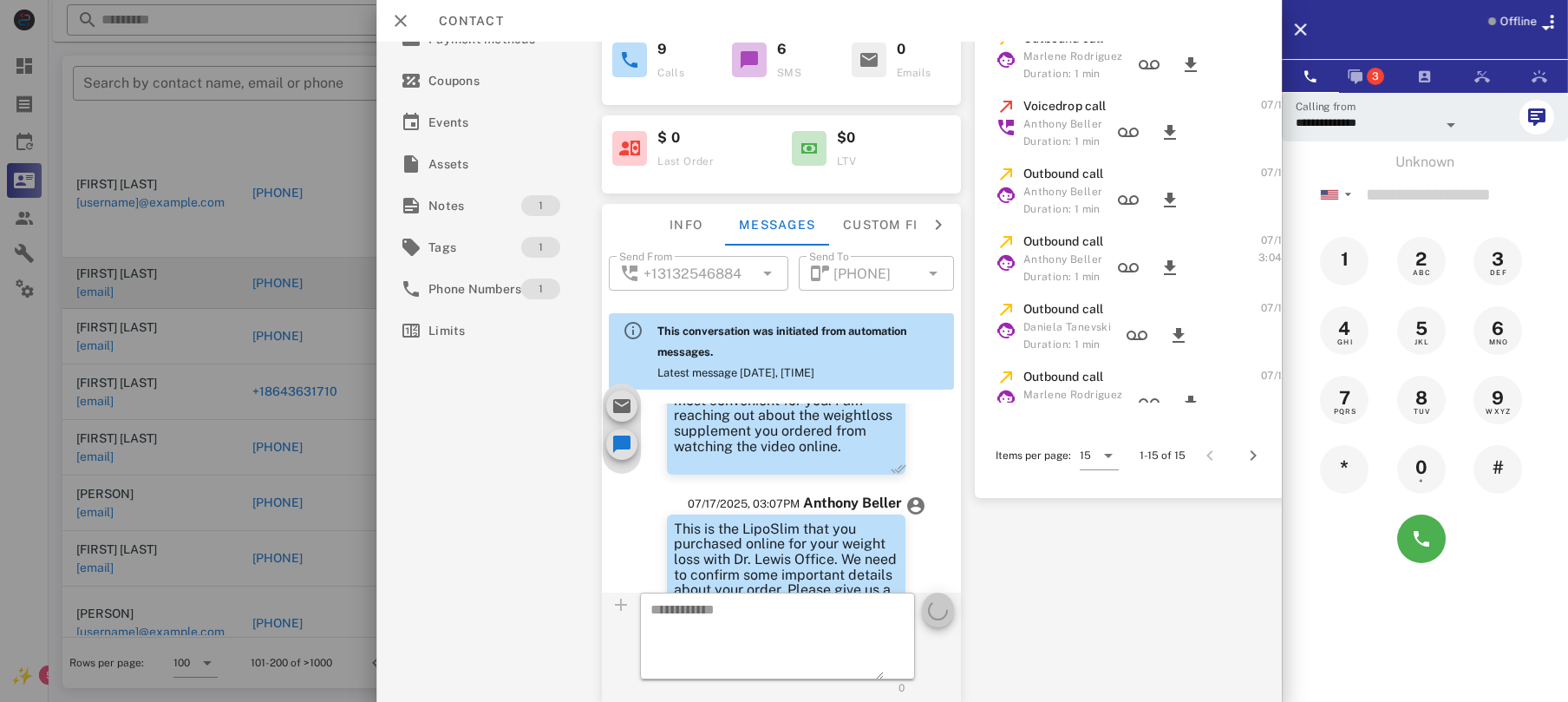 scroll, scrollTop: 0, scrollLeft: 0, axis: both 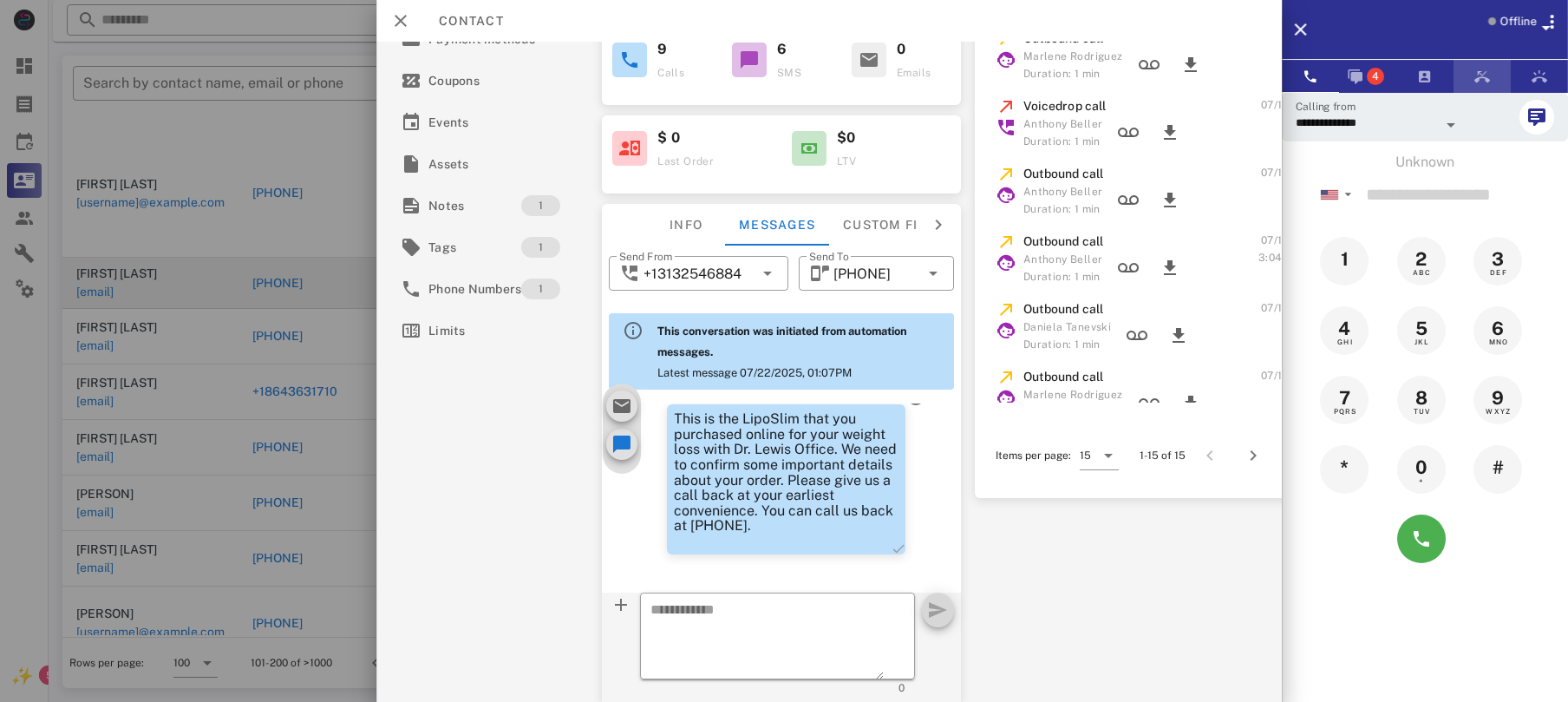 click at bounding box center [1482, 76] 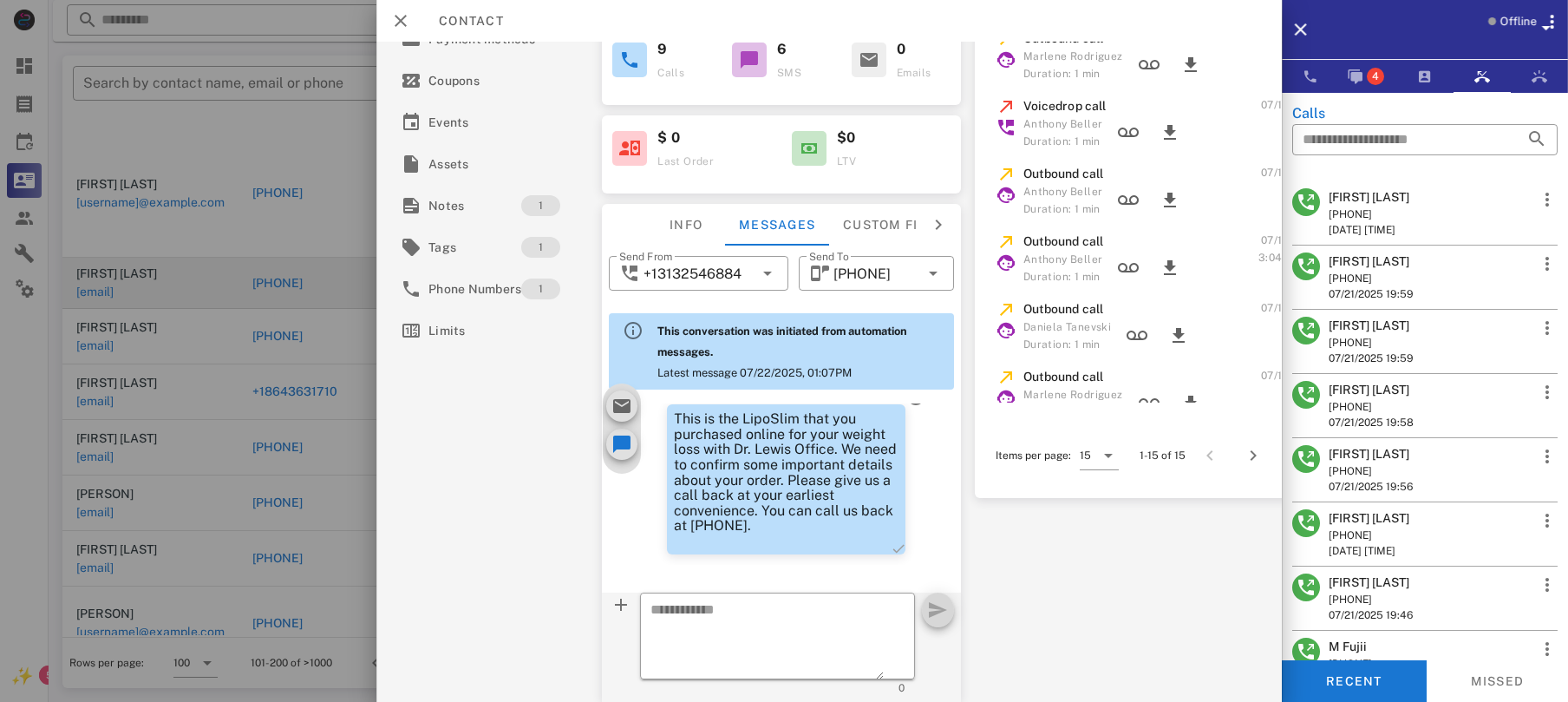 scroll, scrollTop: 0, scrollLeft: 0, axis: both 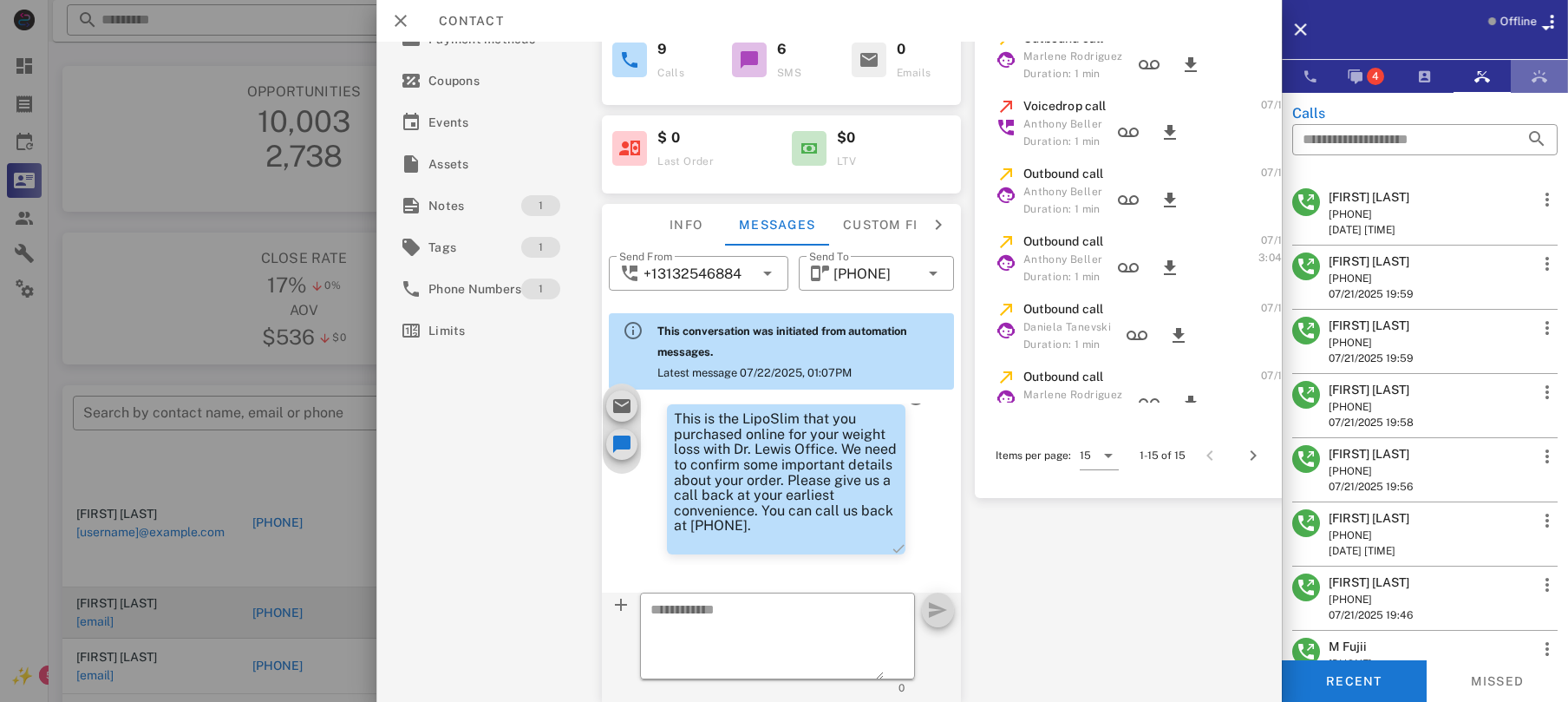 click at bounding box center [1539, 76] 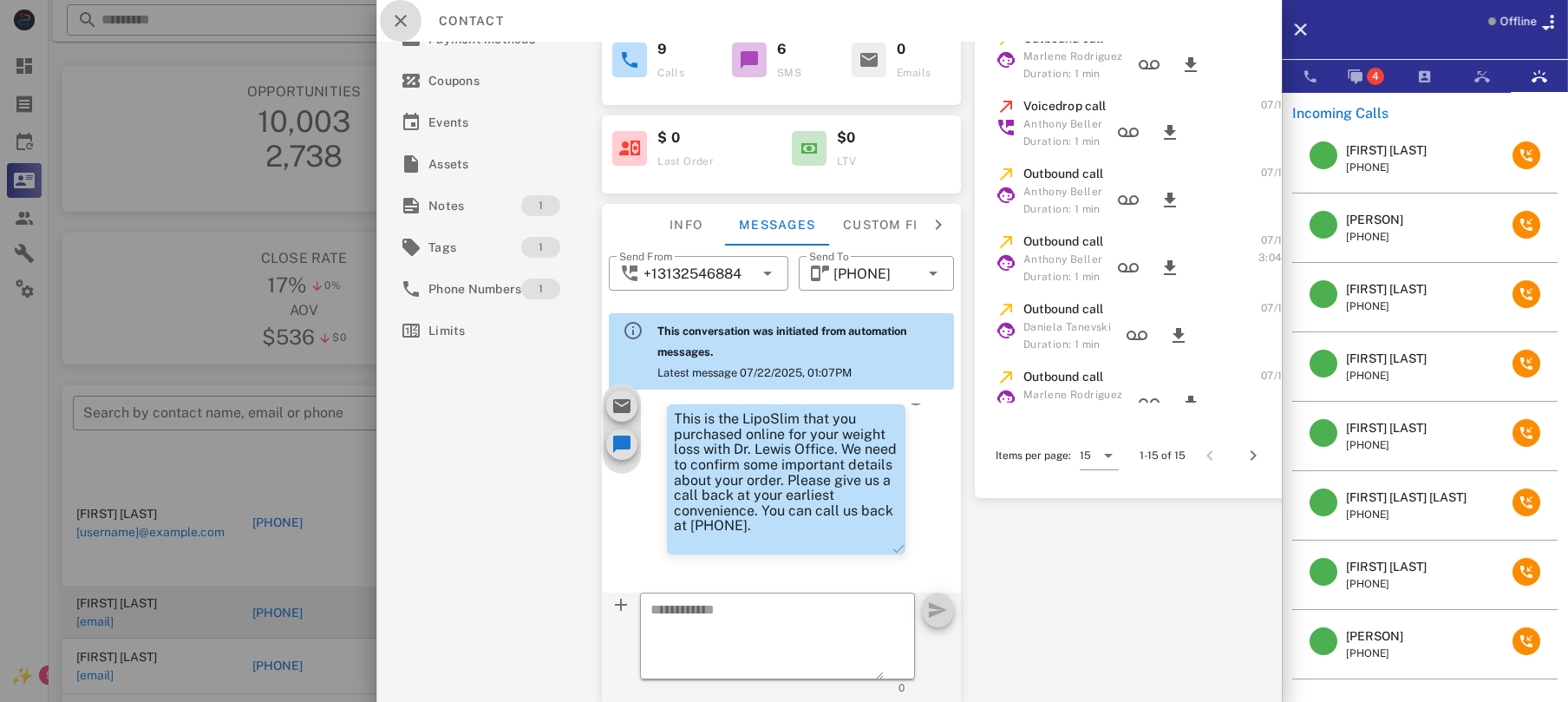 click at bounding box center [401, 21] 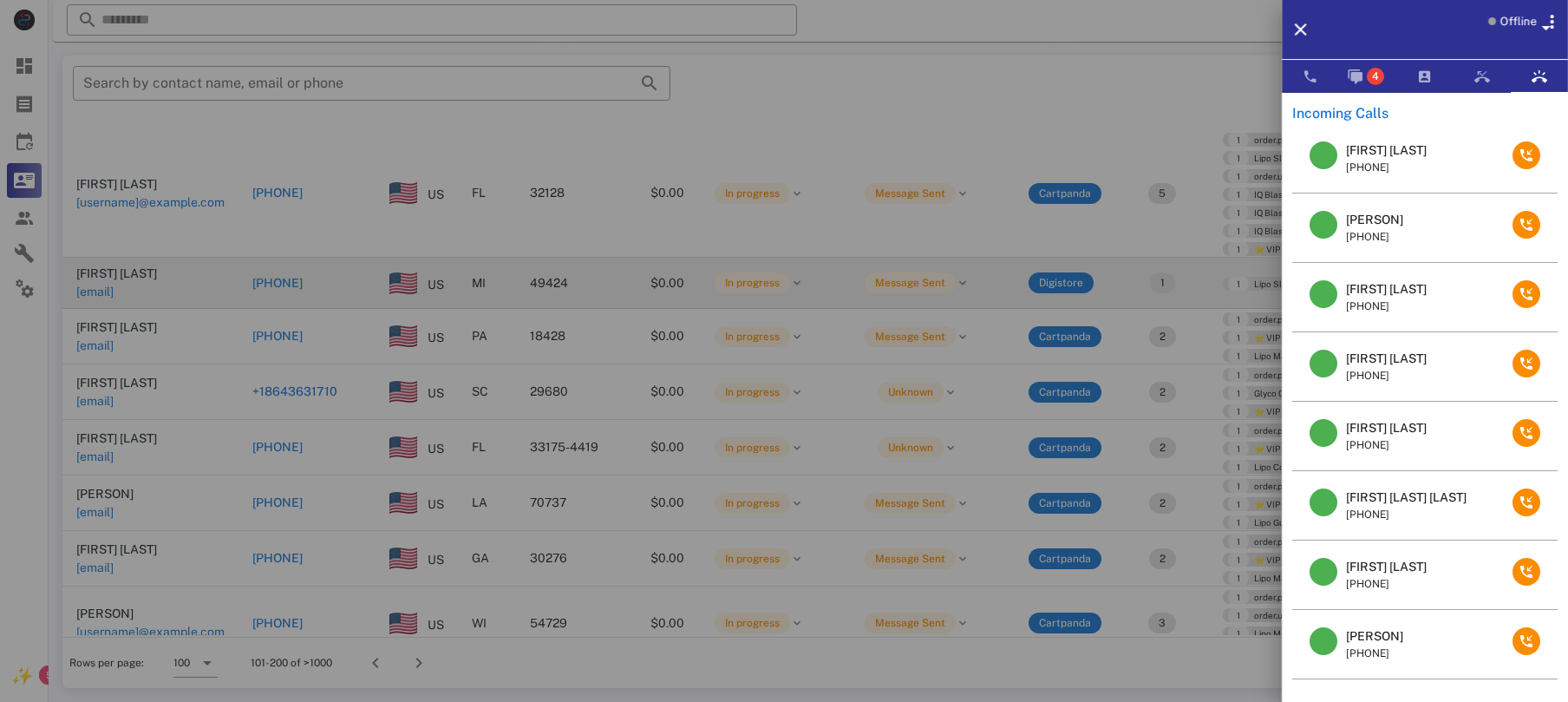 scroll, scrollTop: 0, scrollLeft: 0, axis: both 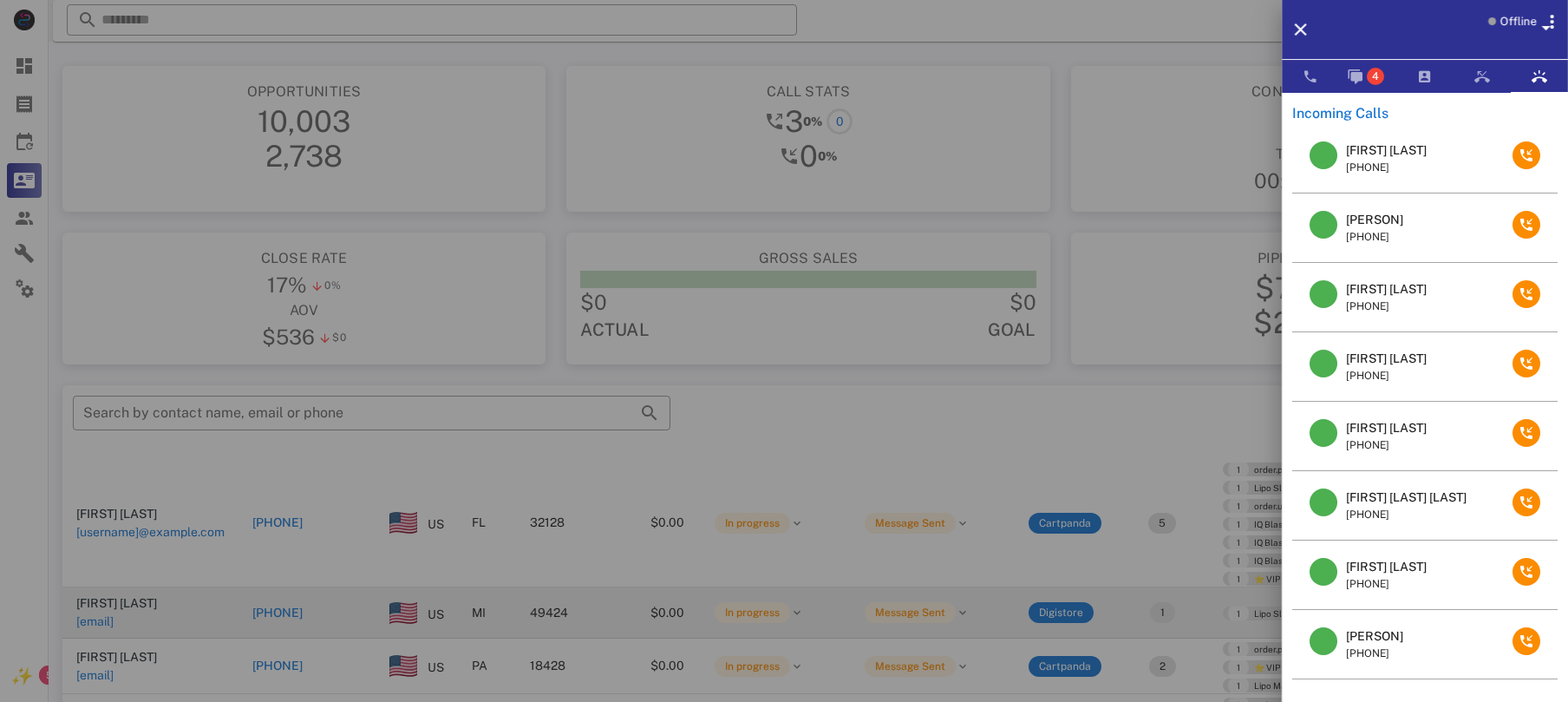 click at bounding box center [784, 351] 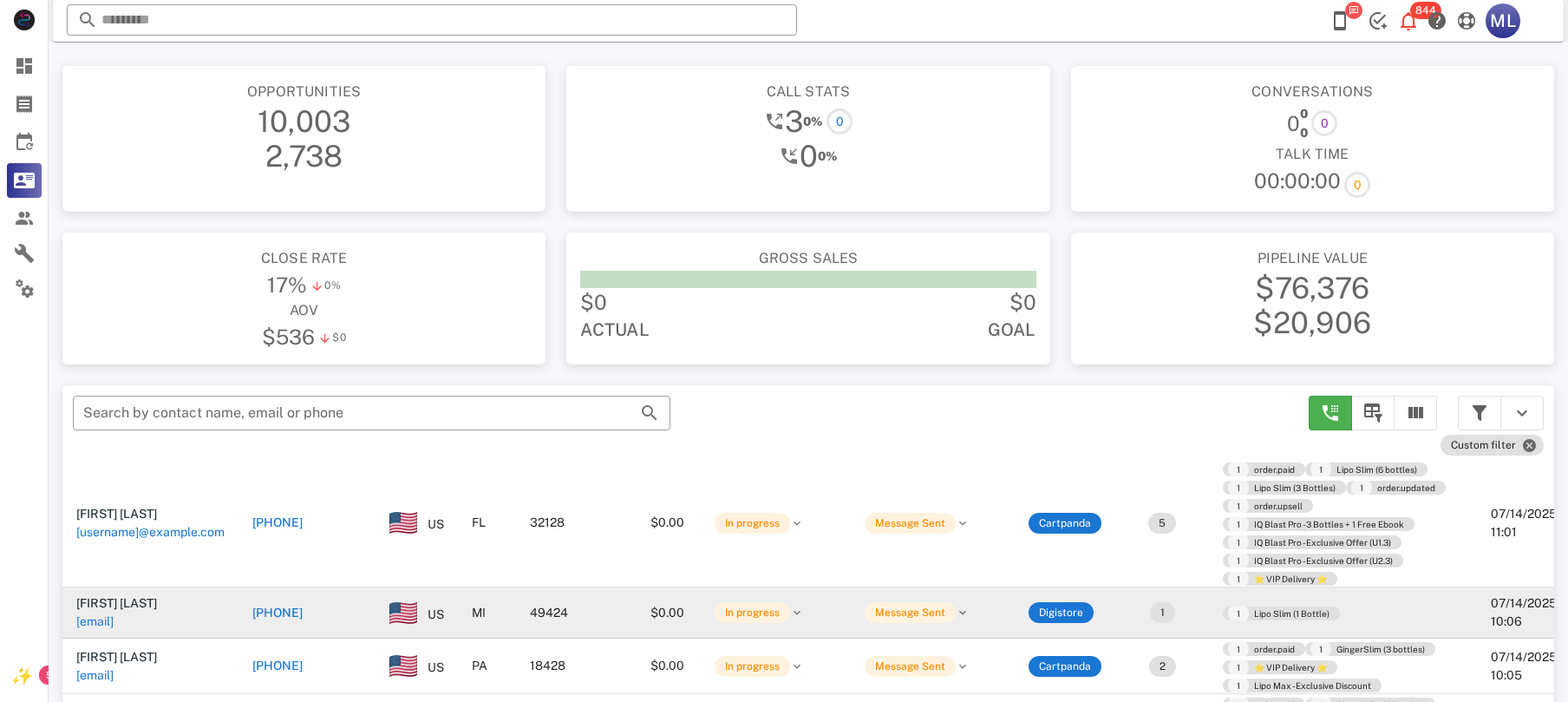 drag, startPoint x: 1014, startPoint y: 371, endPoint x: 1089, endPoint y: 427, distance: 93.60021 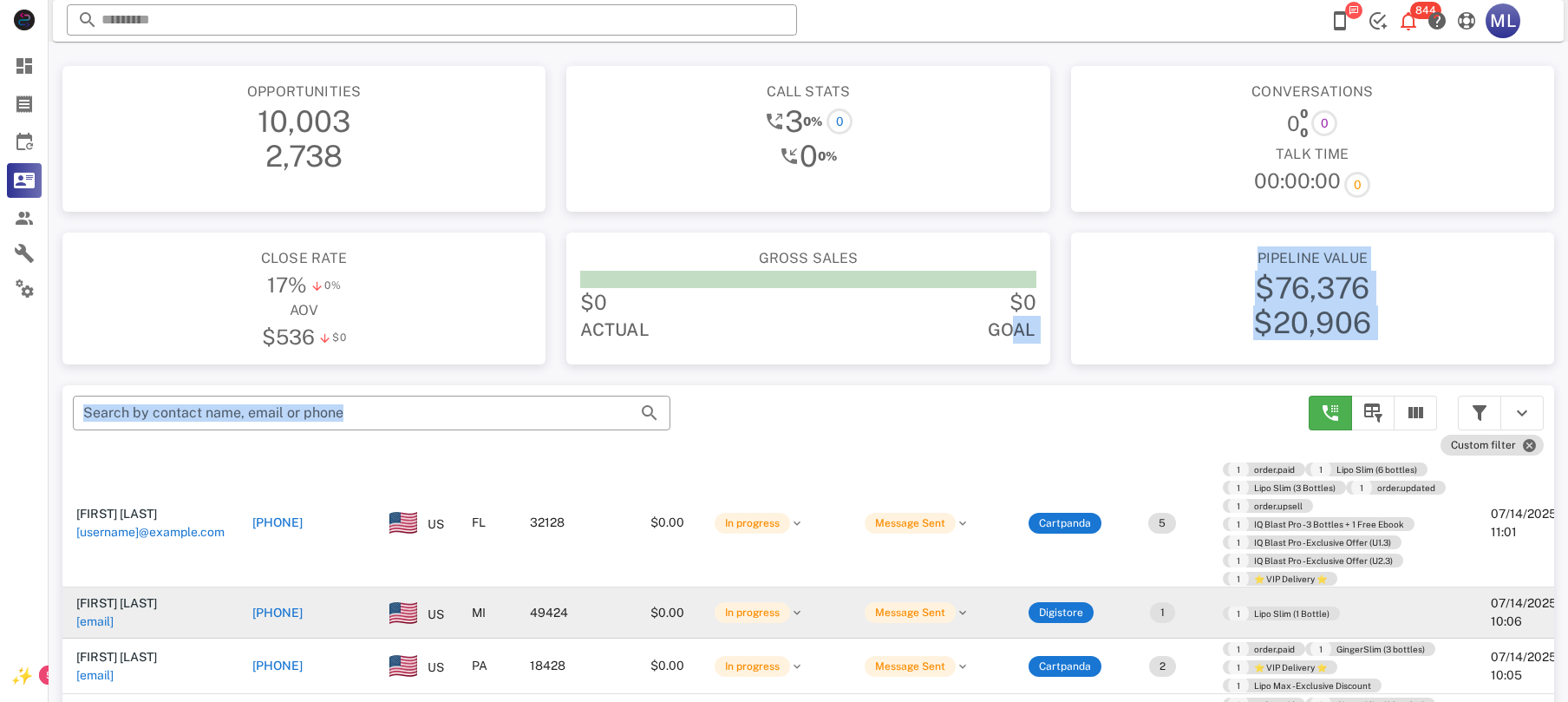drag, startPoint x: 1091, startPoint y: 424, endPoint x: 997, endPoint y: 385, distance: 102 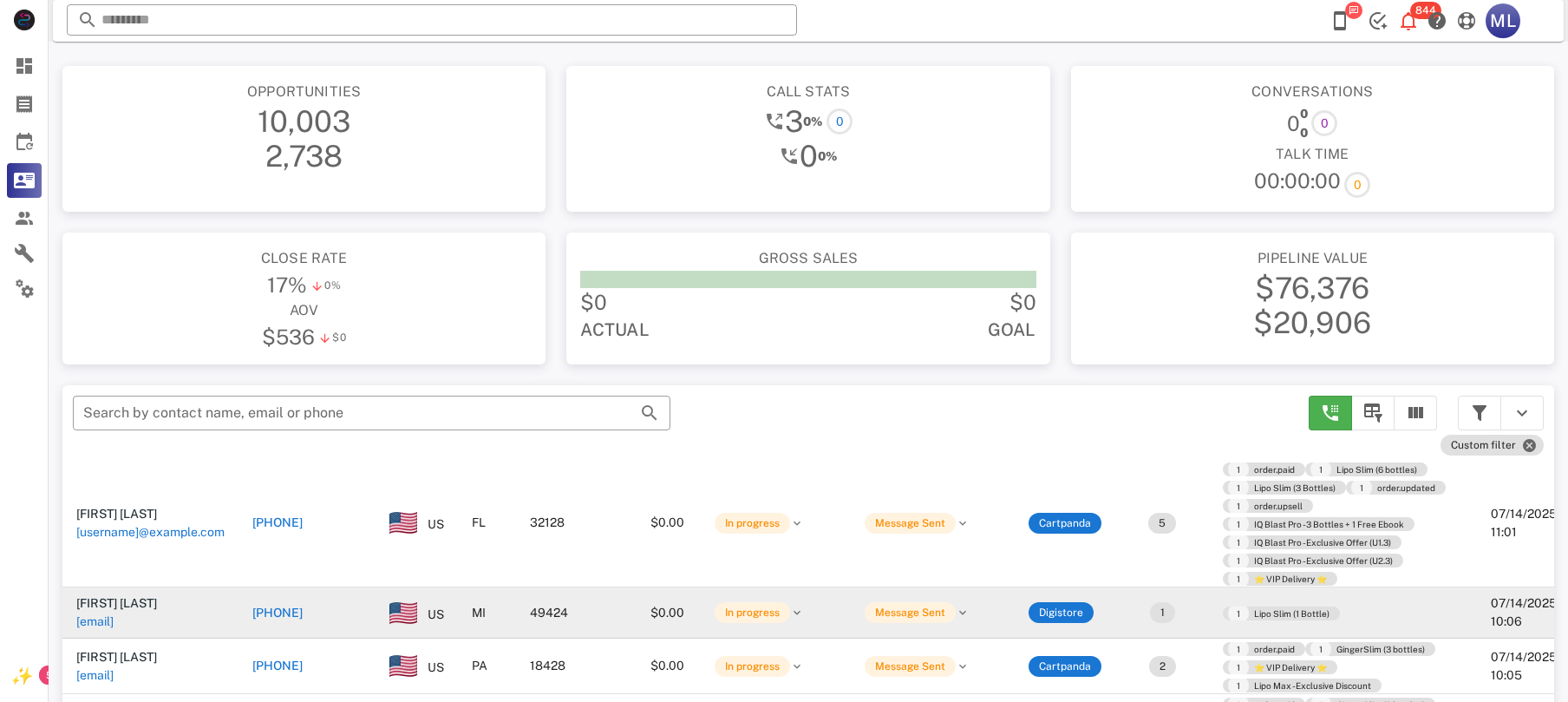 drag, startPoint x: 987, startPoint y: 344, endPoint x: 963, endPoint y: 331, distance: 27.29469 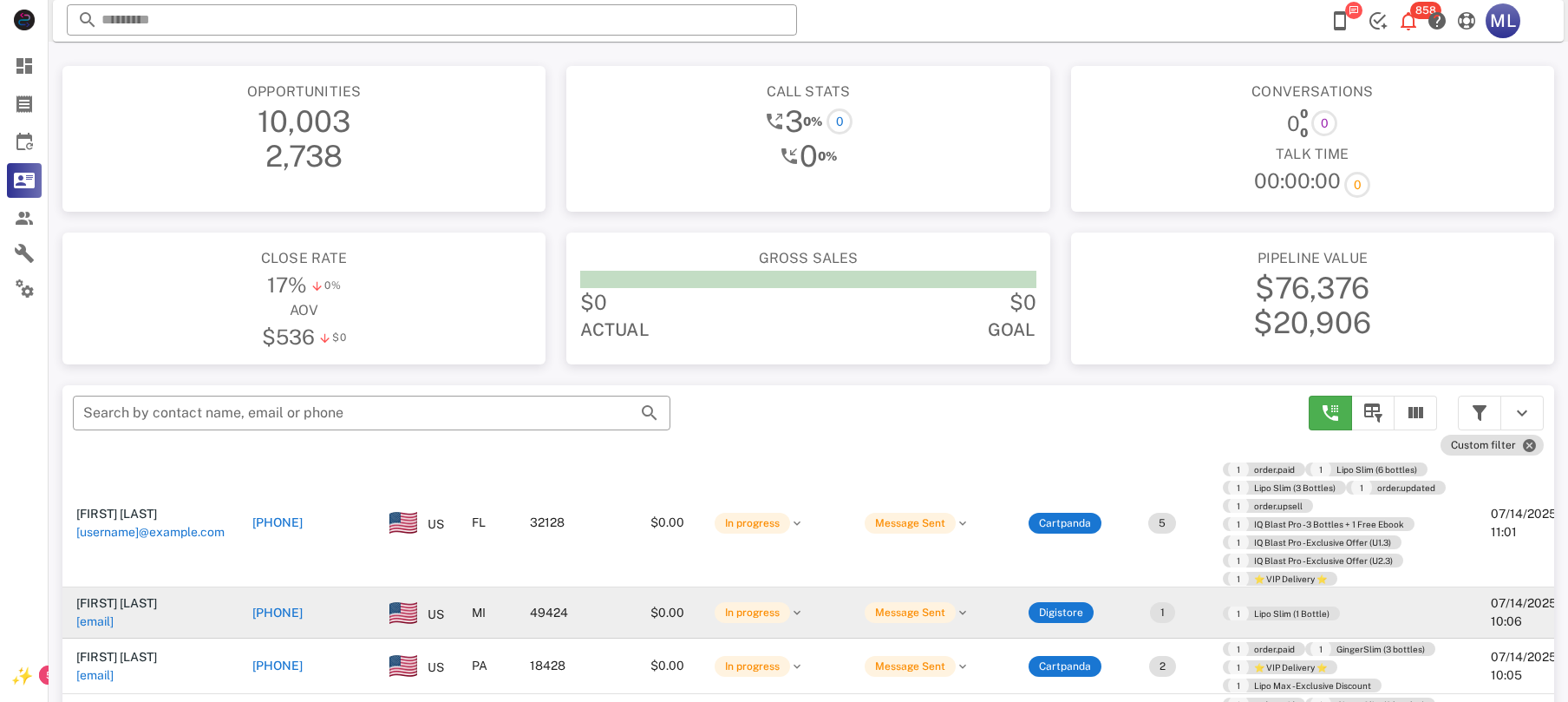 scroll, scrollTop: 115, scrollLeft: 0, axis: vertical 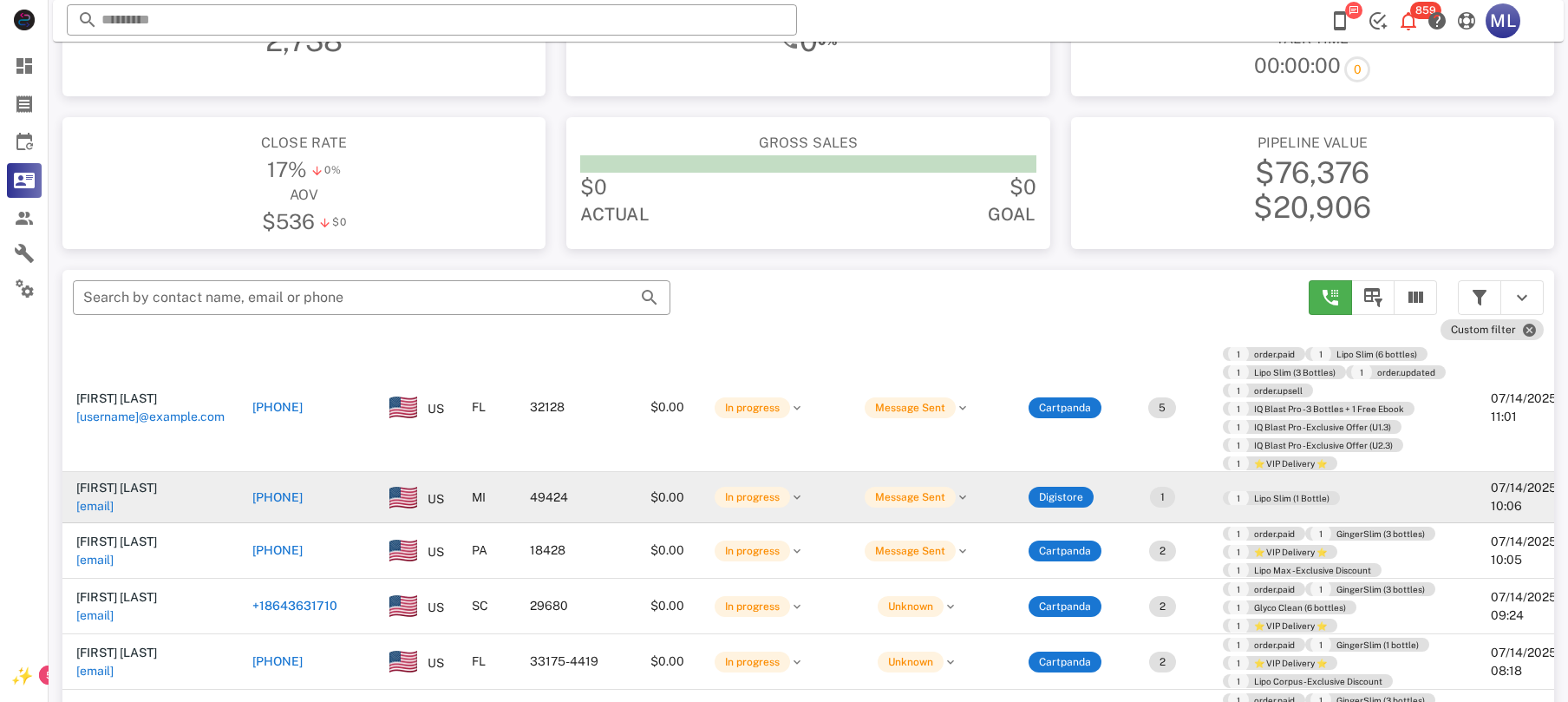 click on "[EMAIL]" at bounding box center (95, 506) 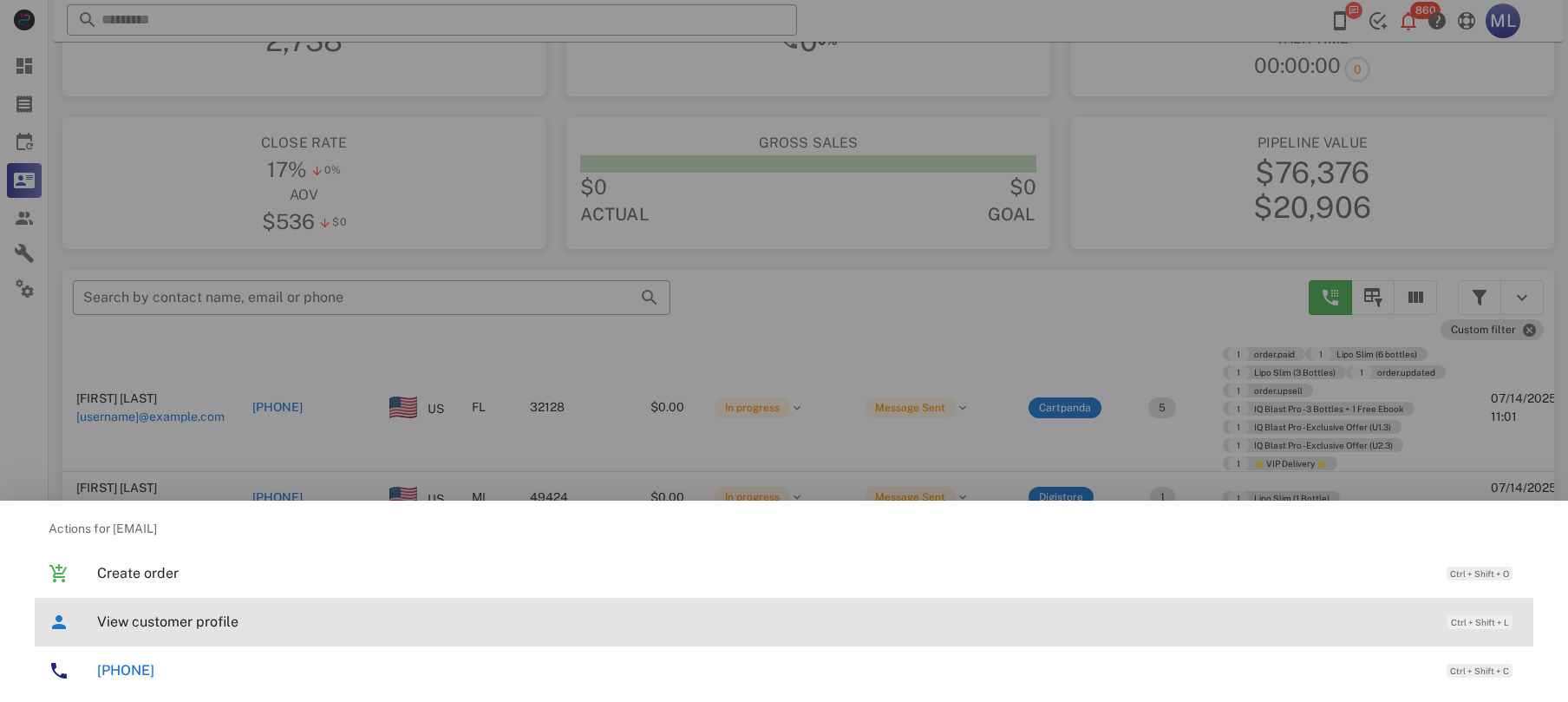 drag, startPoint x: 212, startPoint y: 619, endPoint x: 470, endPoint y: 434, distance: 317.47283 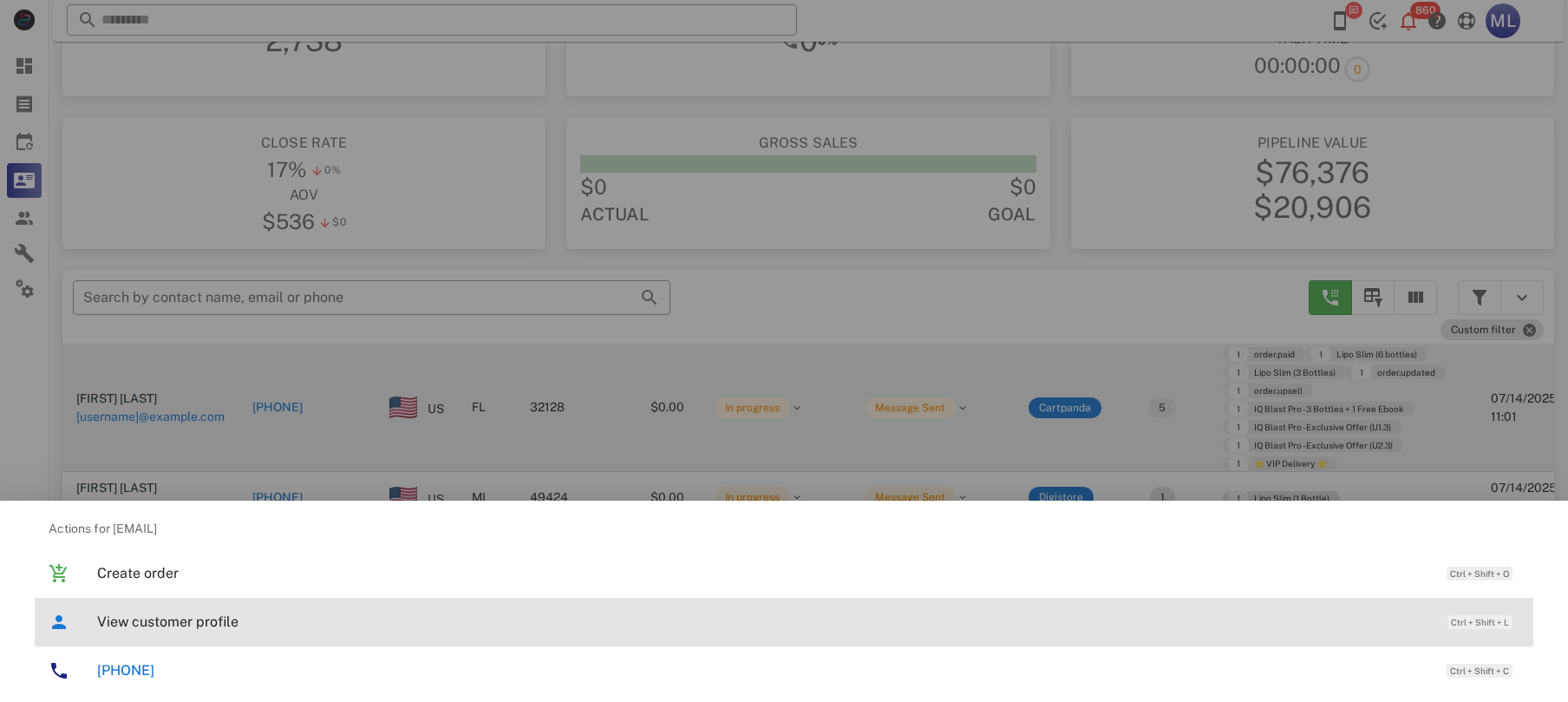 click on "View customer profile" at bounding box center [763, 621] 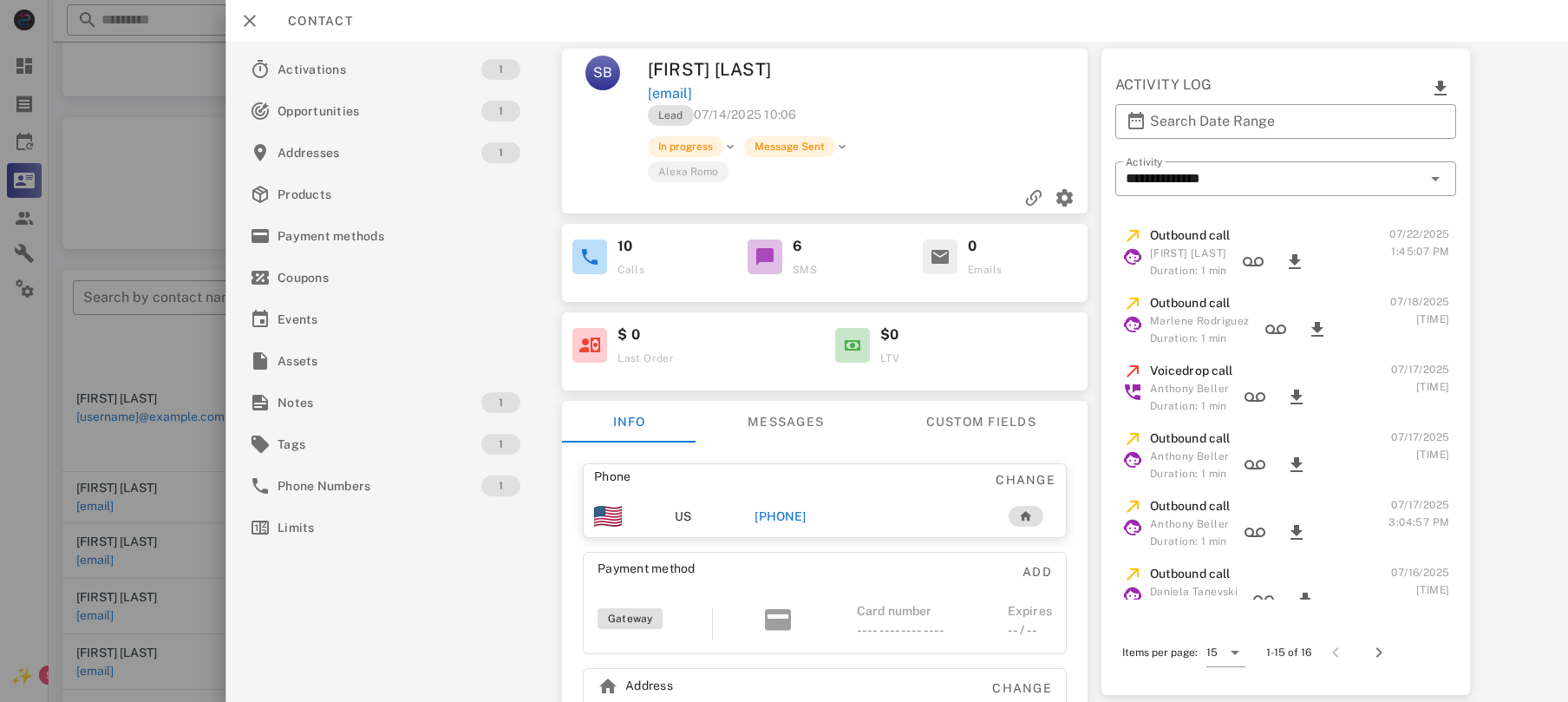 scroll, scrollTop: 330, scrollLeft: 0, axis: vertical 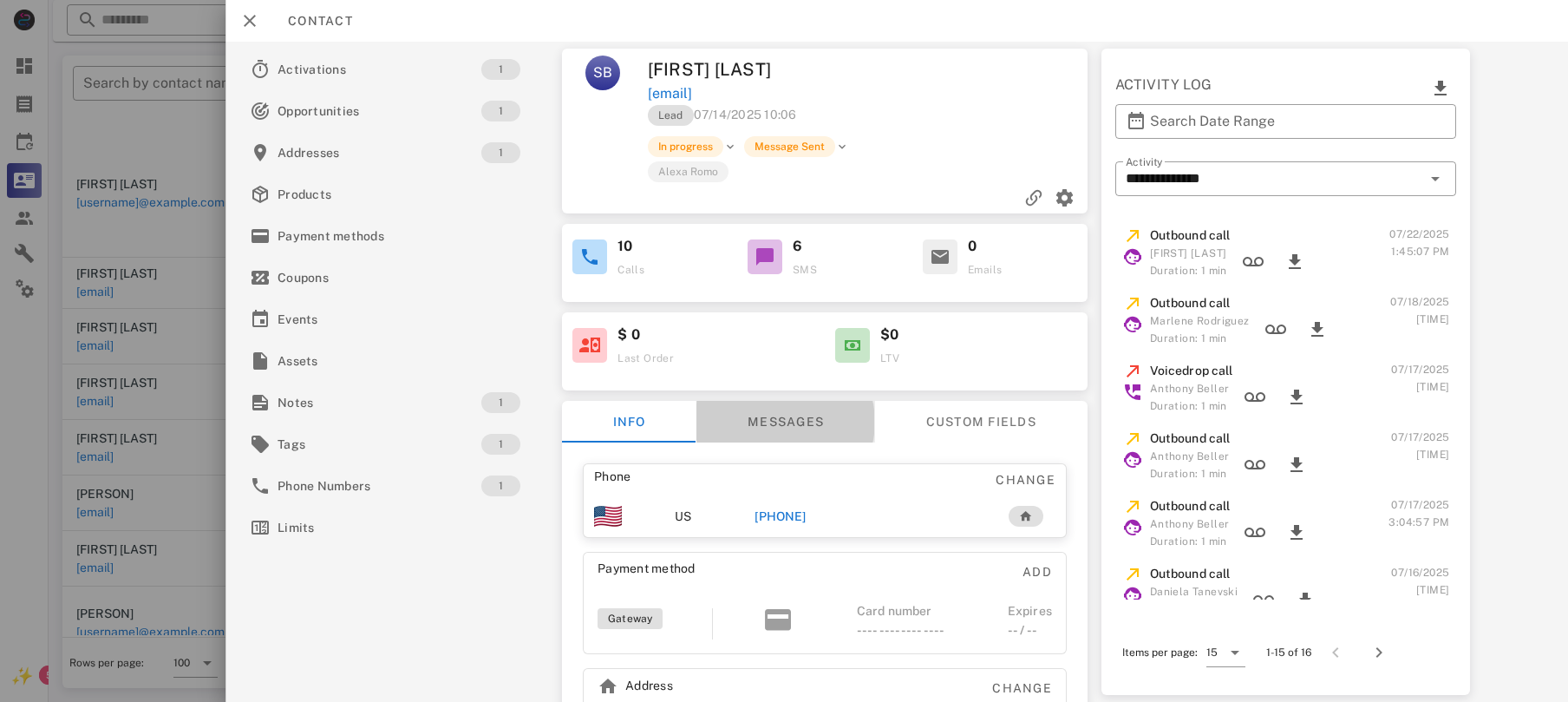 click on "Messages" at bounding box center [786, 422] 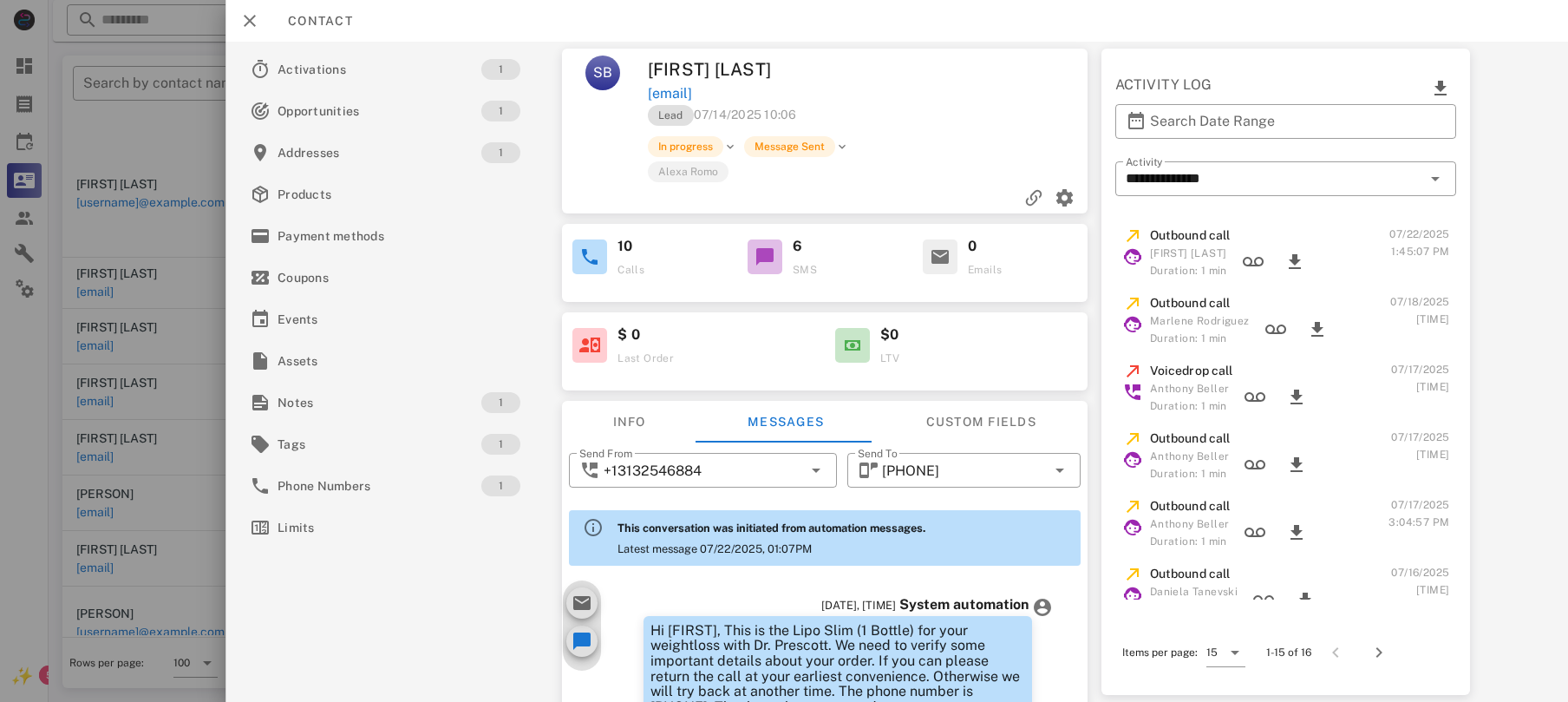scroll, scrollTop: 856, scrollLeft: 0, axis: vertical 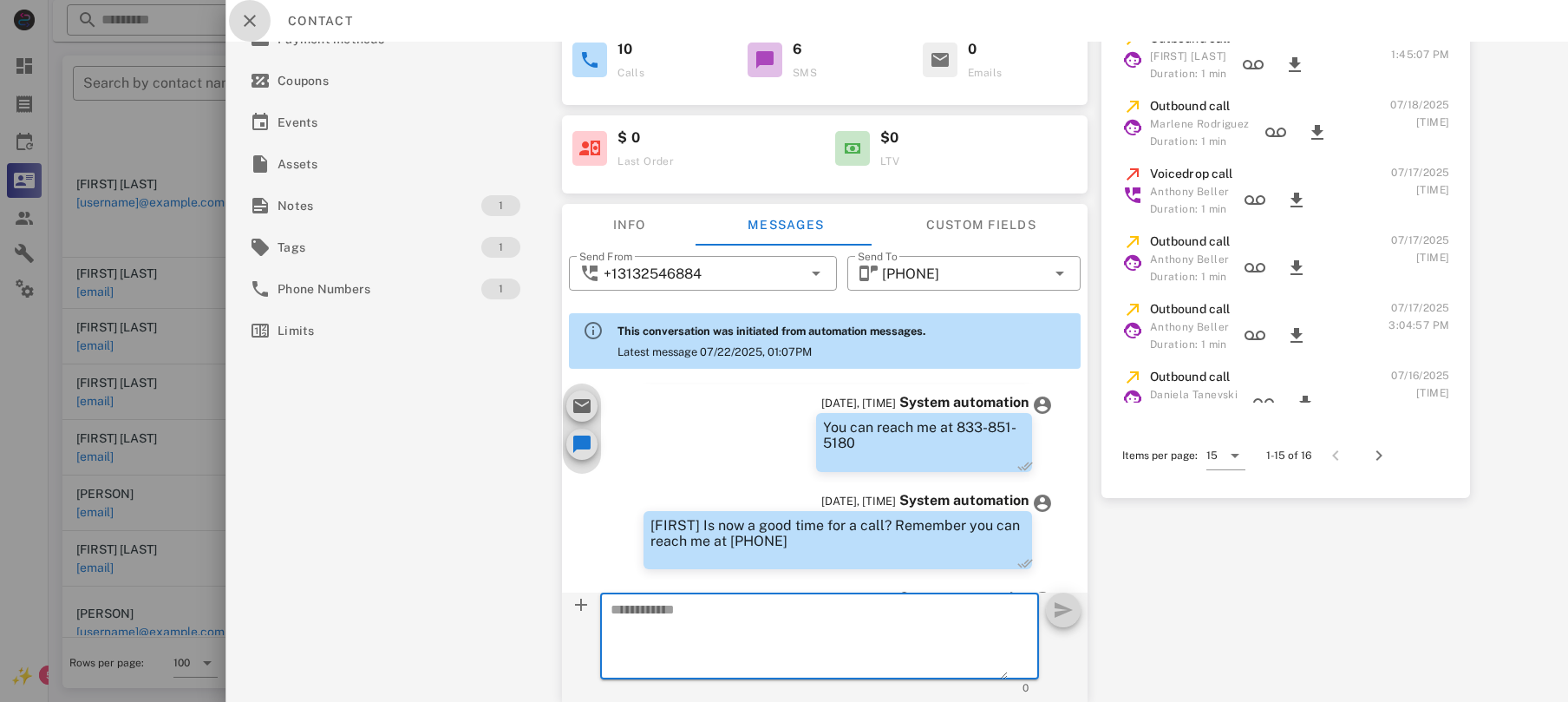 drag, startPoint x: 241, startPoint y: 19, endPoint x: 815, endPoint y: 36, distance: 574.25169 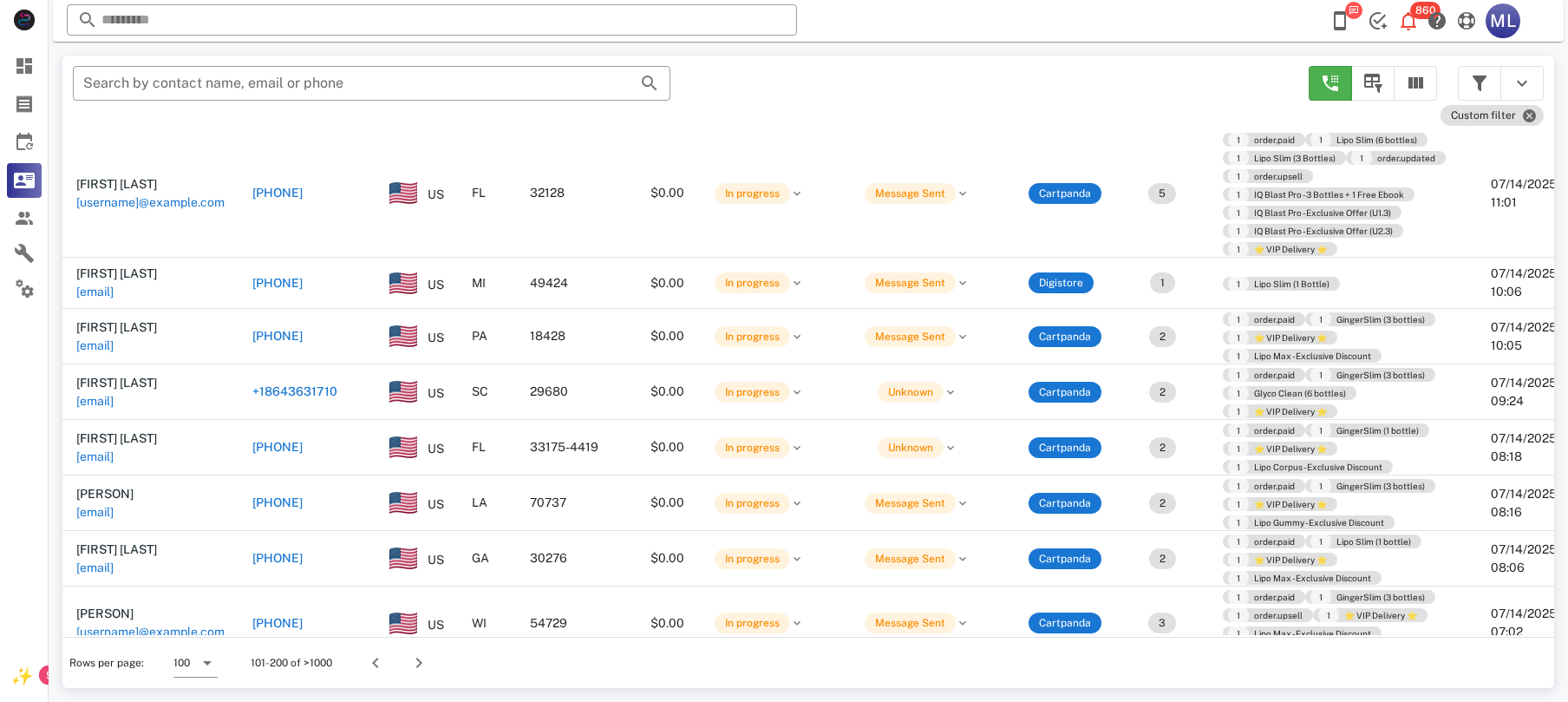 click on "[PHONE]" at bounding box center (278, 283) 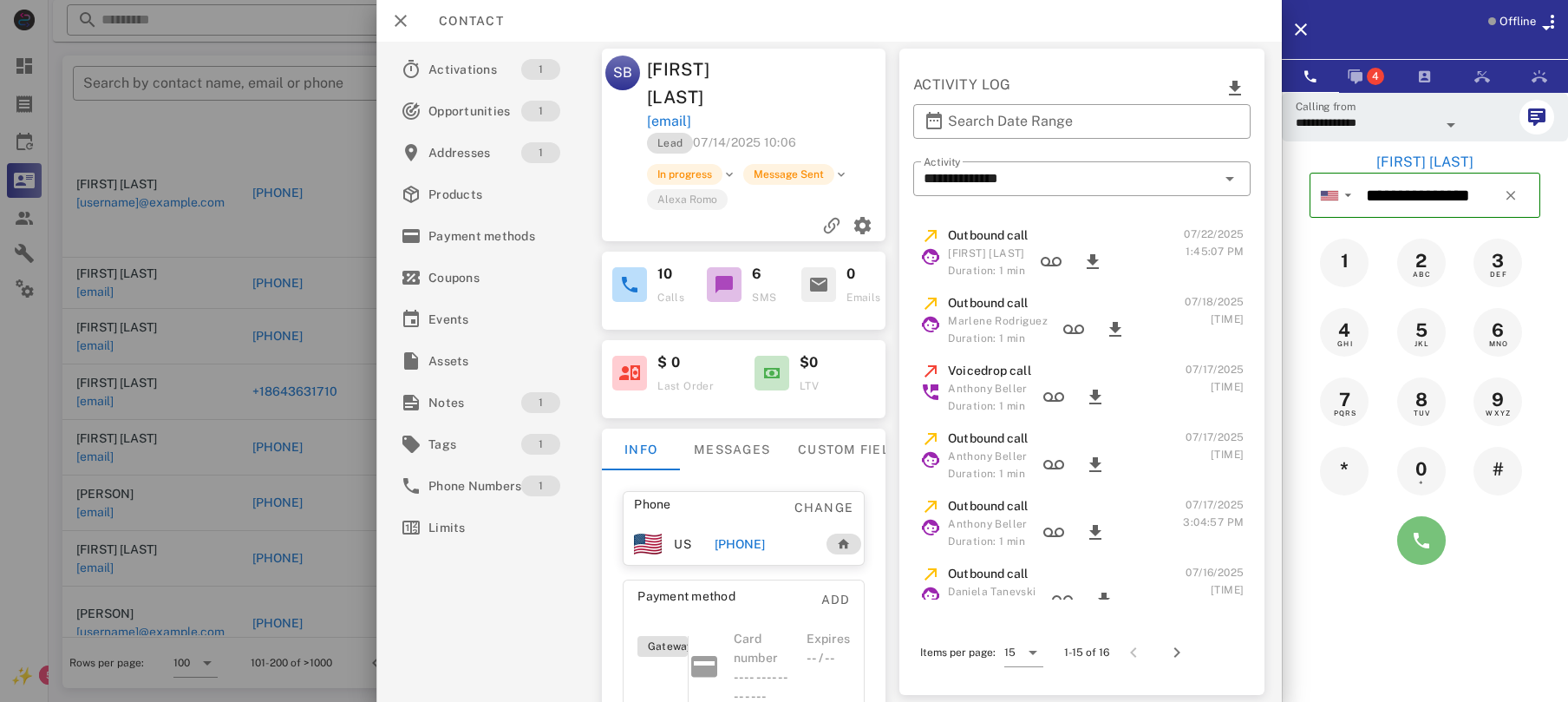click at bounding box center [1421, 541] 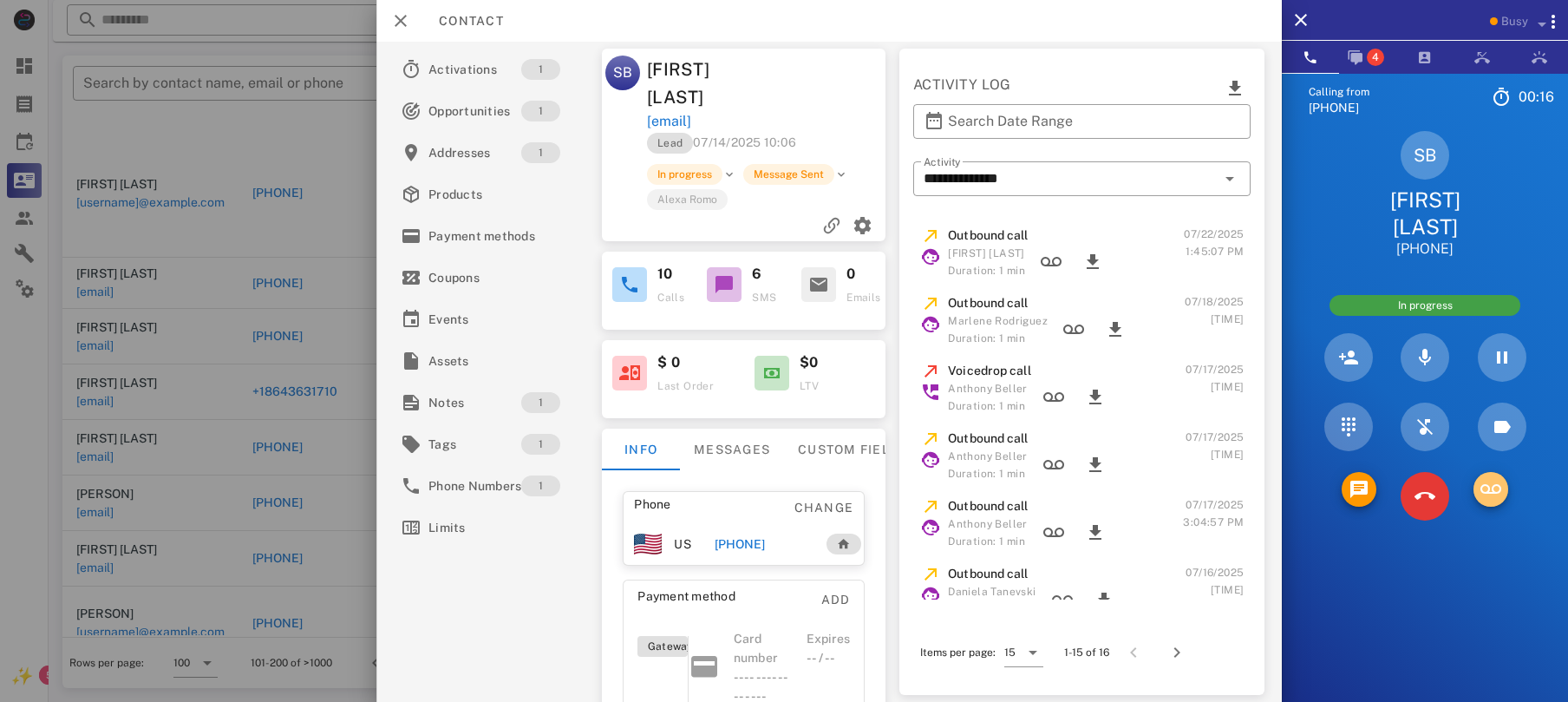 click at bounding box center [1491, 489] 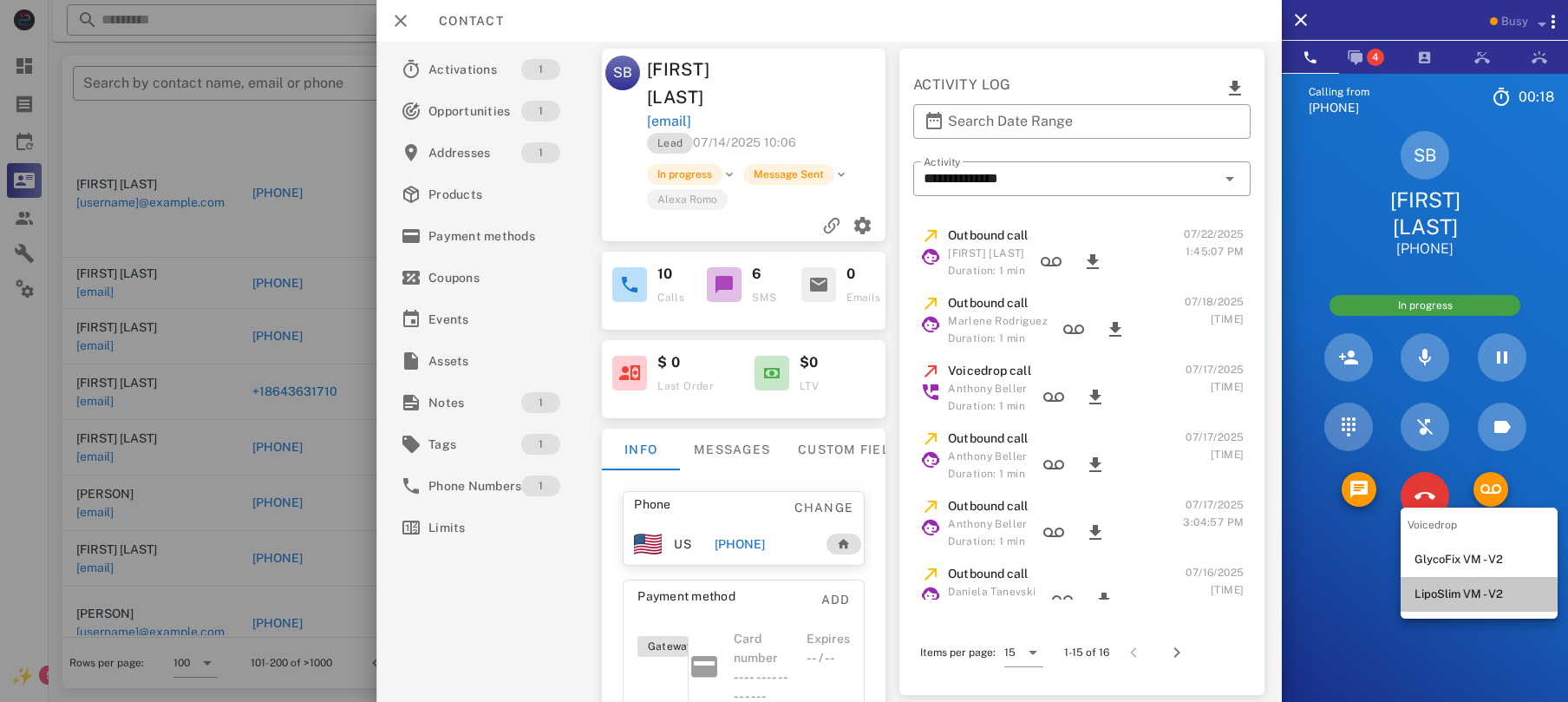 click on "LipoSlim VM - V2" at bounding box center [1479, 594] 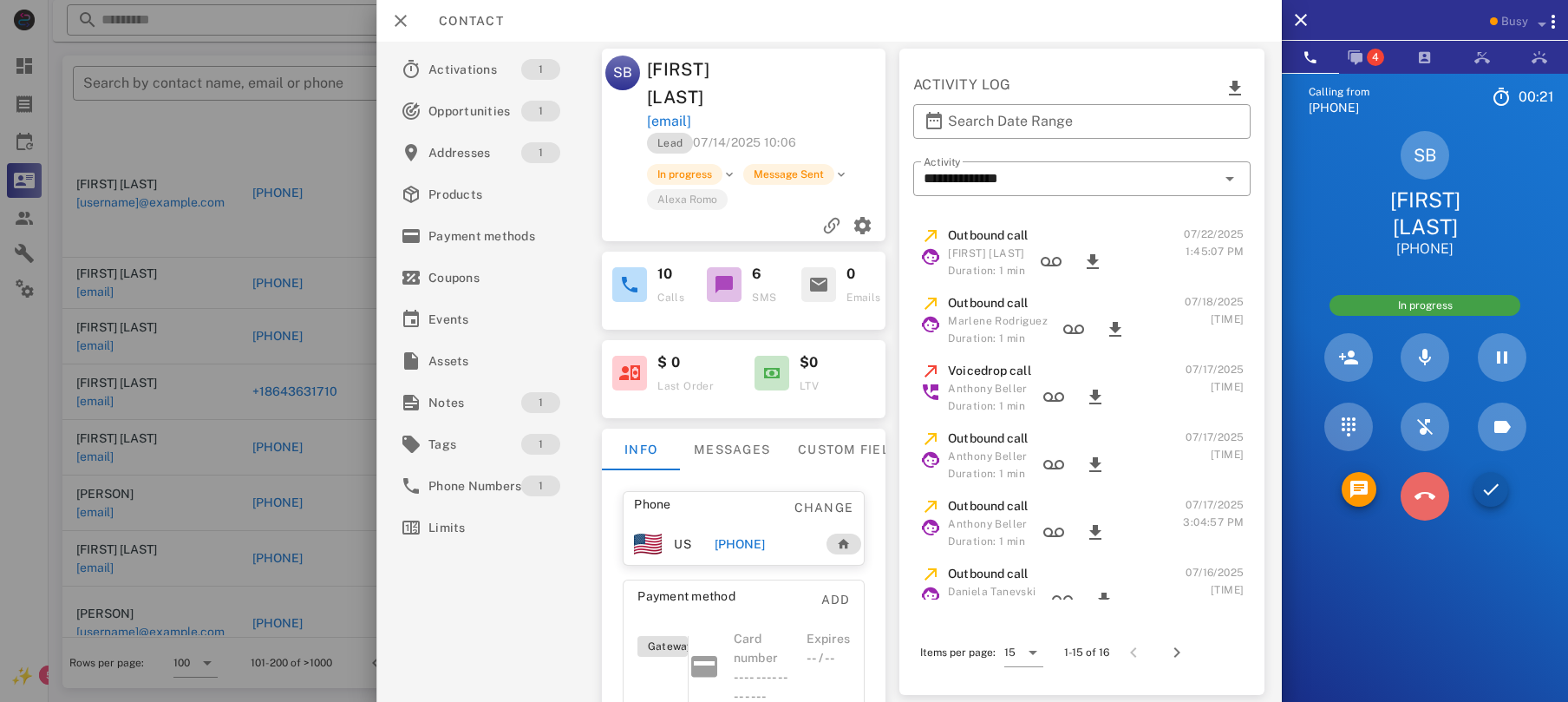 drag, startPoint x: 1427, startPoint y: 494, endPoint x: 1454, endPoint y: 500, distance: 27.658633 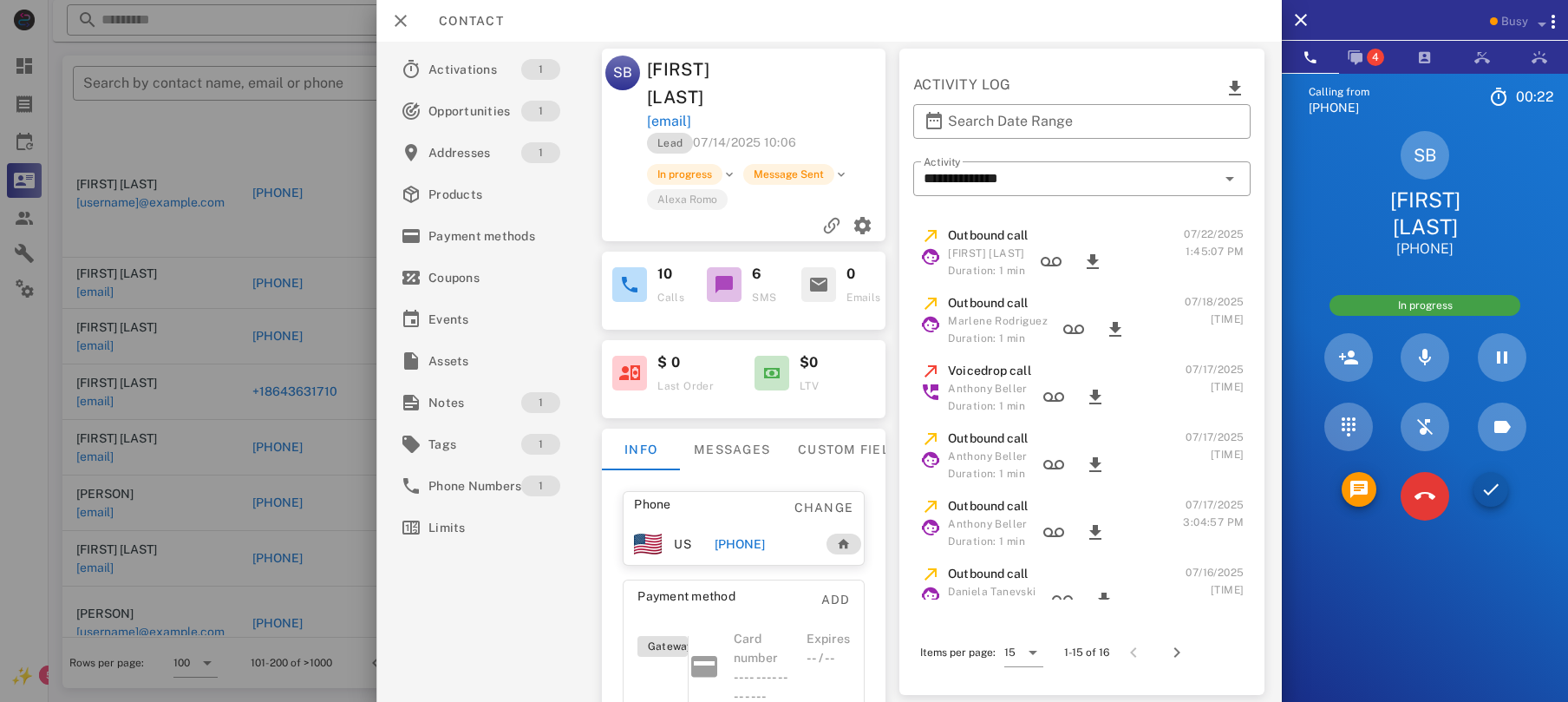 click at bounding box center [1491, 496] 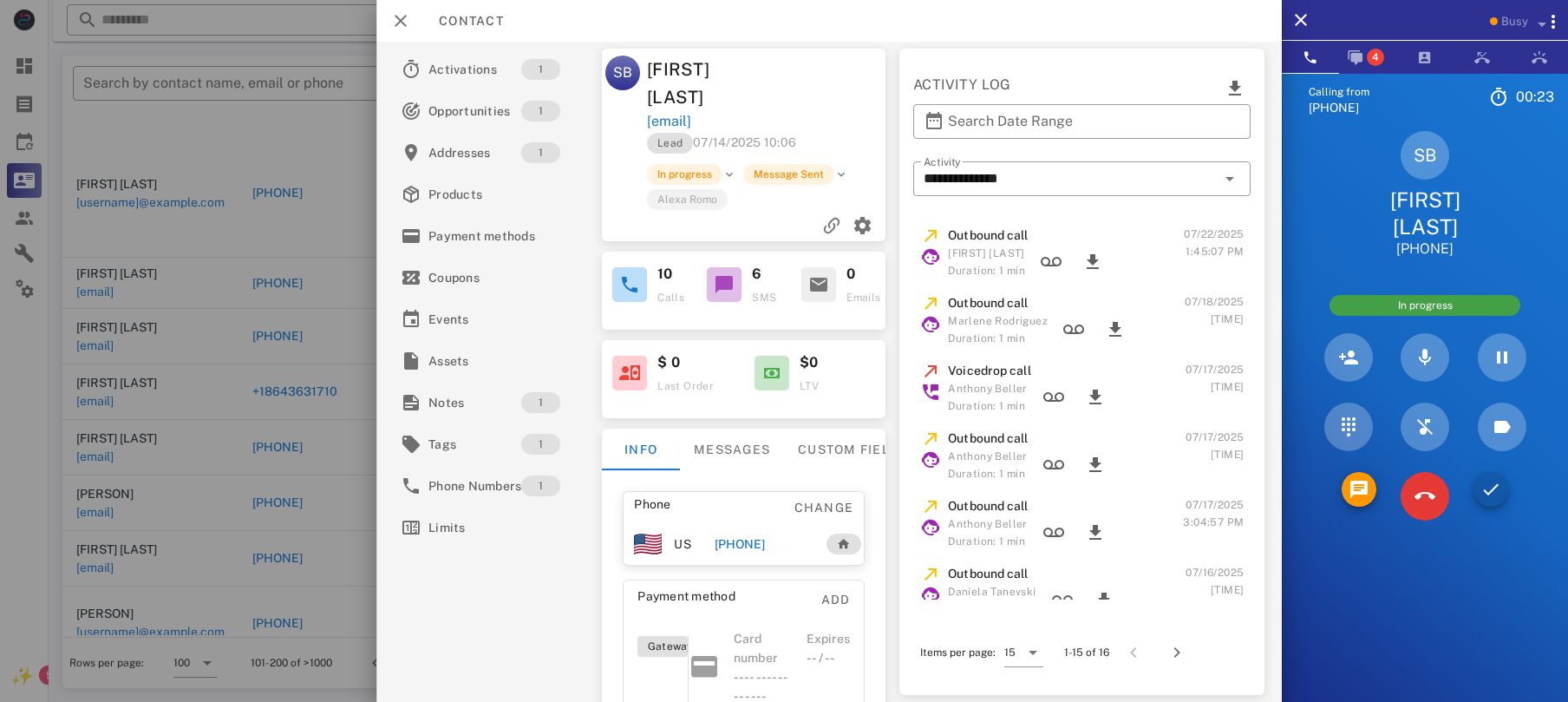 click at bounding box center (1491, 496) 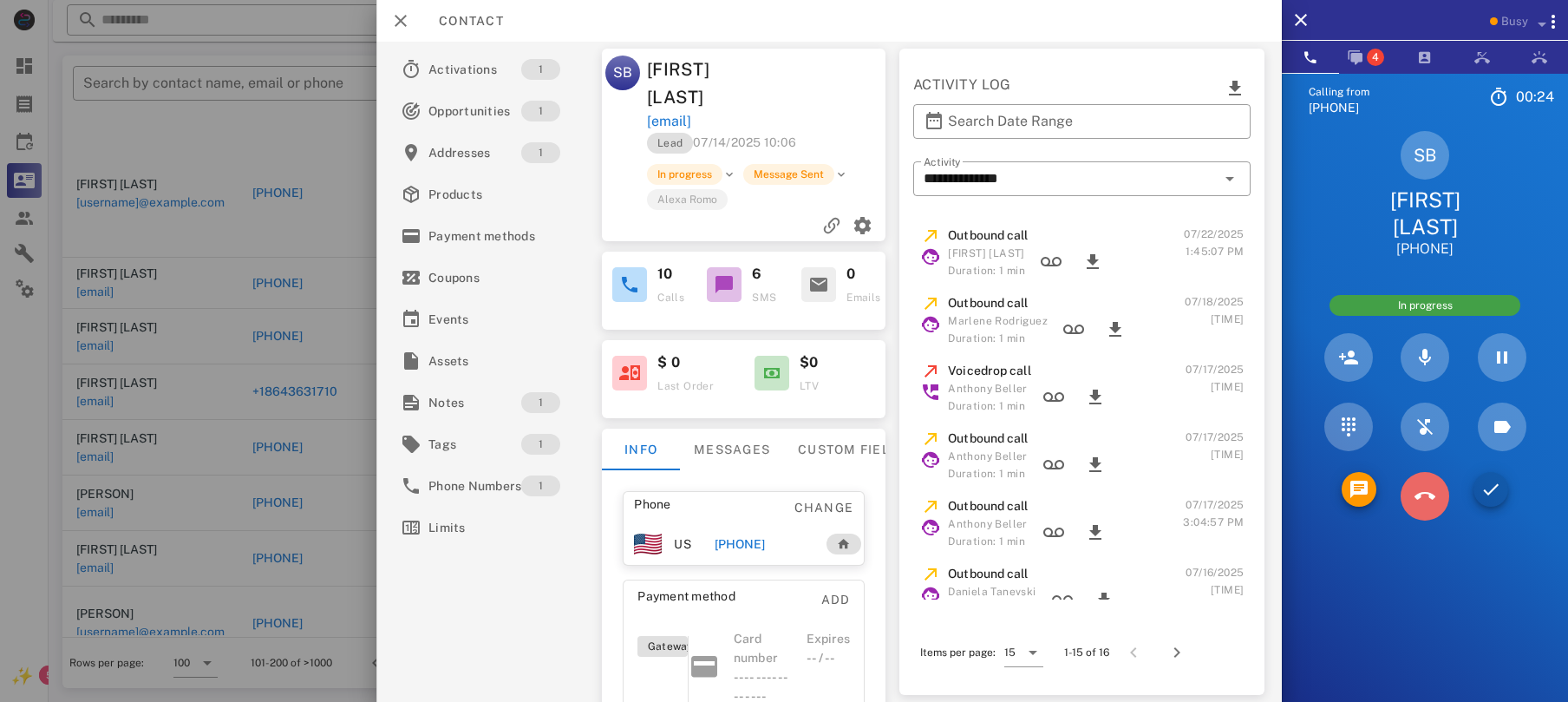 click at bounding box center (1425, 496) 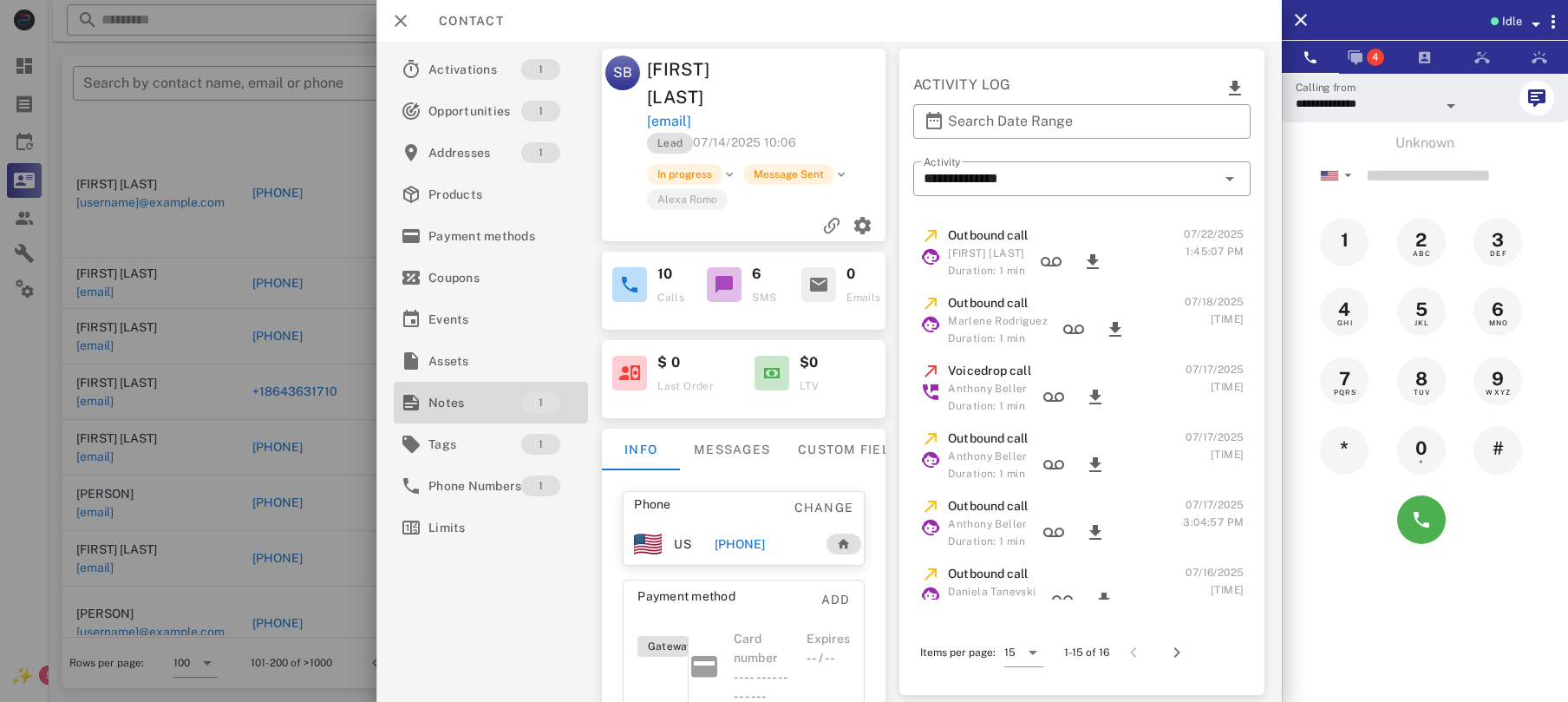 click on "Notes" at bounding box center [474, 403] 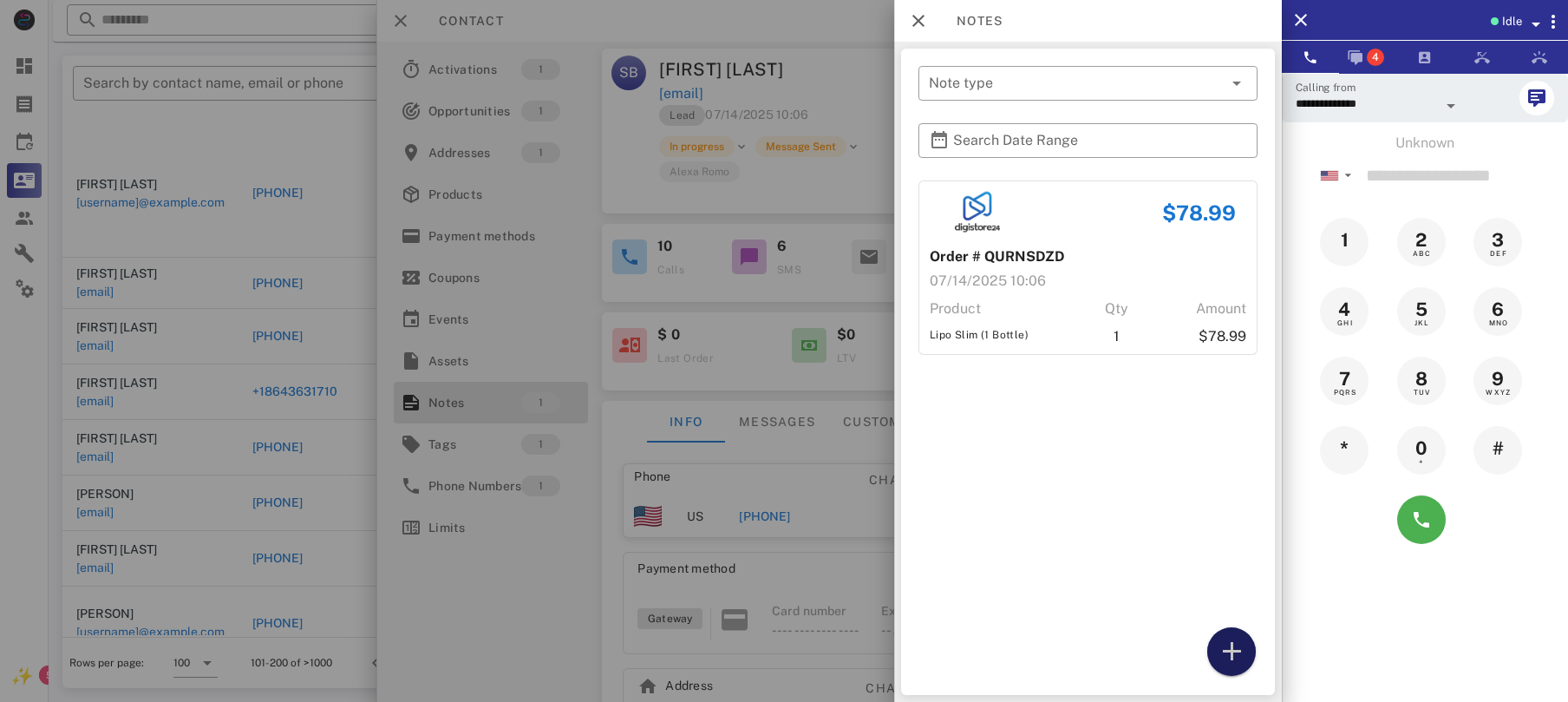 click at bounding box center [1232, 652] 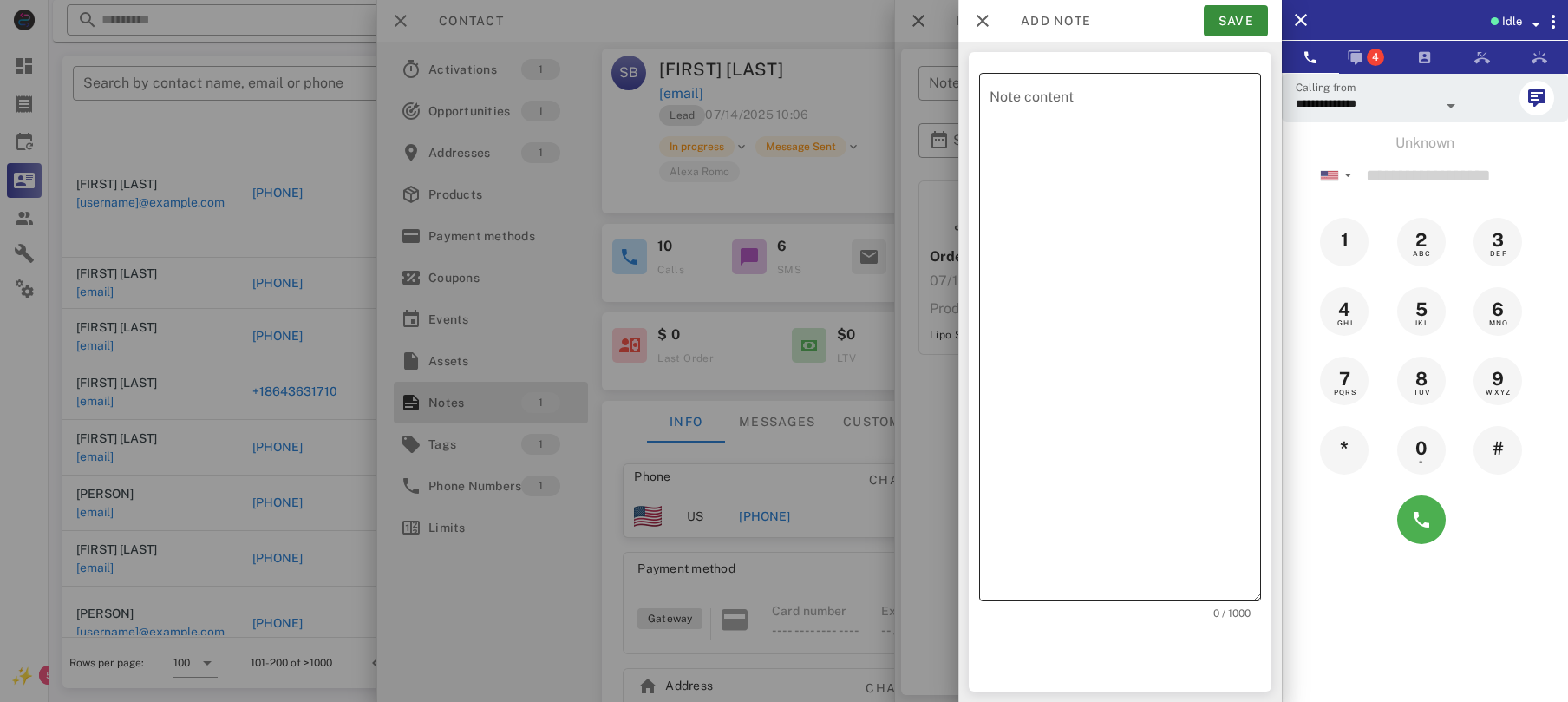 click on "Note content" at bounding box center [1125, 341] 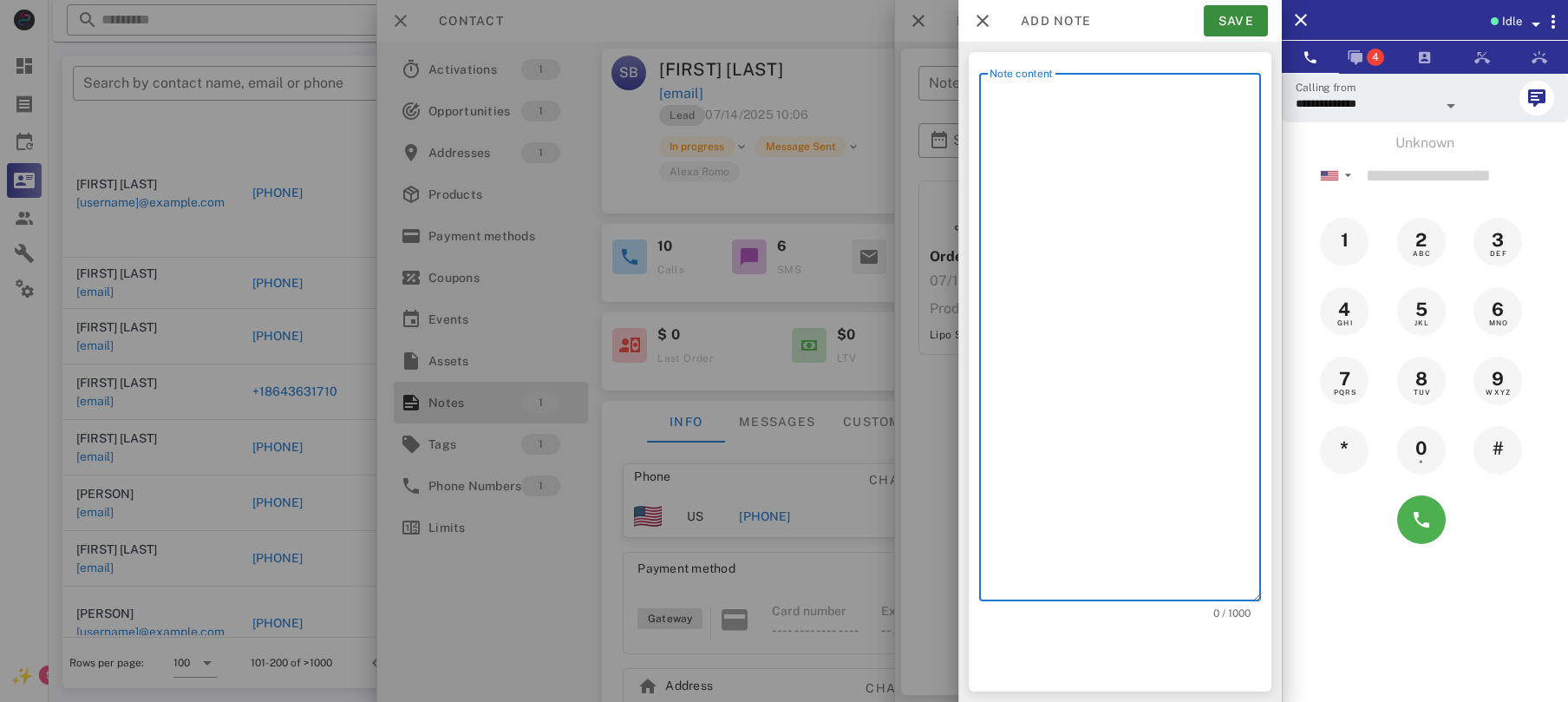 click on "Note content" at bounding box center (1125, 341) 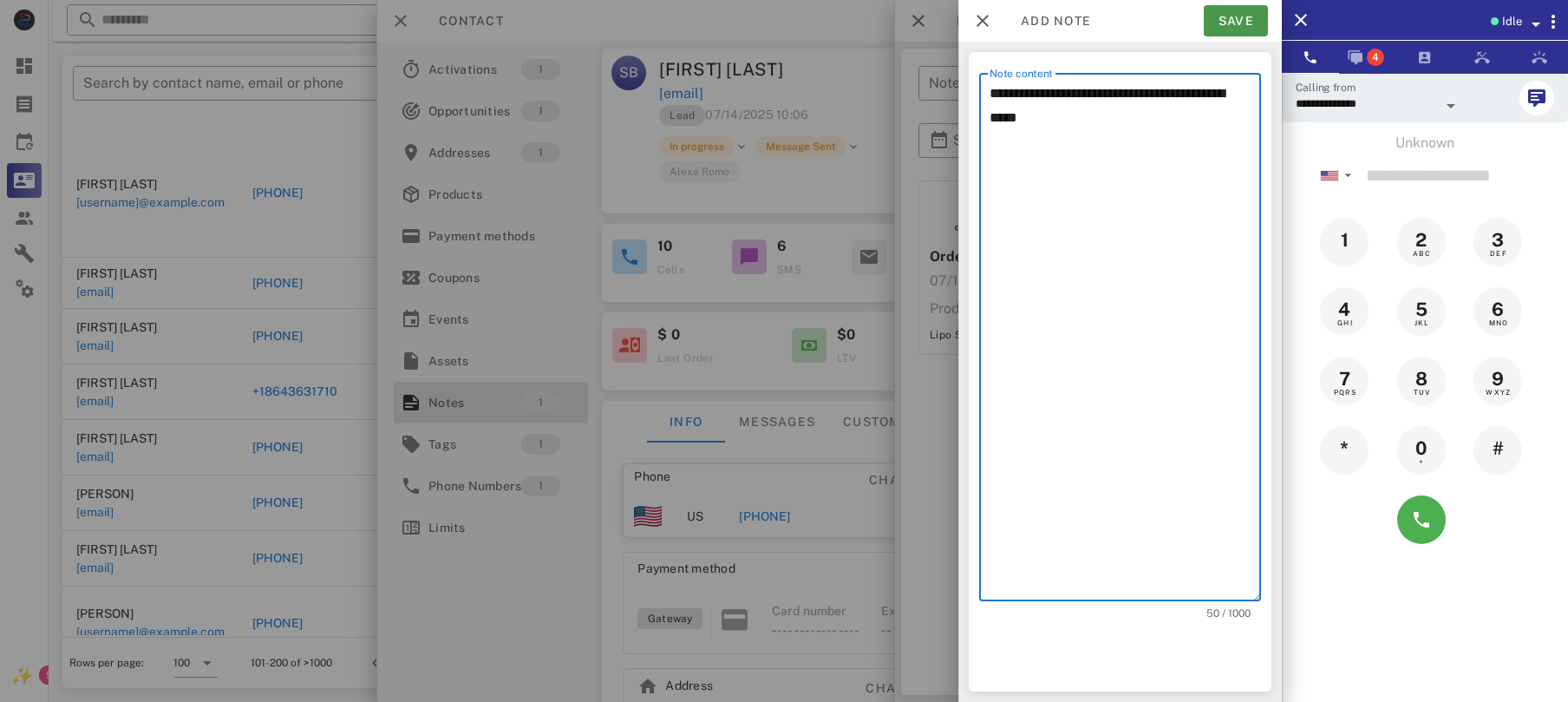 type on "**********" 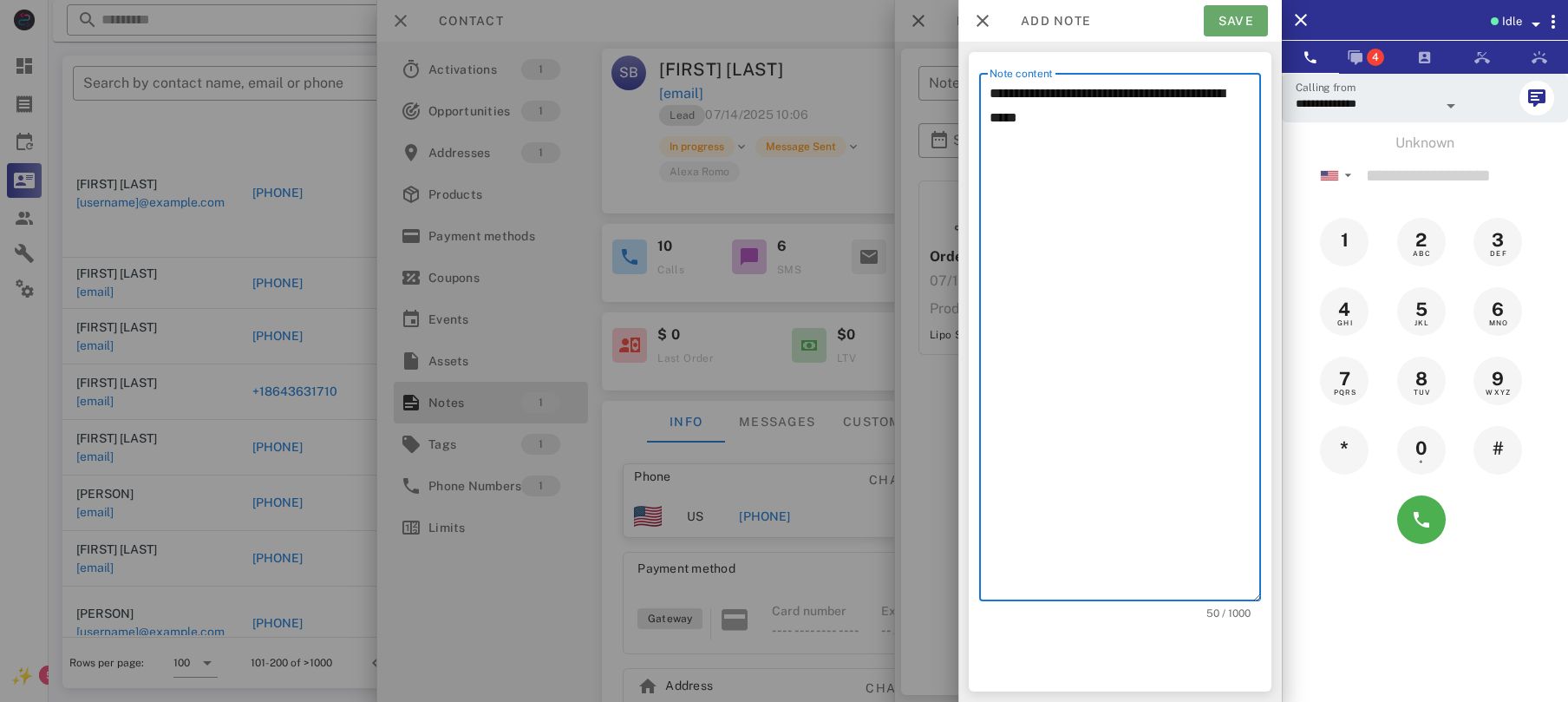click on "Save" at bounding box center (1236, 21) 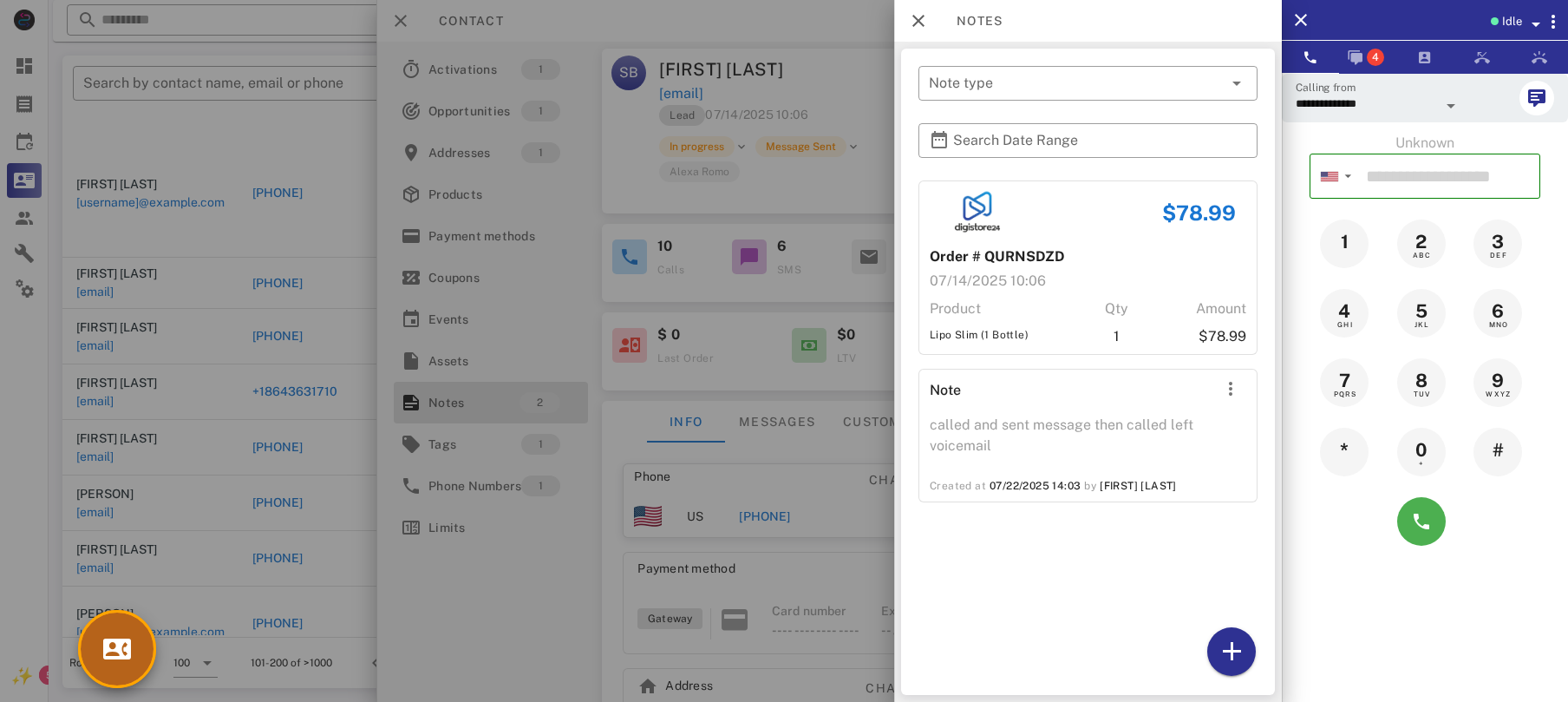 click at bounding box center (117, 649) 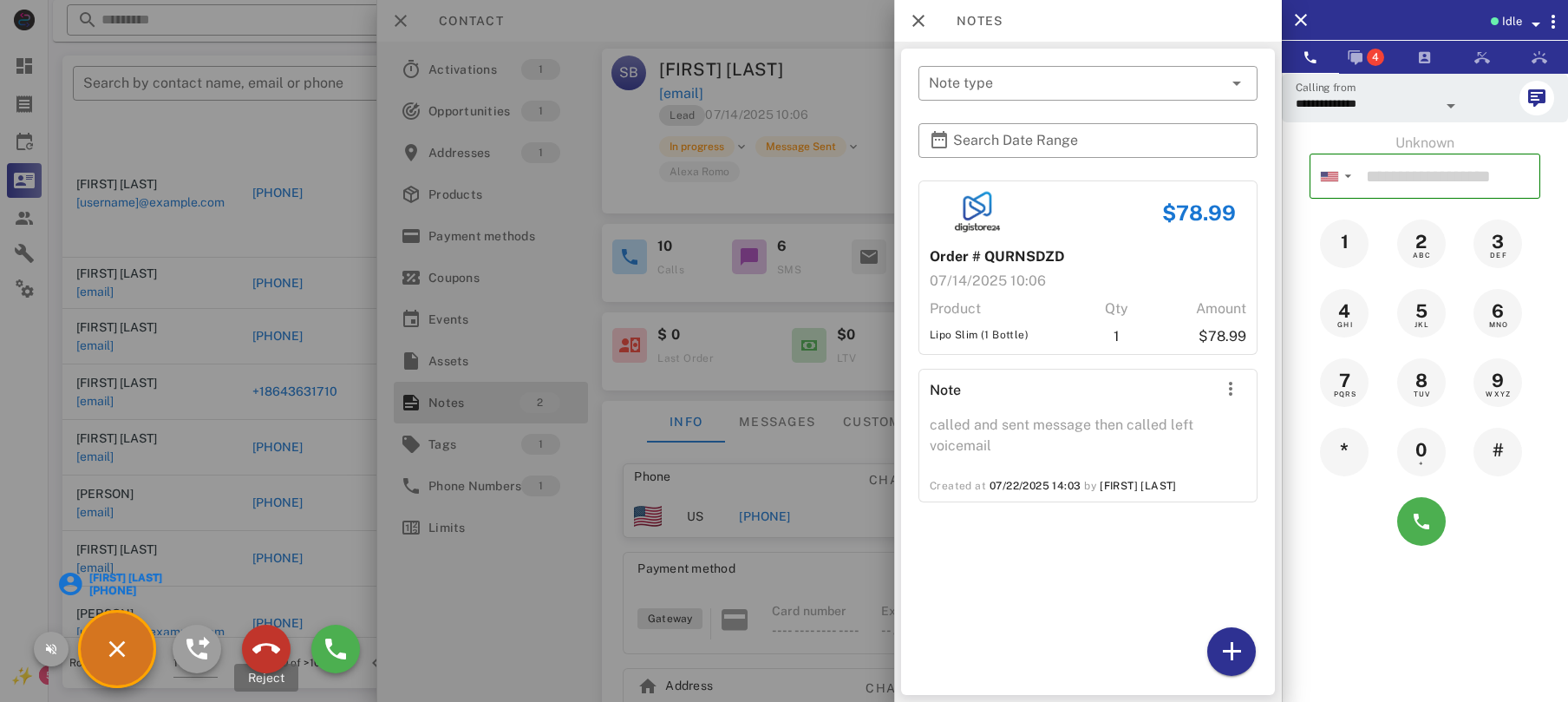 click at bounding box center (266, 649) 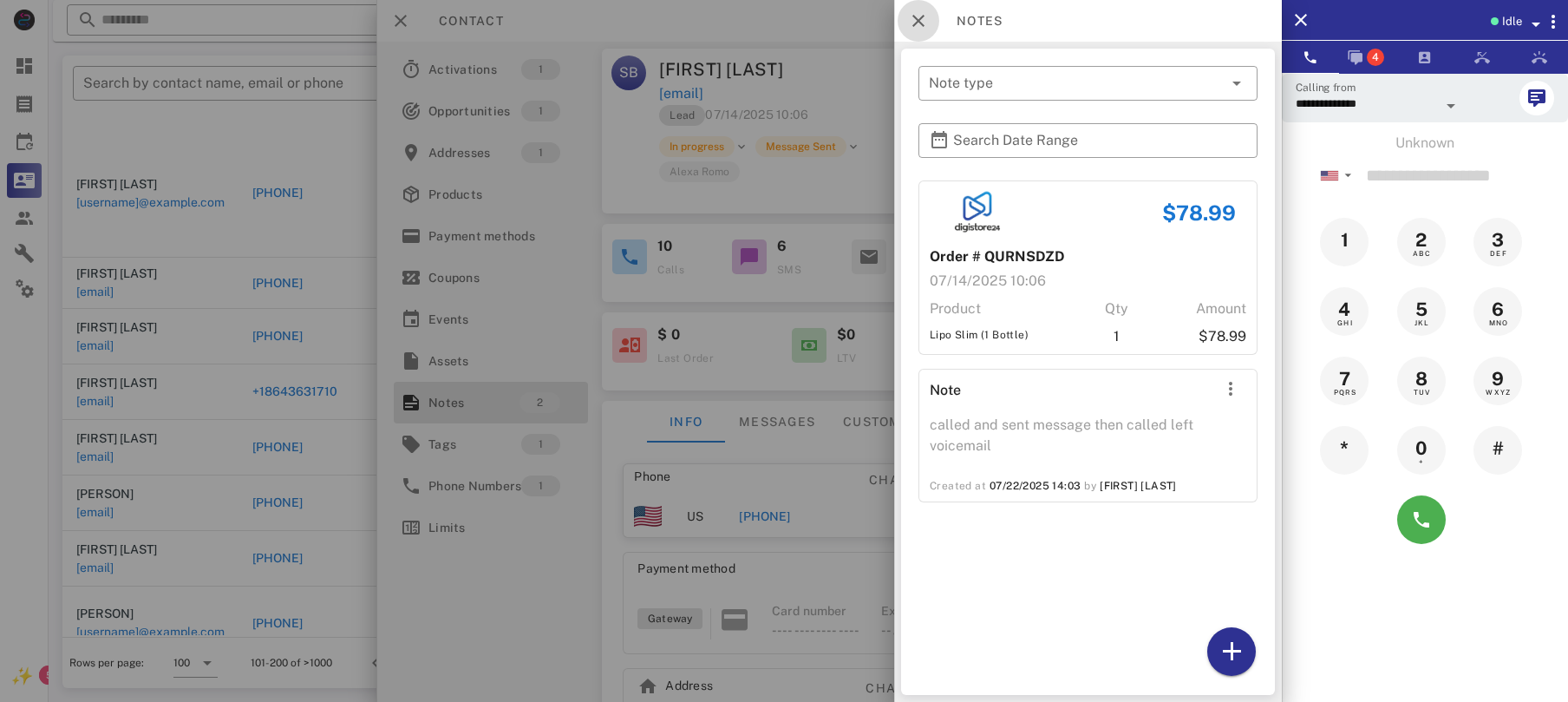 click at bounding box center [918, 21] 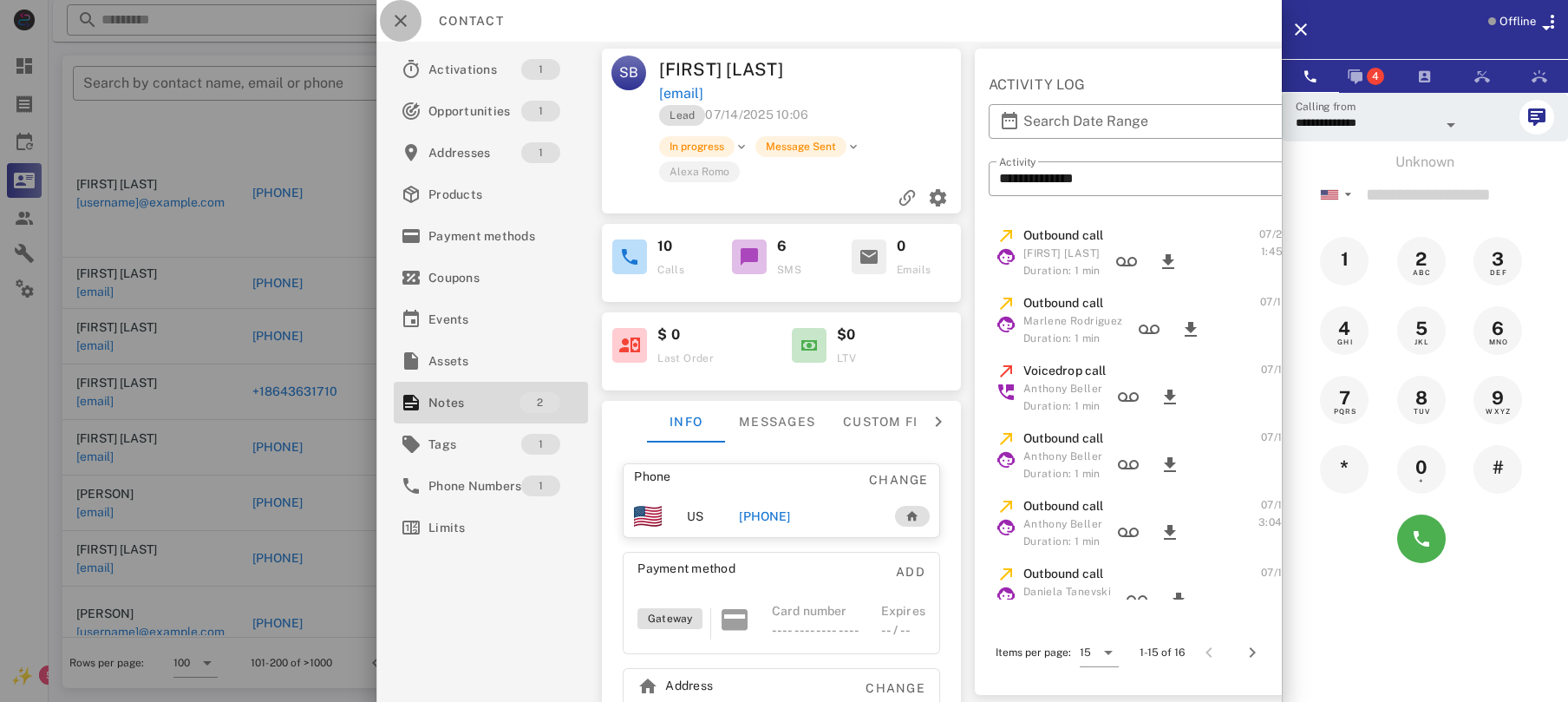 click at bounding box center [401, 21] 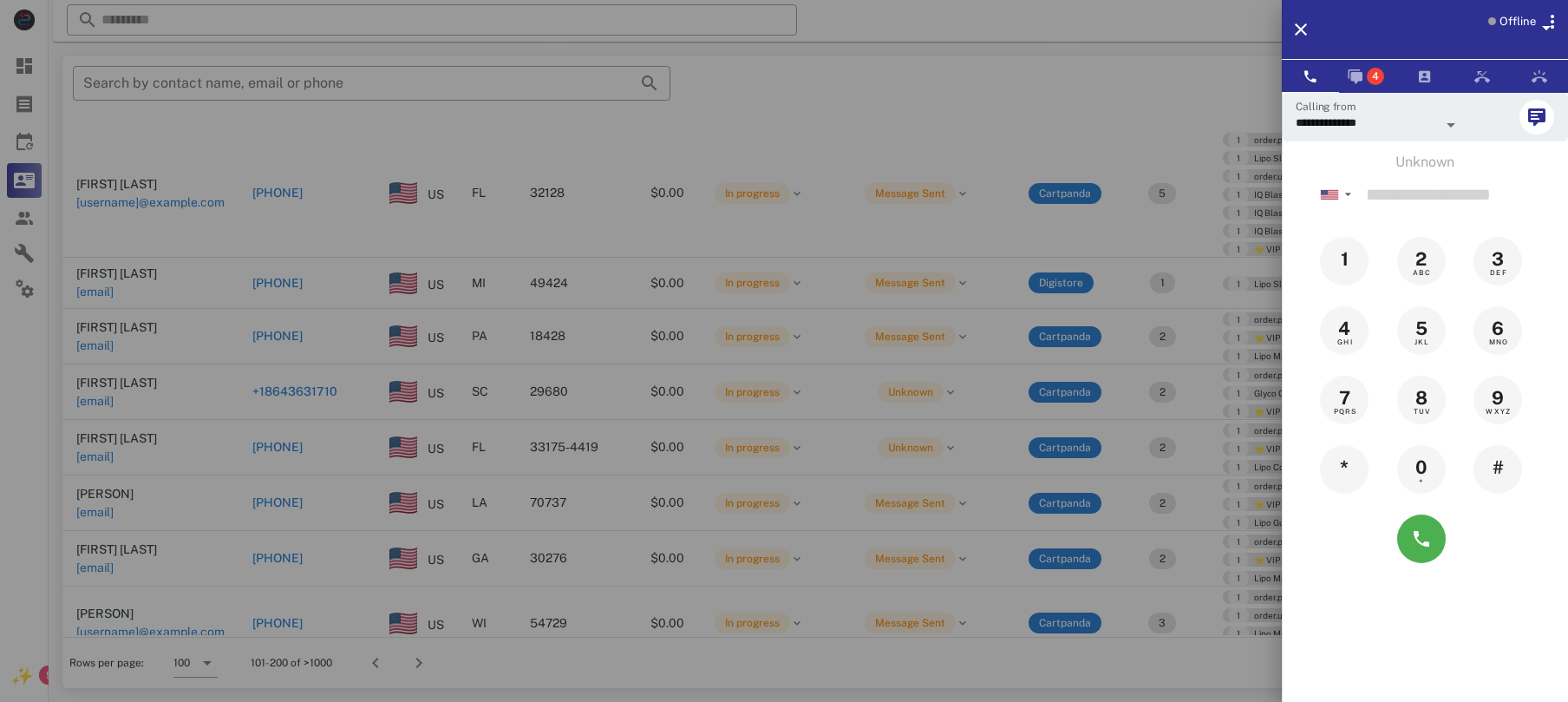 click at bounding box center [784, 351] 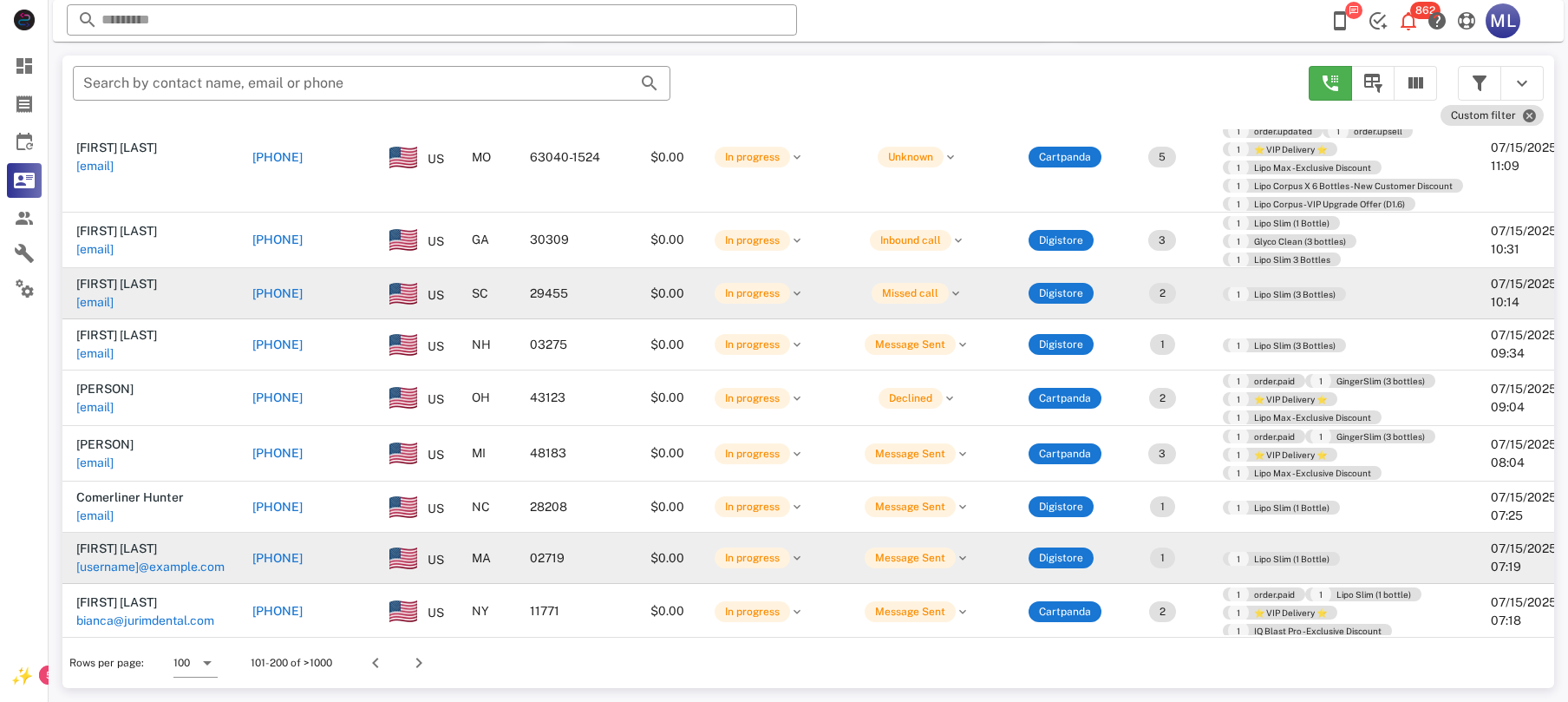 scroll, scrollTop: 1272, scrollLeft: 0, axis: vertical 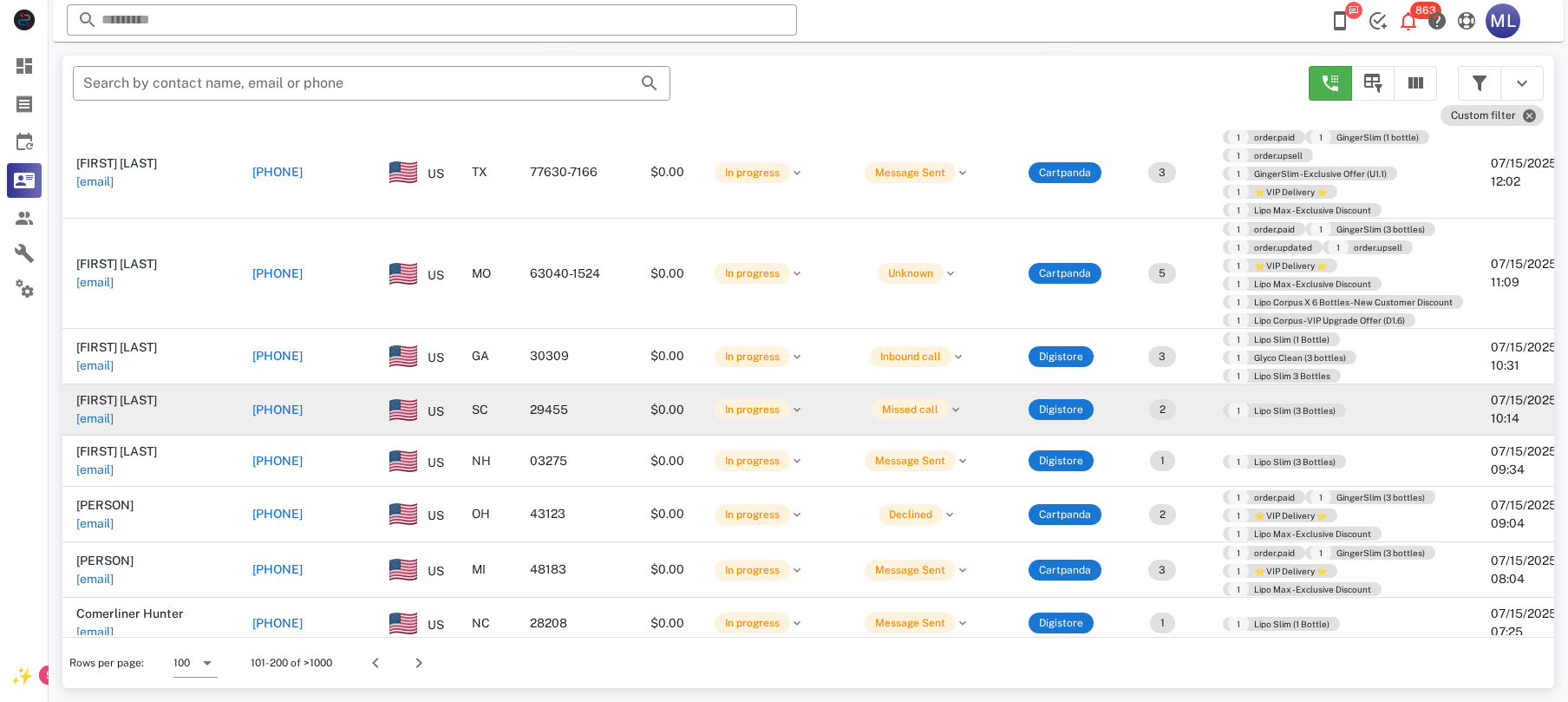click on "[PHONE]" at bounding box center (278, 410) 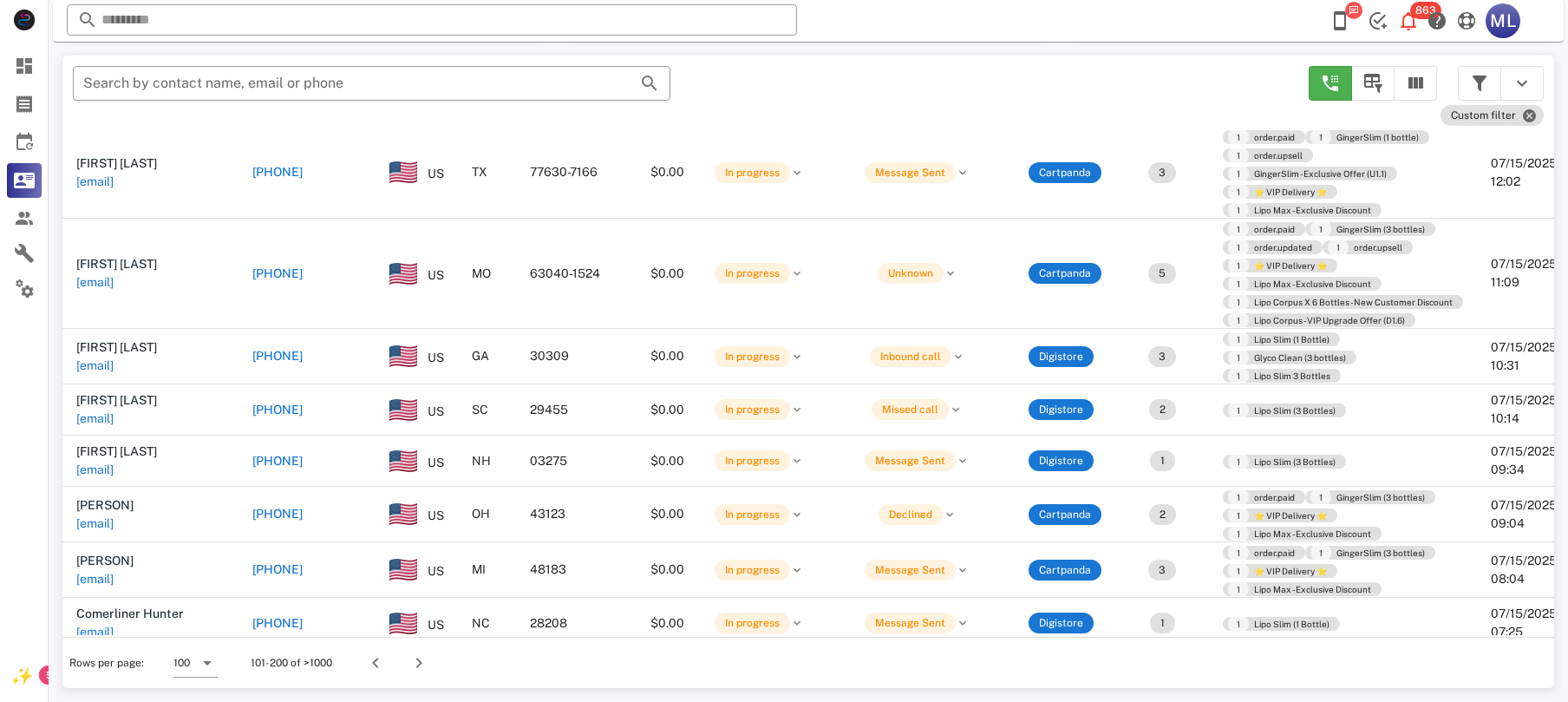 type on "**********" 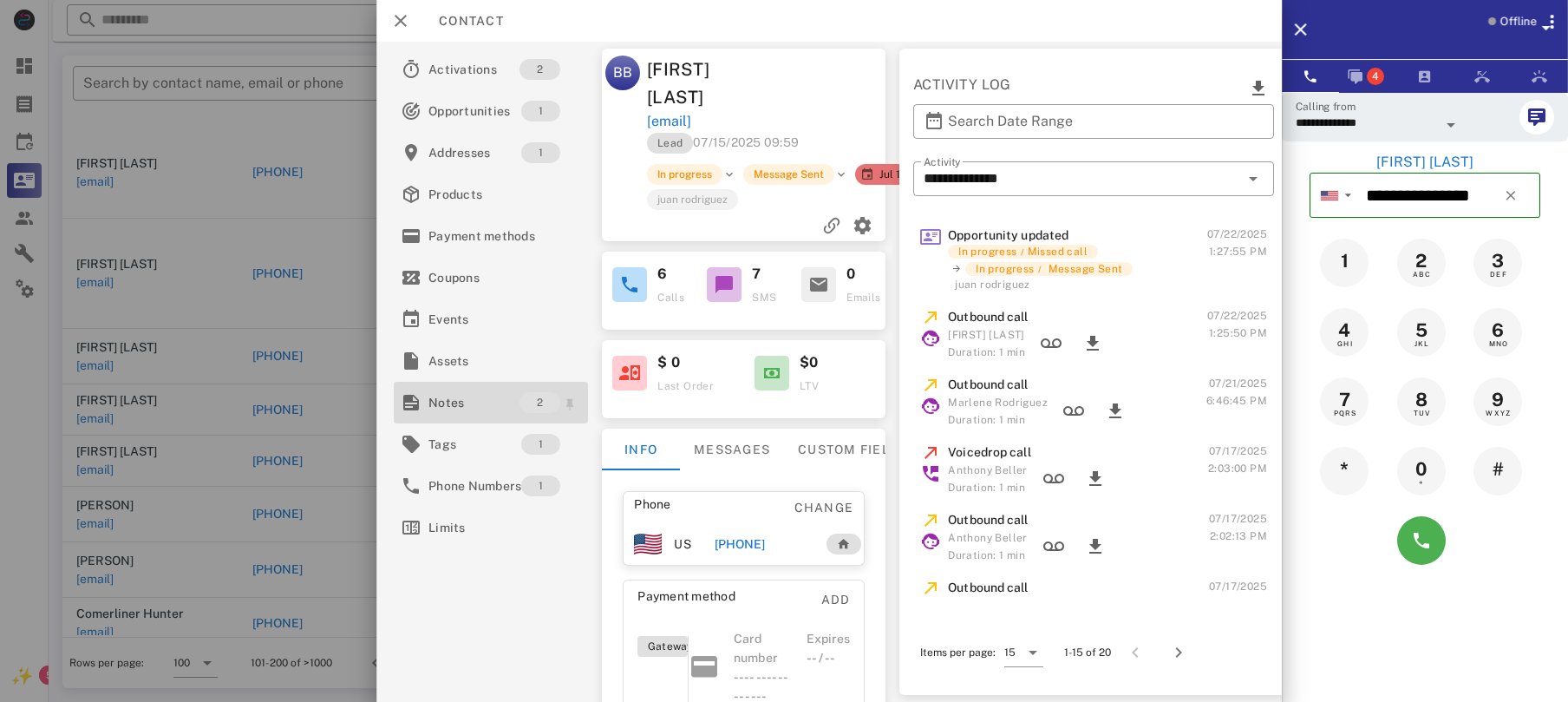 click on "Notes" at bounding box center [474, 403] 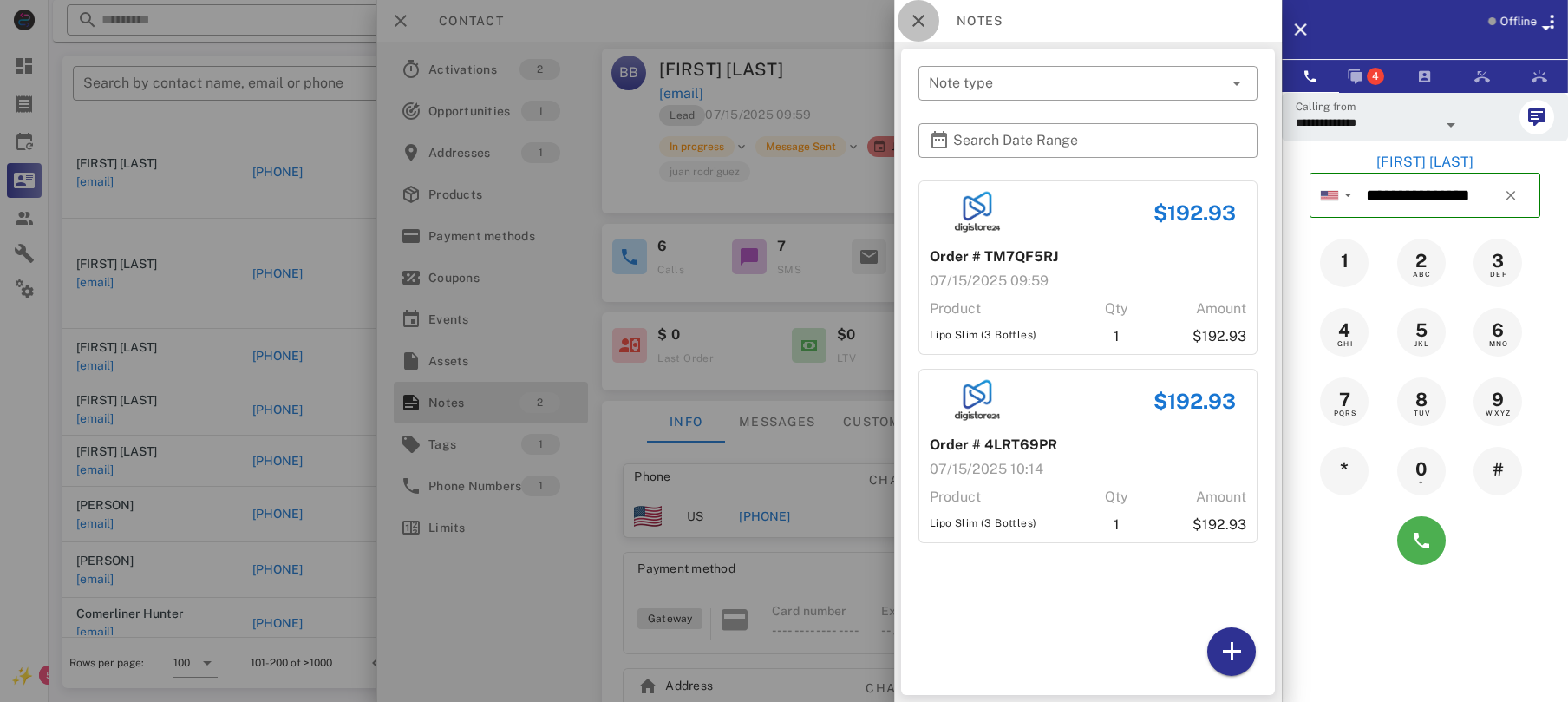 click at bounding box center [918, 21] 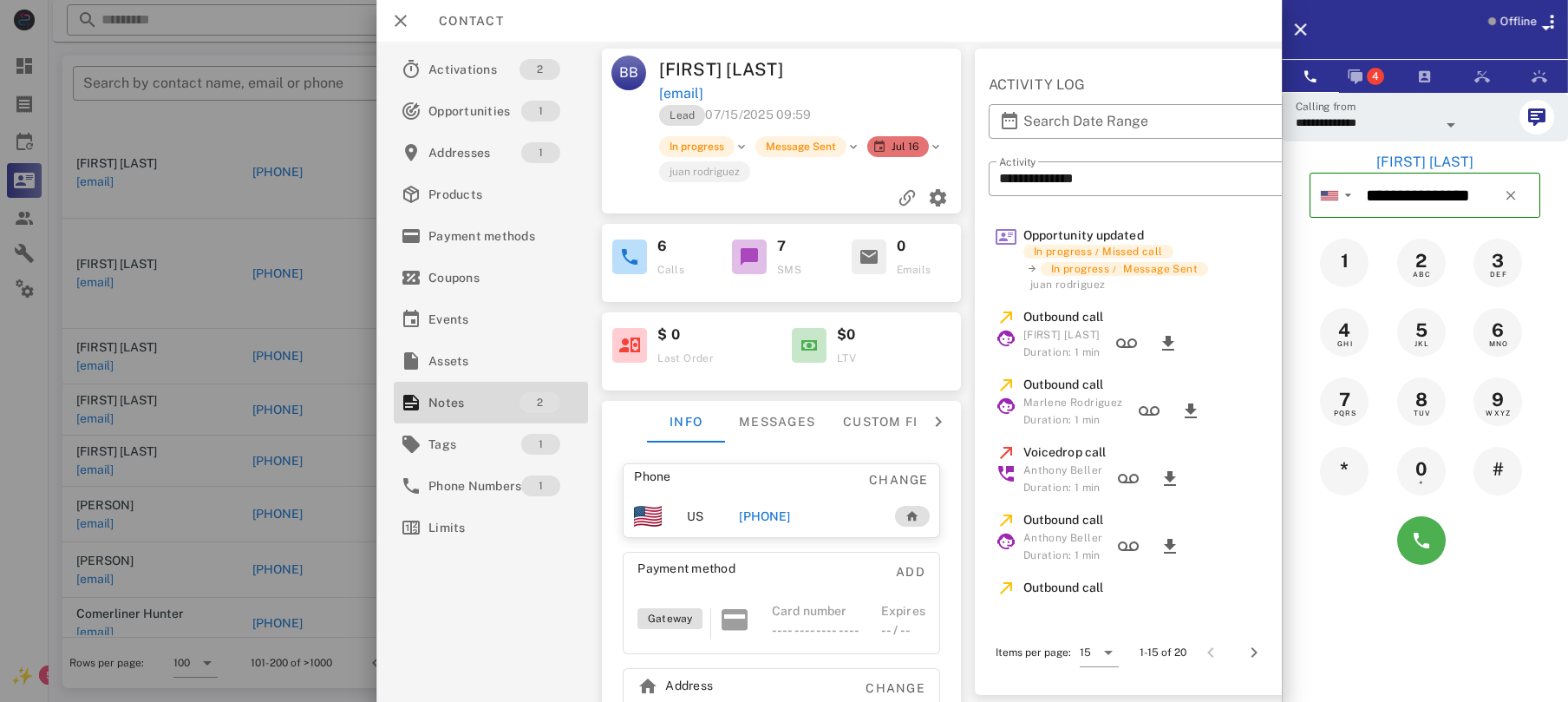scroll, scrollTop: 112, scrollLeft: 0, axis: vertical 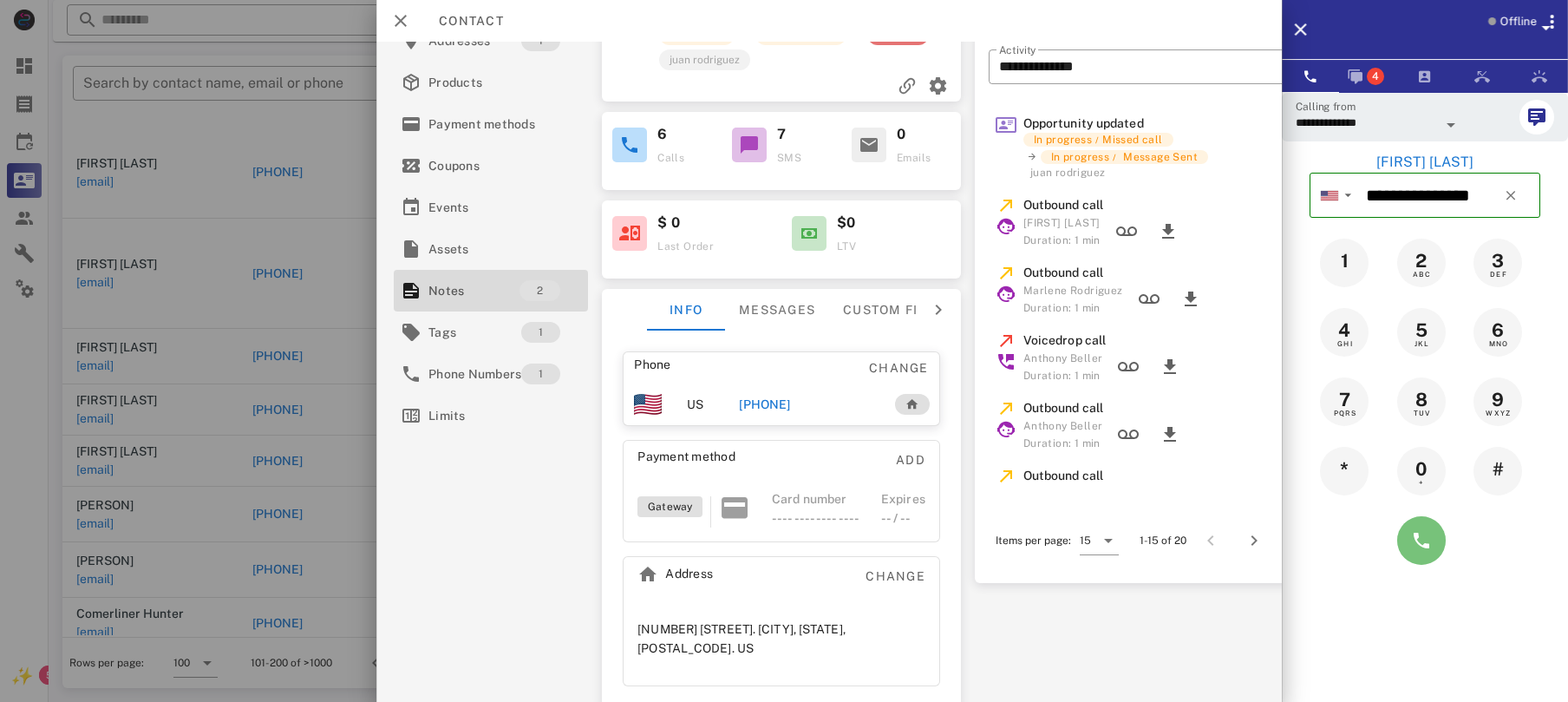 click at bounding box center [1421, 541] 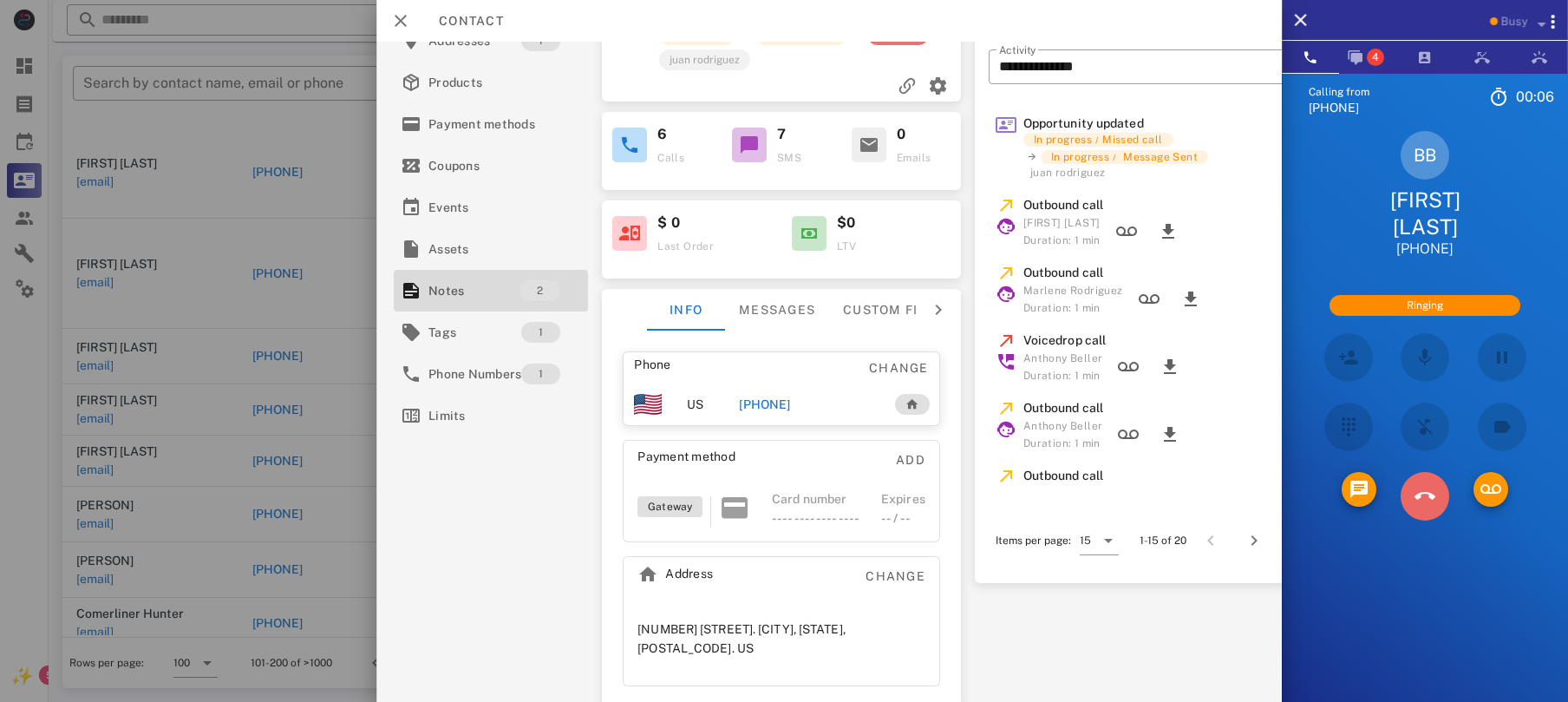 click at bounding box center (1425, 496) 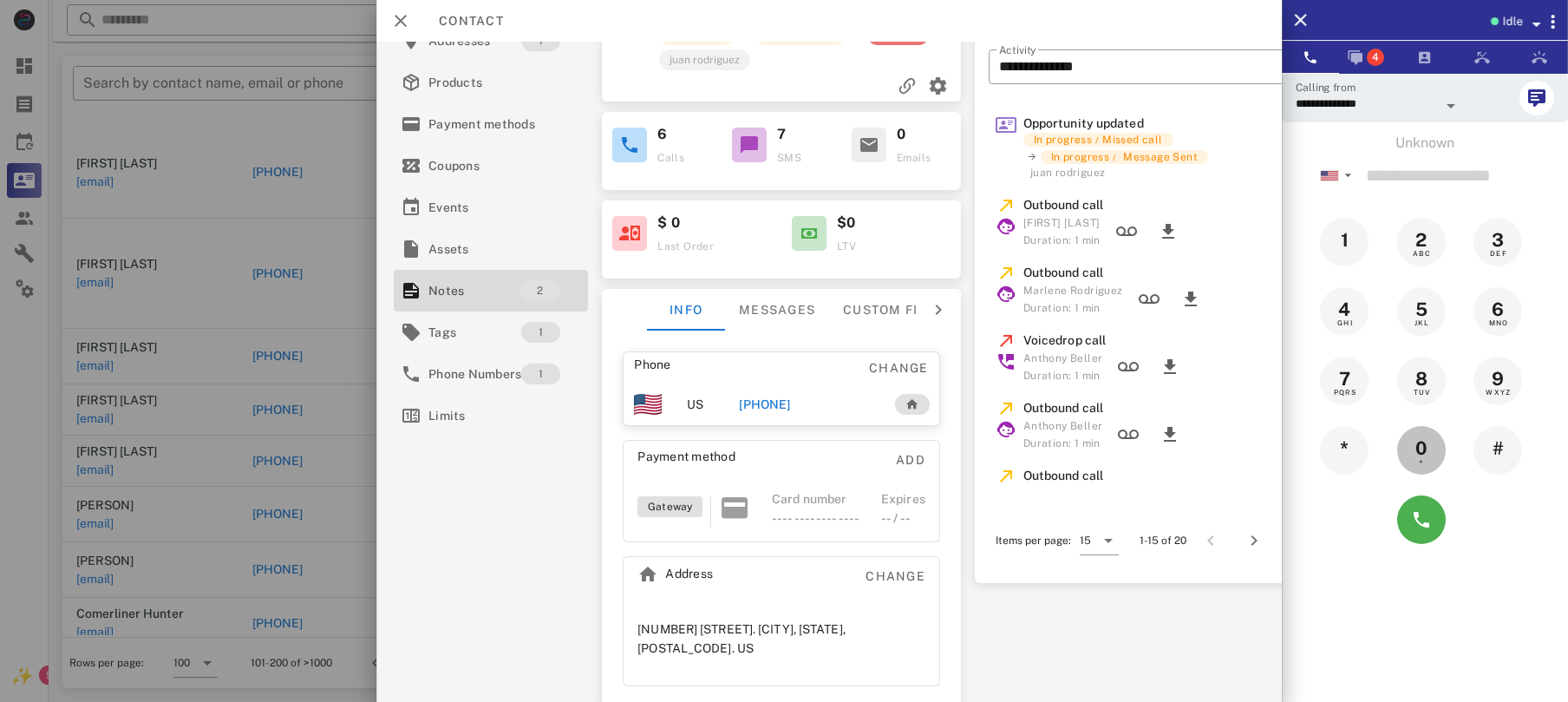 drag, startPoint x: 1416, startPoint y: 431, endPoint x: 1430, endPoint y: 747, distance: 316.30997 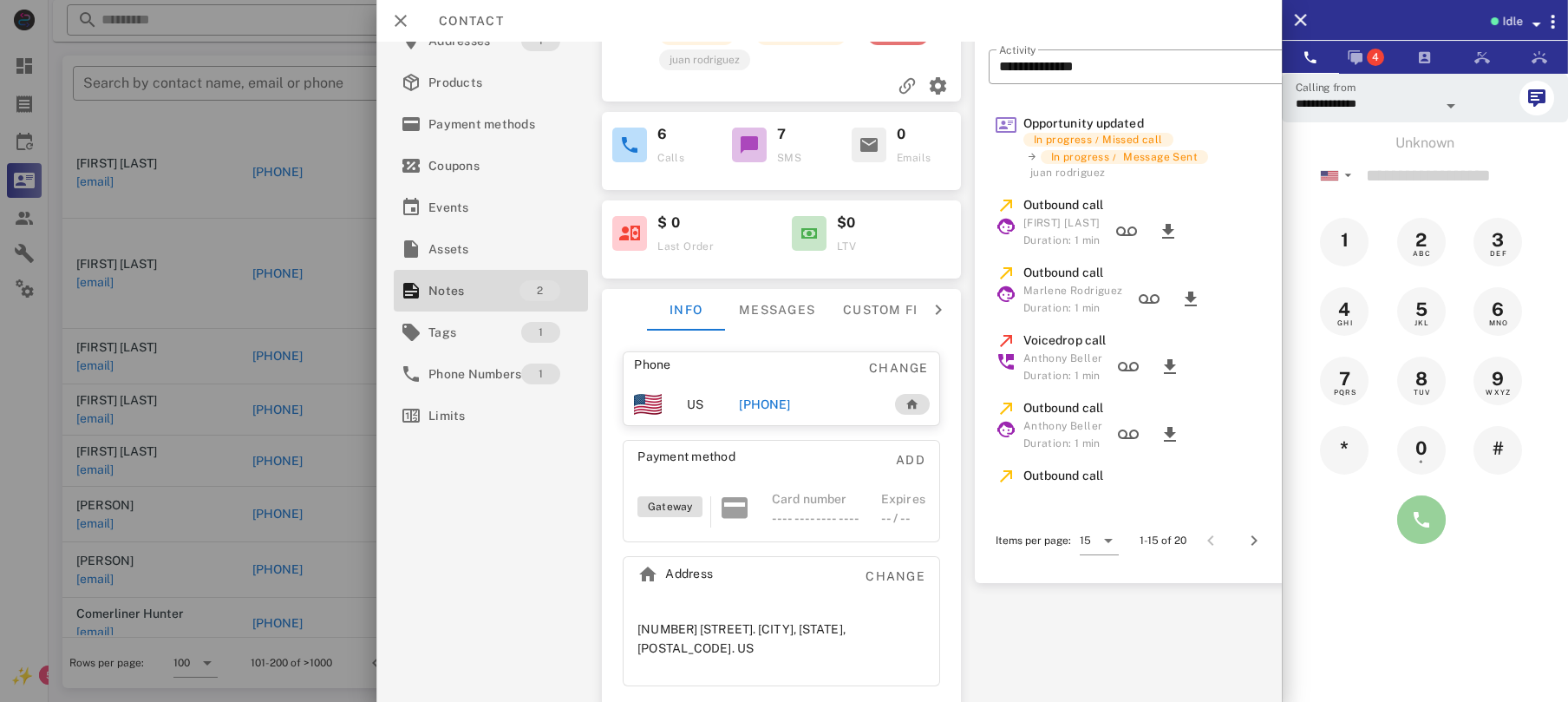 click at bounding box center [1421, 520] 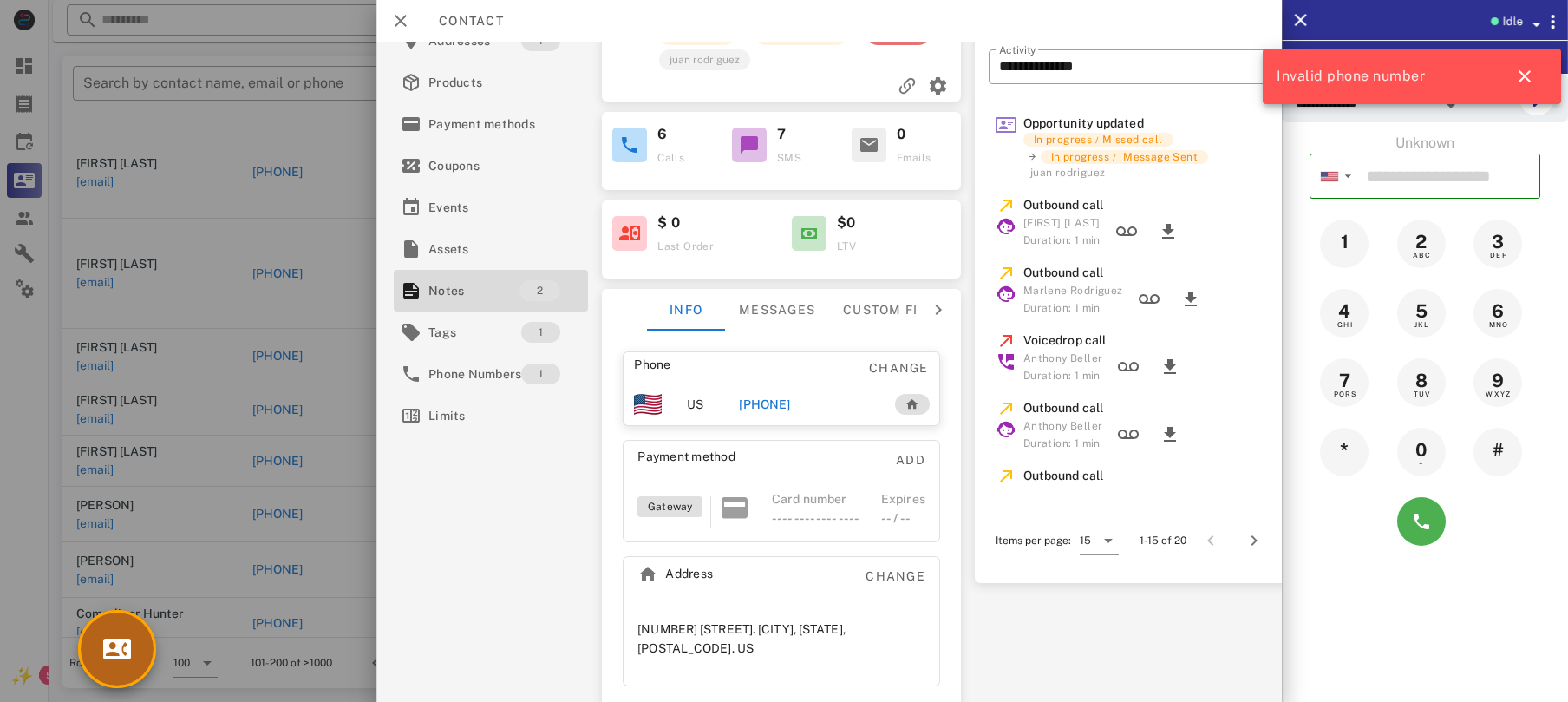 click at bounding box center [117, 649] 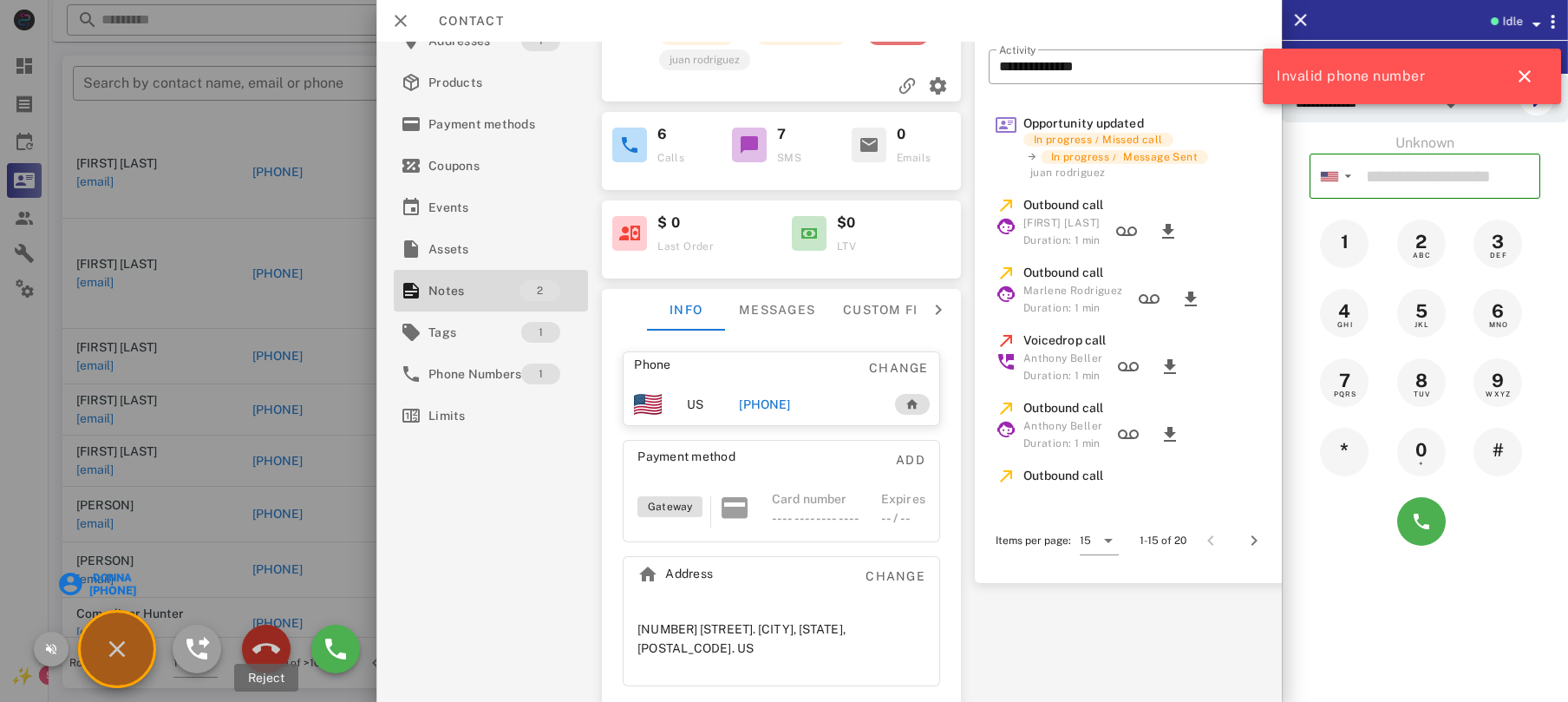 click at bounding box center (266, 649) 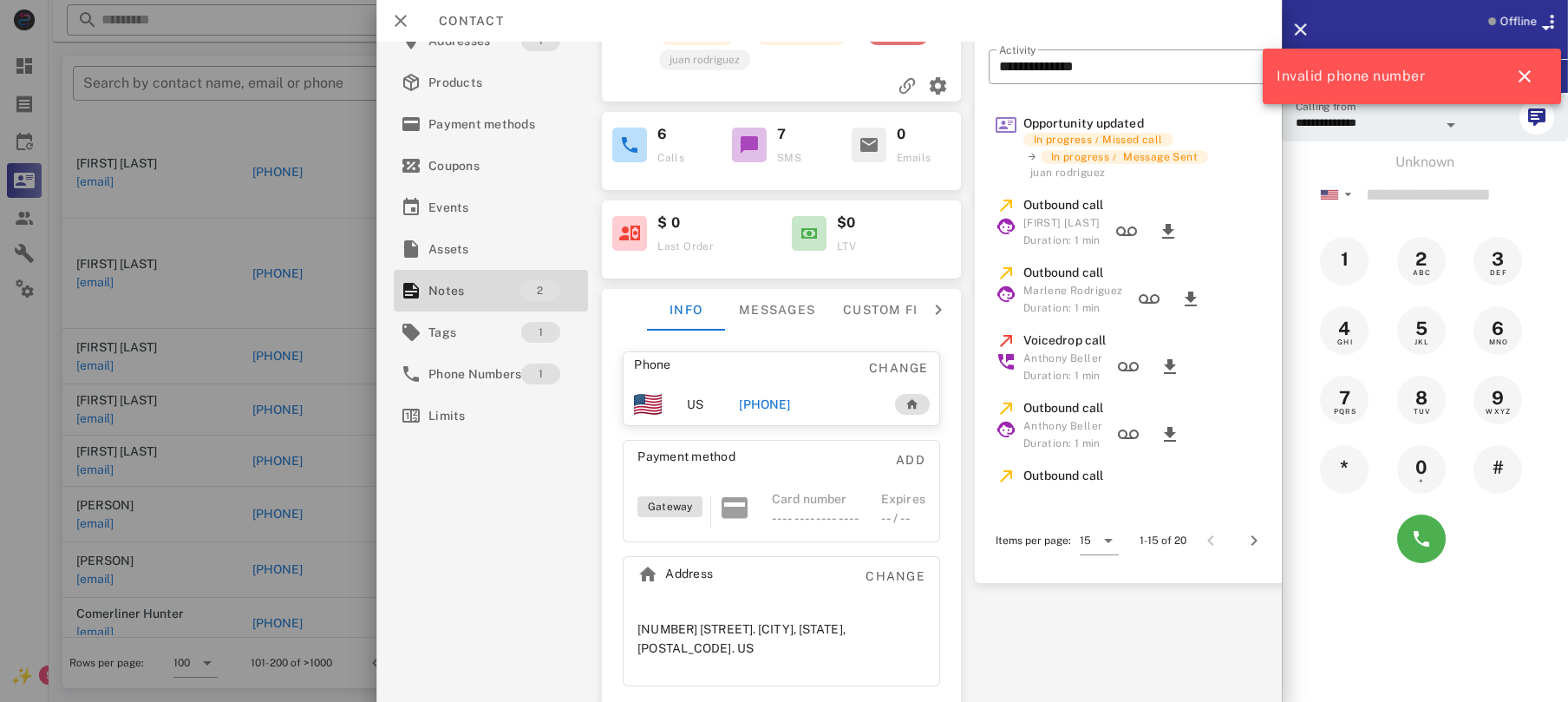 scroll, scrollTop: 0, scrollLeft: 0, axis: both 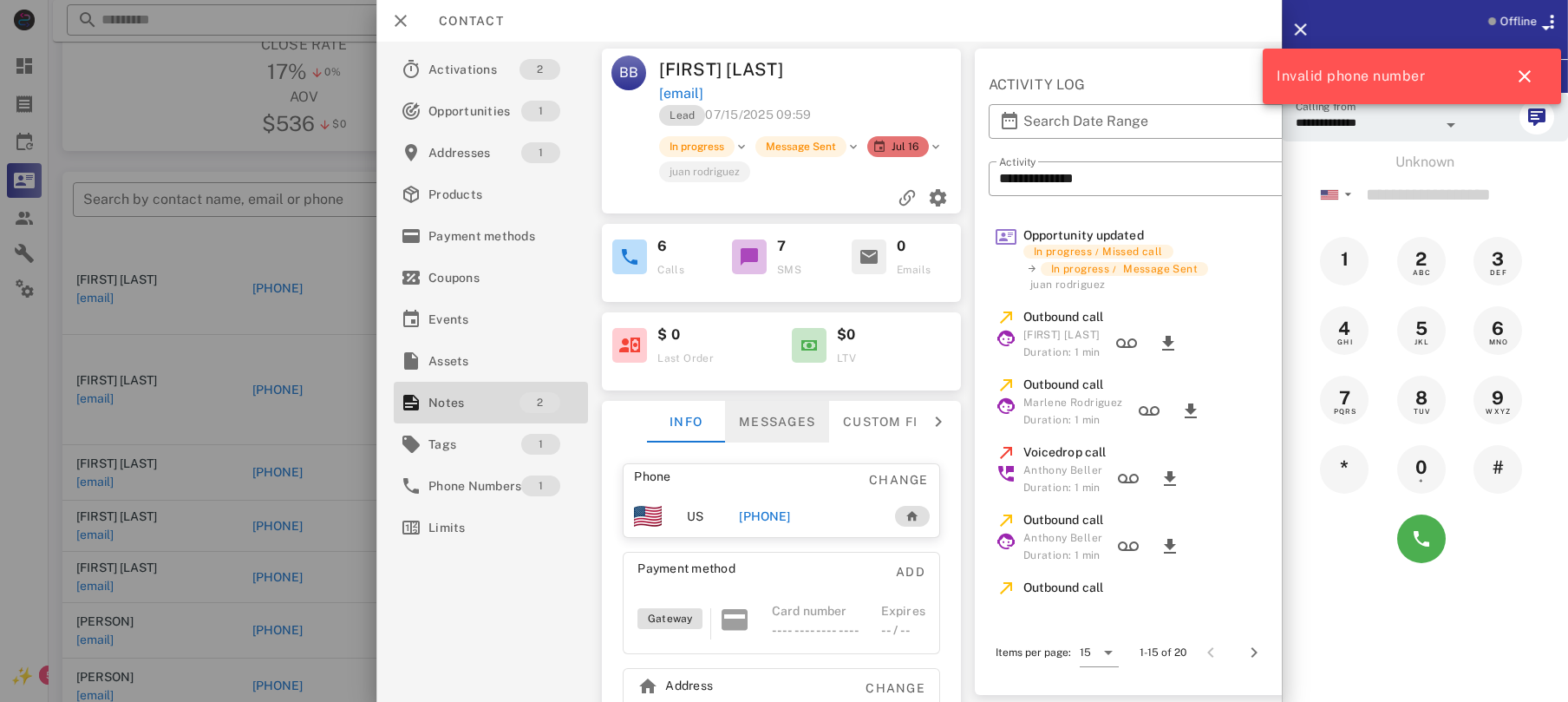 click on "Messages" at bounding box center [778, 422] 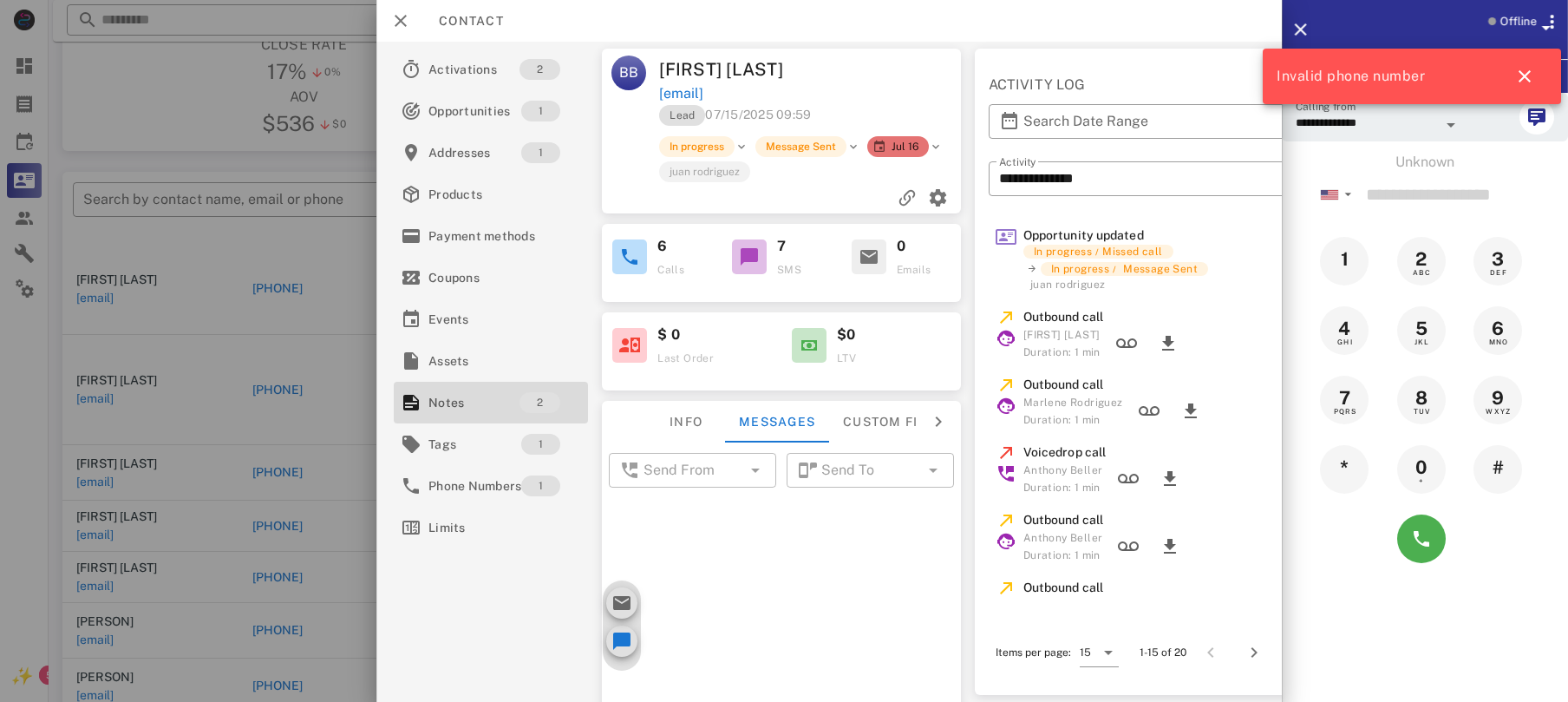 scroll, scrollTop: 209, scrollLeft: 0, axis: vertical 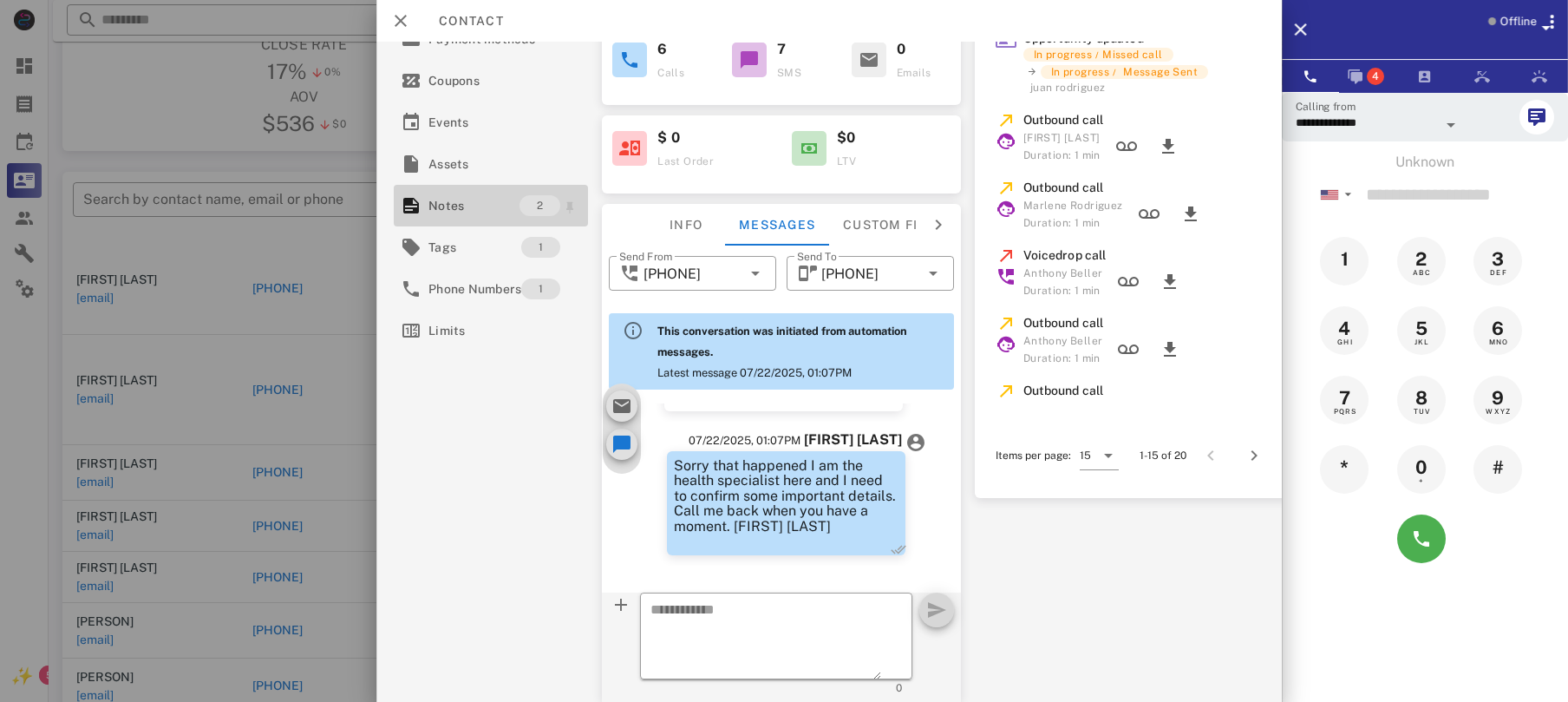 click on "Notes" at bounding box center [474, 206] 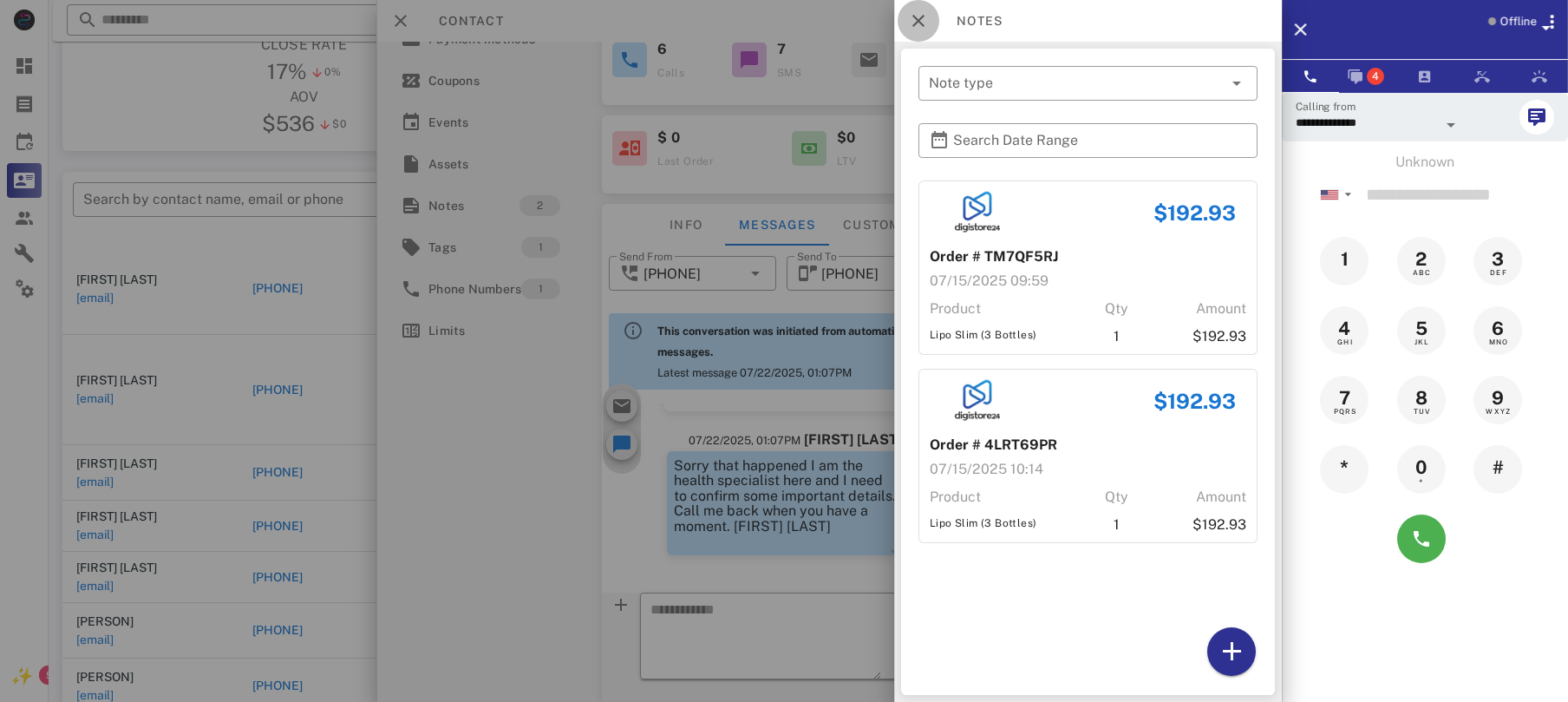 click at bounding box center [918, 21] 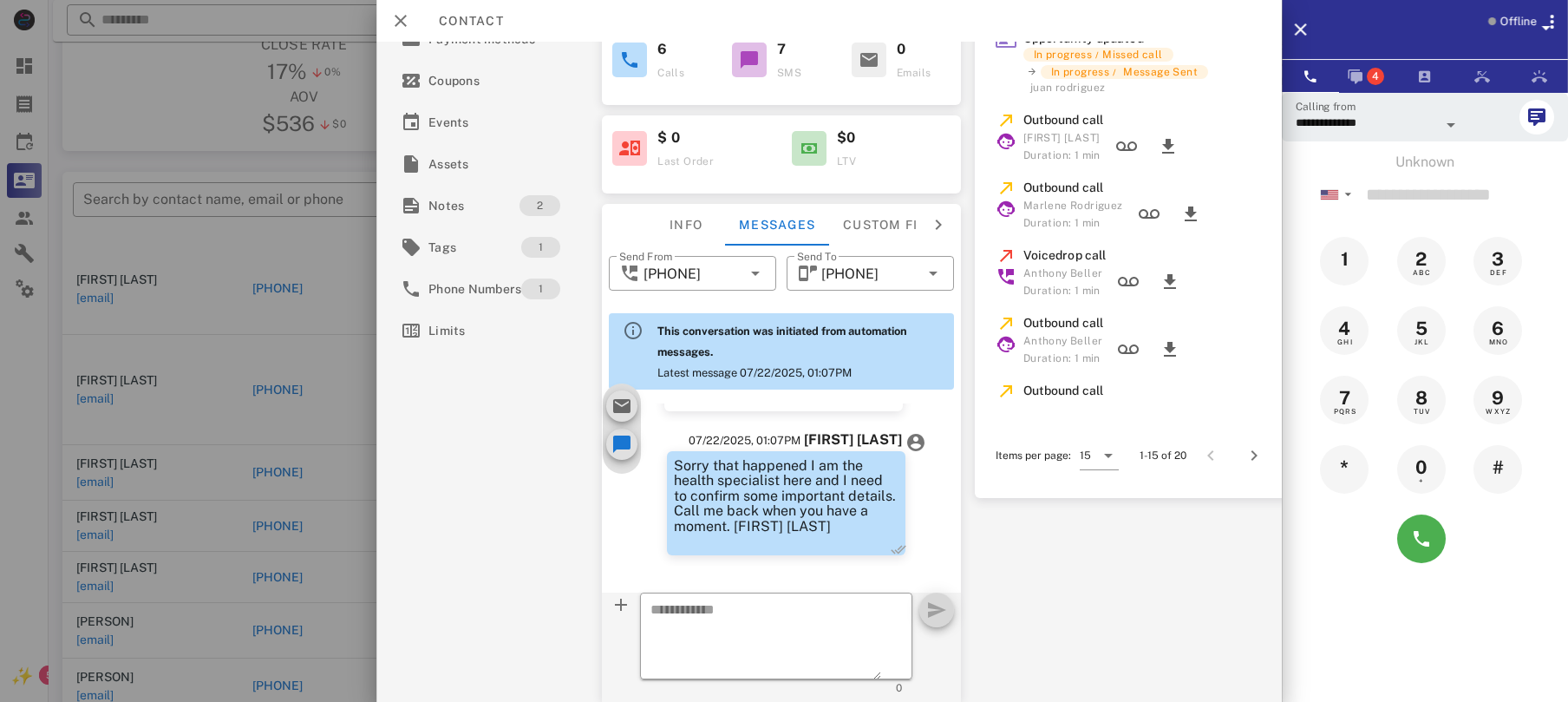 scroll, scrollTop: 0, scrollLeft: 0, axis: both 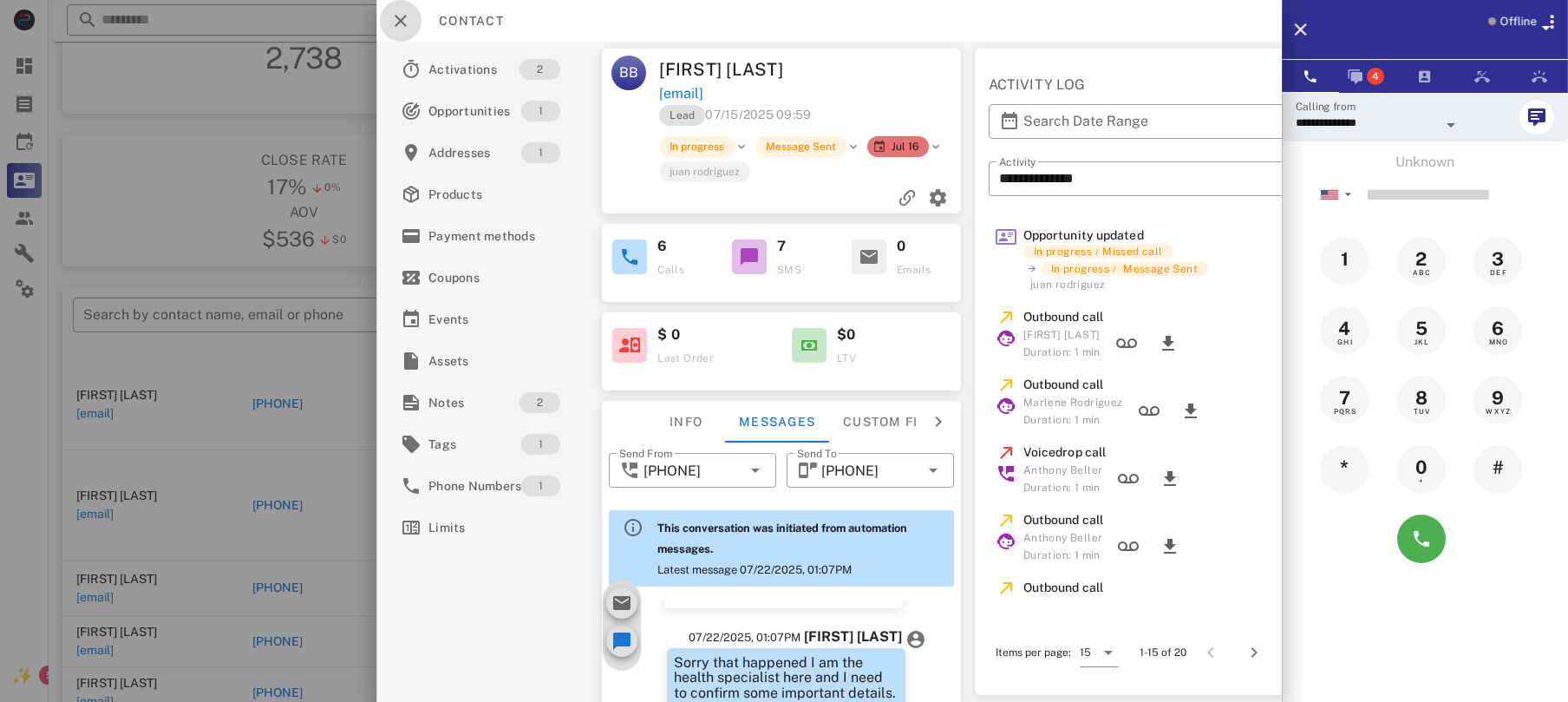 click at bounding box center (401, 21) 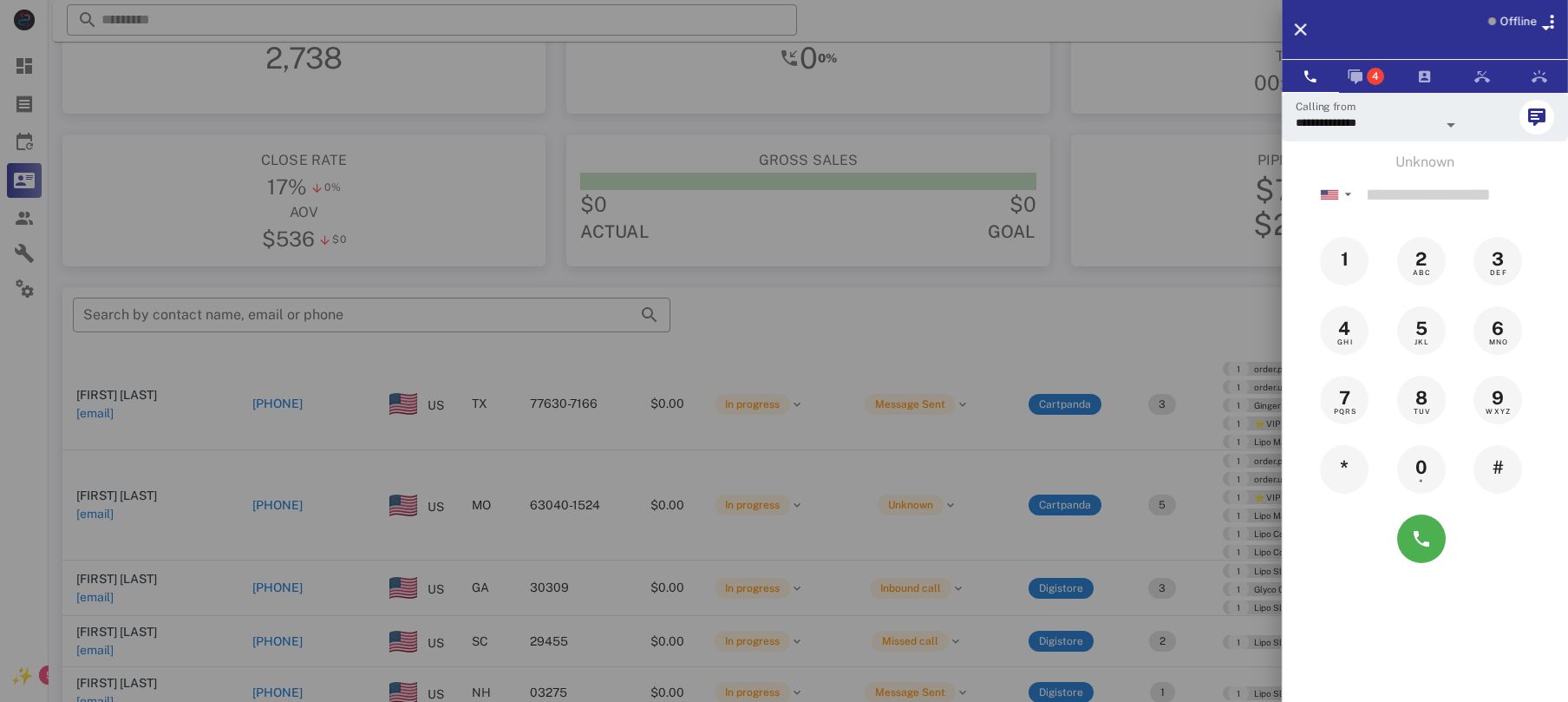 click at bounding box center (784, 351) 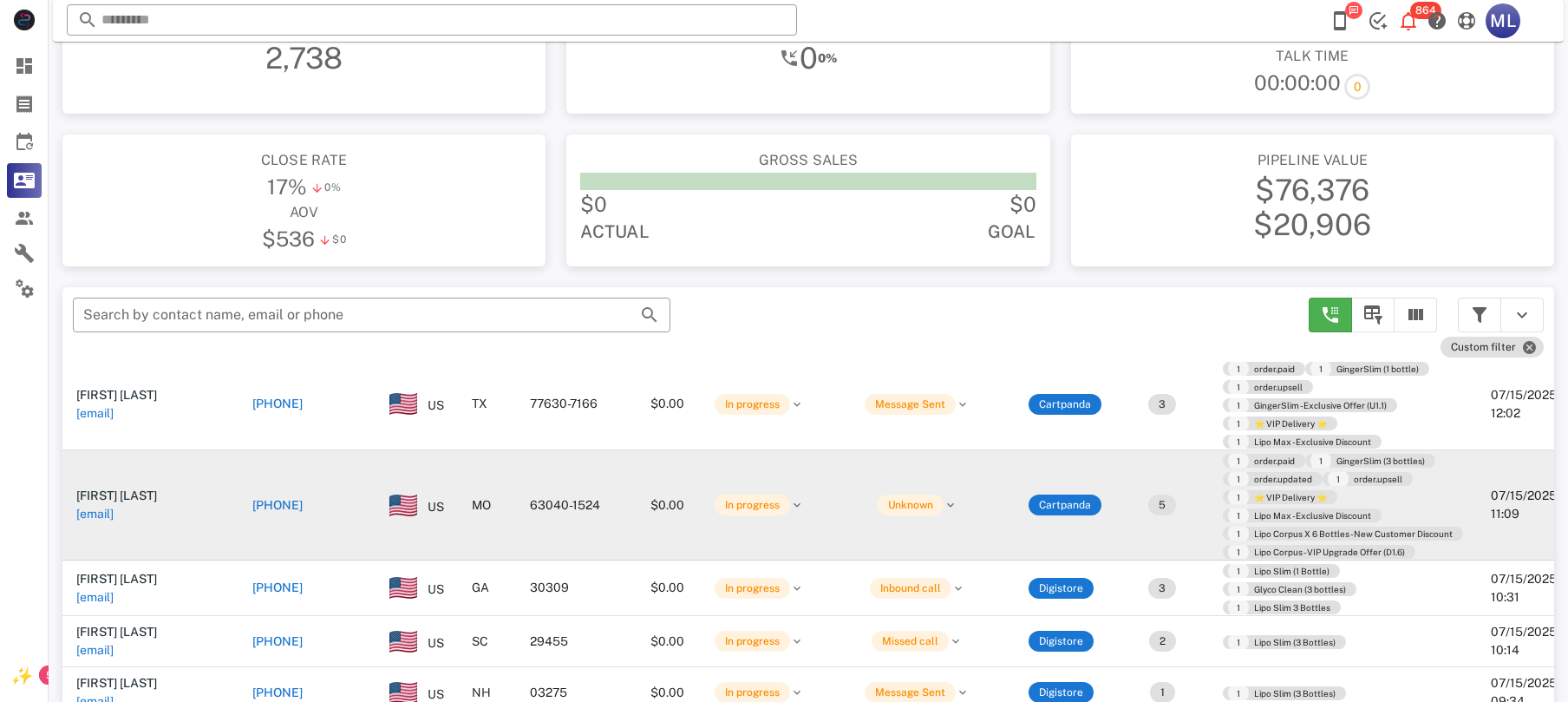 scroll, scrollTop: 1388, scrollLeft: 0, axis: vertical 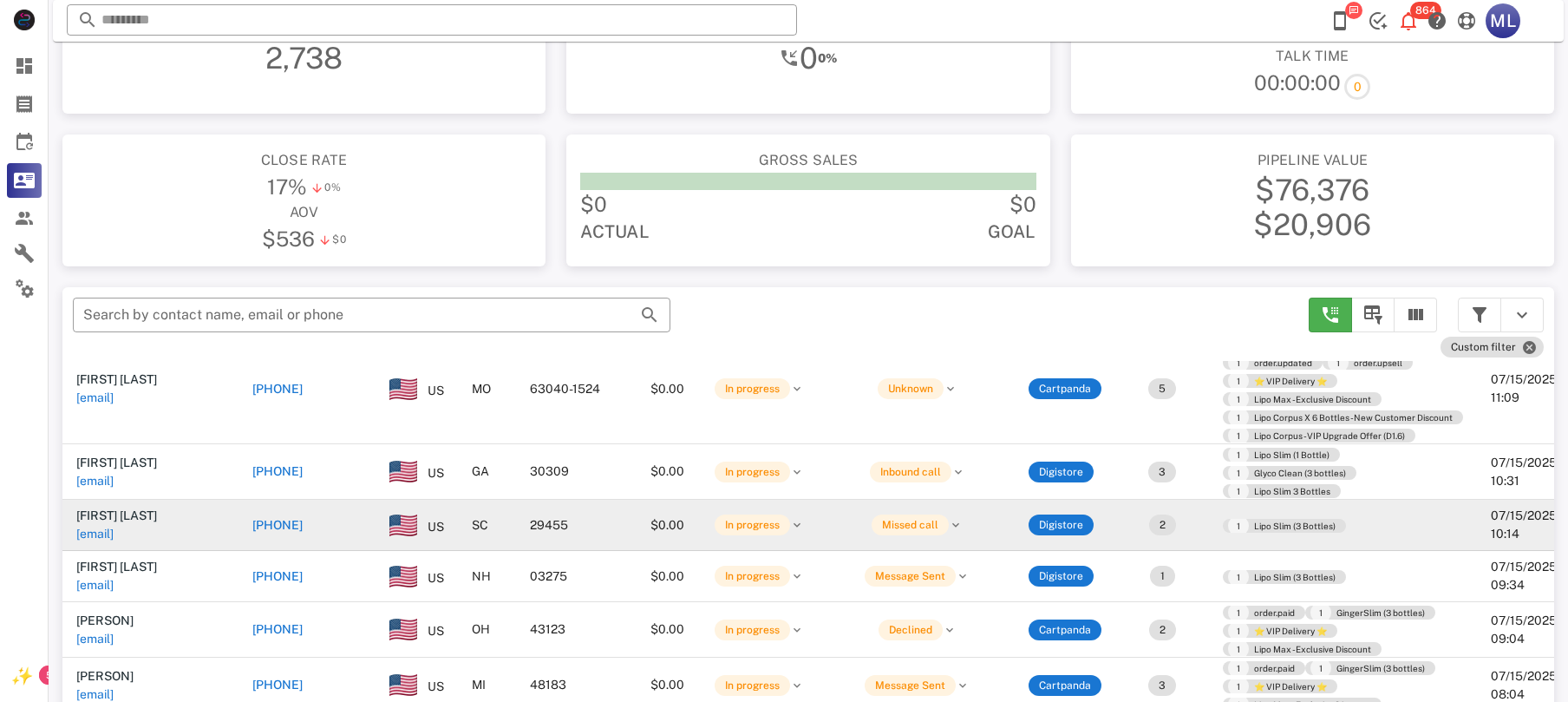 click on "[PHONE]" at bounding box center (278, 525) 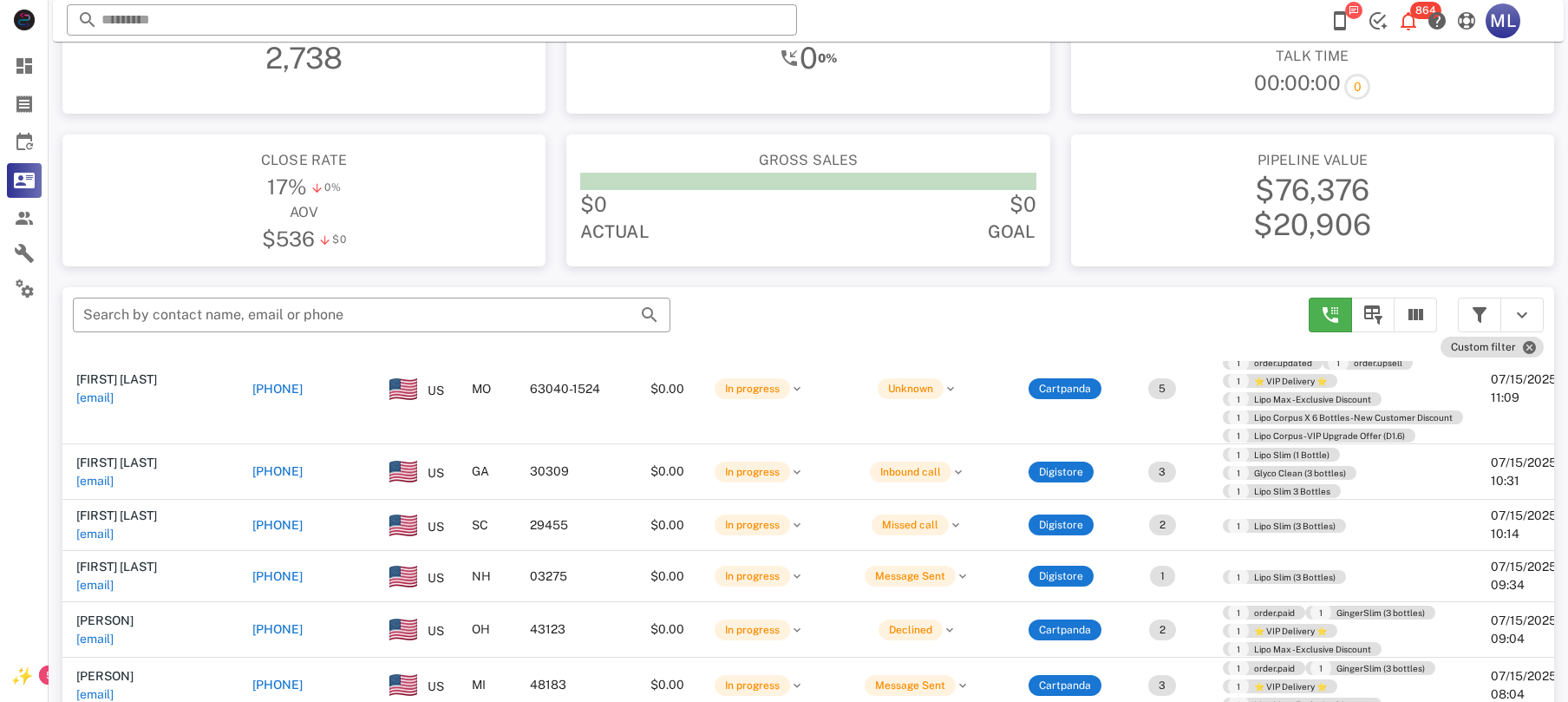 type on "**********" 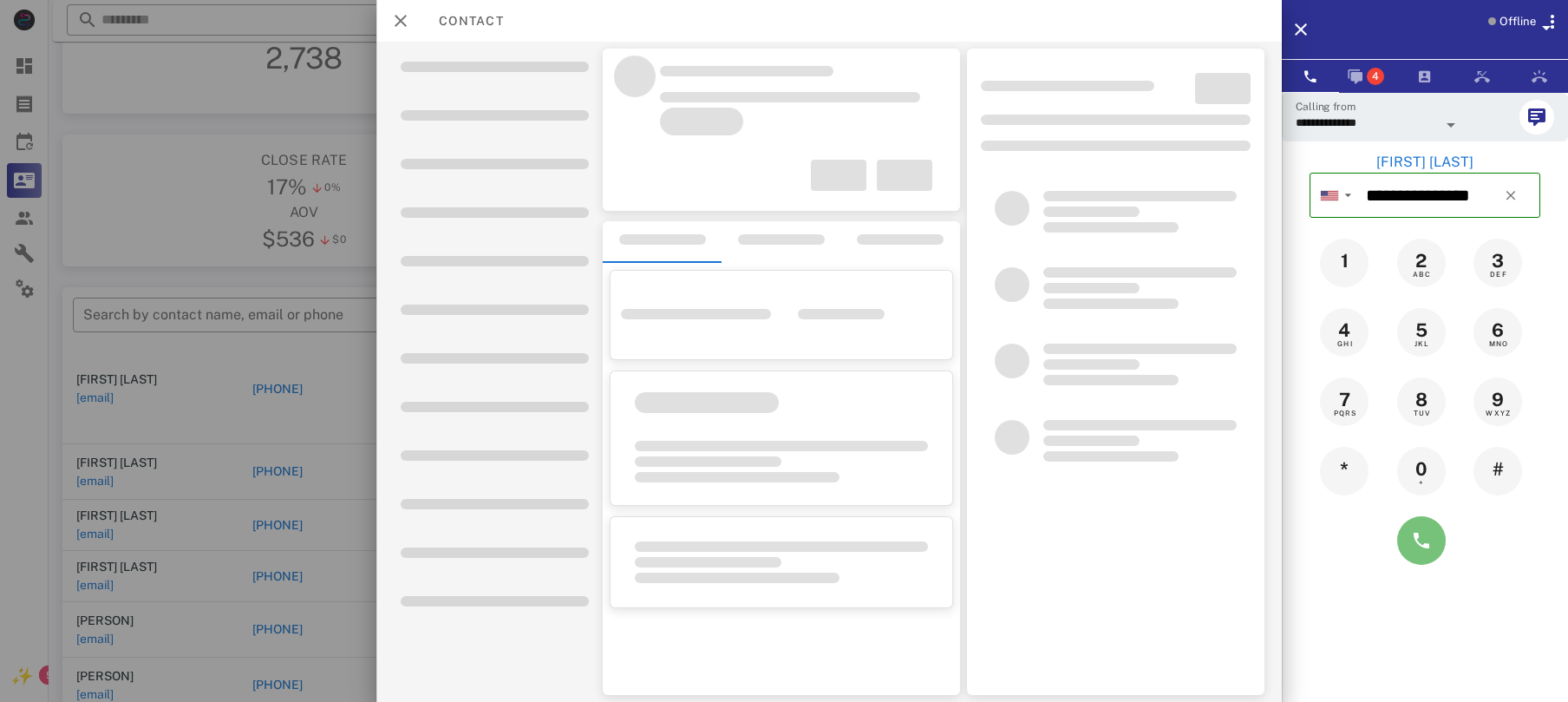 click at bounding box center [1421, 541] 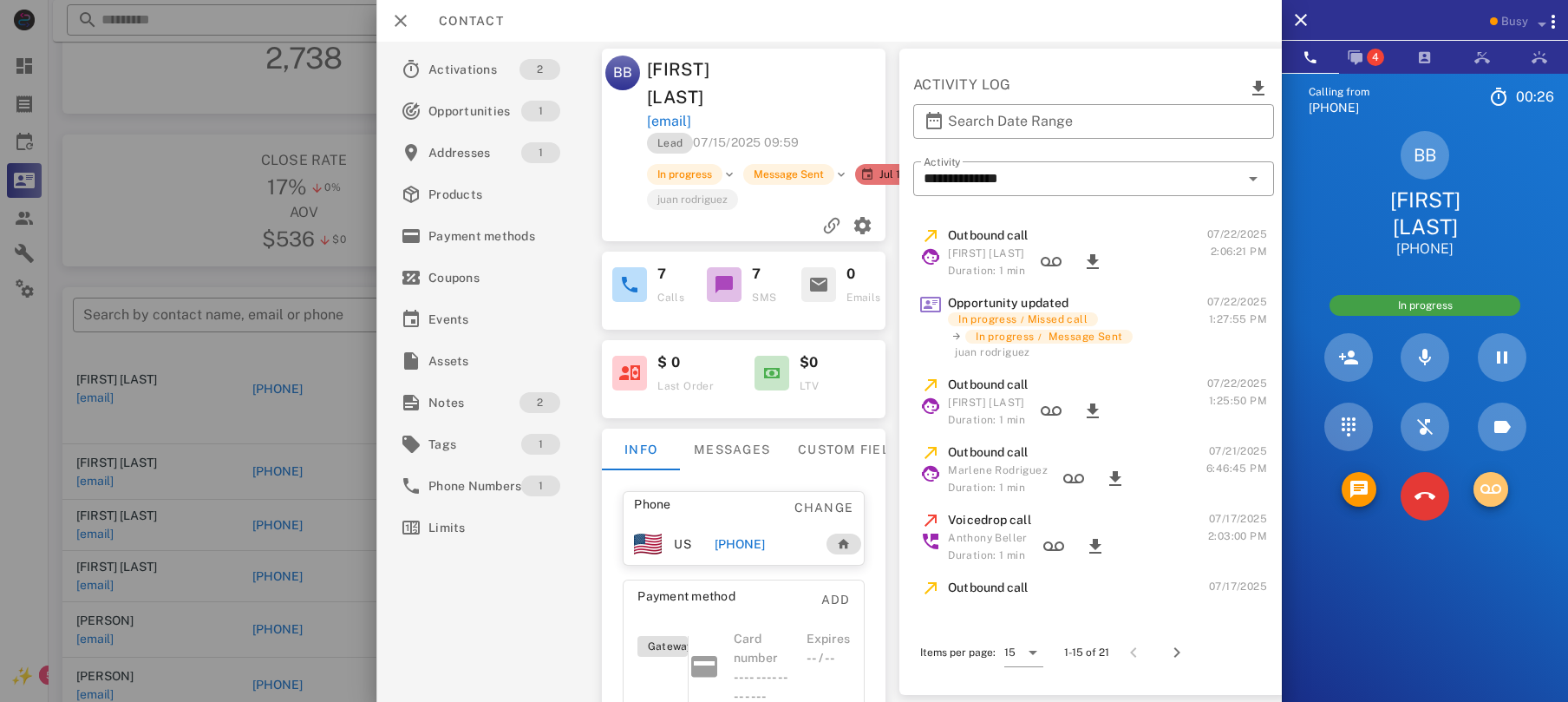 click at bounding box center [1491, 489] 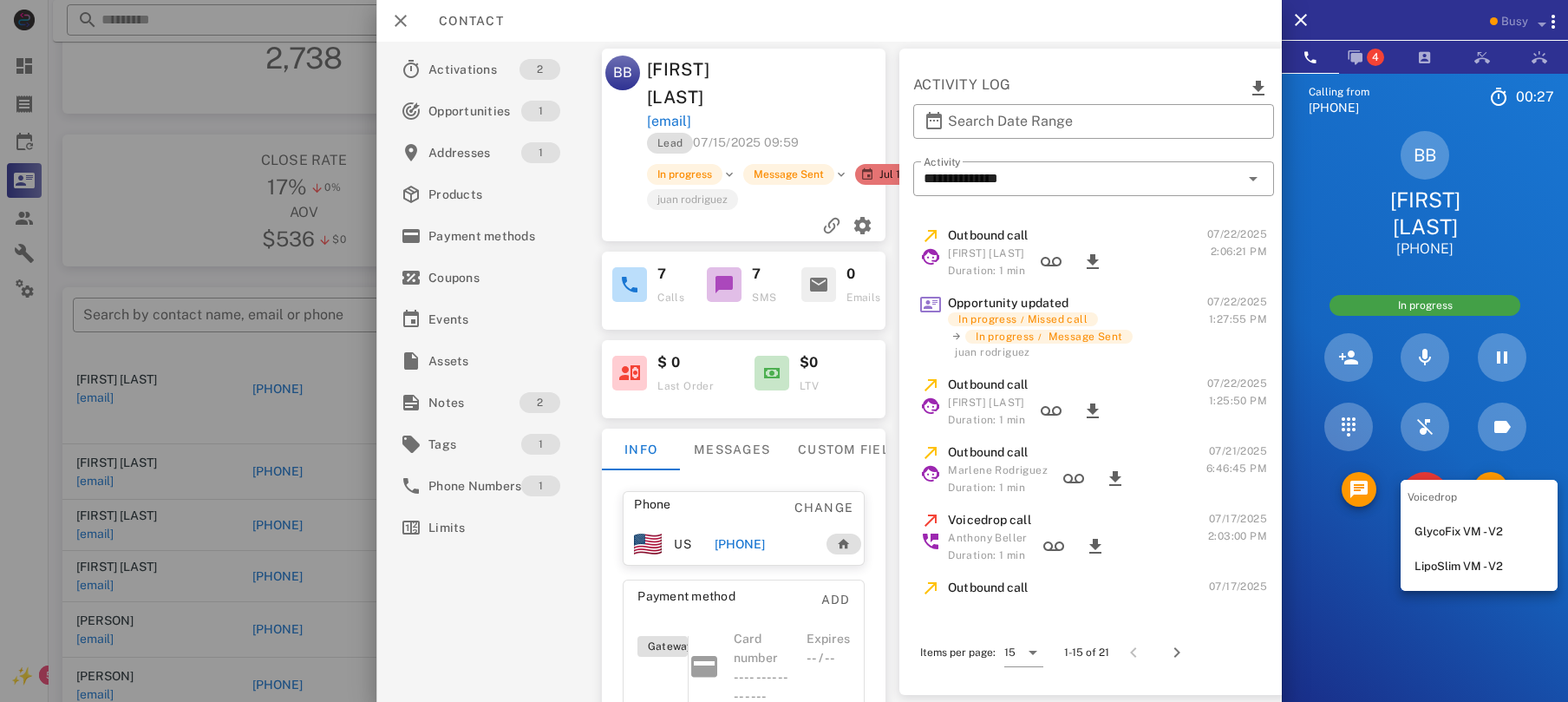 click on "LipoSlim VM - V2" at bounding box center [1479, 567] 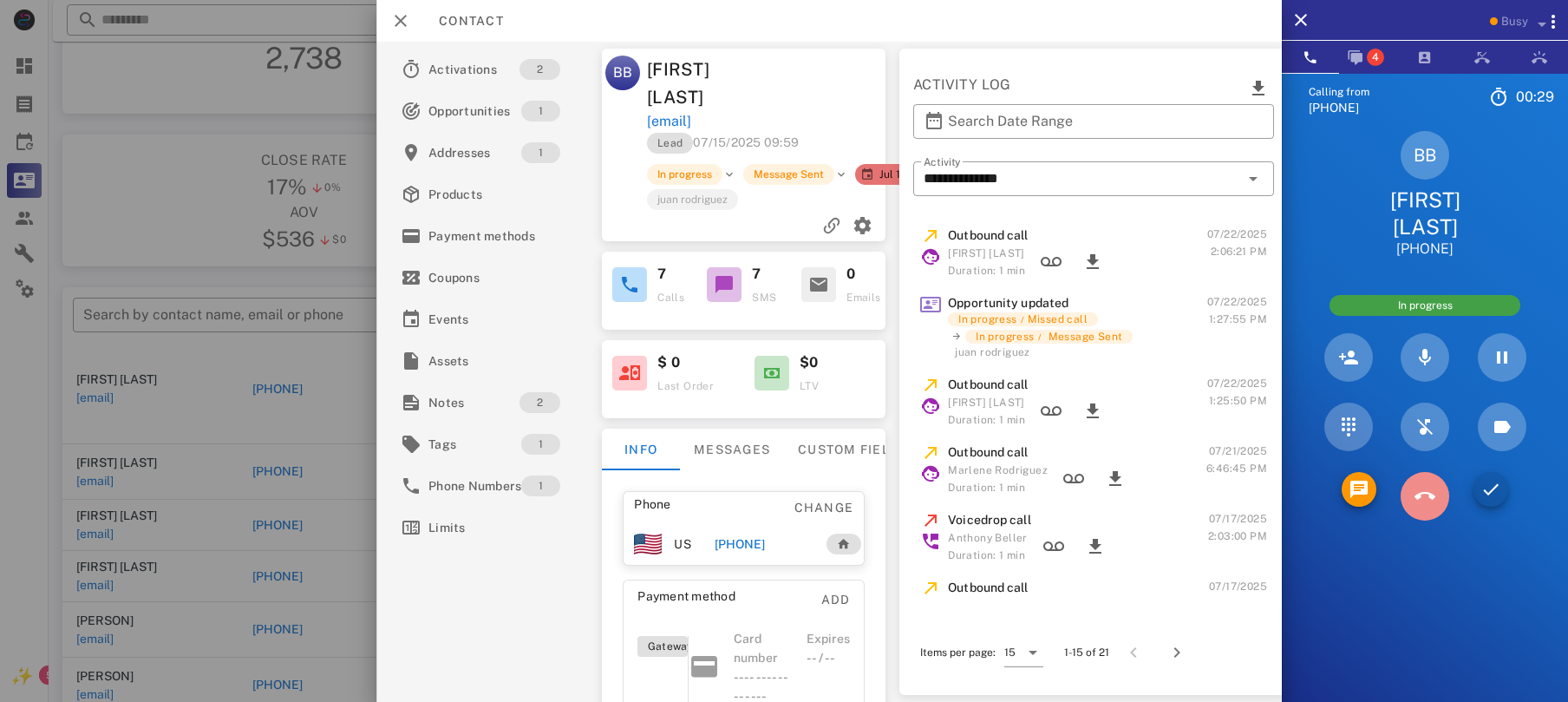 click at bounding box center (1425, 496) 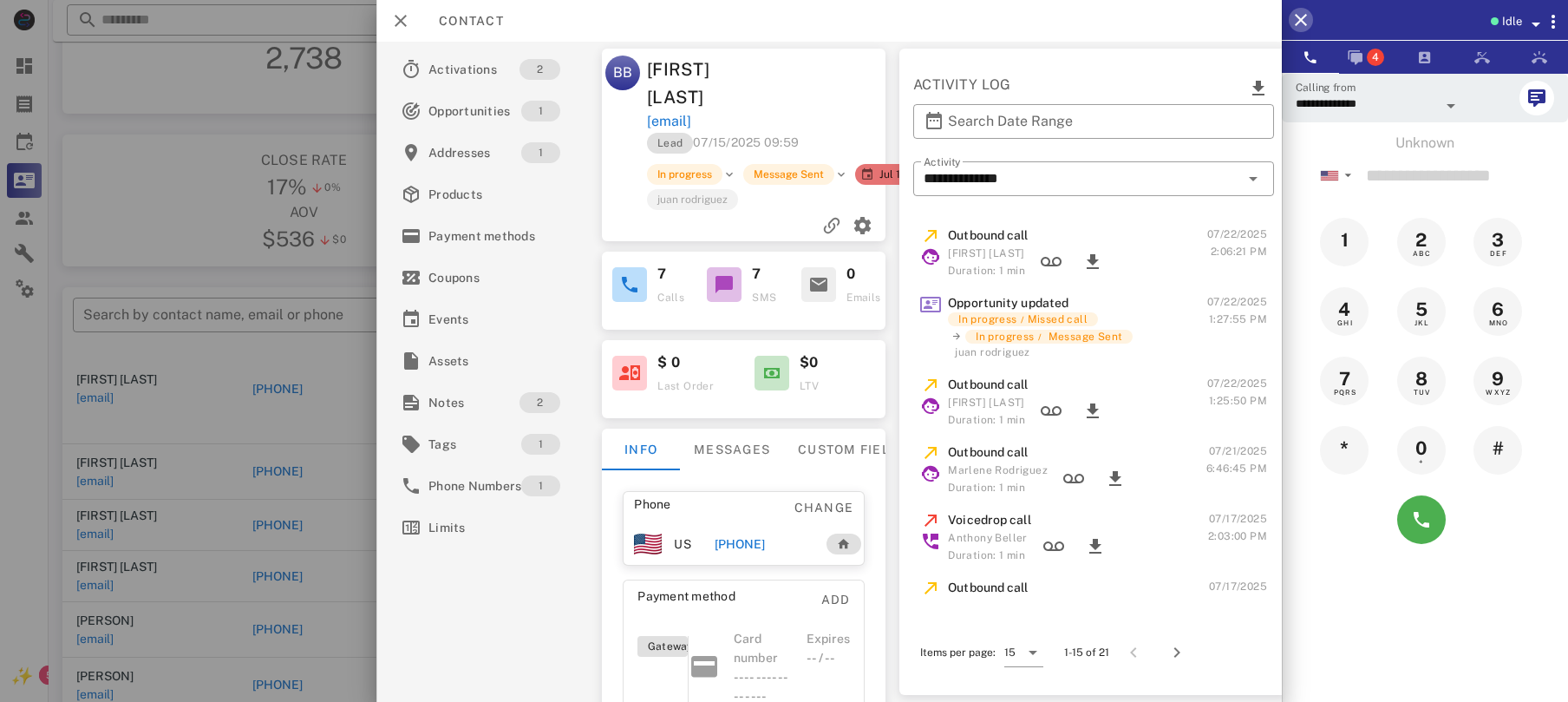 click at bounding box center [1301, 20] 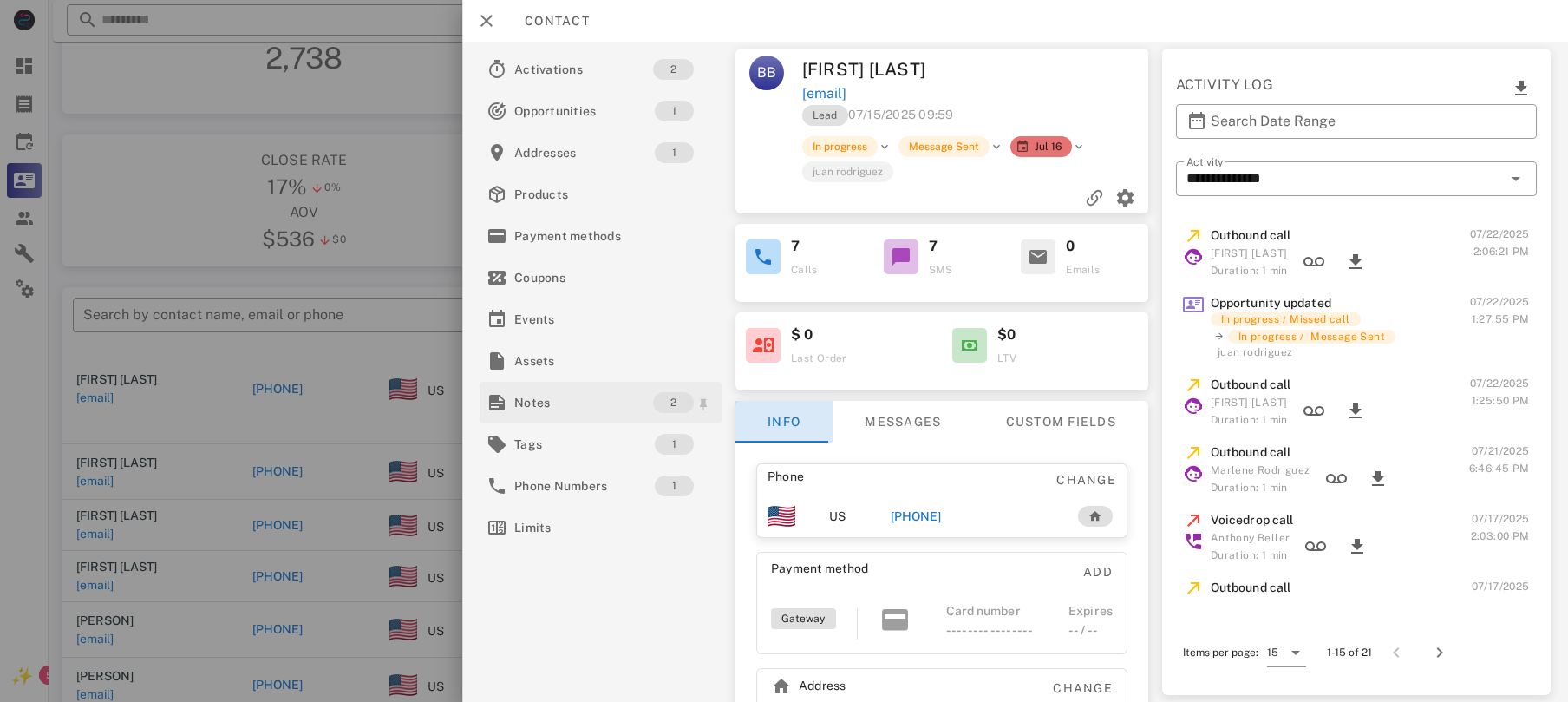 drag, startPoint x: 760, startPoint y: 401, endPoint x: 564, endPoint y: 399, distance: 196.0102 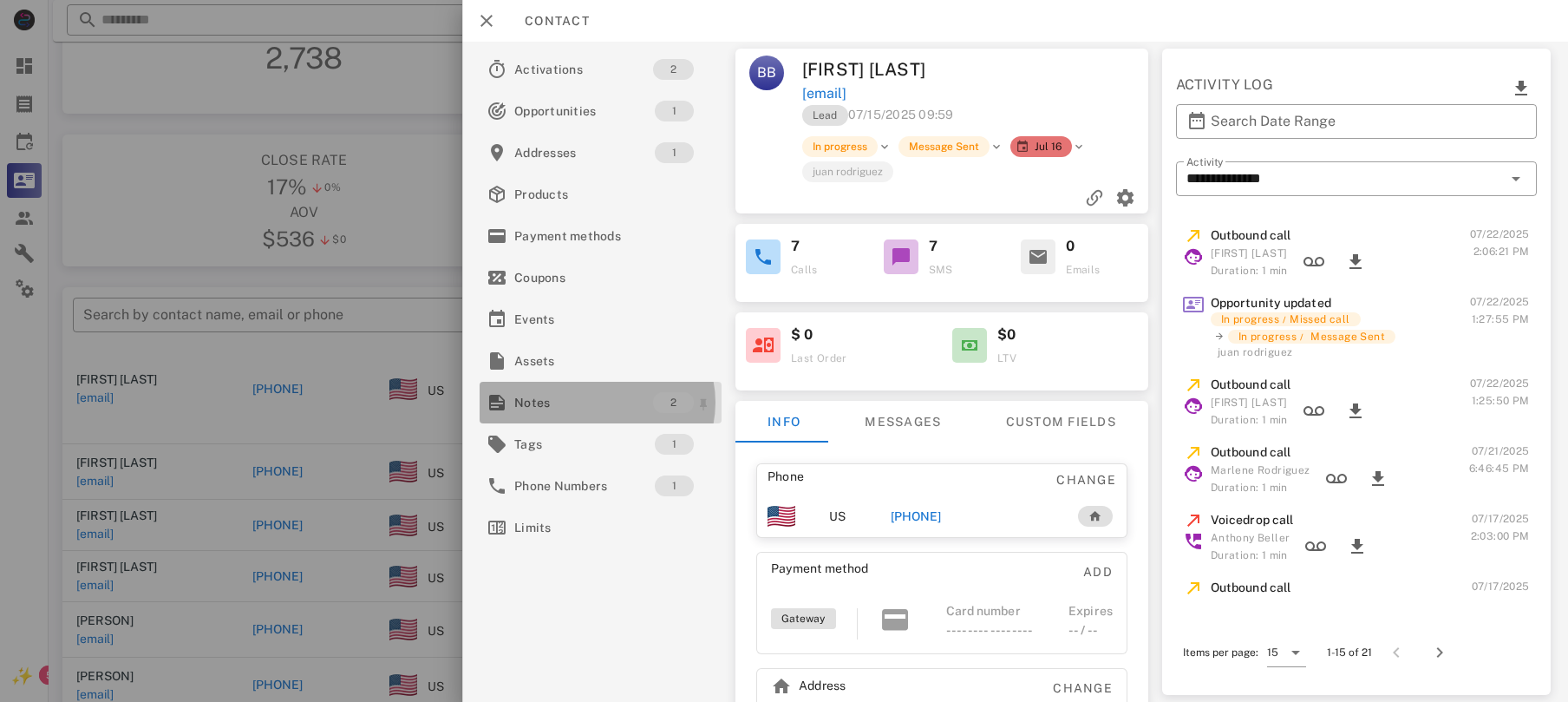 click on "Notes" at bounding box center [584, 403] 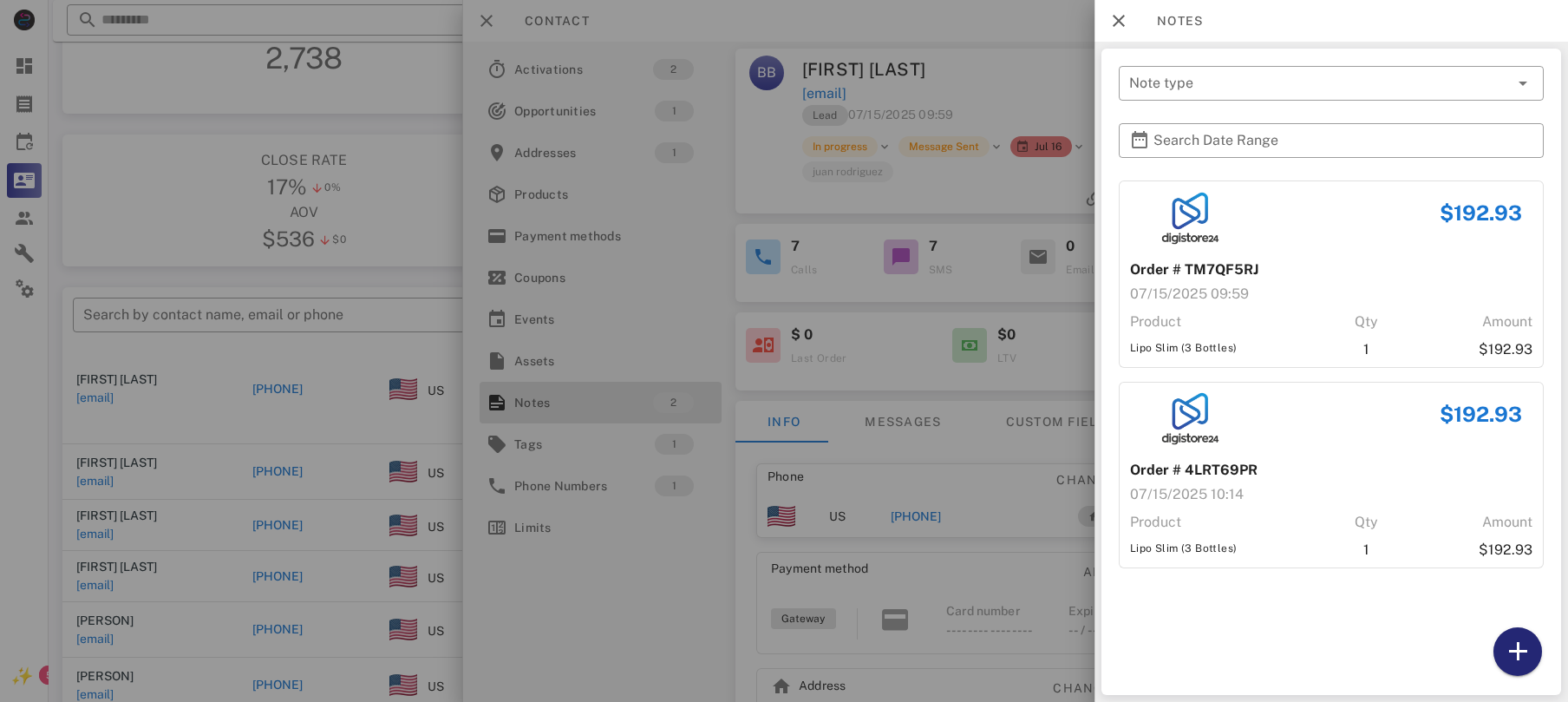 drag, startPoint x: 1516, startPoint y: 643, endPoint x: 1353, endPoint y: 559, distance: 183.37121 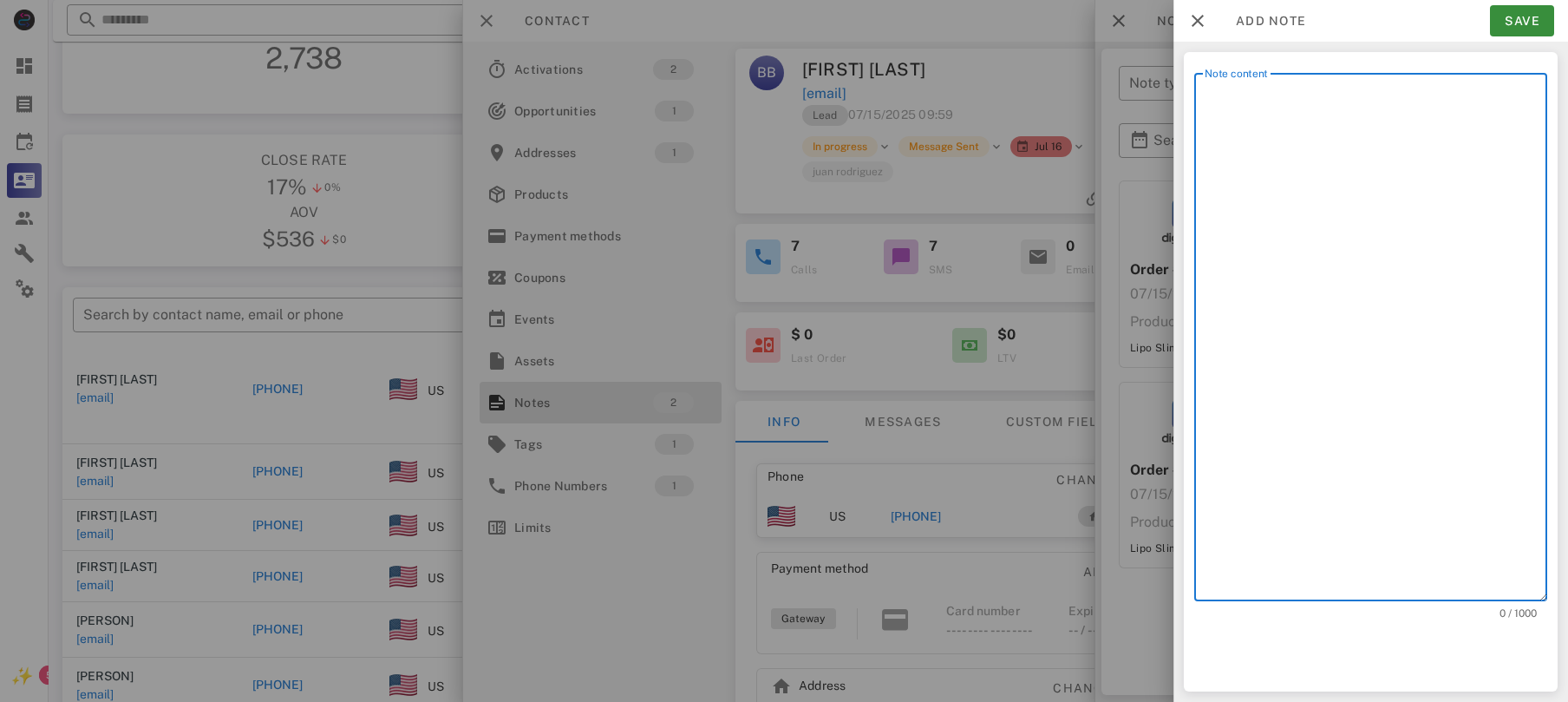click on "Note content" at bounding box center [1375, 341] 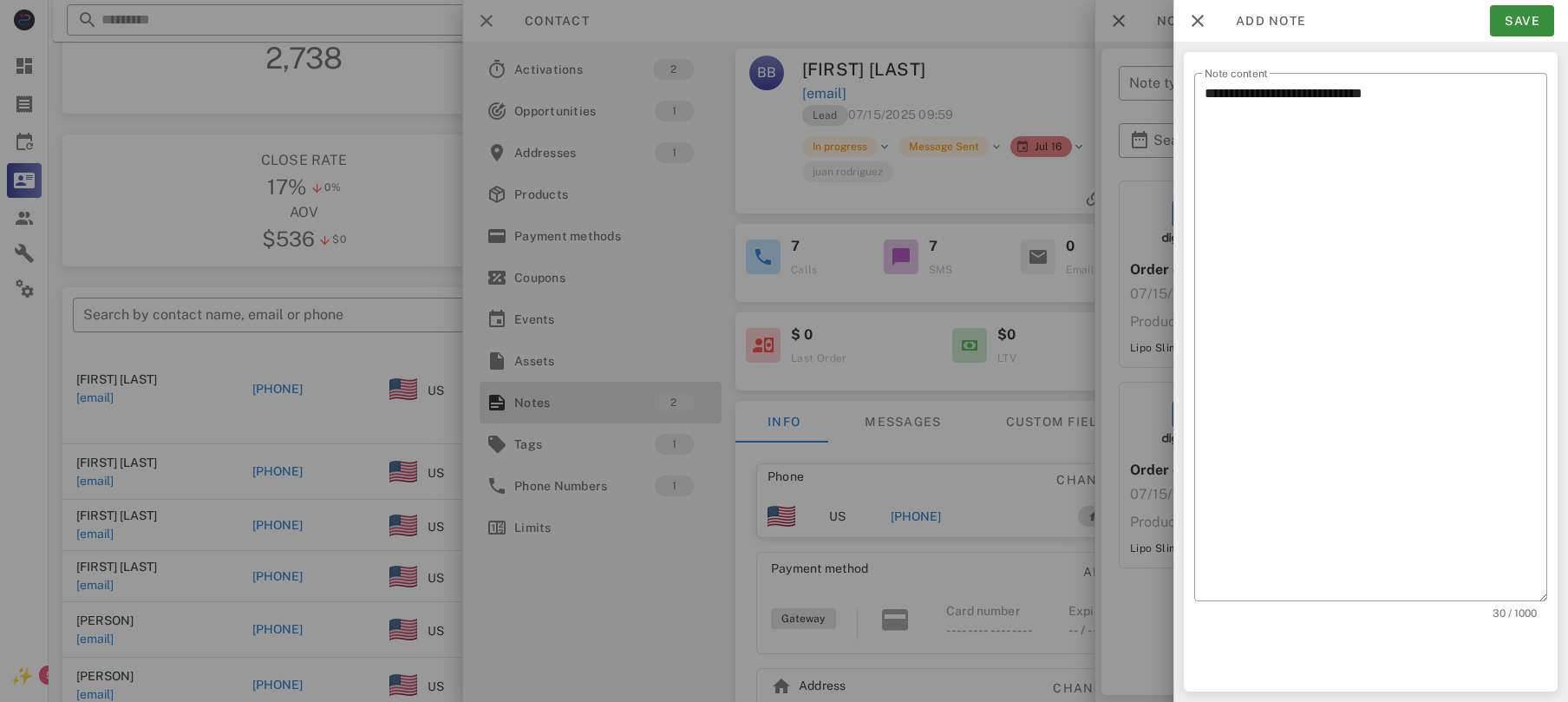 click on "**********" at bounding box center [1370, 371] 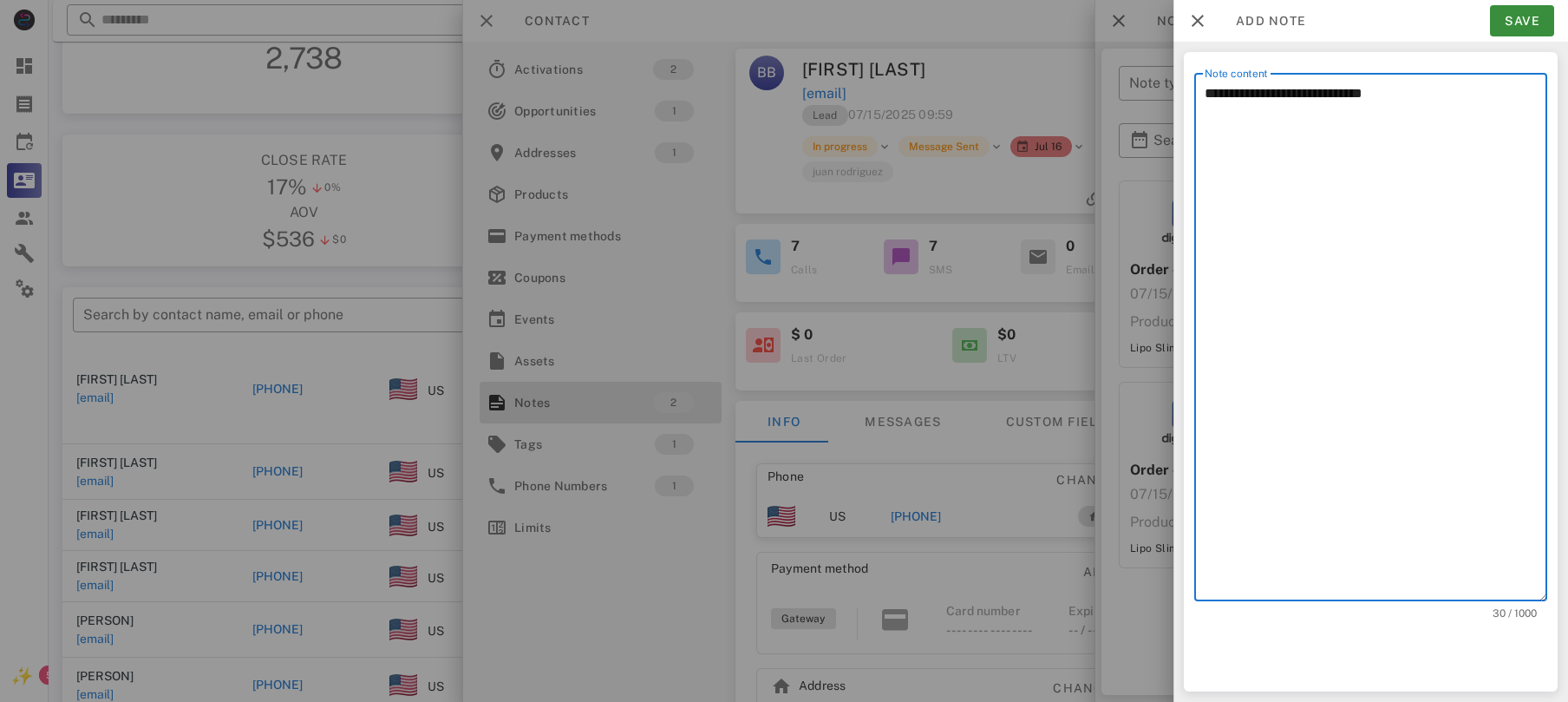 click on "**********" at bounding box center [1375, 341] 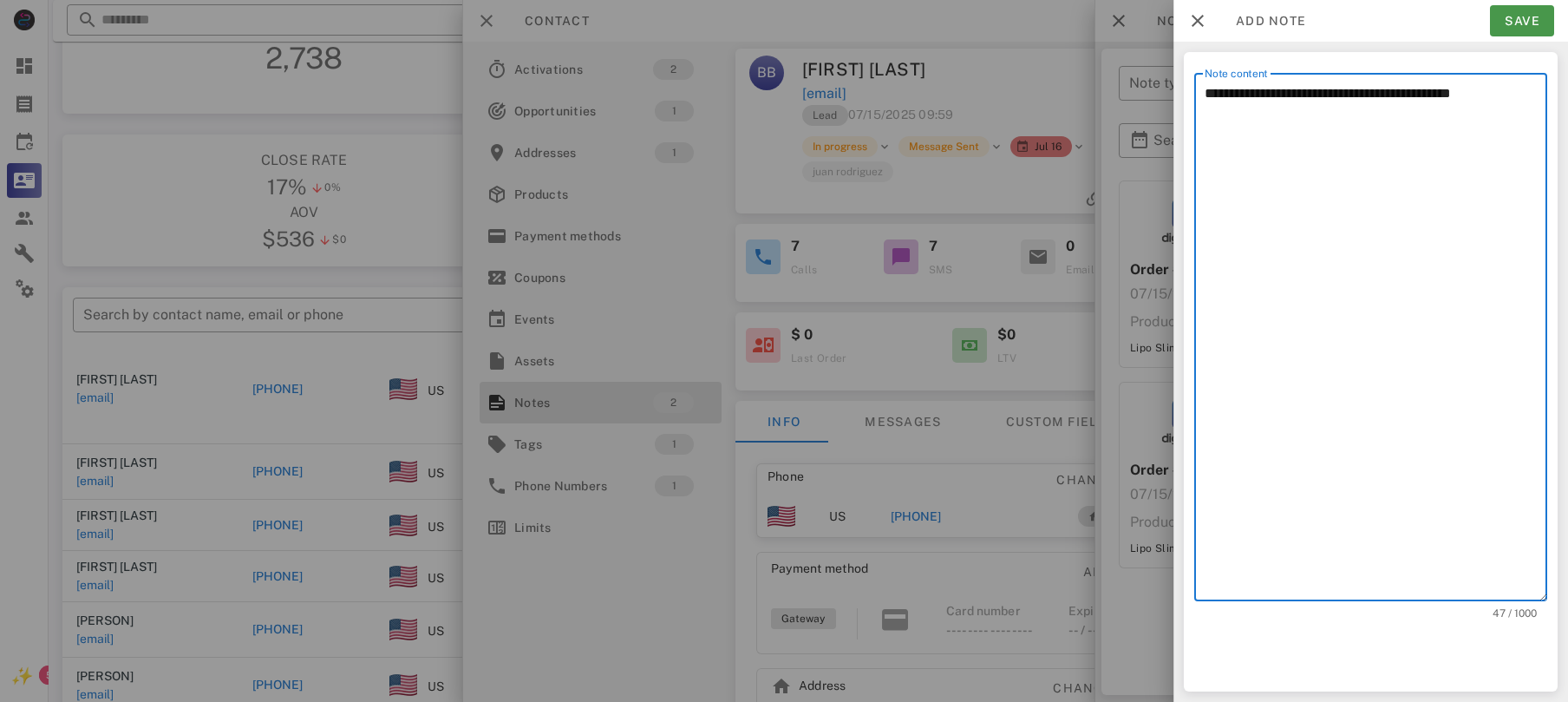 type on "**********" 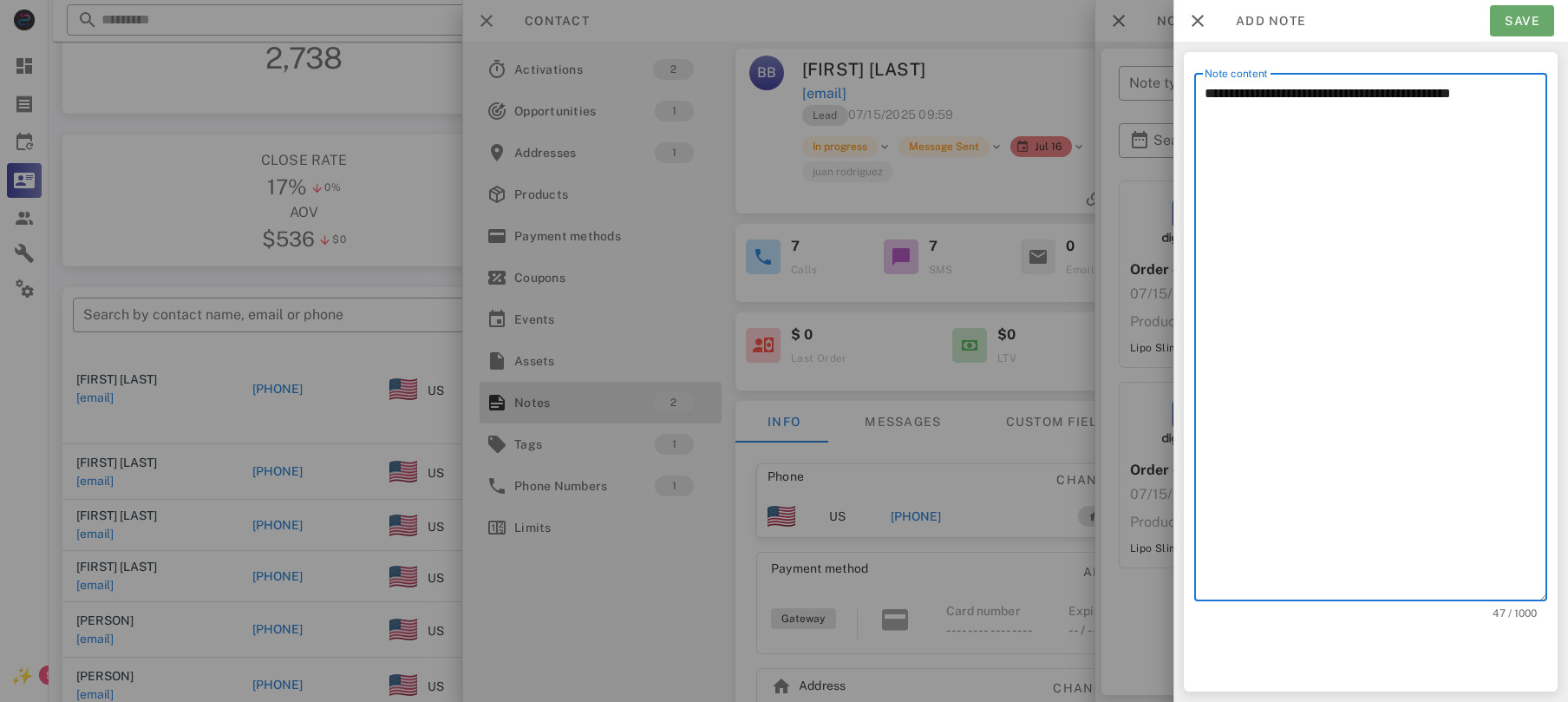 click on "Save" at bounding box center (1522, 21) 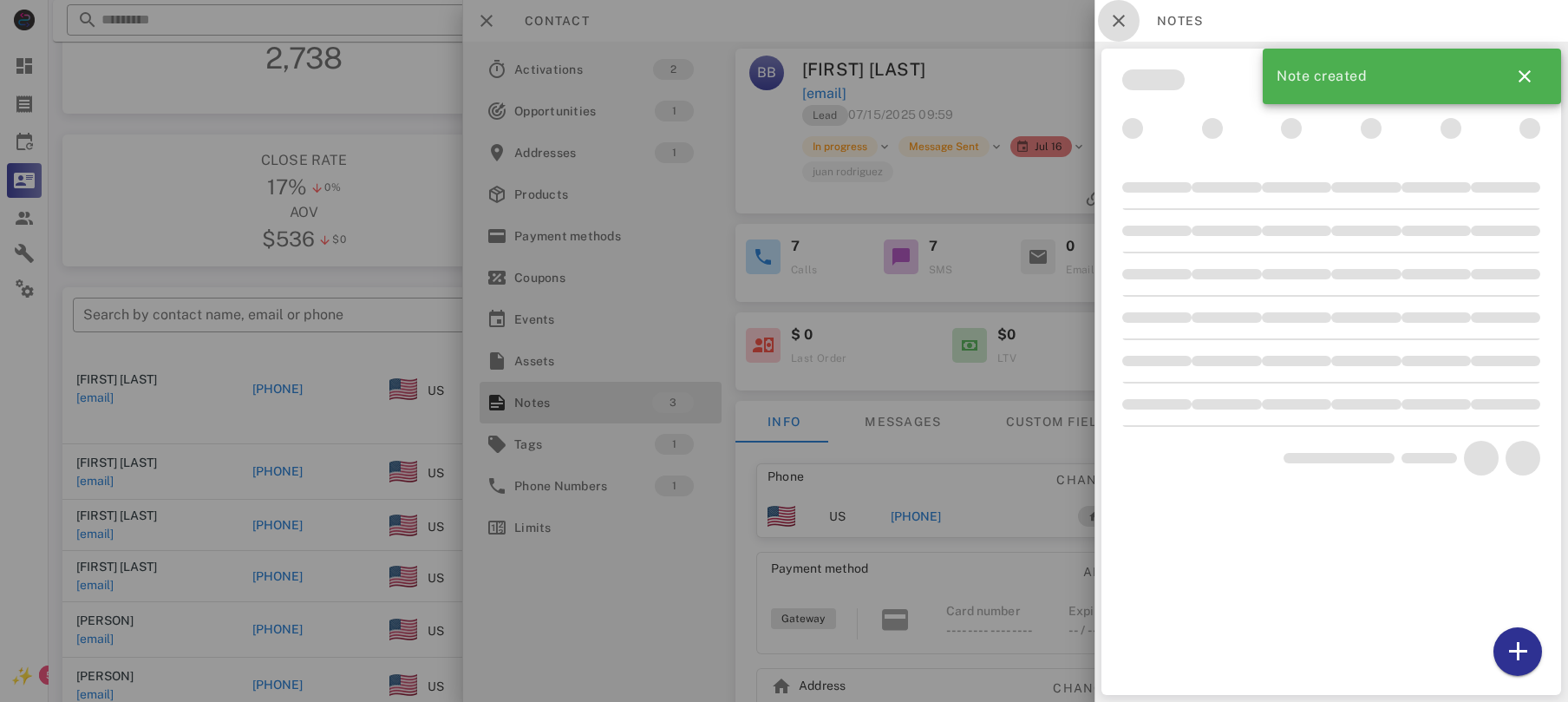 click at bounding box center [1119, 21] 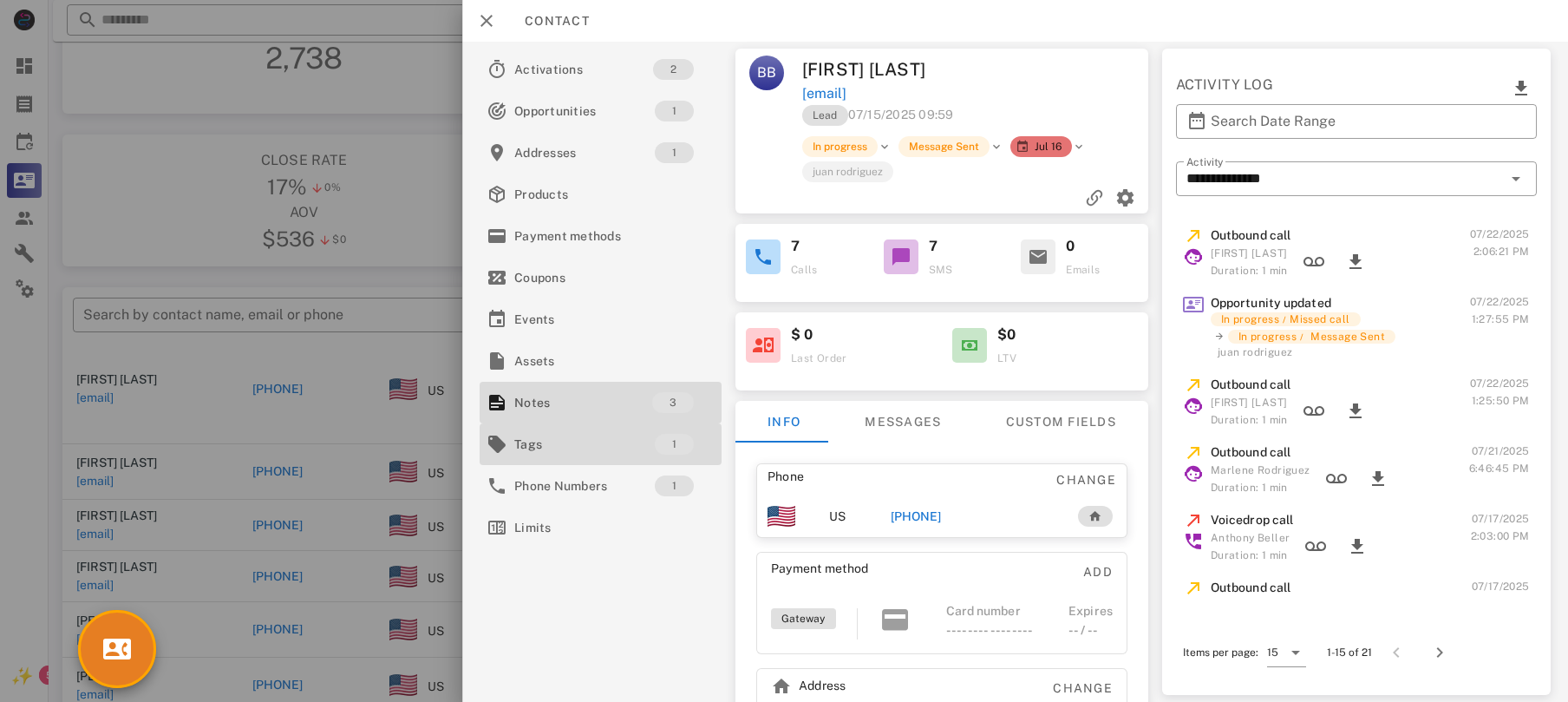 click on "**********" at bounding box center [808, -56] 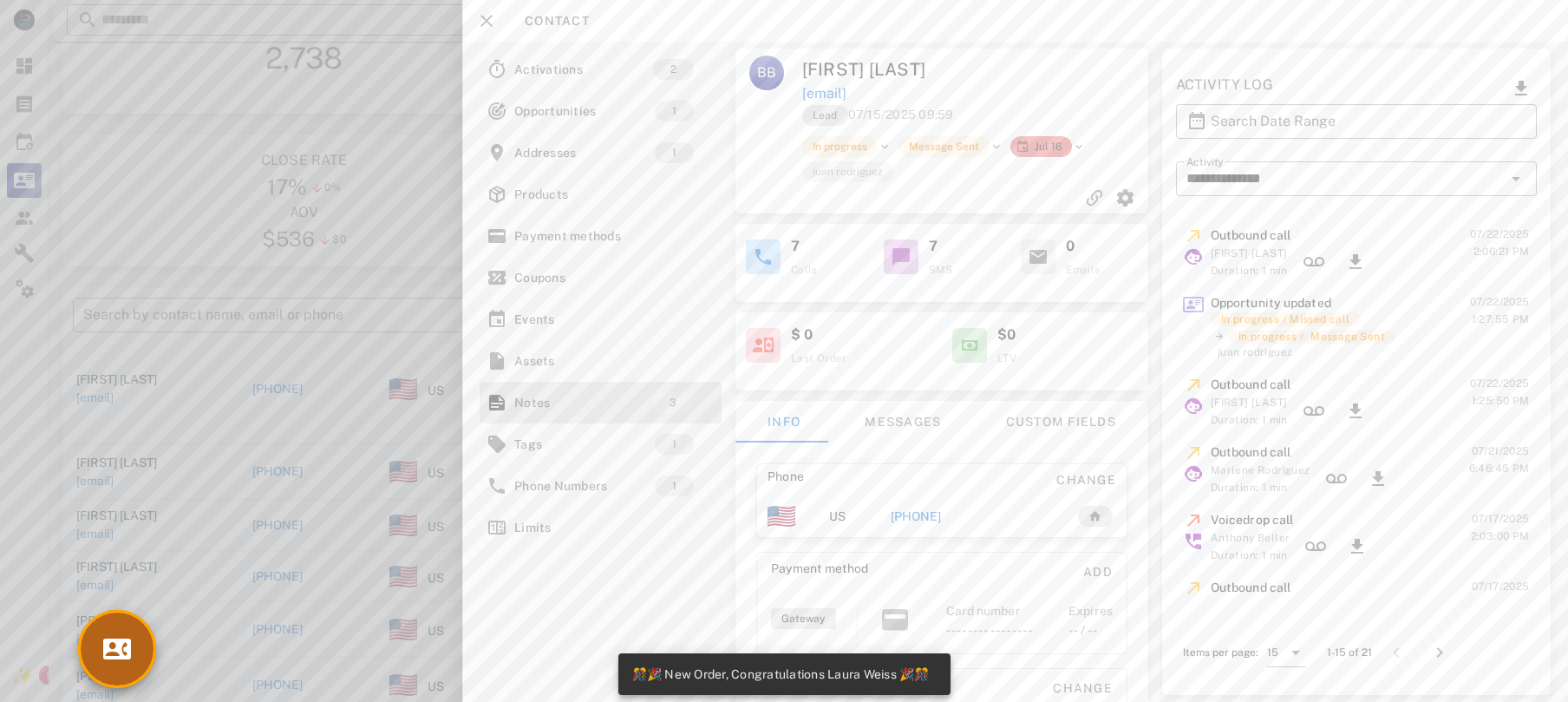 click at bounding box center [117, 649] 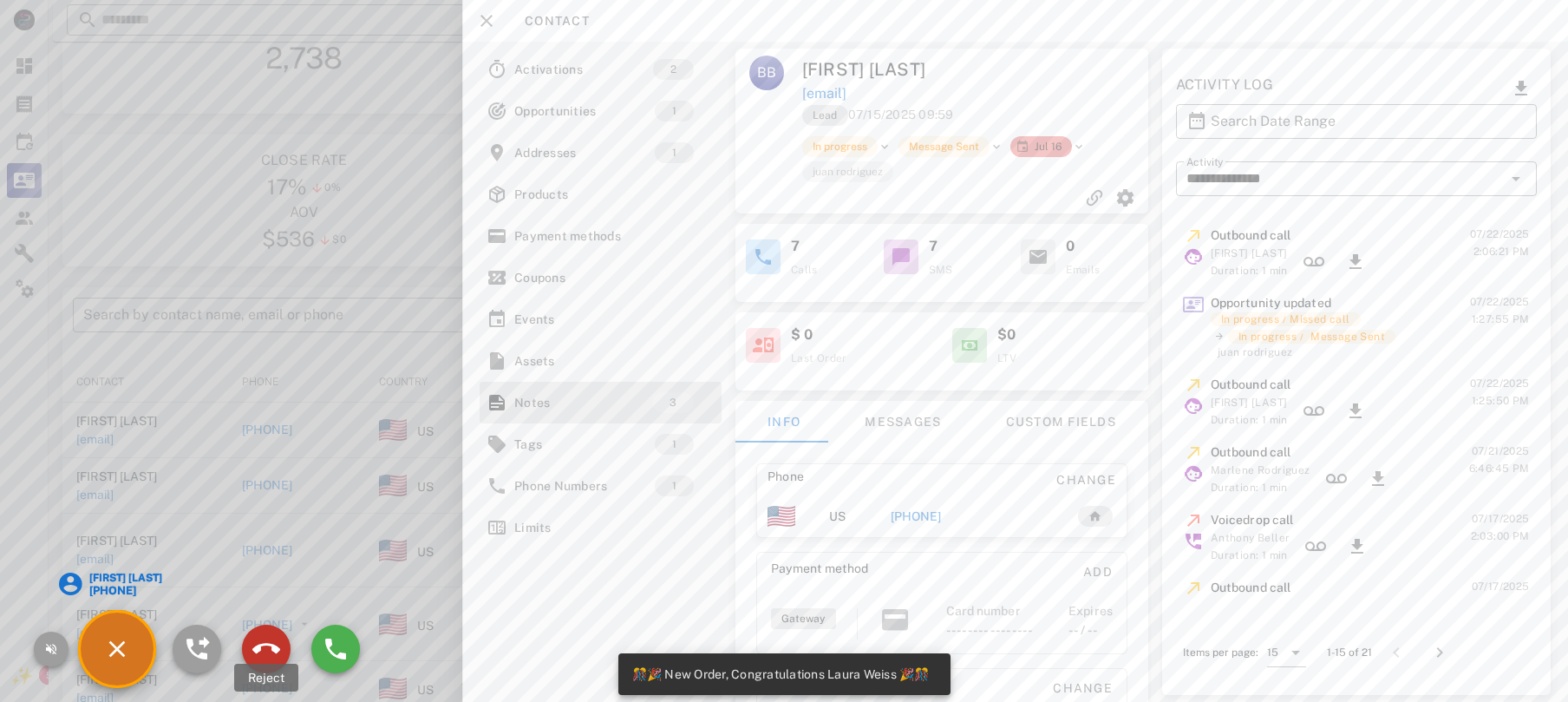 click at bounding box center (266, 649) 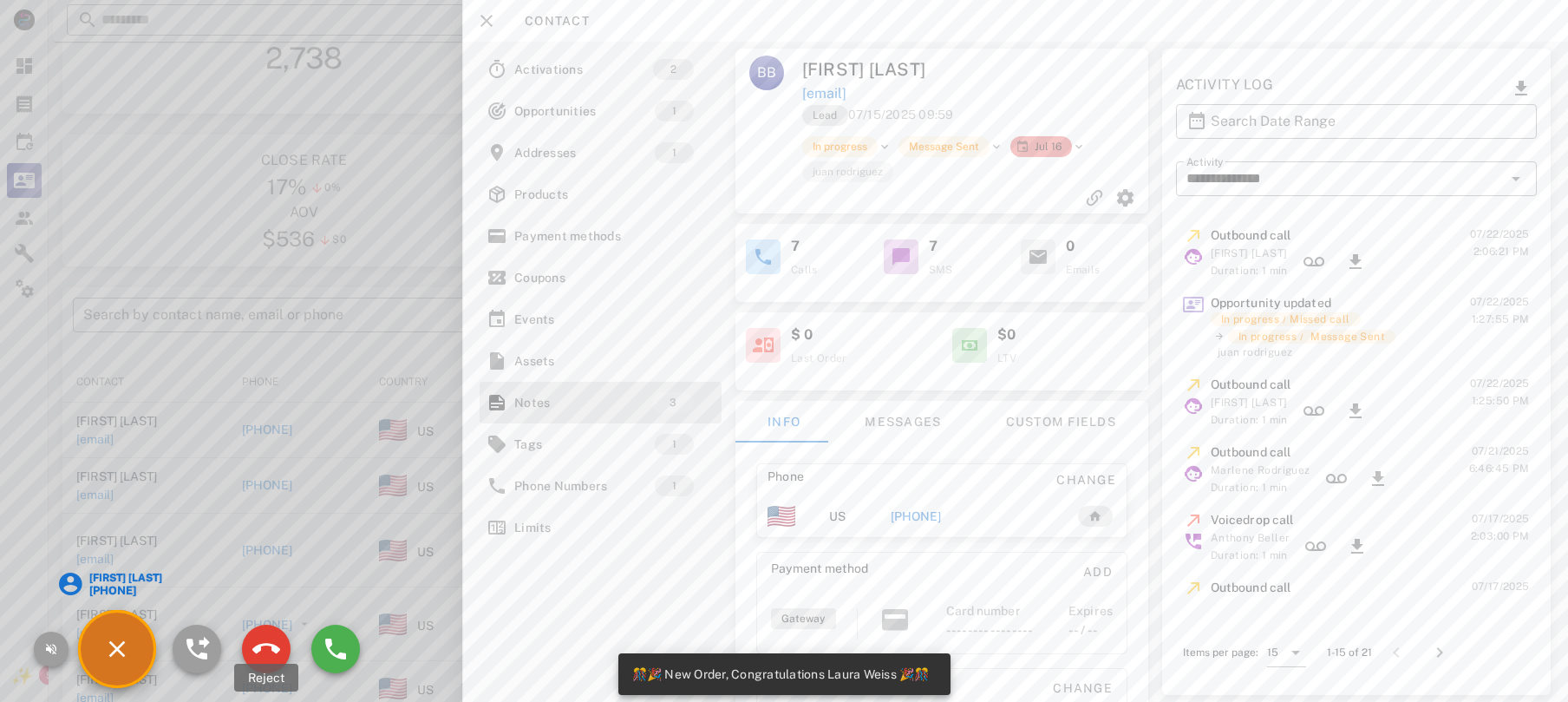 scroll, scrollTop: 98, scrollLeft: 0, axis: vertical 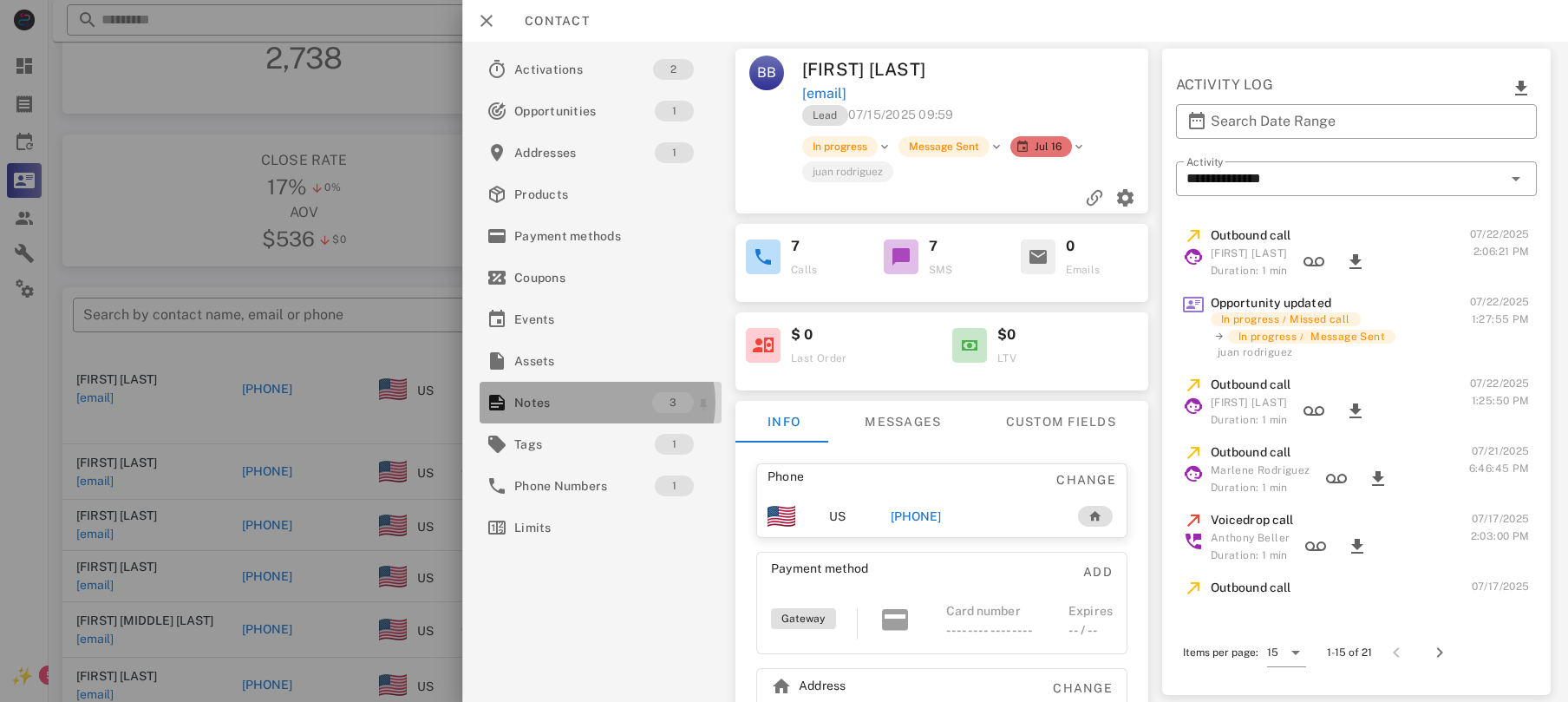click on "Notes" at bounding box center (583, 403) 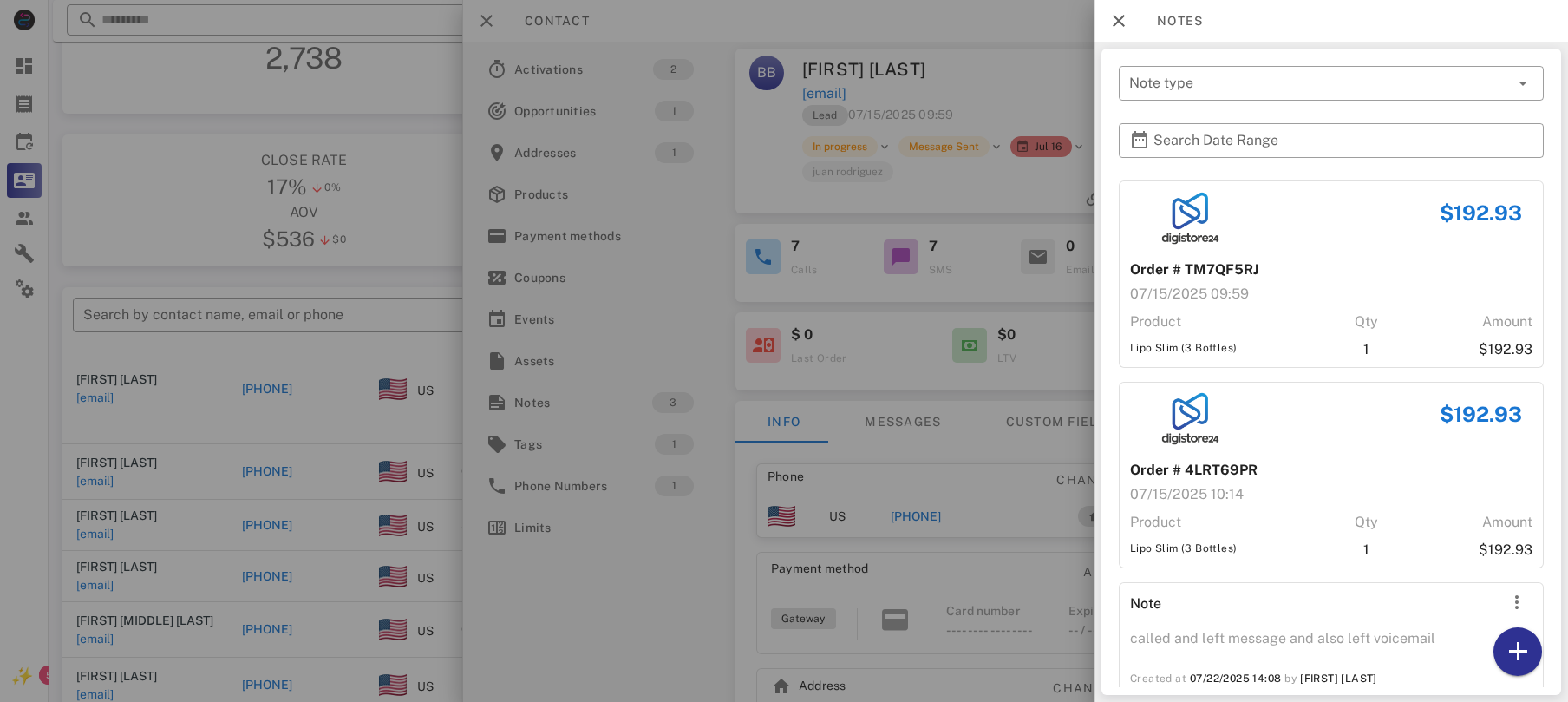 scroll, scrollTop: 30, scrollLeft: 0, axis: vertical 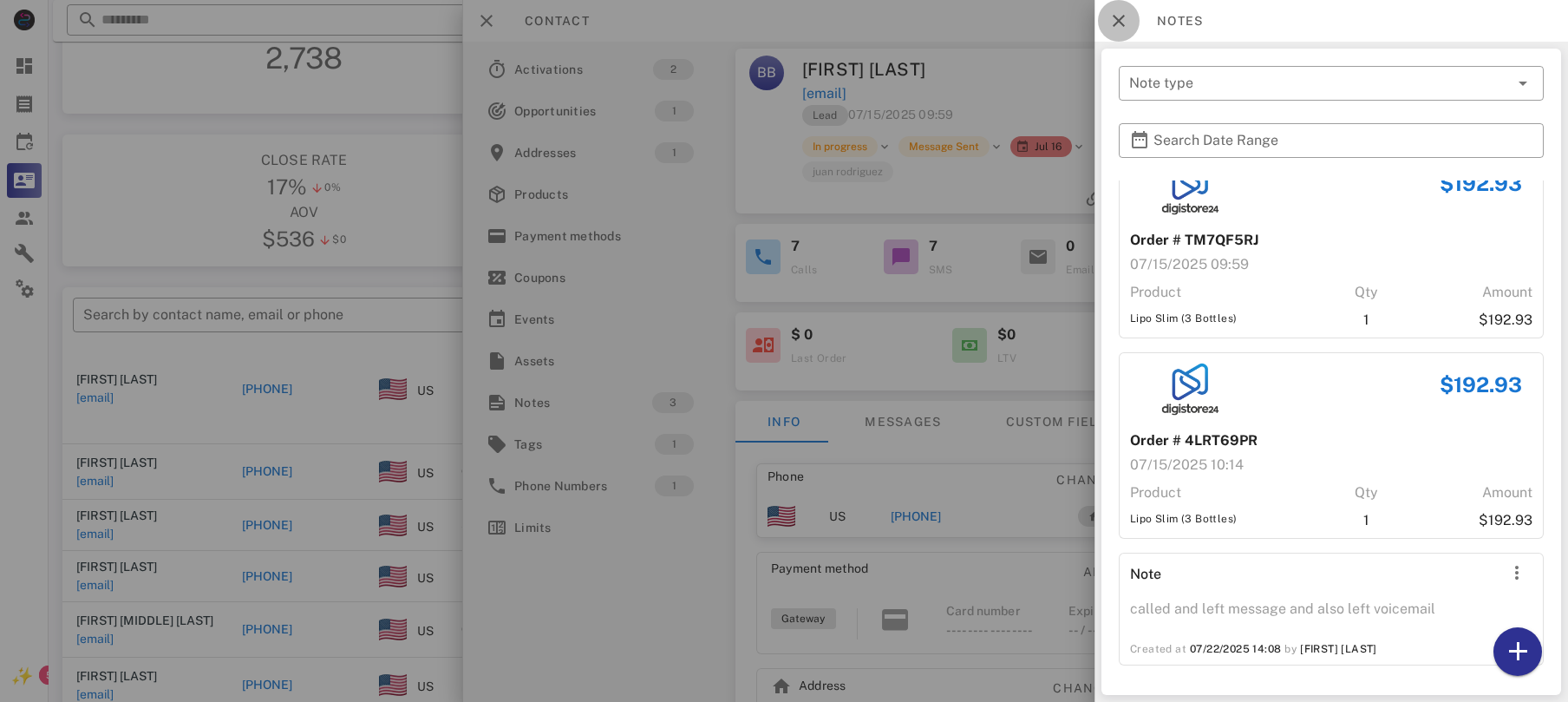 click at bounding box center [1119, 21] 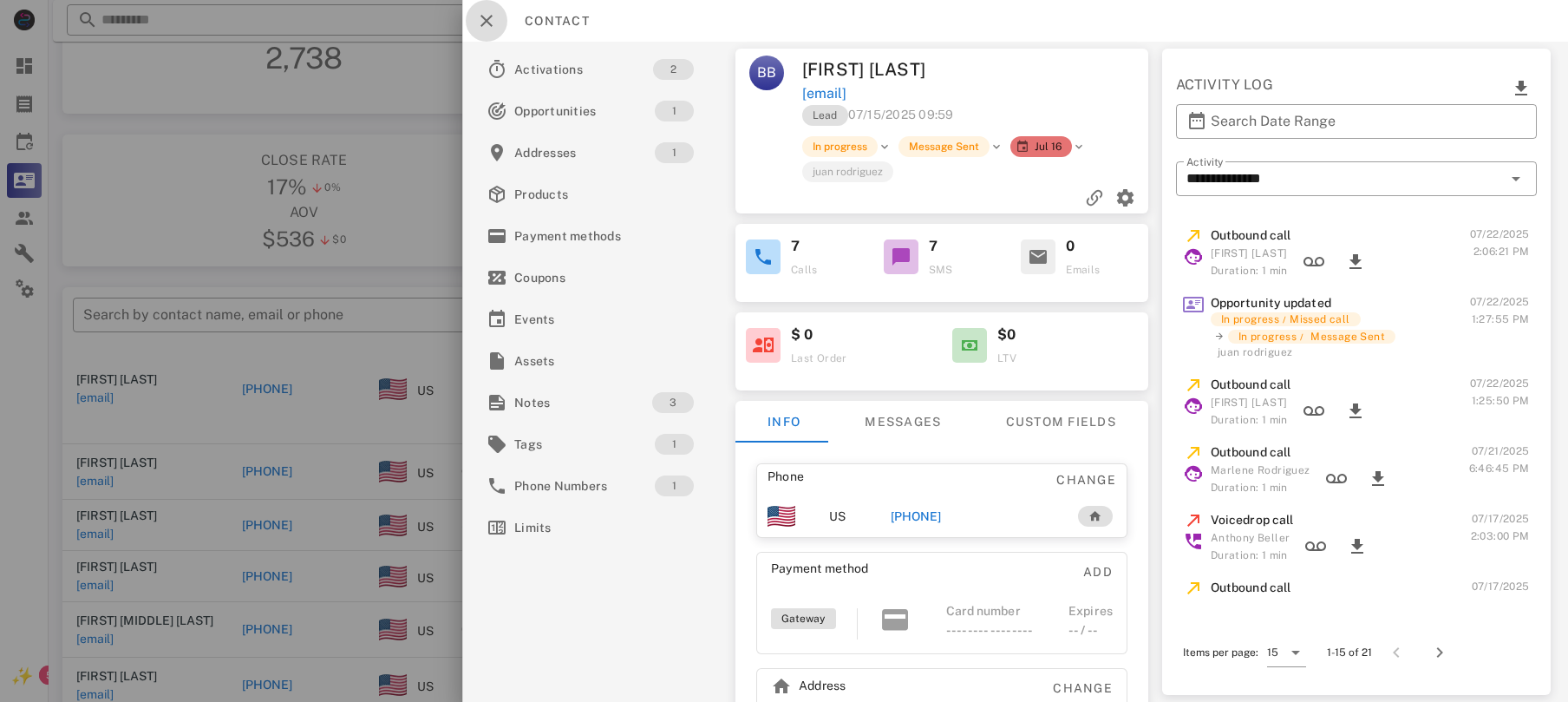 click at bounding box center [487, 21] 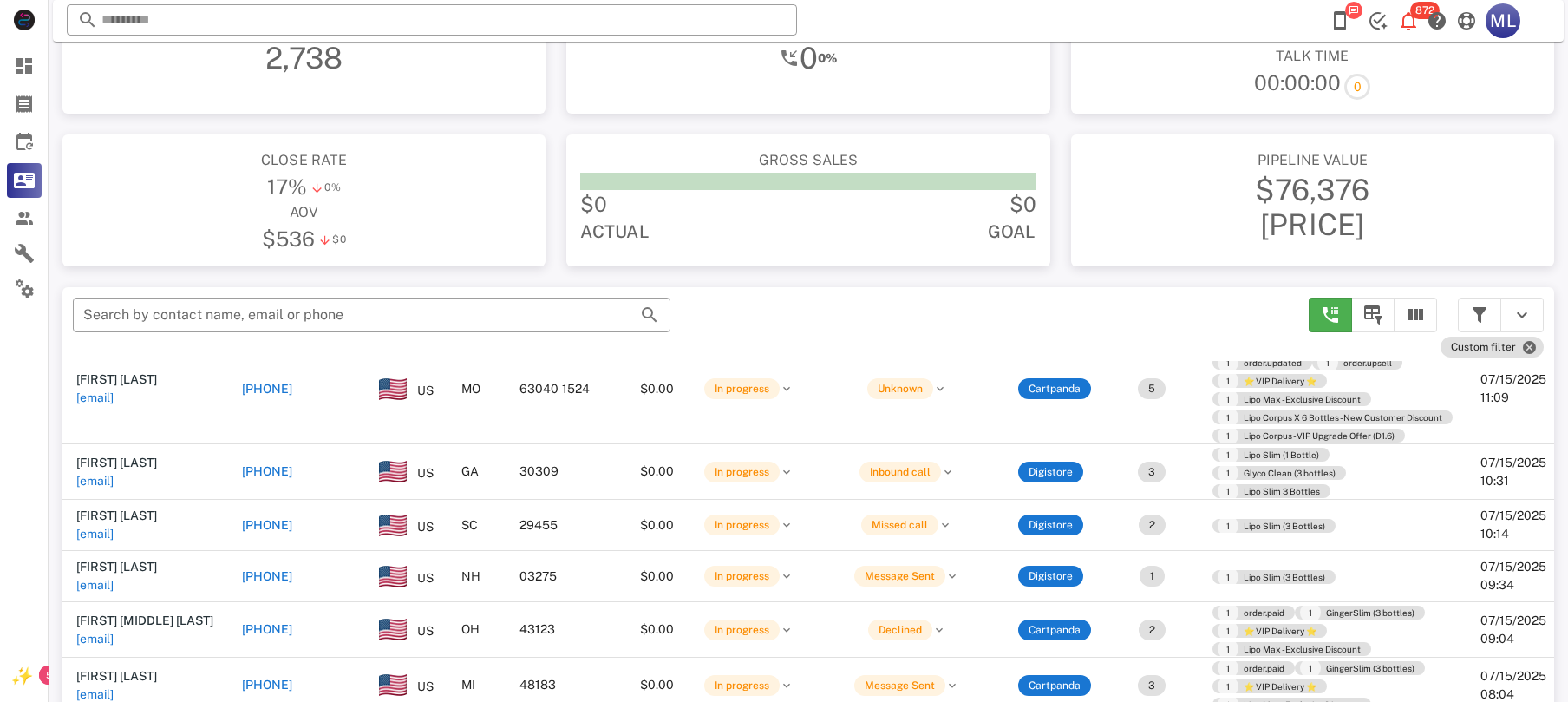 scroll, scrollTop: 213, scrollLeft: 0, axis: vertical 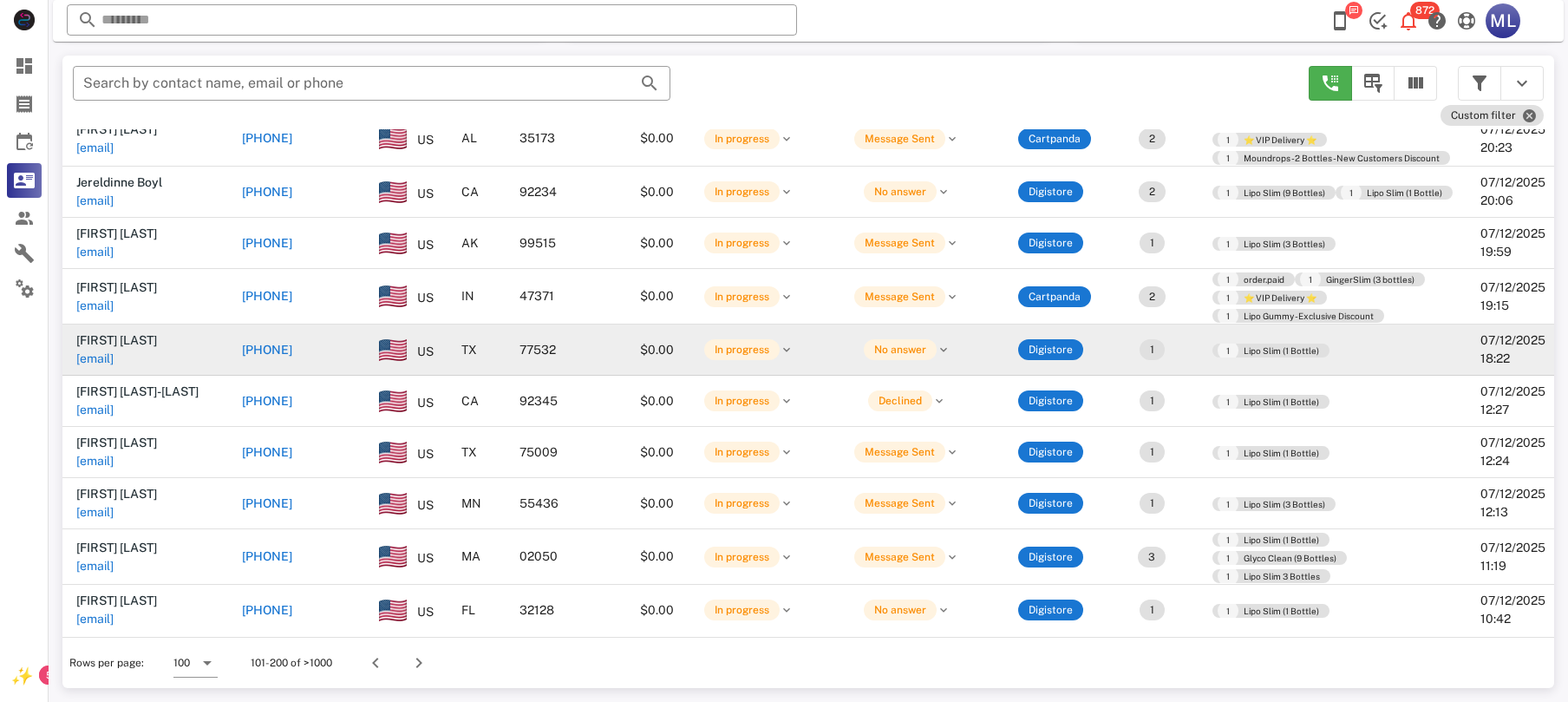 click on "[PHONE]" at bounding box center [267, 350] 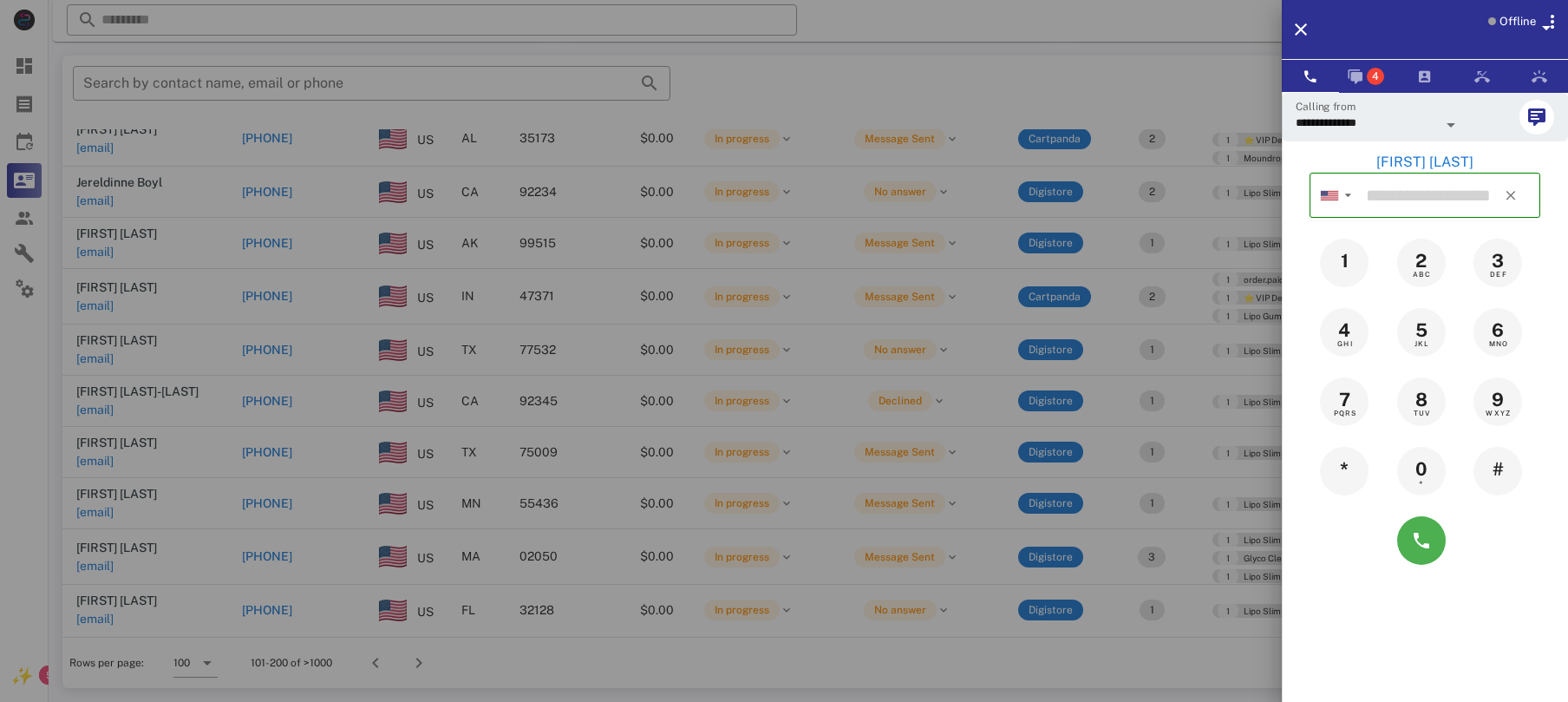 type on "**********" 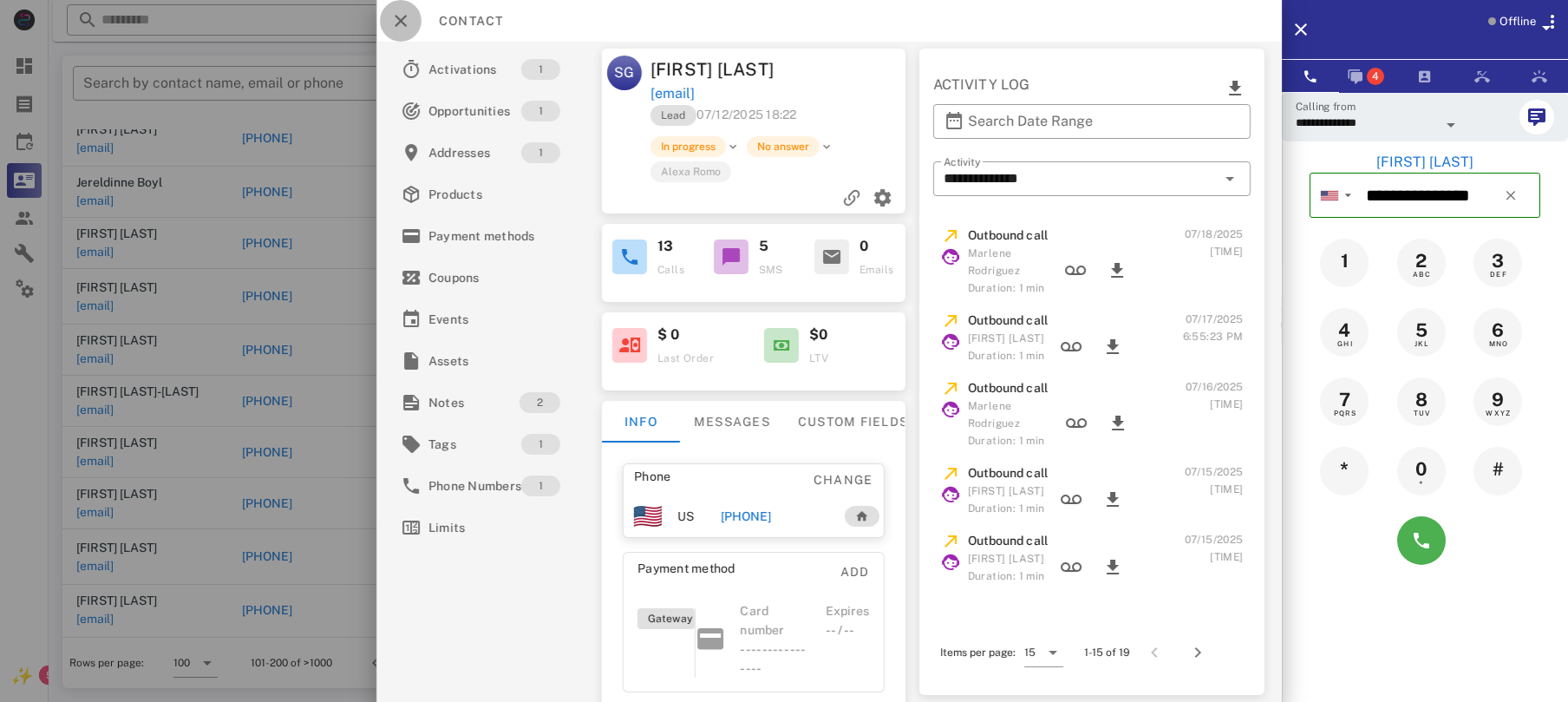 click at bounding box center (401, 21) 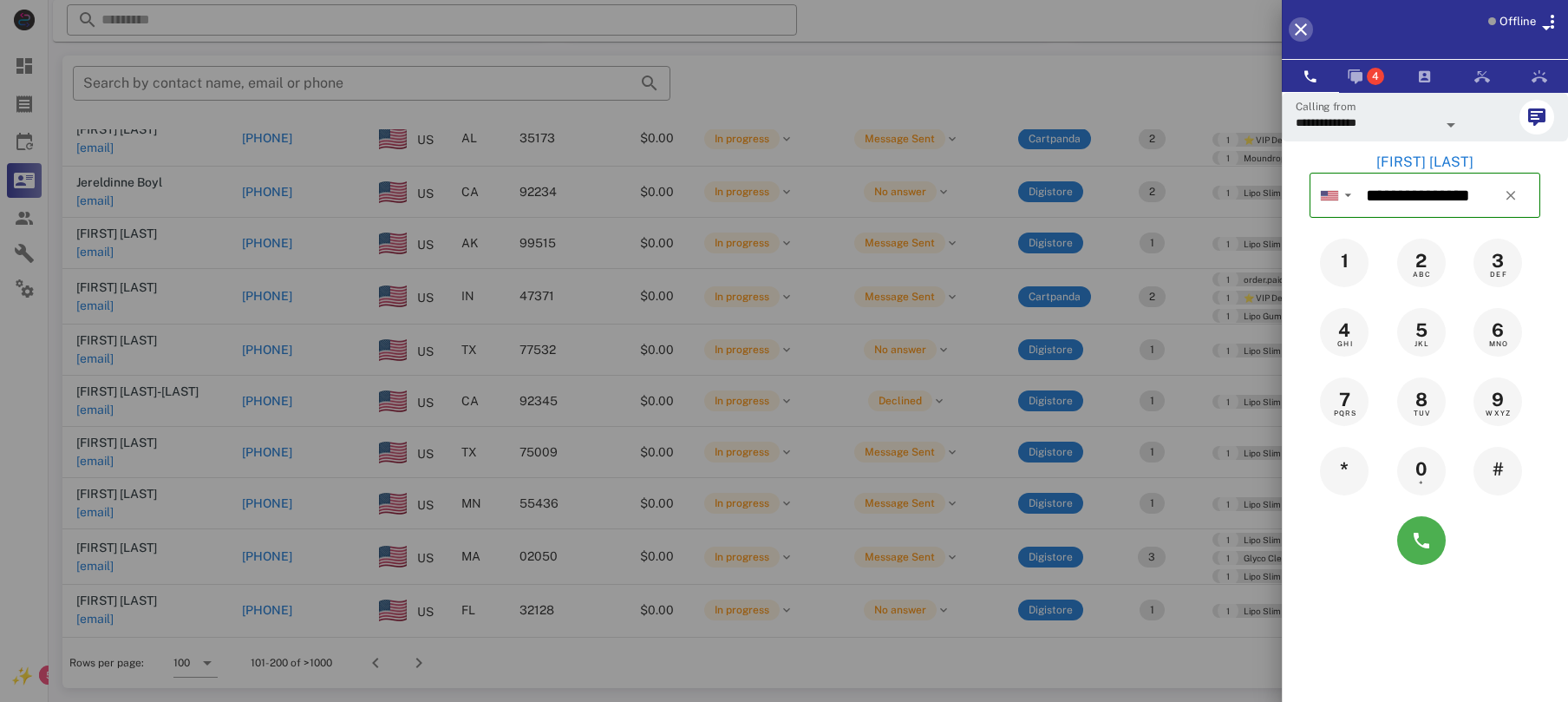 click at bounding box center (1301, 30) 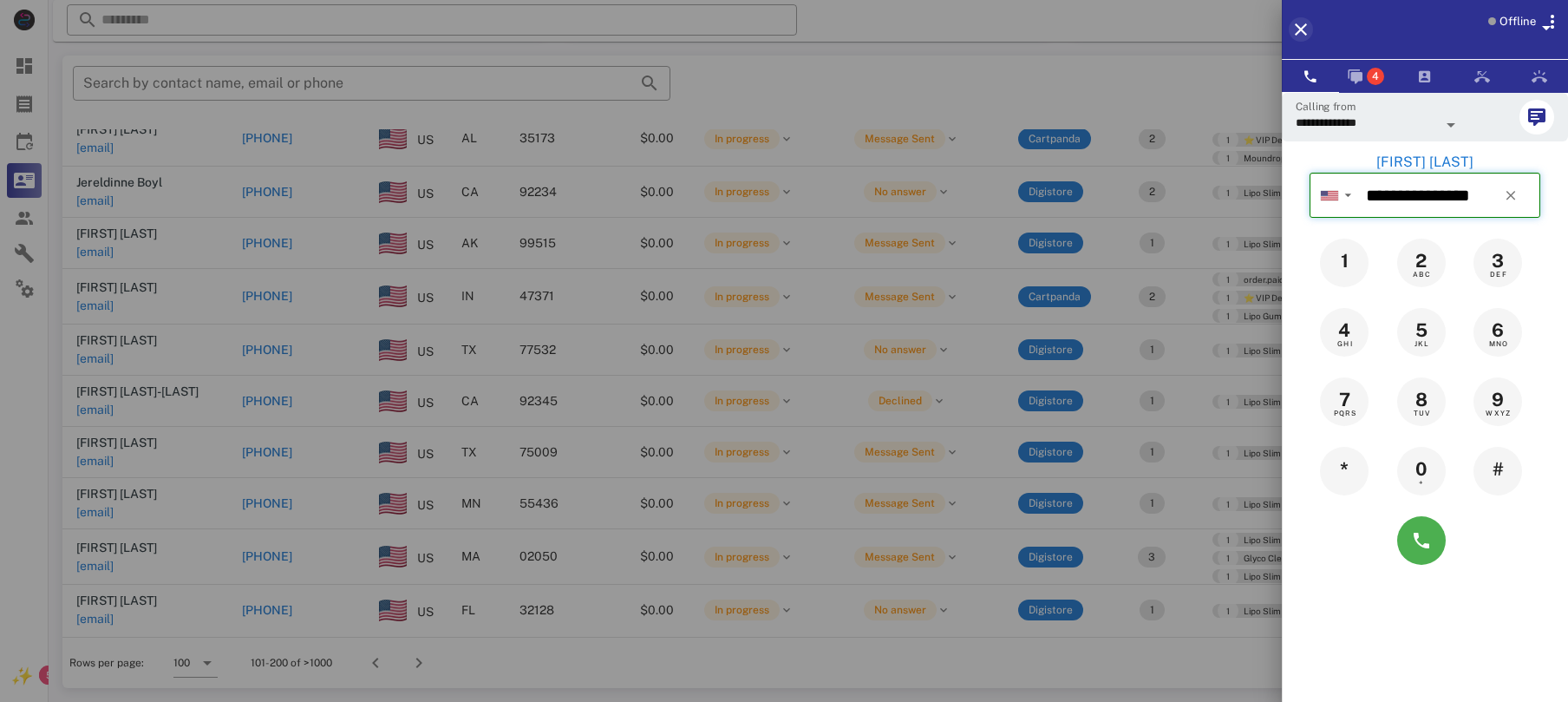 type 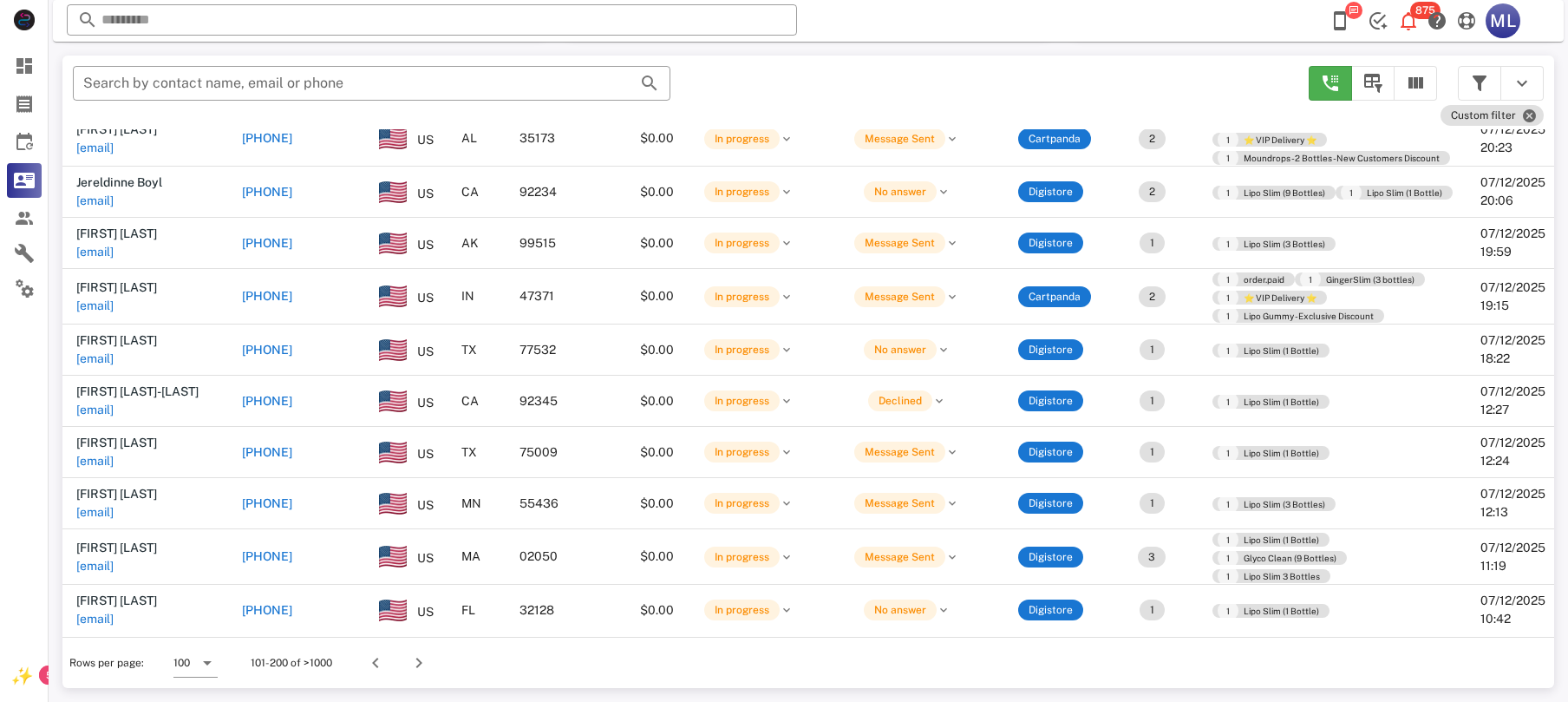 click on "[PHONE]" at bounding box center [267, 503] 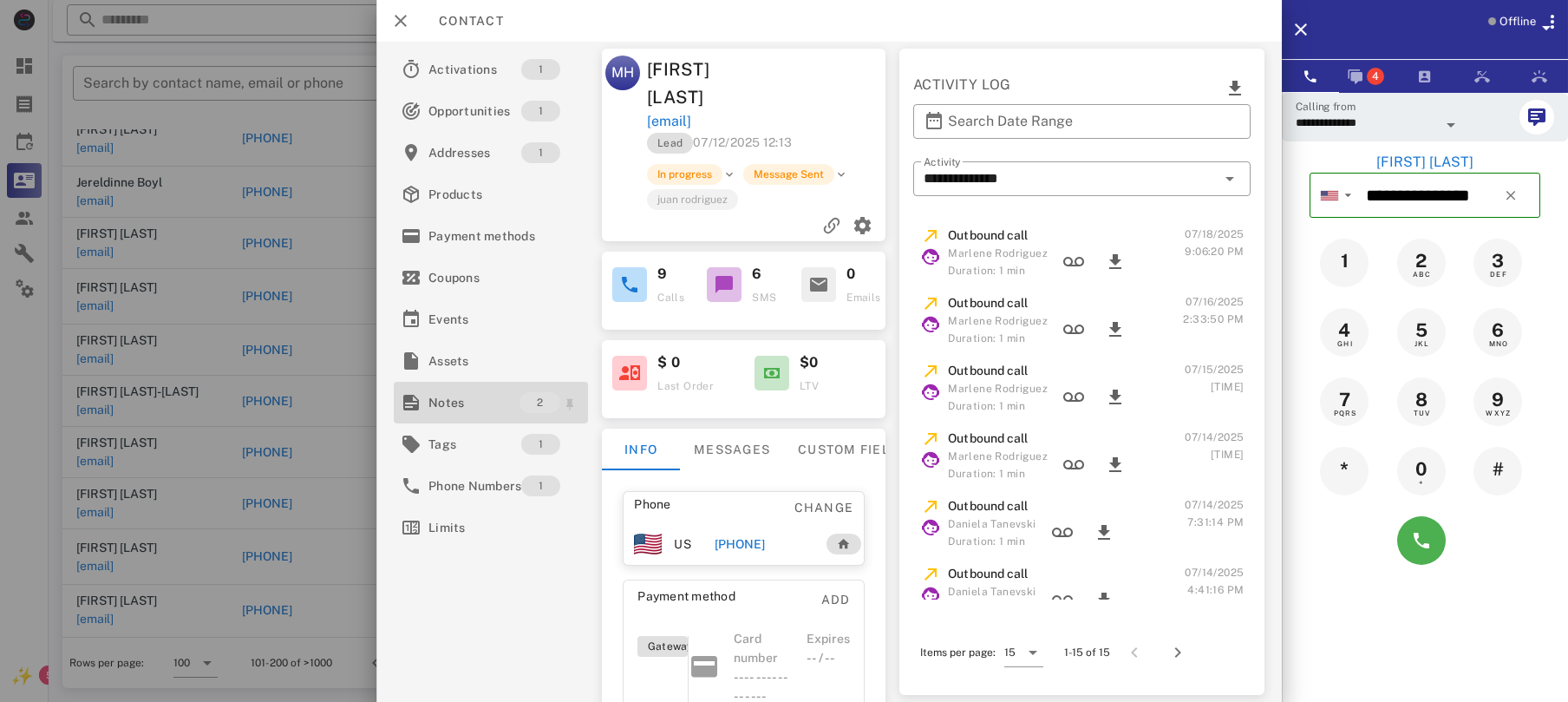 click on "Notes" at bounding box center (474, 403) 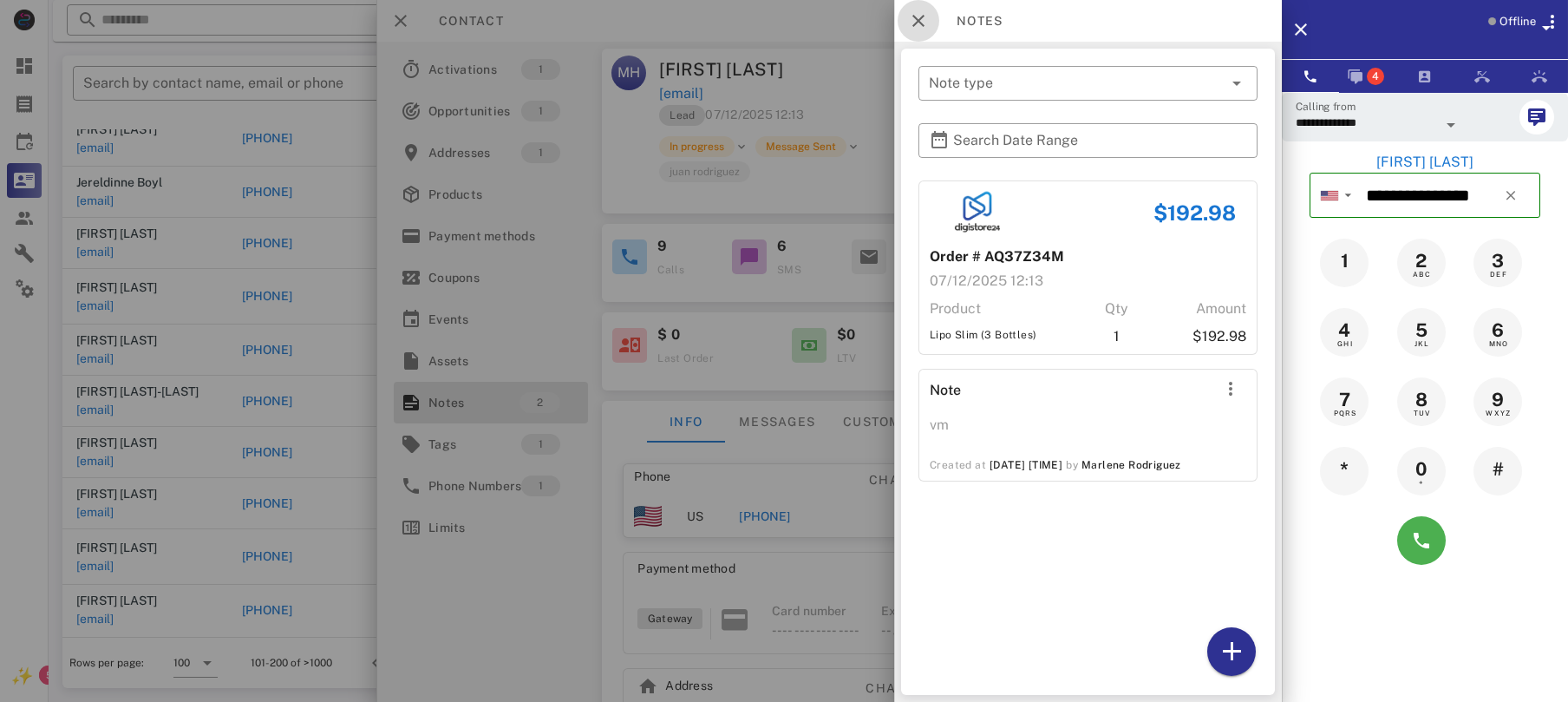 click at bounding box center [918, 21] 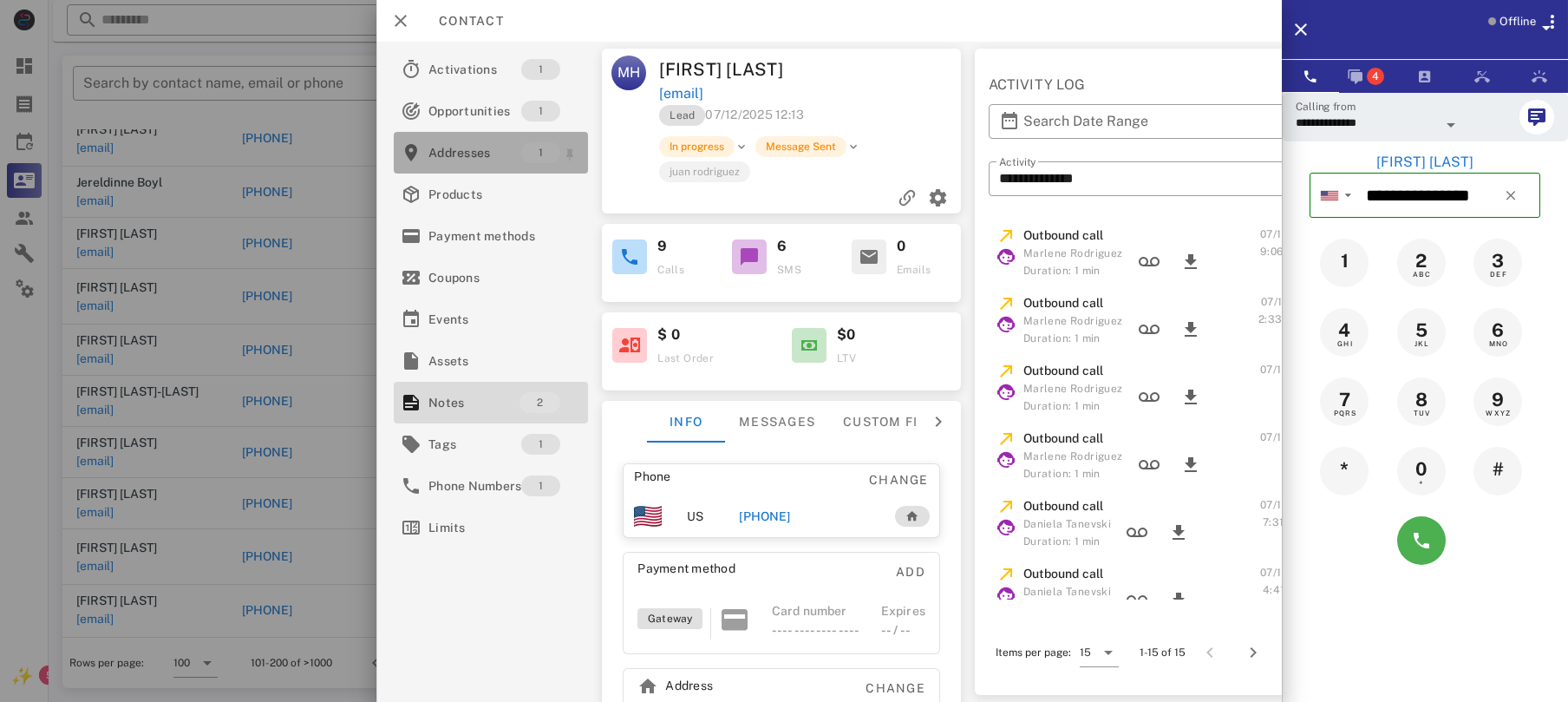 click on "Addresses" at bounding box center (474, 153) 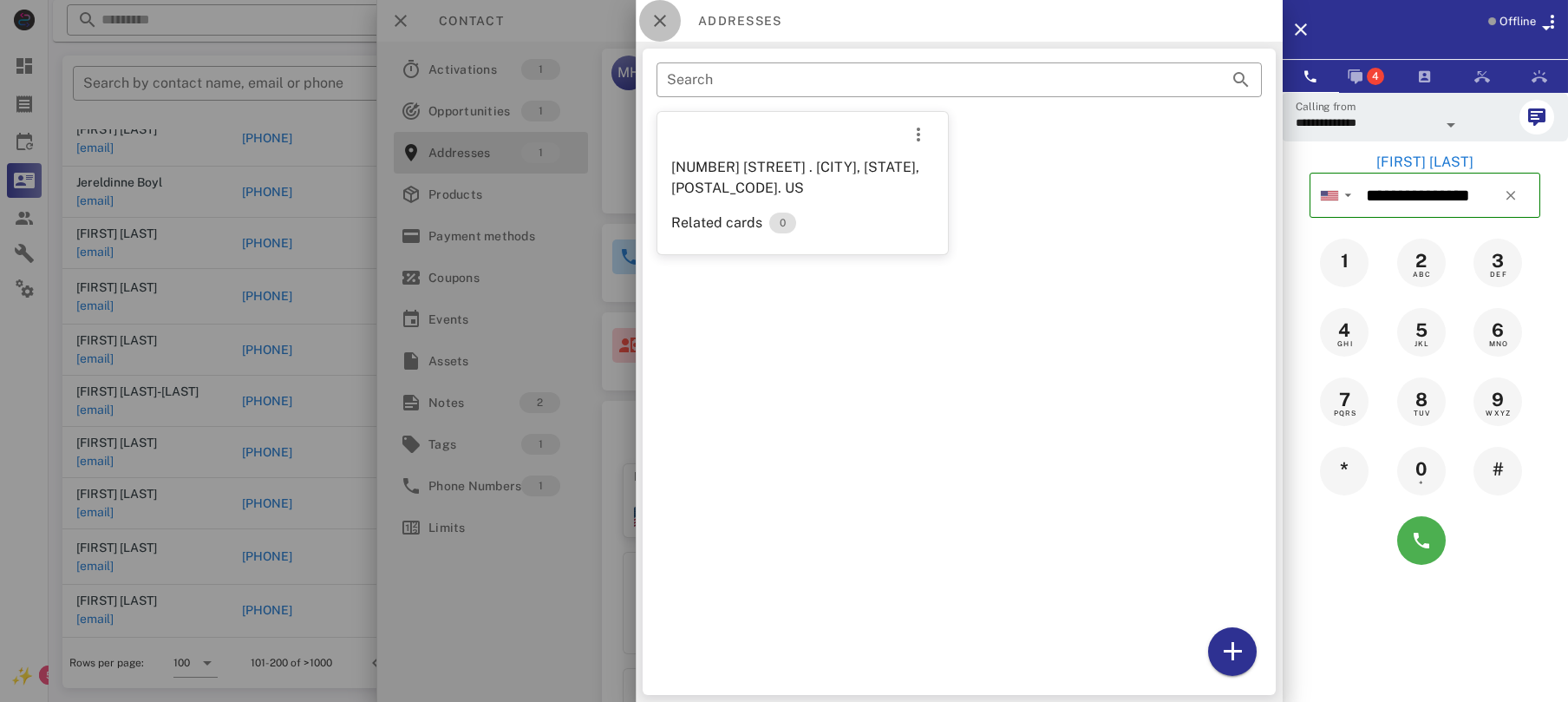 click at bounding box center (660, 21) 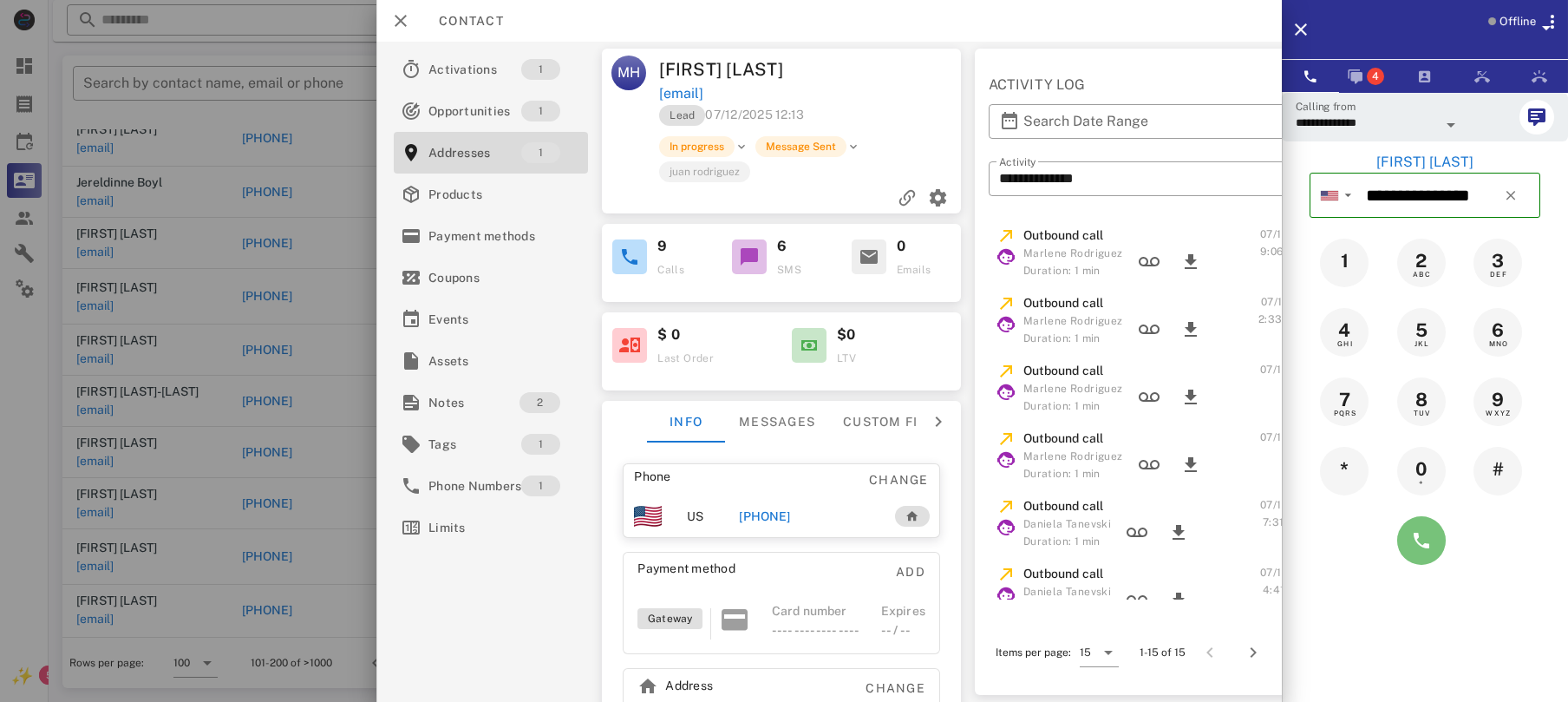 click at bounding box center [1421, 541] 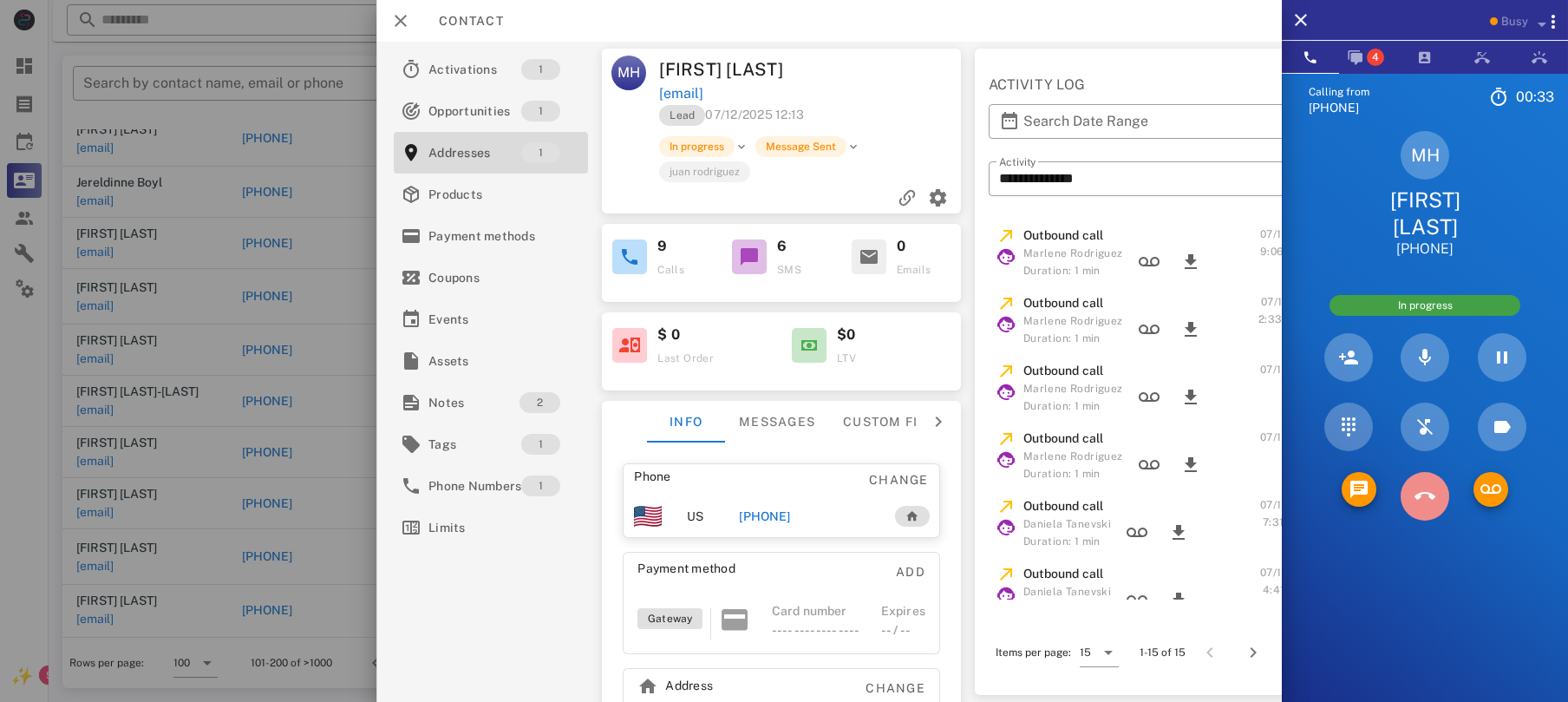 click at bounding box center (1425, 496) 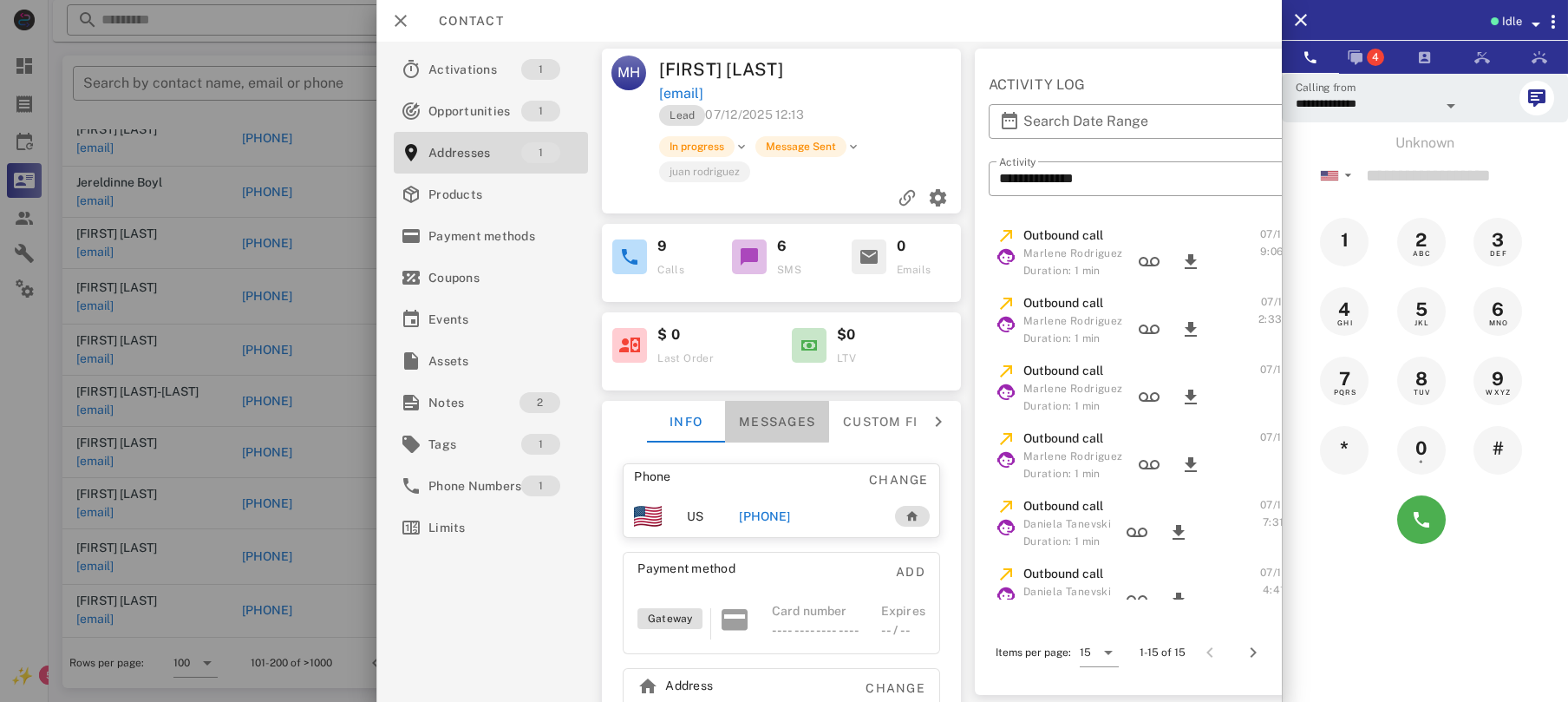 click on "Messages" at bounding box center (778, 422) 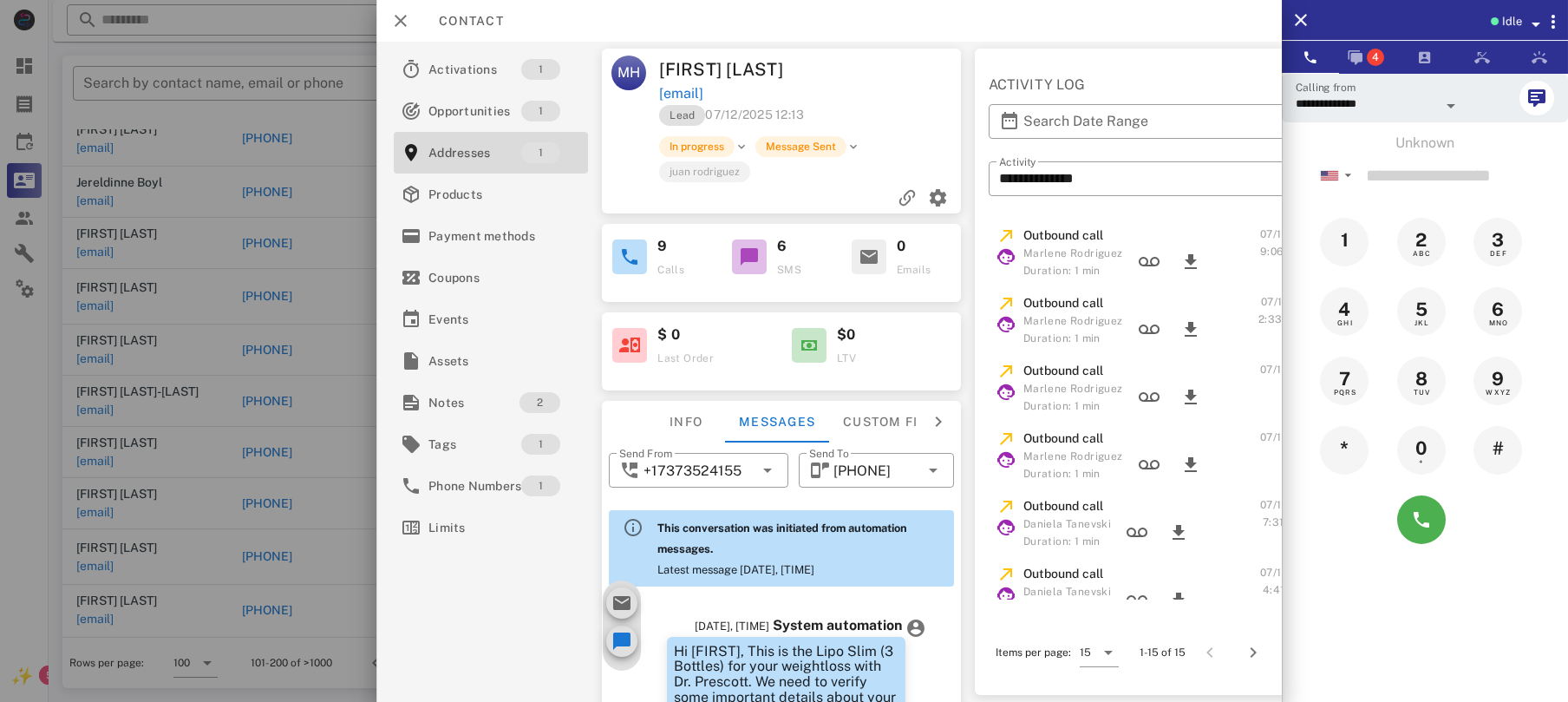 scroll, scrollTop: 675, scrollLeft: 0, axis: vertical 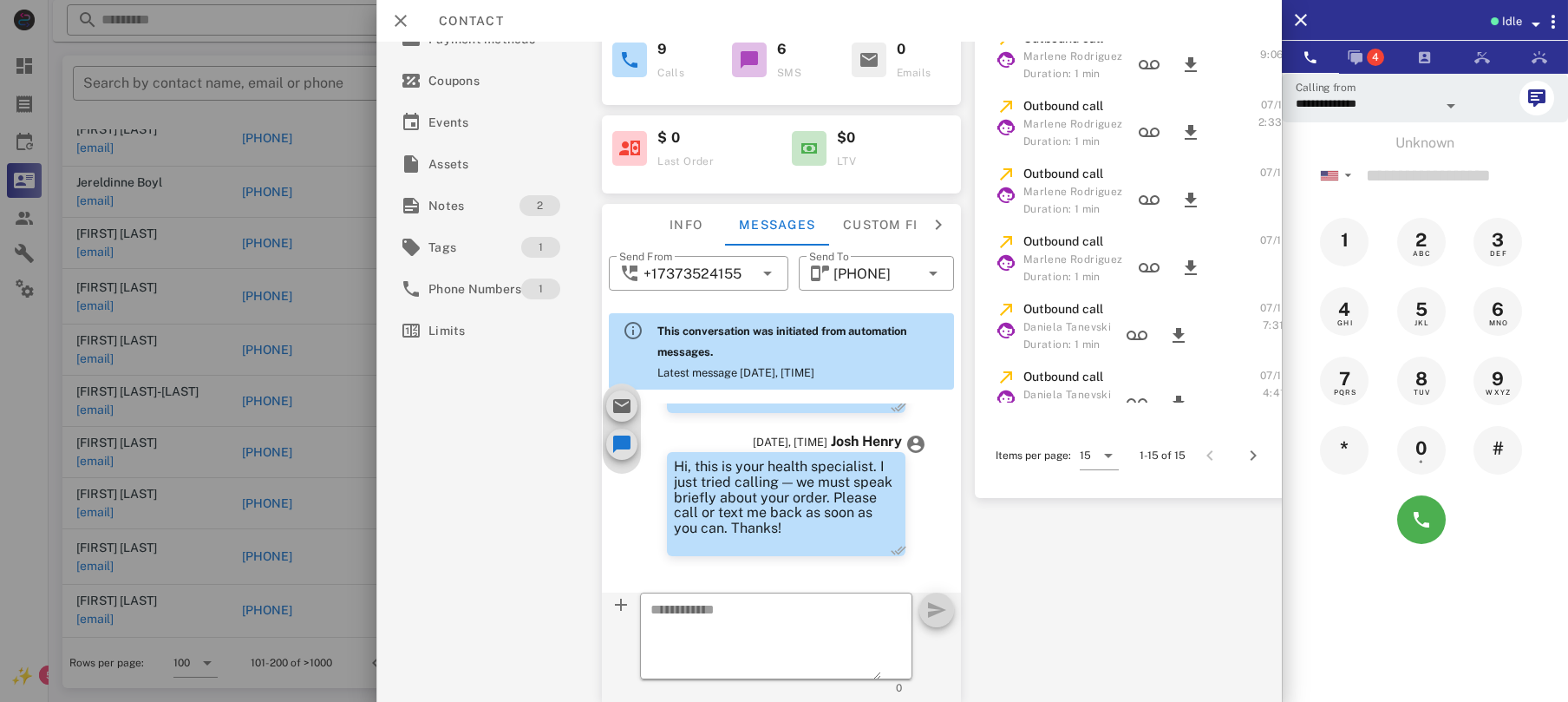 drag, startPoint x: 670, startPoint y: 444, endPoint x: 876, endPoint y: 525, distance: 221.3527 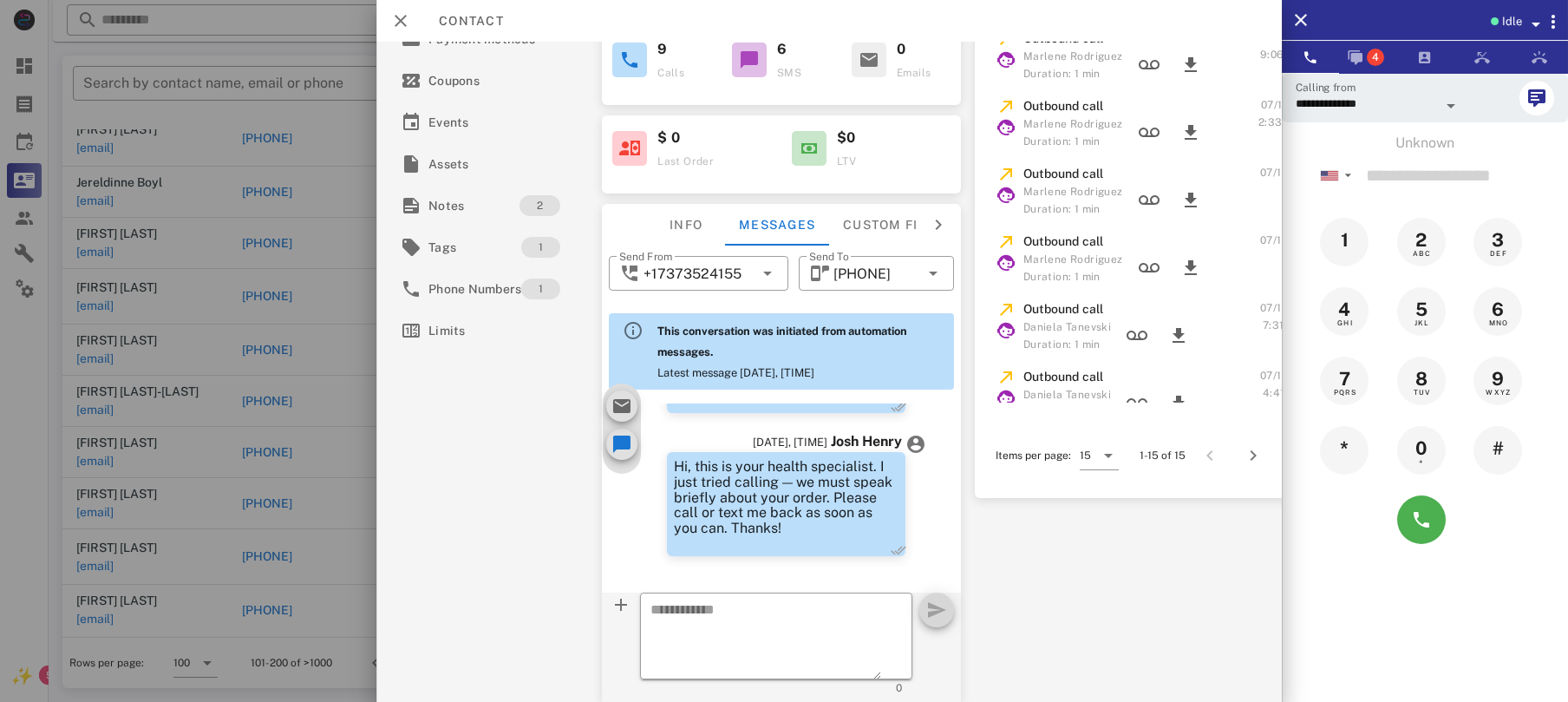 click on "Hi, this is your health specialist. I just tried calling — we must speak briefly about your order. Please call or text me back as soon as you can. Thanks!" at bounding box center [786, 504] 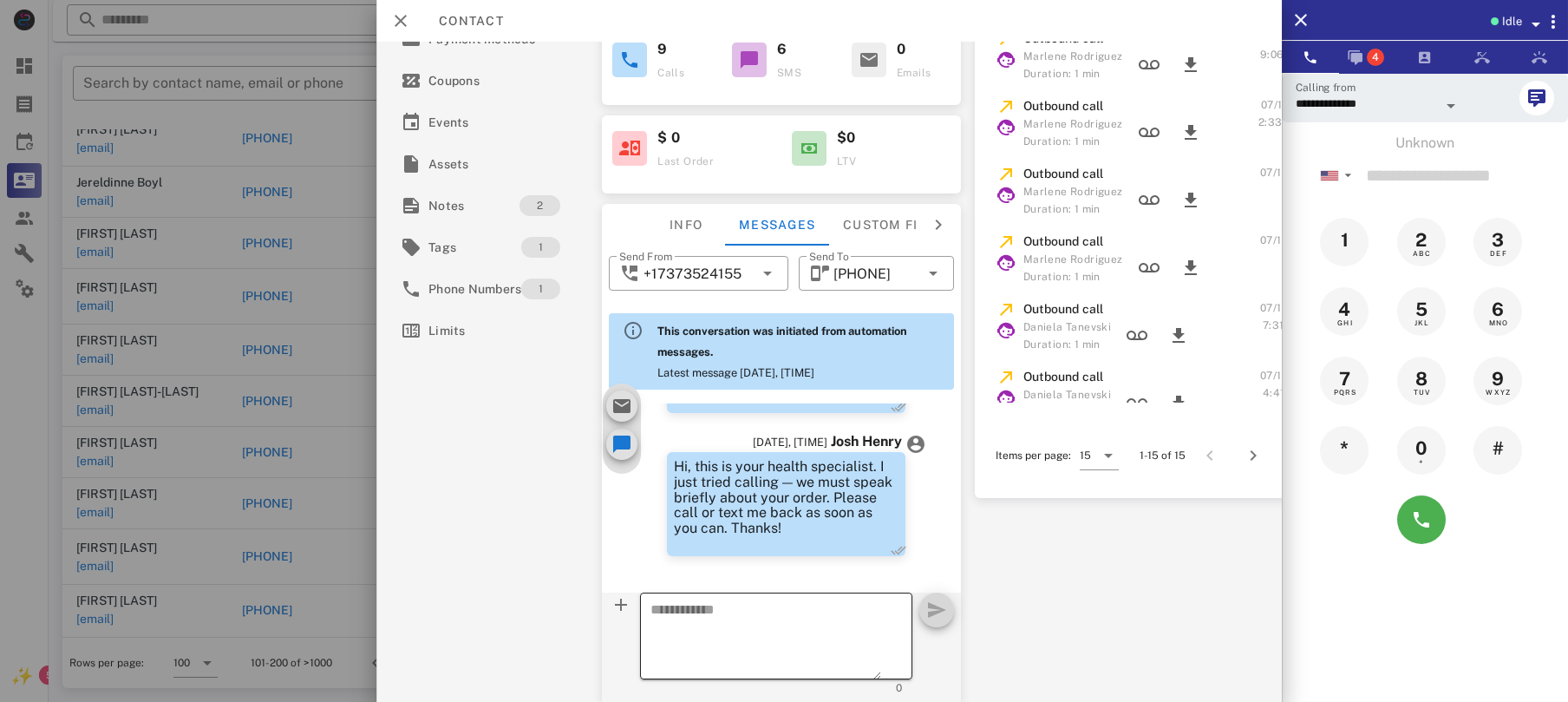 click at bounding box center (767, 639) 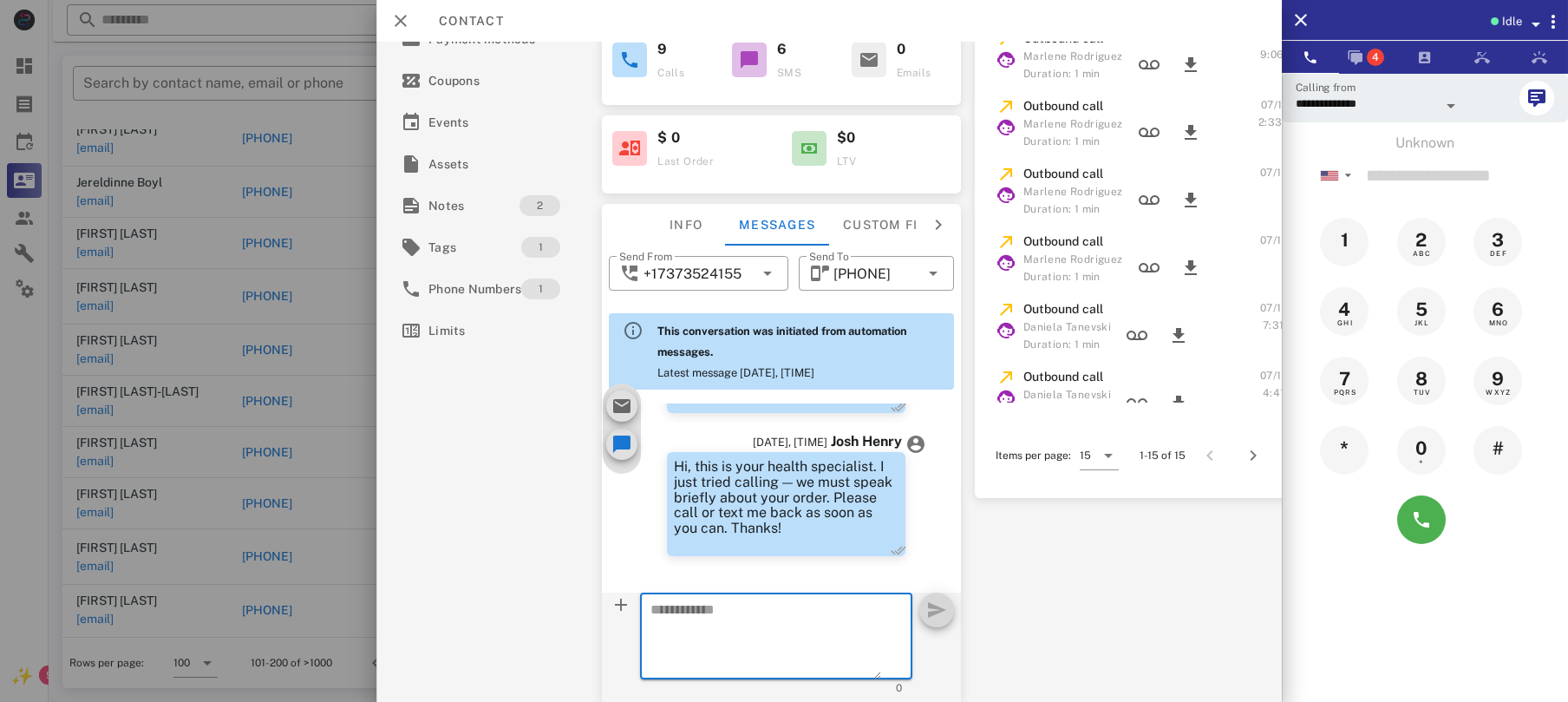 paste on "**********" 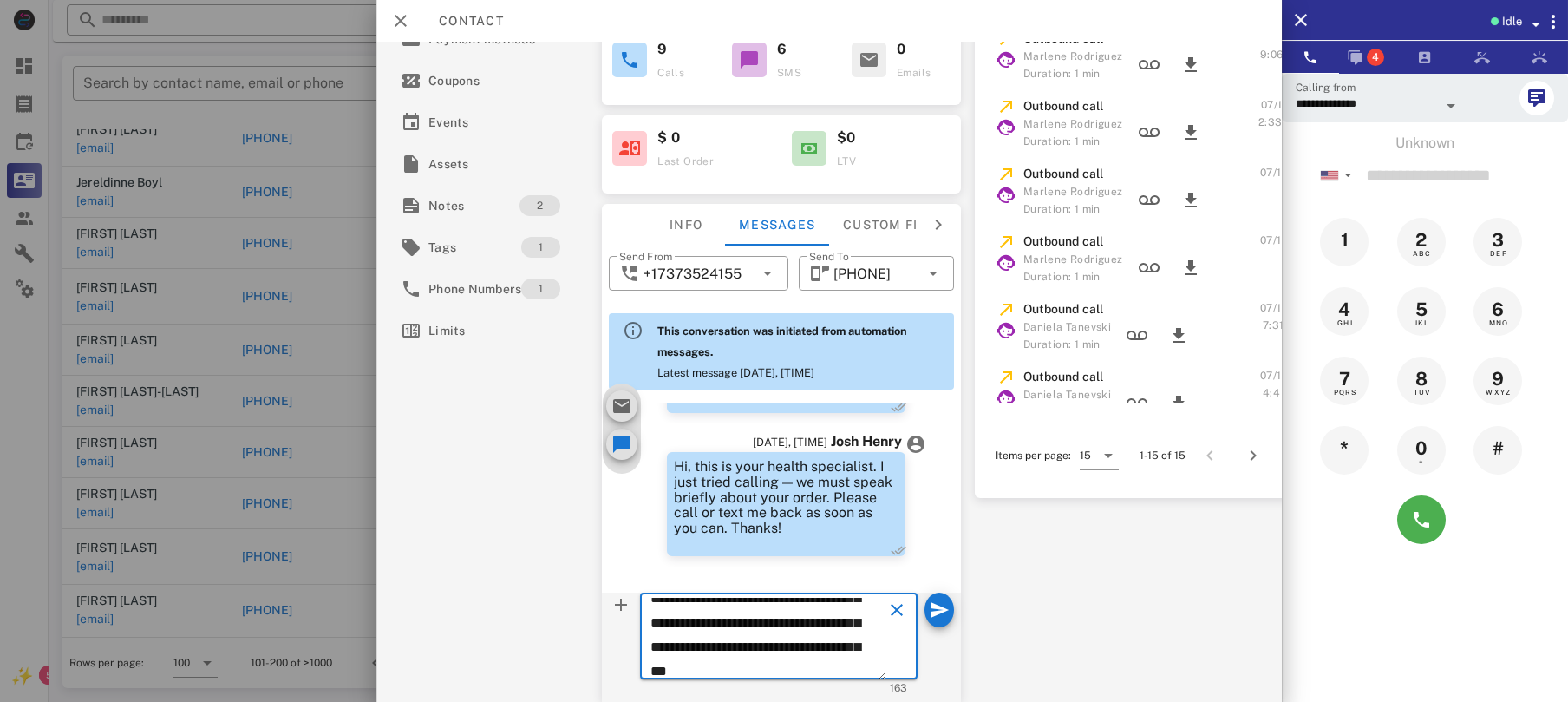 scroll, scrollTop: 60, scrollLeft: 0, axis: vertical 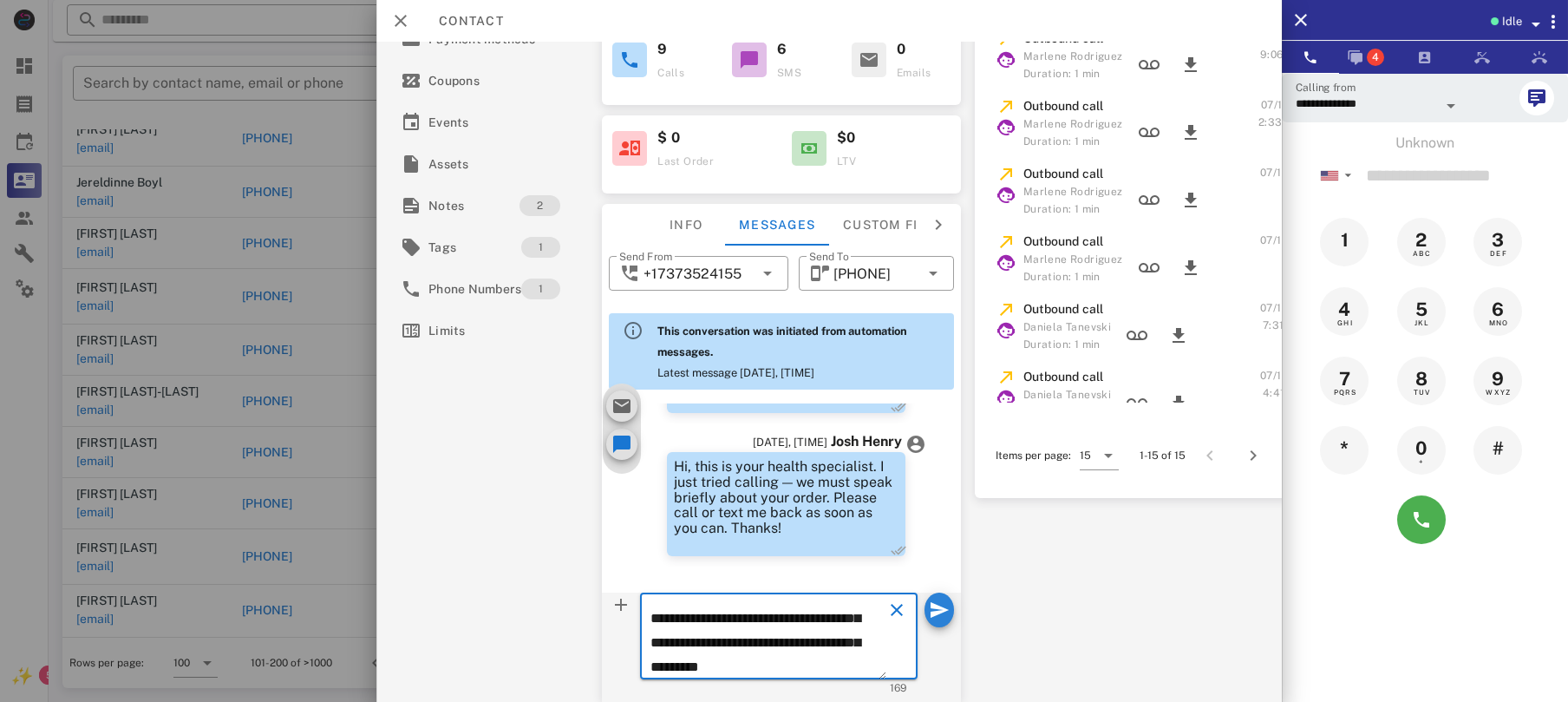 type on "**********" 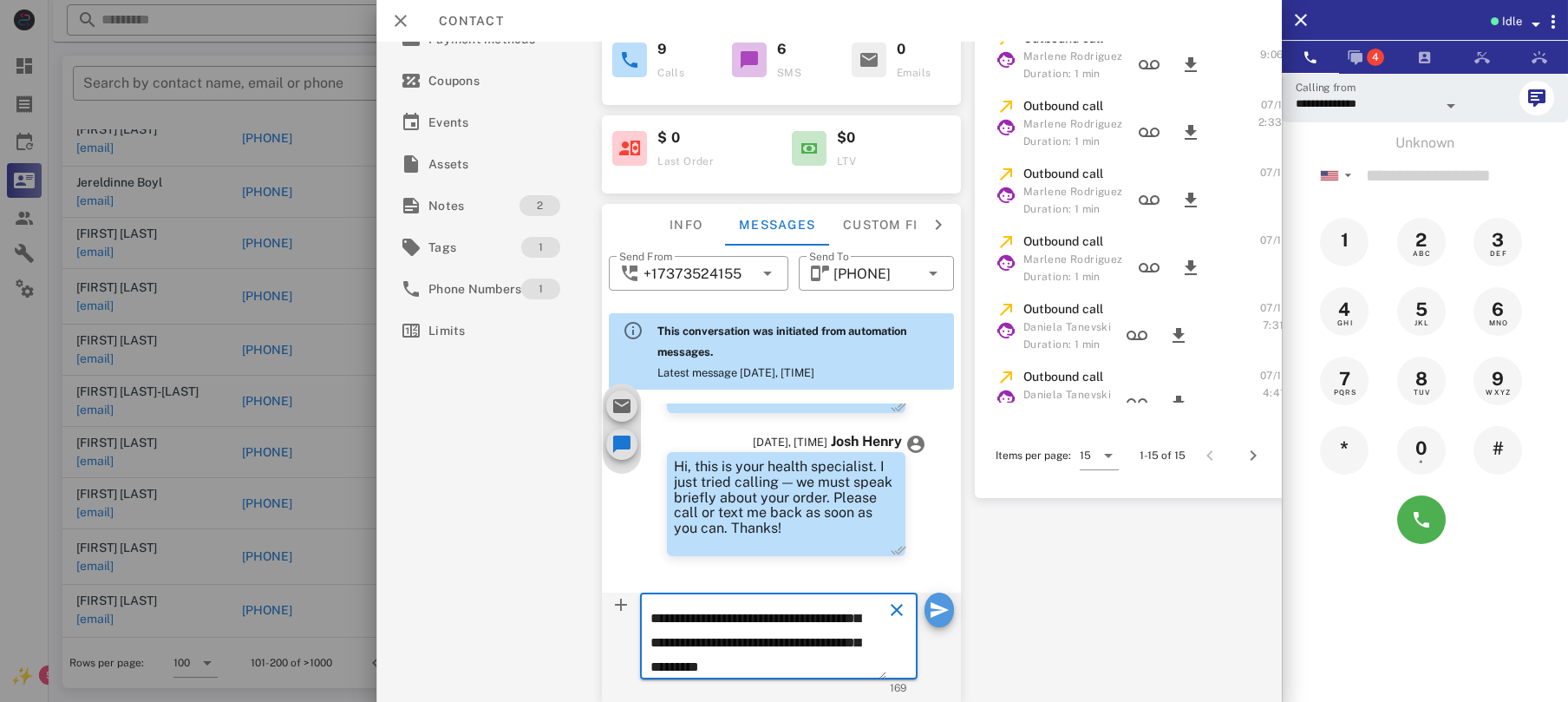 click at bounding box center [939, 610] 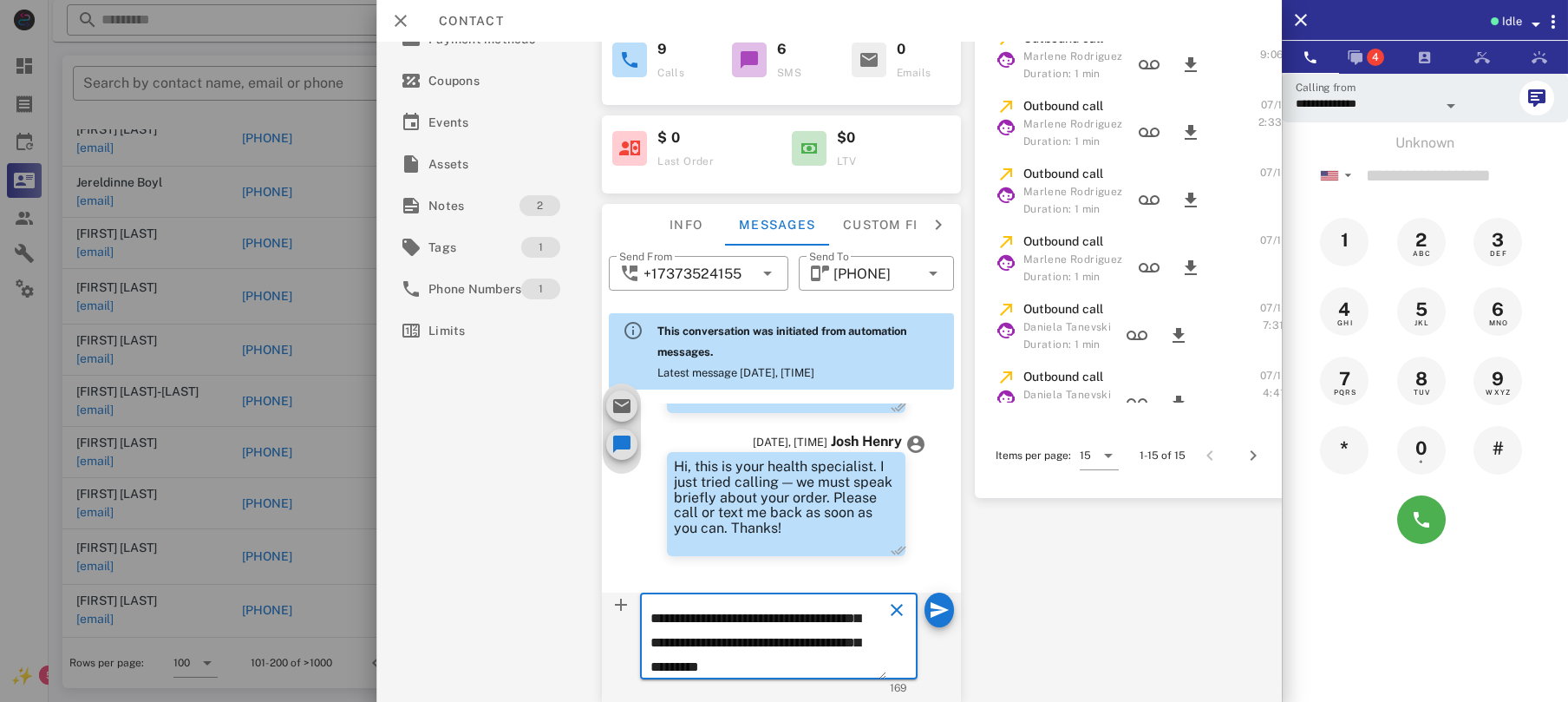 type 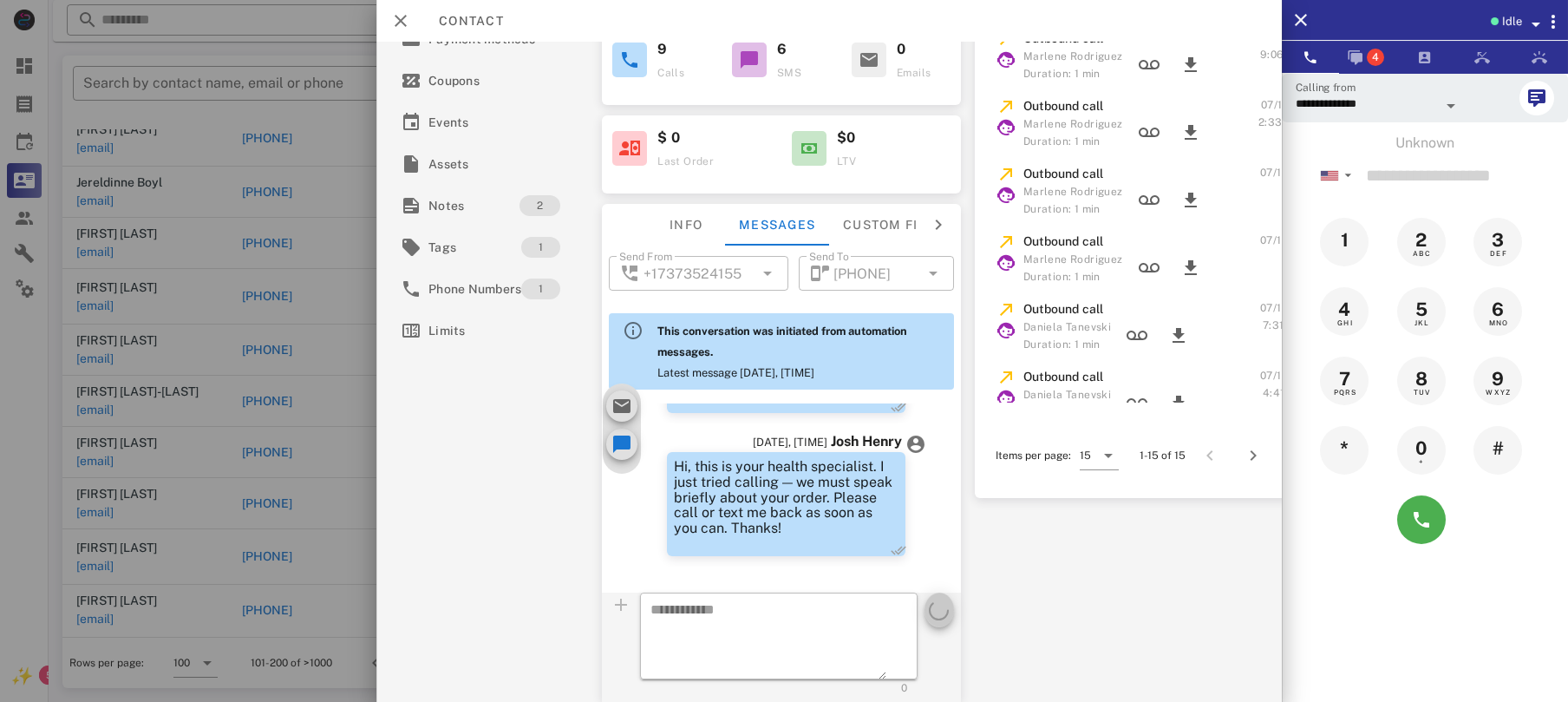 scroll, scrollTop: 0, scrollLeft: 0, axis: both 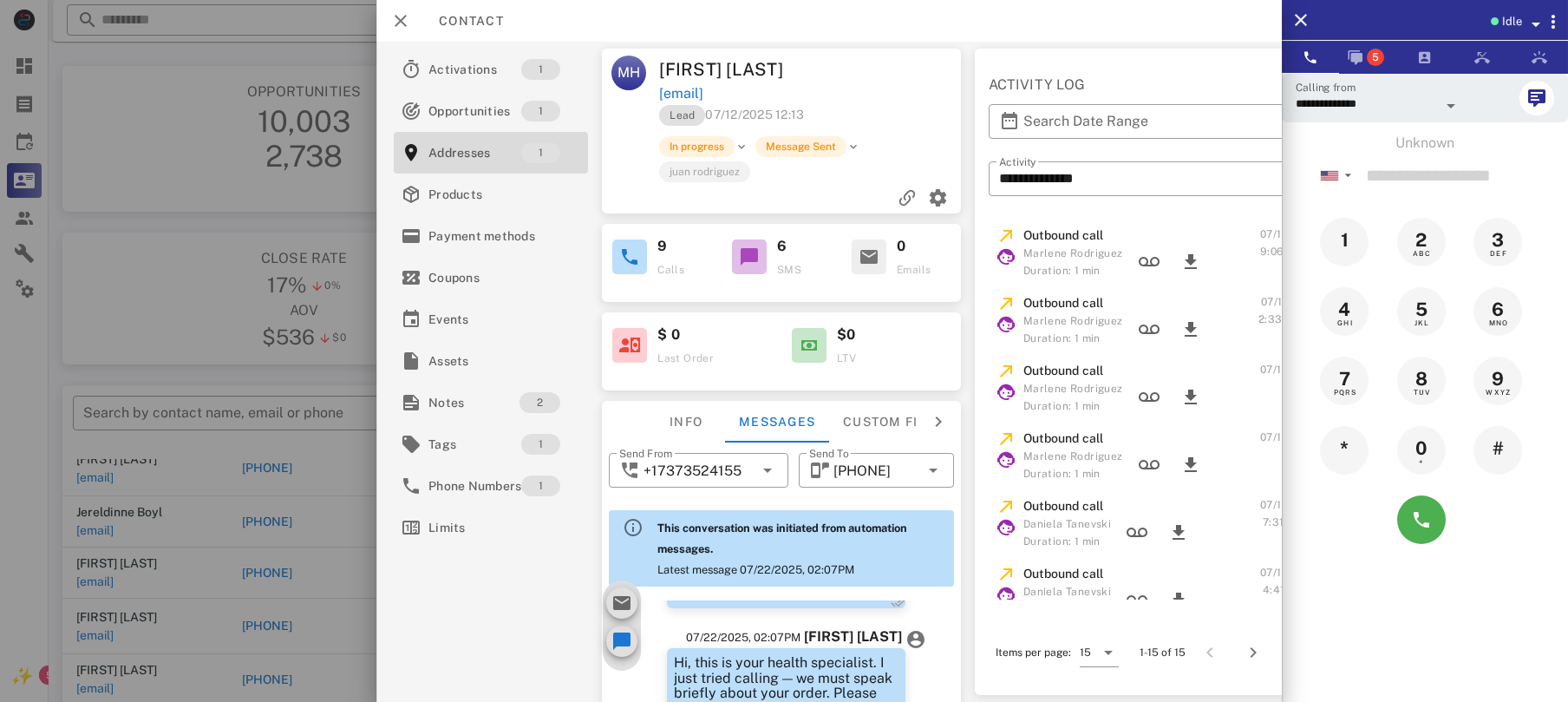 click at bounding box center [630, 257] 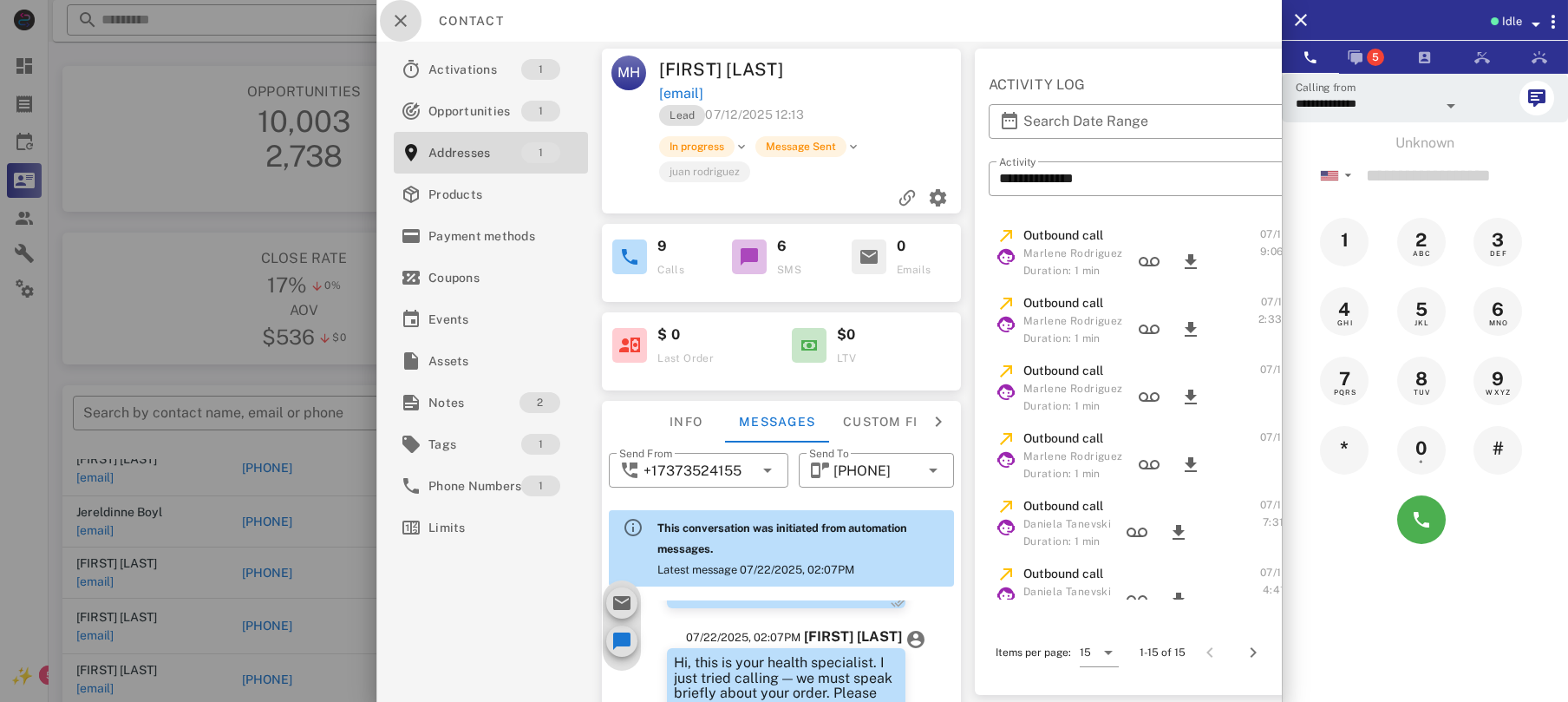 click at bounding box center [401, 21] 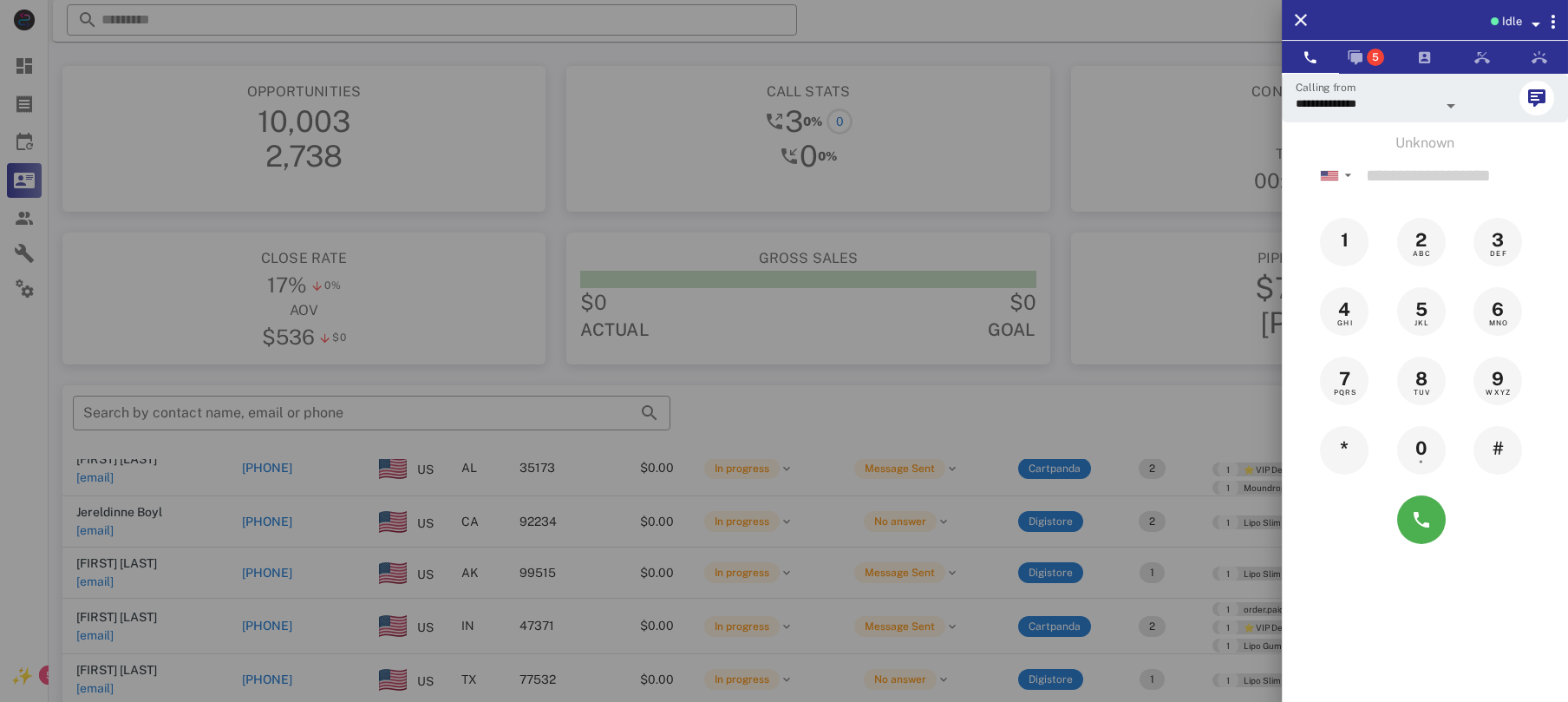 scroll, scrollTop: 330, scrollLeft: 0, axis: vertical 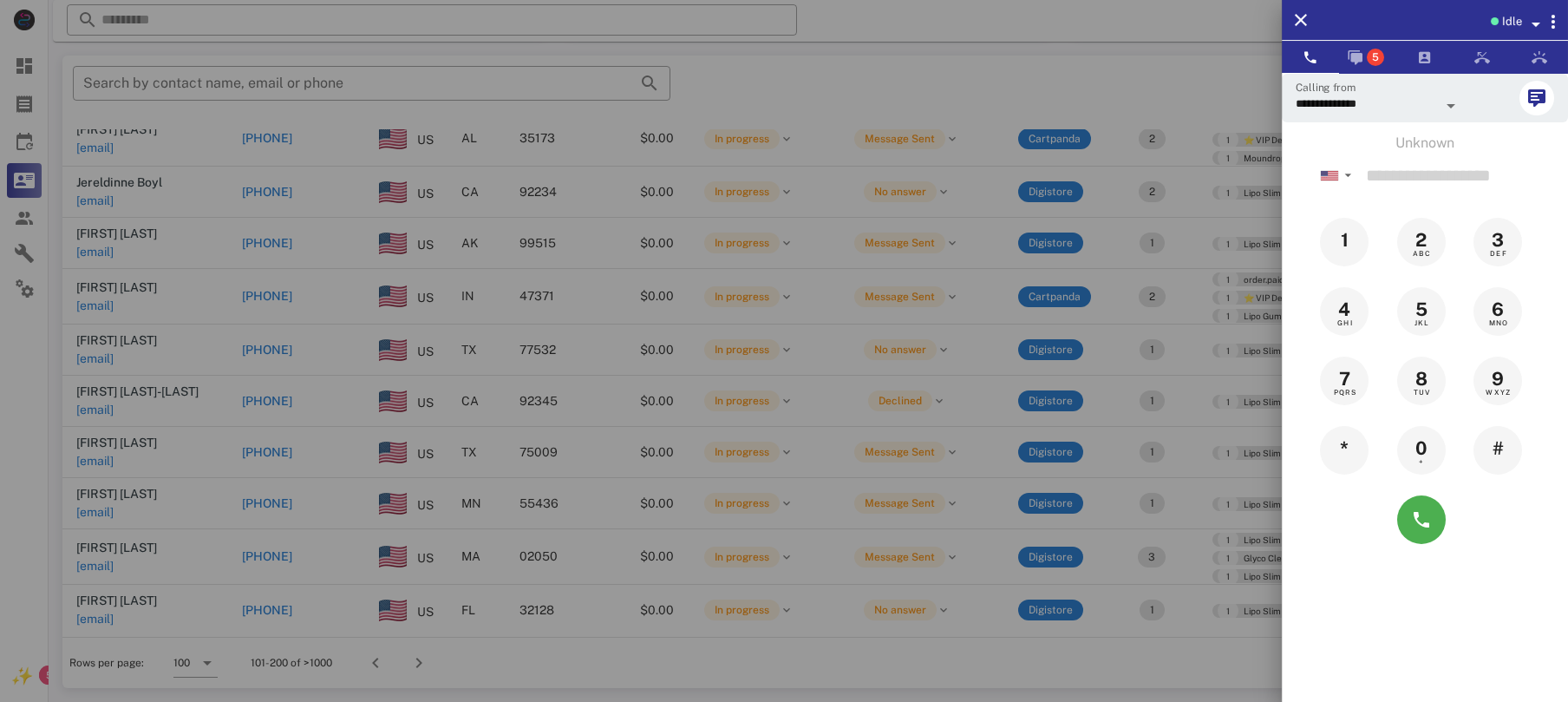 click at bounding box center (784, 351) 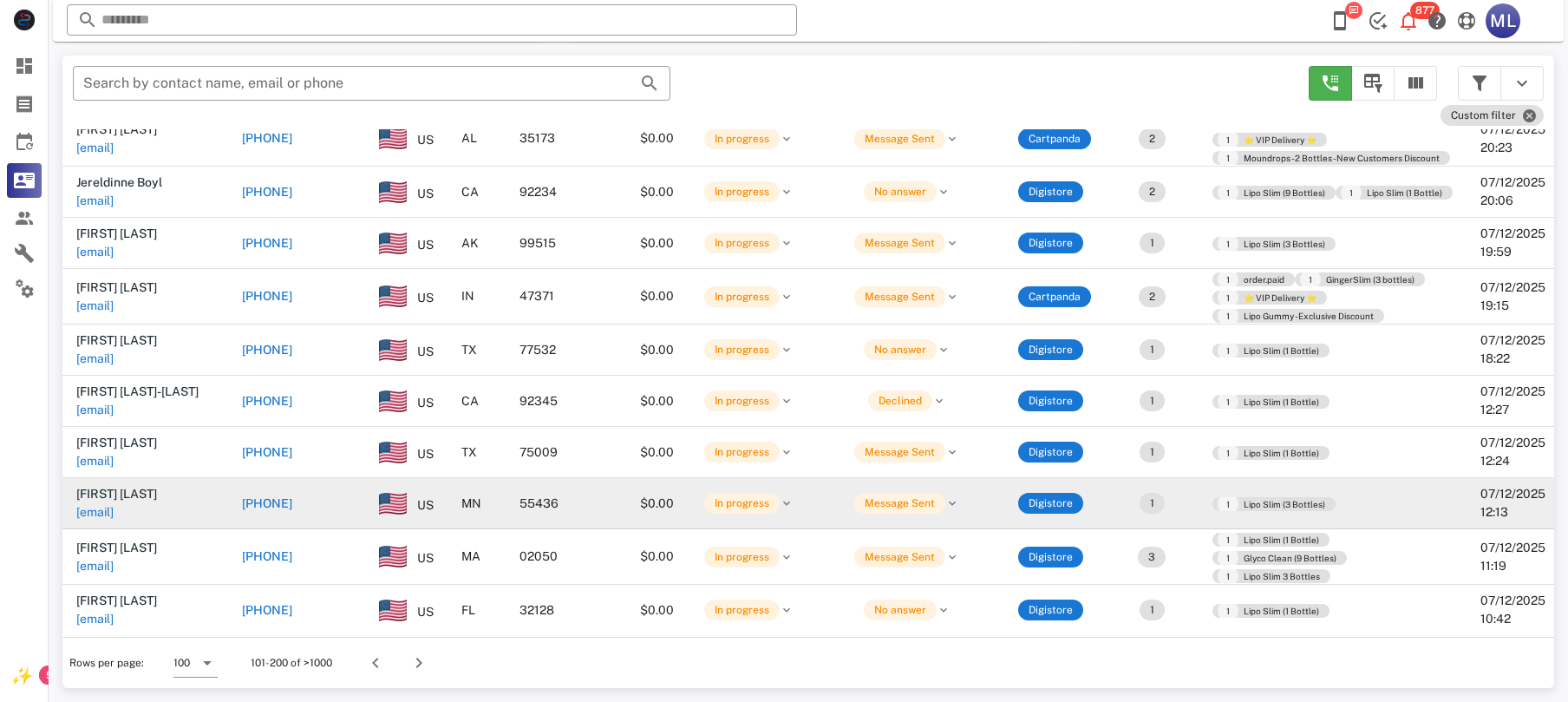 click on "[PHONE]" at bounding box center [267, 503] 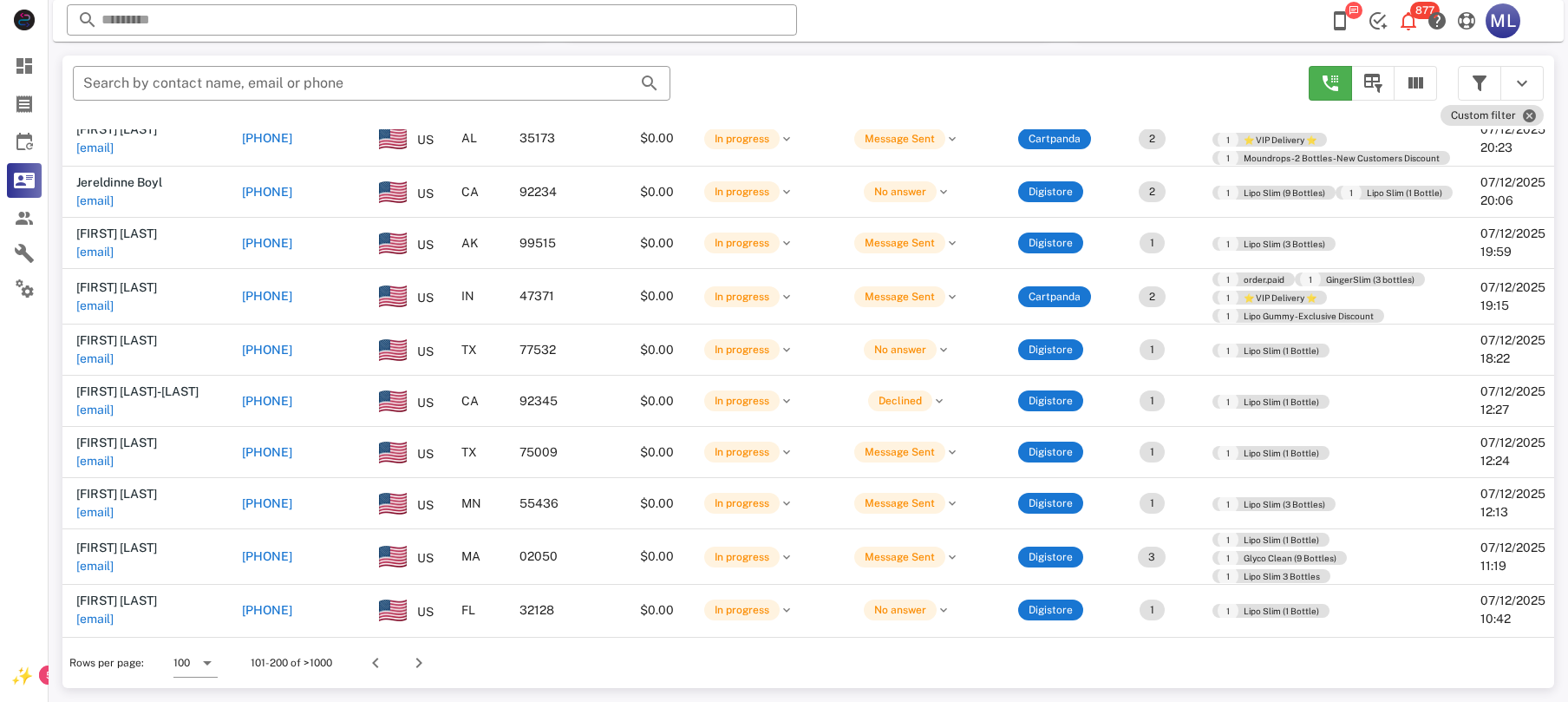 type on "**********" 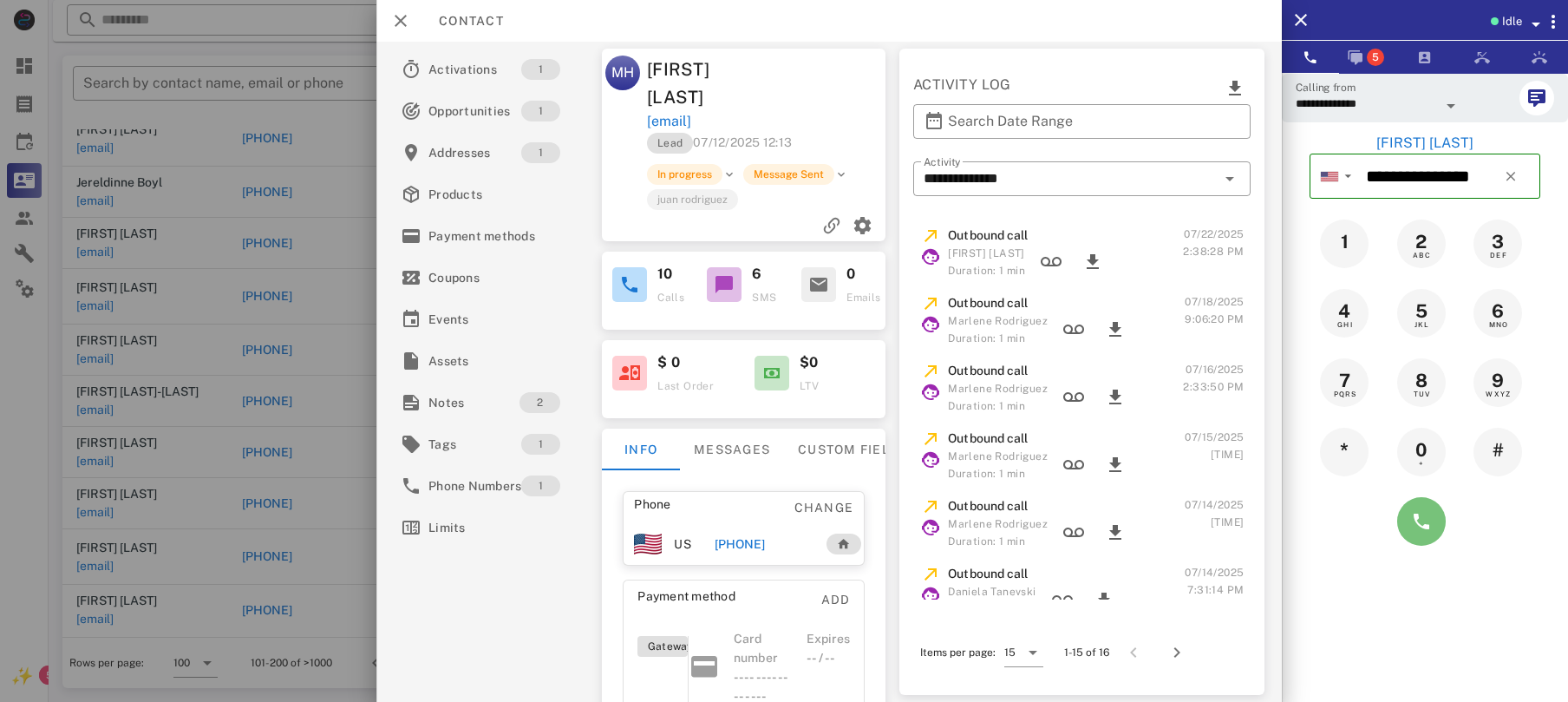 click at bounding box center [1421, 522] 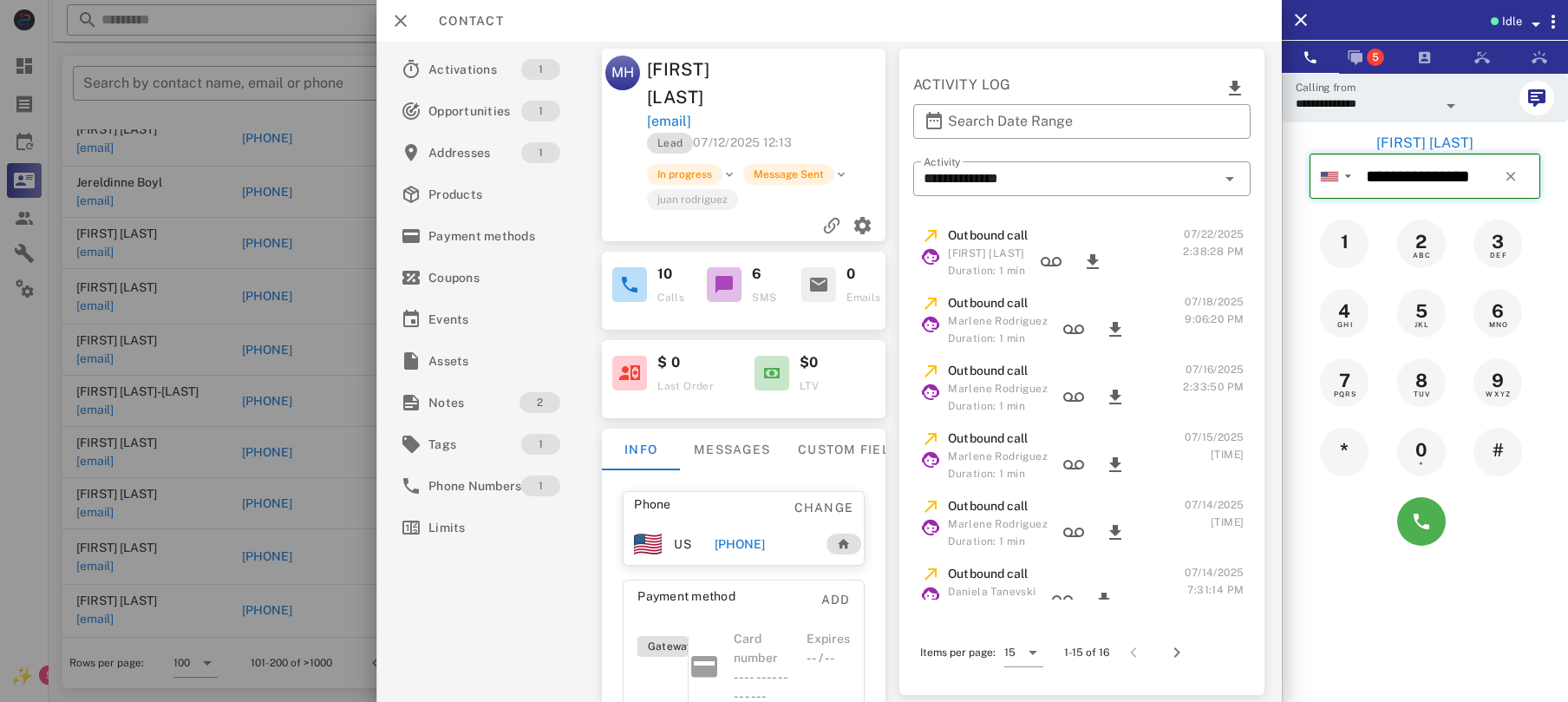 type 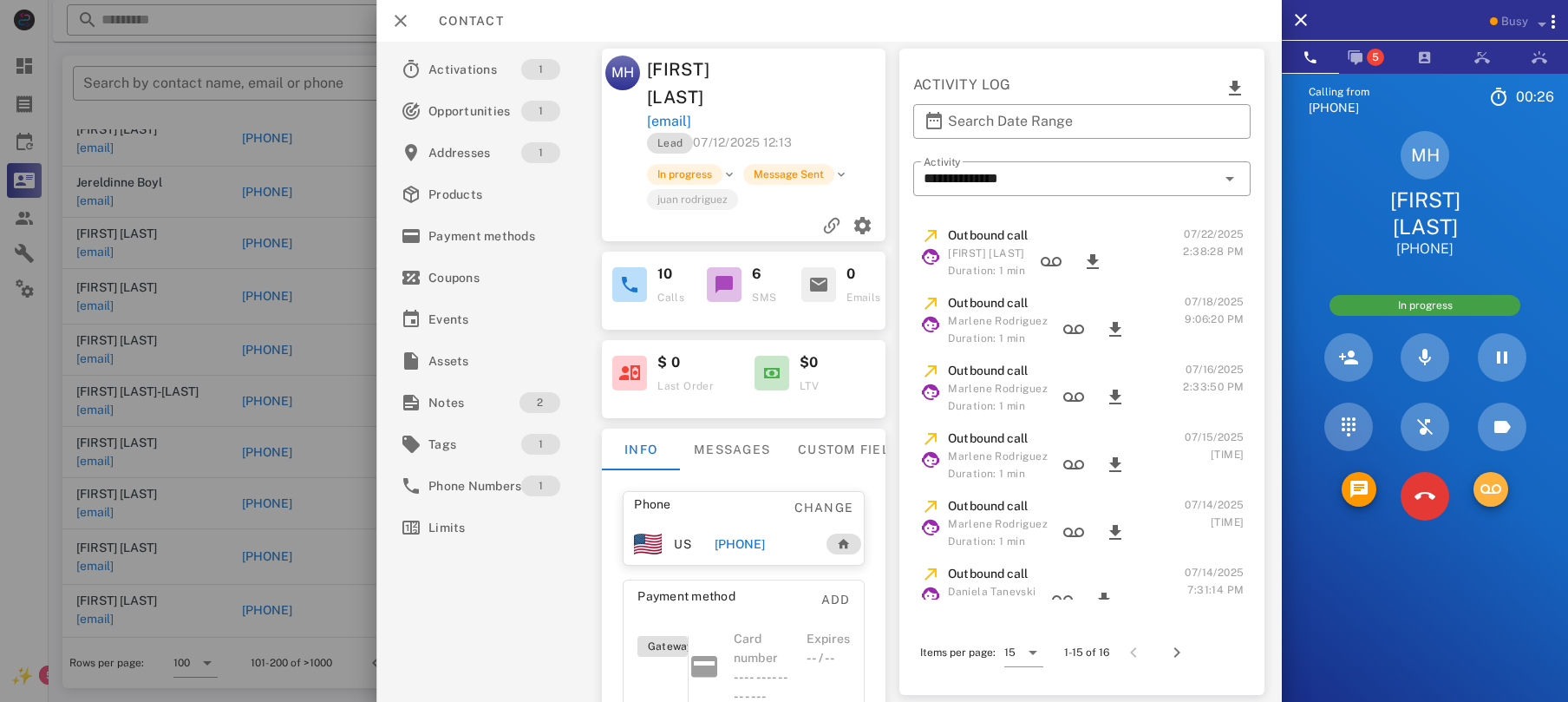 click at bounding box center [1491, 489] 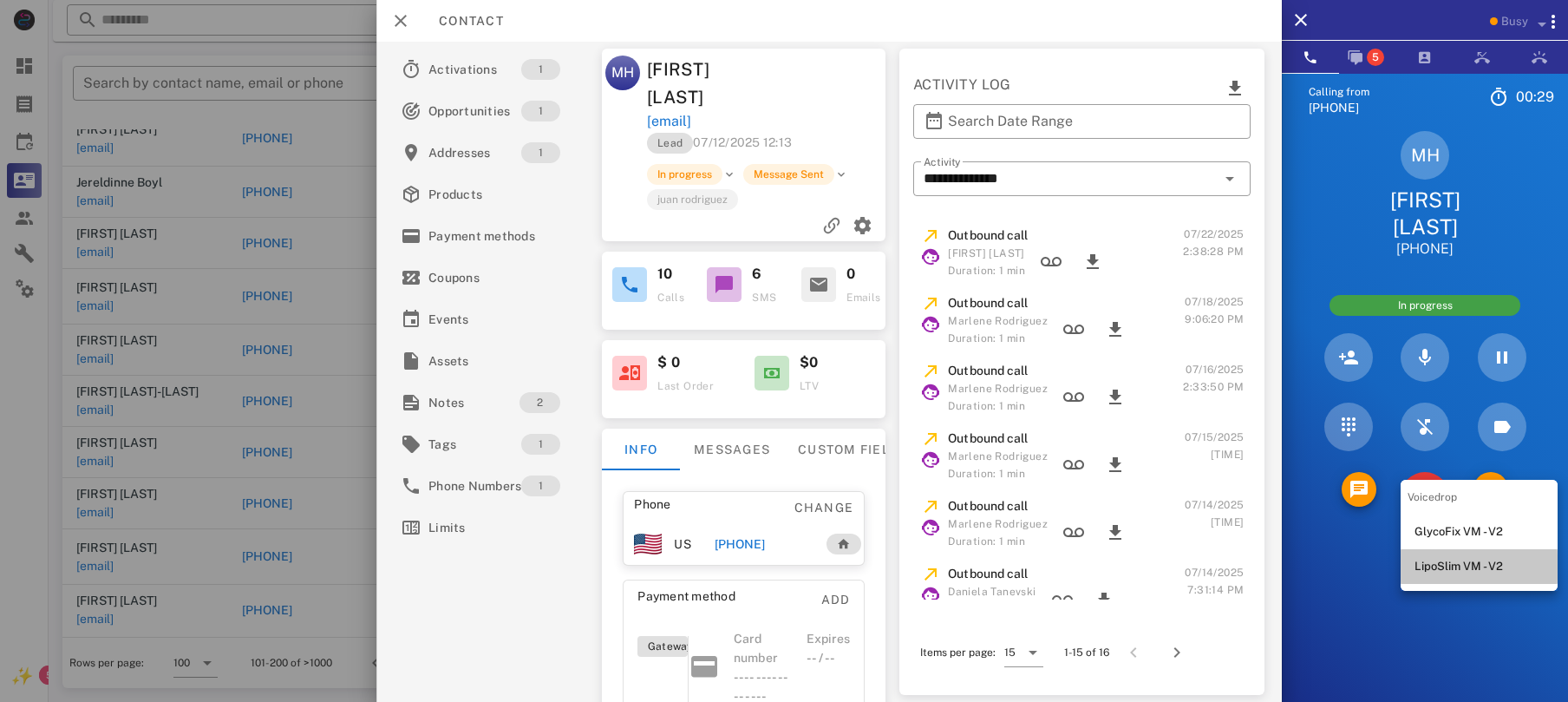 click on "LipoSlim VM - V2" at bounding box center (1479, 567) 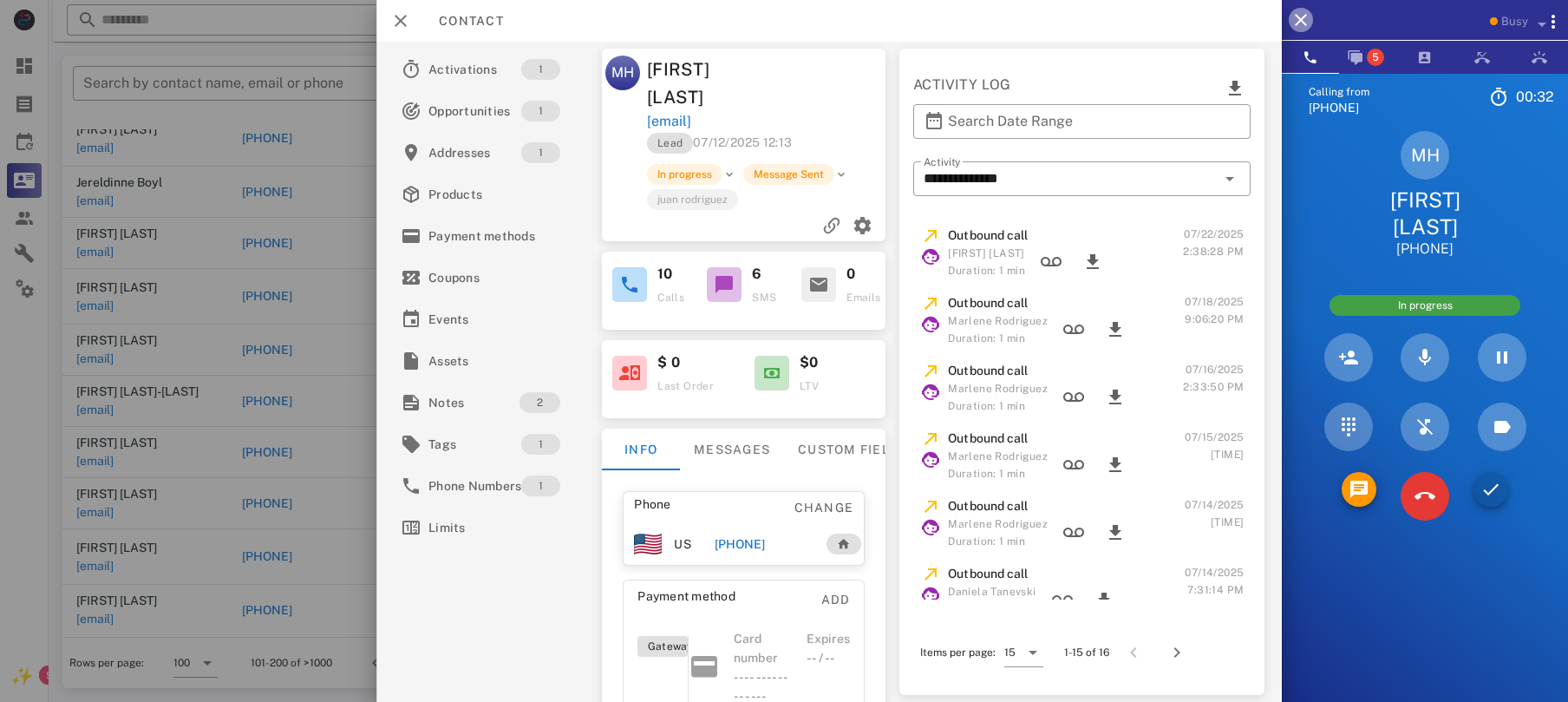 click at bounding box center [1301, 20] 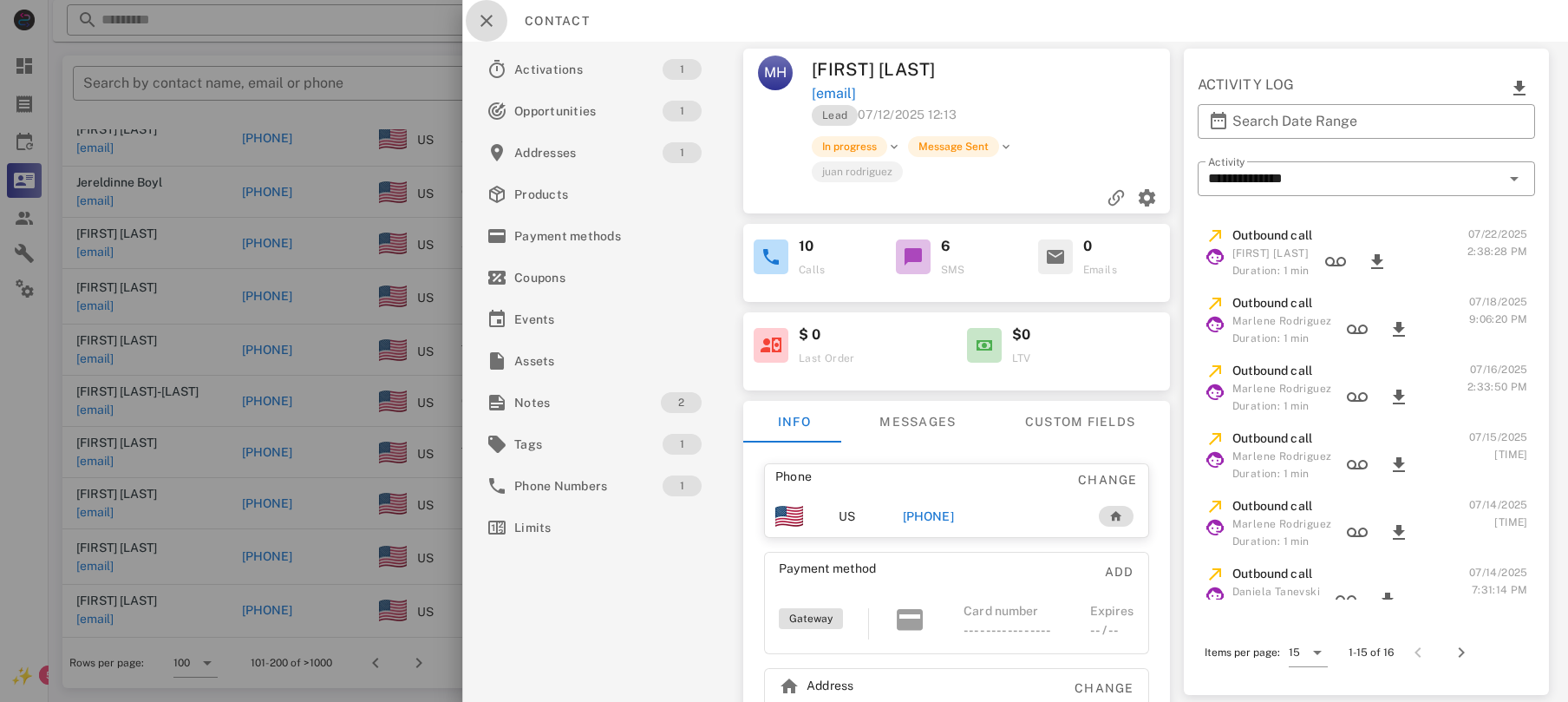 click at bounding box center (487, 21) 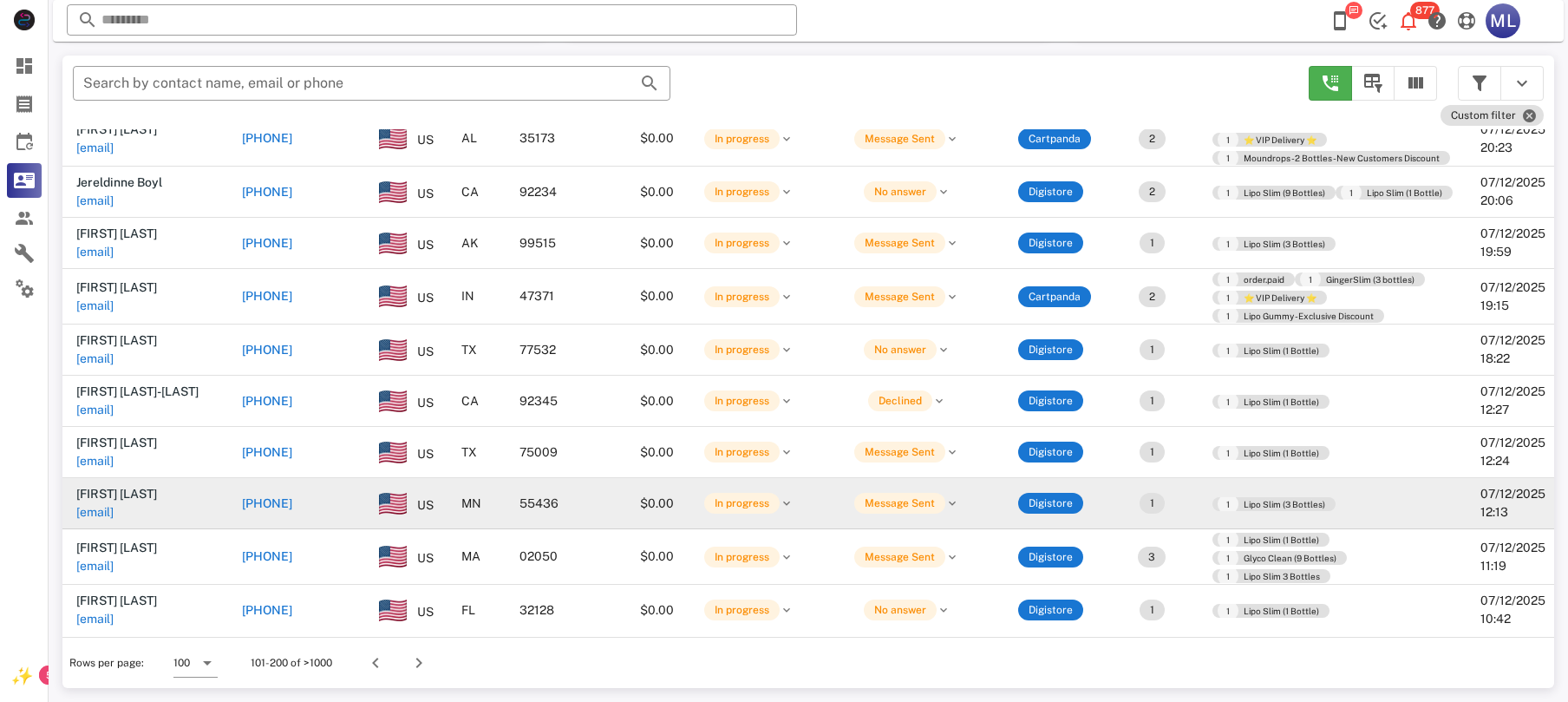 click on "[EMAIL]" at bounding box center (95, 512) 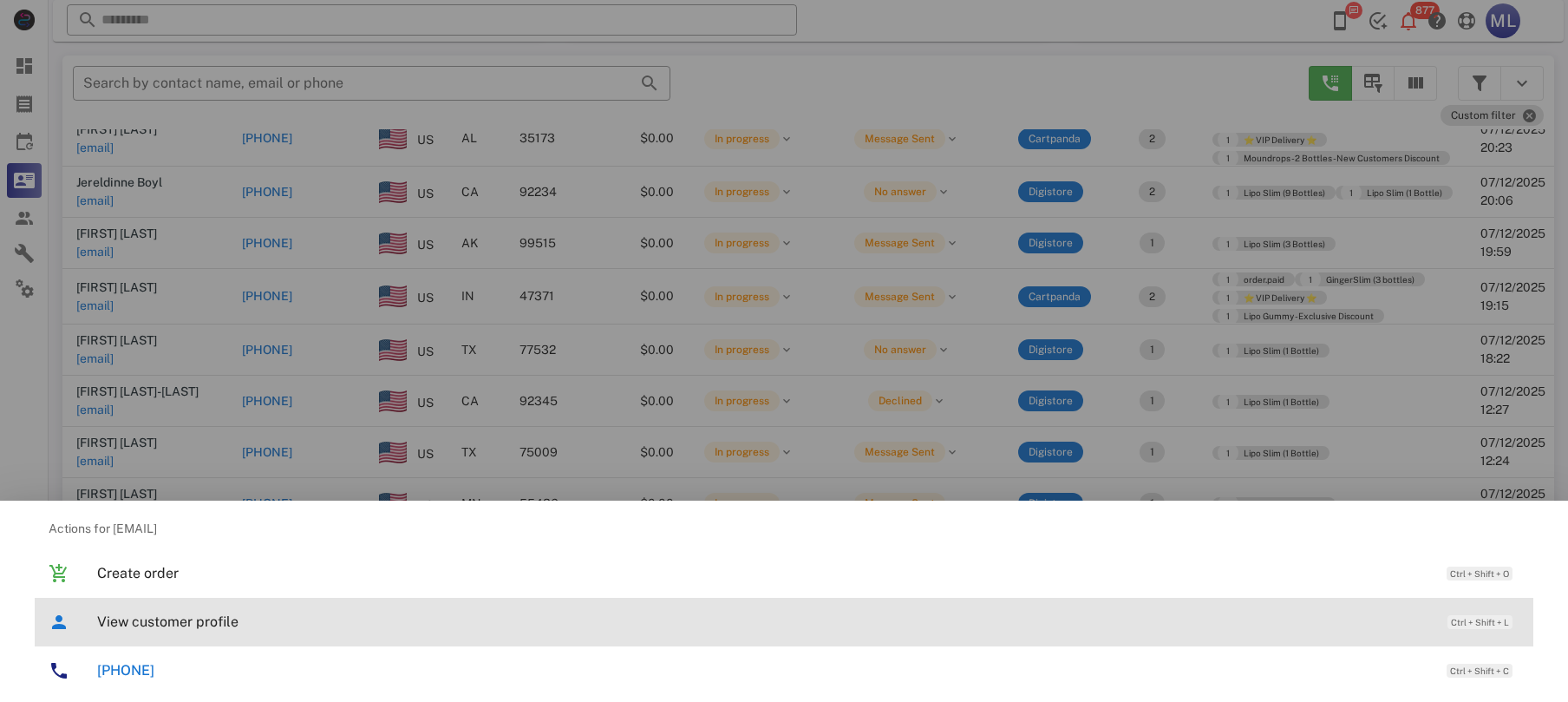 click on "View customer profile" at bounding box center [763, 621] 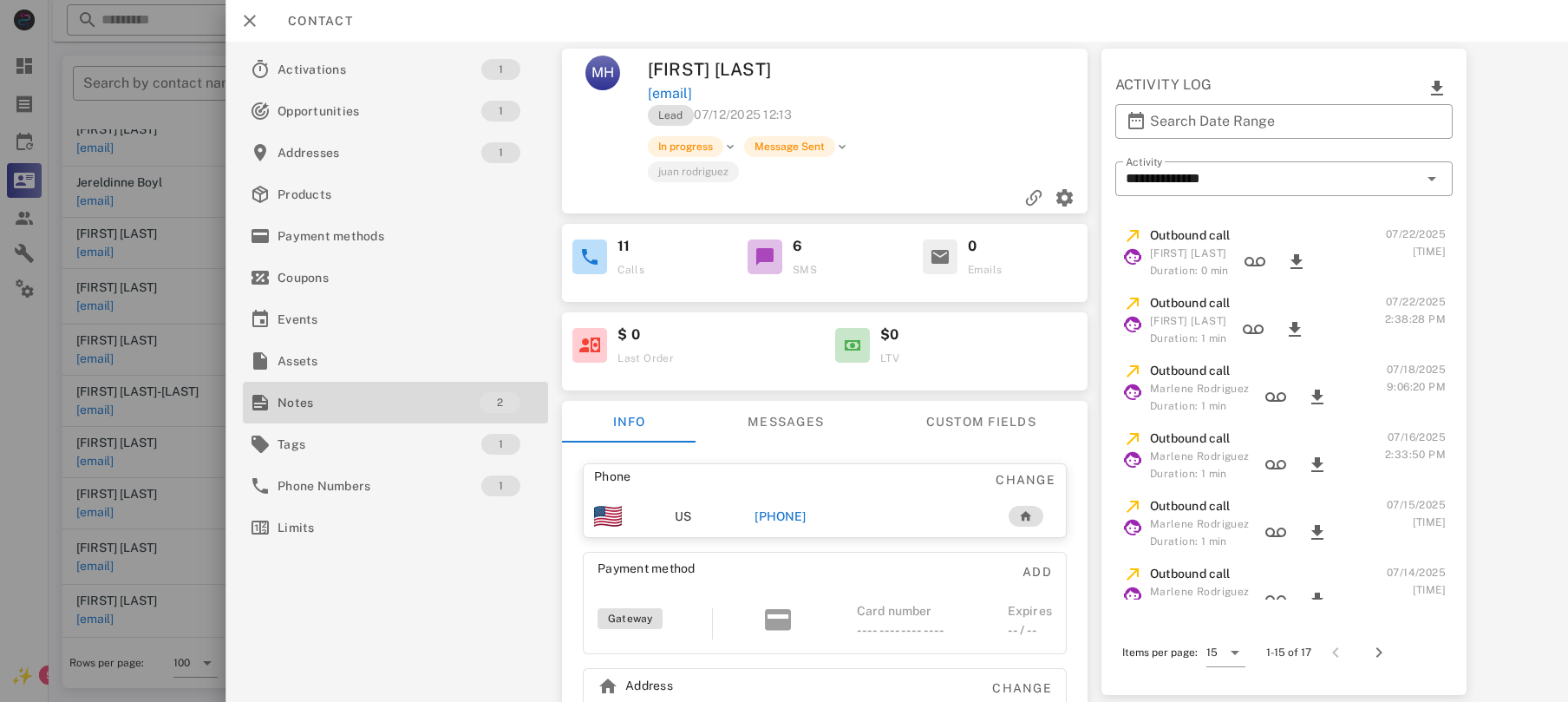 click on "Notes" at bounding box center (378, 403) 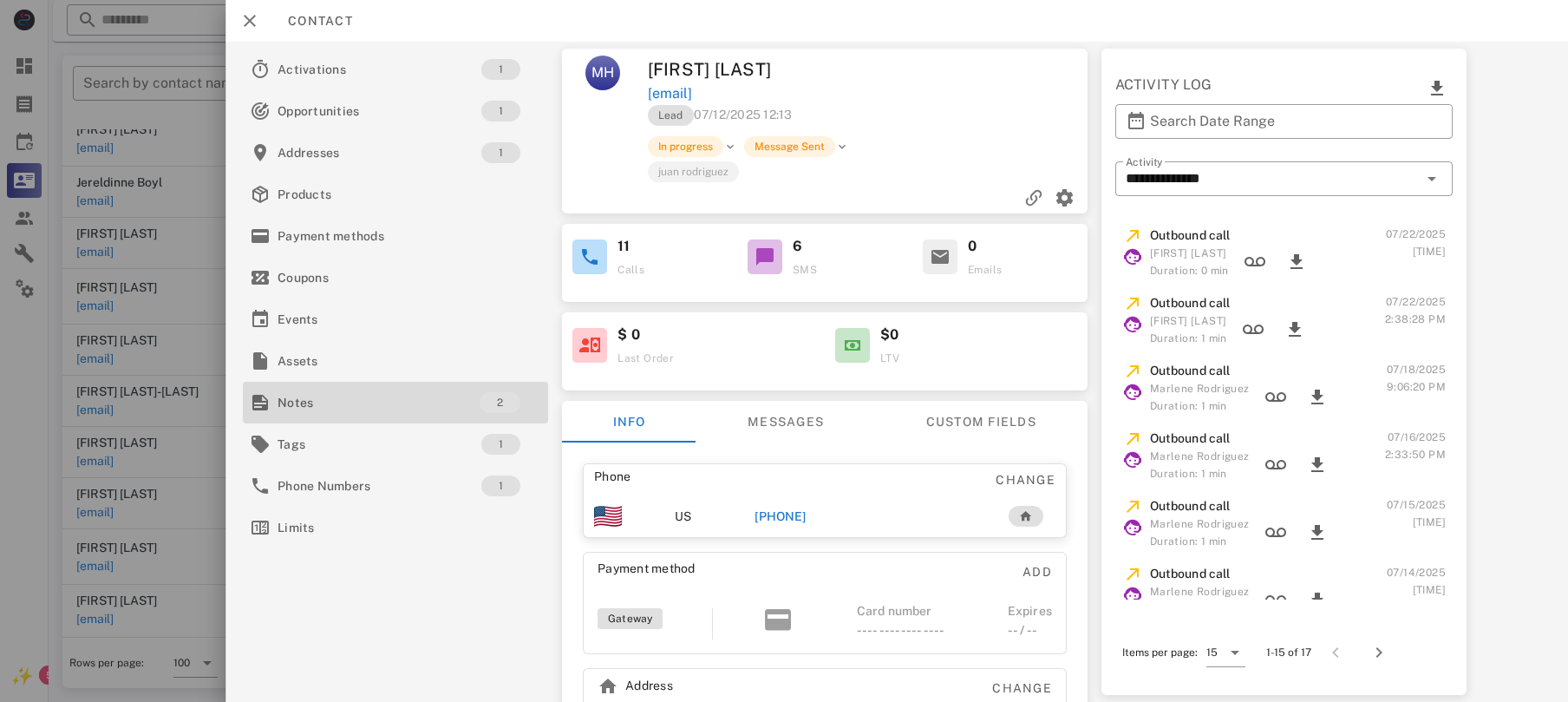 click on "Notes" at bounding box center (378, 403) 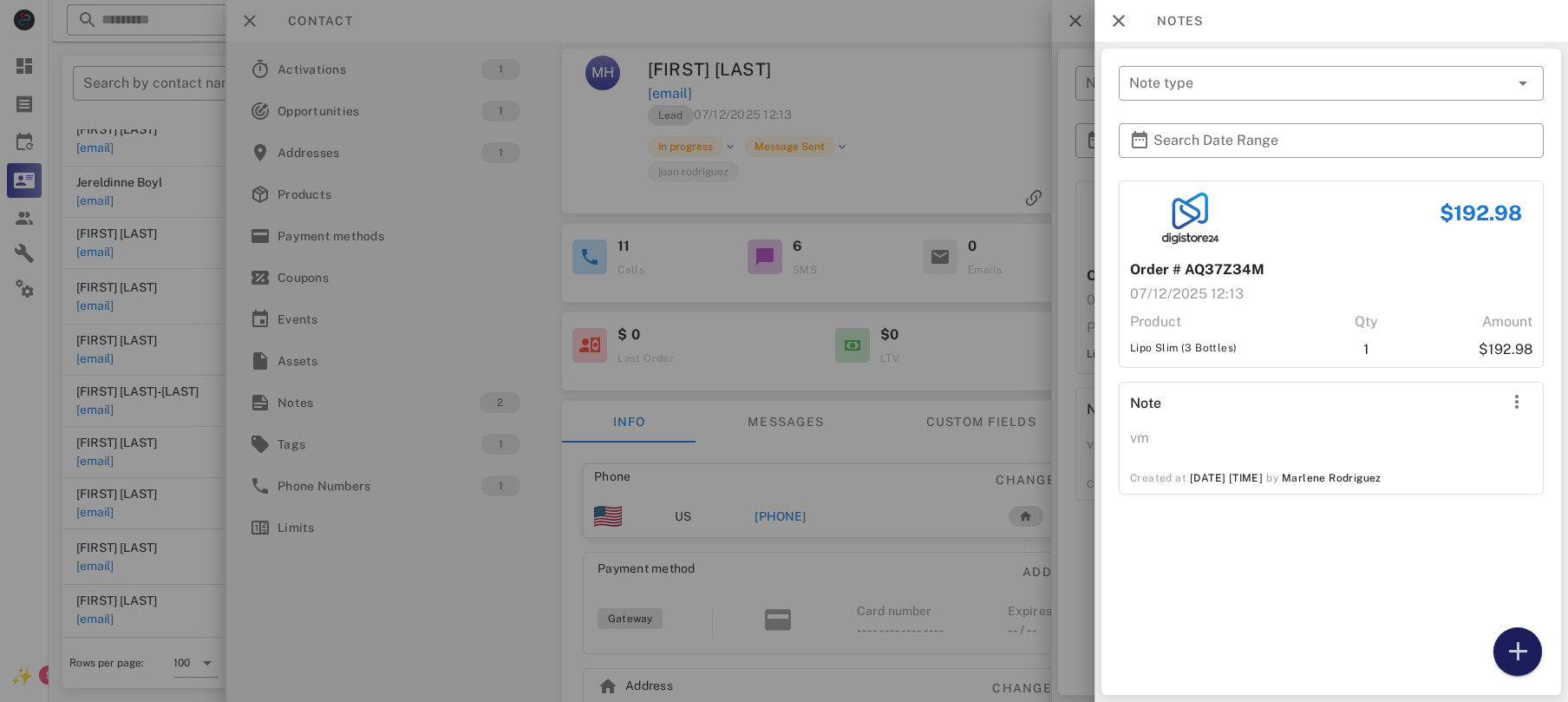 click at bounding box center [1518, 652] 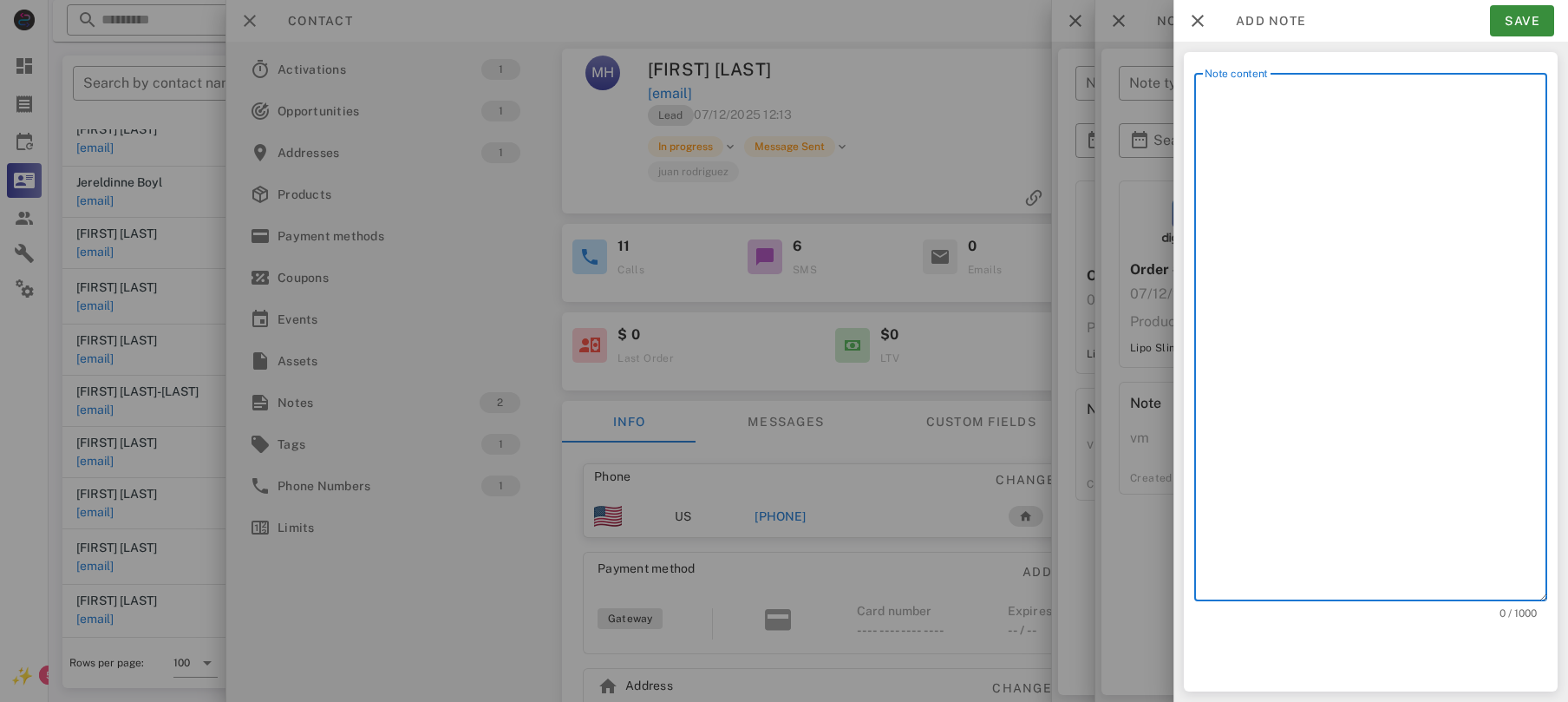 click on "Note content" at bounding box center (1375, 341) 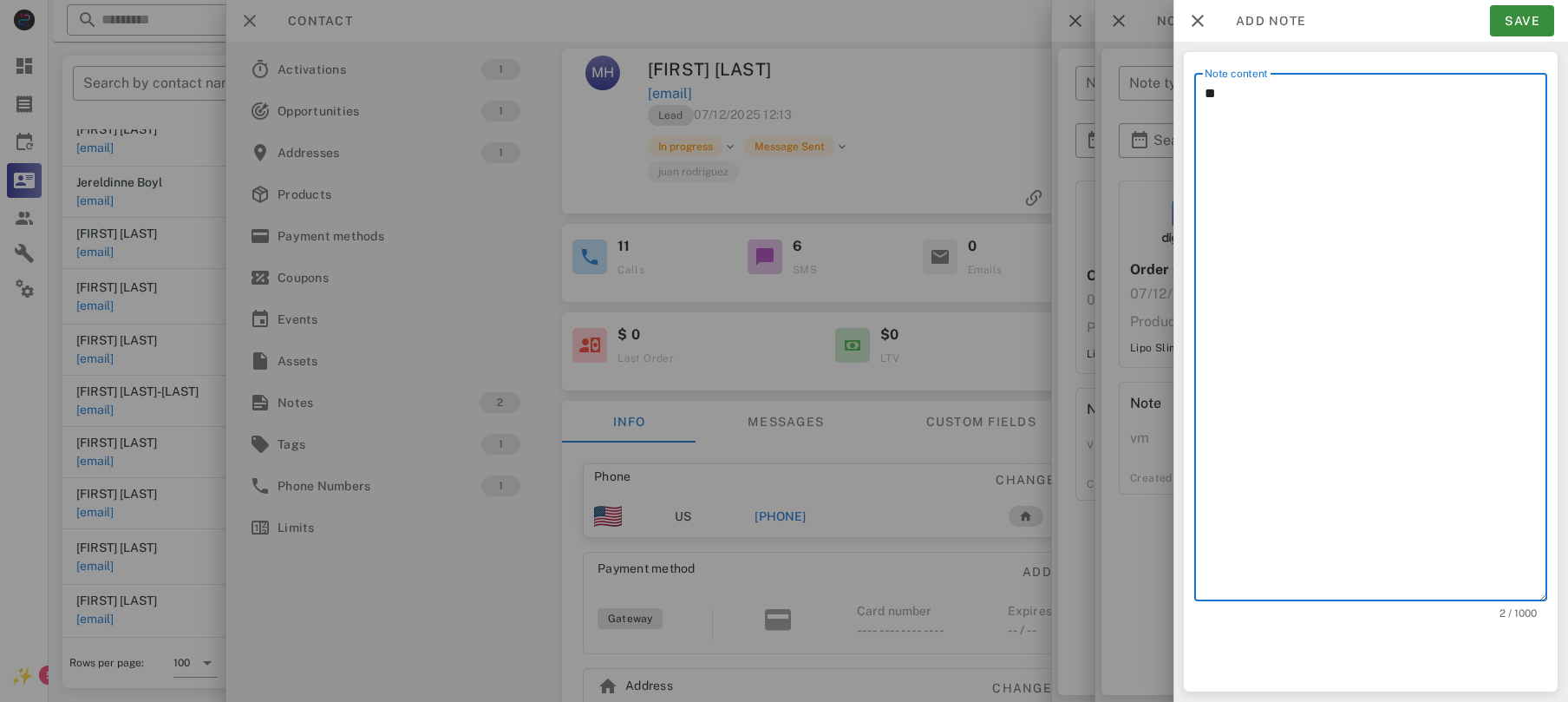 type on "*" 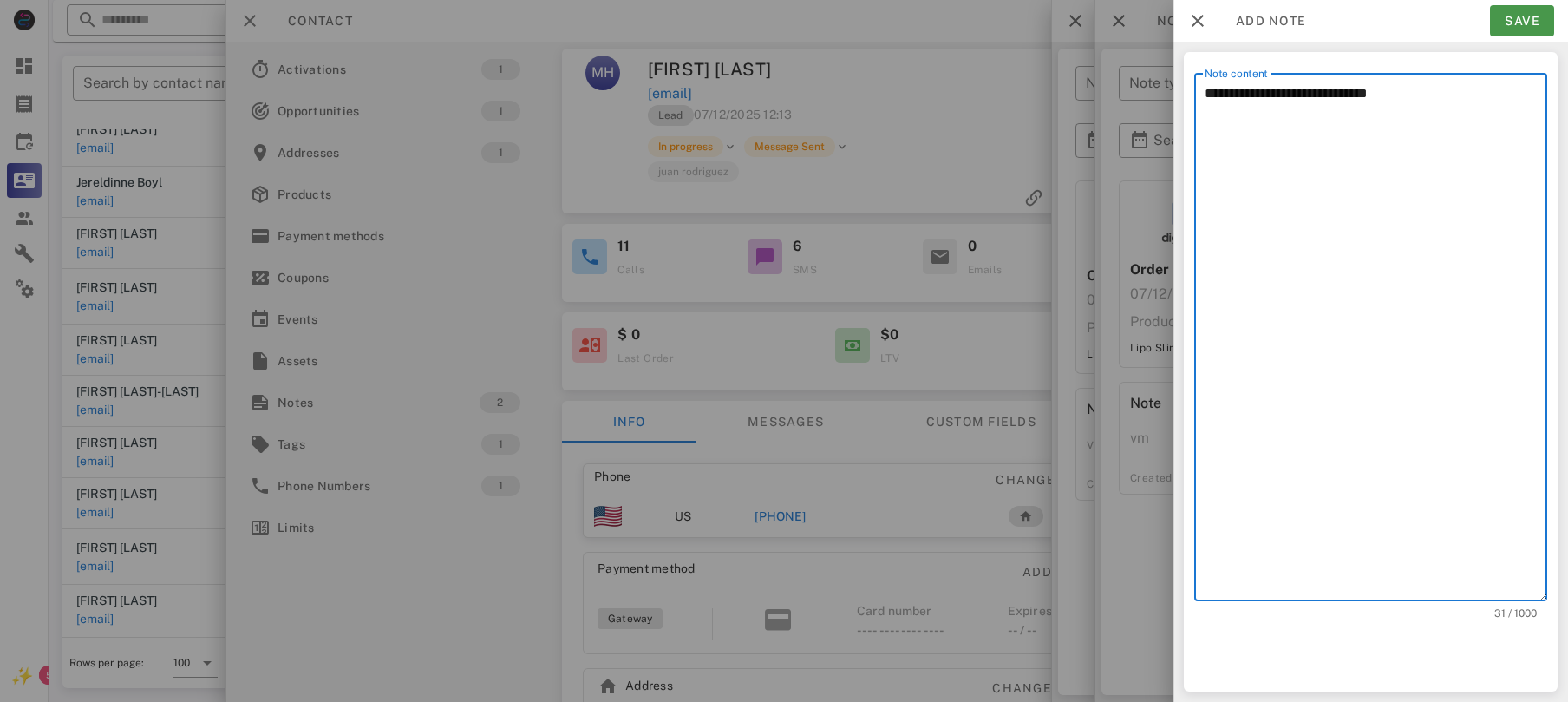 type on "**********" 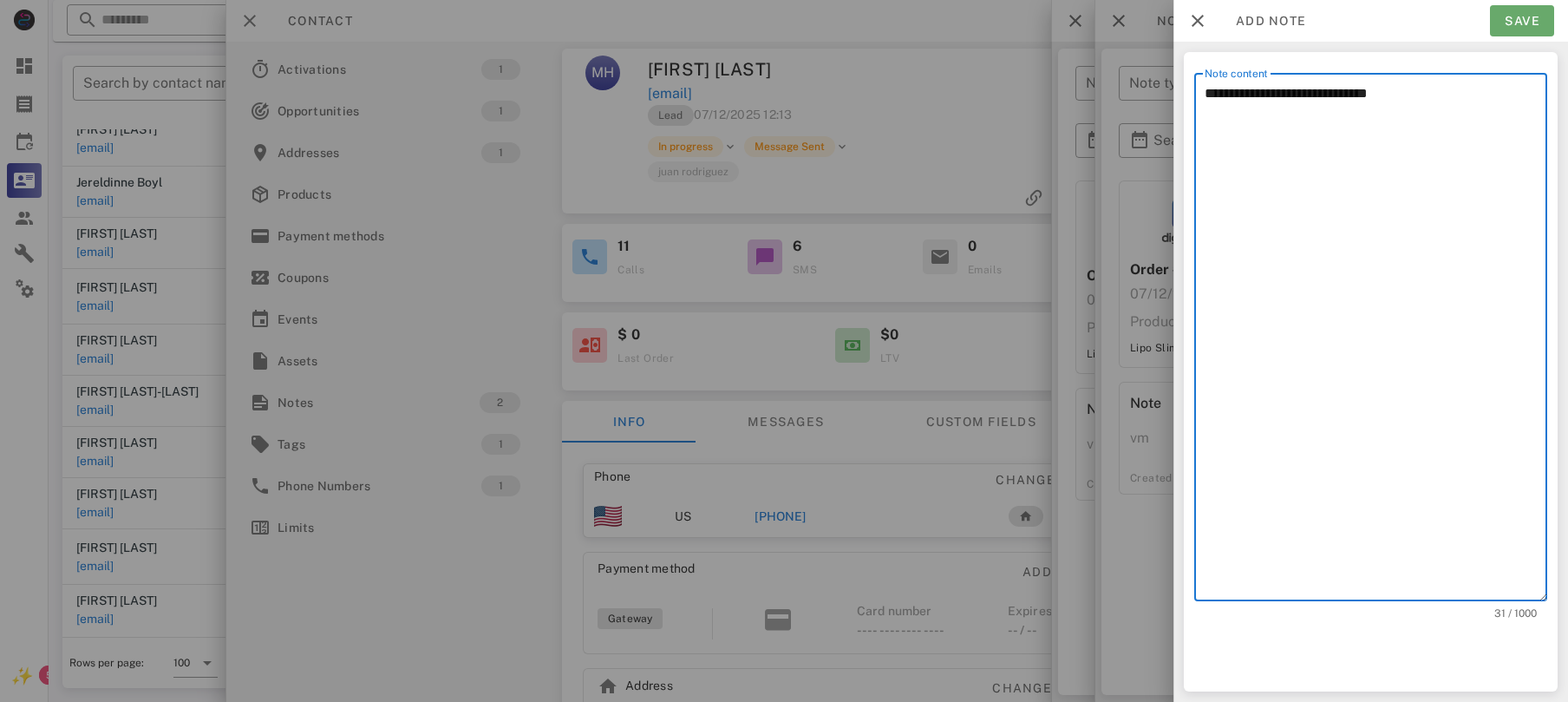 click on "Save" at bounding box center [1522, 21] 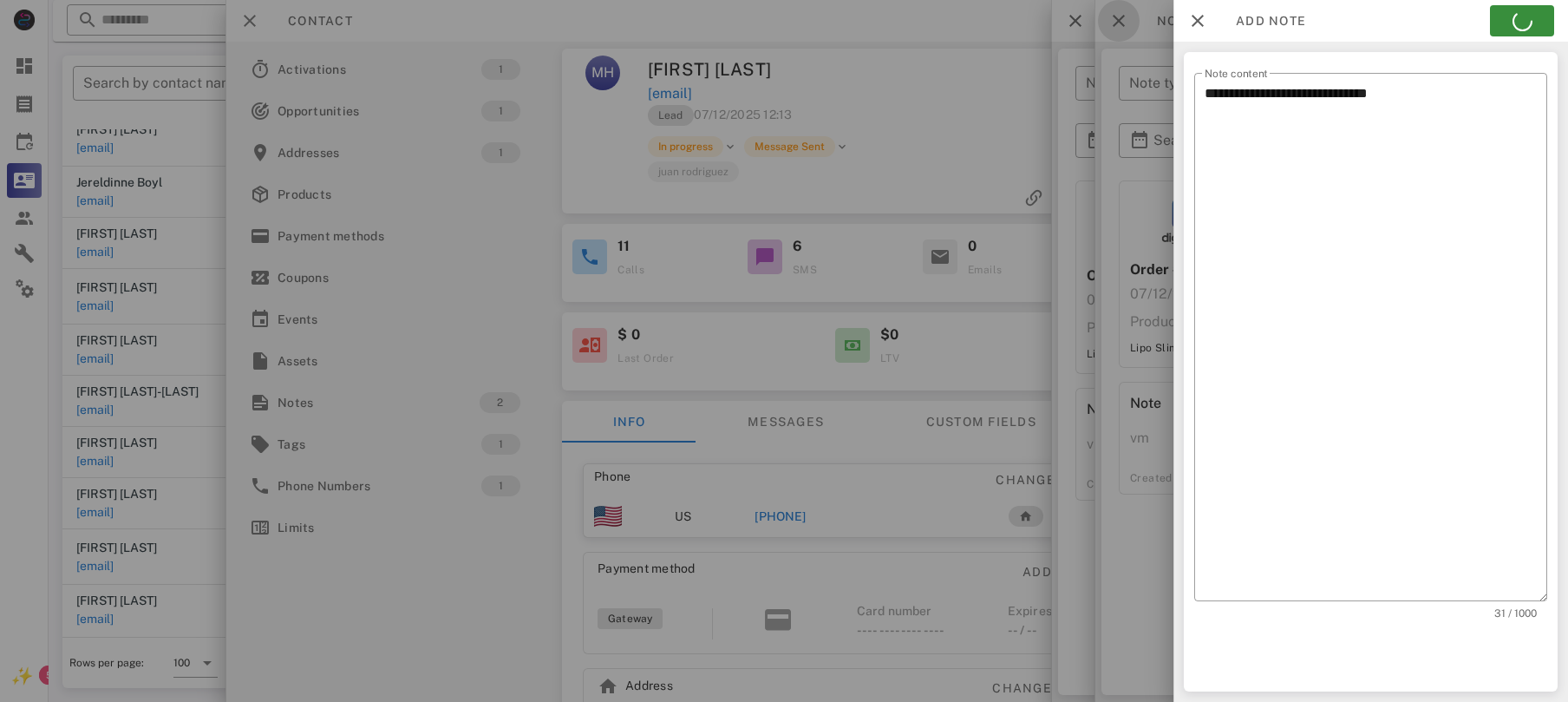click at bounding box center [1119, 21] 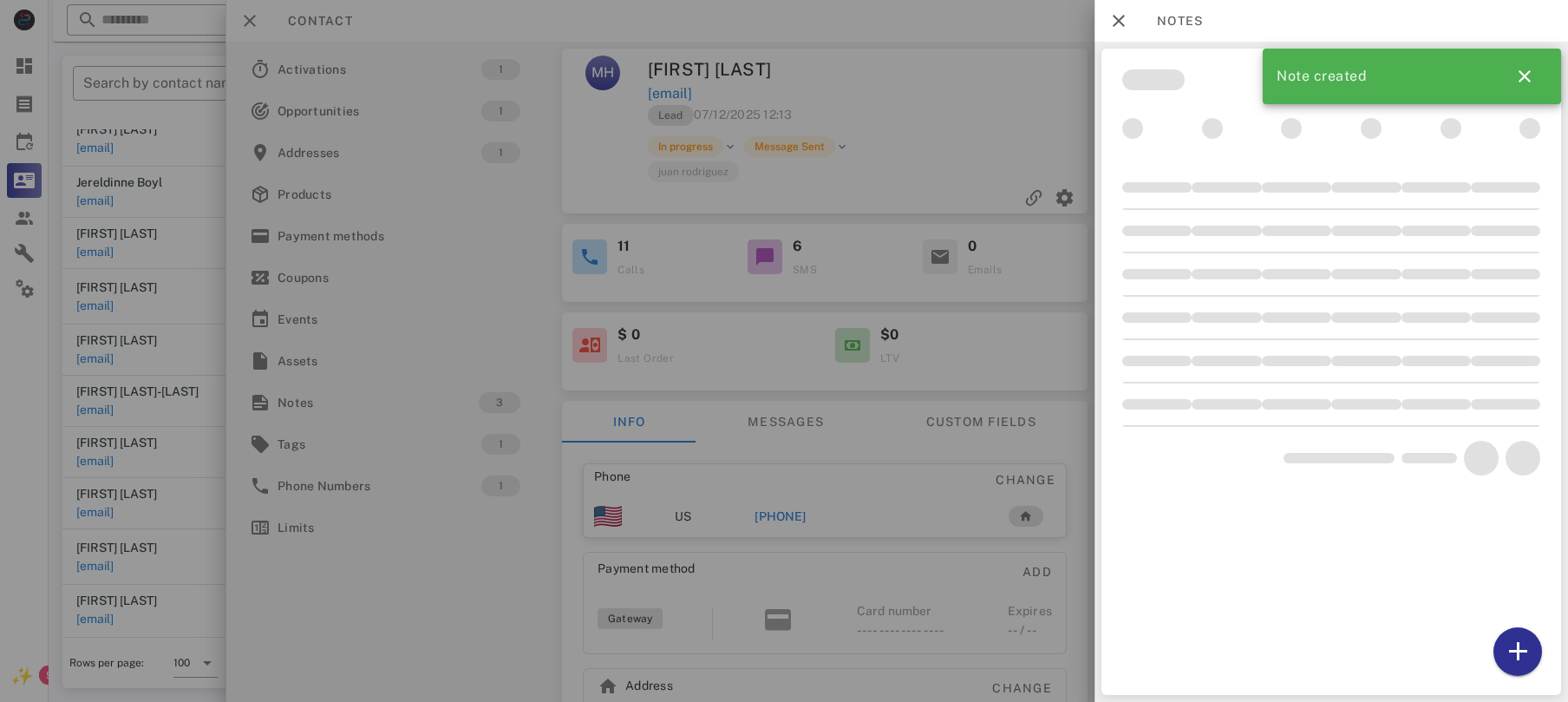 click on "Notes" at bounding box center (1171, 21) 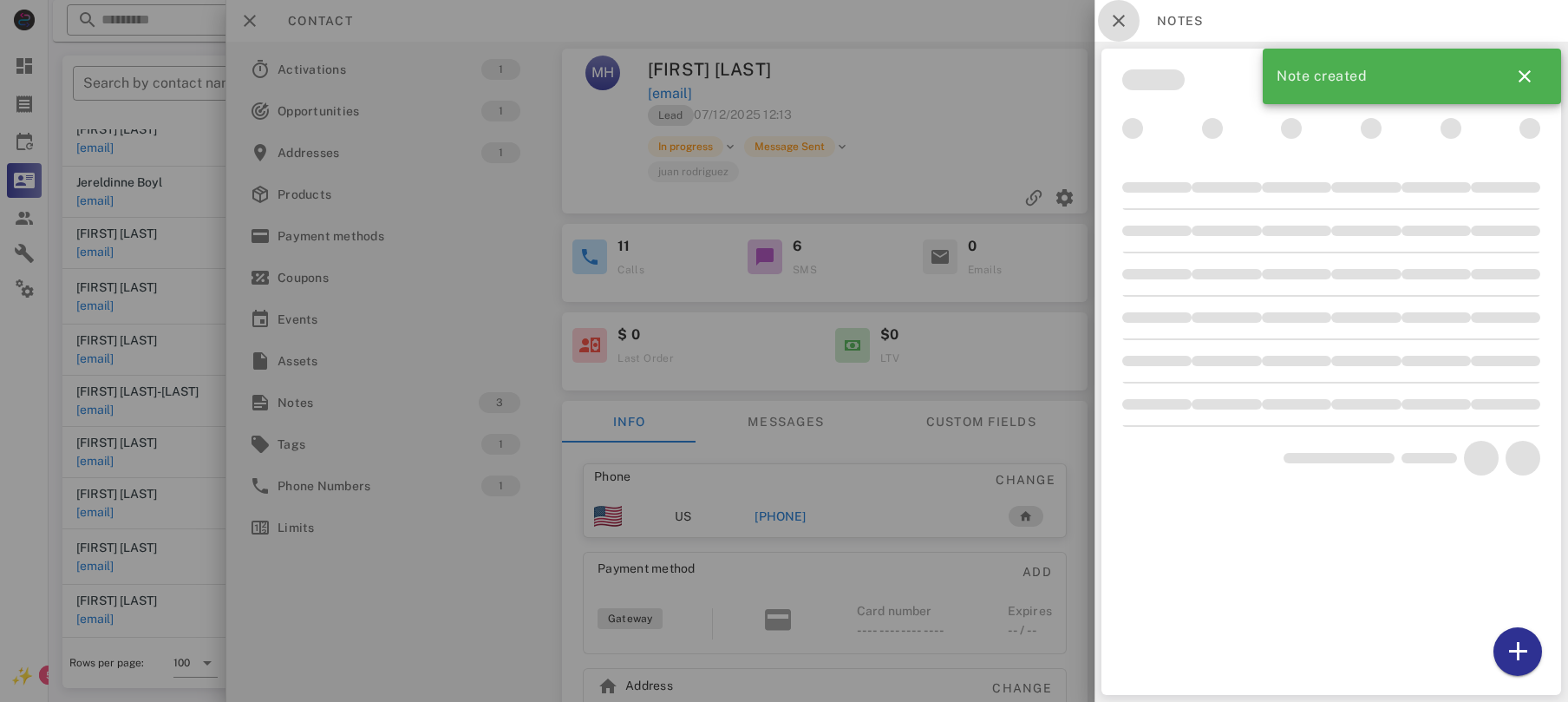 click at bounding box center [1119, 21] 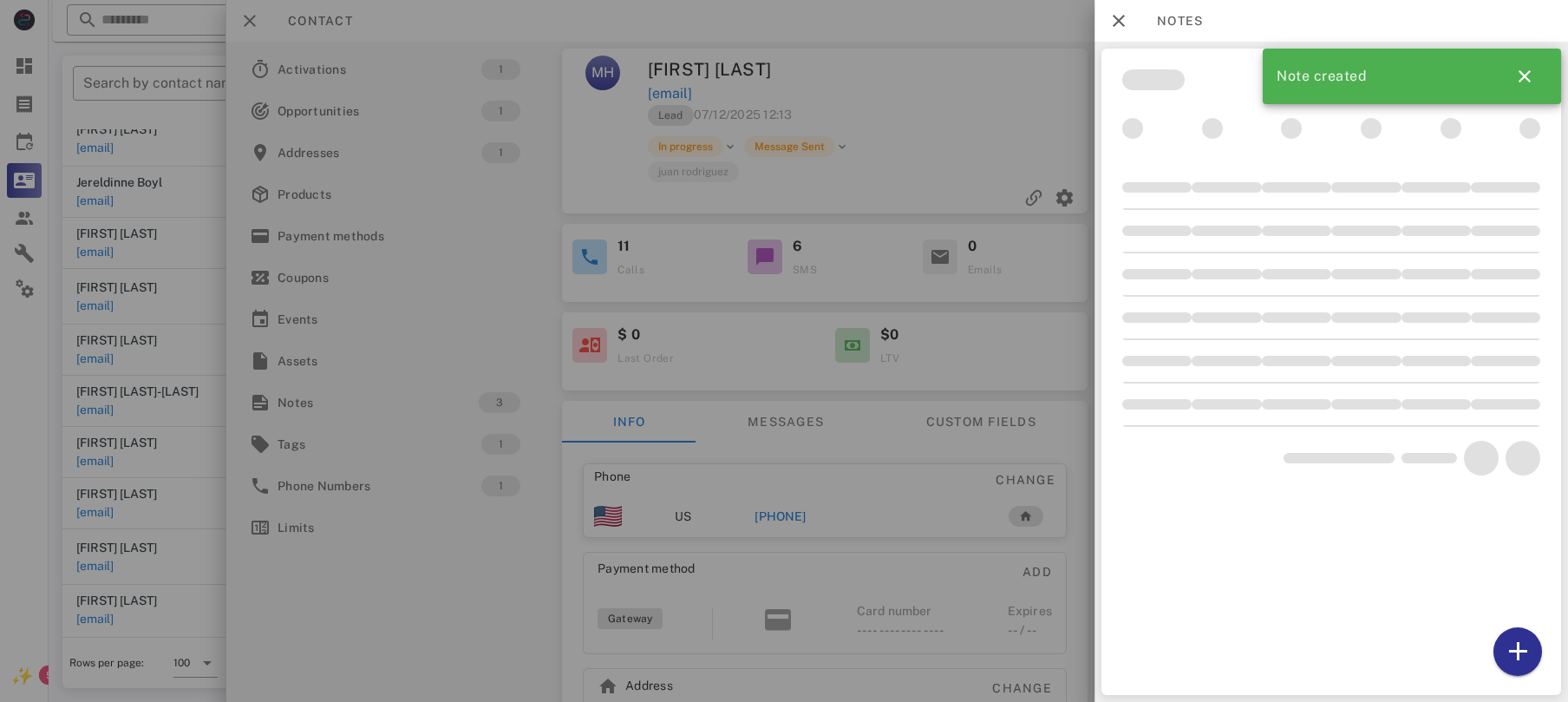 click on "Contact" at bounding box center [897, 21] 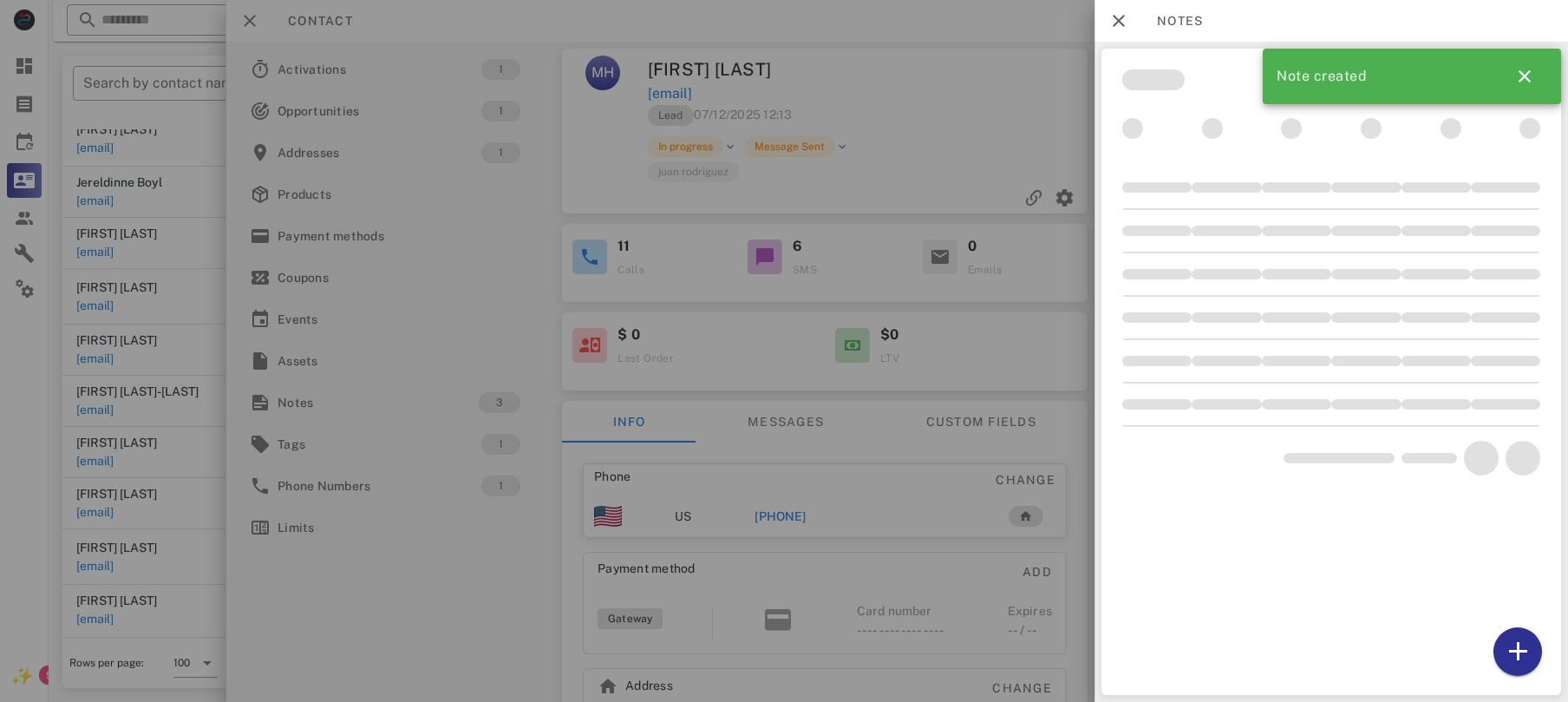 click on "Contact" at bounding box center [897, 21] 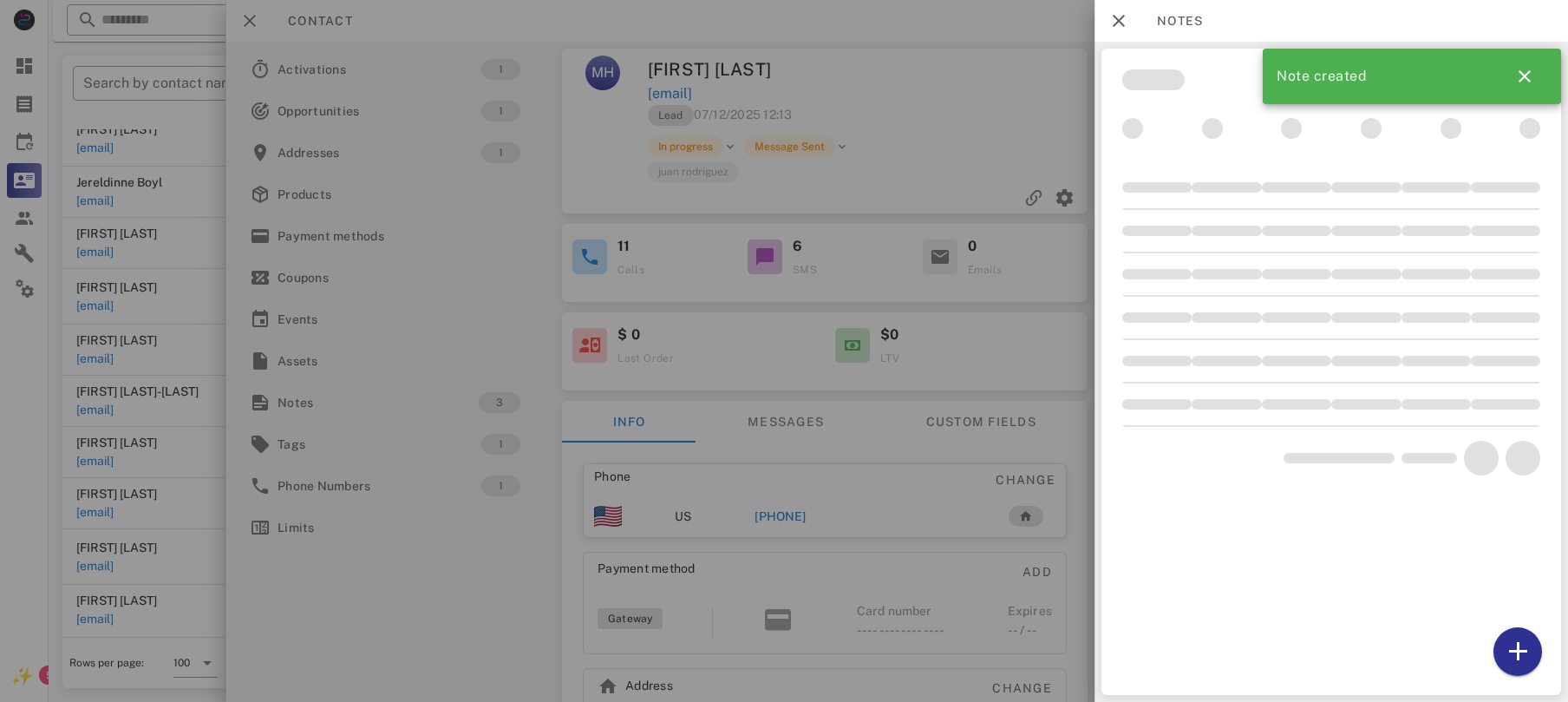 click on "Contact" at bounding box center (897, 21) 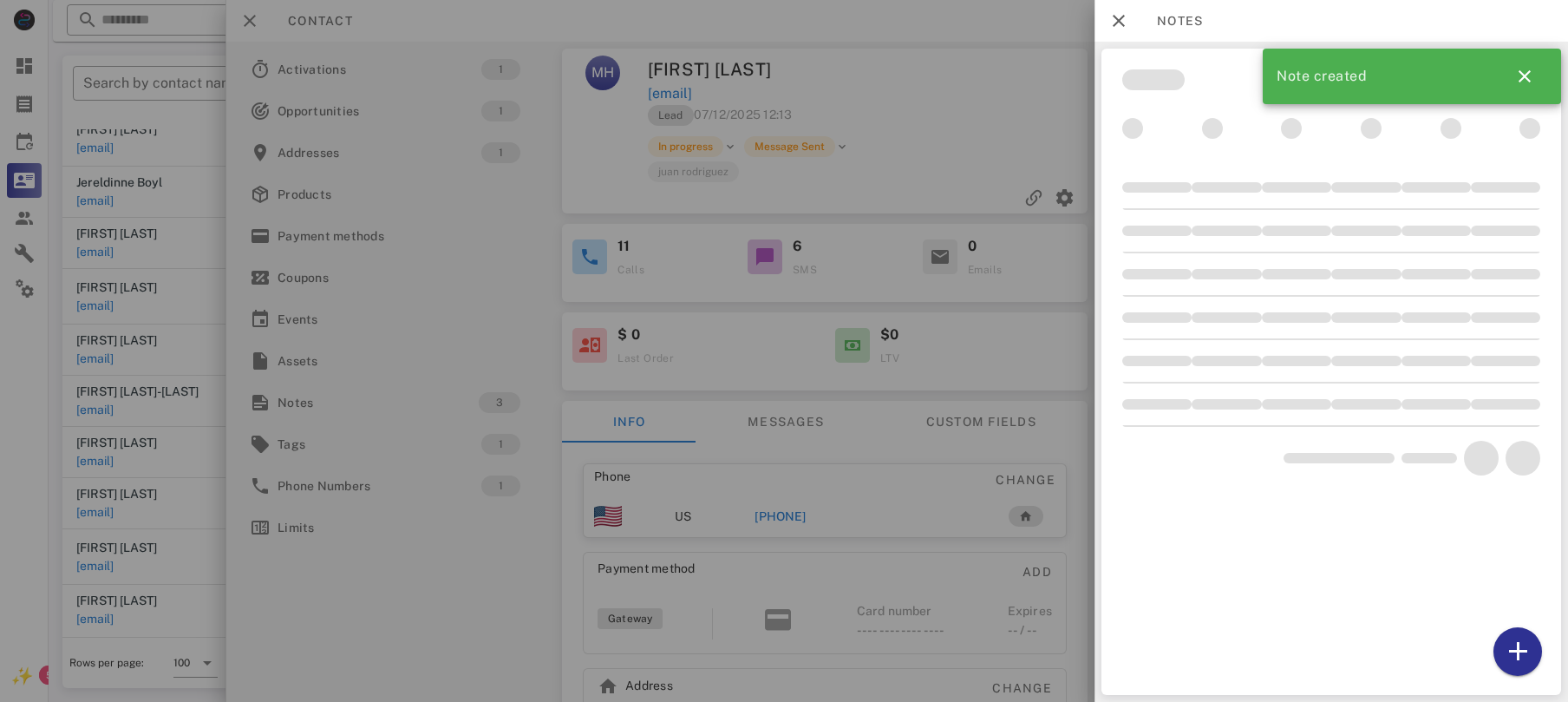 click on "Contact" at bounding box center [897, 21] 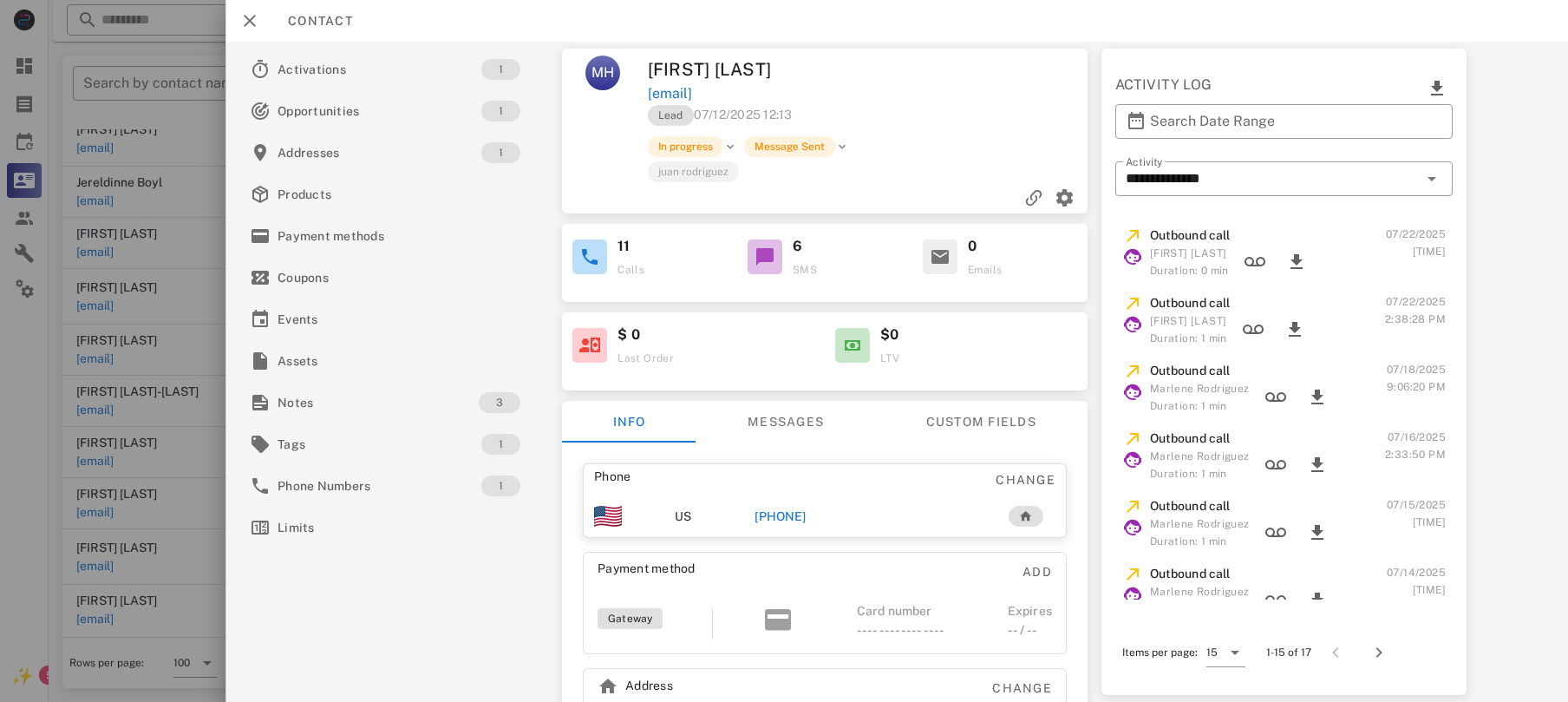 scroll, scrollTop: 0, scrollLeft: 0, axis: both 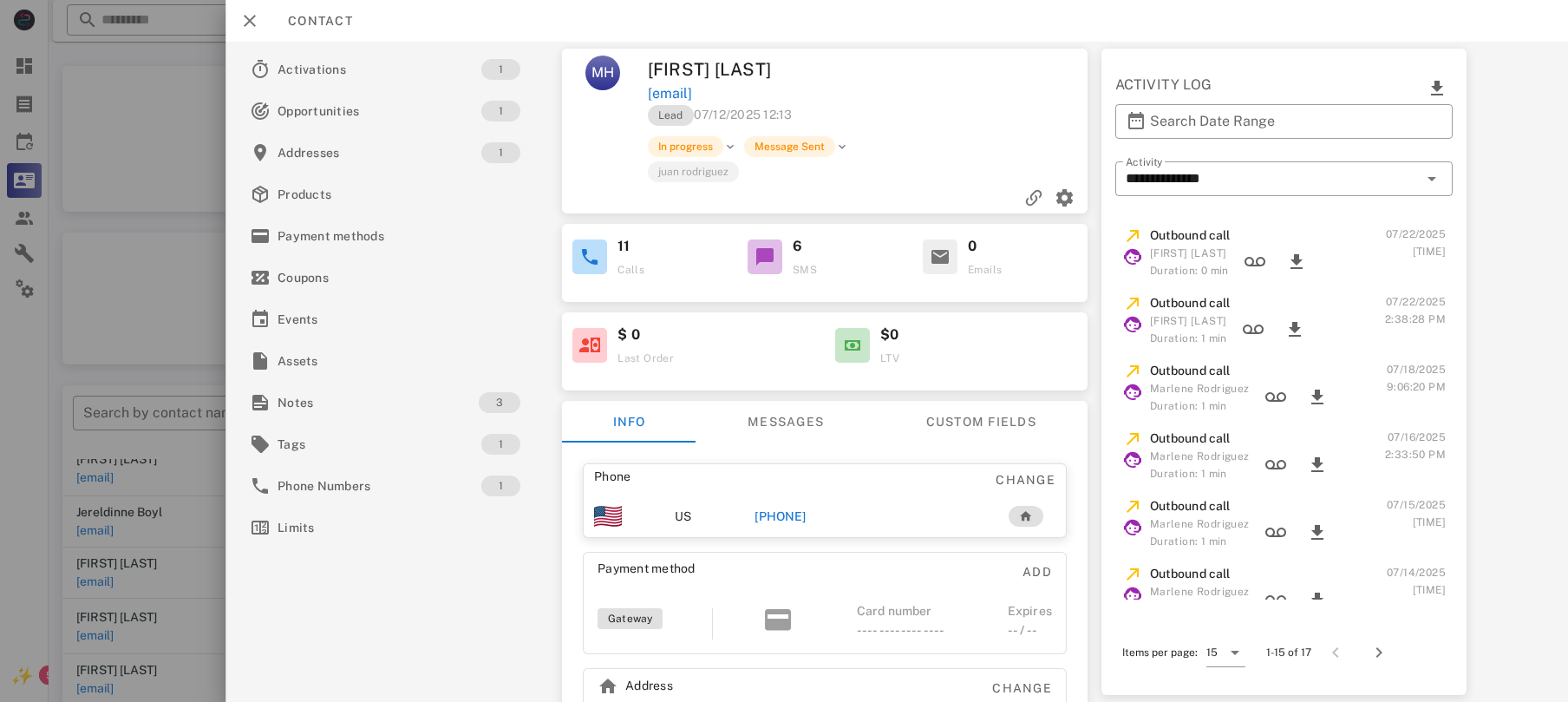 click on "**********" at bounding box center (1326, 371) 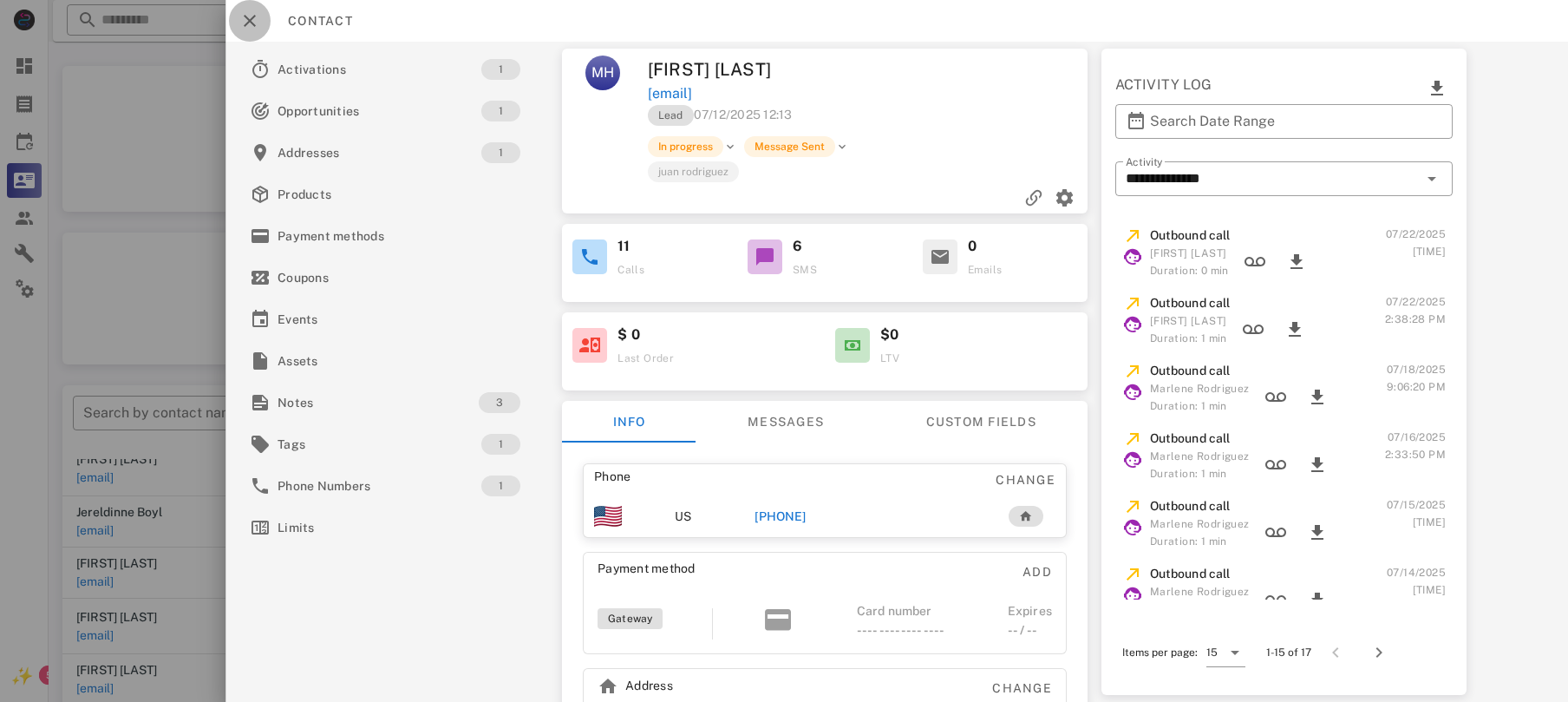 click at bounding box center [250, 21] 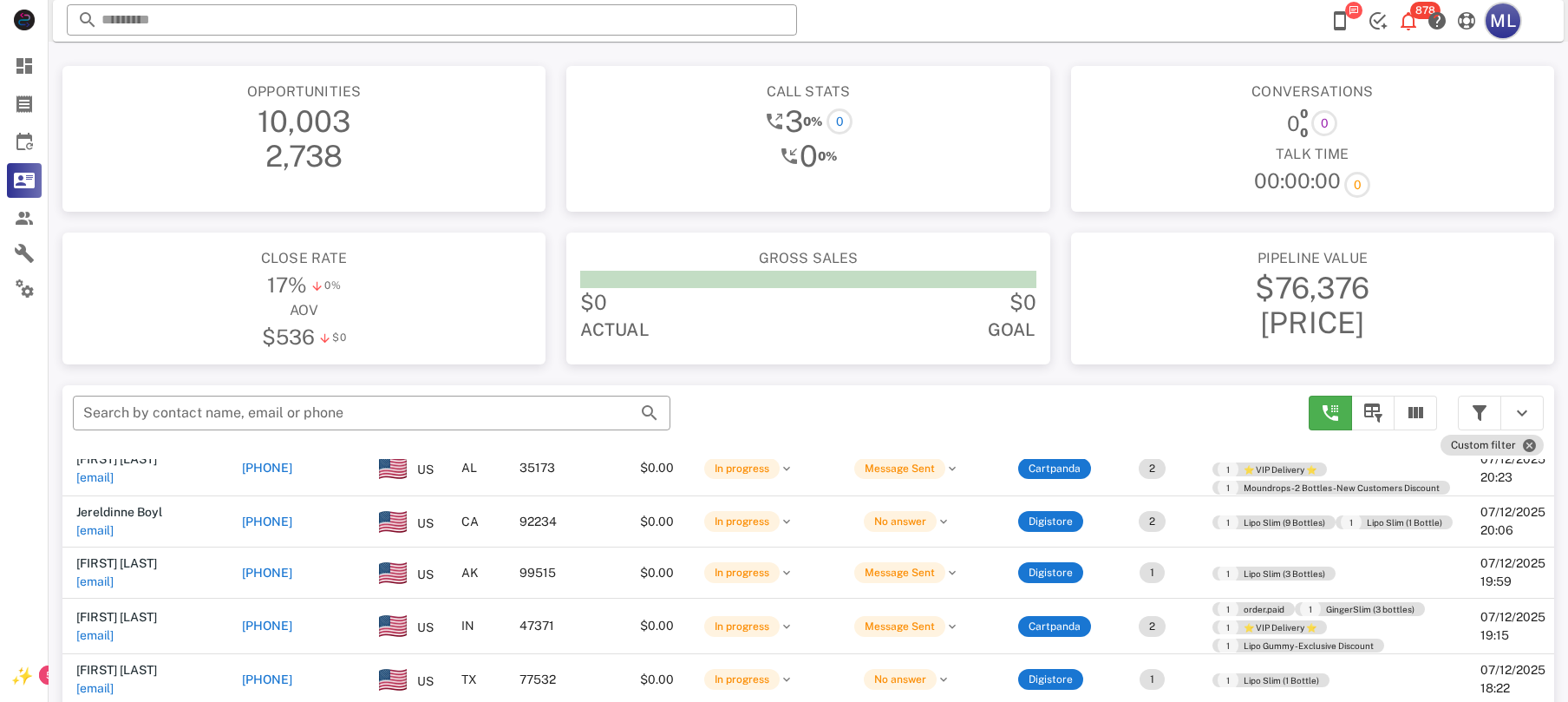 click on "ML" at bounding box center (1503, 21) 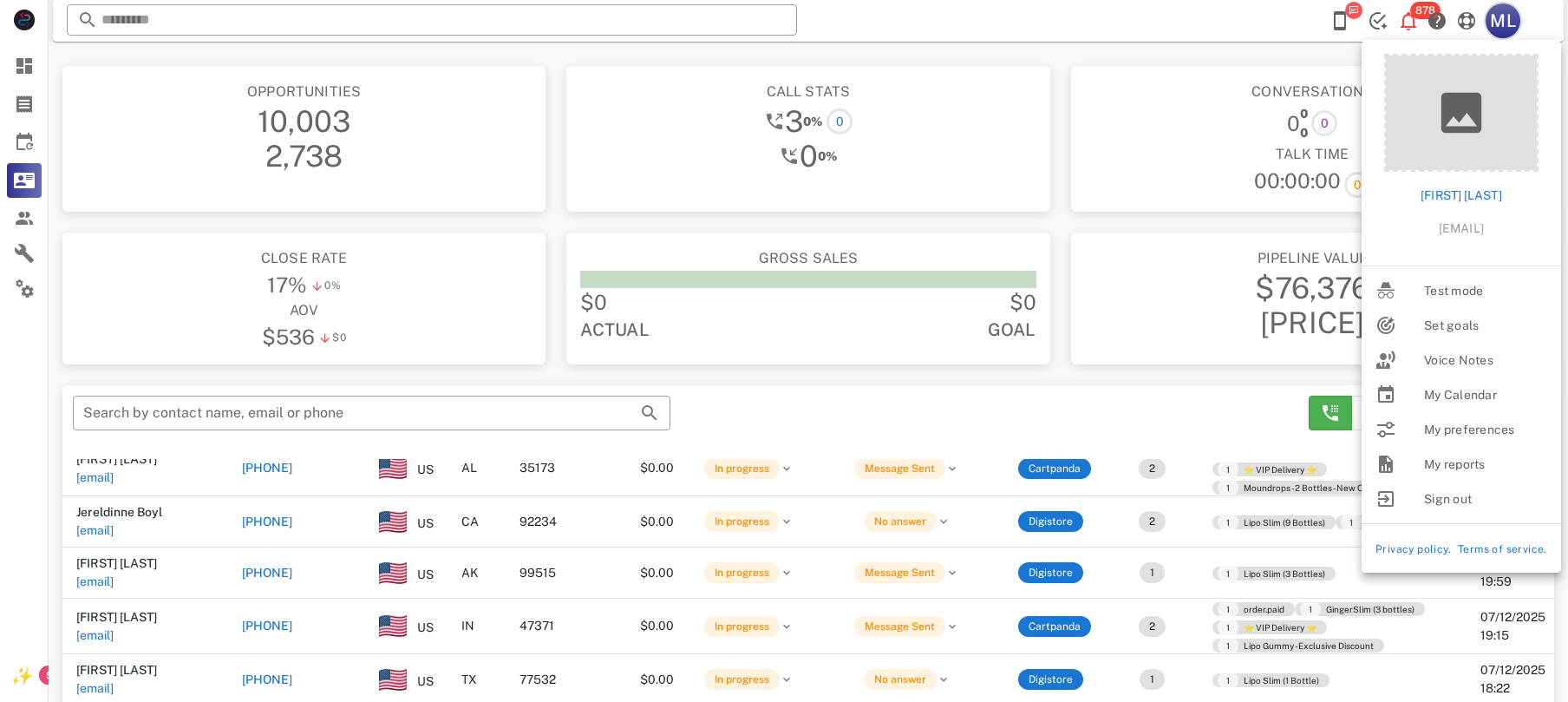 scroll, scrollTop: 330, scrollLeft: 0, axis: vertical 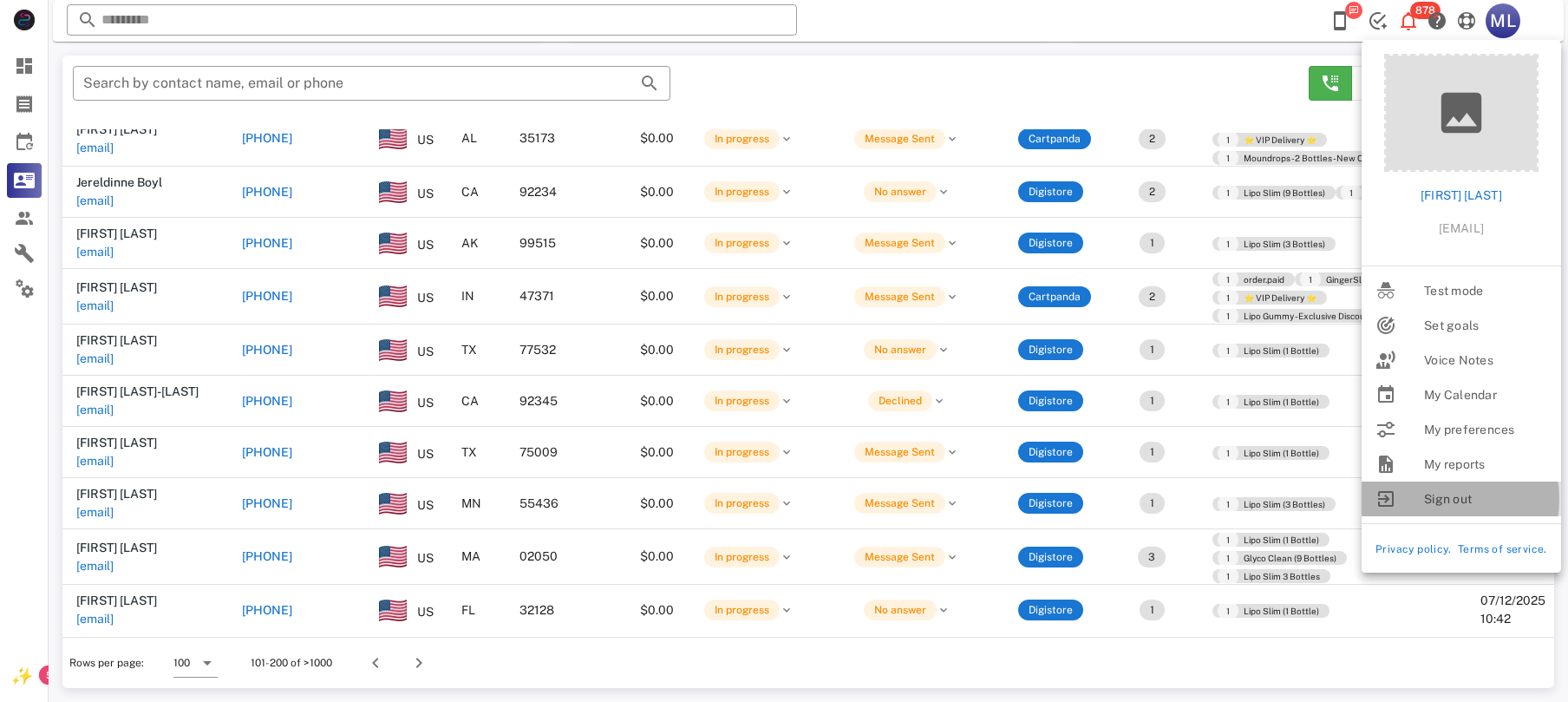 click on "Sign out" at bounding box center [1486, 499] 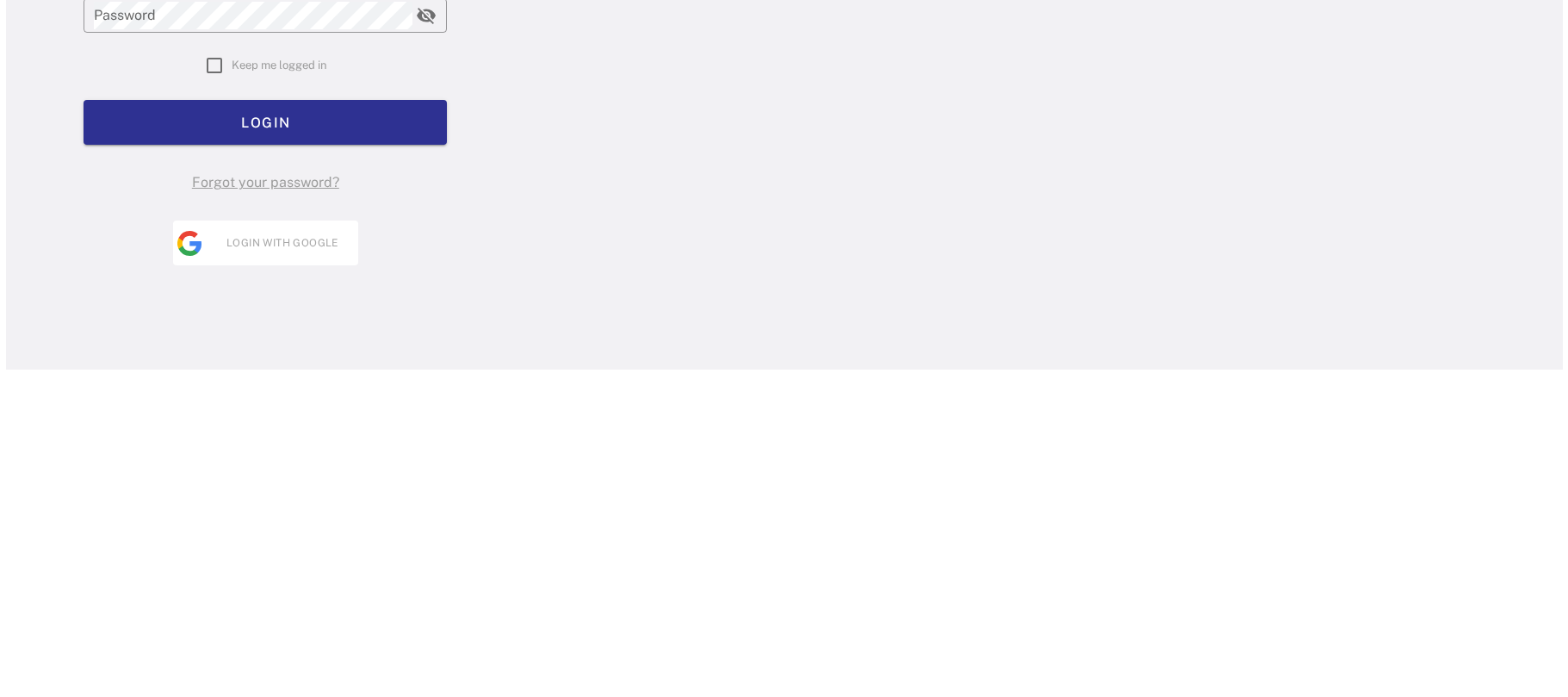 scroll, scrollTop: 0, scrollLeft: 0, axis: both 